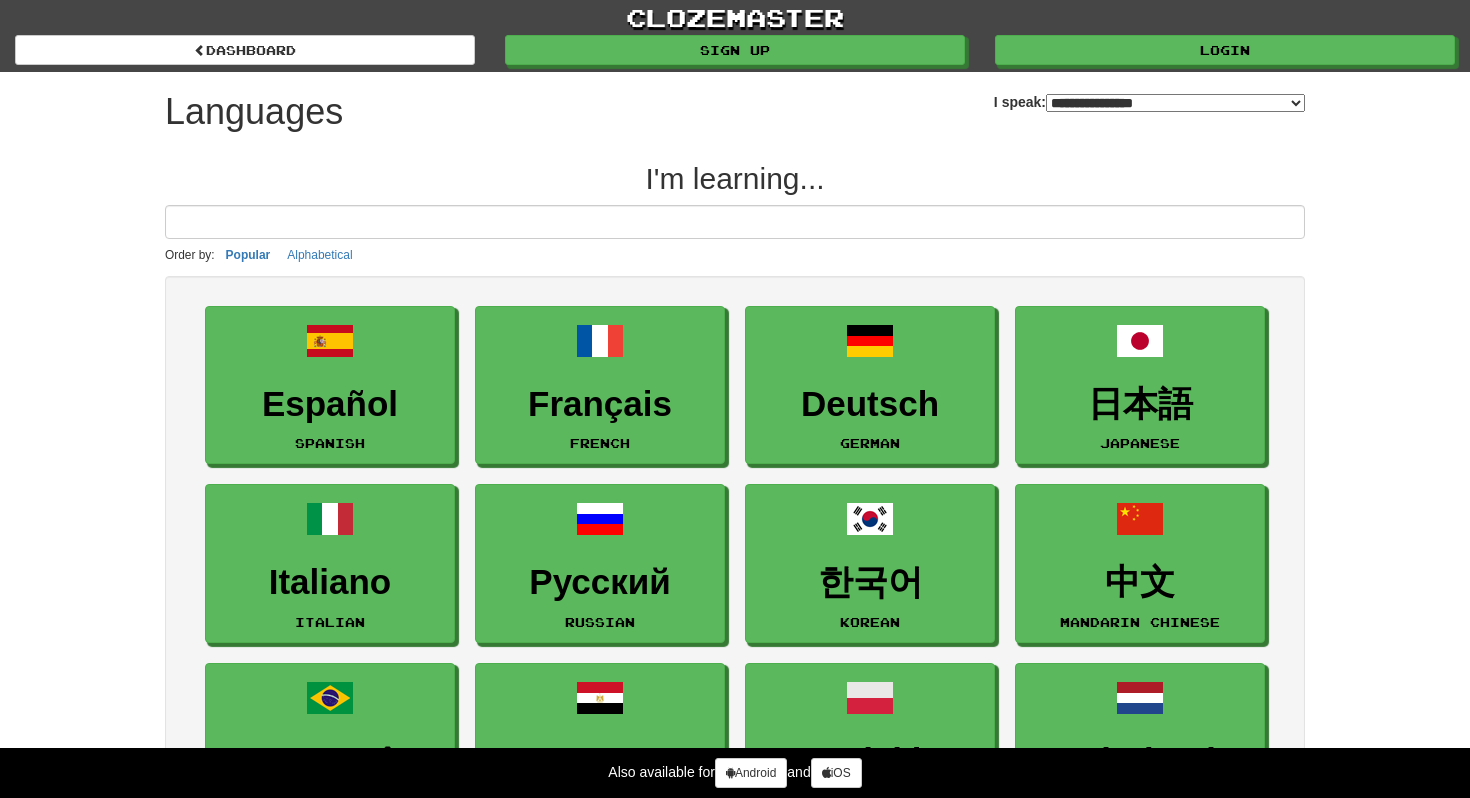 select on "*******" 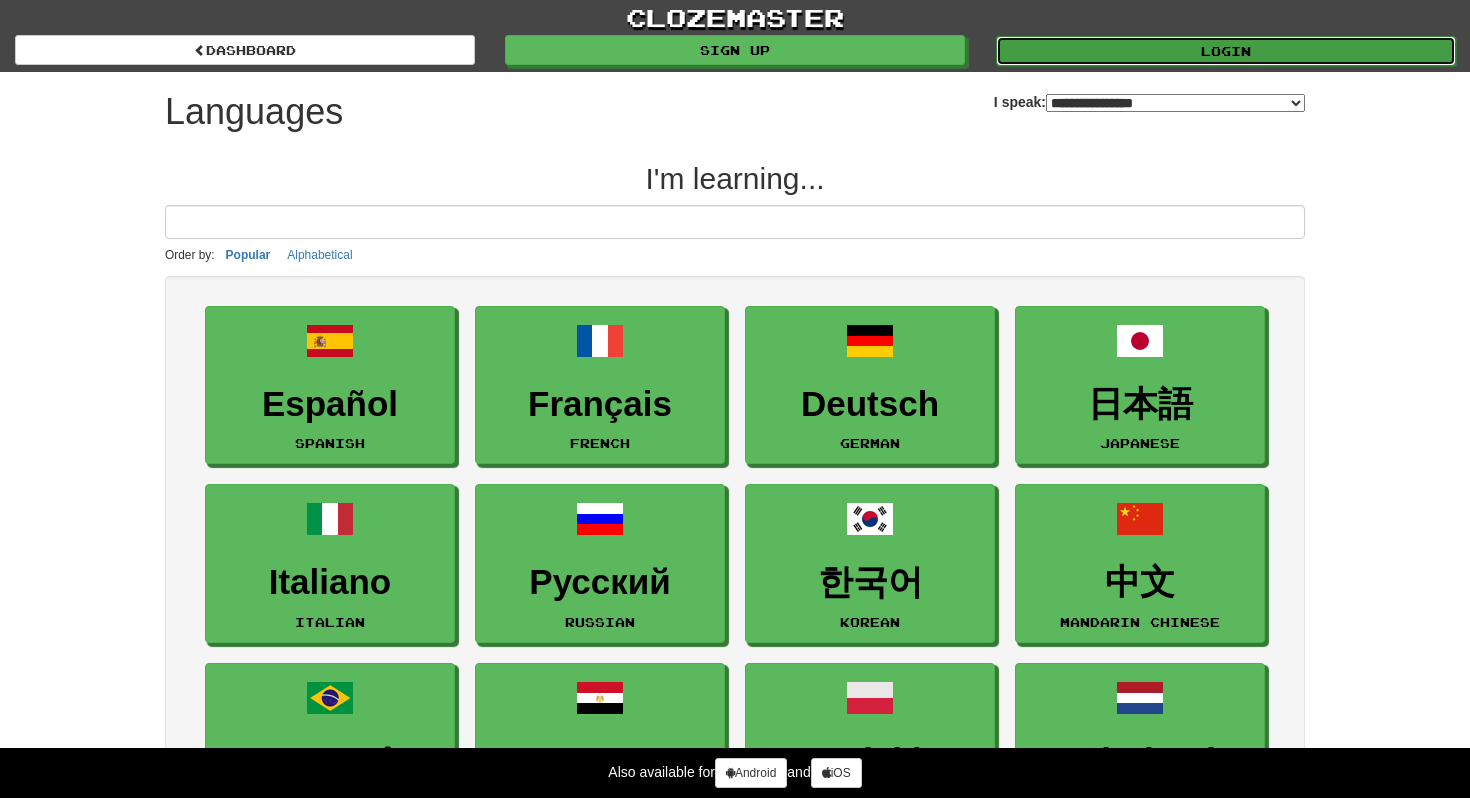 click on "Login" at bounding box center (1226, 51) 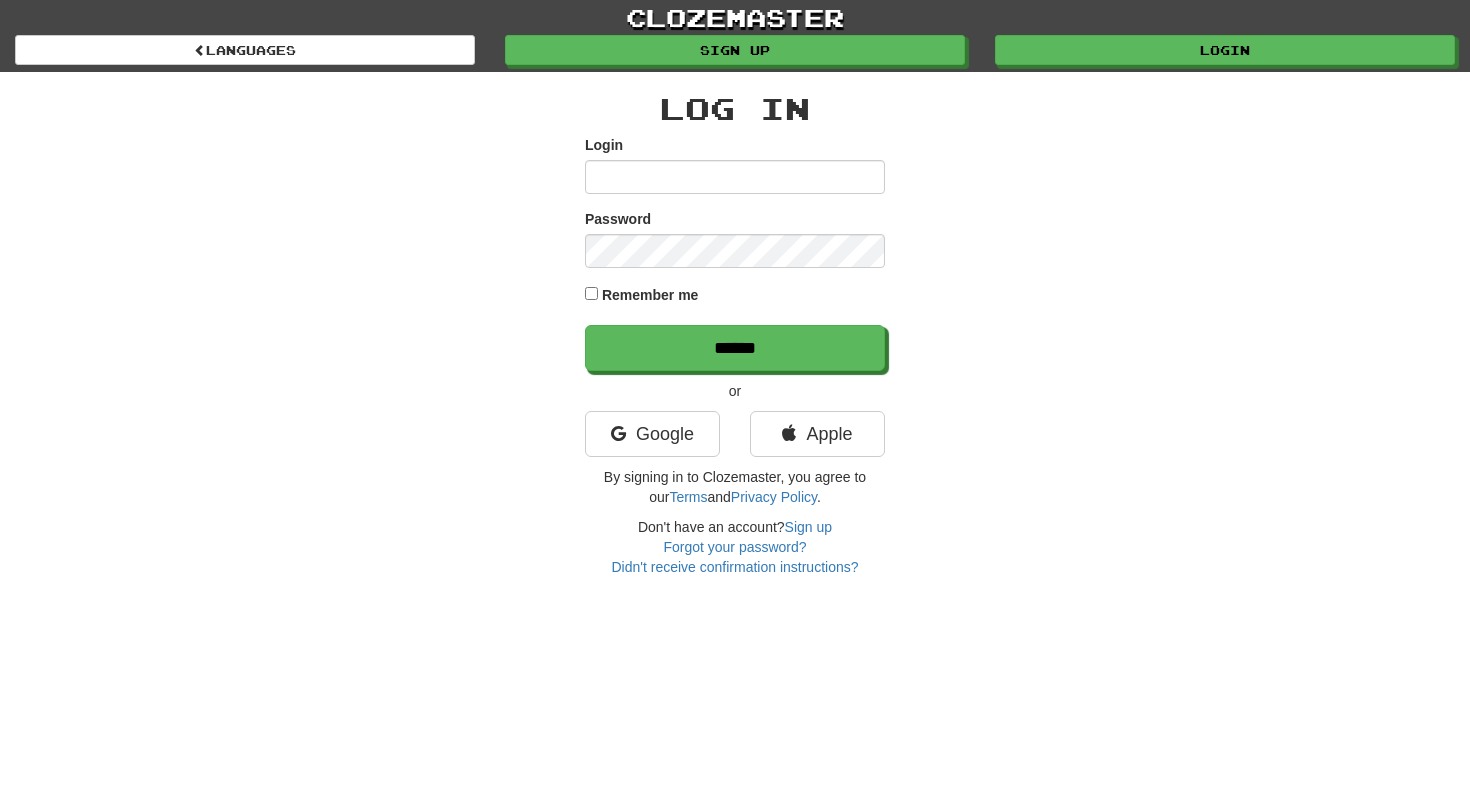 scroll, scrollTop: 0, scrollLeft: 0, axis: both 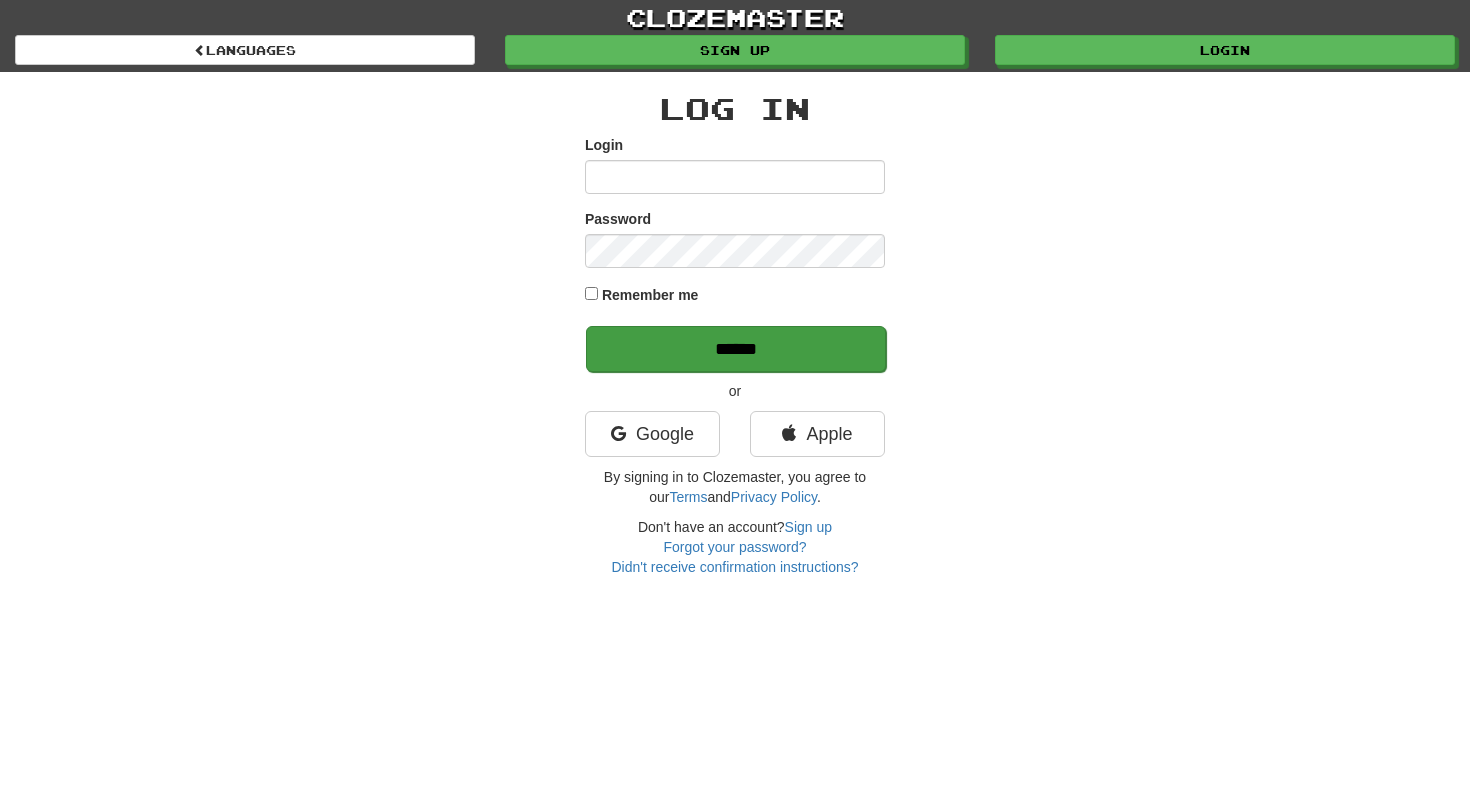 type on "**********" 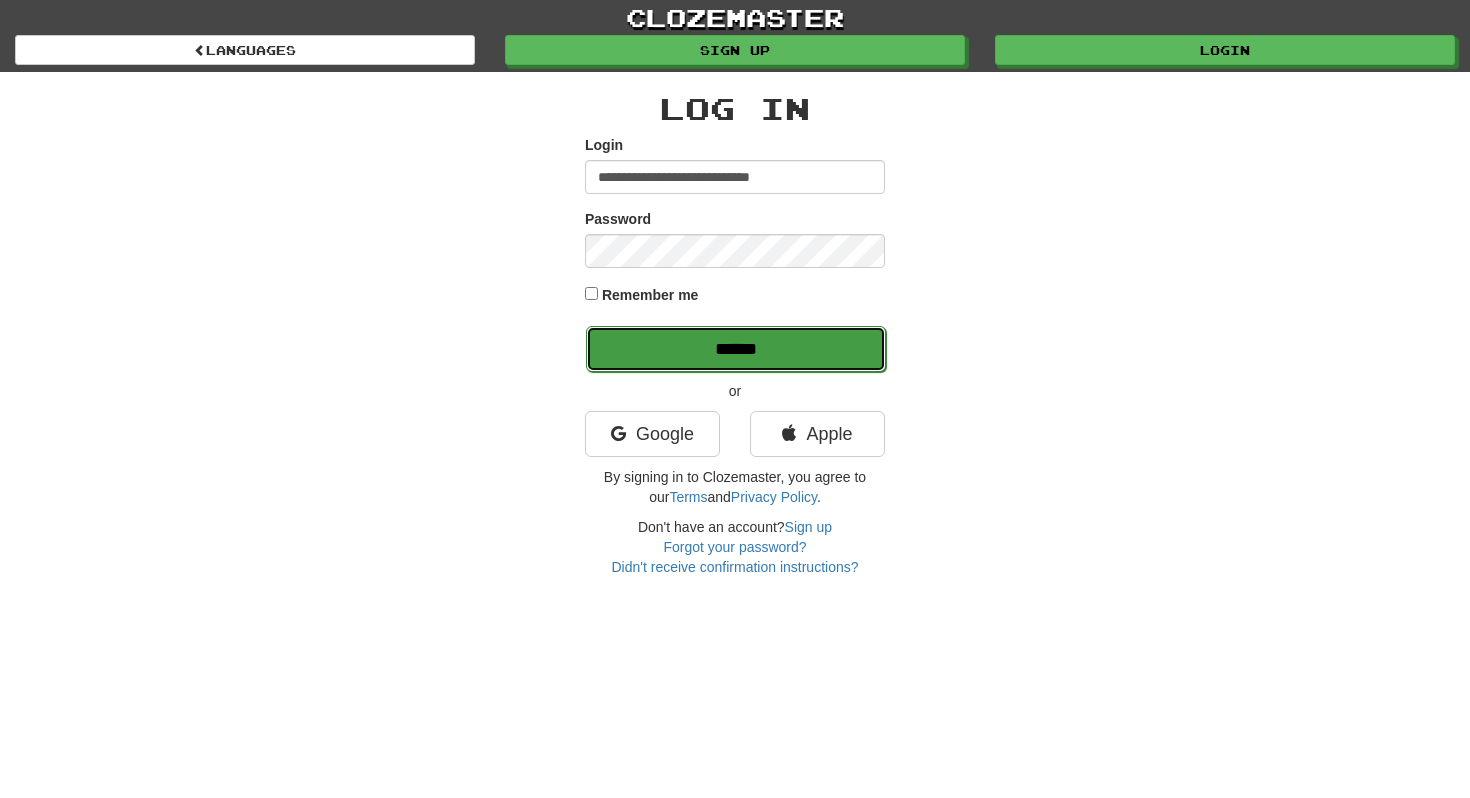 click on "******" at bounding box center [736, 349] 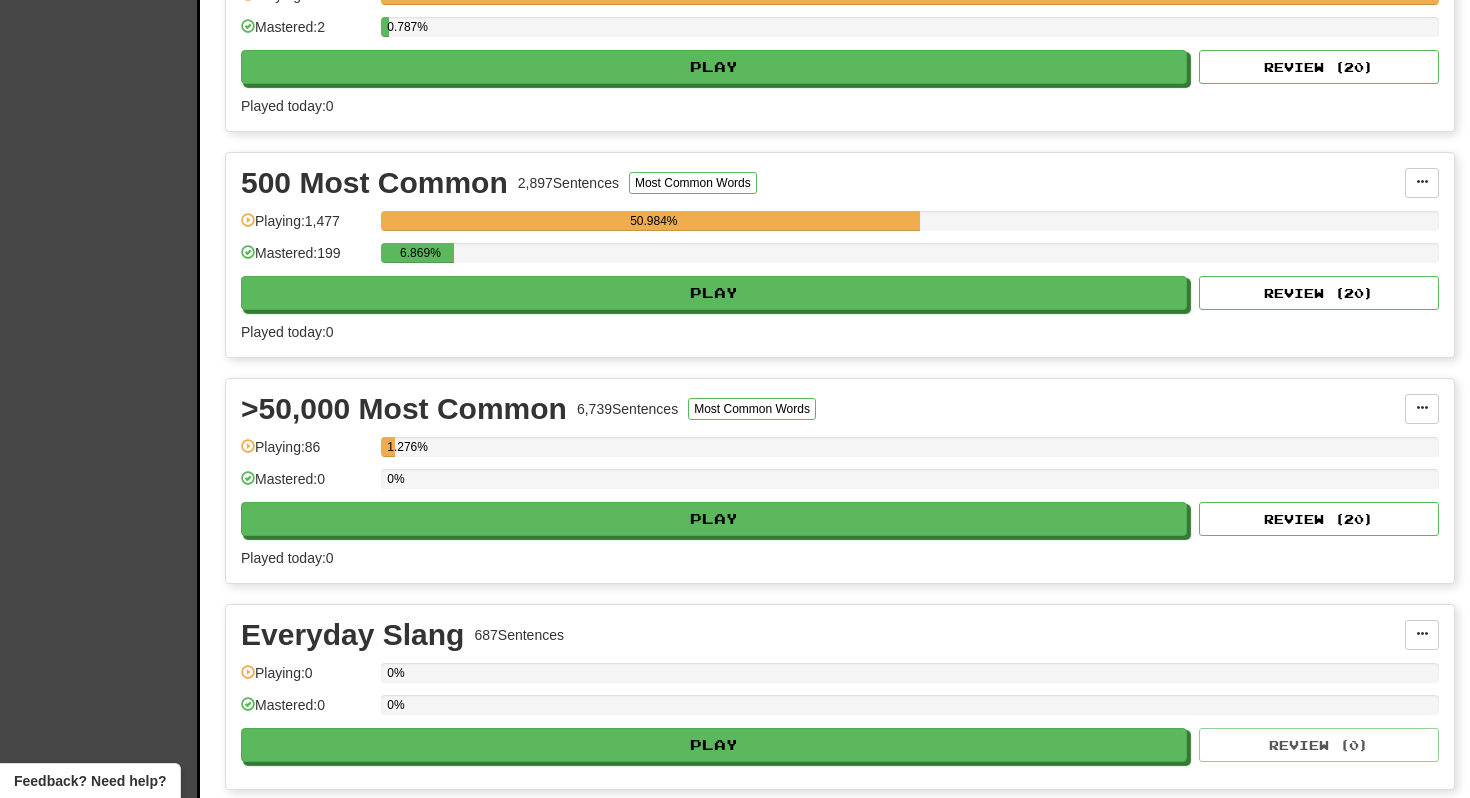 scroll, scrollTop: 981, scrollLeft: 0, axis: vertical 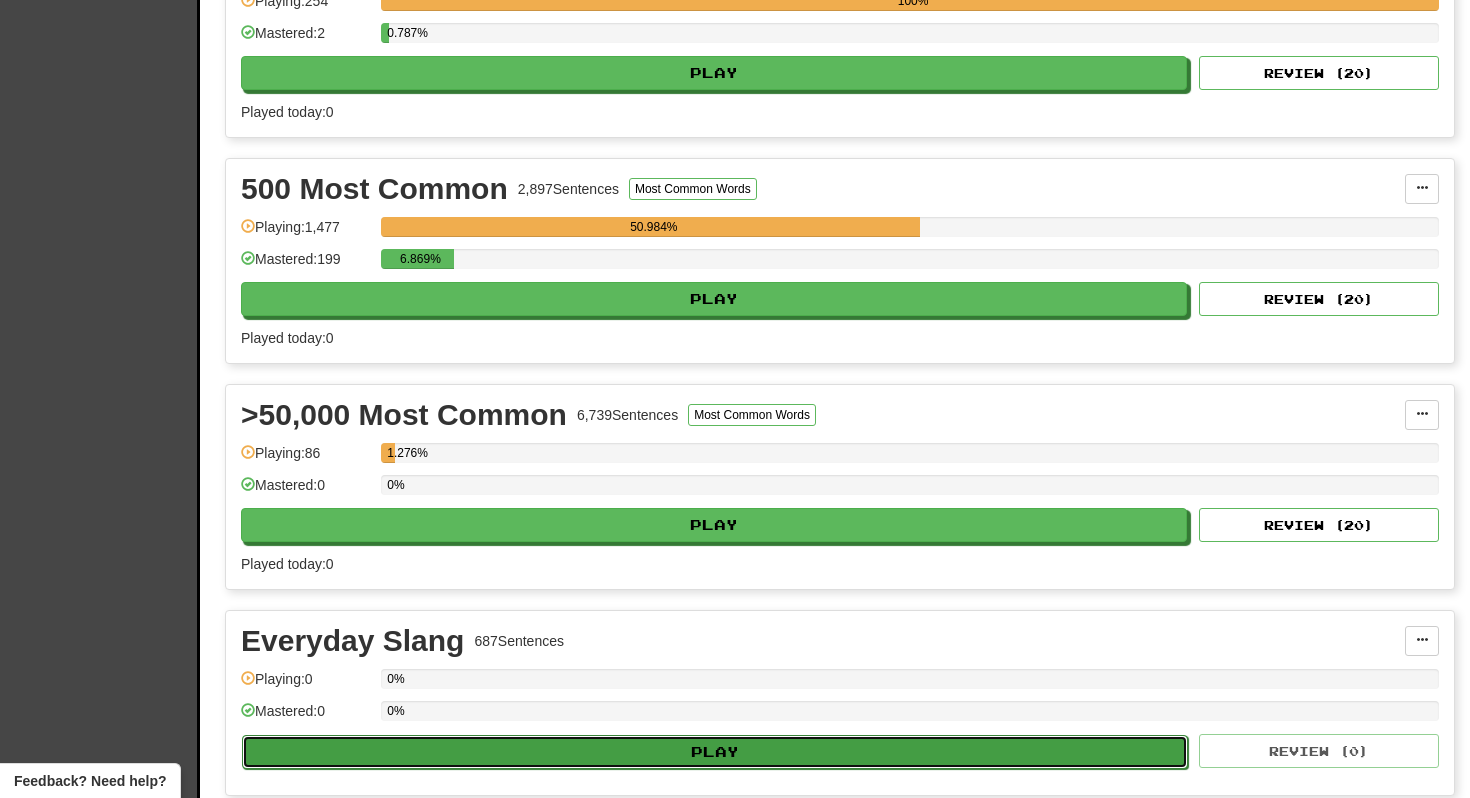 click on "Play" at bounding box center [715, 752] 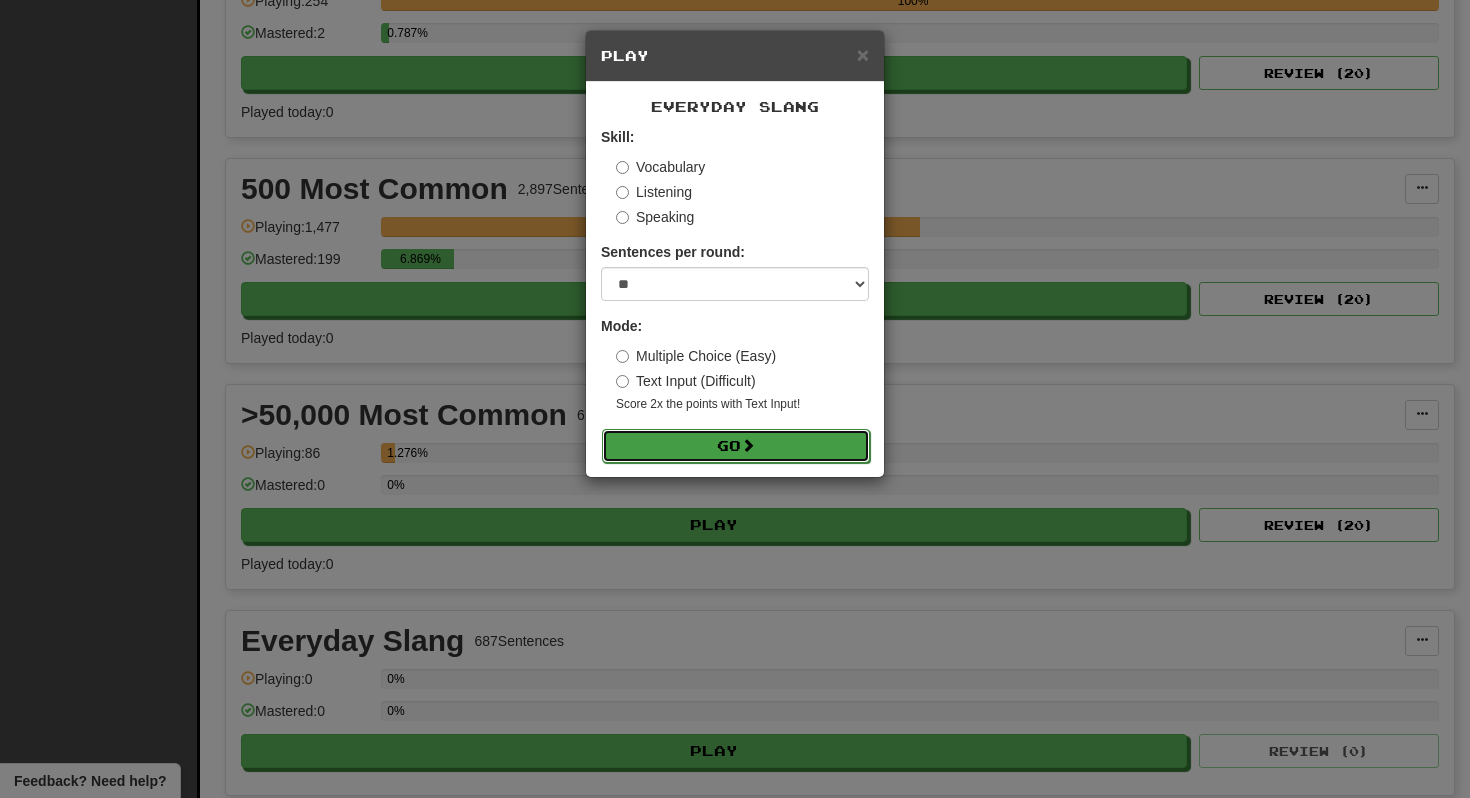 click on "Go" at bounding box center [736, 446] 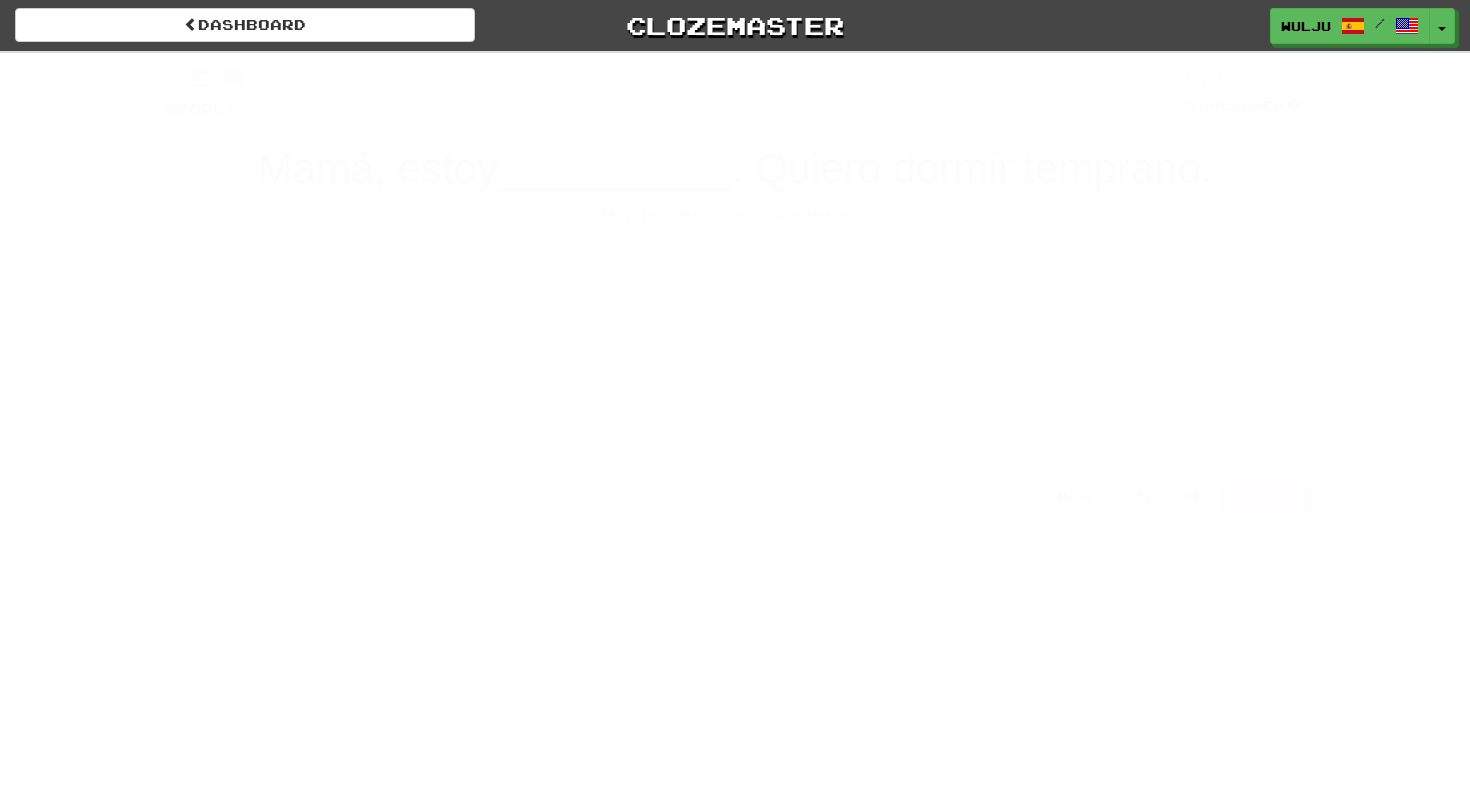 scroll, scrollTop: 0, scrollLeft: 0, axis: both 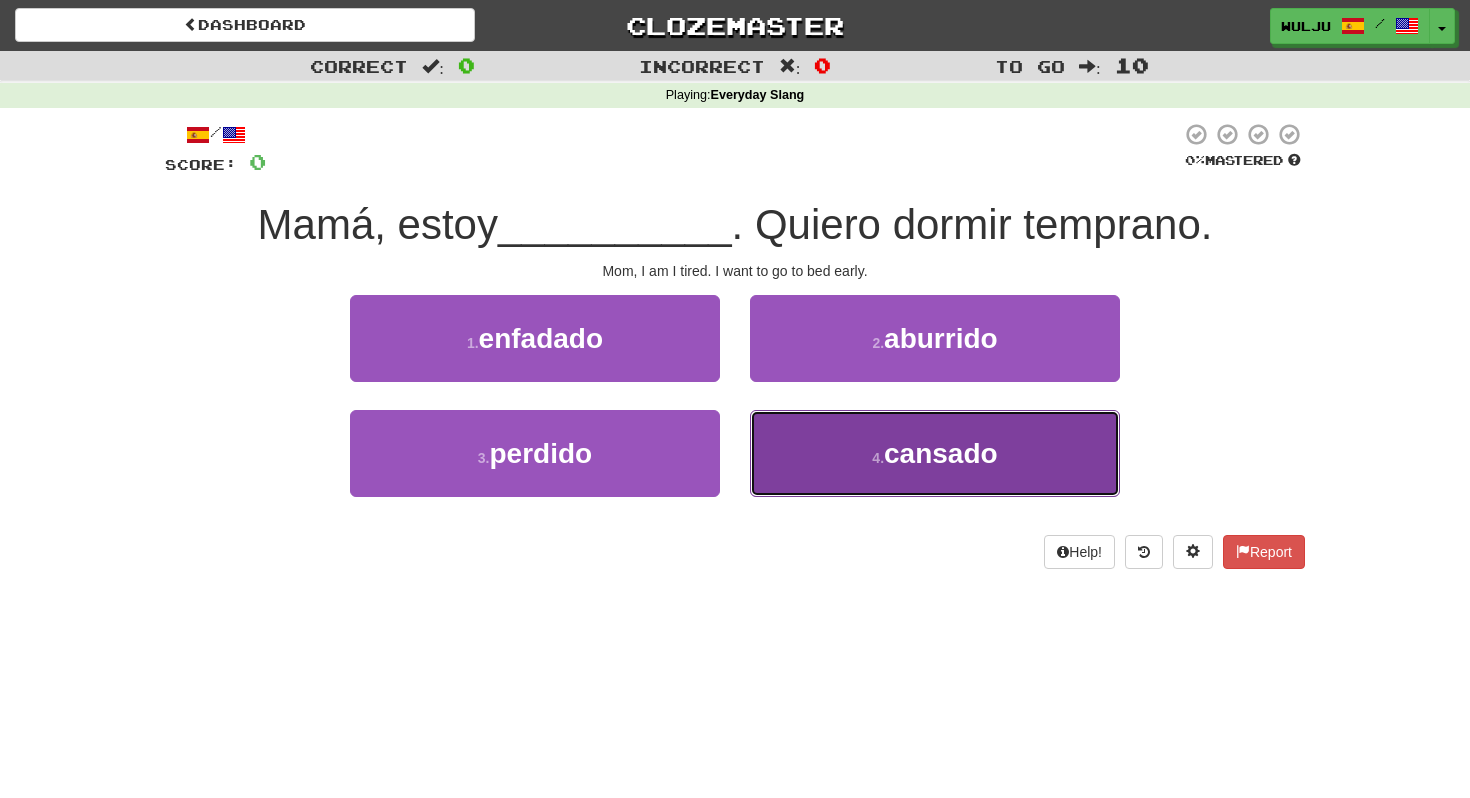 click on "4 .  cansado" at bounding box center [935, 453] 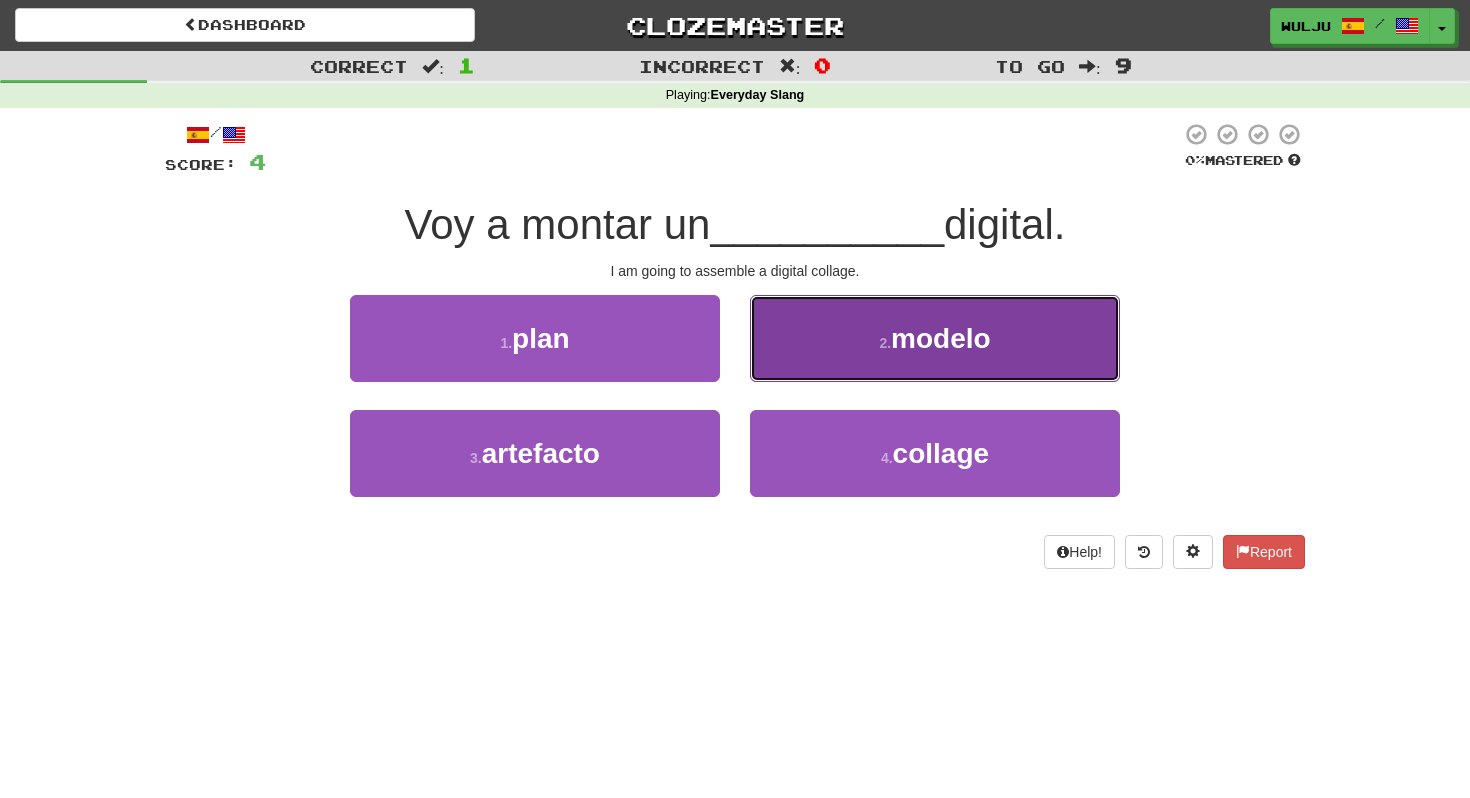 click on "2 .  modelo" at bounding box center [935, 338] 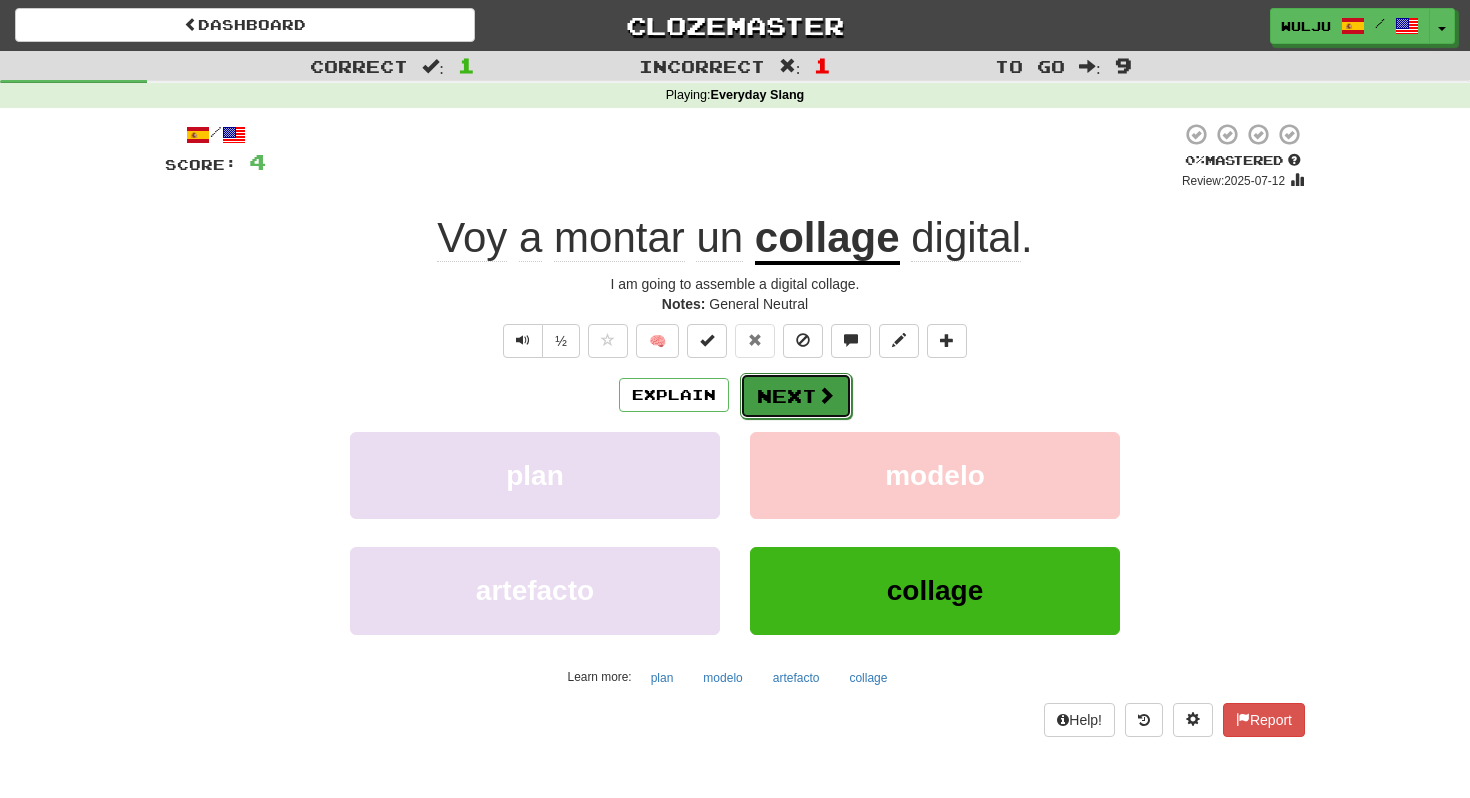 click on "Next" at bounding box center [796, 396] 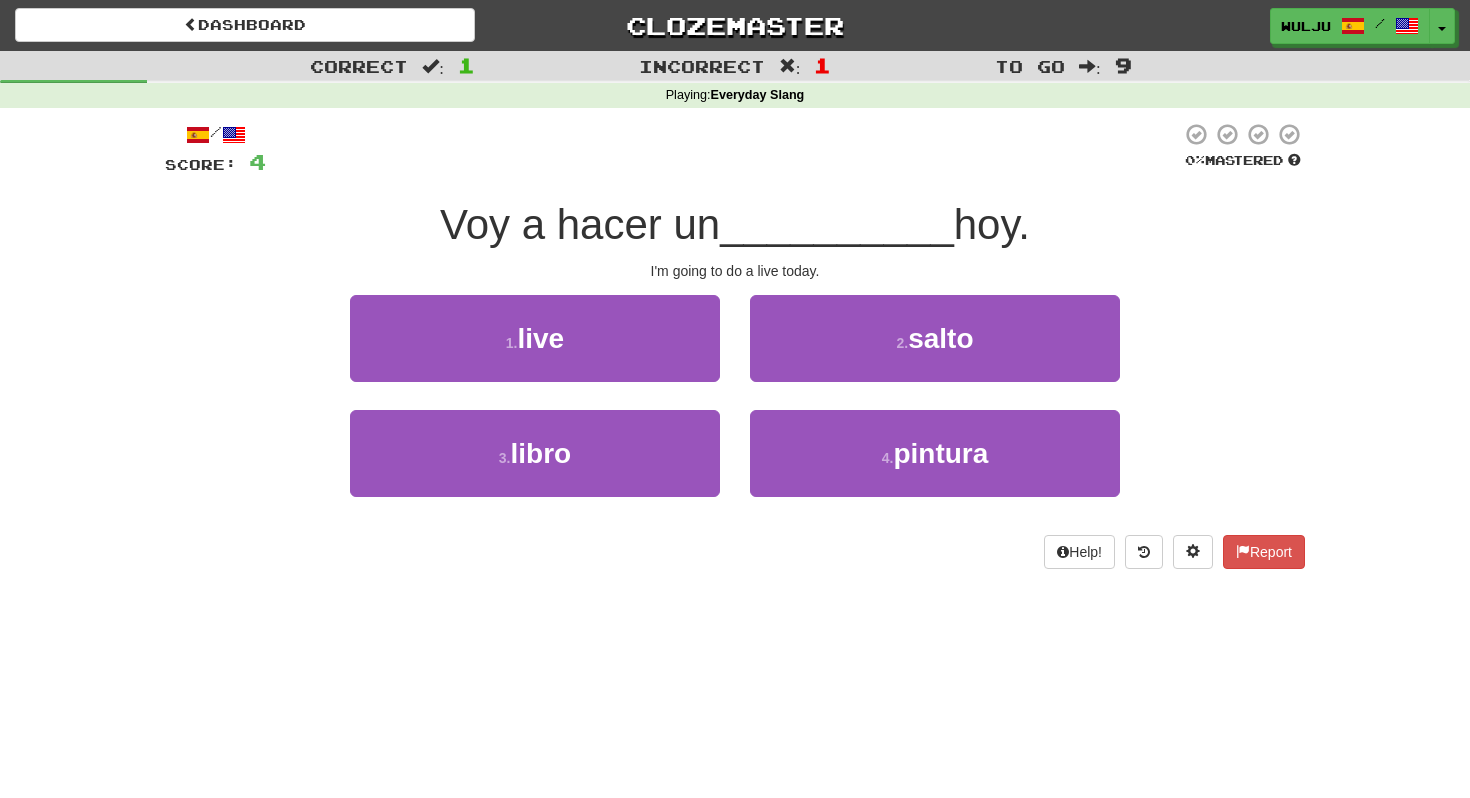 click on "3 .  libro" at bounding box center [535, 467] 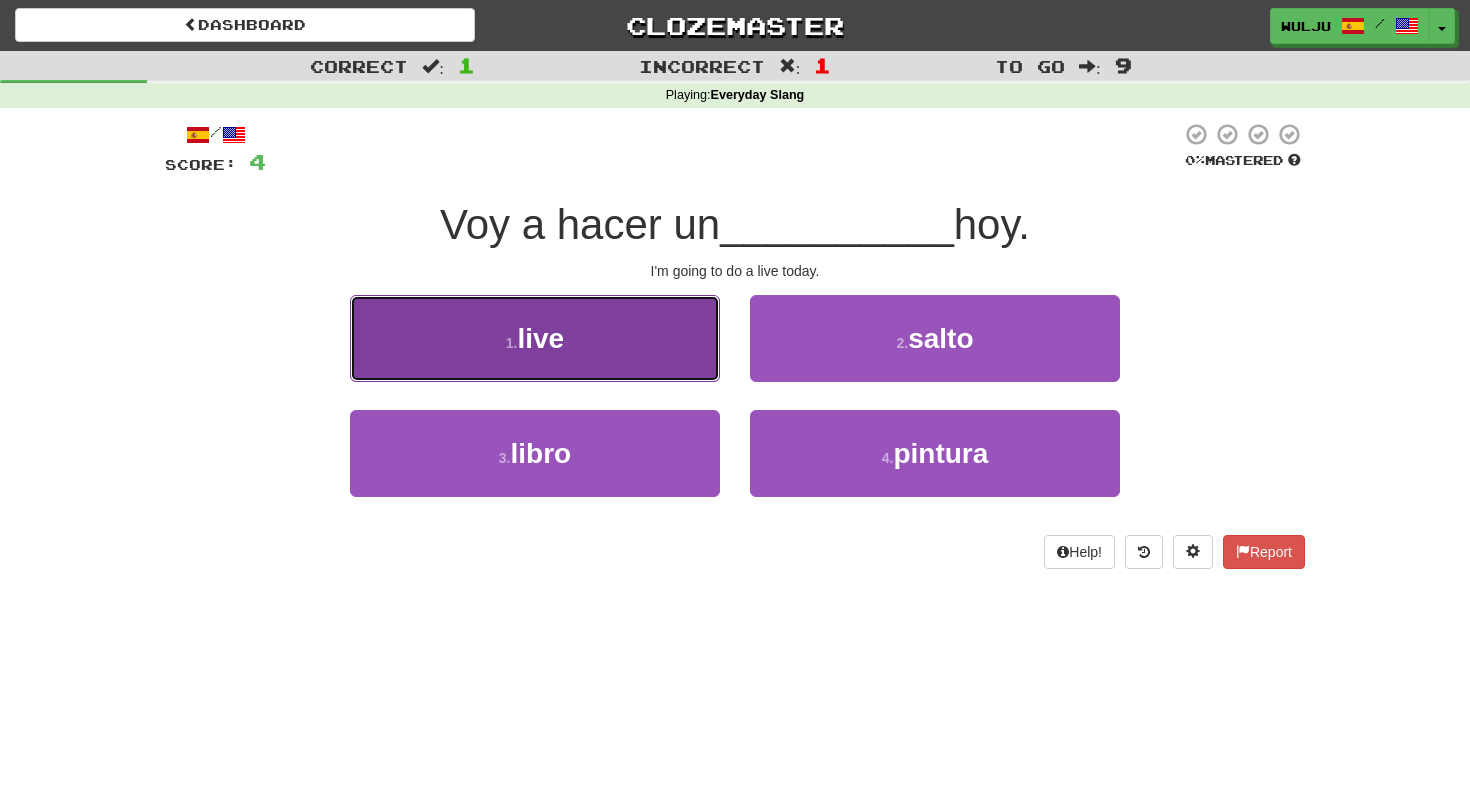 click on "1 .  live" at bounding box center [535, 338] 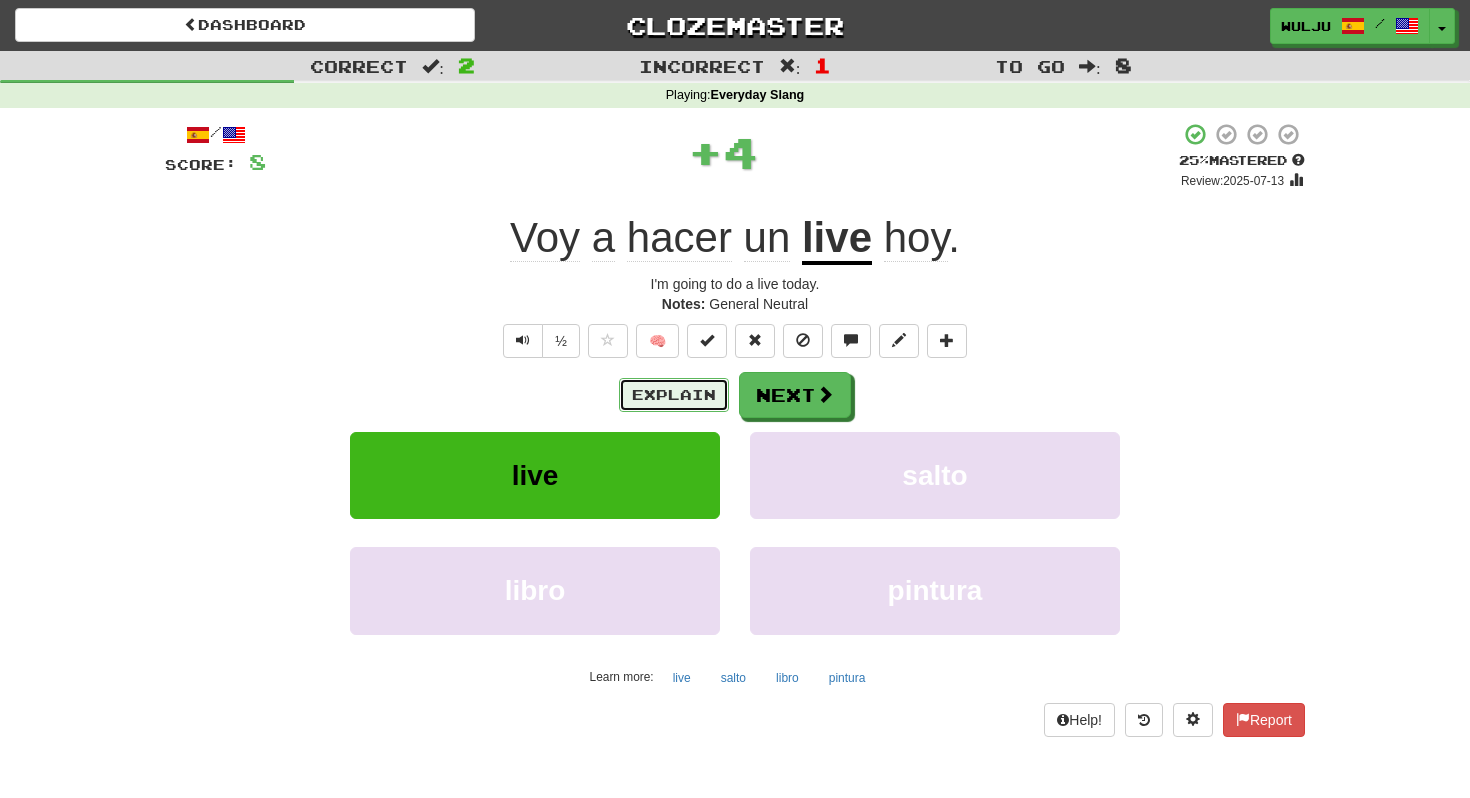 click on "Explain" at bounding box center [674, 395] 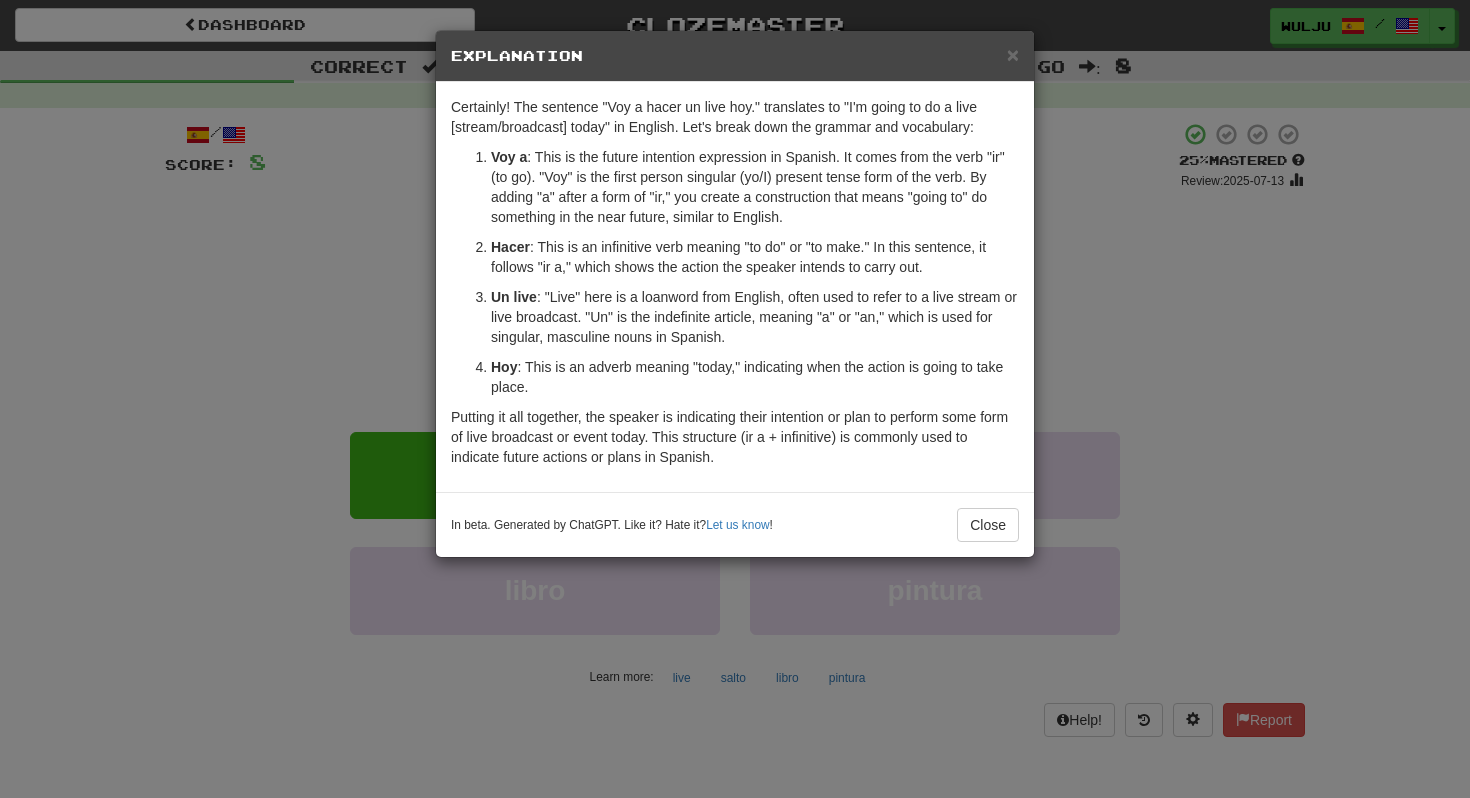 click on "× Explanation Certainly! The sentence "Voy a hacer un live hoy." translates to "I'm going to do a live [stream/broadcast] today" in English. Let's break down the grammar and vocabulary:
Voy a : This is the future intention expression in Spanish. It comes from the verb "ir" (to go). "Voy" is the first person singular (yo/I) present tense form of the verb. By adding "a" after a form of "ir," you create a construction that means "going to" do something in the near future, similar to English.
Hacer : This is an infinitive verb meaning "to do" or "to make." In this sentence, it follows "ir a," which shows the action the speaker intends to carry out.
Un live : "Live" here is a loanword from English, often used to refer to a live stream or live broadcast. "Un" is the indefinite article, meaning "a" or "an," which is used for singular, masculine nouns in Spanish.
Hoy : This is an adverb meaning "today," indicating when the action is going to take place.
Let us know ! Close" at bounding box center (735, 399) 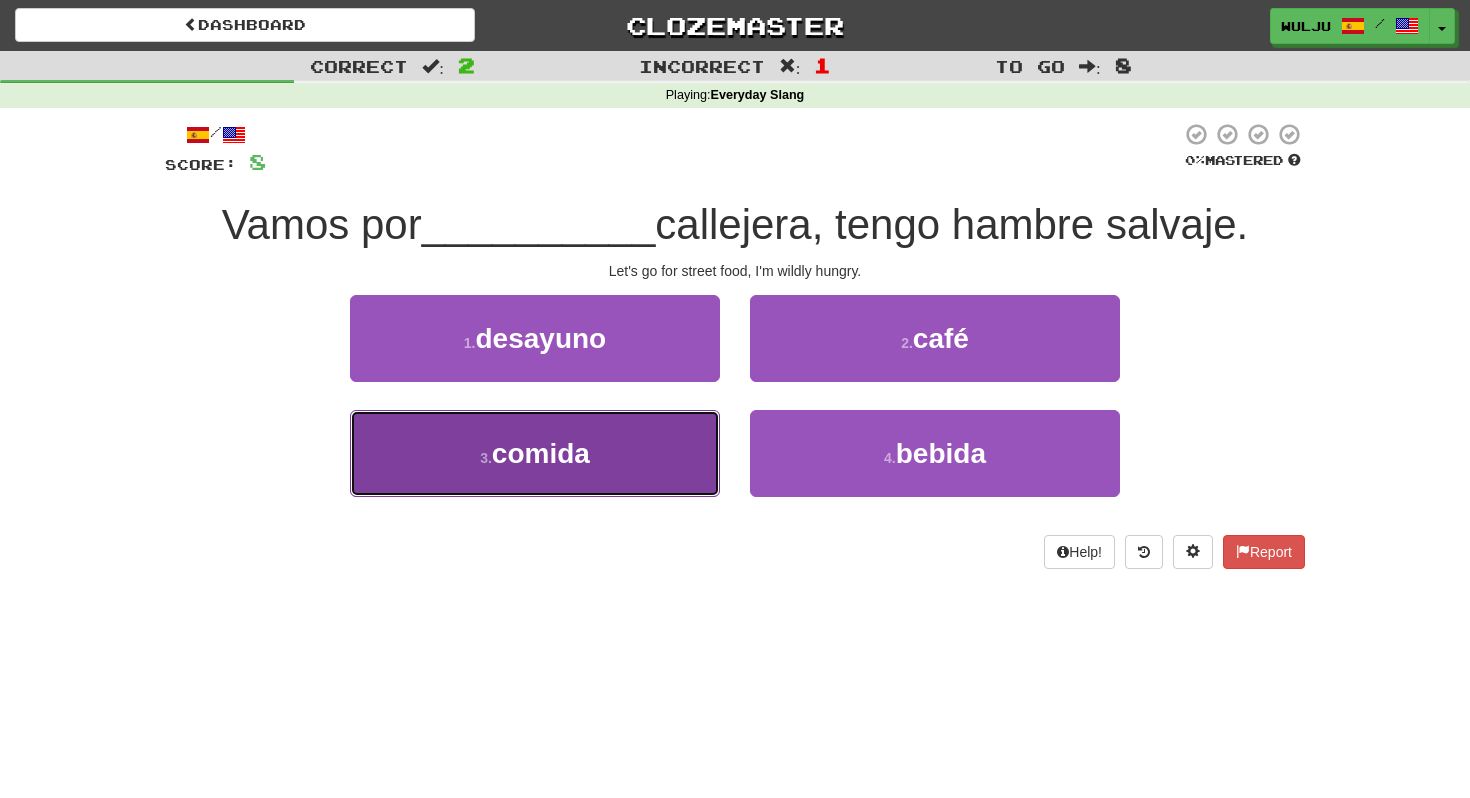 click on "3 .  comida" at bounding box center [535, 453] 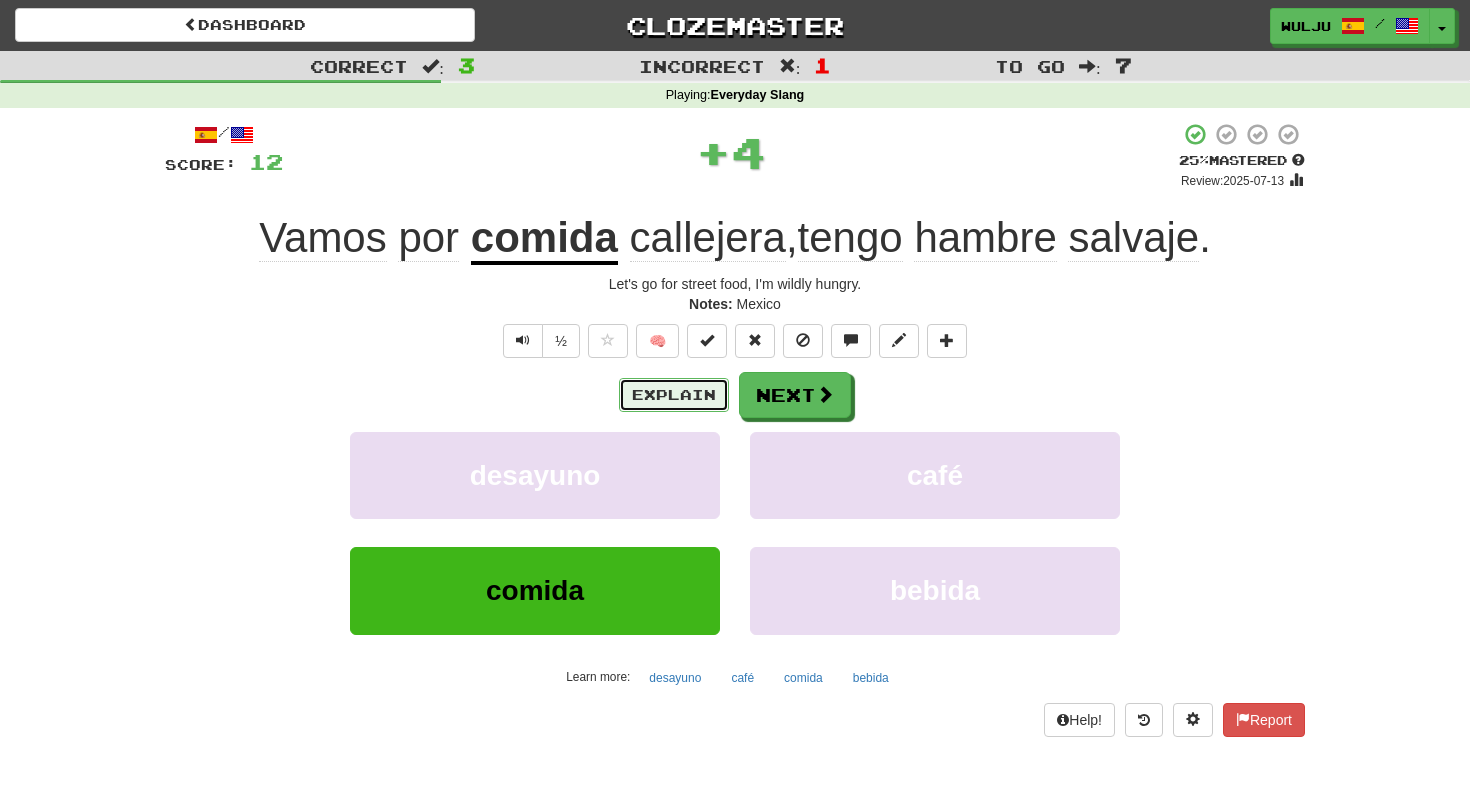 click on "Explain" at bounding box center (674, 395) 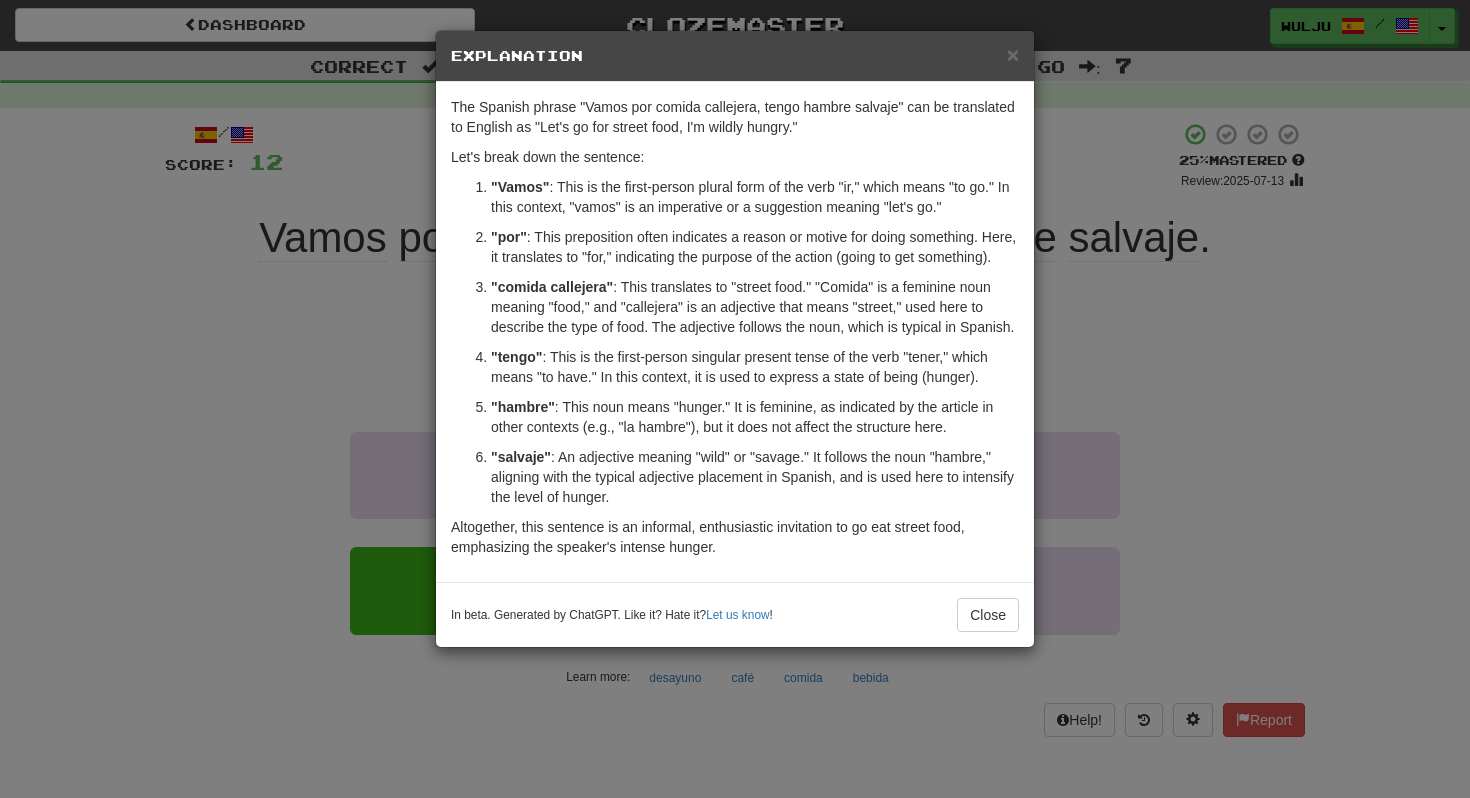 click on "× Explanation The Spanish phrase "Vamos por comida callejera, tengo hambre salvaje" can be translated to English as "Let's go for street food, I'm wildly hungry."
Let's break down the sentence:
"Vamos" : This is the first-person plural form of the verb "ir," which means "to go." In this context, "vamos" is an imperative or a suggestion meaning "let's go."
"por" : This preposition often indicates a reason or motive for doing something. Here, it translates to "for," indicating the purpose of the action (going to get something).
"comida callejera" : This translates to "street food." "Comida" is a feminine noun meaning "food," and "callejera" is an adjective that means "street," used here to describe the type of food. The adjective follows the noun, which is typical in Spanish.
"tengo" : This is the first-person singular present tense of the verb "tener," which means "to have." In this context, it is used to express a state of being (hunger).
"hambre"
"salvaje"
! Close" at bounding box center [735, 399] 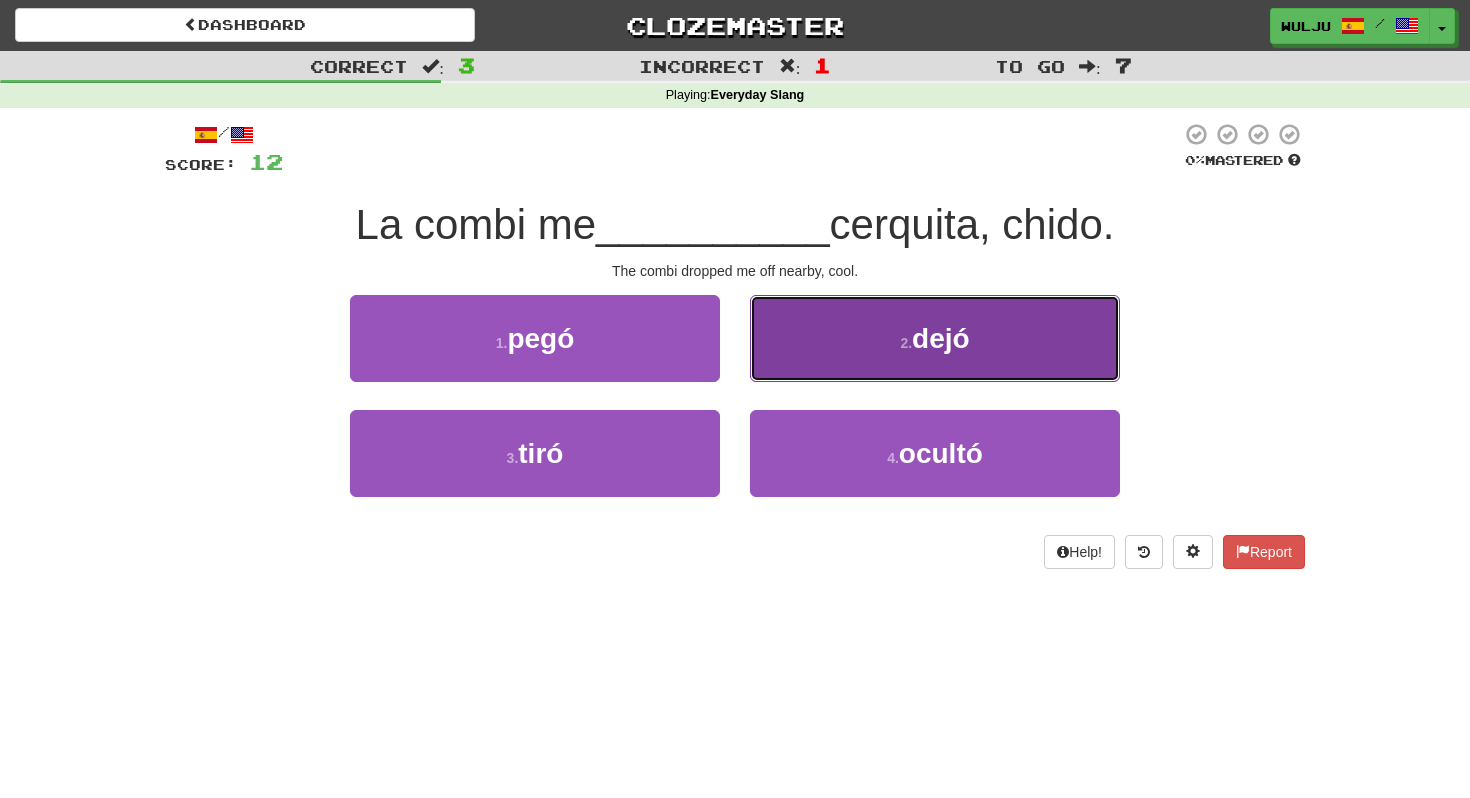 click on "2 .  dejó" at bounding box center (935, 338) 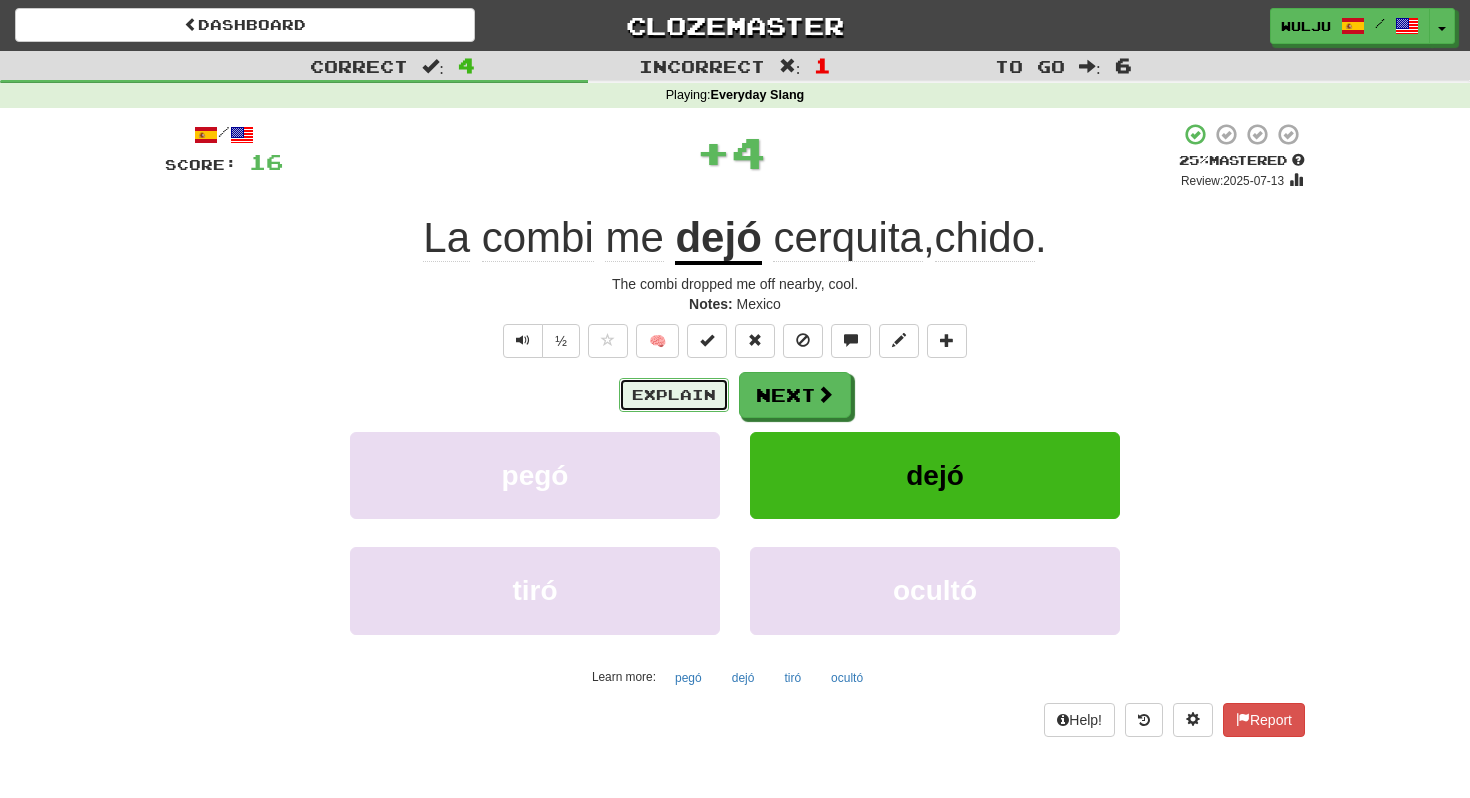 click on "Explain" at bounding box center (674, 395) 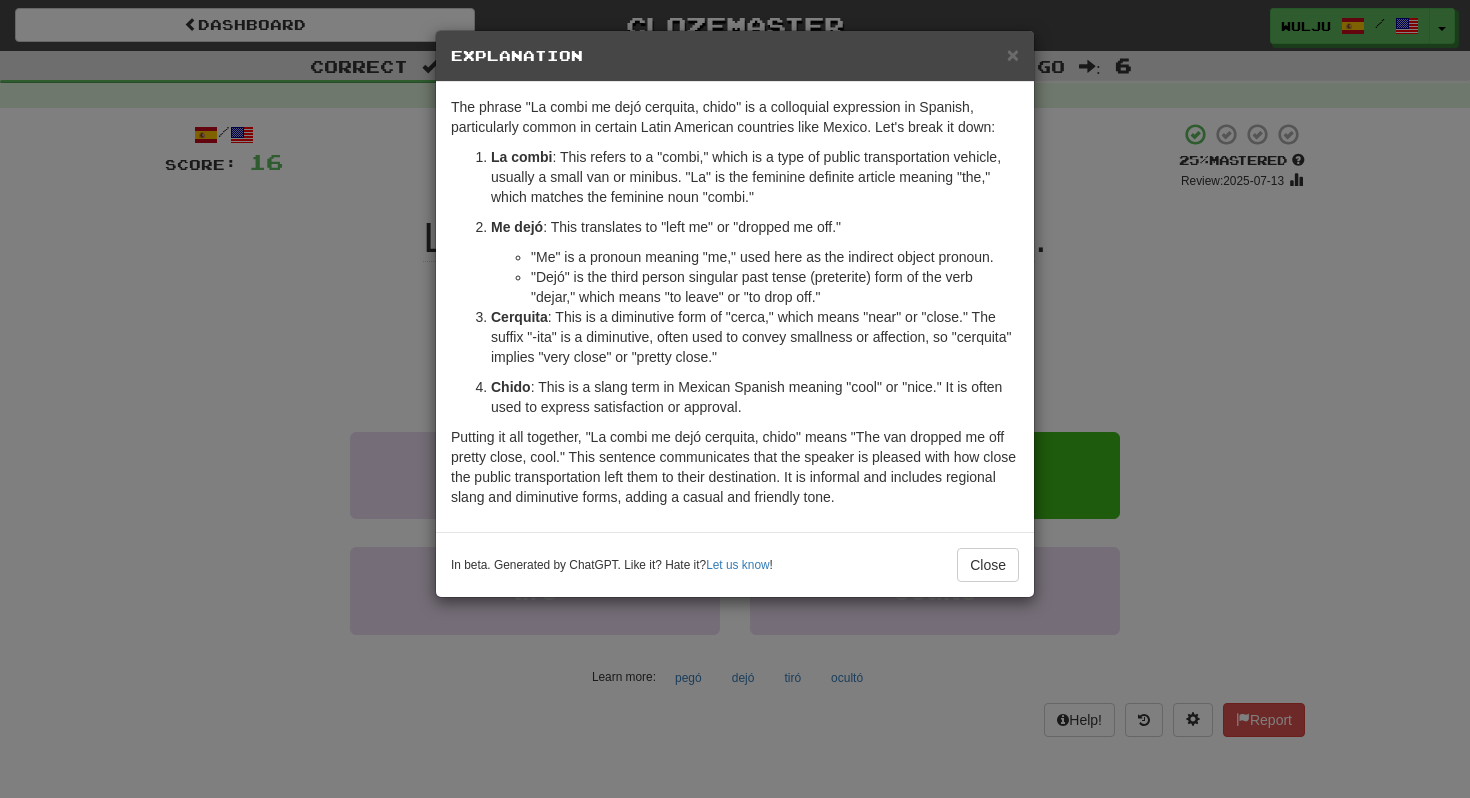 click on "× Explanation The phrase "La combi me dejó cerquita, chido" is a colloquial expression in Spanish, particularly common in certain Latin American countries like Mexico. Let's break it down:
La combi : This refers to a "combi," which is a type of public transportation vehicle, usually a small van or minibus. "La" is the feminine definite article meaning "the," which matches the feminine noun "combi."
Me dejó : This translates to "left me" or "dropped me off."
"Me" is a pronoun meaning "me," used here as the indirect object pronoun.
"Dejó" is the third person singular past tense (preterite) form of the verb "dejar," which means "to leave" or "to drop off."
Cerquita : This is a diminutive form of "cerca," which means "near" or "close." The suffix "-ita" is a diminutive, often used to convey smallness or affection, so "cerquita" implies "very close" or "pretty close."
Chido
In beta. Generated by ChatGPT. Like it? Hate it?  Let us know ! Close" at bounding box center (735, 399) 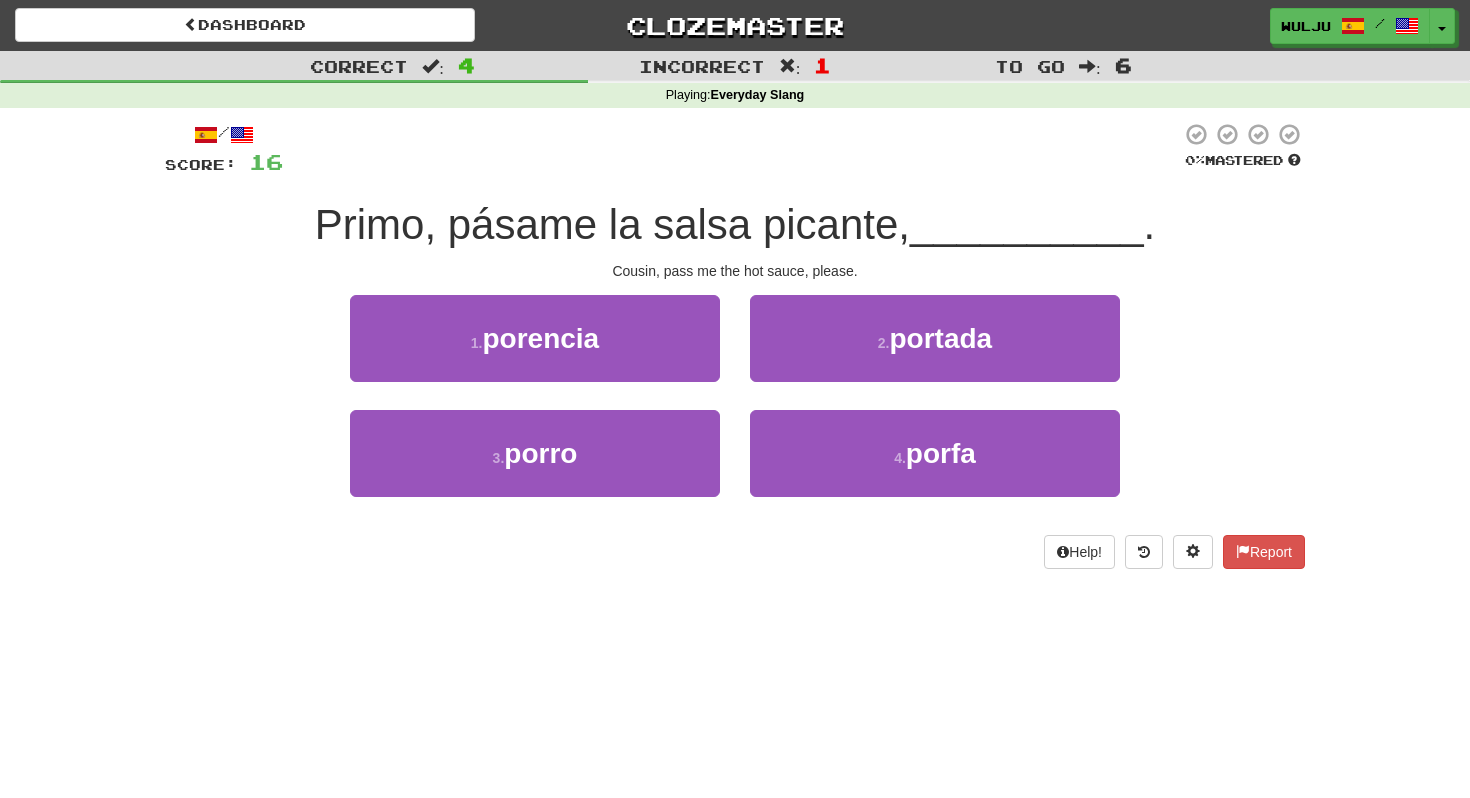 click on "Dashboard
Clozemaster
wulju
/
Toggle Dropdown
Dashboard
Leaderboard
Activity Feed
Notifications
Profile
Discussions
한국어
/
English
Streak:
0
Review:
0
Points Today: 0
Deutsch
/
English
Streak:
0
Review:
40
Points Today: 0
English
/
Polski
Streak:
0
Review:
0
Points Today: 0
Español
/
English
Streak:
2
Review:
102
Points Today: 0
Français
/
English
Streak:
0
Review:
20
Points Today: 0
Nederlands
/
English
Streak:
0
Review:
23
Points Today: 0
Português
/
English
Streak:
0
Review:
1
Points Today: 0
Shqip
/
English
0" at bounding box center (735, 399) 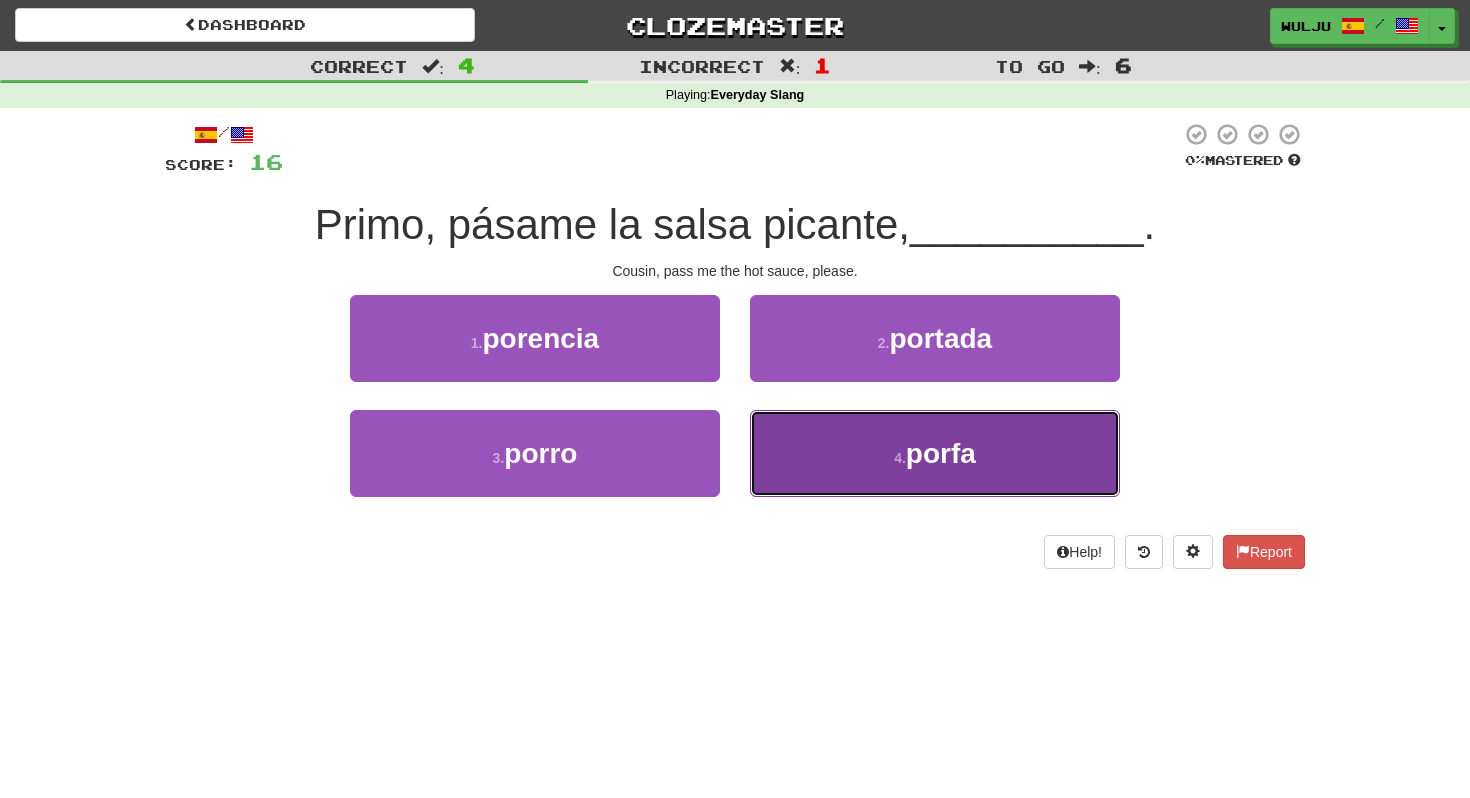 click on "4 .  porfa" at bounding box center (935, 453) 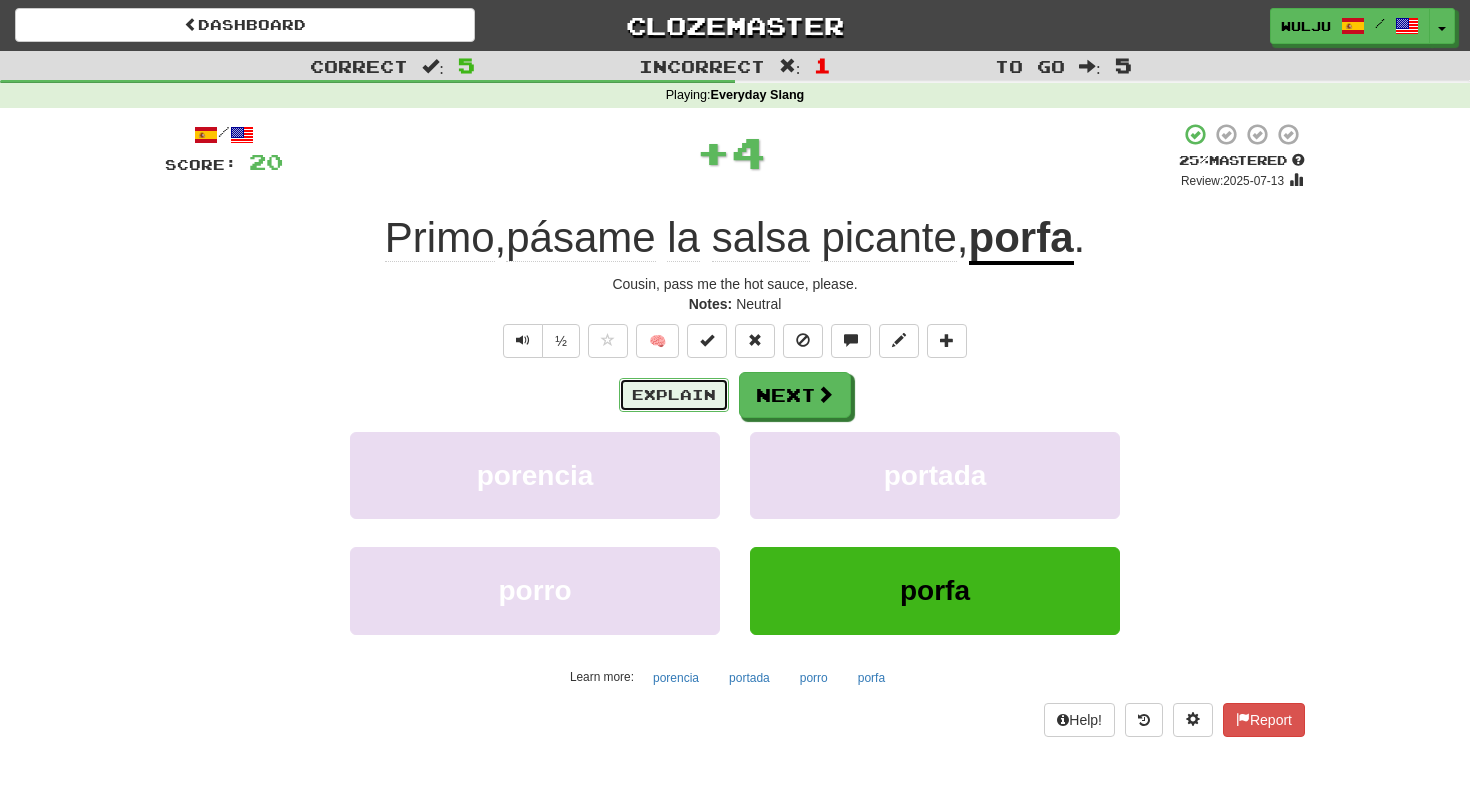 click on "Explain" at bounding box center (674, 395) 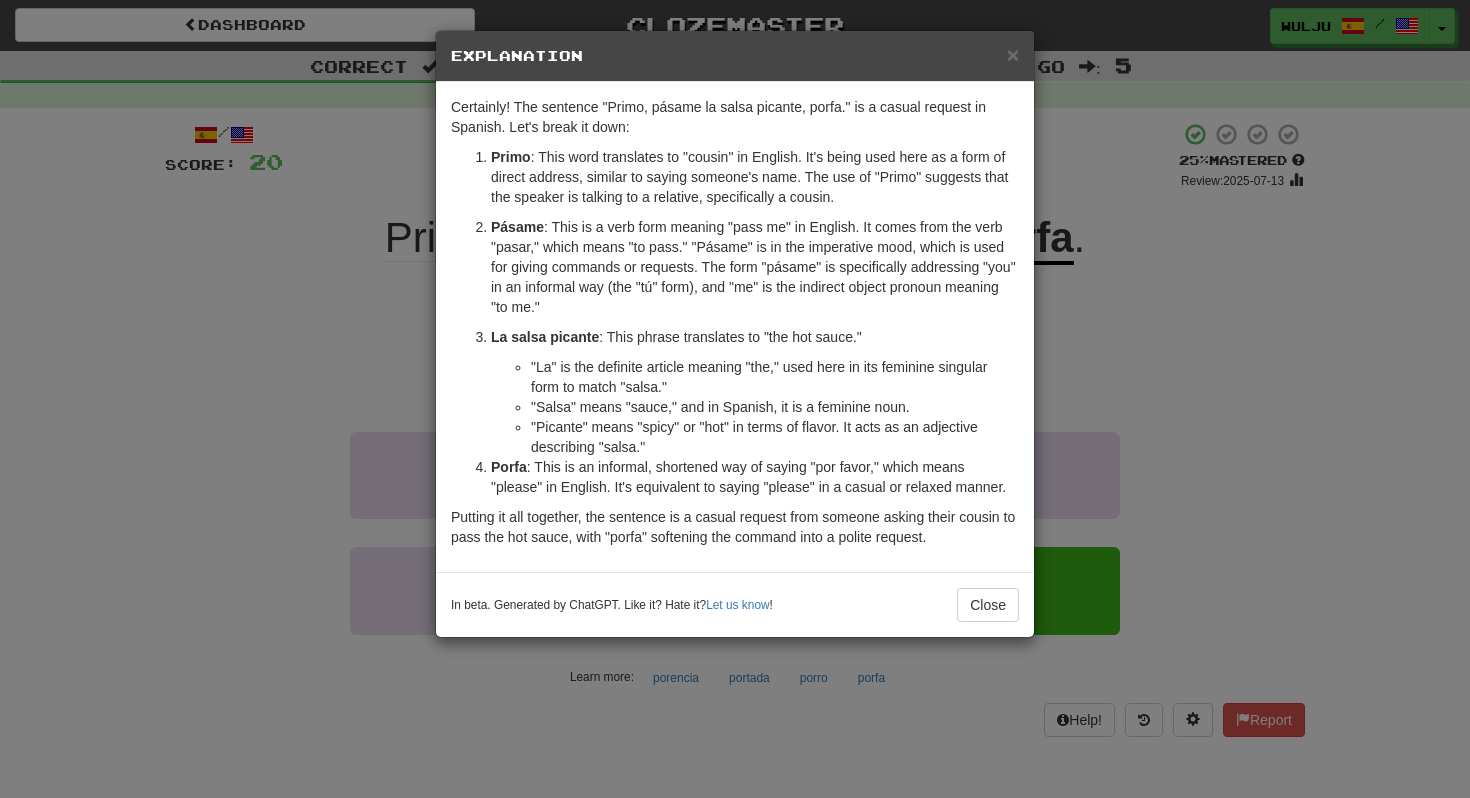 click on "× Explanation Certainly! The sentence "Primo, pásame la salsa picante, porfa." is a casual request in Spanish. Let's break it down:
Primo : This word translates to "cousin" in English. It's being used here as a form of direct address, similar to saying someone's name. The use of "Primo" suggests that the speaker is talking to a relative, specifically a cousin.
Pásame : This is a verb form meaning "pass me" in English. It comes from the verb "pasar," which means "to pass." "Pásame" is in the imperative mood, which is used for giving commands or requests. The form "pásame" is specifically addressing "you" in an informal way (the "tú" form), and "me" is the indirect object pronoun meaning "to me."
La salsa picante : This phrase translates to "the hot sauce."
"La" is the definite article meaning "the," used here in its feminine singular form to match "salsa."
"Salsa" means "sauce," and in Spanish, it is a feminine noun.
Porfa
Let us know ! Close" at bounding box center (735, 399) 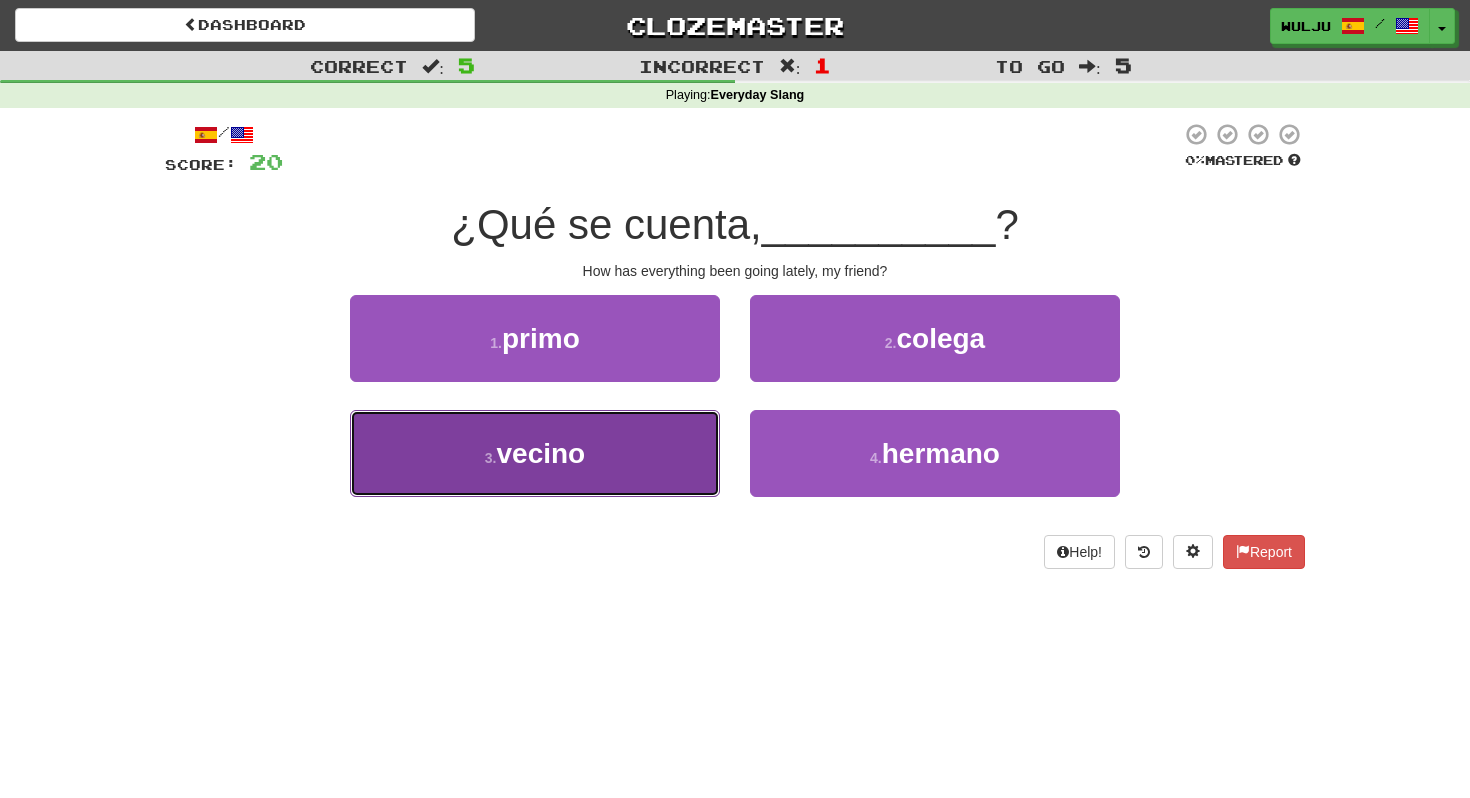 click on "3 .  vecino" at bounding box center (535, 453) 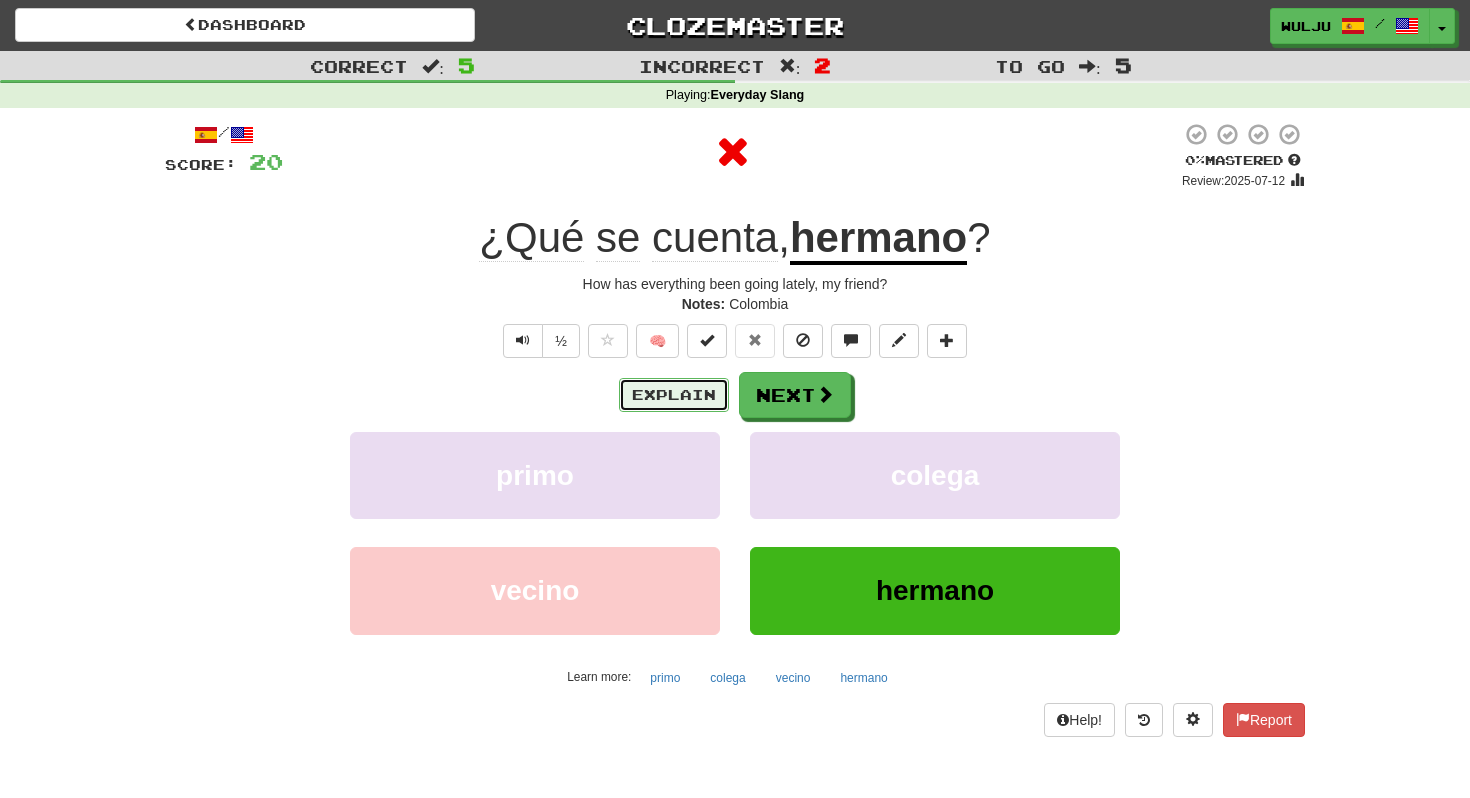 click on "Explain" at bounding box center (674, 395) 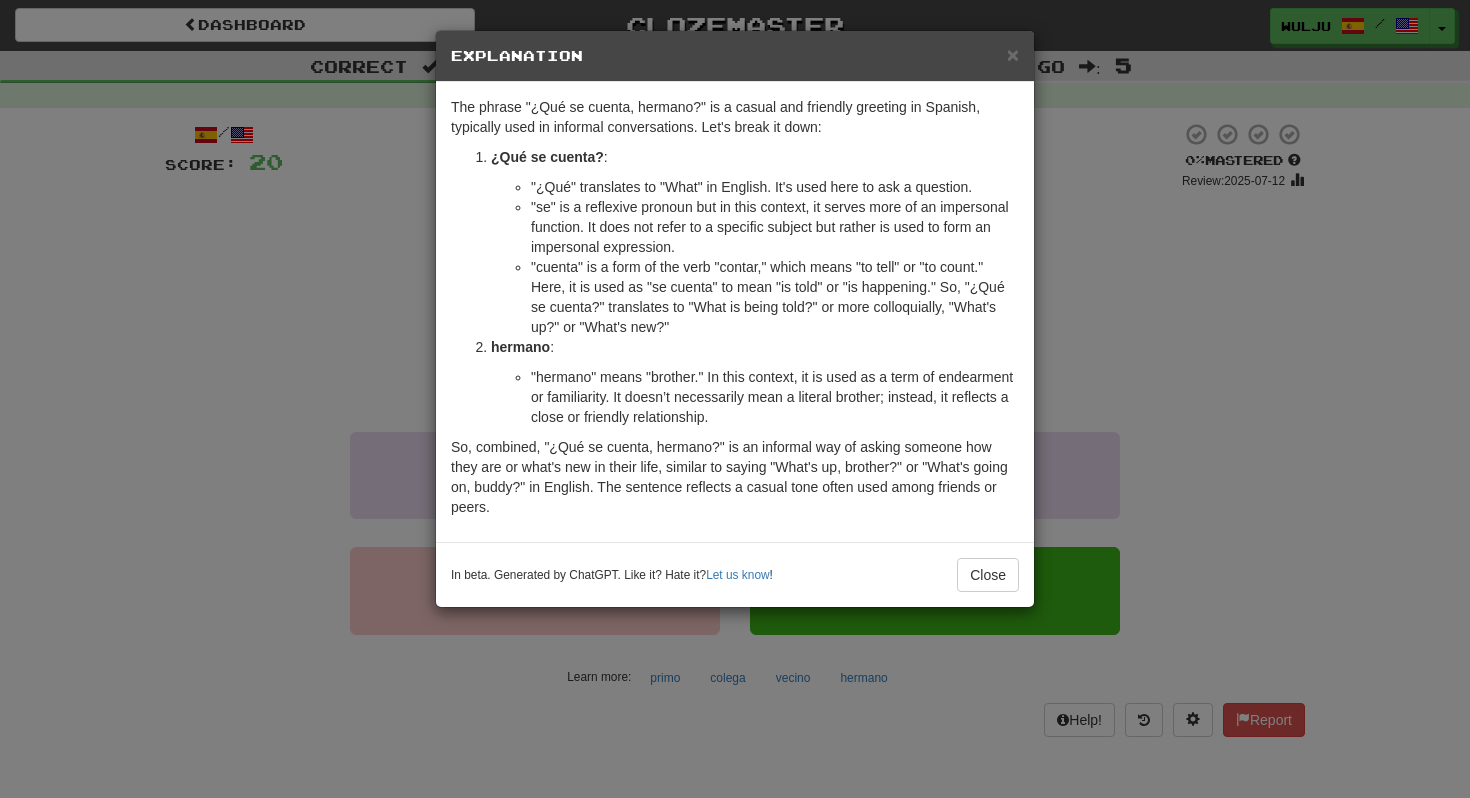 click on "× Explanation The phrase "¿Qué se cuenta, hermano?" is a casual and friendly greeting in Spanish, typically used in informal conversations. Let's break it down:
¿Qué se cuenta? :
"¿Qué" translates to "What" in English. It's used here to ask a question.
"se" is a reflexive pronoun but in this context, it serves more of an impersonal function. It does not refer to a specific subject but rather is used to form an impersonal expression.
"cuenta" is a form of the verb "contar," which means "to tell" or "to count." Here, it is used as "se cuenta" to mean "is told" or "is happening." So, "¿Qué se cuenta?" translates to "What is being told?" or more colloquially, "What's up?" or "What's new?"
hermano :
"hermano" means "brother." In this context, it is used as a term of endearment or familiarity. It doesn’t necessarily mean a literal brother; instead, it reflects a close or friendly relationship.
In beta. Generated by ChatGPT. Like it? Hate it?  Let us know ! Close" at bounding box center [735, 399] 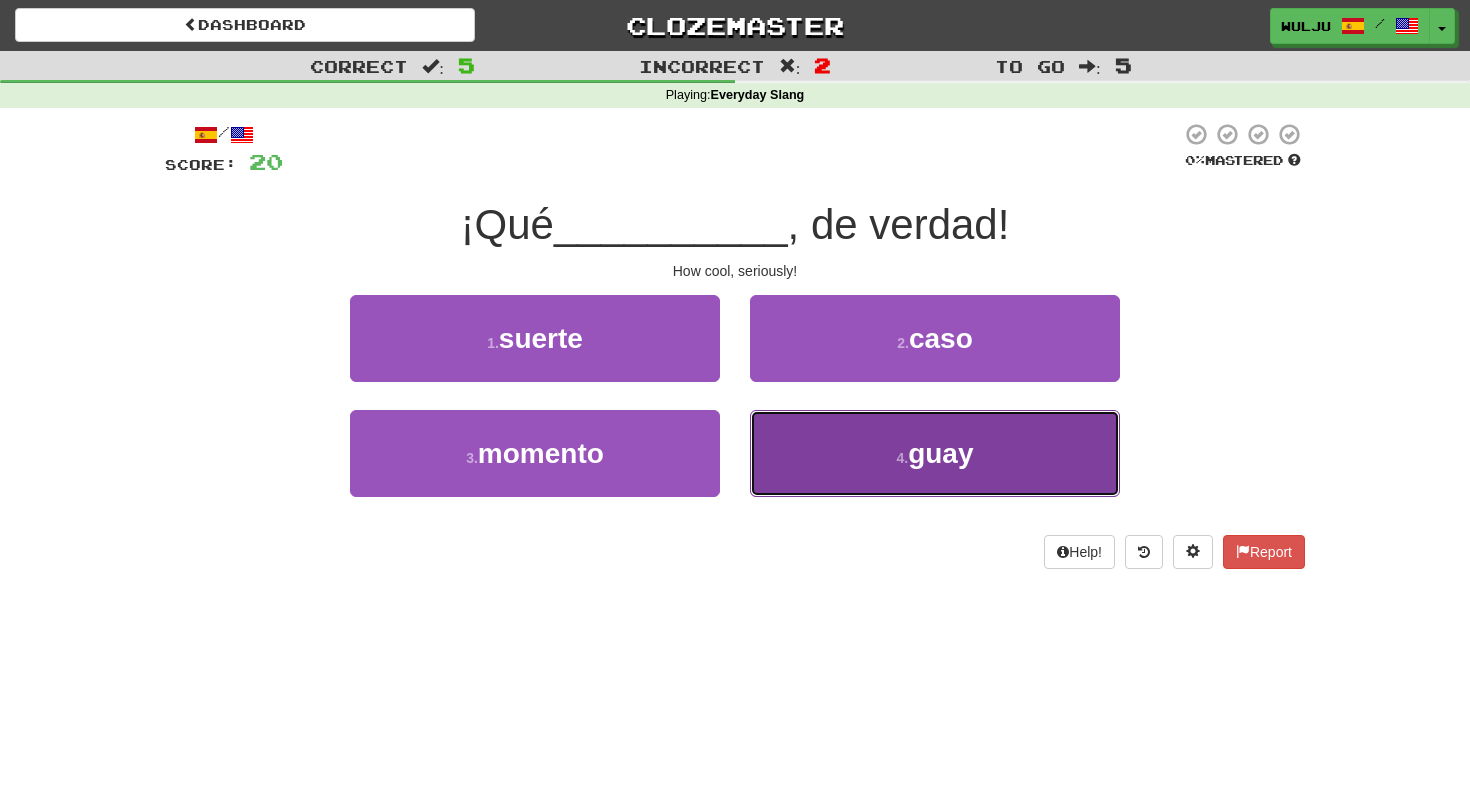 click on "4 .  guay" at bounding box center [935, 453] 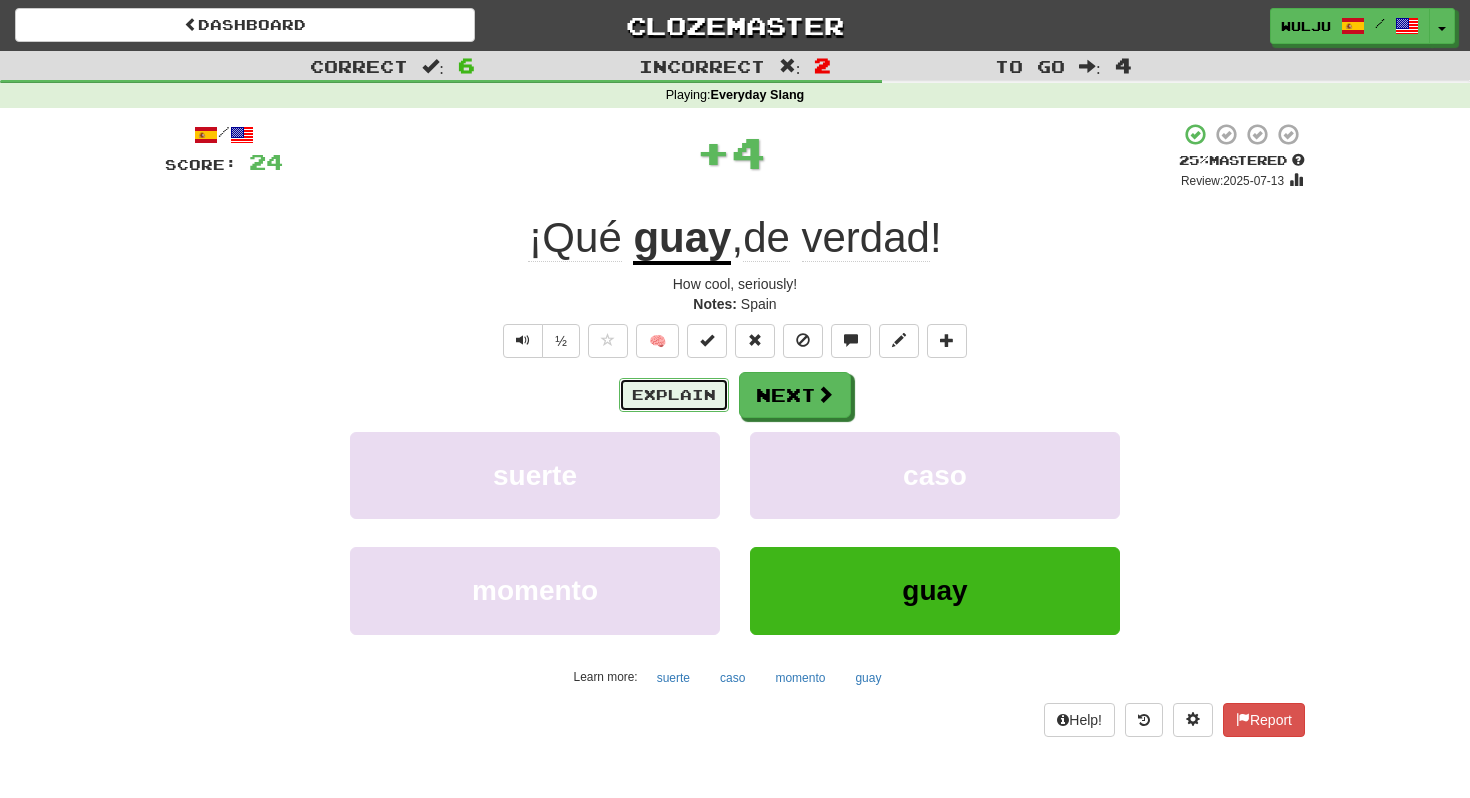 click on "Explain" at bounding box center (674, 395) 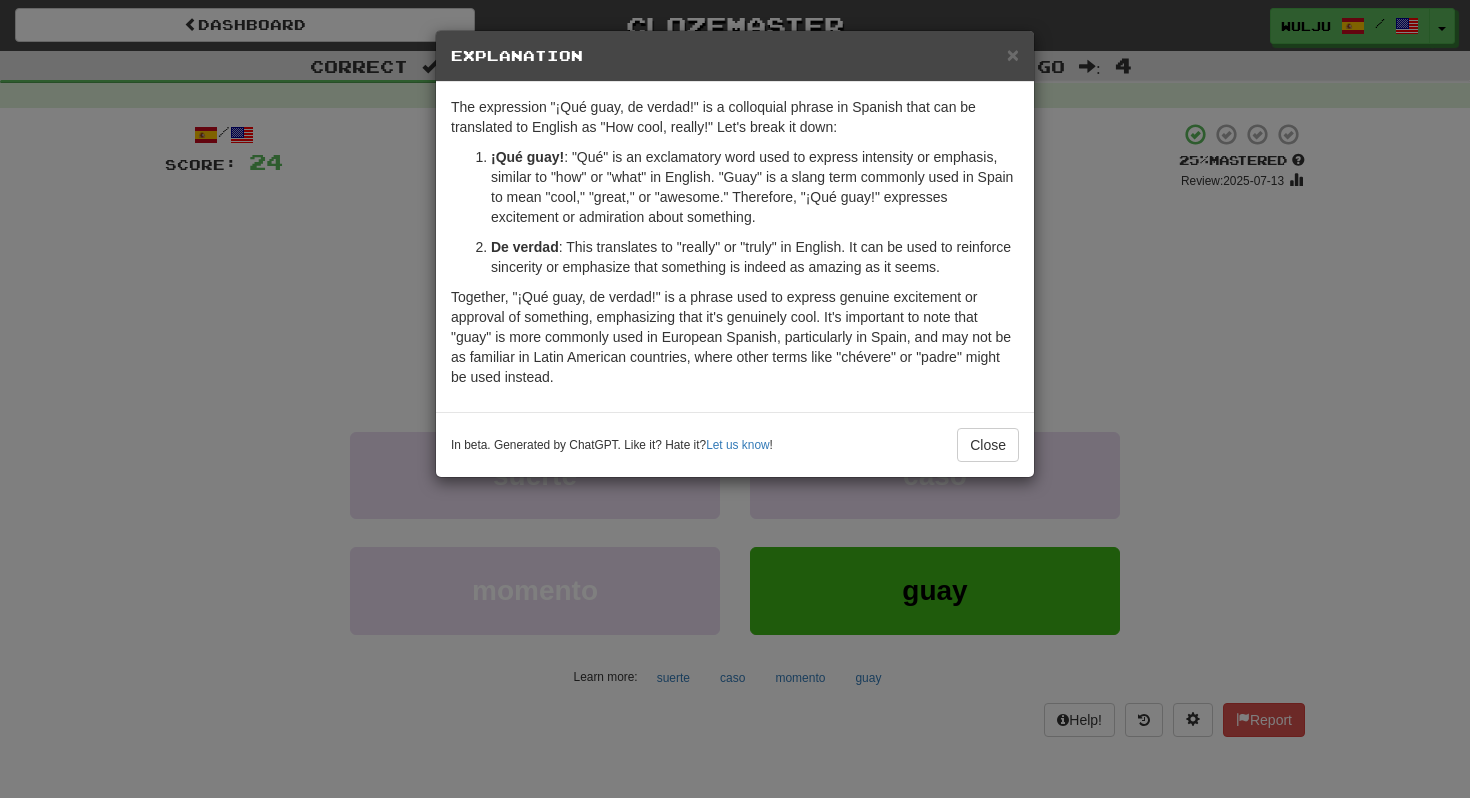 click on "× Explanation The expression "¡Qué guay, de verdad!" is a colloquial phrase in Spanish that can be translated to English as "How cool, really!" Let's break it down:
¡Qué guay! : "Qué" is an exclamatory word used to express intensity or emphasis, similar to "how" or "what" in English. "Guay" is a slang term commonly used in Spain to mean "cool," "great," or "awesome." Therefore, "¡Qué guay!" expresses excitement or admiration about something.
De verdad : This translates to "really" or "truly" in English. It can be used to reinforce sincerity or emphasize that something is indeed as amazing as it seems.
Together, "¡Qué guay, de verdad!" is a phrase used to express genuine excitement or approval of something, emphasizing that it's genuinely cool. It's important to note that "guay" is more commonly used in European Spanish, particularly in Spain, and may not be as familiar in Latin American countries, where other terms like "chévere" or "padre" might be used instead. Let us know !" at bounding box center (735, 399) 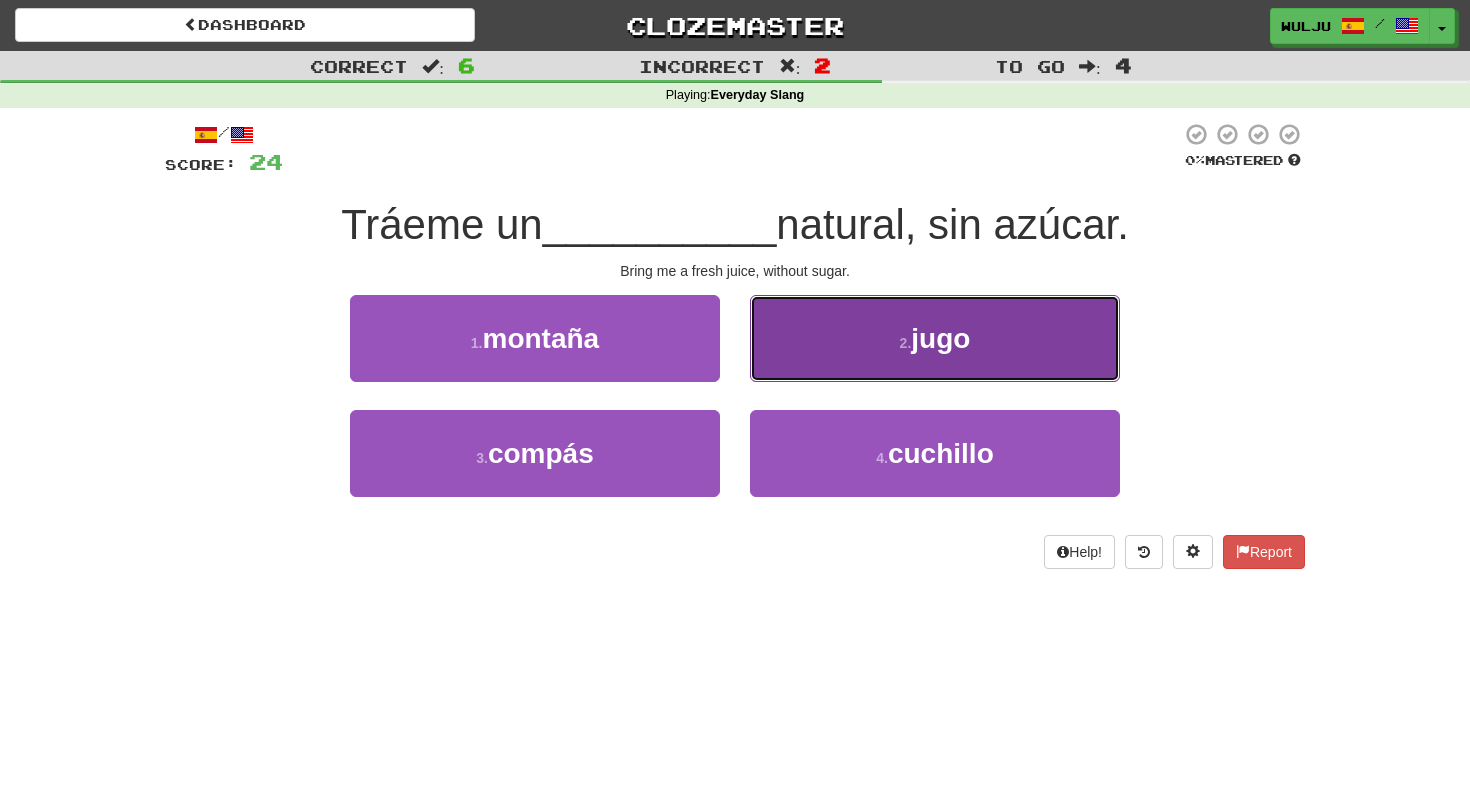 click on "2 .  jugo" at bounding box center [935, 338] 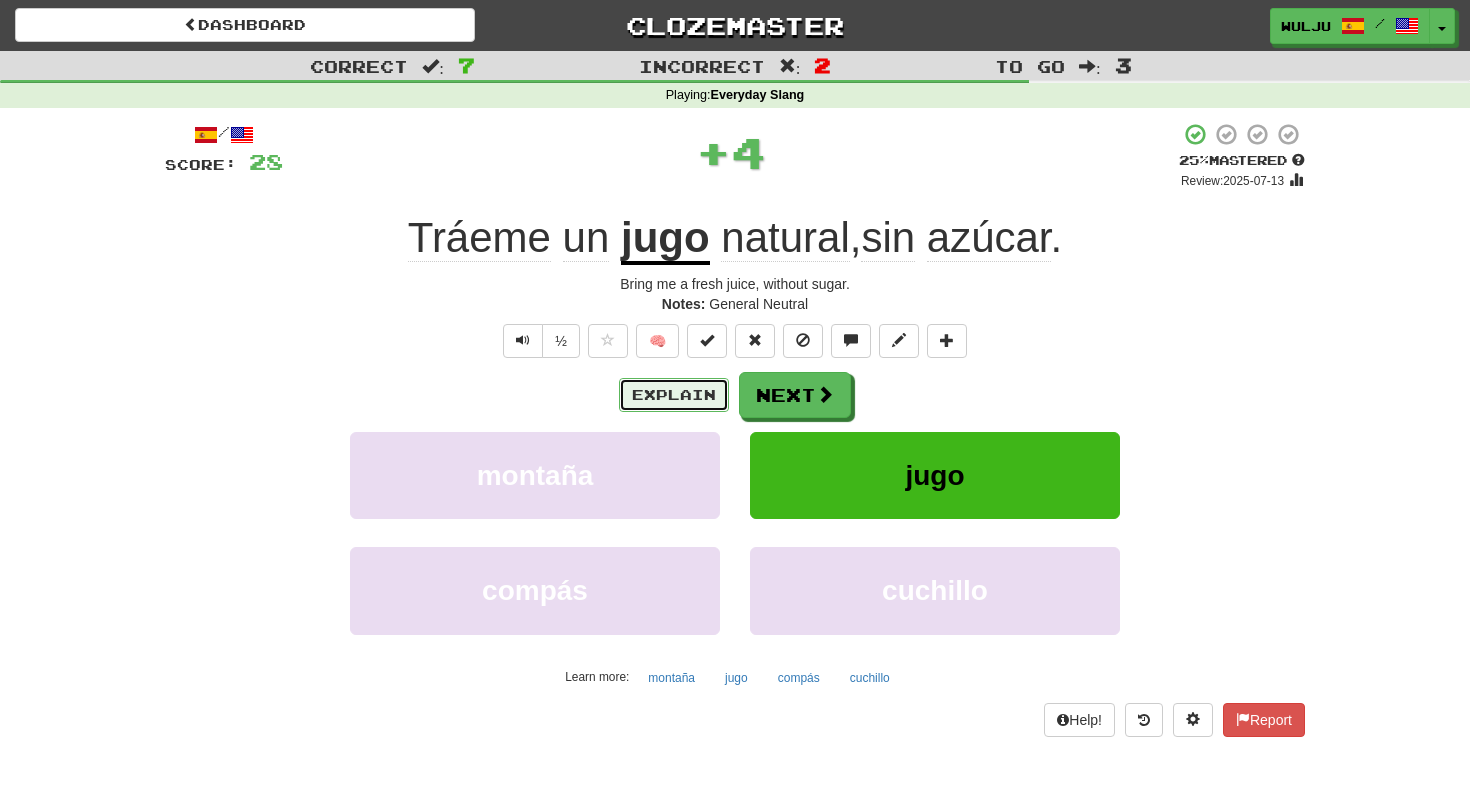 click on "Explain" at bounding box center [674, 395] 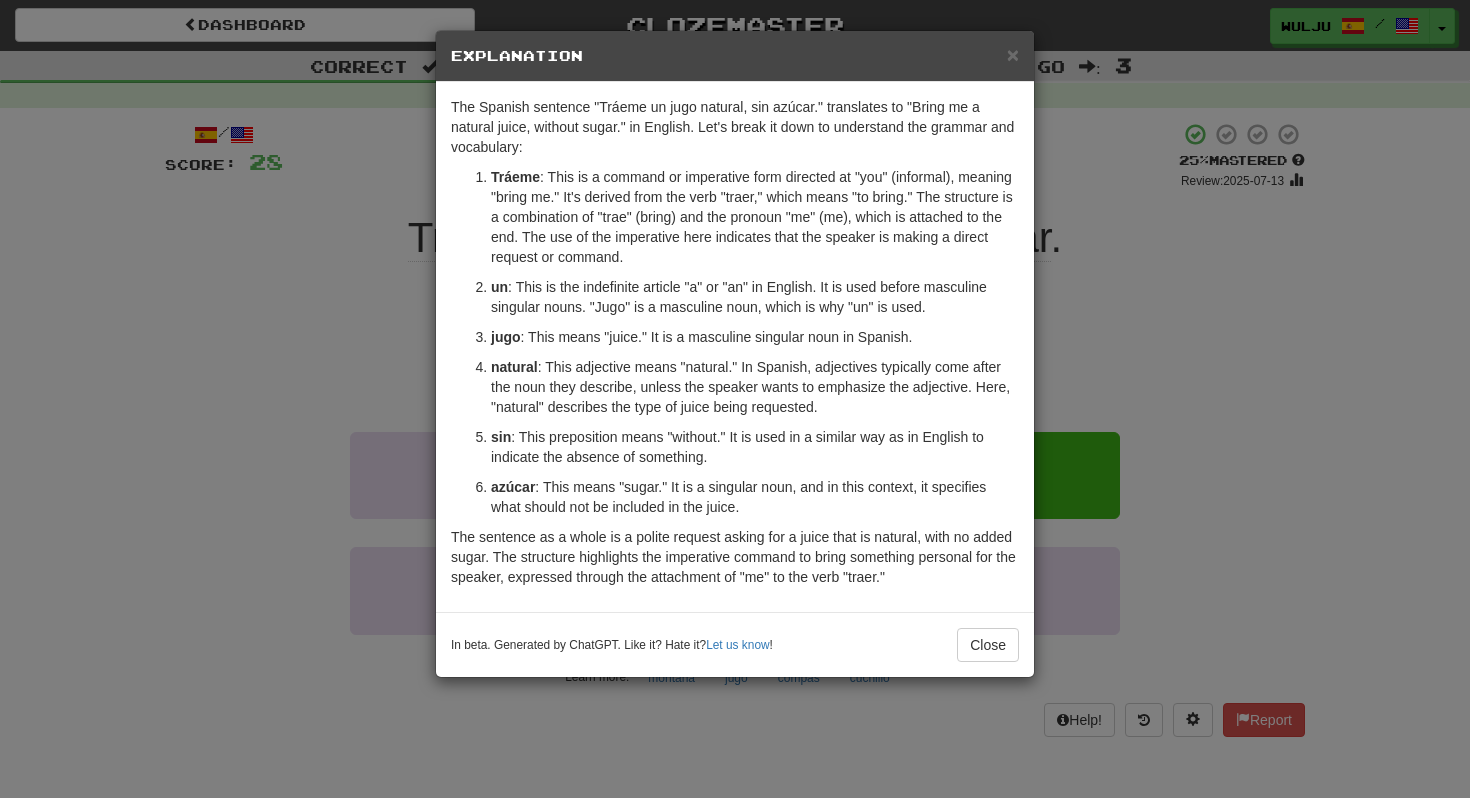 click on "× Explanation The Spanish sentence "Tráeme un jugo natural, sin azúcar." translates to "Bring me a natural juice, without sugar." in English. Let's break it down to understand the grammar and vocabulary:
Tráeme : This is a command or imperative form directed at "you" (informal), meaning "bring me." It's derived from the verb "traer," which means "to bring." The structure is a combination of "trae" (bring) and the pronoun "me" (me), which is attached to the end. The use of the imperative here indicates that the speaker is making a direct request or command.
un : This is the indefinite article "a" or "an" in English. It is used before masculine singular nouns. "Jugo" is a masculine noun, which is why "un" is used.
jugo : This means "juice." It is a masculine singular noun in Spanish.
natural
sin : This preposition means "without." It is used in a similar way as in English to indicate the absence of something.
azúcar
In beta. Generated by ChatGPT. Like it? Hate it?" at bounding box center [735, 399] 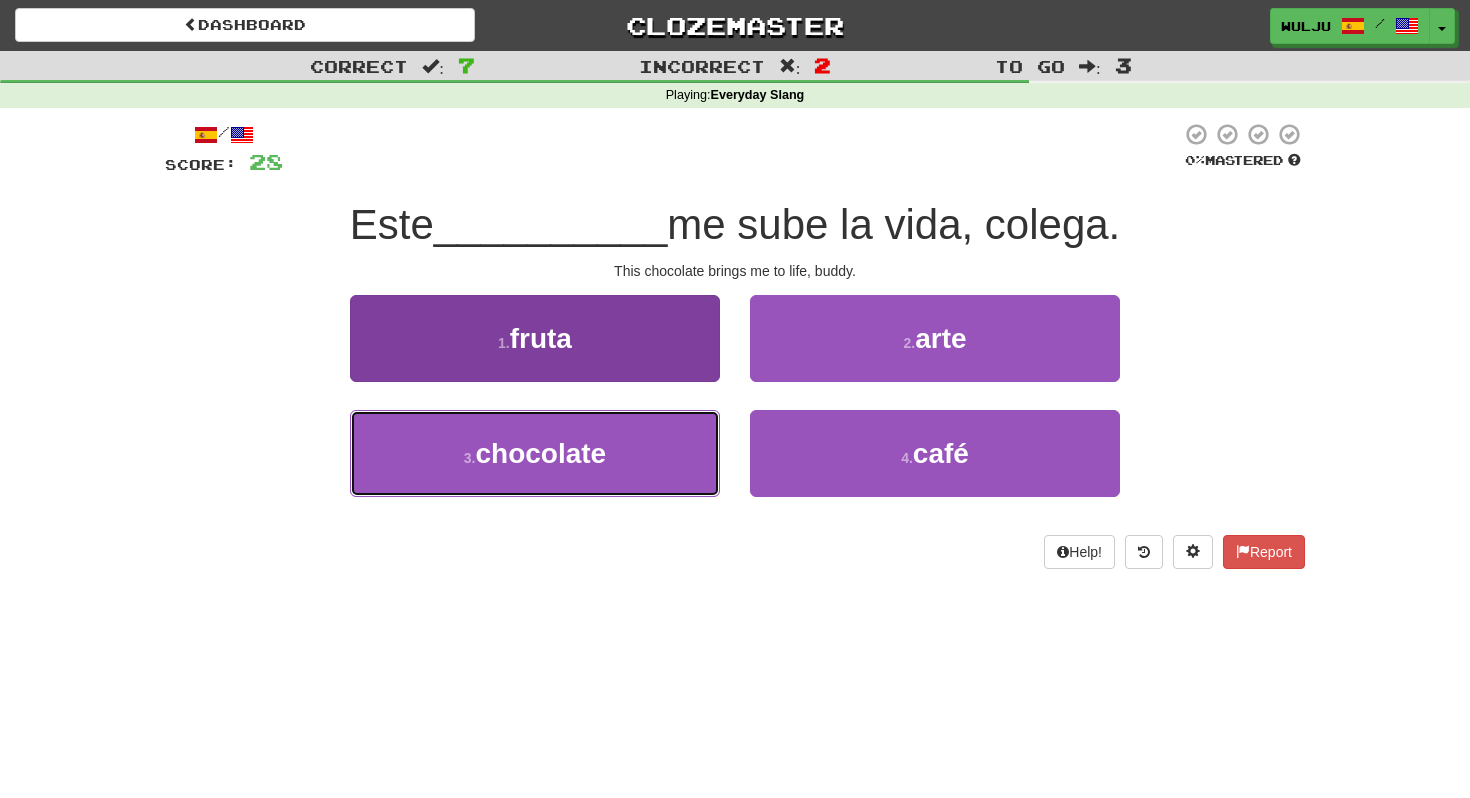 click on "chocolate" at bounding box center [540, 453] 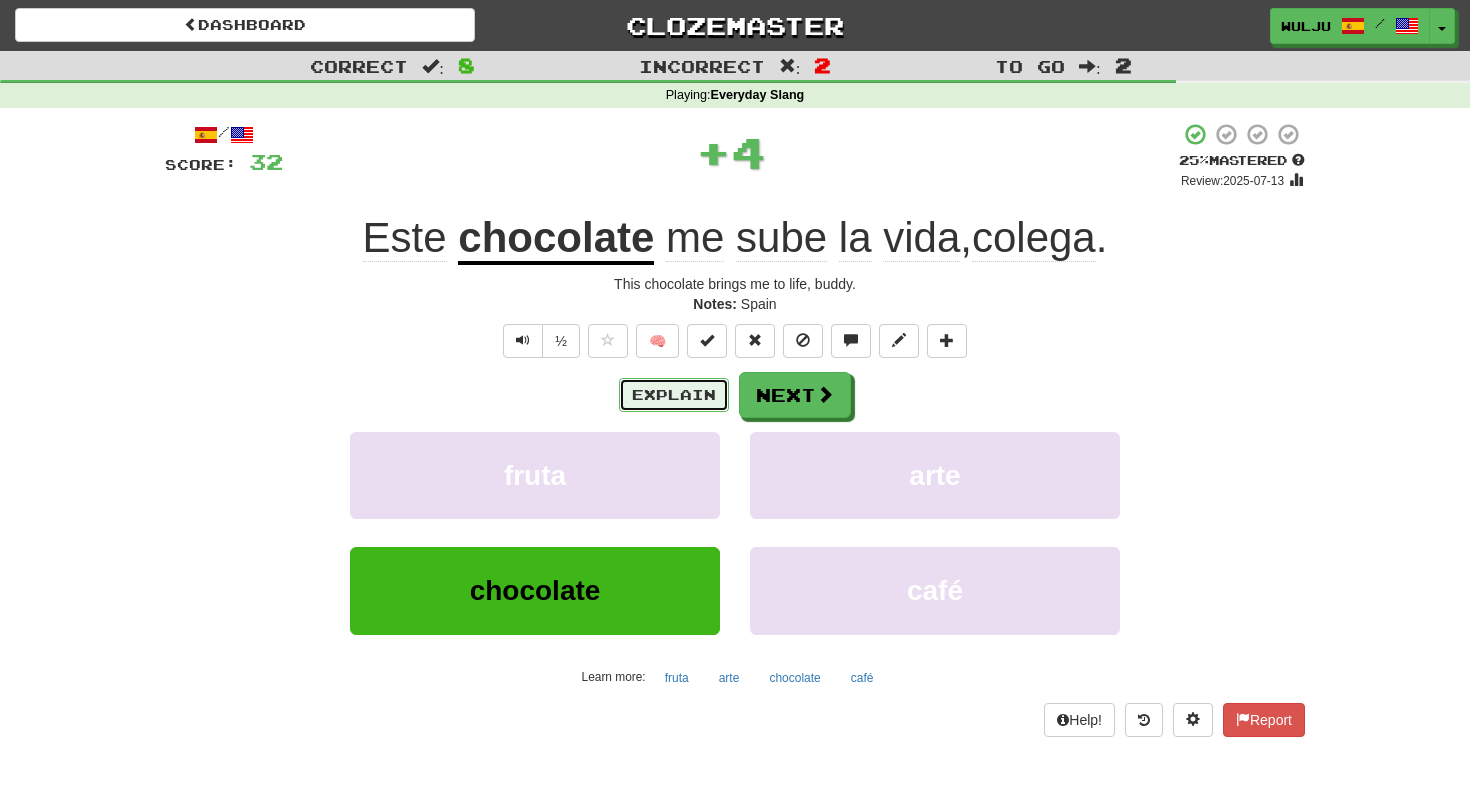 click on "Explain" at bounding box center [674, 395] 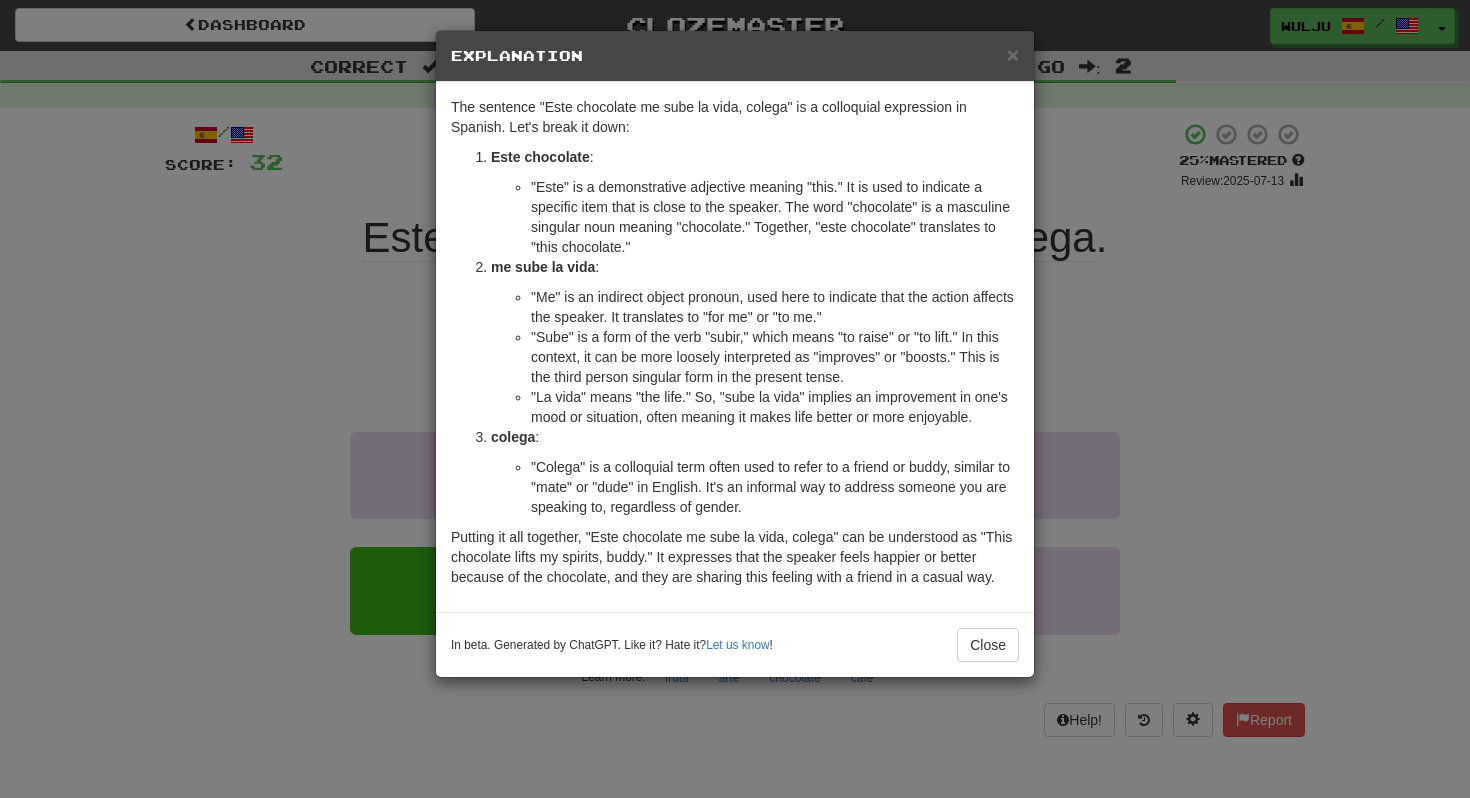 click on "× Explanation The sentence "Este chocolate me sube la vida, colega" is a colloquial expression in Spanish. Let's break it down:
Este chocolate :
"Este" is a demonstrative adjective meaning "this." It is used to indicate a specific item that is close to the speaker. The word "chocolate" is a masculine singular noun meaning "chocolate." Together, "este chocolate" translates to "this chocolate."
me sube la vida :
"Me" is an indirect object pronoun, used here to indicate that the action affects the speaker. It translates to "for me" or "to me."
"Sube" is a form of the verb "subir," which means "to raise" or "to lift." In this context, it can be more loosely interpreted as "improves" or "boosts." This is the third person singular form in the present tense.
"La vida" means "the life." So, "sube la vida" implies an improvement in one's mood or situation, often meaning it makes life better or more enjoyable.
colega :
In beta. Generated by ChatGPT. Like it? Hate it?  !" at bounding box center [735, 399] 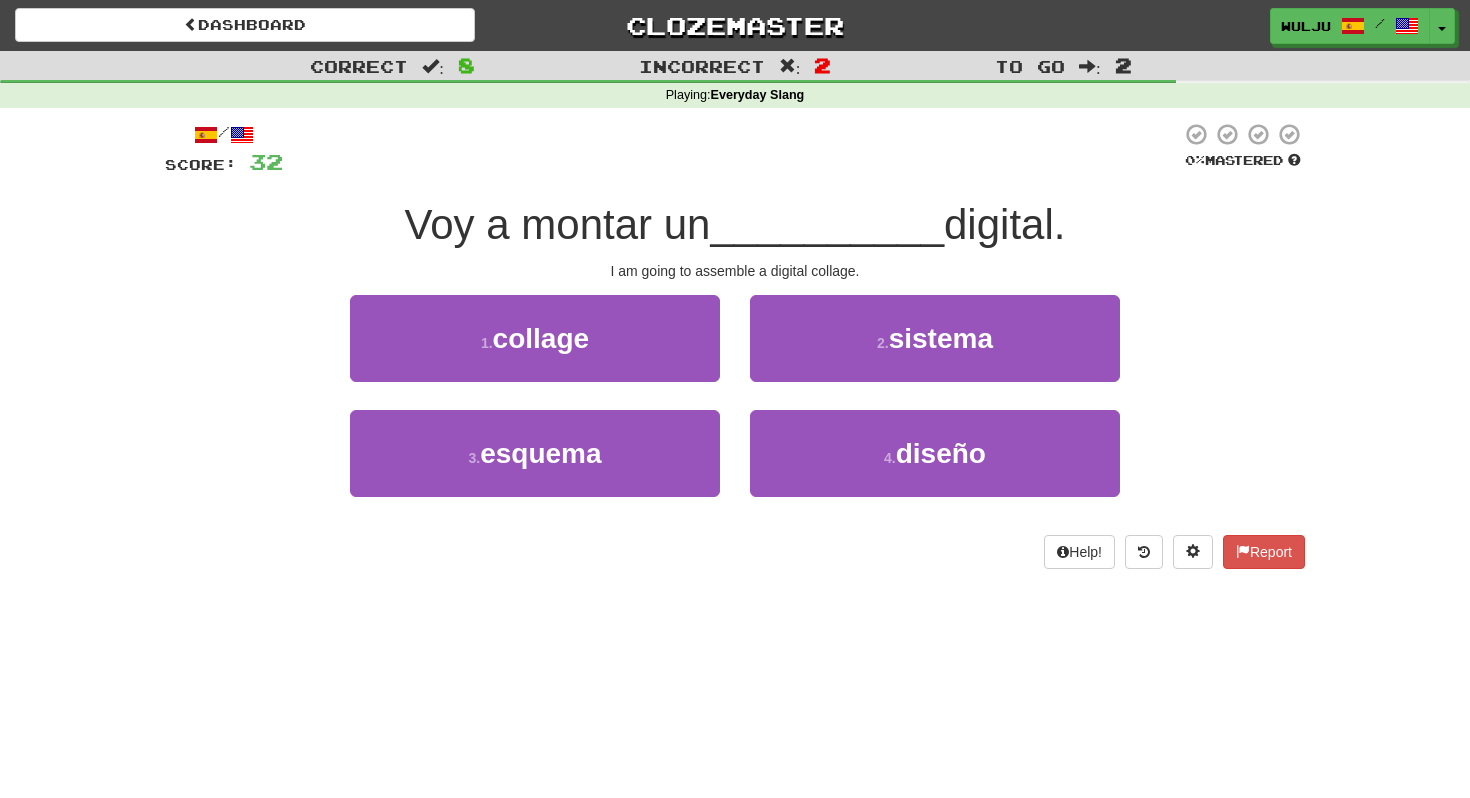 click on "1 .  collage" at bounding box center [535, 352] 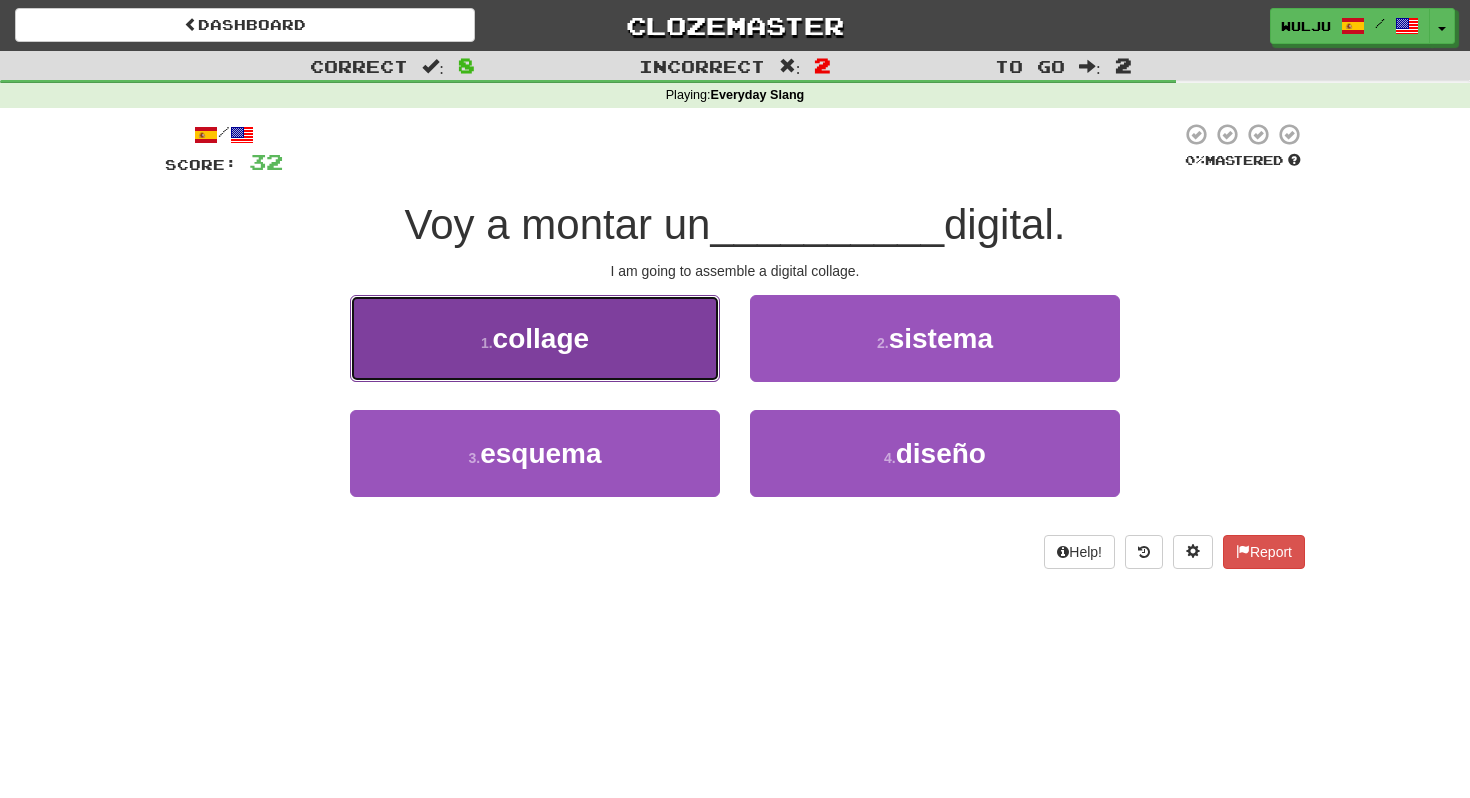 click on "collage" at bounding box center (541, 338) 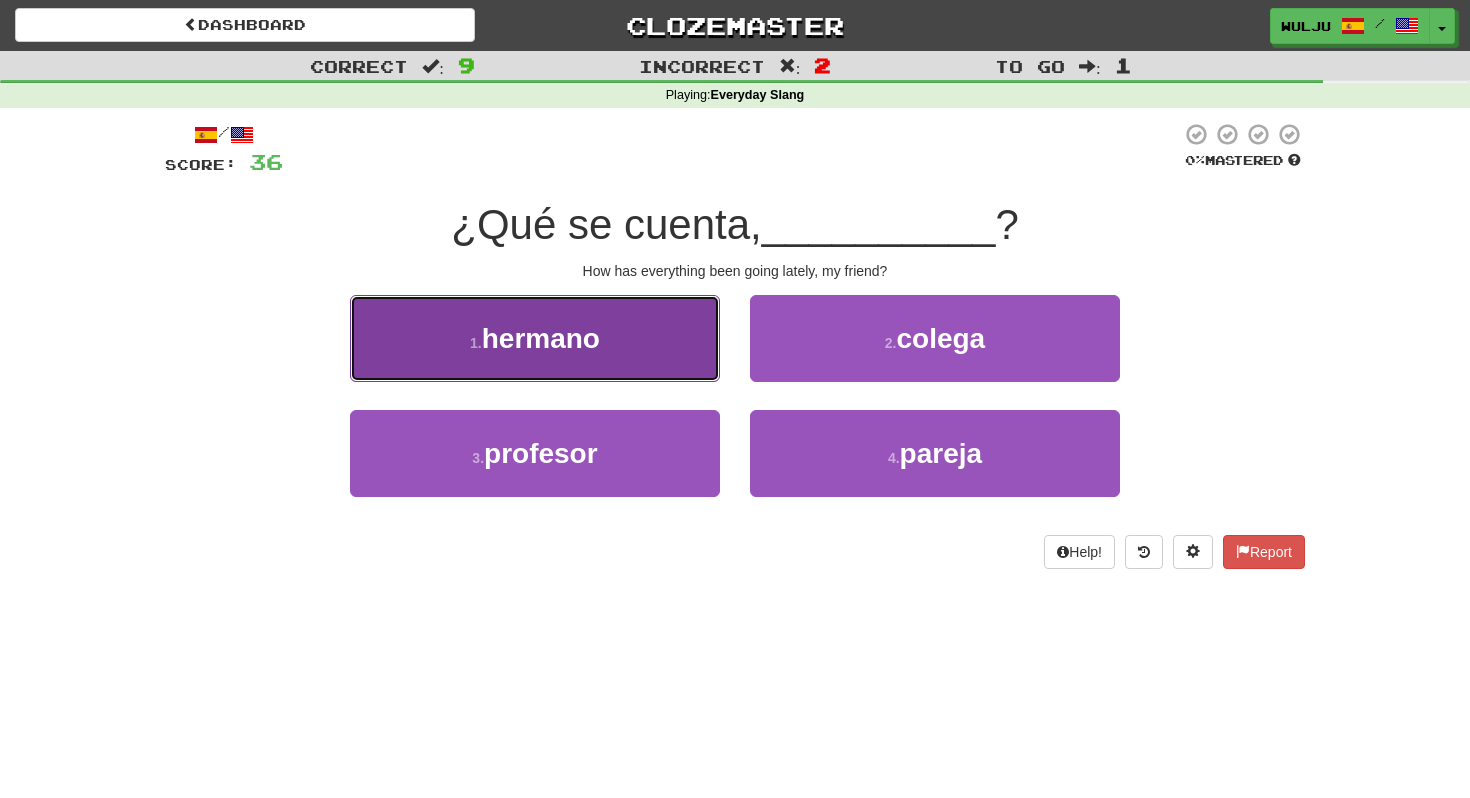 click on "1 .  hermano" at bounding box center (535, 338) 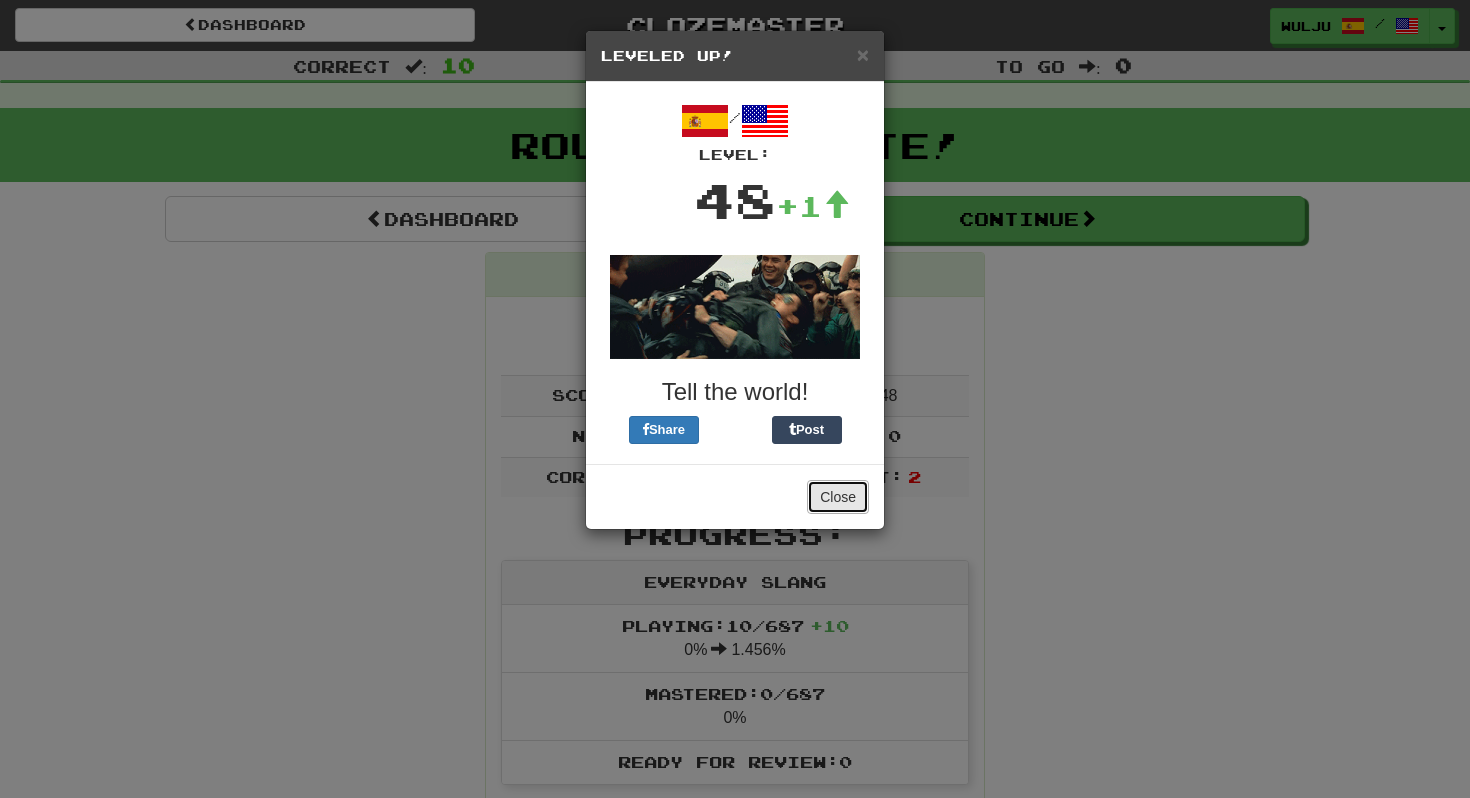click on "Close" at bounding box center (838, 497) 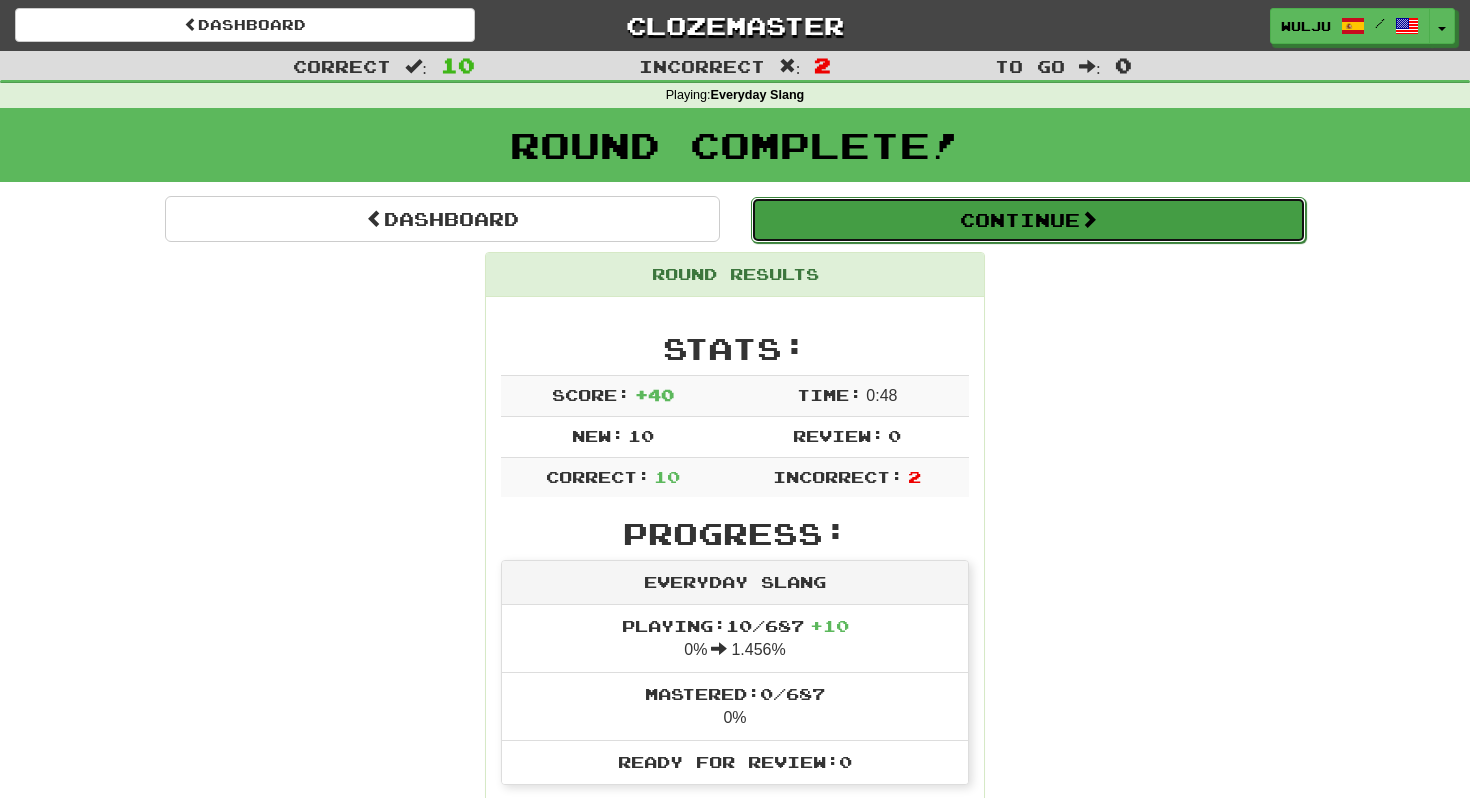 click on "Continue" at bounding box center (1028, 220) 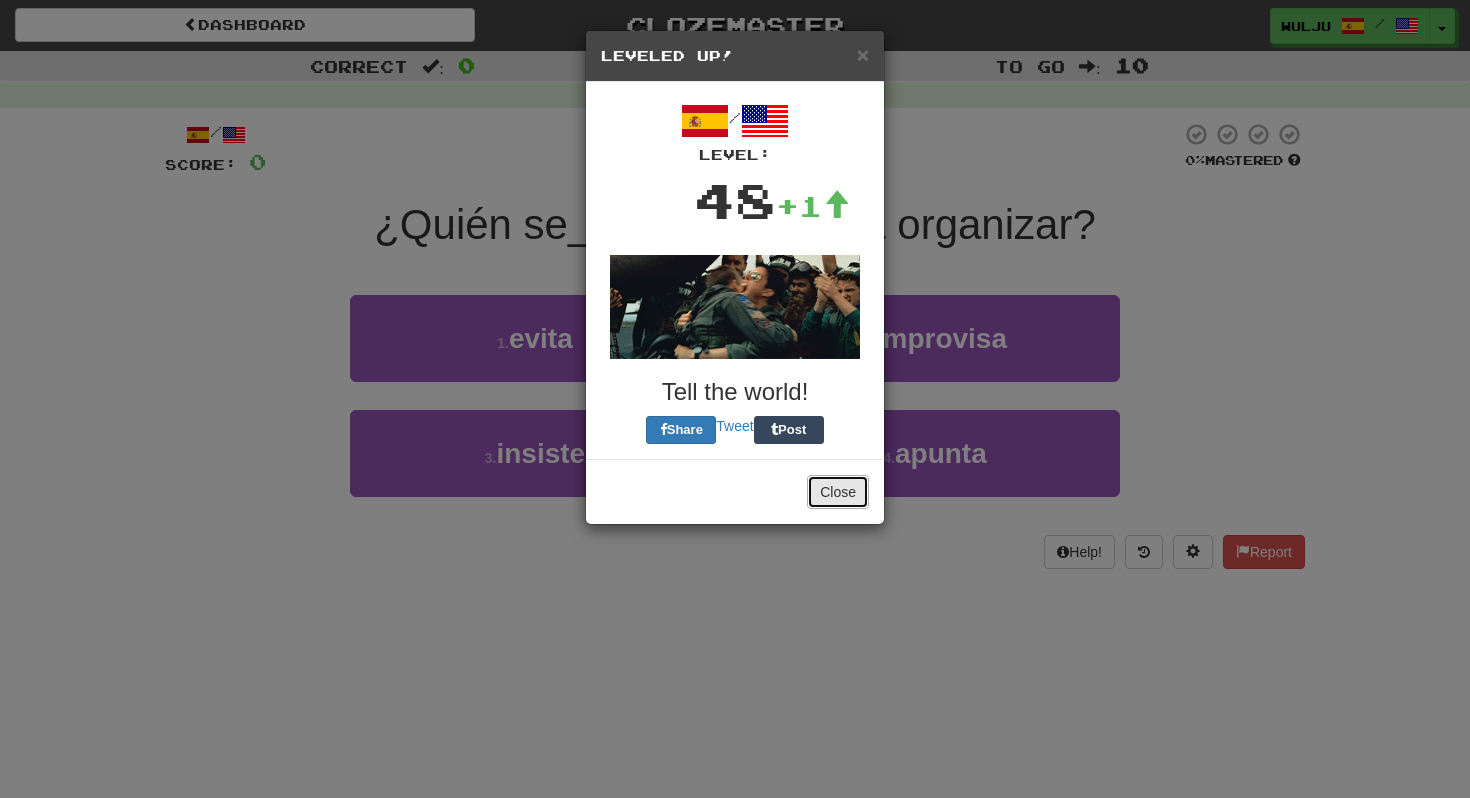 click on "Close" at bounding box center (838, 492) 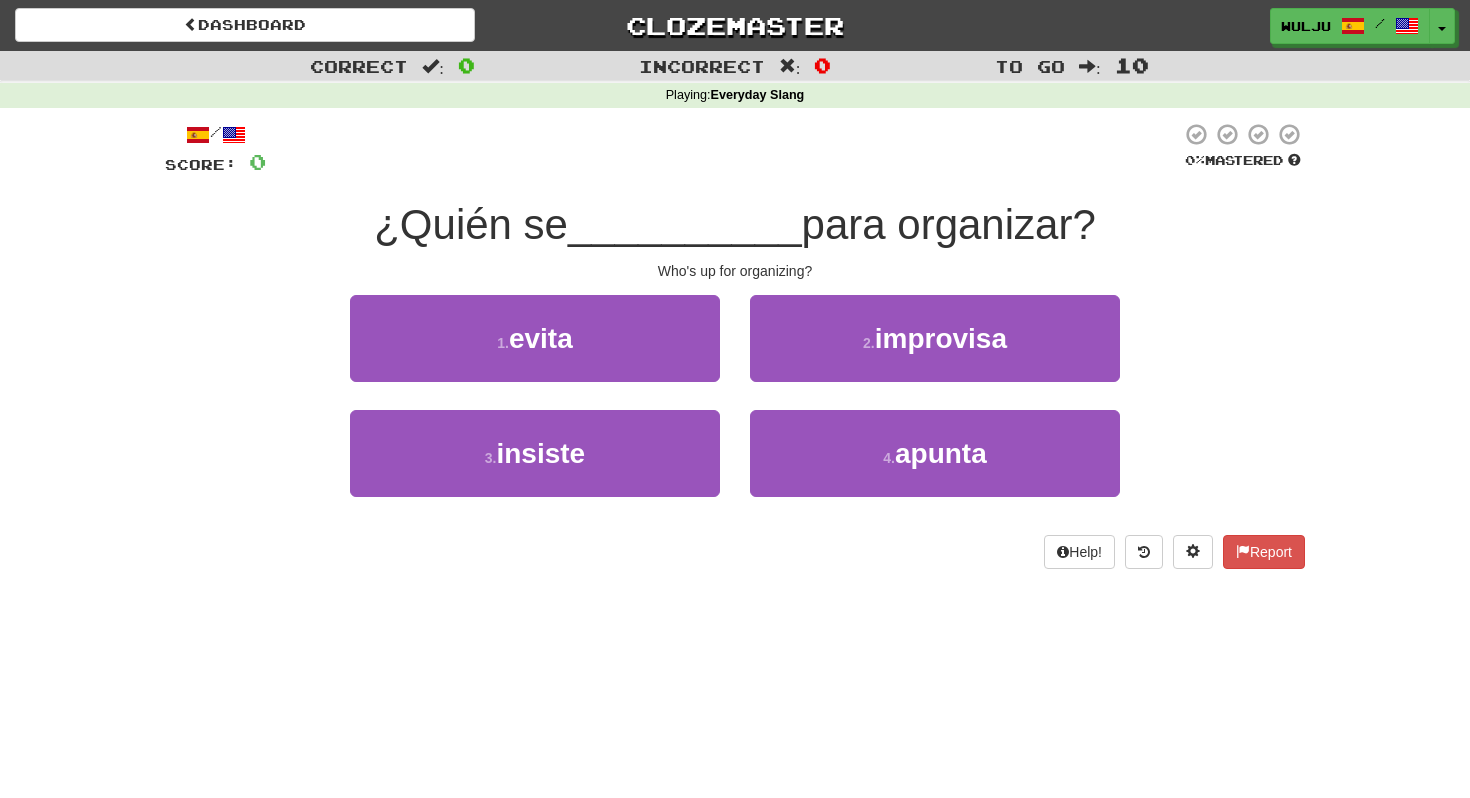 click on "Dashboard
Clozemaster
wulju
/
Toggle Dropdown
Dashboard
Leaderboard
Activity Feed
Notifications
Profile
Discussions
한국어
/
English
Streak:
0
Review:
0
Points Today: 0
Deutsch
/
English
Streak:
0
Review:
40
Points Today: 0
English
/
Polski
Streak:
0
Review:
0
Points Today: 0
Español
/
English
Streak:
2
Review:
102
Points Today: 0
Français
/
English
Streak:
0
Review:
20
Points Today: 0
Nederlands
/
English
Streak:
0
Review:
23
Points Today: 0
Português
/
English
Streak:
0
Review:
1
Points Today: 0
Shqip
/
English
0" at bounding box center [735, 399] 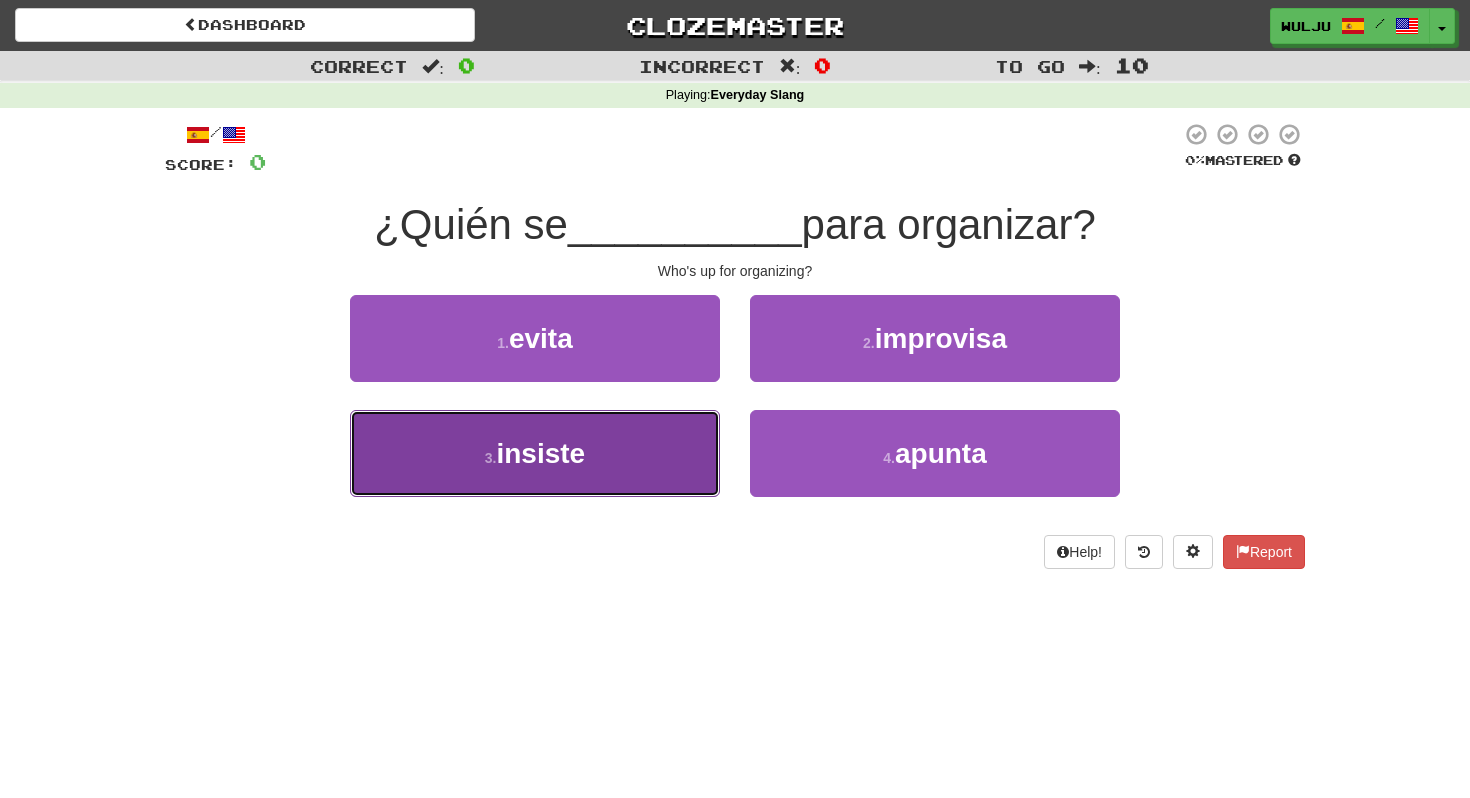 click on "3 .  insiste" at bounding box center (535, 453) 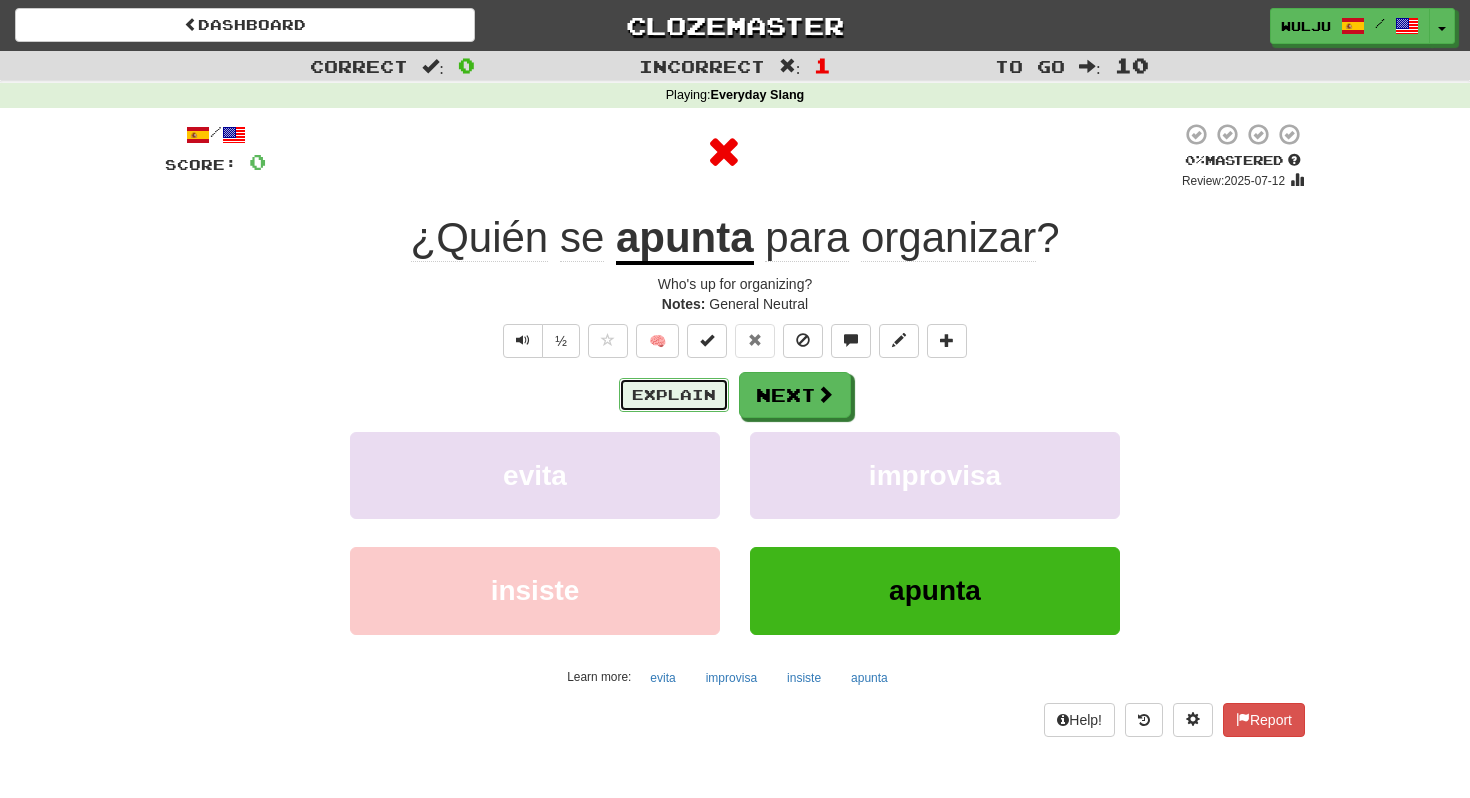 click on "Explain" at bounding box center (674, 395) 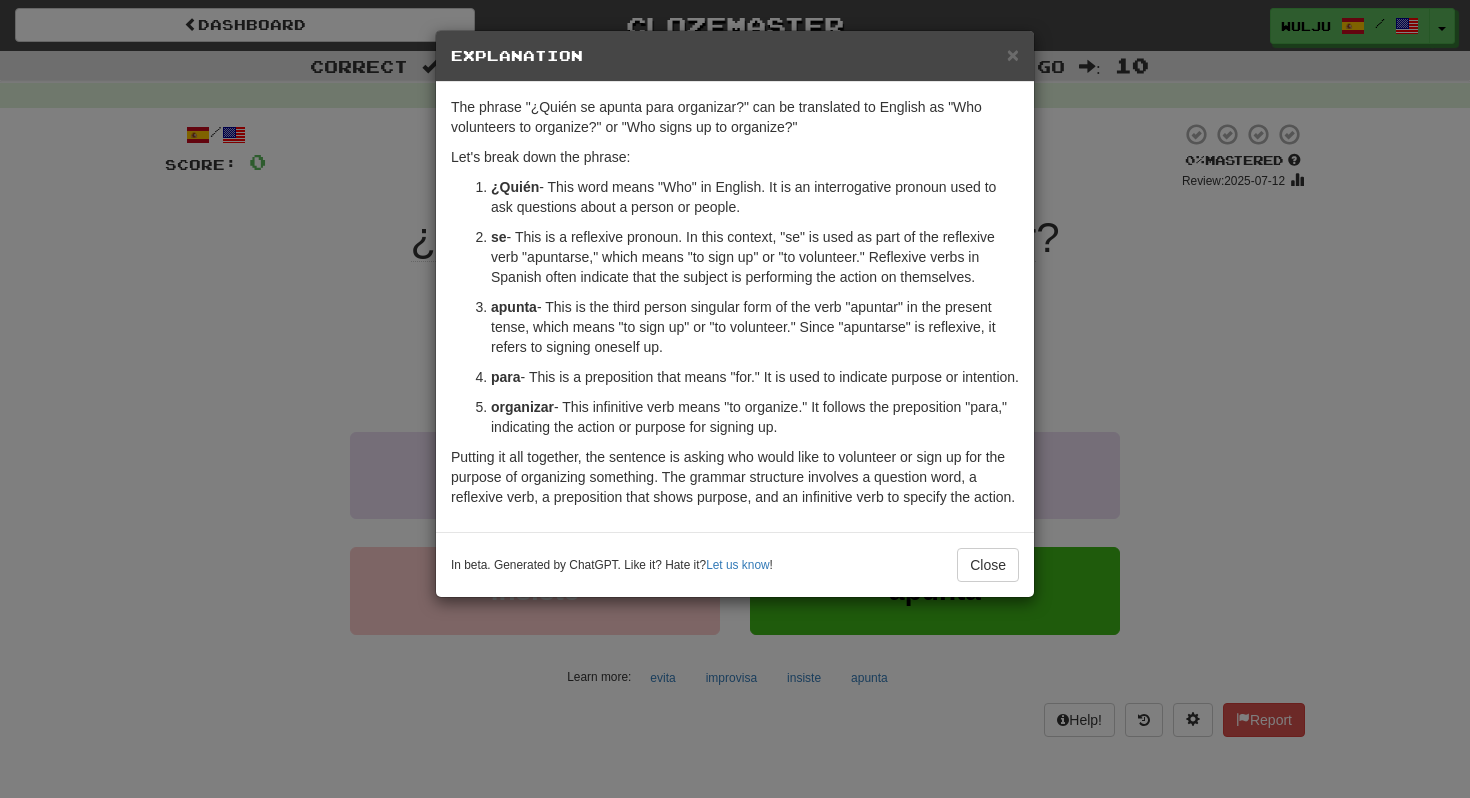 click on "× Explanation The phrase "¿Quién se apunta para organizar?" can be translated to English as "Who volunteers to organize?" or "Who signs up to organize?"
Let's break down the phrase:
¿Quién  - This word means "Who" in English. It is an interrogative pronoun used to ask questions about a person or people.
se  - This is a reflexive pronoun. In this context, "se" is used as part of the reflexive verb "apuntarse," which means "to sign up" or "to volunteer." Reflexive verbs in Spanish often indicate that the subject is performing the action on themselves.
apunta  - This is the third person singular form of the verb "apuntar" in the present tense, which means "to sign up" or "to volunteer." Since "apuntarse" is reflexive, it refers to signing oneself up.
para  - This is a preposition that means "for." It is used to indicate purpose or intention.
organizar
In beta. Generated by ChatGPT. Like it? Hate it?  Let us know ! Close" at bounding box center [735, 399] 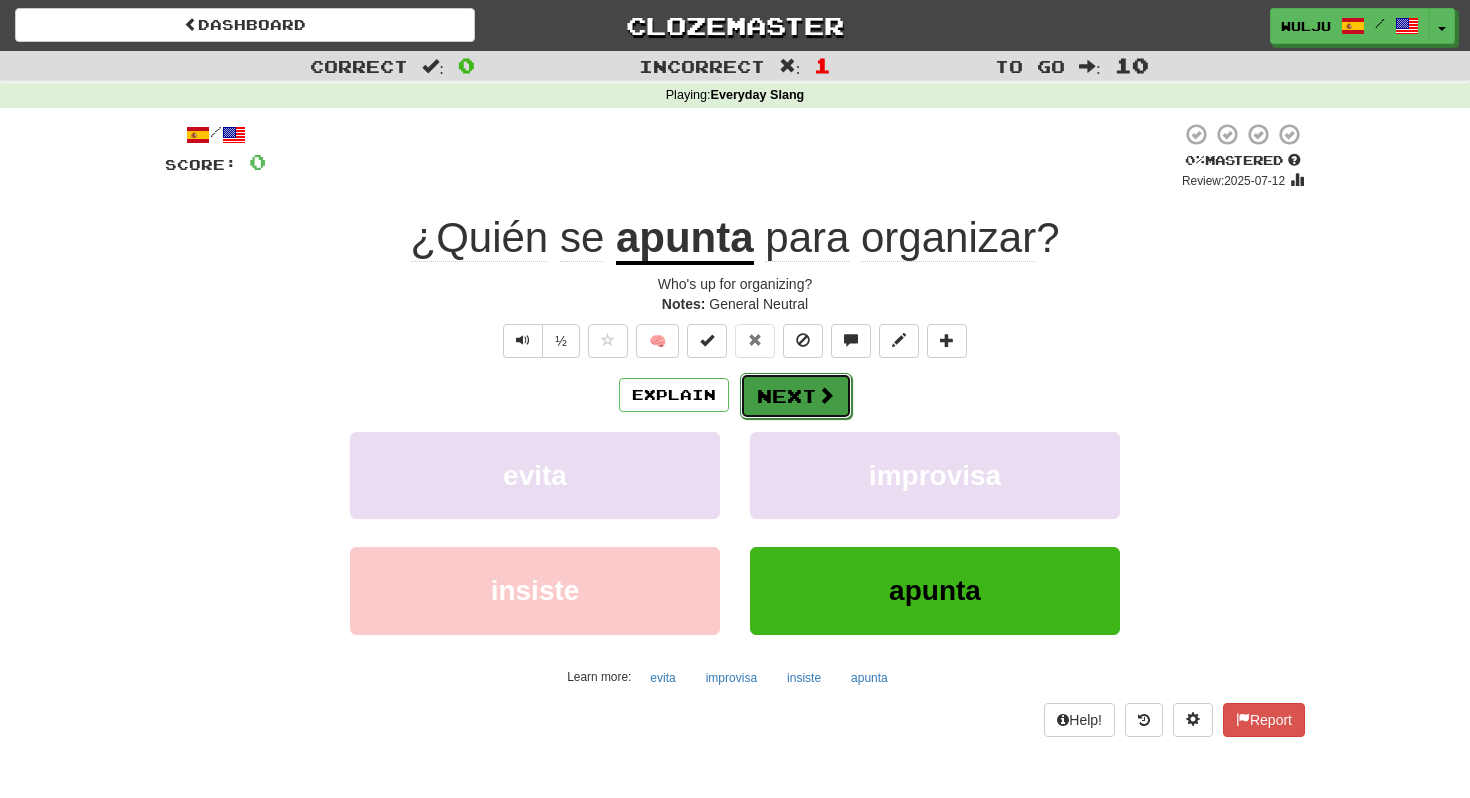click on "Next" at bounding box center (796, 396) 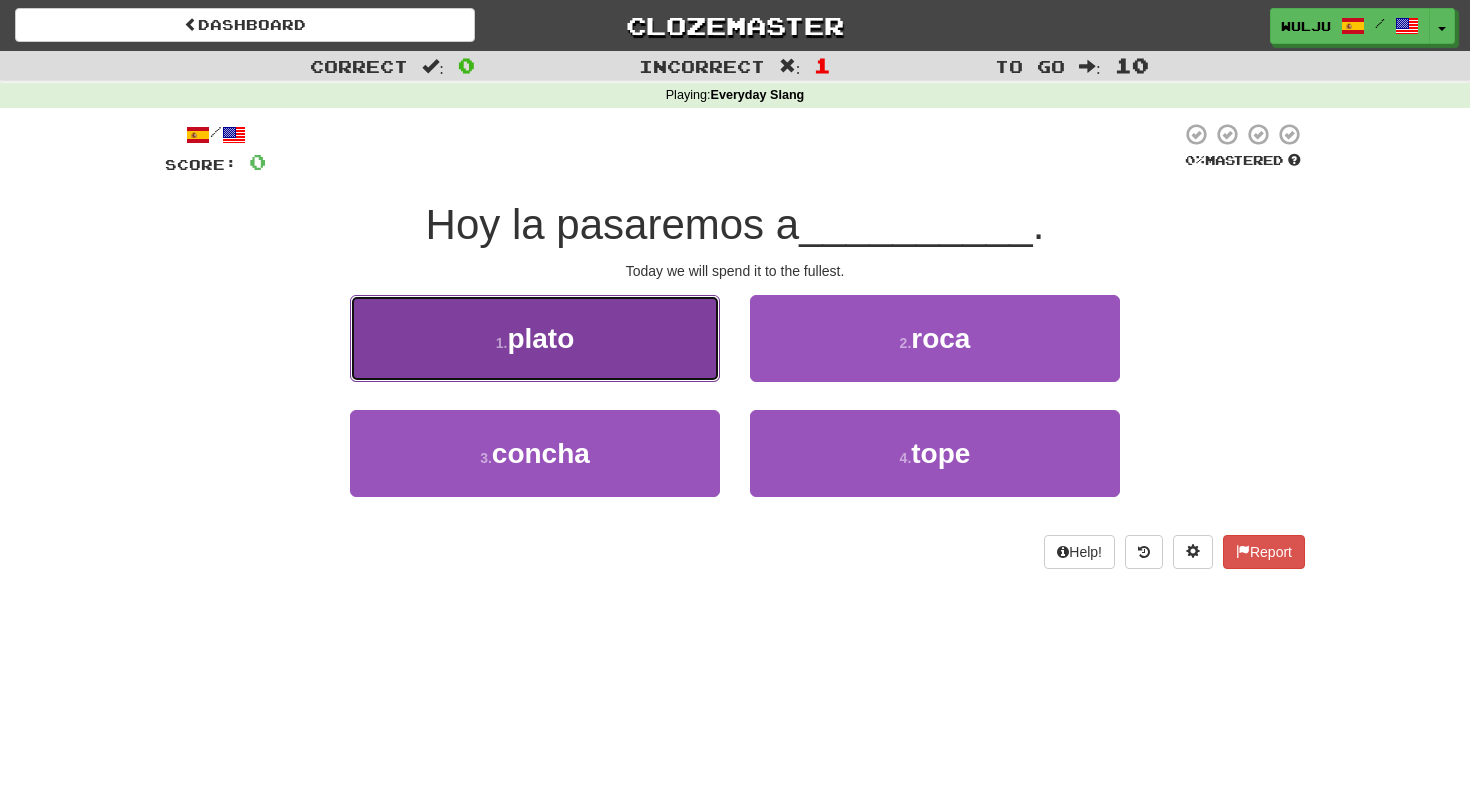 click on "1 .  plato" at bounding box center (535, 338) 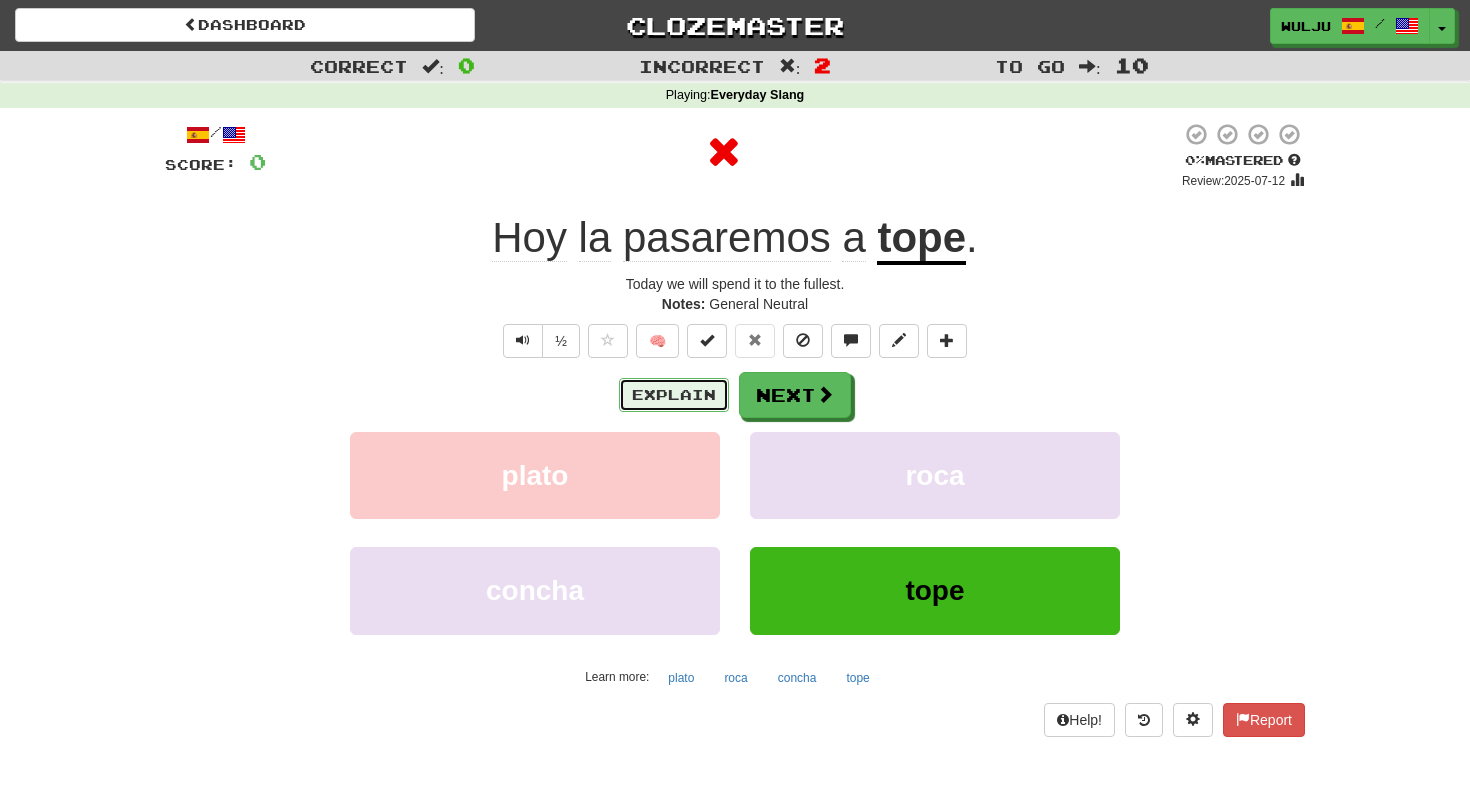 click on "Explain" at bounding box center (674, 395) 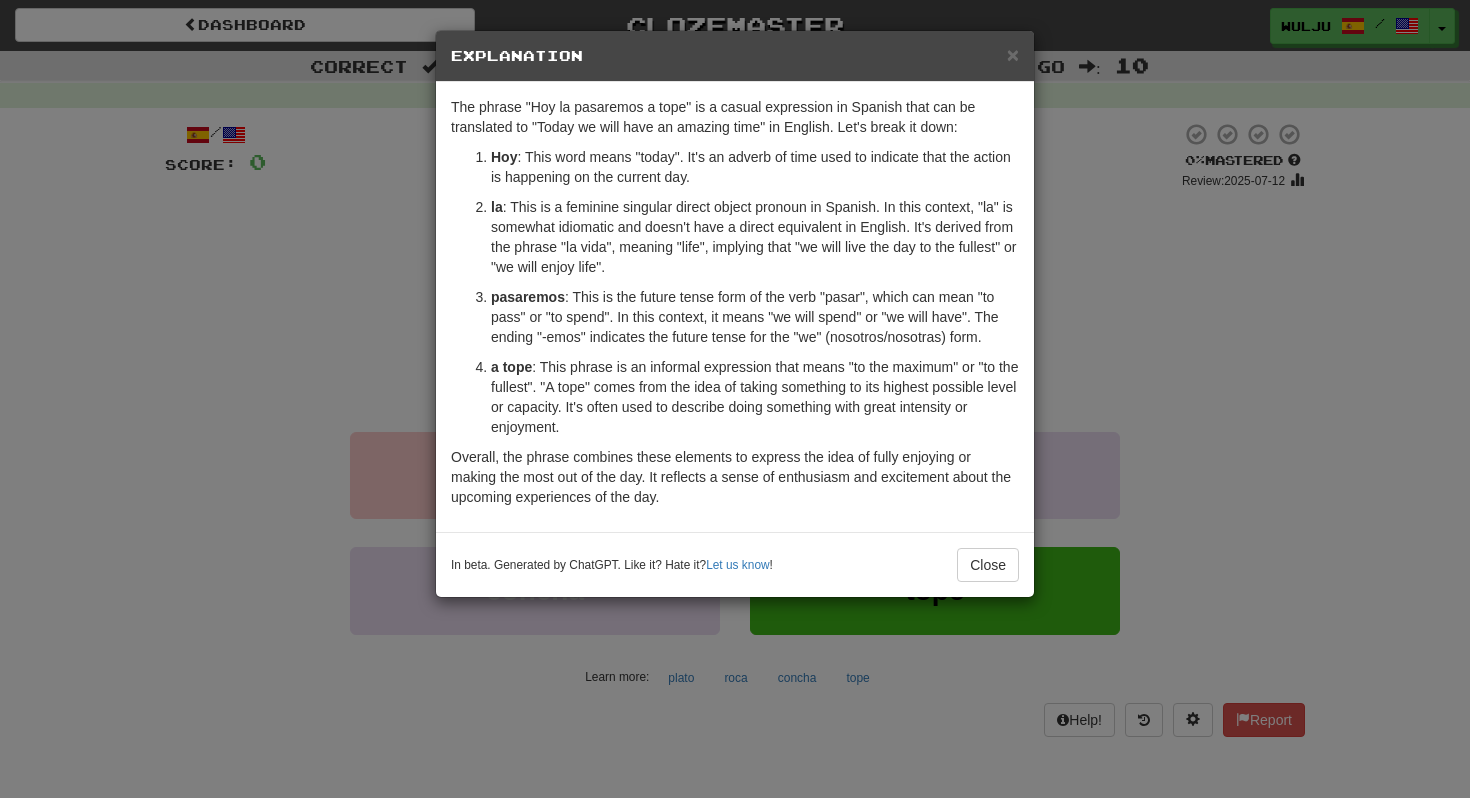 click on "× Explanation The phrase "Hoy la pasaremos a tope" is a casual expression in Spanish that can be translated to "Today we will have an amazing time" in English. Let's break it down:
Hoy : This word means "today". It's an adverb of time used to indicate that the action is happening on the current day.
la : This is a feminine singular direct object pronoun in Spanish. In this context, "la" is somewhat idiomatic and doesn't have a direct equivalent in English. It's derived from the phrase "la vida", meaning "life", implying that "we will live the day to the fullest" or "we will enjoy life".
pasaremos : This is the future tense form of the verb "pasar", which can mean "to pass" or "to spend". In this context, it means "we will spend" or "we will have". The ending "-emos" indicates the future tense for the "we" (nosotros/nosotras) form.
a tope
In beta. Generated by ChatGPT. Like it? Hate it?  Let us know ! Close" at bounding box center [735, 399] 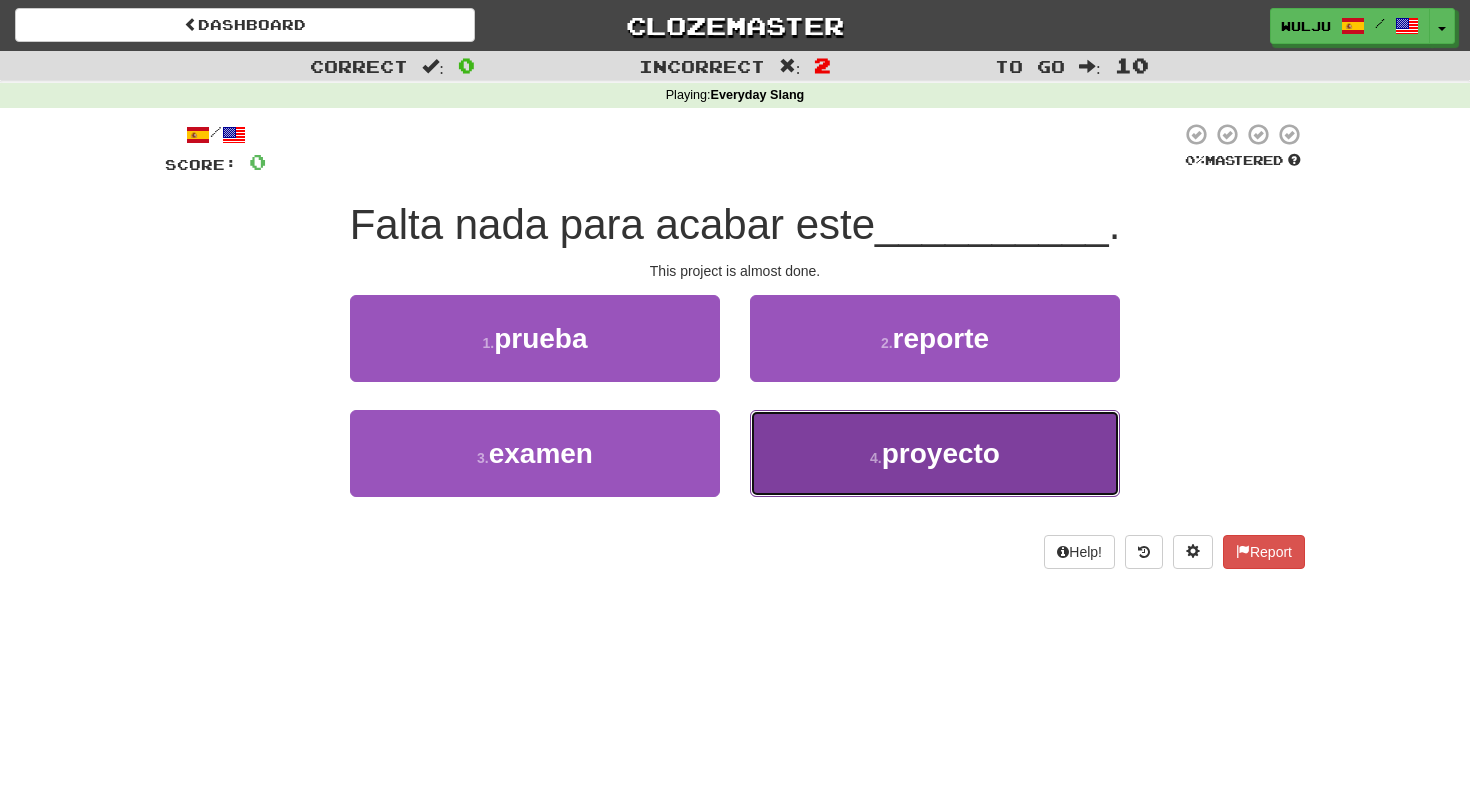 click on "4 .  proyecto" at bounding box center (935, 453) 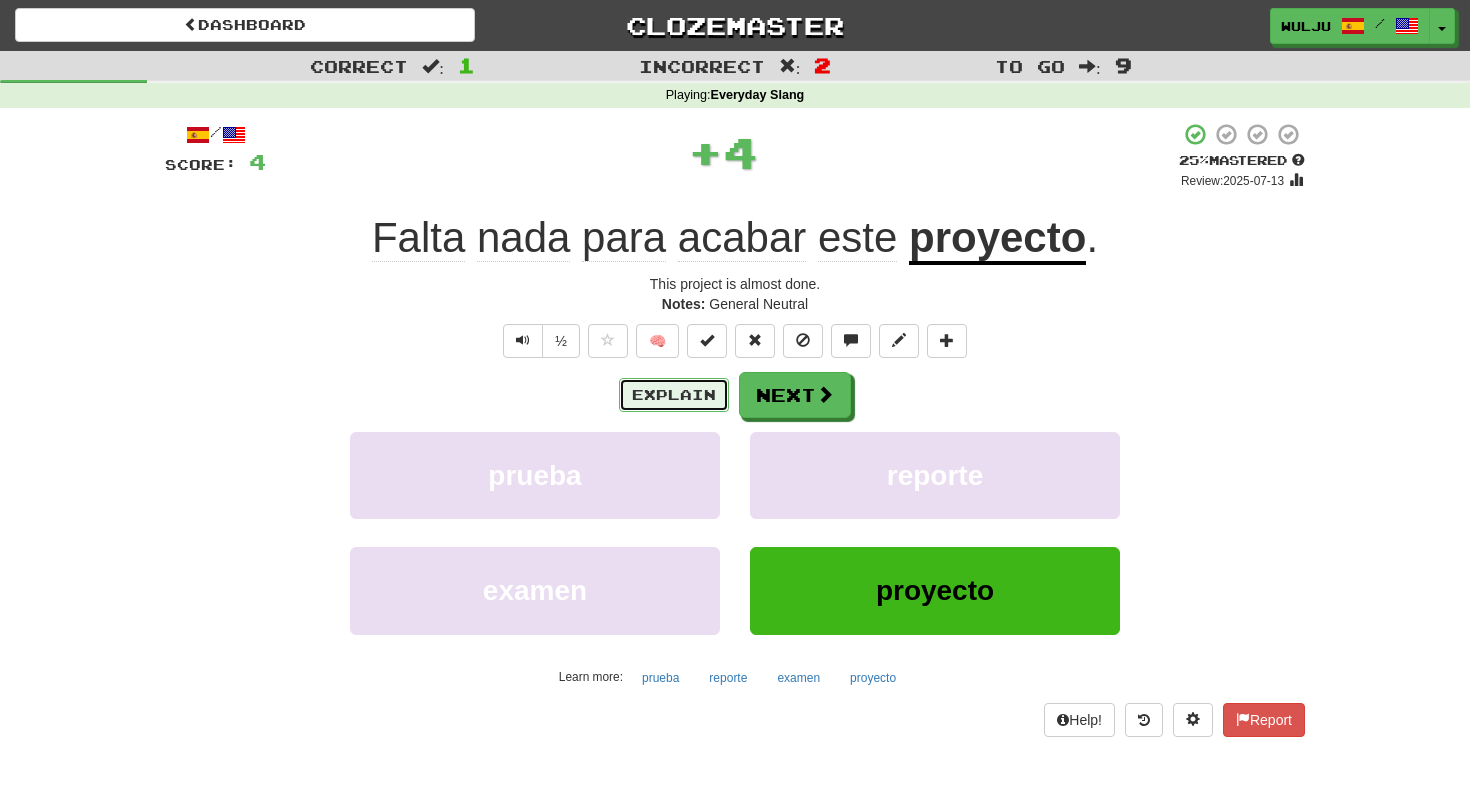 click on "Explain" at bounding box center (674, 395) 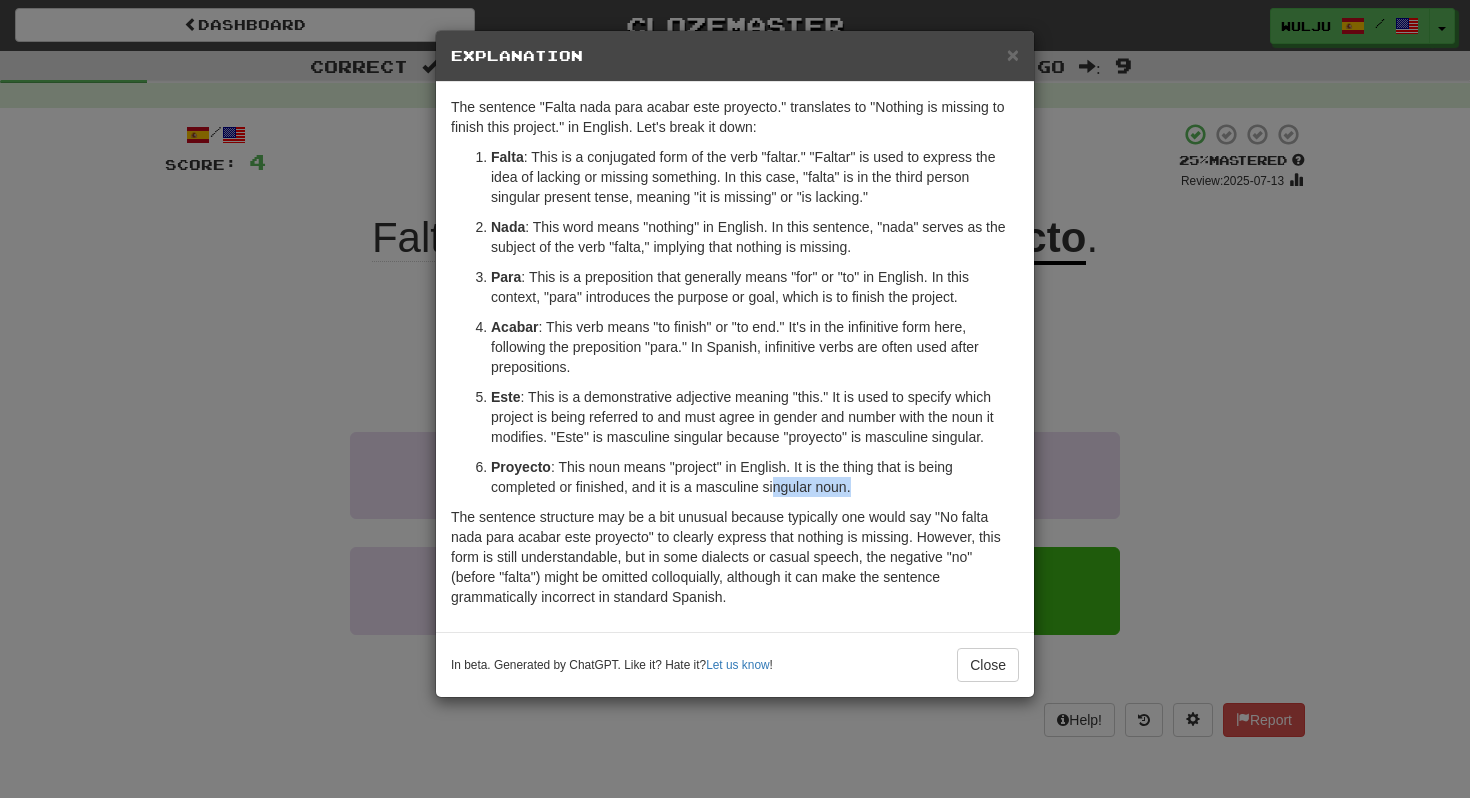 drag, startPoint x: 1077, startPoint y: 496, endPoint x: 776, endPoint y: 487, distance: 301.13452 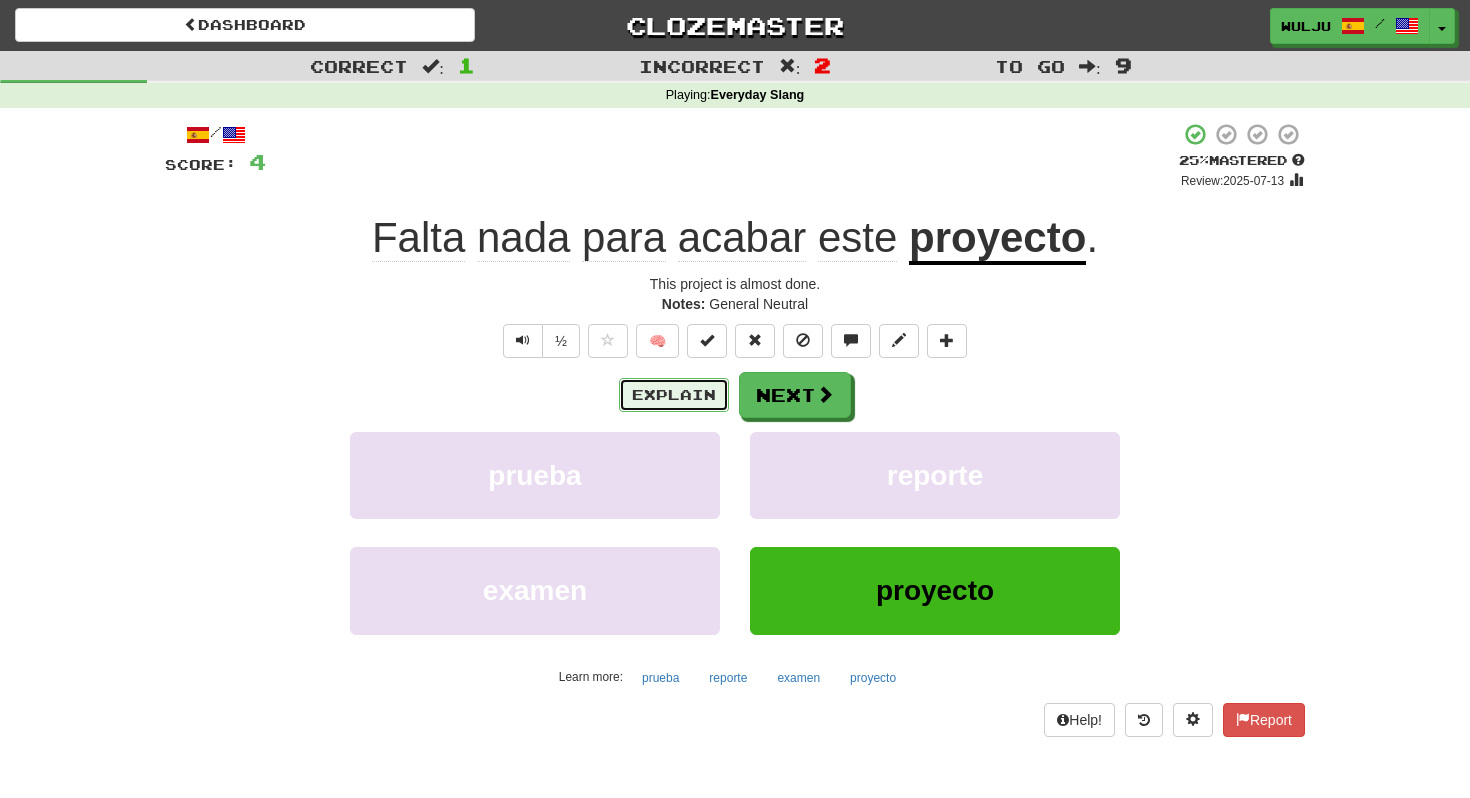 click on "Explain" at bounding box center [674, 395] 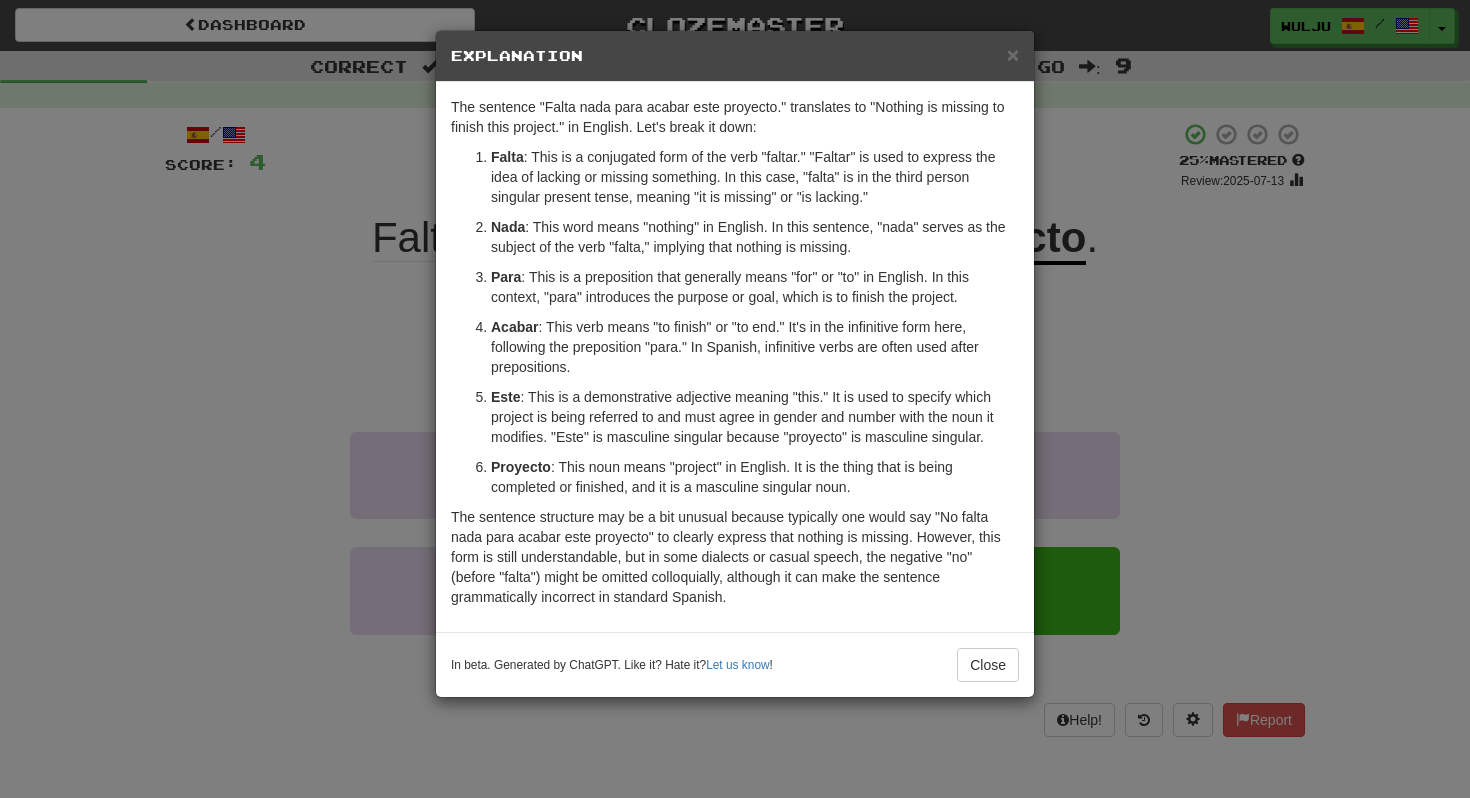 click on "× Explanation The sentence "Falta nada para acabar este proyecto." translates to "Nothing is missing to finish this project." in English. Let's break it down:
Falta : This is a conjugated form of the verb "faltar." "Faltar" is used to express the idea of lacking or missing something. In this case, "falta" is in the third person singular present tense, meaning "it is missing" or "is lacking."
Nada : This word means "nothing" in English. In this sentence, "nada" serves as the subject of the verb "falta," implying that nothing is missing.
Para : This is a preposition that generally means "for" or "to" in English. In this context, "para" introduces the purpose or goal, which is to finish the project.
Acabar : This verb means "to finish" or "to end." It's in the infinitive form here, following the preposition "para." In Spanish, infinitive verbs are often used after prepositions.
Este
Proyecto
In beta. Generated by ChatGPT. Like it? Hate it?  Let us know ! Close" at bounding box center (735, 399) 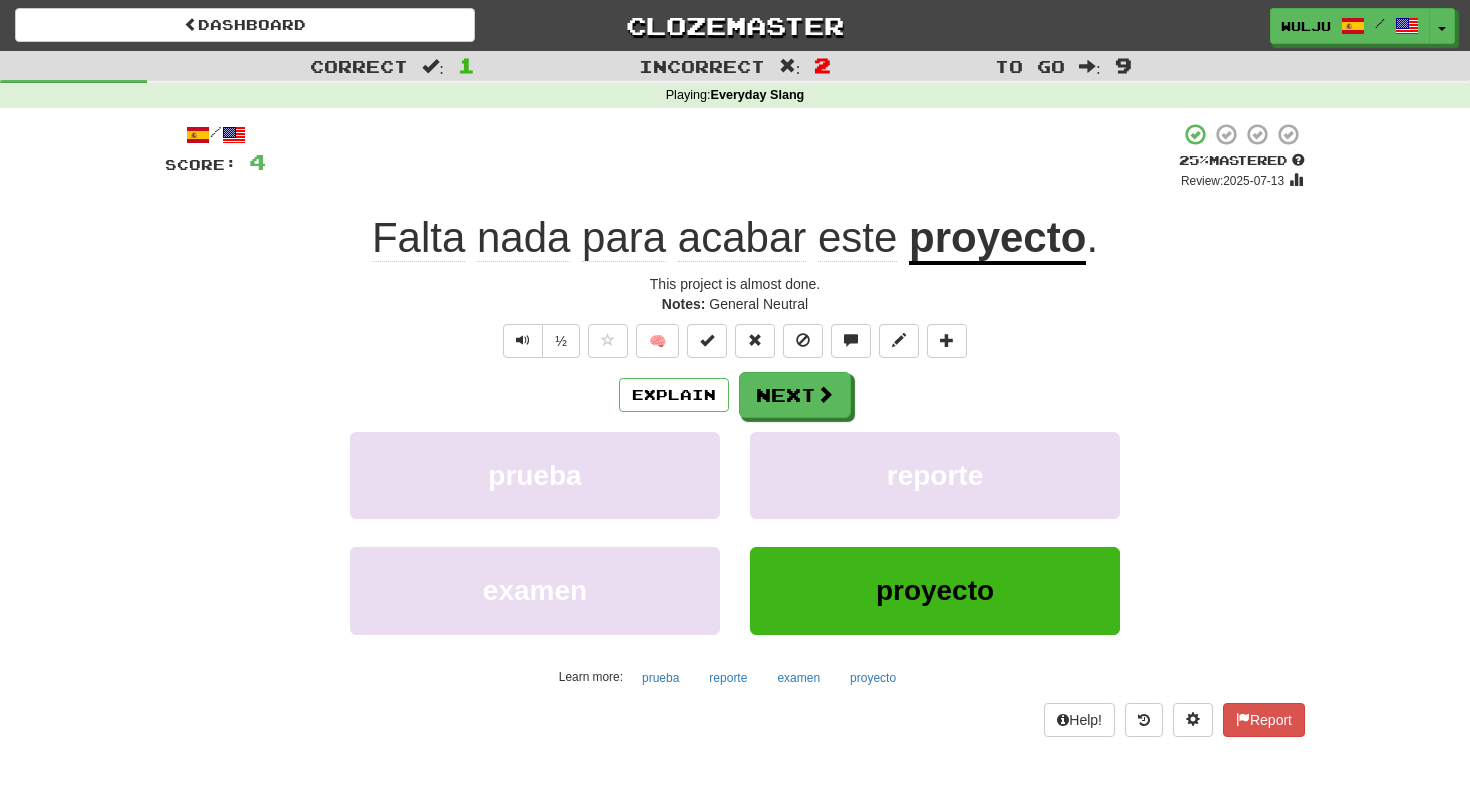 click on "Explain Next prueba reporte examen proyecto Learn more: prueba reporte examen proyecto" at bounding box center (735, 532) 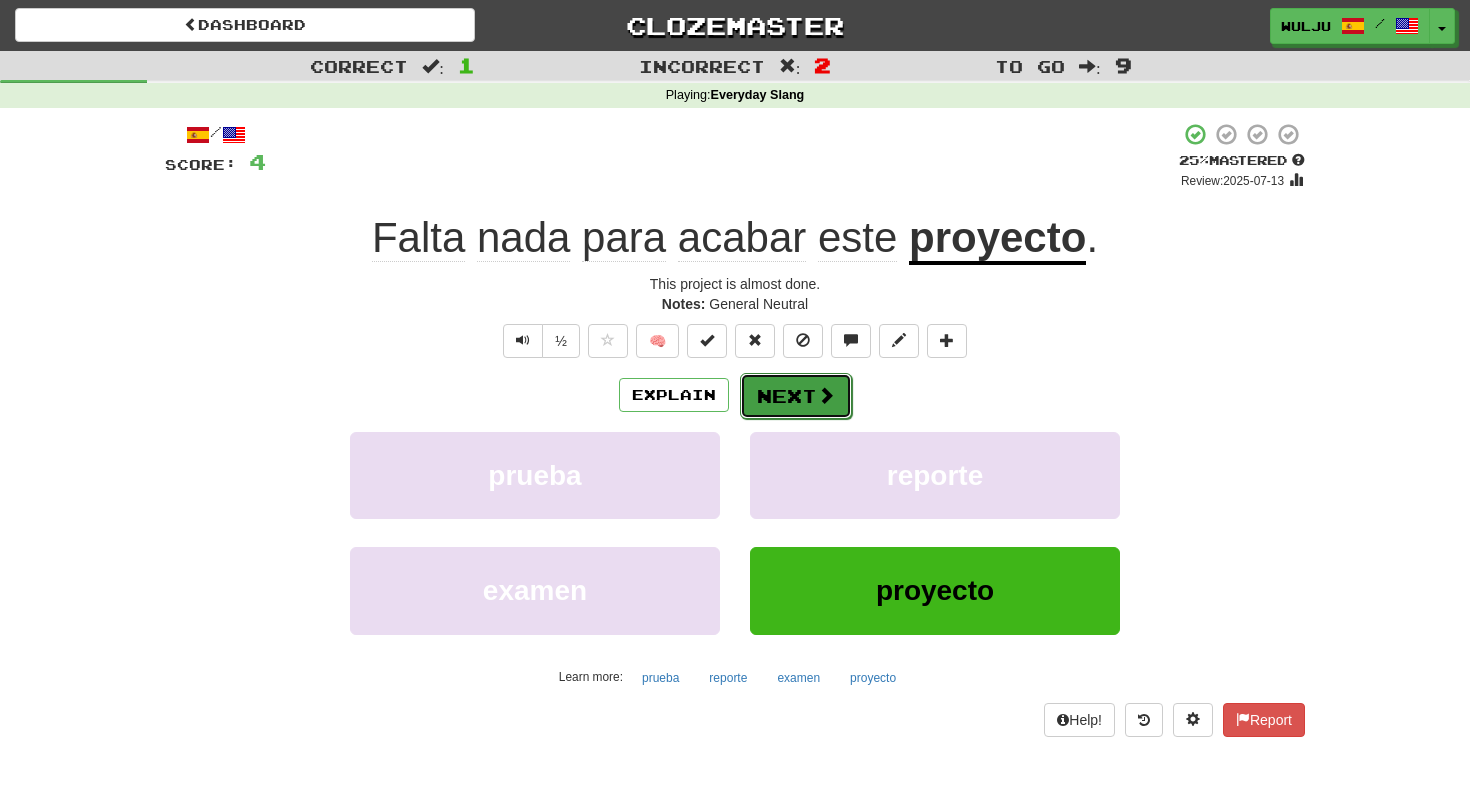 click on "Next" at bounding box center (796, 396) 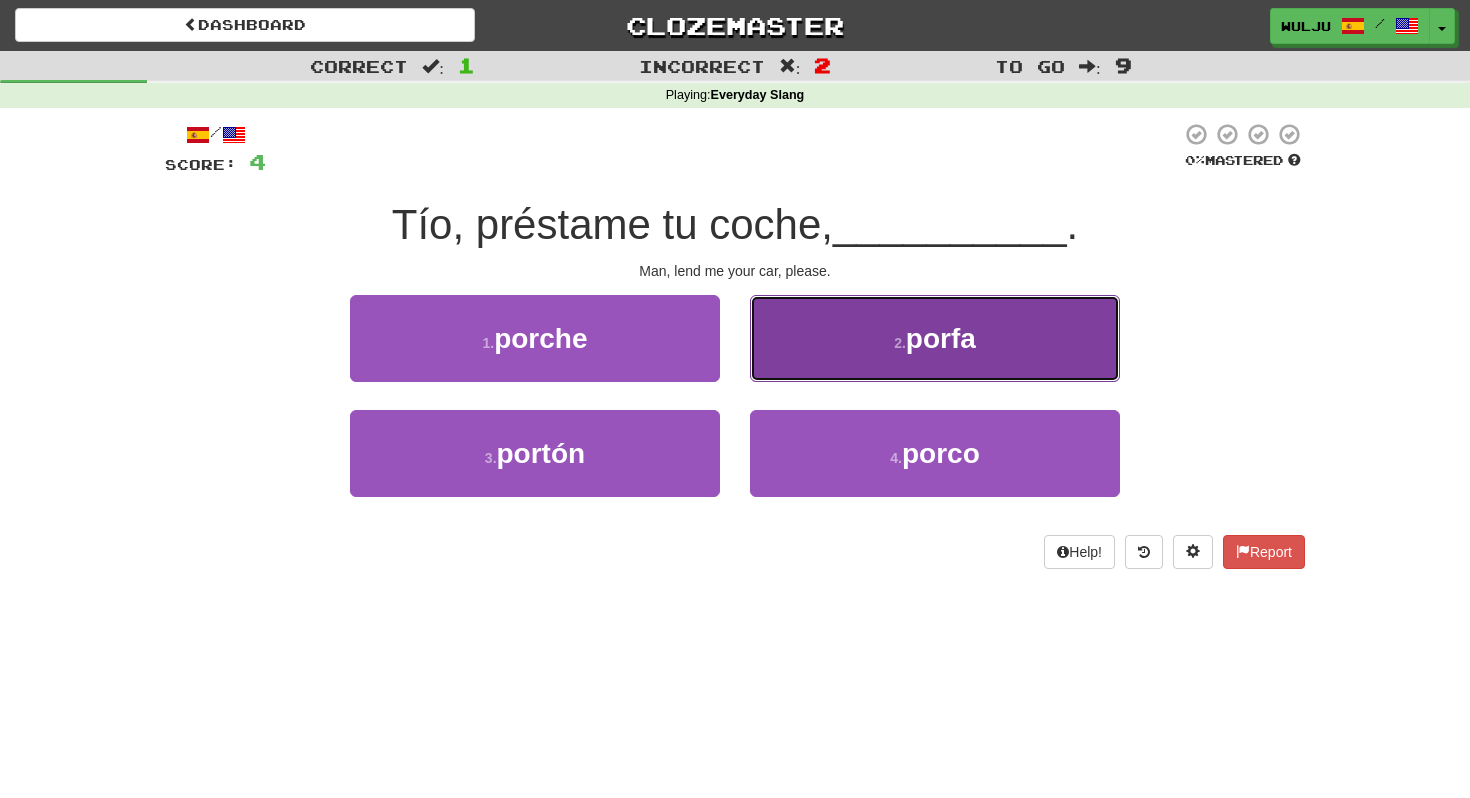 click on "2 .  porfa" at bounding box center (935, 338) 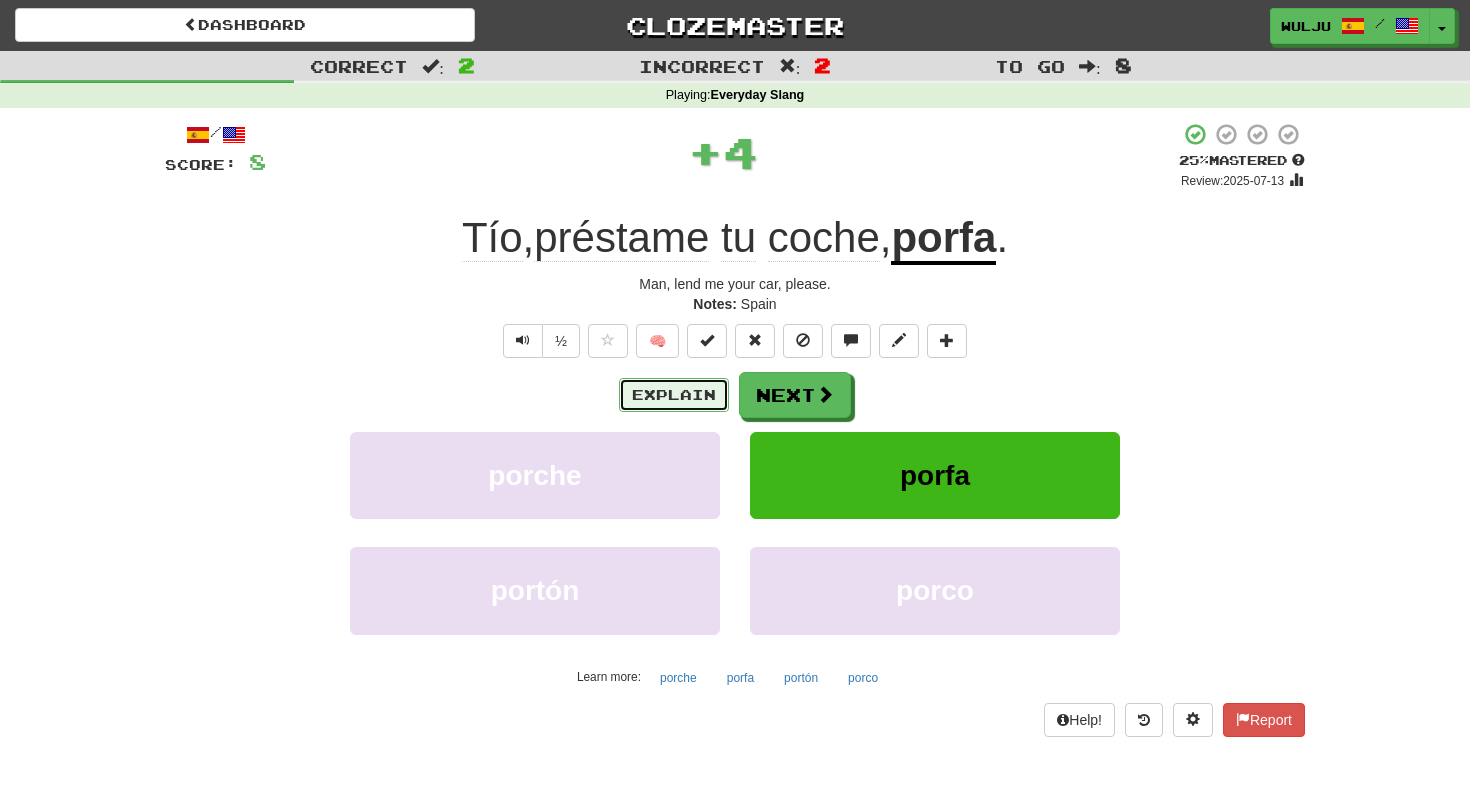 click on "Explain" at bounding box center [674, 395] 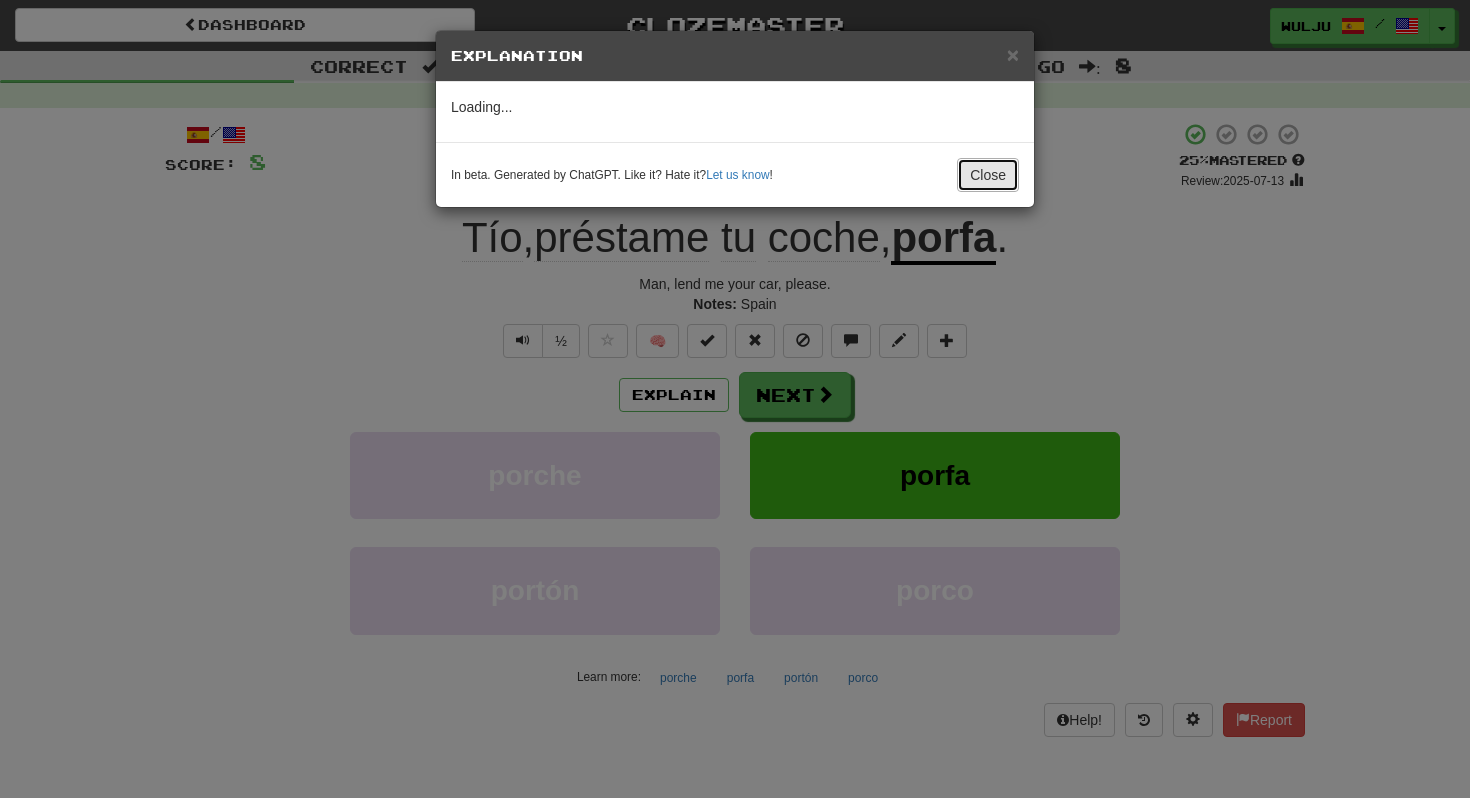 click on "Close" at bounding box center [988, 175] 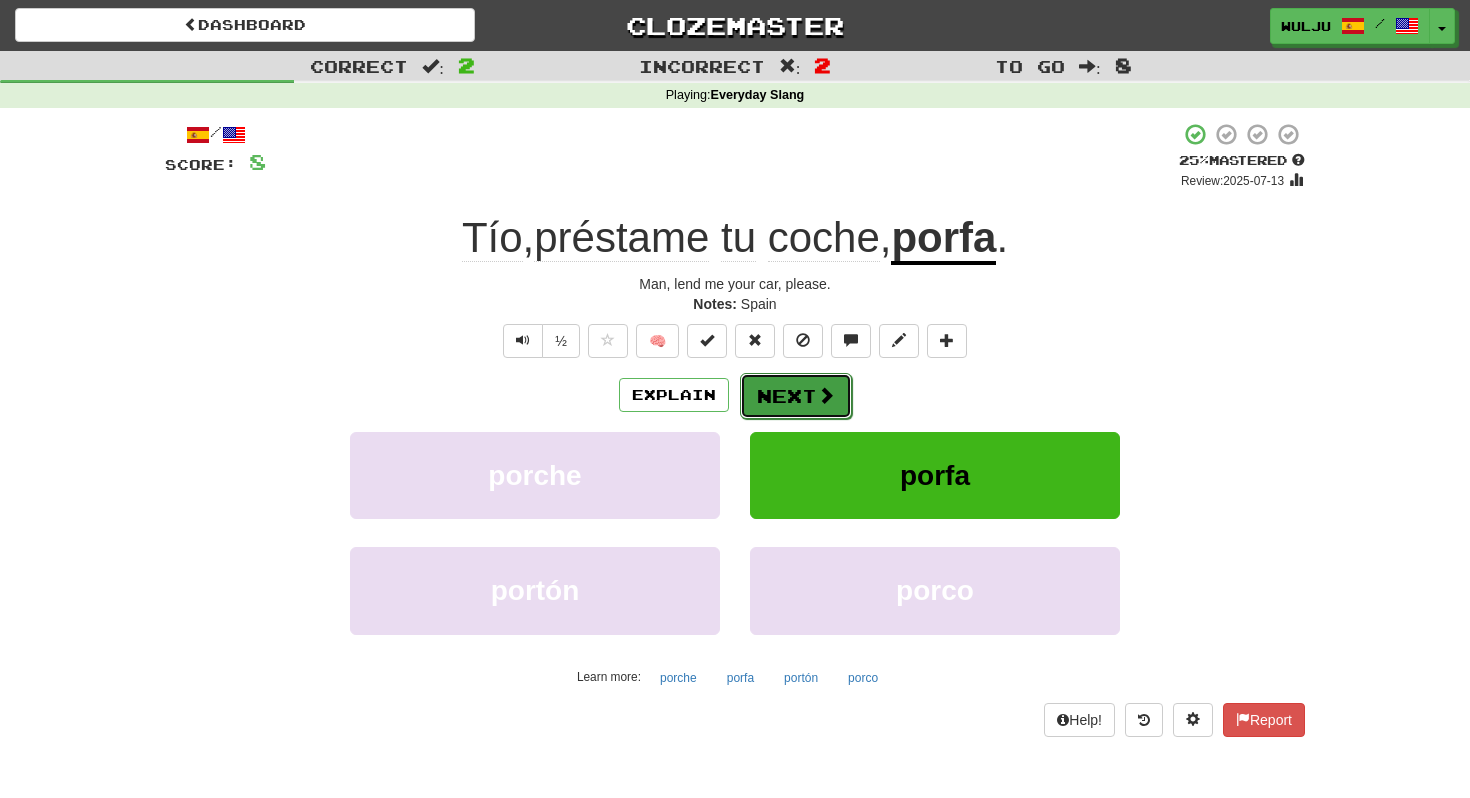 click on "Next" at bounding box center (796, 396) 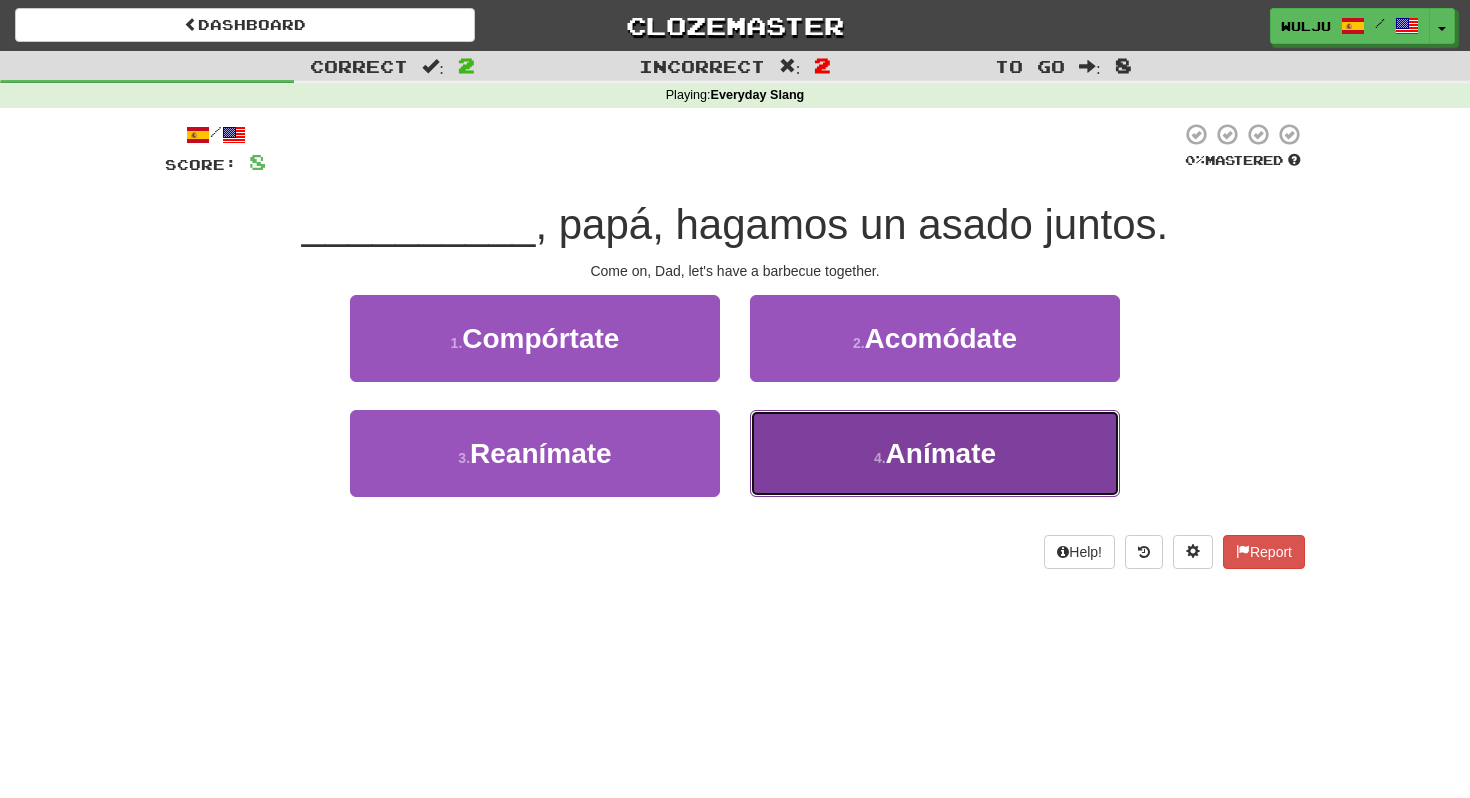 click on "4 .  Anímate" at bounding box center (935, 453) 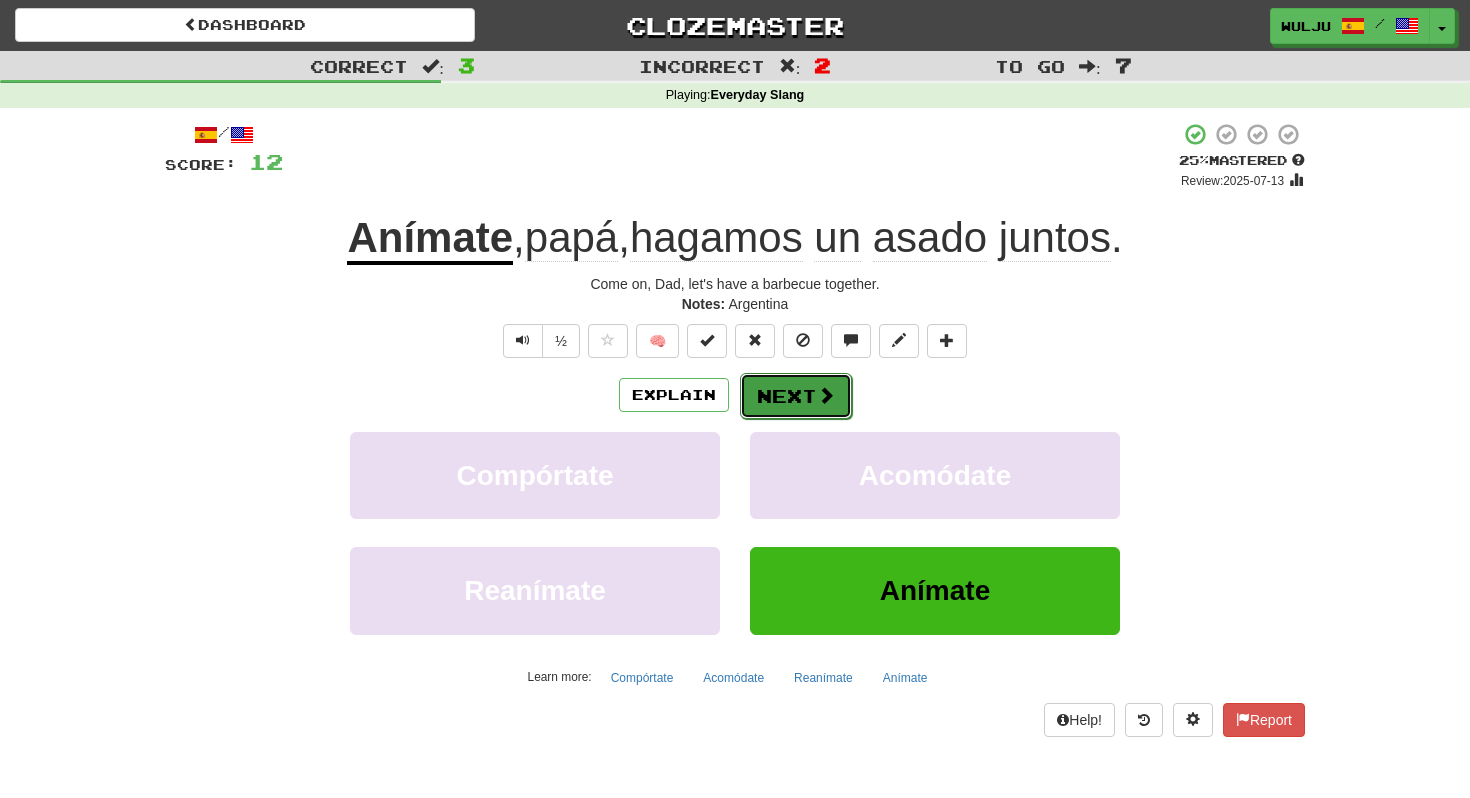 click on "Next" at bounding box center [796, 396] 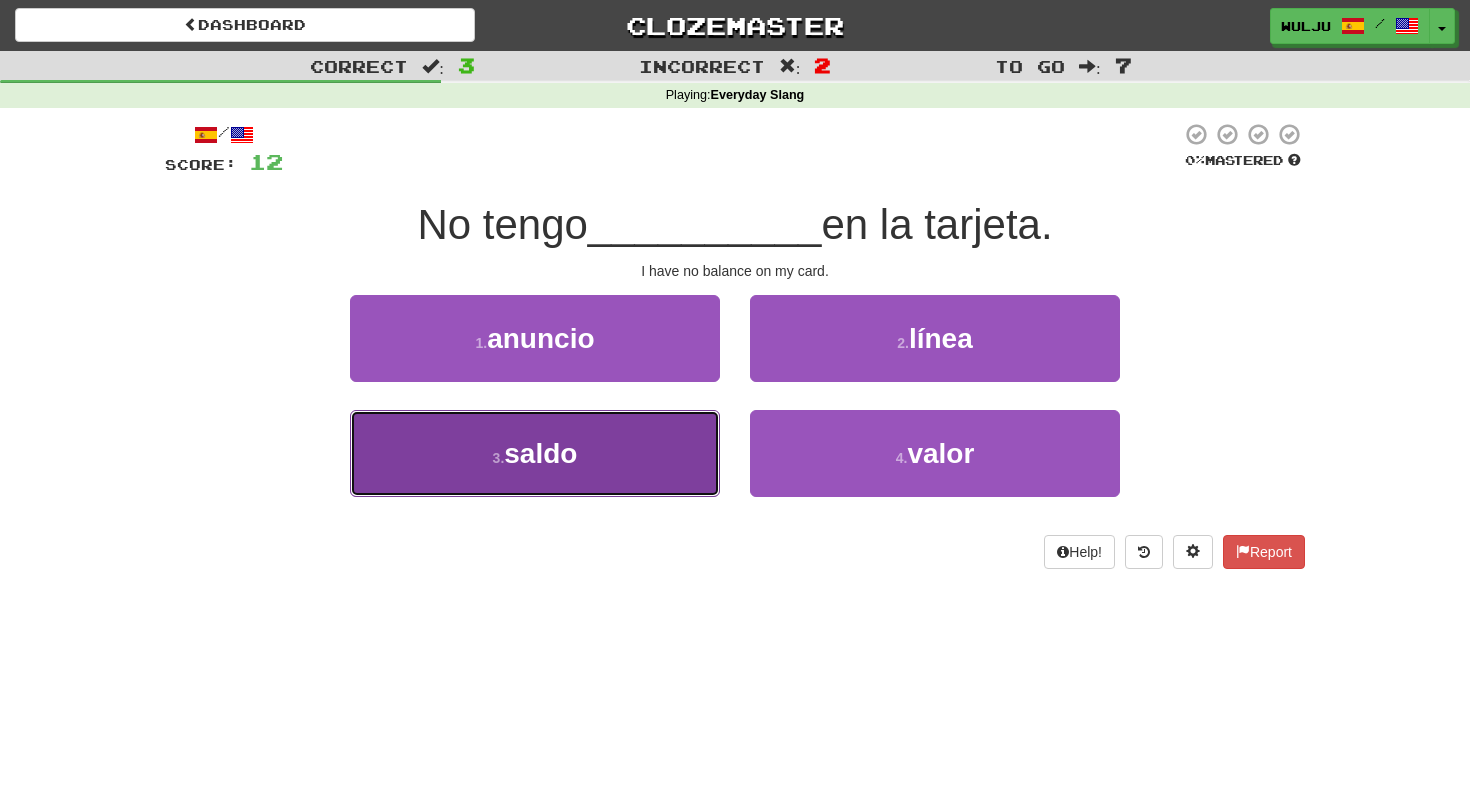 click on "3 .  saldo" at bounding box center (535, 453) 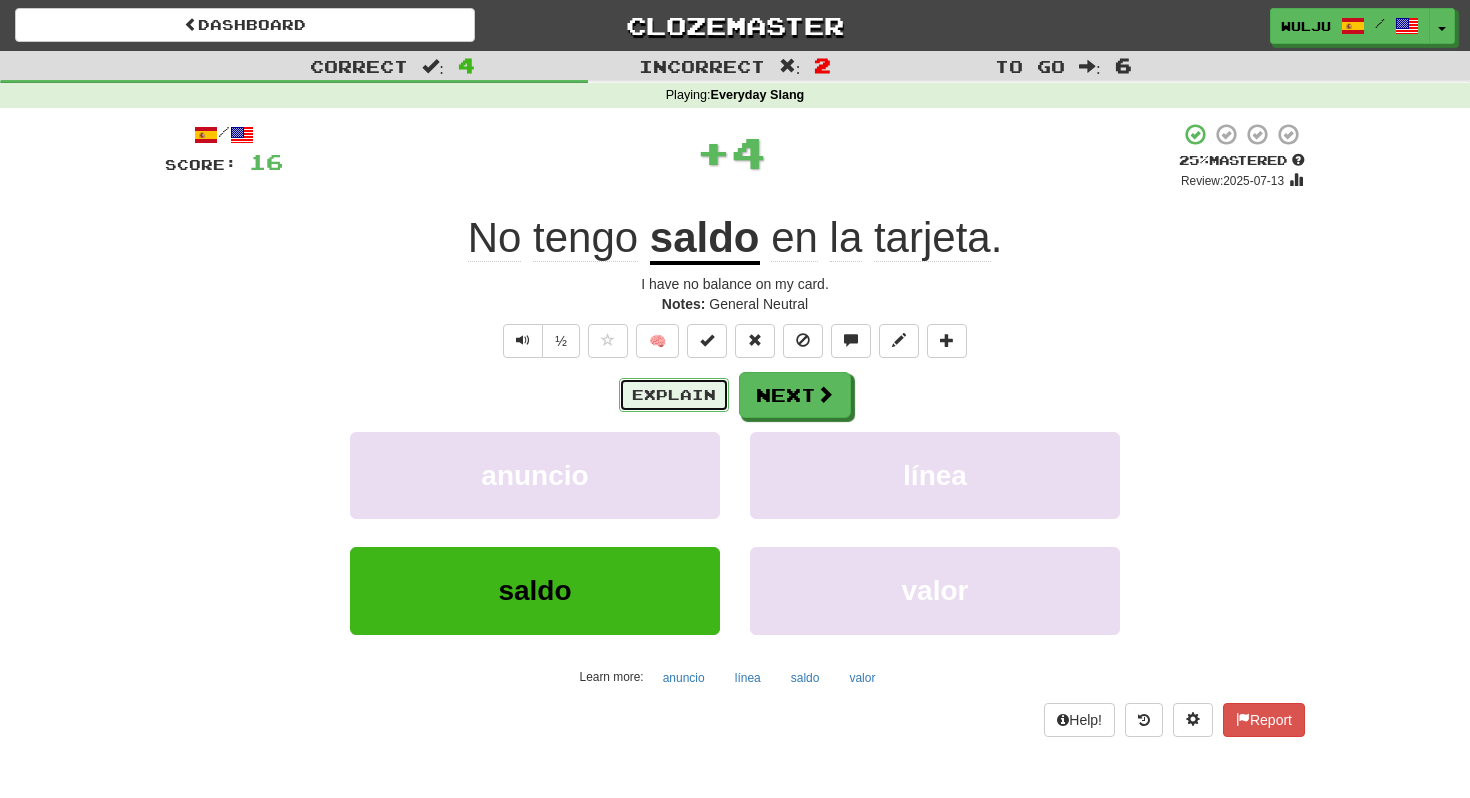 click on "Explain" at bounding box center (674, 395) 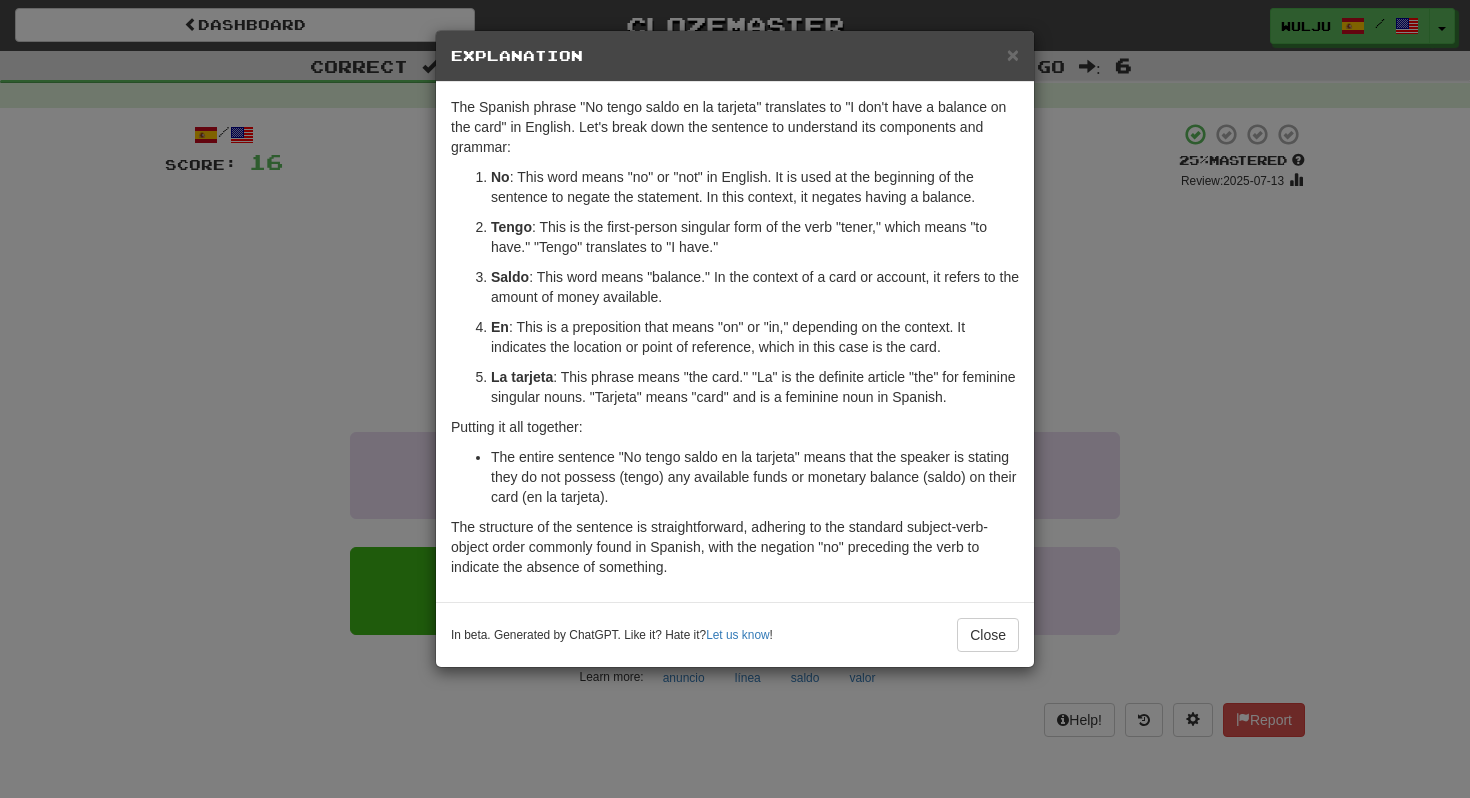 click on "× Explanation The Spanish phrase "No tengo saldo en la tarjeta" translates to "I don't have a balance on the card" in English. Let's break down the sentence to understand its components and grammar:
No : This word means "no" or "not" in English. It is used at the beginning of the sentence to negate the statement. In this context, it negates having a balance.
Tengo : This is the first-person singular form of the verb "tener," which means "to have." "Tengo" translates to "I have."
Saldo : This word means "balance." In the context of a card or account, it refers to the amount of money available.
En : This is a preposition that means "on" or "in," depending on the context. It indicates the location or point of reference, which in this case is the card.
La tarjeta : This phrase means "the card." "La" is the definite article "the" for feminine singular nouns. "Tarjeta" means "card" and is a feminine noun in Spanish.
Putting it all together:
Let us know ! Close" at bounding box center (735, 399) 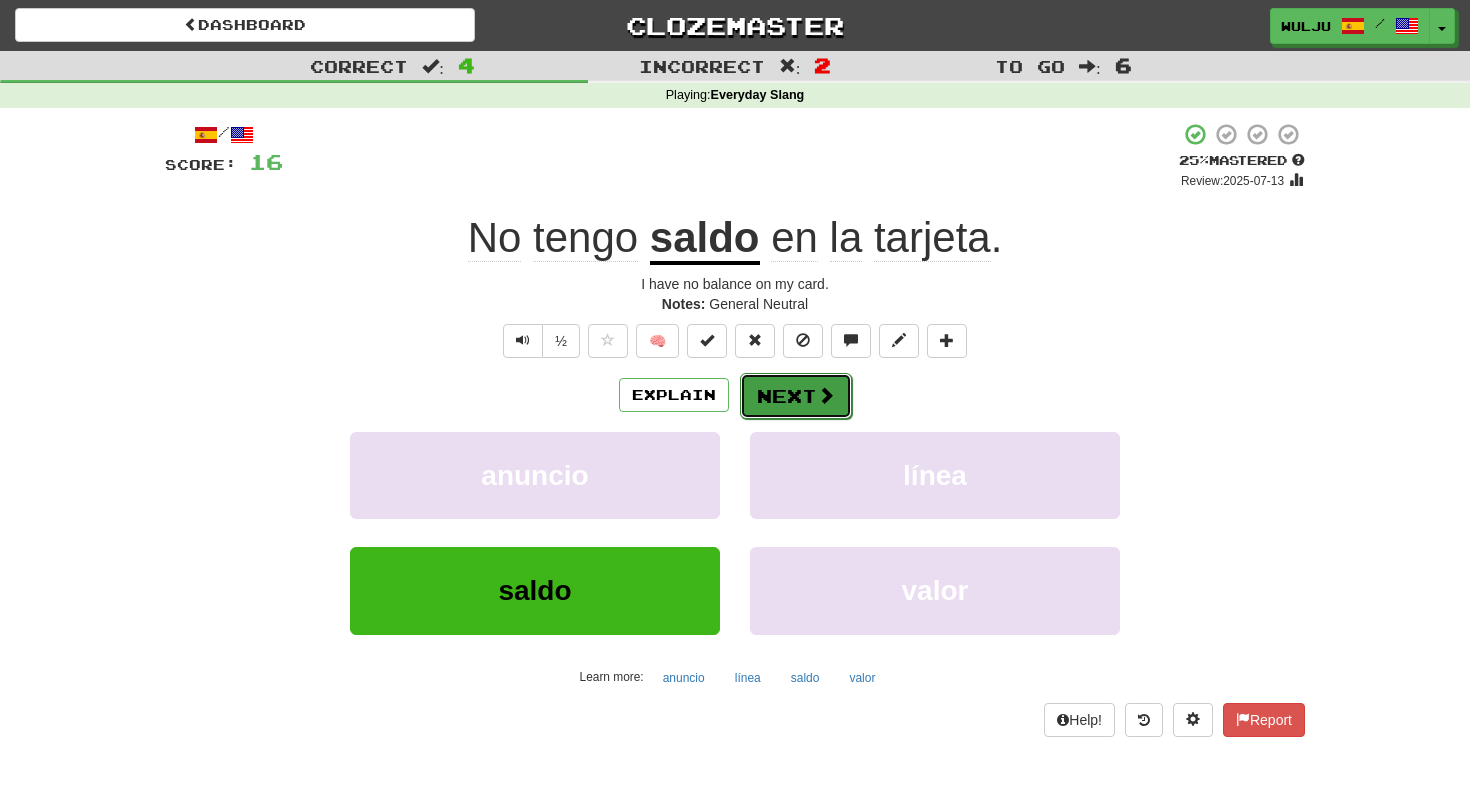 click on "Next" at bounding box center [796, 396] 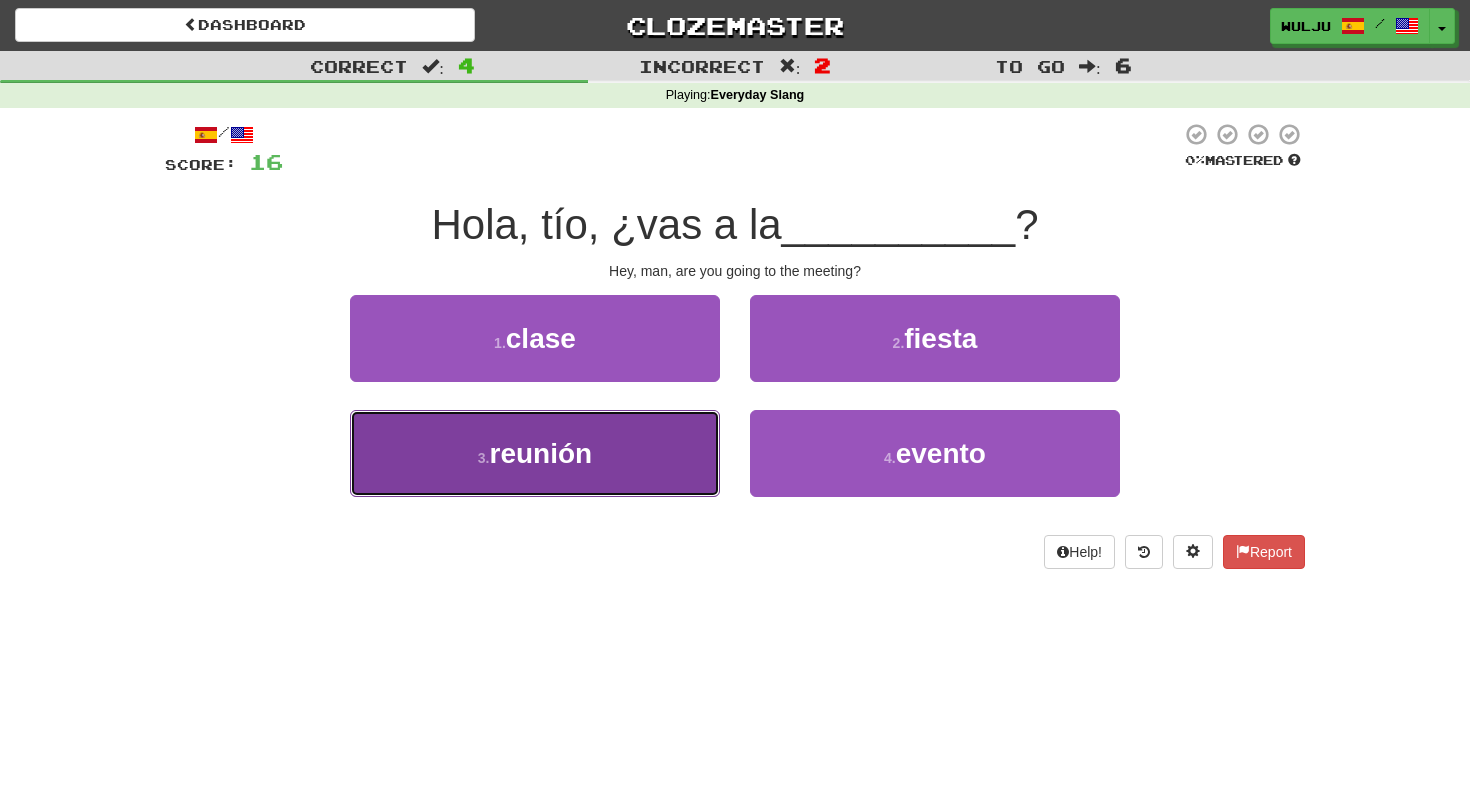 click on "3 .  reunión" at bounding box center [535, 453] 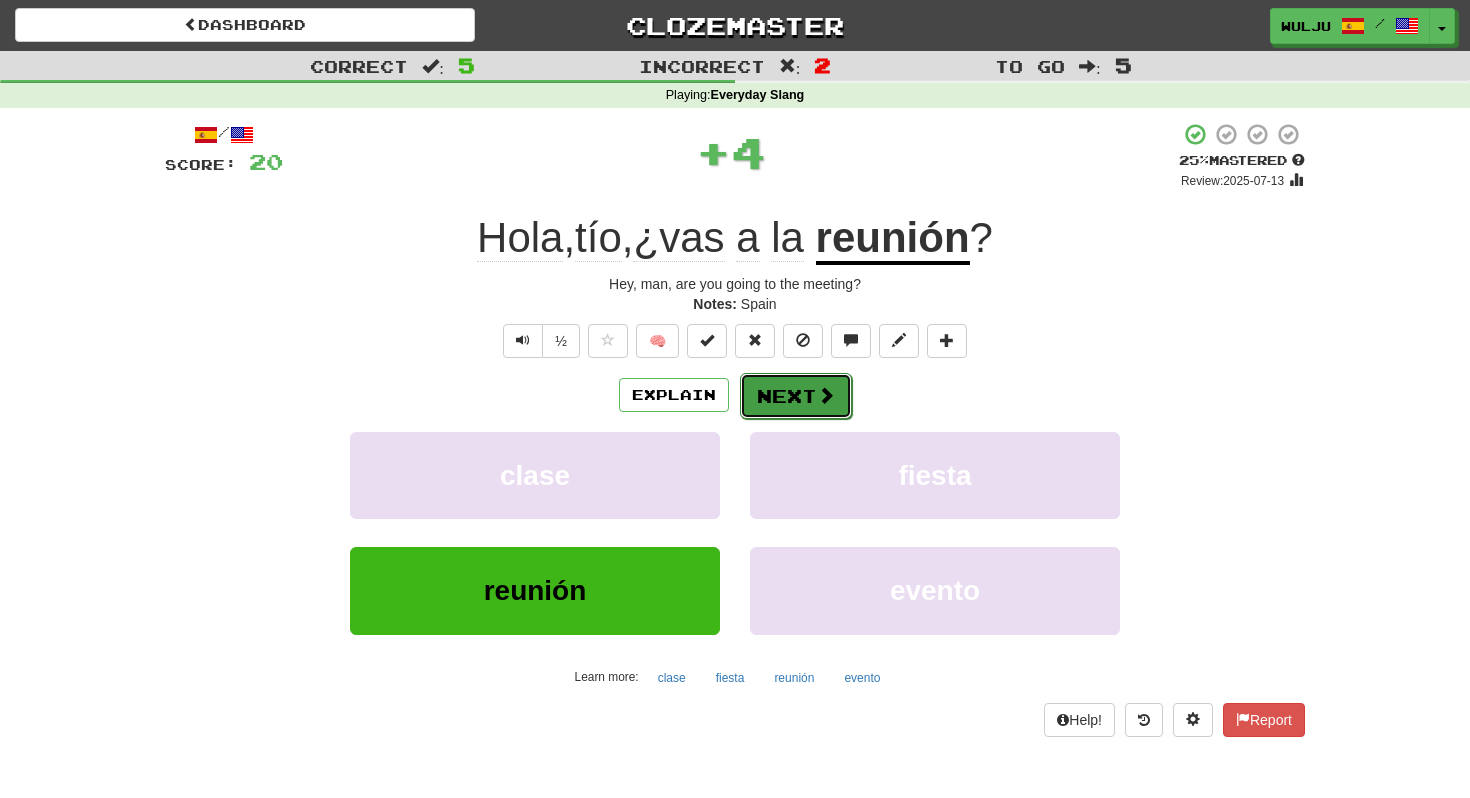 click on "Next" at bounding box center [796, 396] 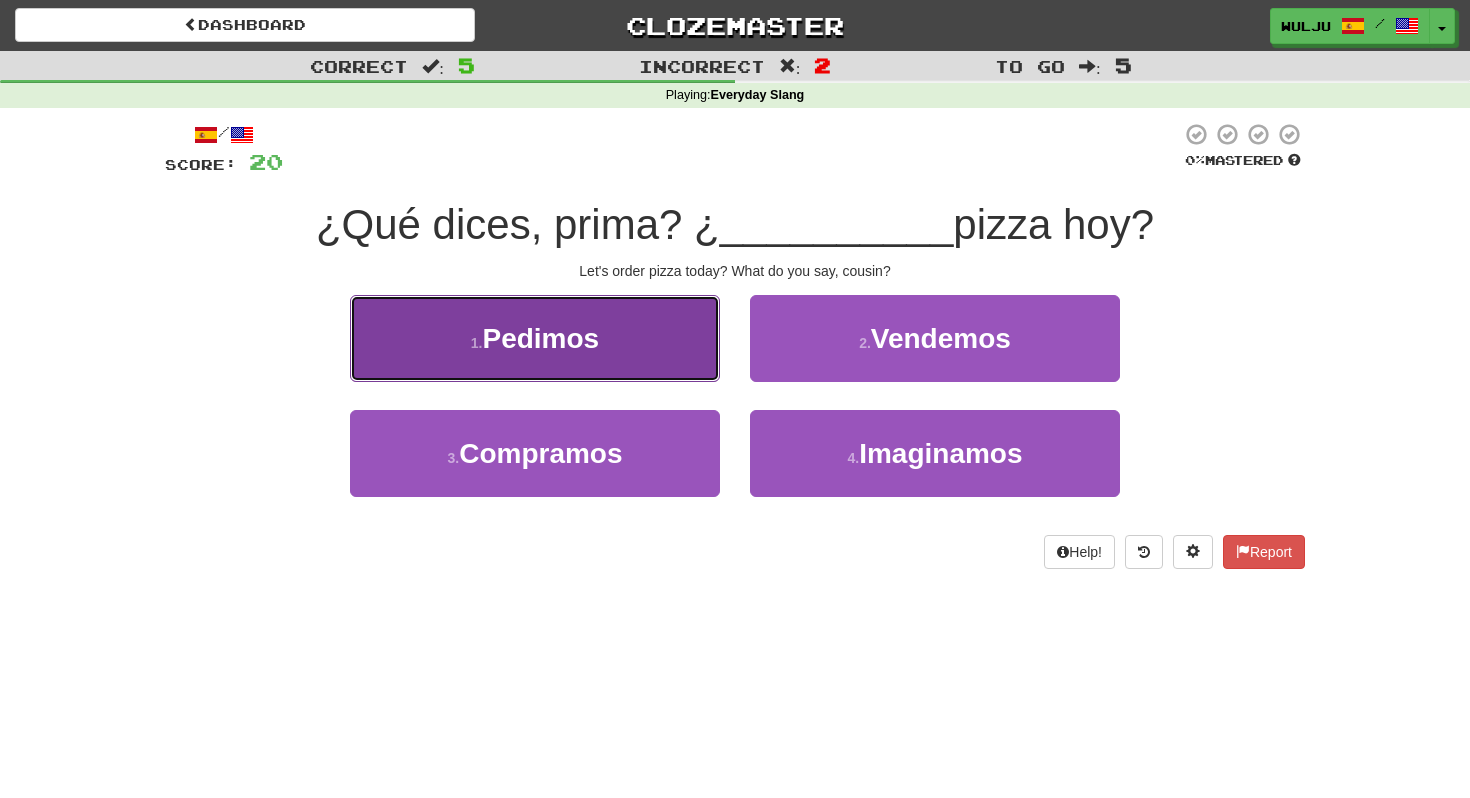 click on "1 .  Pedimos" at bounding box center (535, 338) 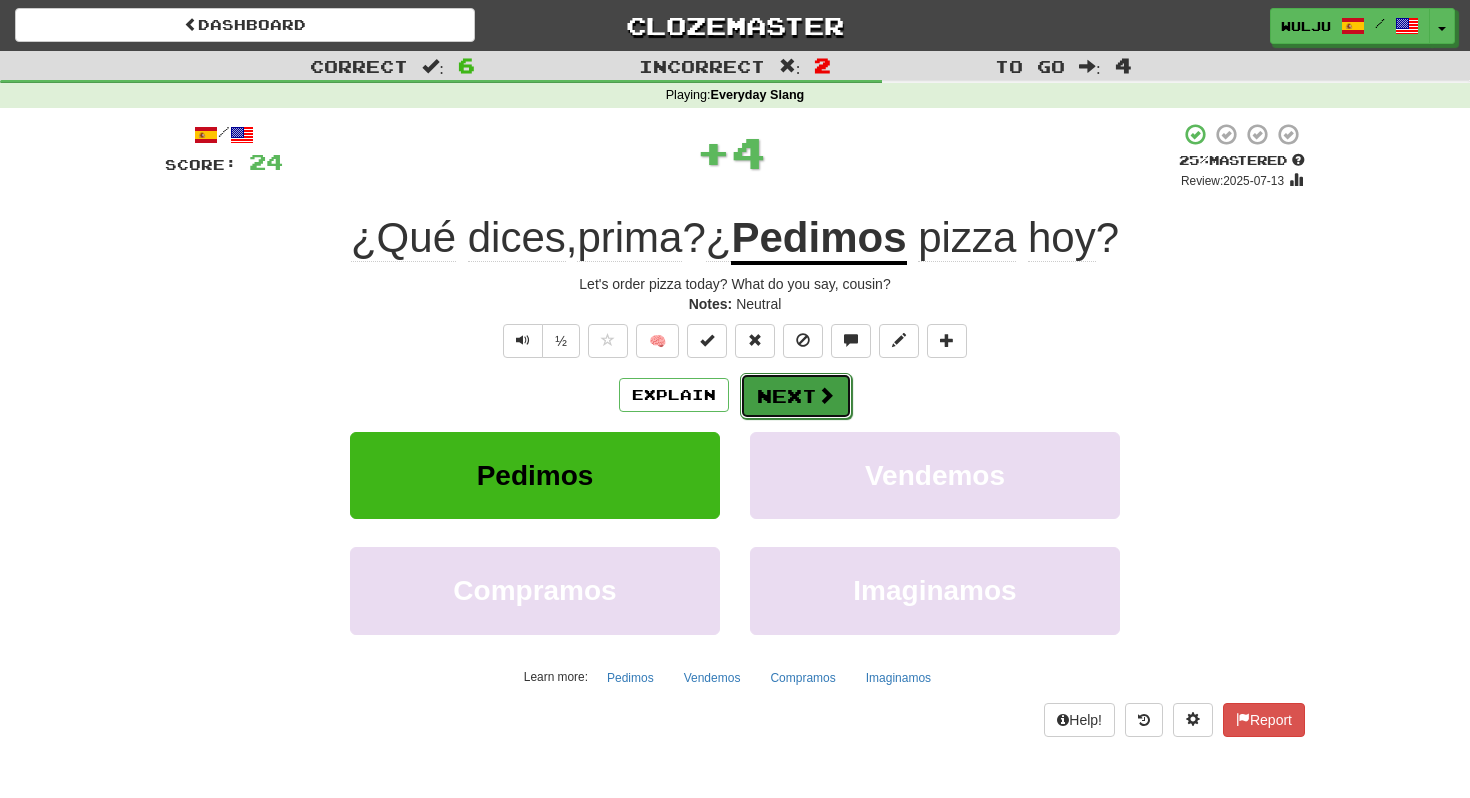 click on "Next" at bounding box center [796, 396] 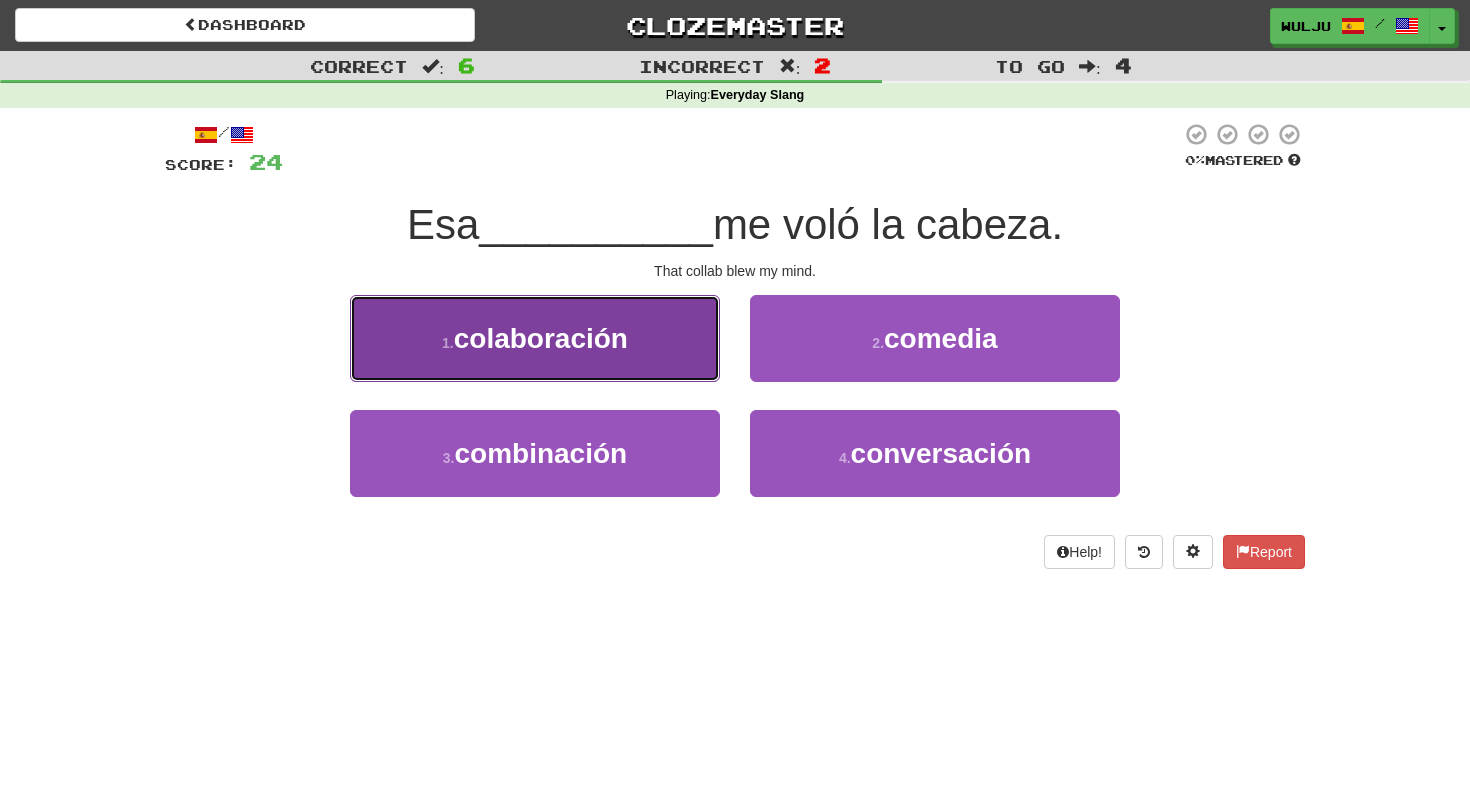 click on "1 .  colaboración" at bounding box center [535, 338] 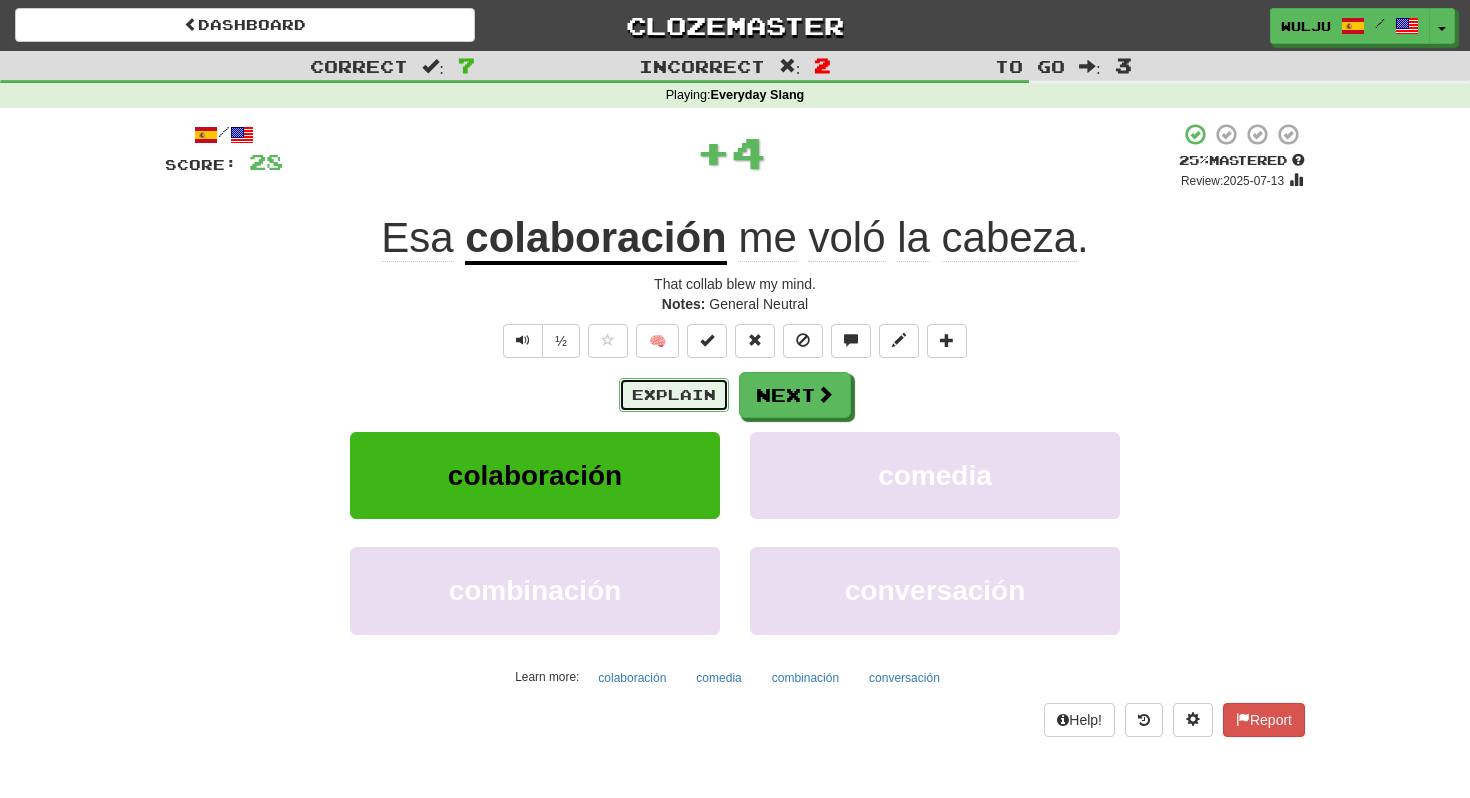 click on "Explain" at bounding box center [674, 395] 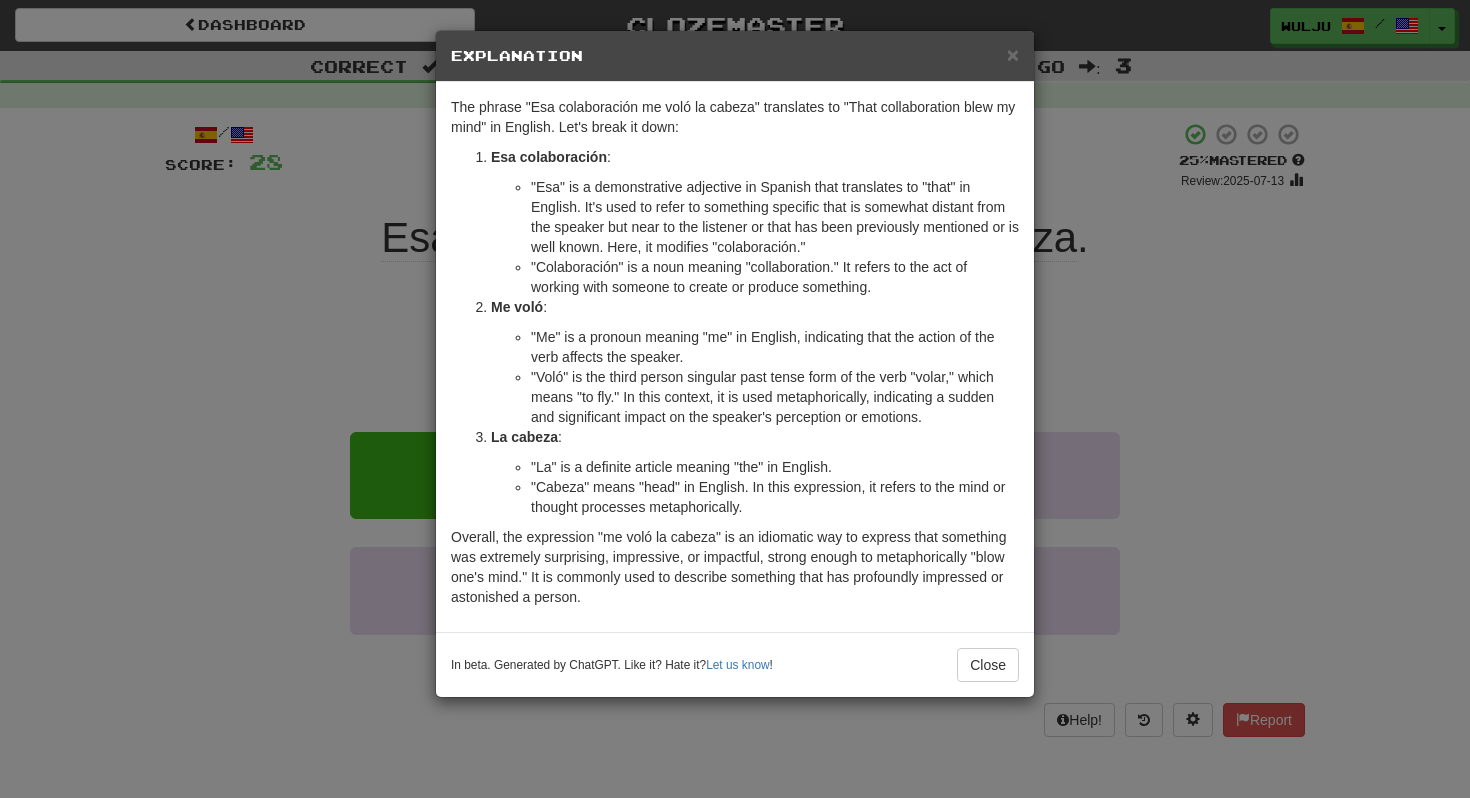 click on "× Explanation The phrase "Esa colaboración me voló la cabeza" translates to "That collaboration blew my mind" in English. Let's break it down:
Esa colaboración :
"Esa" is a demonstrative adjective in Spanish that translates to "that" in English. It's used to refer to something specific that is somewhat distant from the speaker but near to the listener or that has been previously mentioned or is well known. Here, it modifies "colaboración."
"Colaboración" is a noun meaning "collaboration." It refers to the act of working with someone to create or produce something.
Me voló :
"Me" is a pronoun meaning "me" in English, indicating that the action of the verb affects the speaker.
"Voló" is the third person singular past tense form of the verb "volar," which means "to fly." In this context, it is used metaphorically, indicating a sudden and significant impact on the speaker's perception or emotions.
La cabeza :
"La" is a definite article meaning "the" in English." at bounding box center [735, 399] 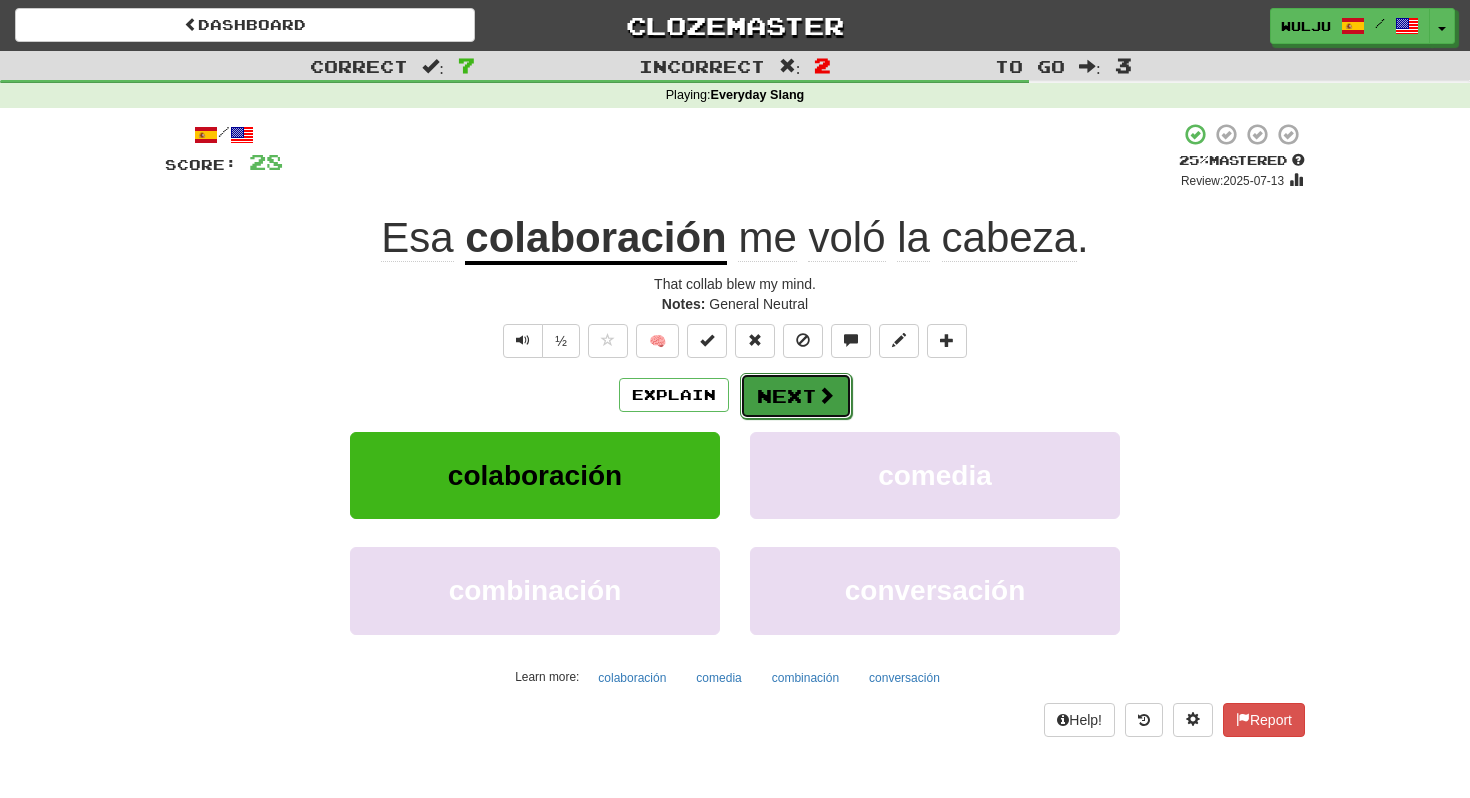 click on "Next" at bounding box center (796, 396) 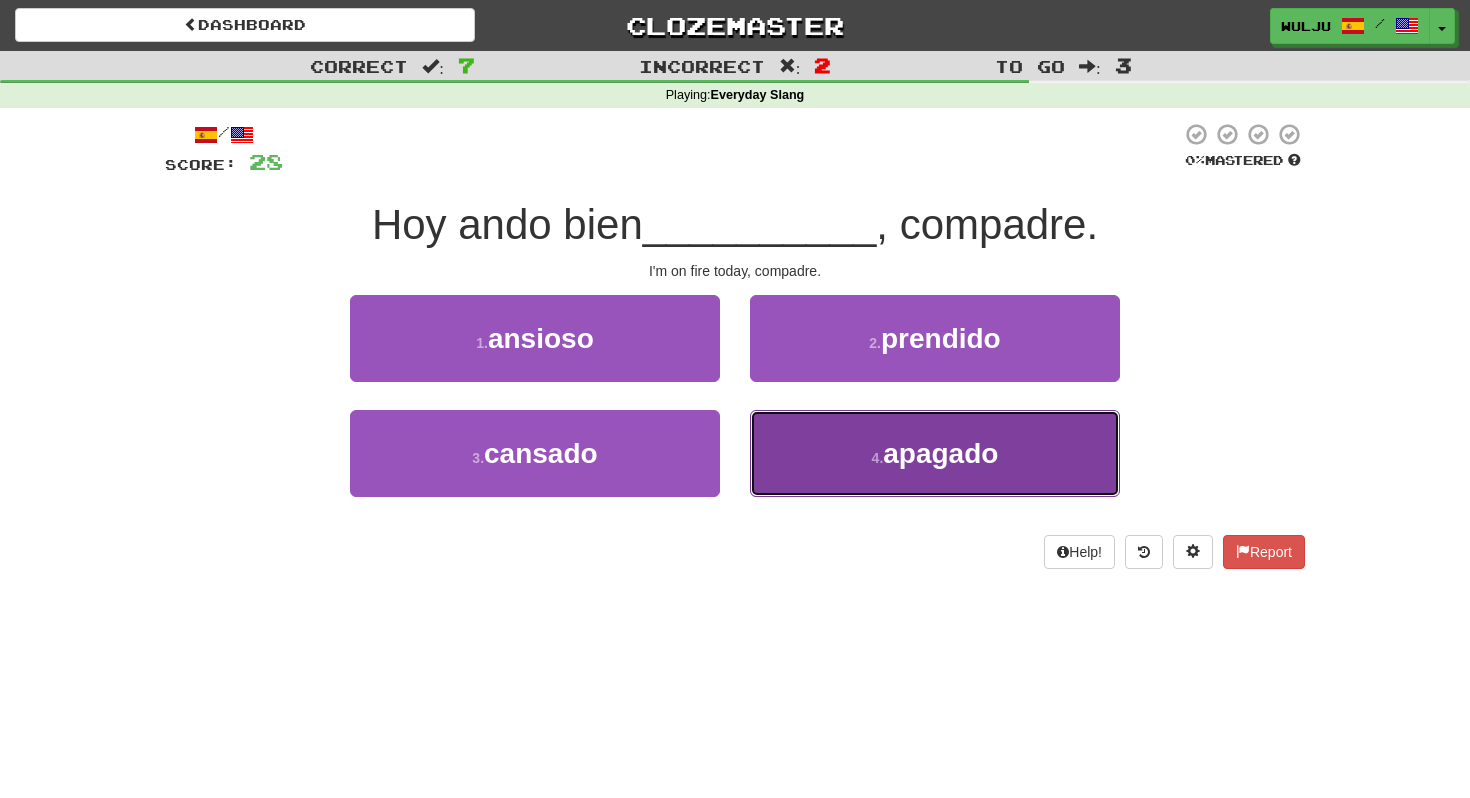 click on "4 .  apagado" at bounding box center [935, 453] 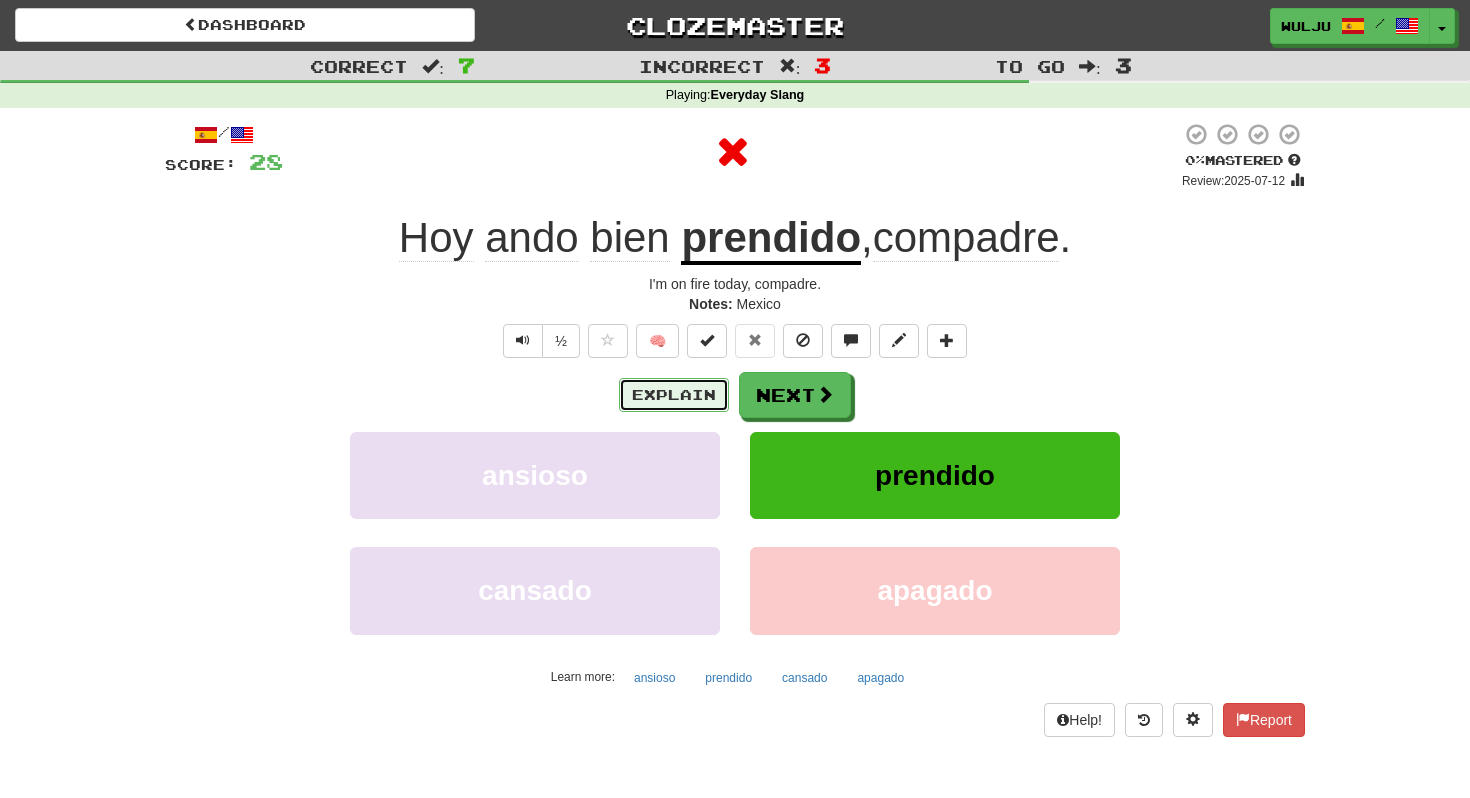 click on "Explain" at bounding box center [674, 395] 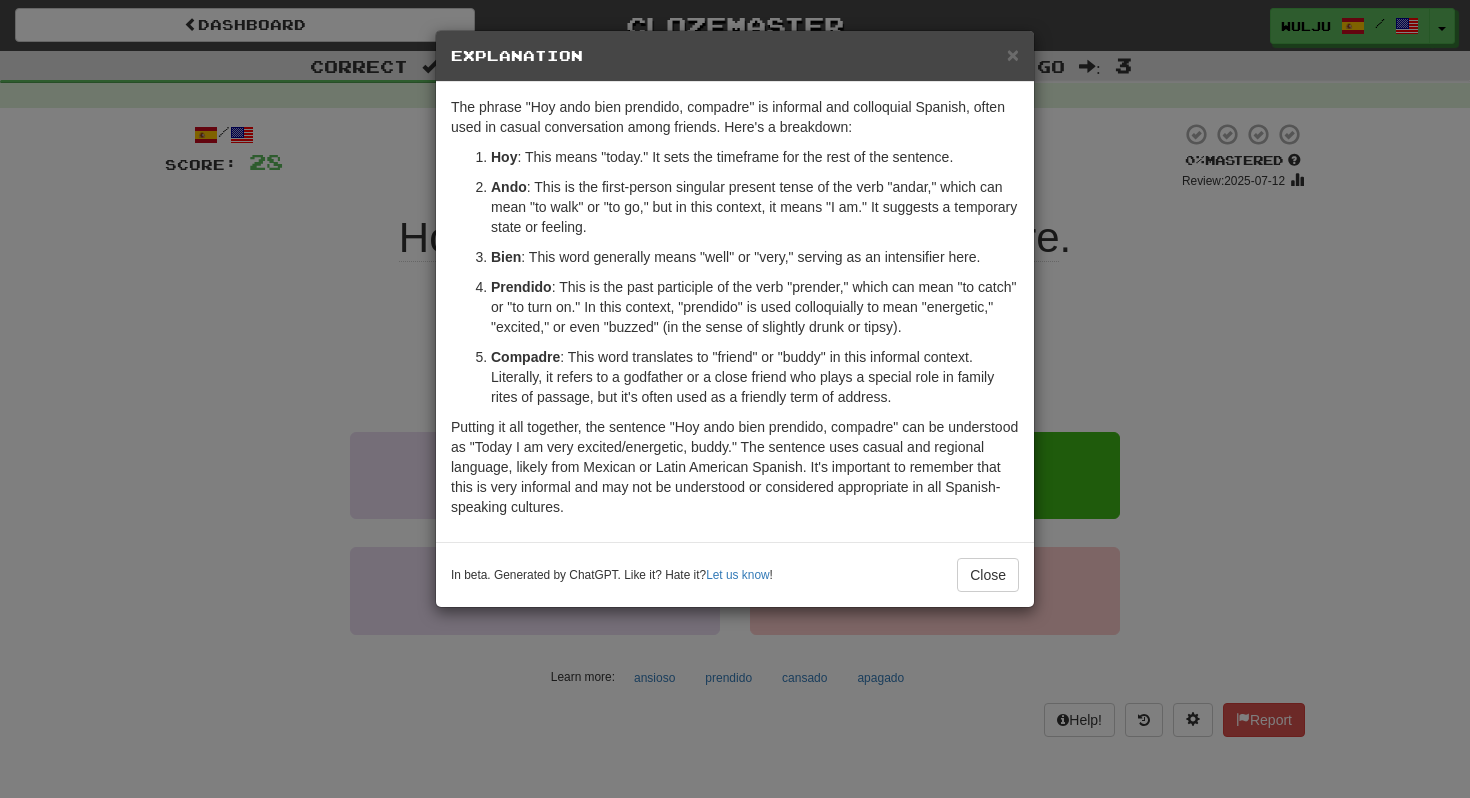 click on "× Explanation The phrase "Hoy ando bien prendido, compadre" is informal and colloquial Spanish, often used in casual conversation among friends. Here's a breakdown:
Hoy : This means "today." It sets the timeframe for the rest of the sentence.
Ando : This is the first-person singular present tense of the verb "andar," which can mean "to walk" or "to go," but in this context, it means "I am." It suggests a temporary state or feeling.
Bien : This word generally means "well" or "very," serving as an intensifier here.
Prendido : This is the past participle of the verb "prender," which can mean "to catch" or "to turn on." In this context, "prendido" is used colloquially to mean "energetic," "excited," or even "buzzed" (in the sense of slightly drunk or tipsy).
Compadre
In beta. Generated by ChatGPT. Like it? Hate it?  Let us know ! Close" at bounding box center (735, 399) 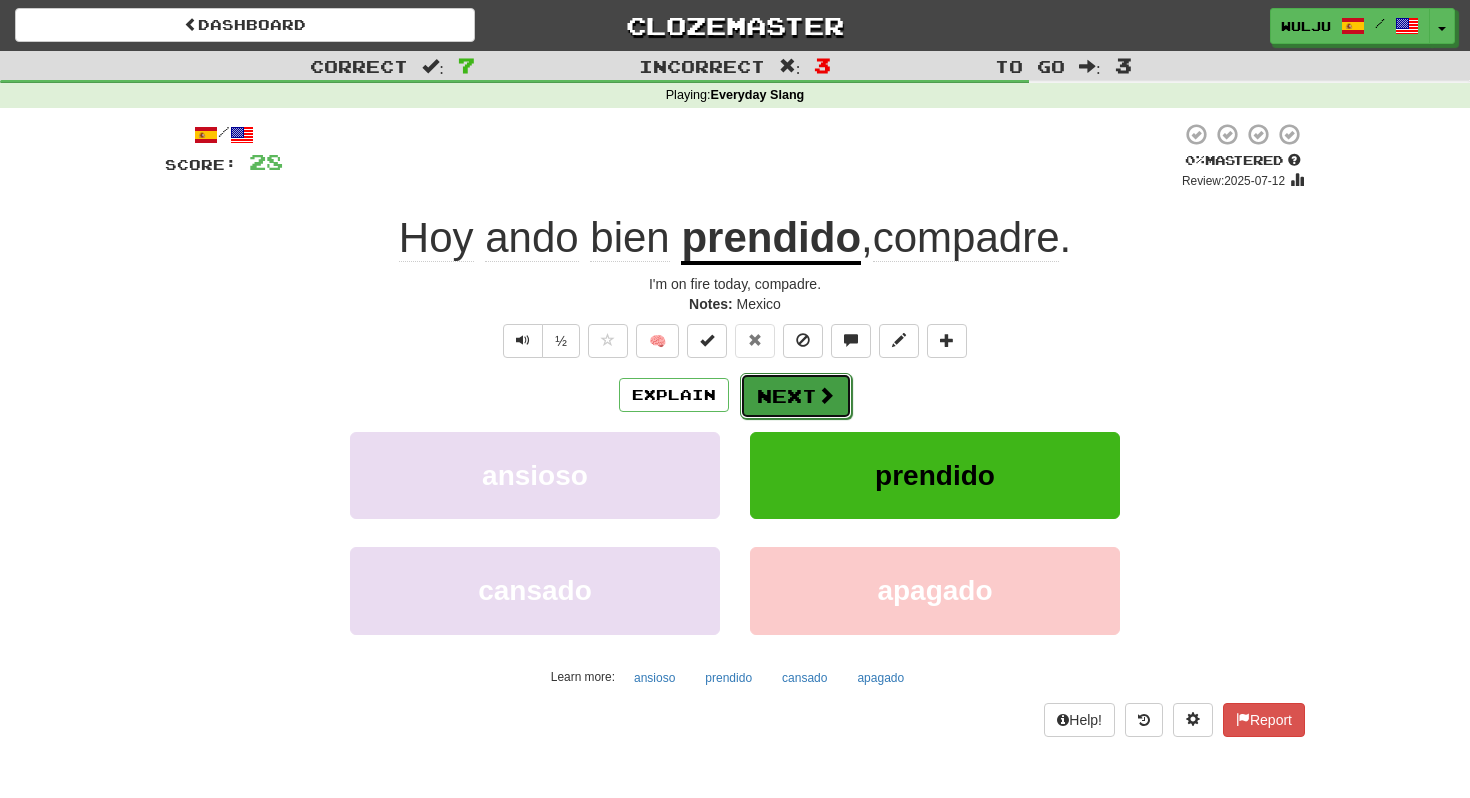 click on "Next" at bounding box center [796, 396] 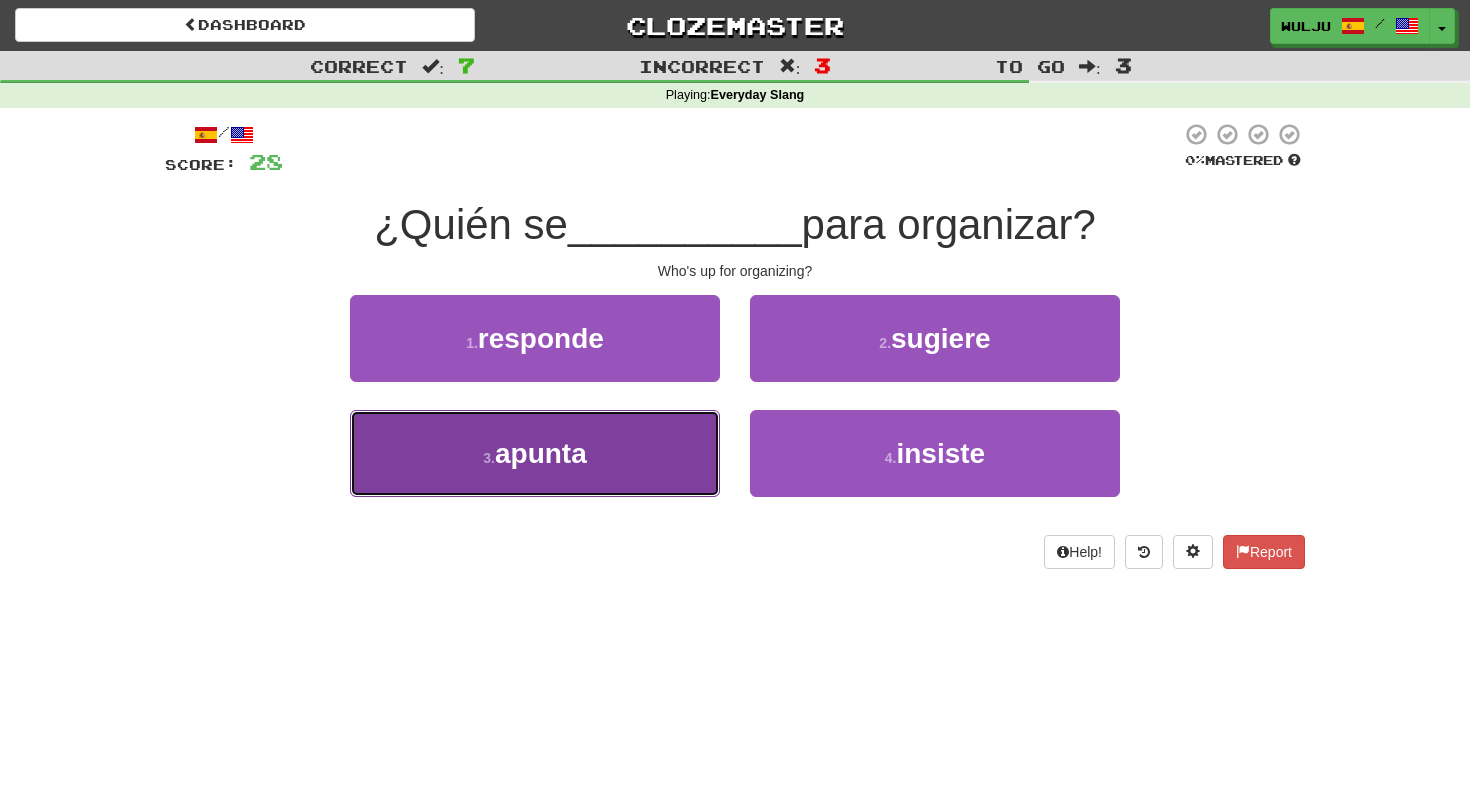 click on "3 .  apunta" at bounding box center (535, 453) 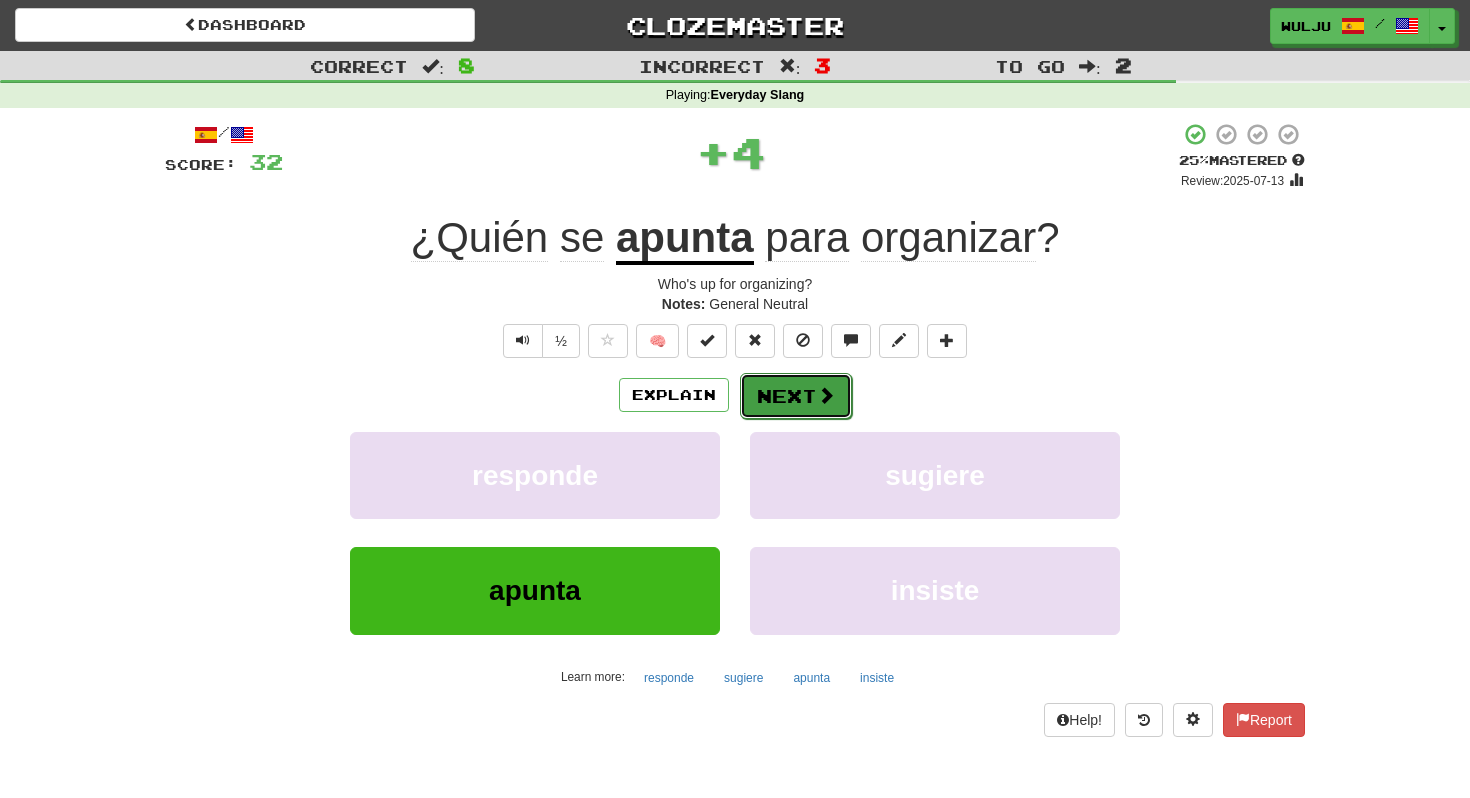 click on "Next" at bounding box center [796, 396] 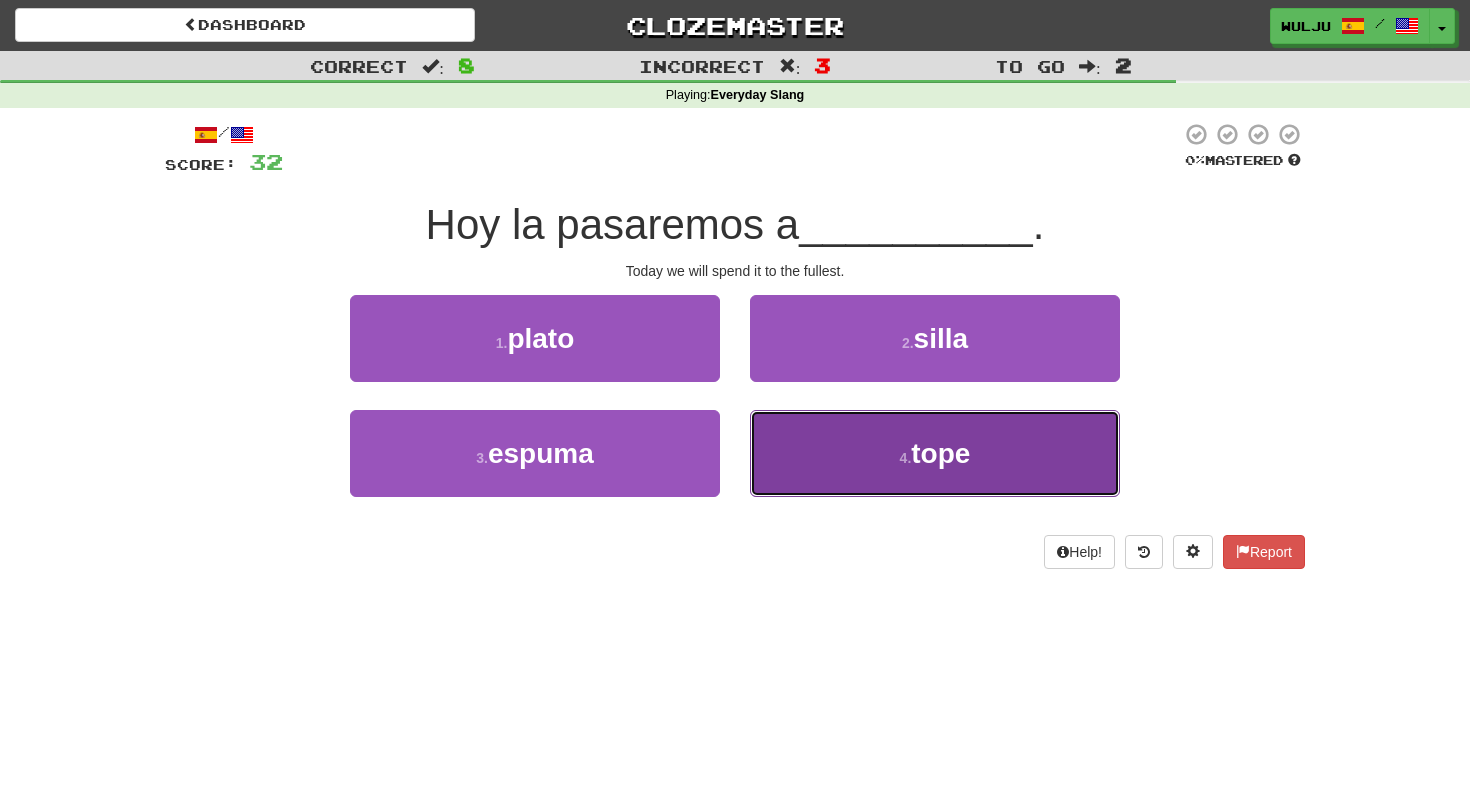click on "4 .  tope" at bounding box center [935, 453] 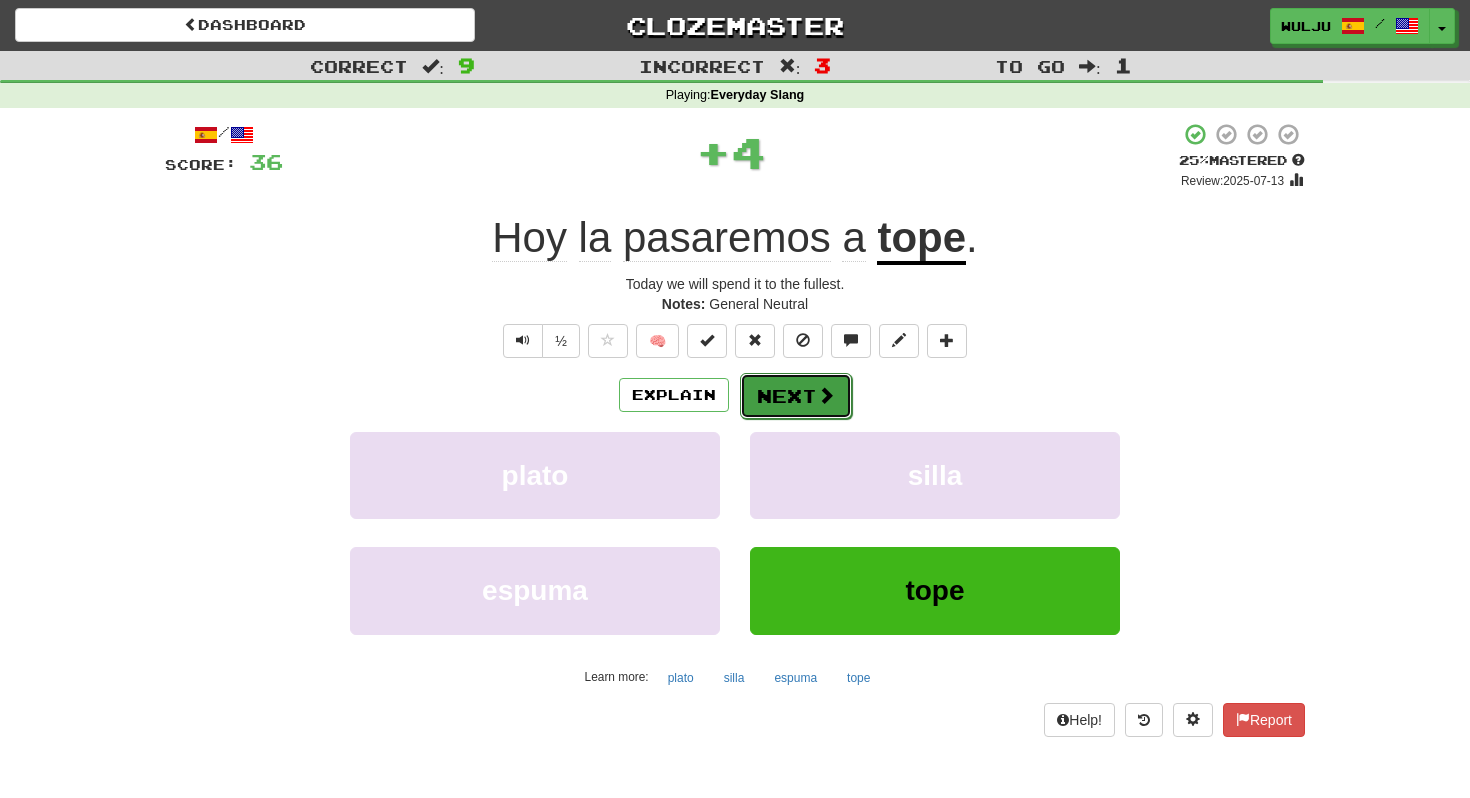 click on "Next" at bounding box center (796, 396) 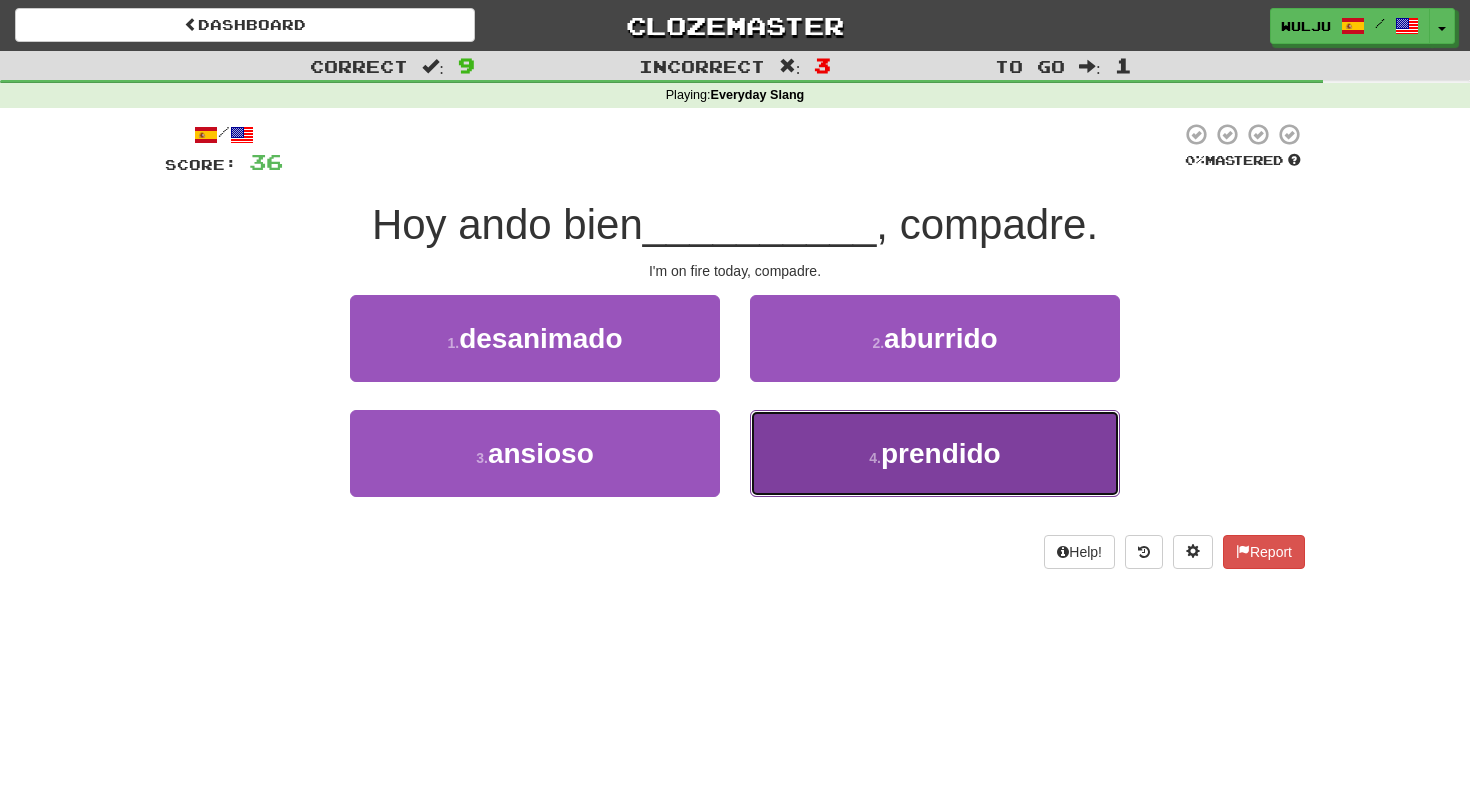 click on "4 .  prendido" at bounding box center [935, 453] 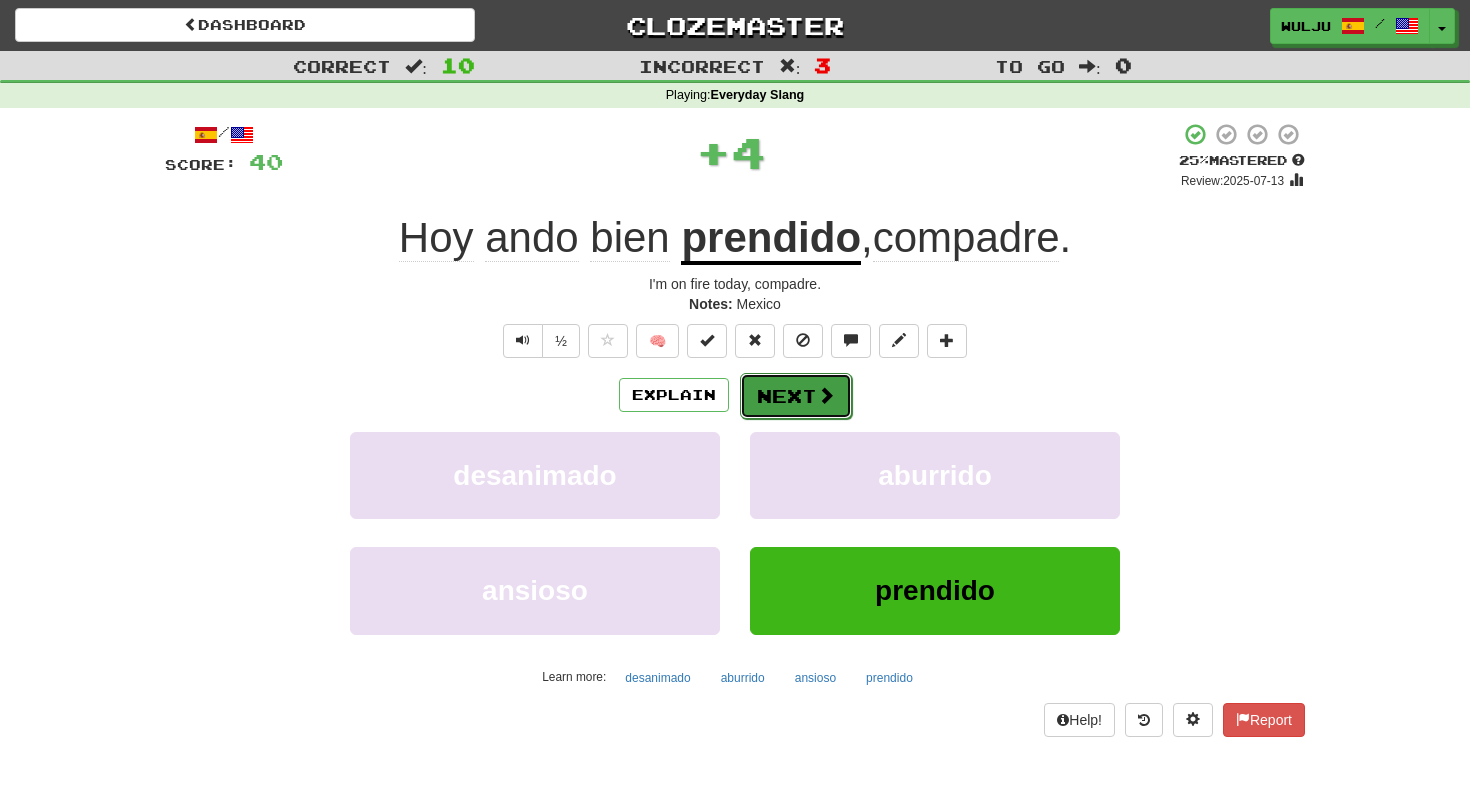 click on "Next" at bounding box center [796, 396] 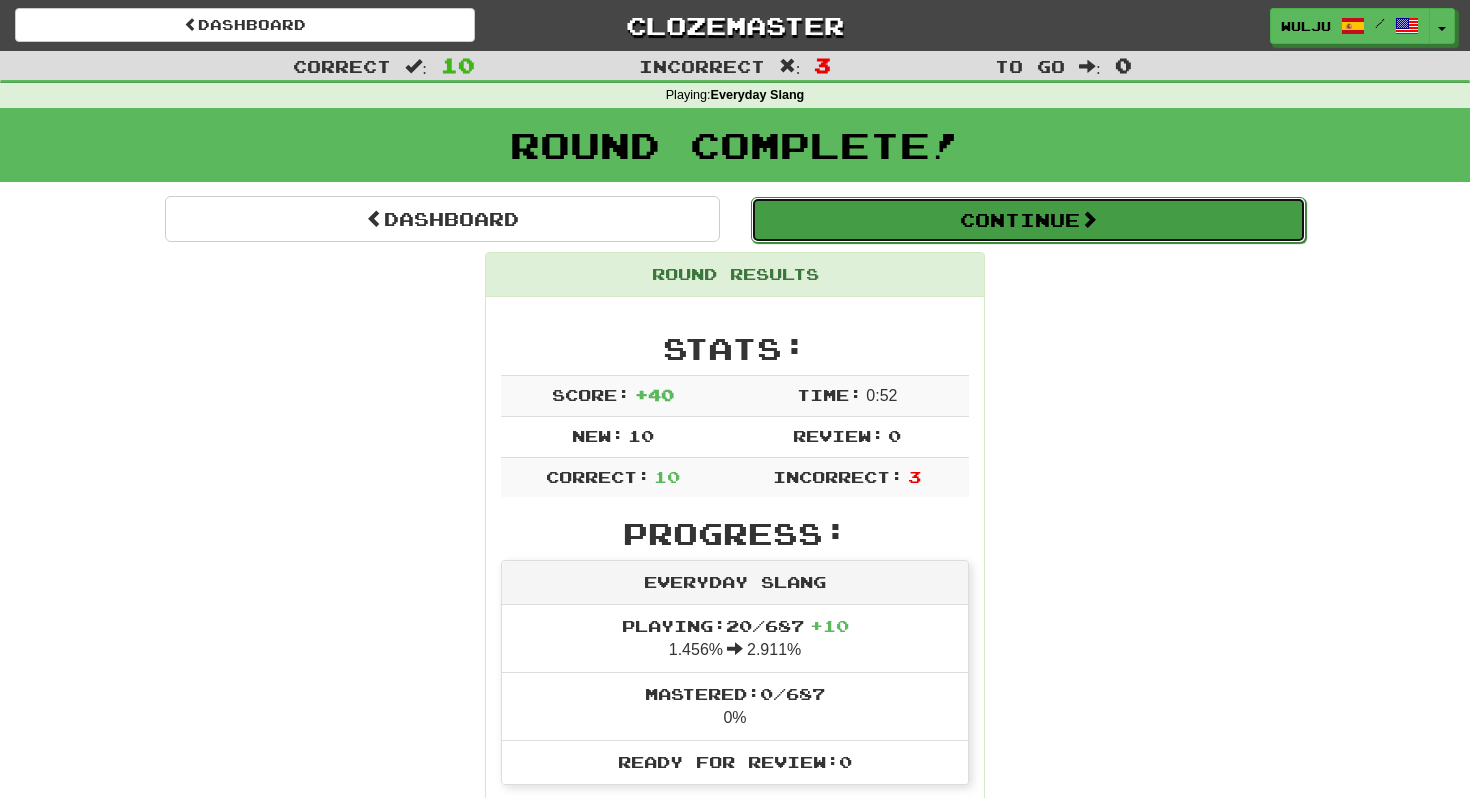click on "Continue" at bounding box center [1028, 220] 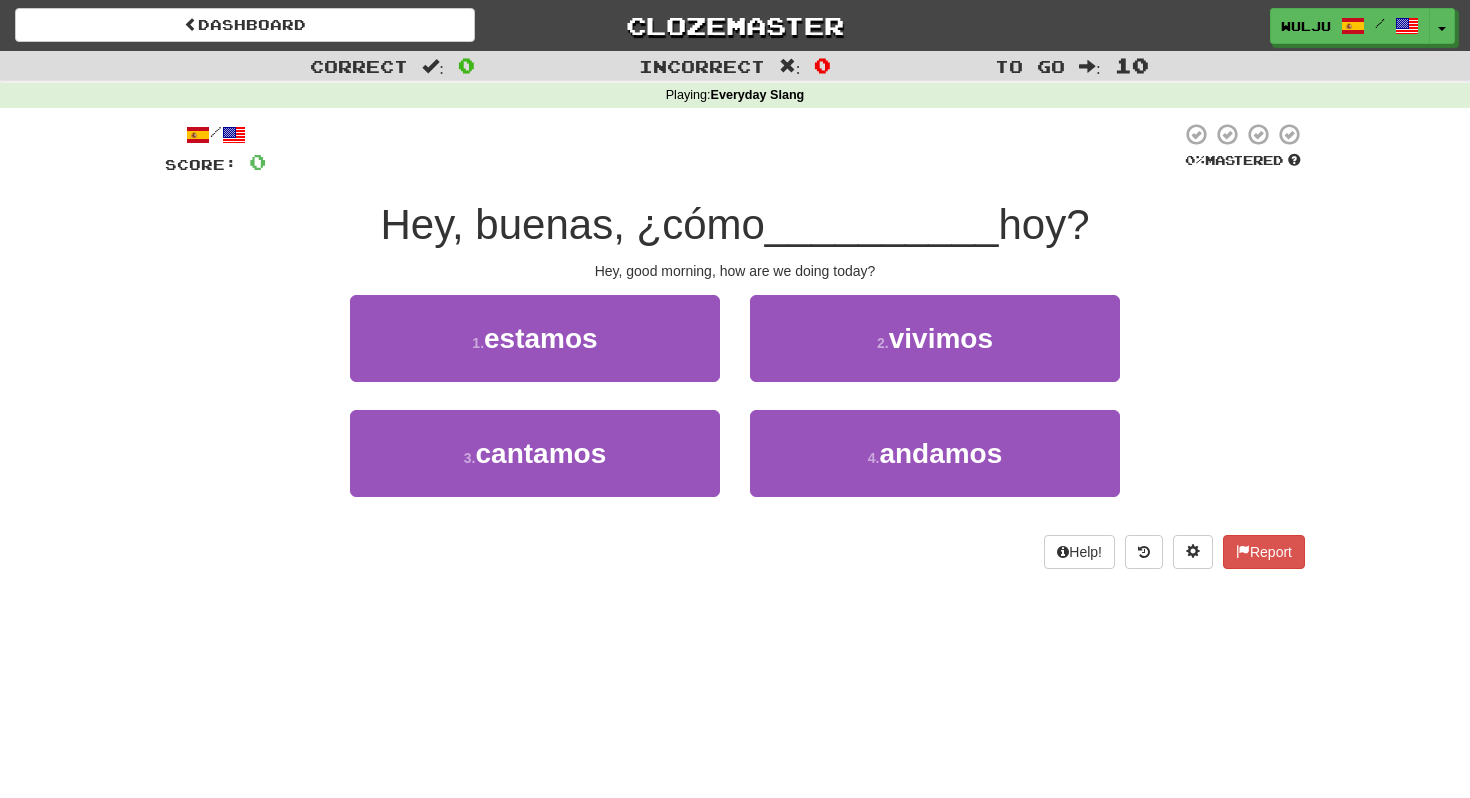 click on "/  Score:   0 0 %  Mastered Hey, buenas, ¿cómo  __________  hoy? Hey, good morning, how are we doing today? 1 .  estamos 2 .  vivimos 3 .  cantamos 4 .  andamos  Help!  Report" at bounding box center [735, 345] 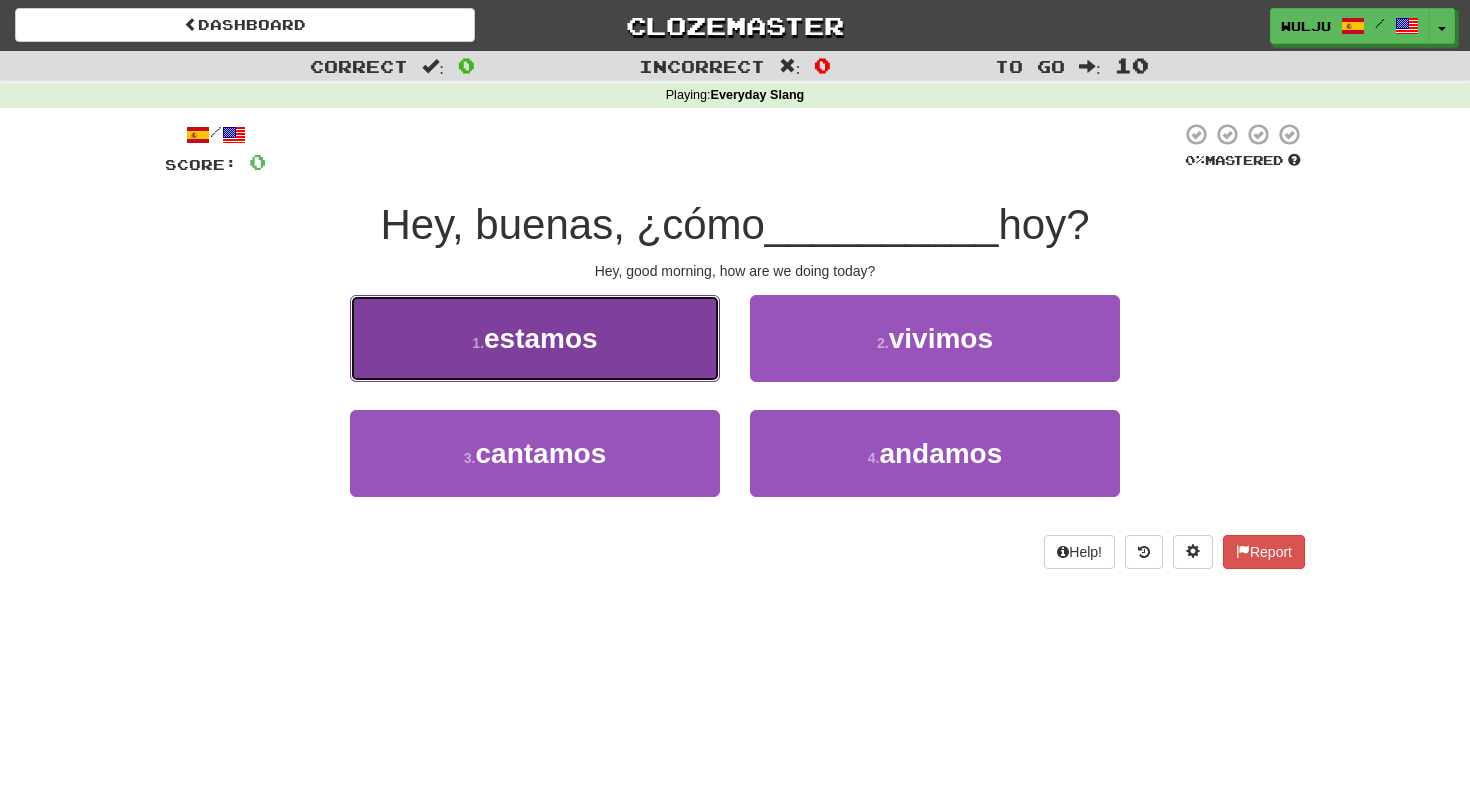 click on "1 .  estamos" at bounding box center (535, 338) 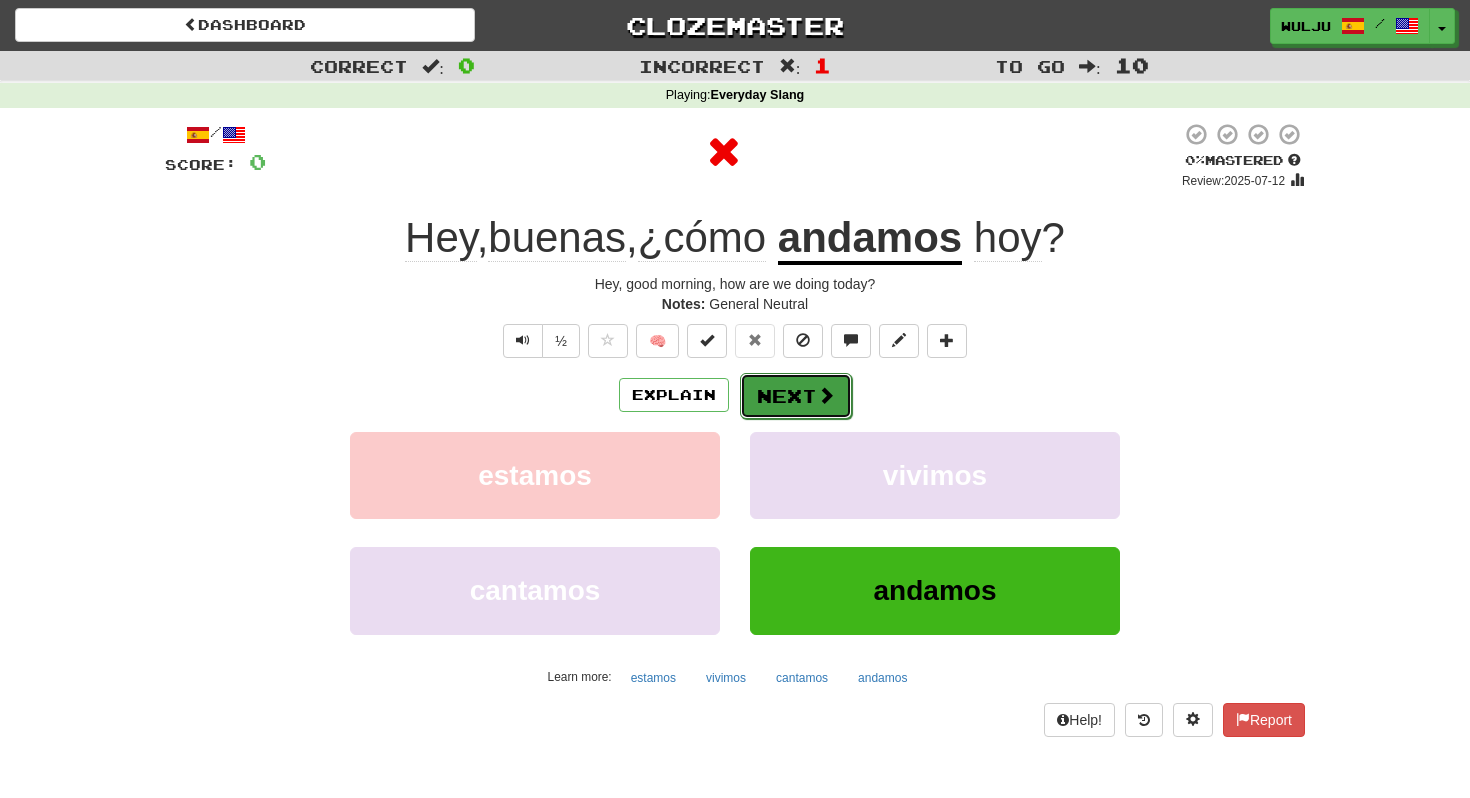 click on "Next" at bounding box center (796, 396) 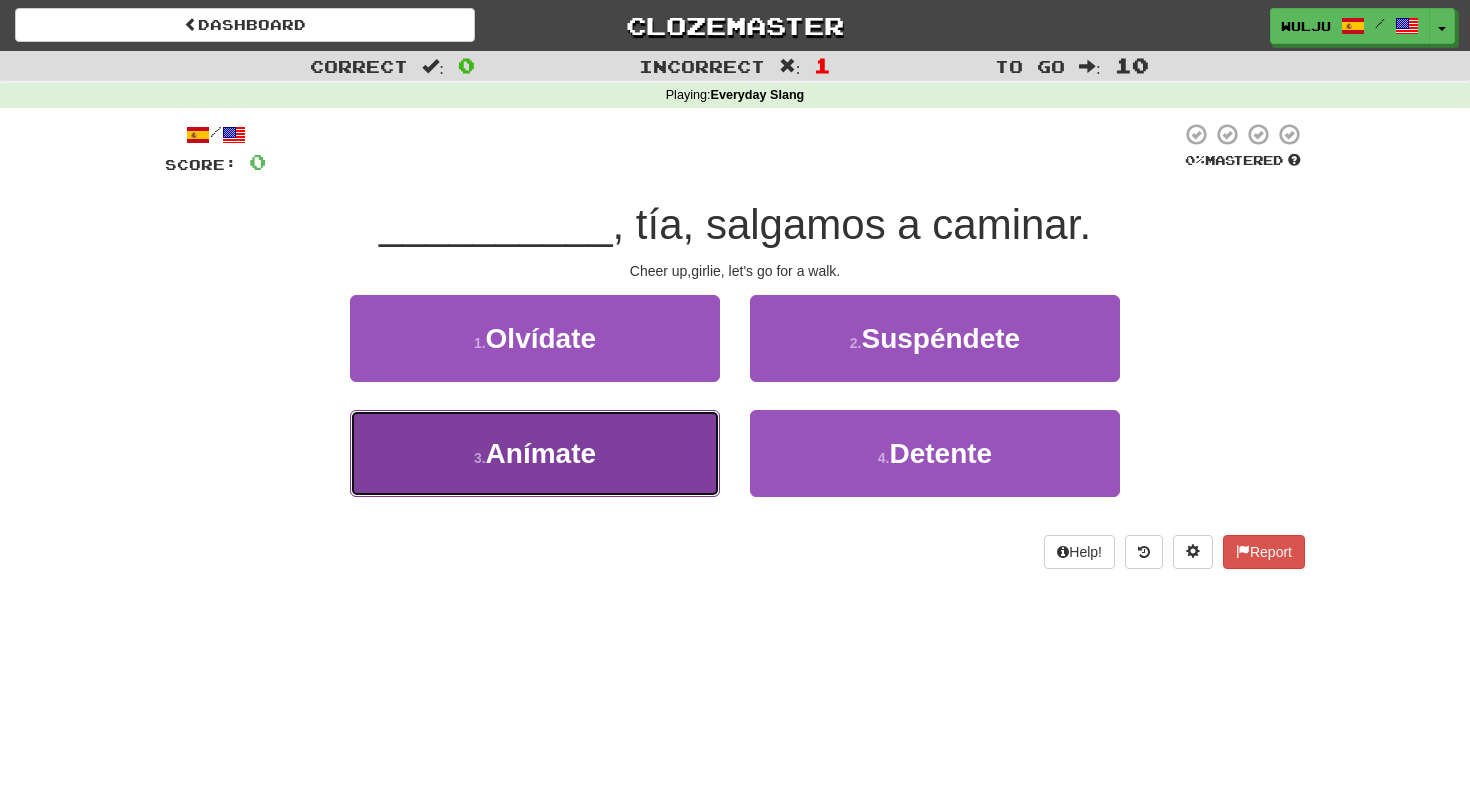 click on "3 .  Anímate" at bounding box center [535, 453] 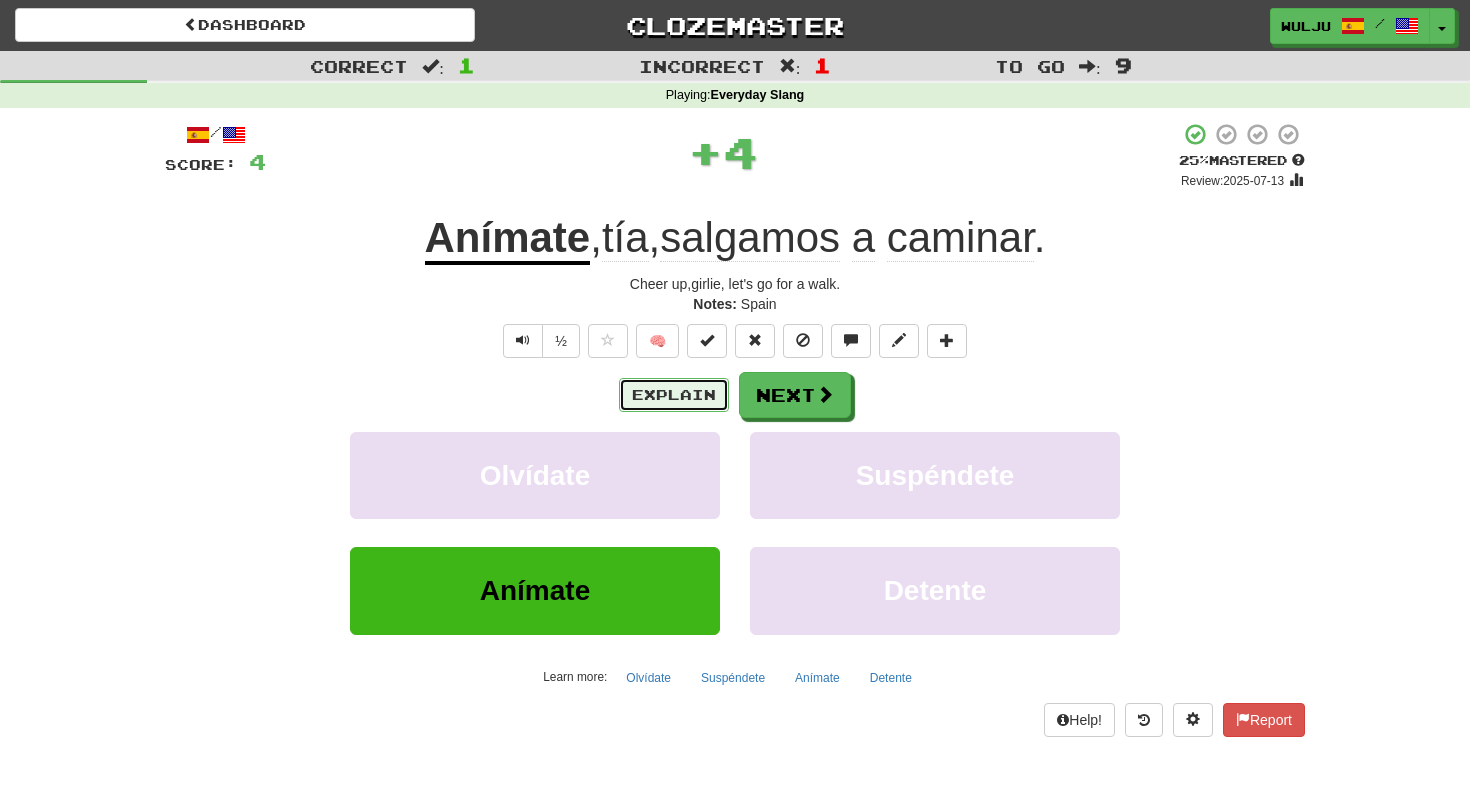 click on "Explain" at bounding box center (674, 395) 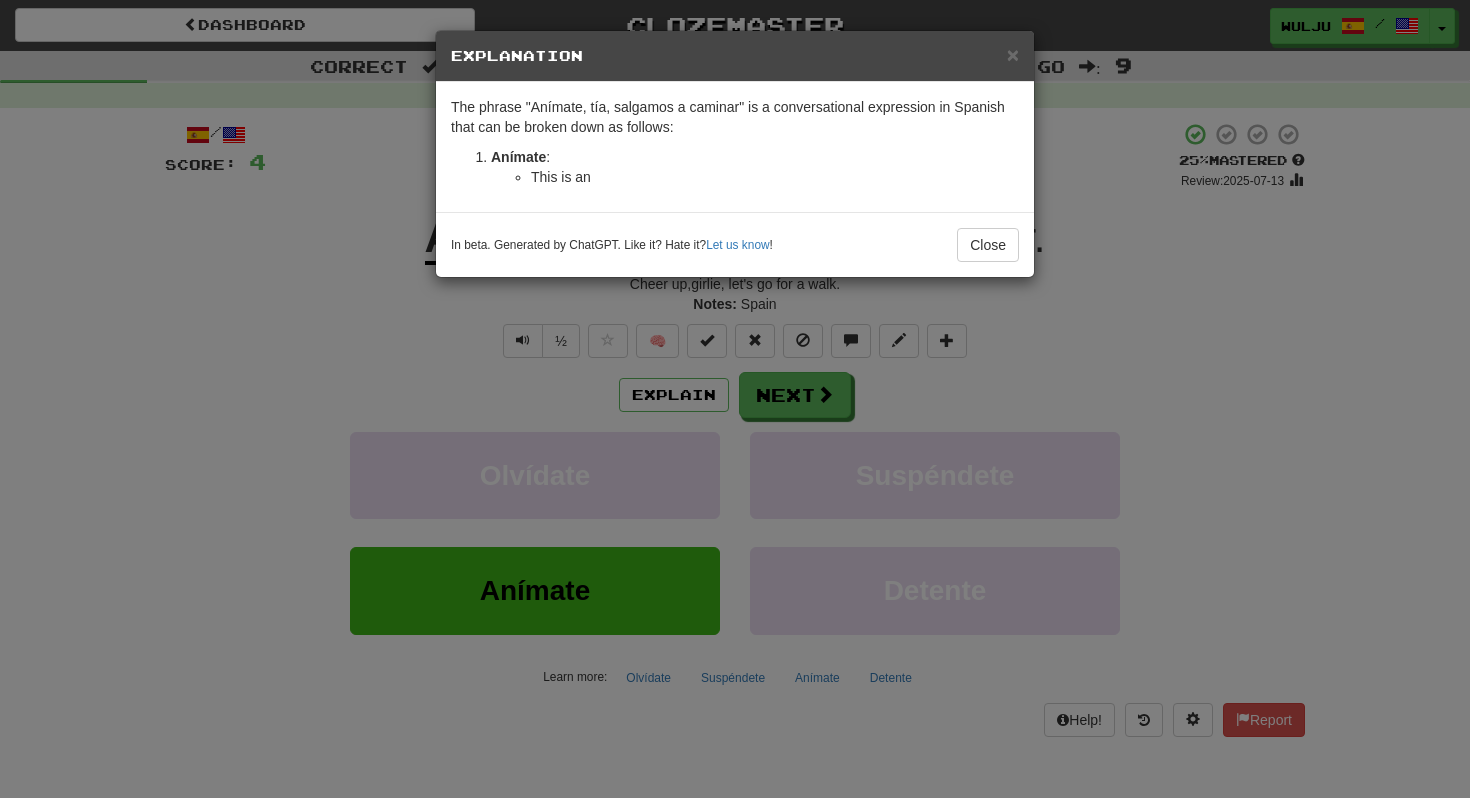 click on "This is an" at bounding box center (775, 177) 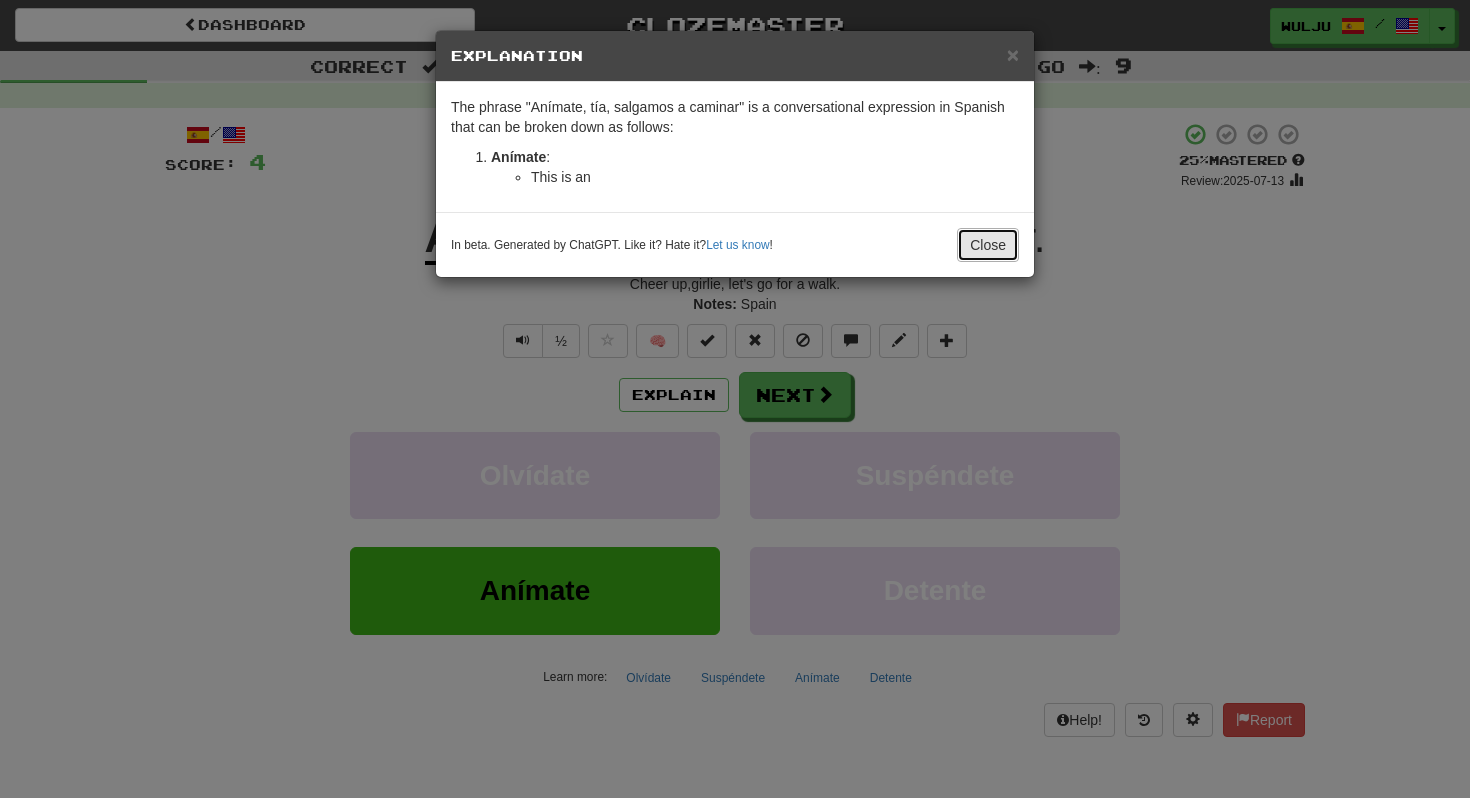 click on "Close" at bounding box center (988, 245) 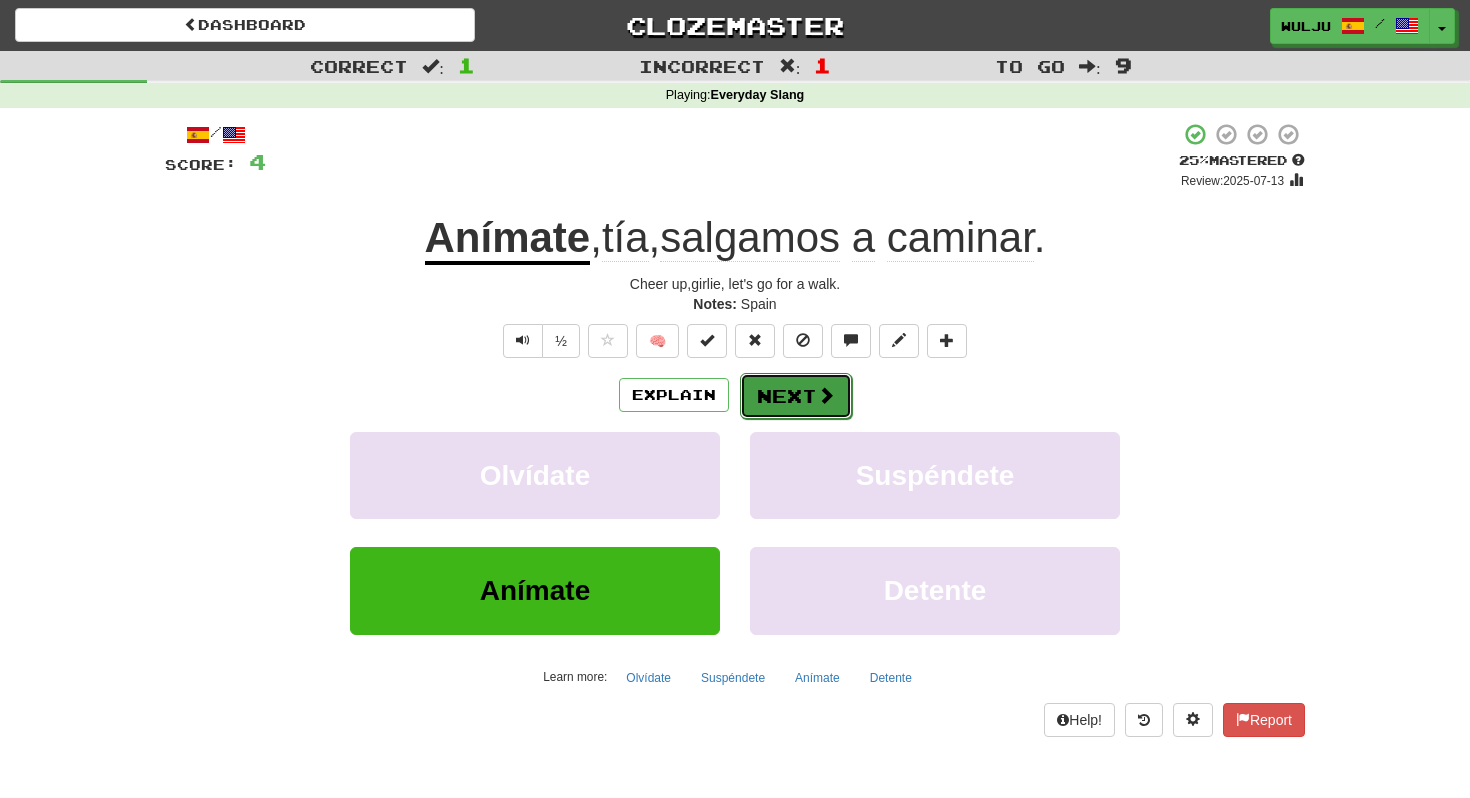 click on "Next" at bounding box center [796, 396] 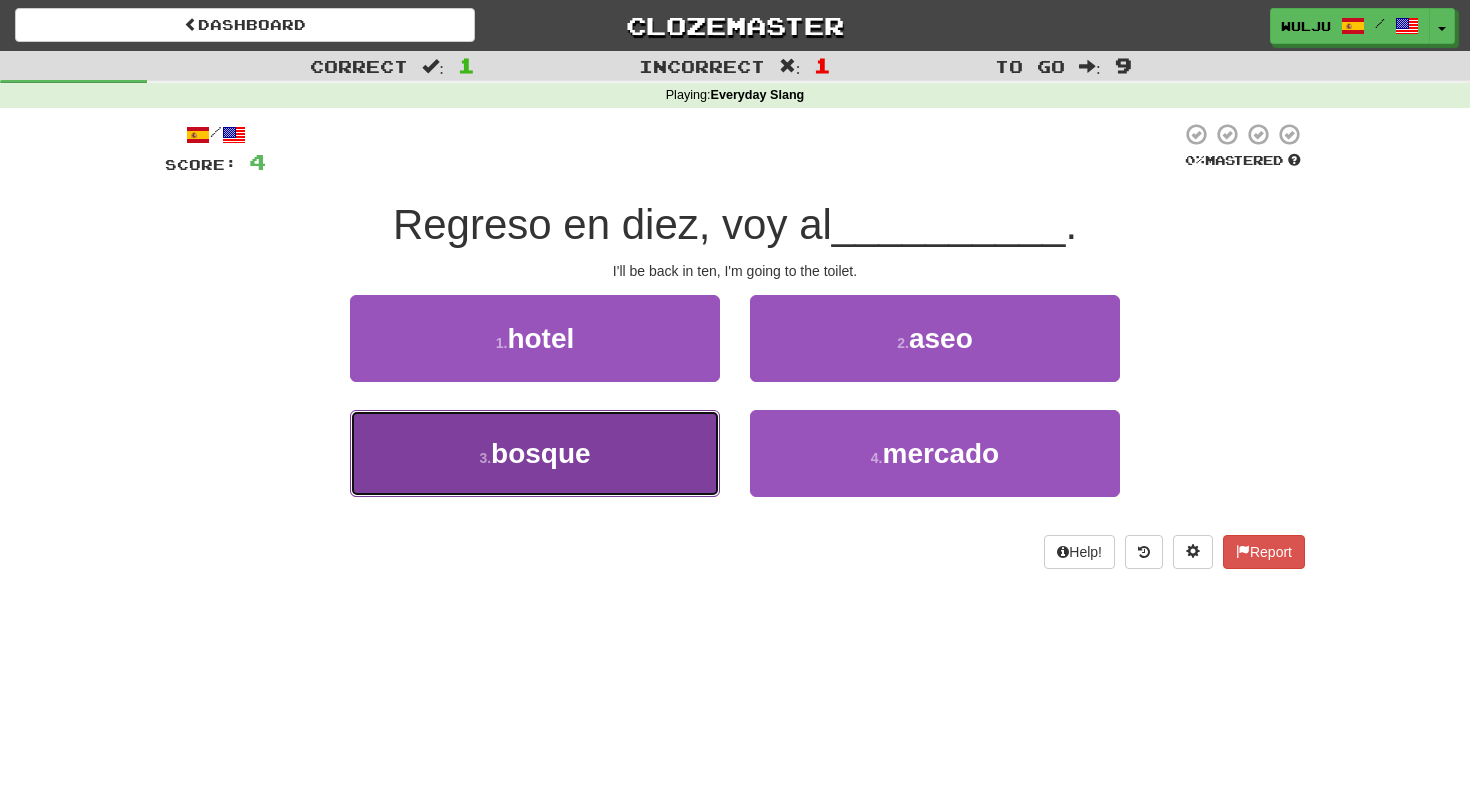 click on "3 .  bosque" at bounding box center (535, 453) 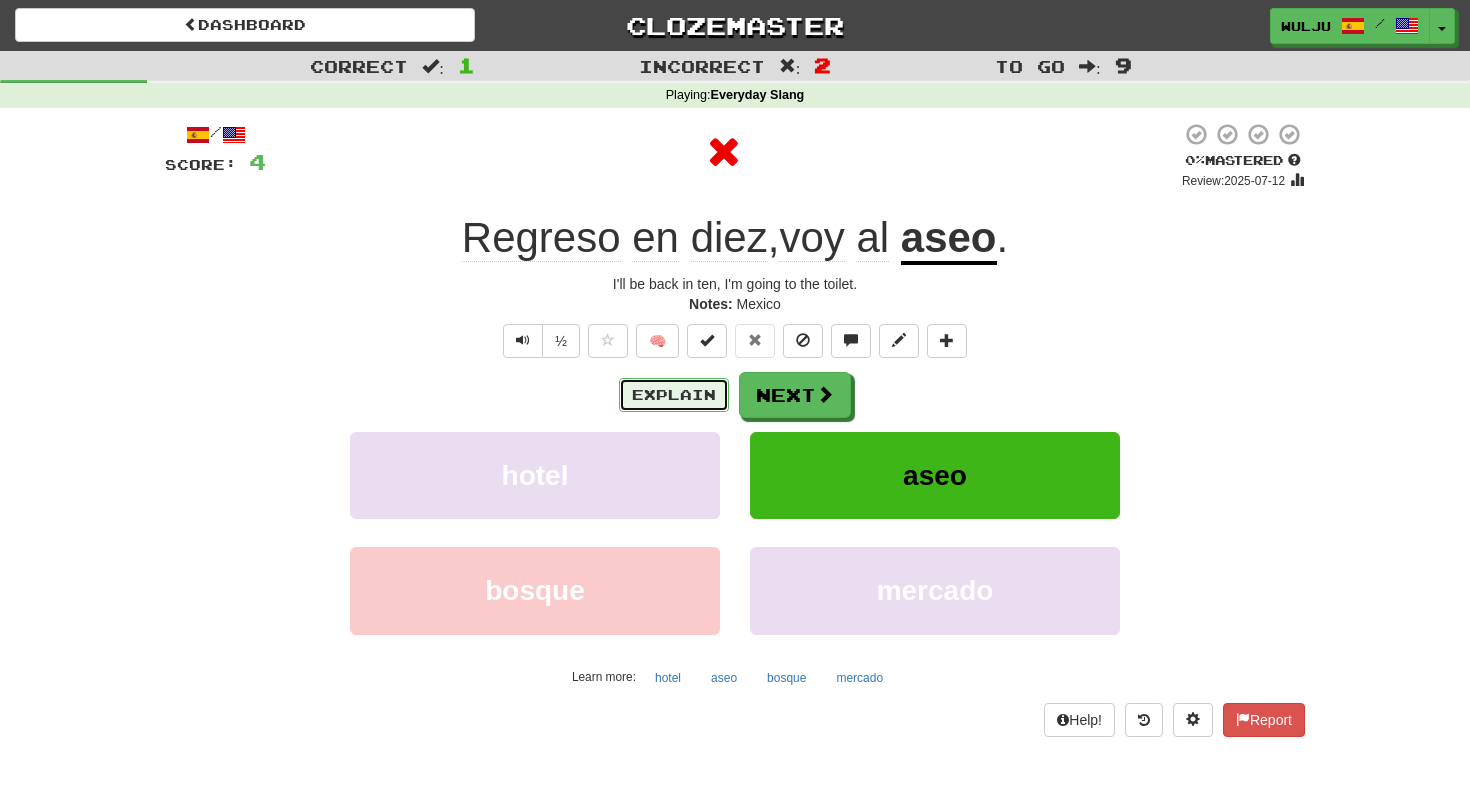 click on "Explain" at bounding box center (674, 395) 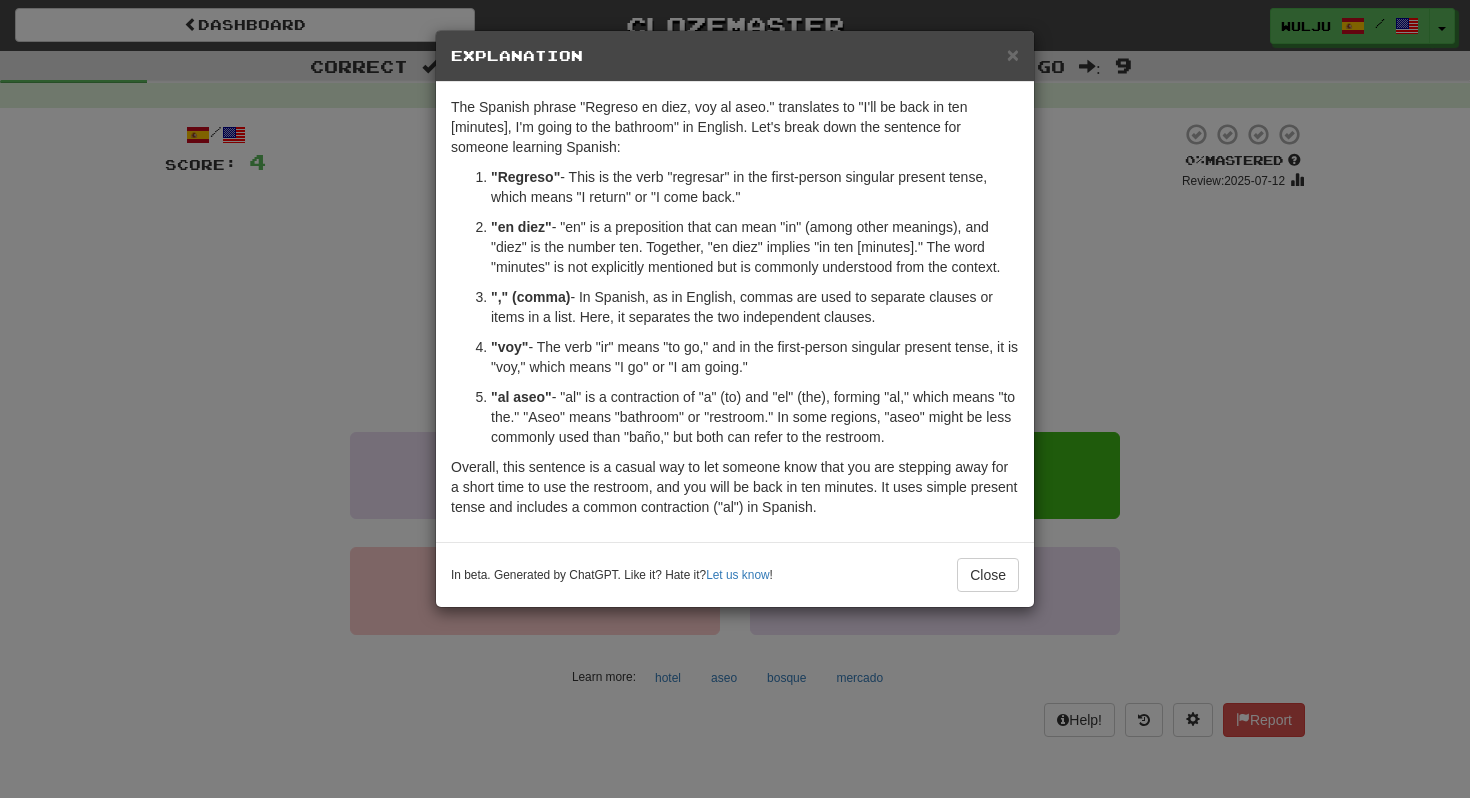 click on "× Explanation The Spanish phrase "Regreso en diez, voy al aseo." translates to "I'll be back in ten [minutes], I'm going to the bathroom" in English. Let's break down the sentence for someone learning Spanish:
"Regreso"  - This is the verb "regresar" in the first-person singular present tense, which means "I return" or "I come back."
"en diez"  - "en" is a preposition that can mean "in" (among other meanings), and "diez" is the number ten. Together, "en diez" implies "in ten [minutes]." The word "minutes" is not explicitly mentioned but is commonly understood from the context.
"," (comma)  - In Spanish, as in English, commas are used to separate clauses or items in a list. Here, it separates the two independent clauses.
"voy"  - The verb "ir" means "to go," and in the first-person singular present tense, it is "voy," which means "I go" or "I am going."
"al aseo"
In beta. Generated by ChatGPT. Like it? Hate it?  Let us know ! Close" at bounding box center (735, 399) 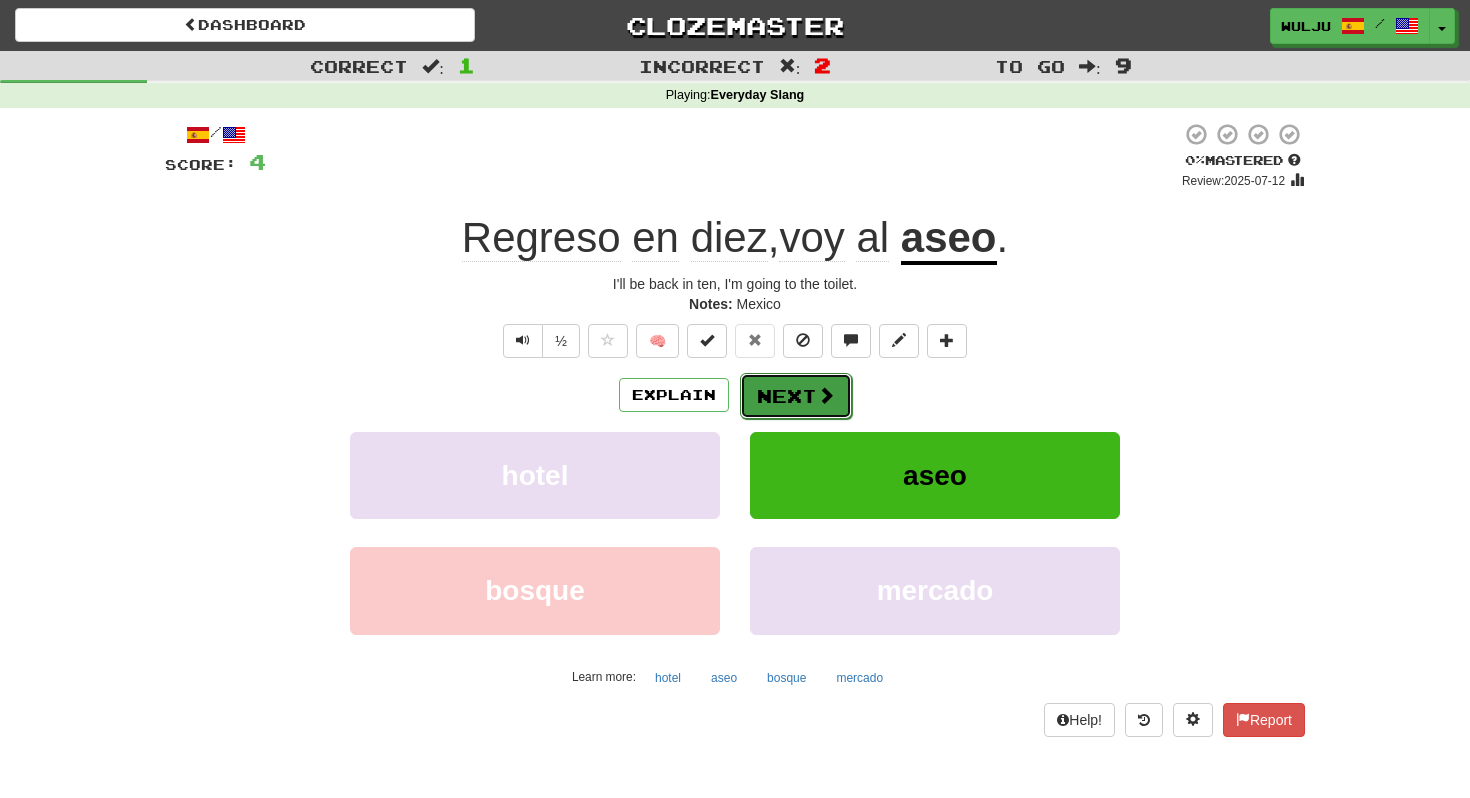 click on "Next" at bounding box center [796, 396] 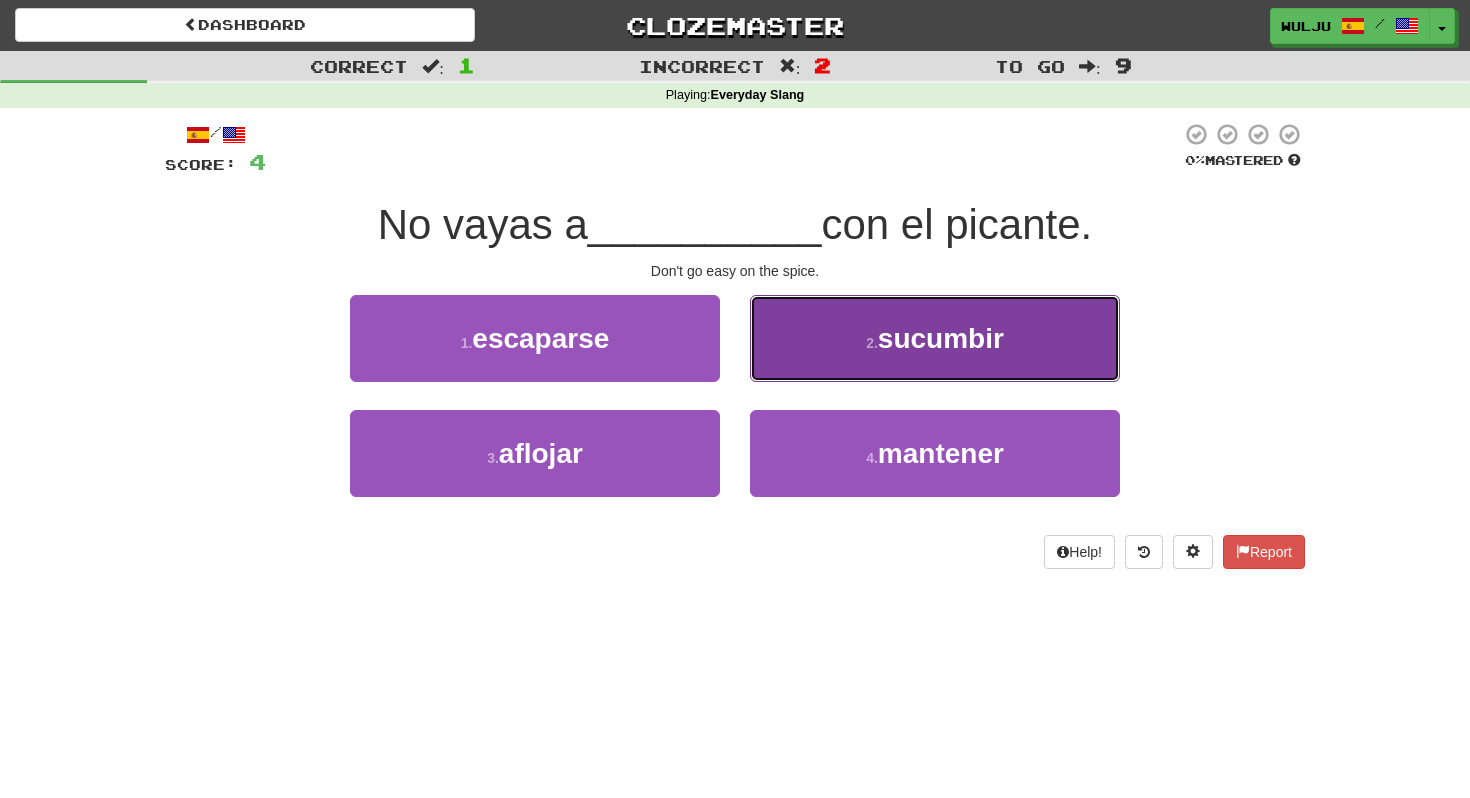 click on "2 .  sucumbir" at bounding box center [935, 338] 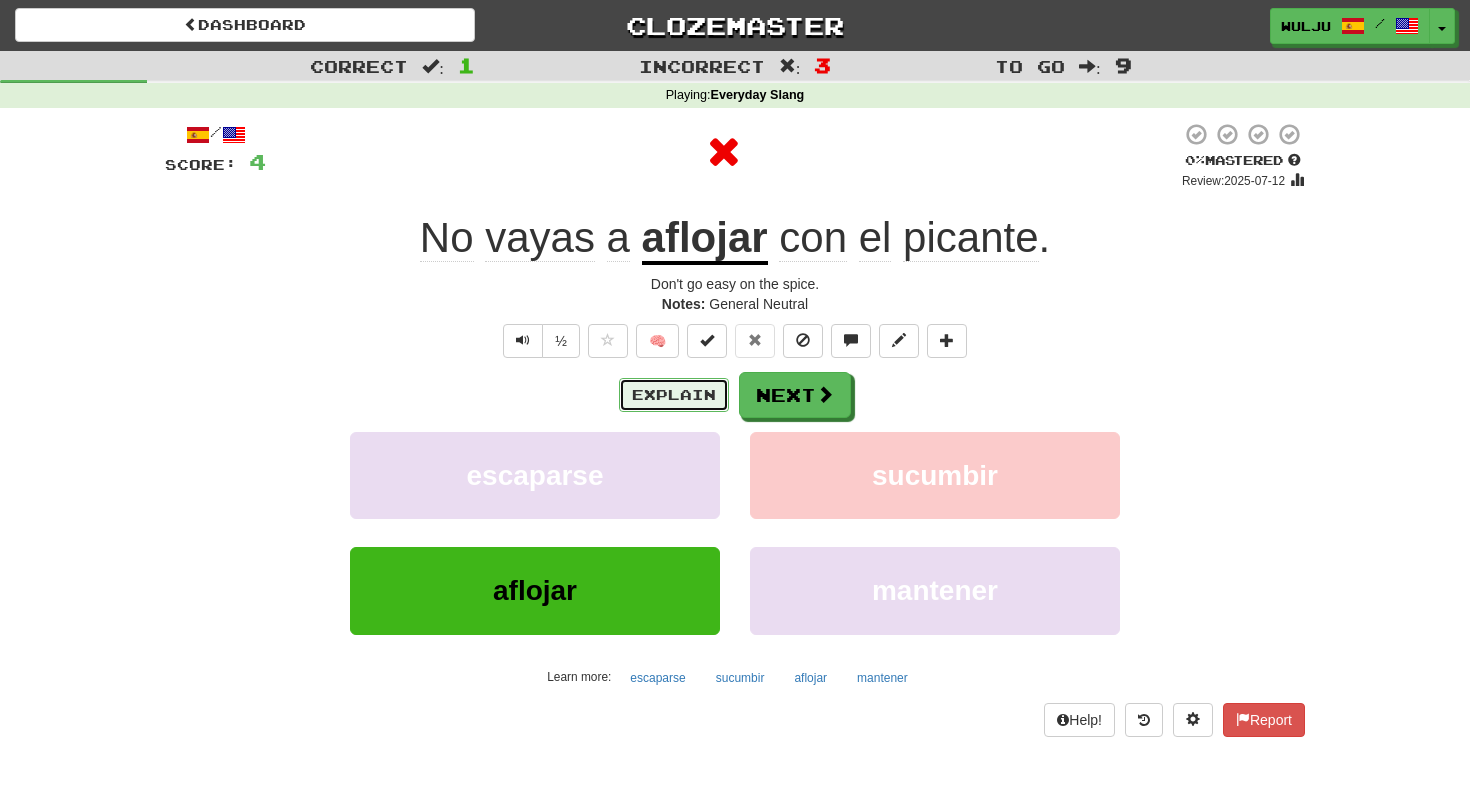 click on "Explain" at bounding box center [674, 395] 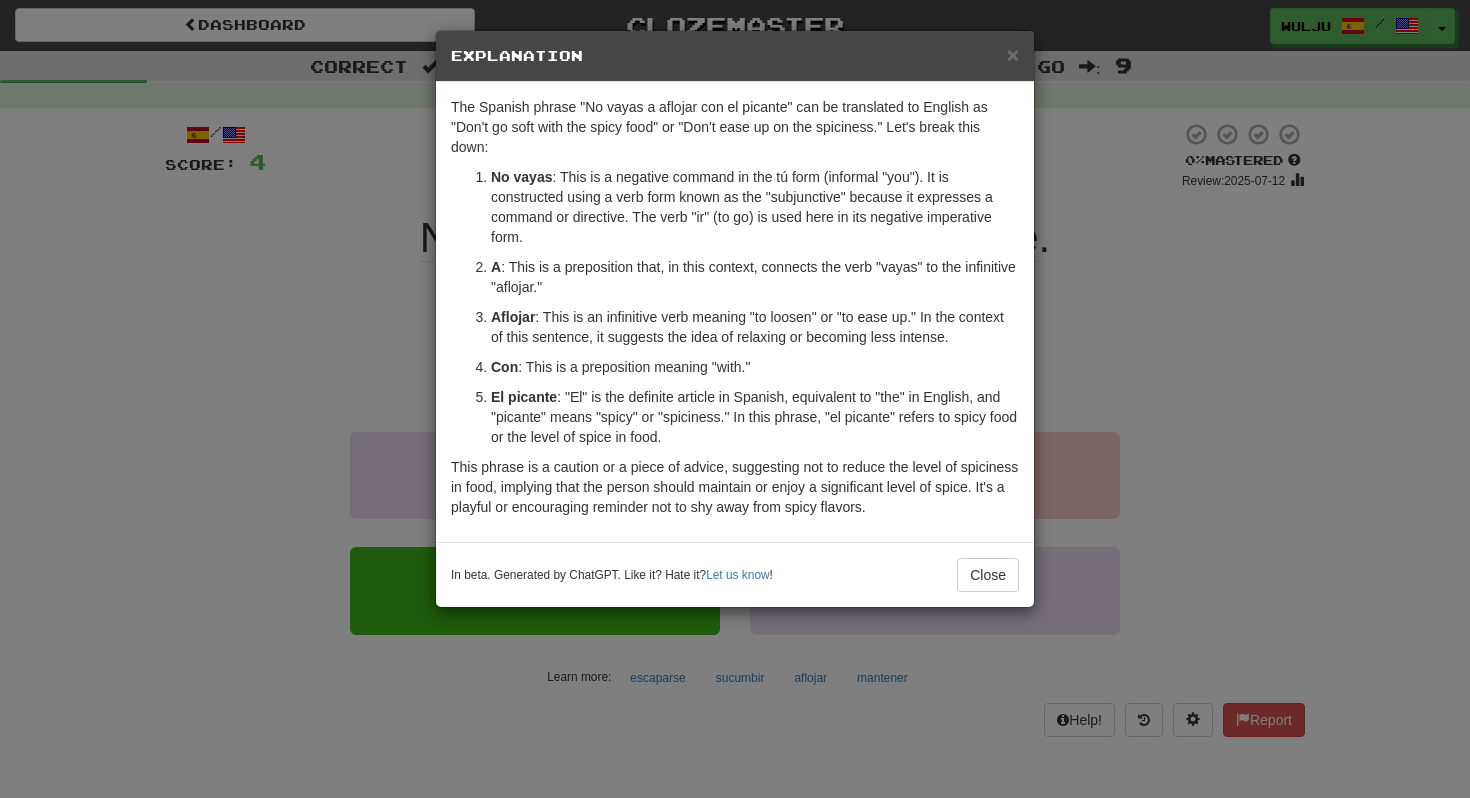 click on "× Explanation The Spanish phrase "No vayas a aflojar con el picante" can be translated to English as "Don't go soft with the spicy food" or "Don't ease up on the spiciness." Let's break this down:
No vayas : This is a negative command in the tú form (informal "you"). It is constructed using a verb form known as the "subjunctive" because it expresses a command or directive. The verb "ir" (to go) is used here in its negative imperative form.
A : This is a preposition that, in this context, connects the verb "vayas" to the infinitive "aflojar."
Aflojar : This is an infinitive verb meaning "to loosen" or "to ease up." In the context of this sentence, it suggests the idea of relaxing or becoming less intense.
Con : This is a preposition meaning "with."
El picante : "El" is the definite article in Spanish, equivalent to "the" in English, and "picante" means "spicy" or "spiciness." In this phrase, "el picante" refers to spicy food or the level of spice in food.
Let us know !" at bounding box center (735, 399) 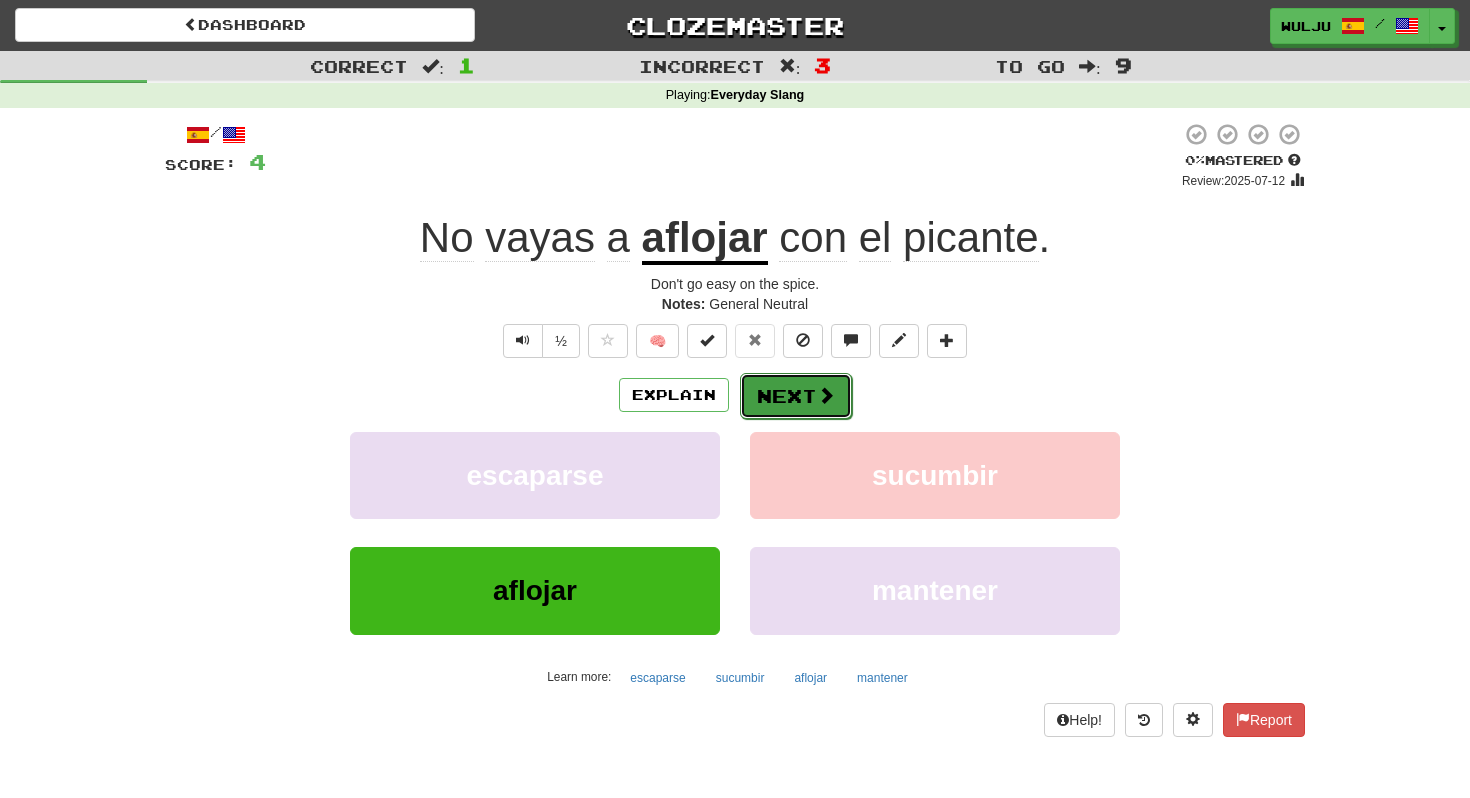 click on "Next" at bounding box center [796, 396] 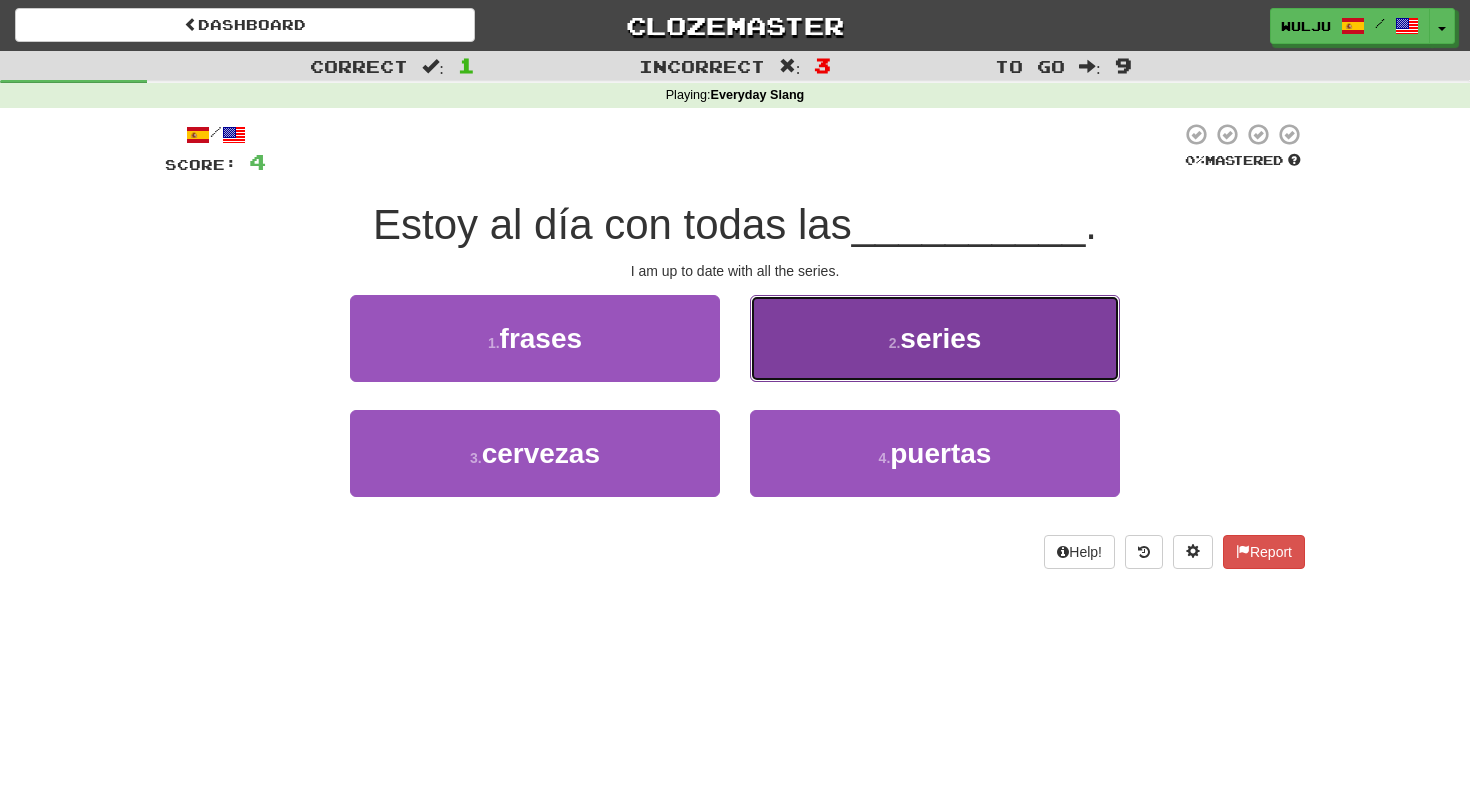 click on "2 .  series" at bounding box center (935, 338) 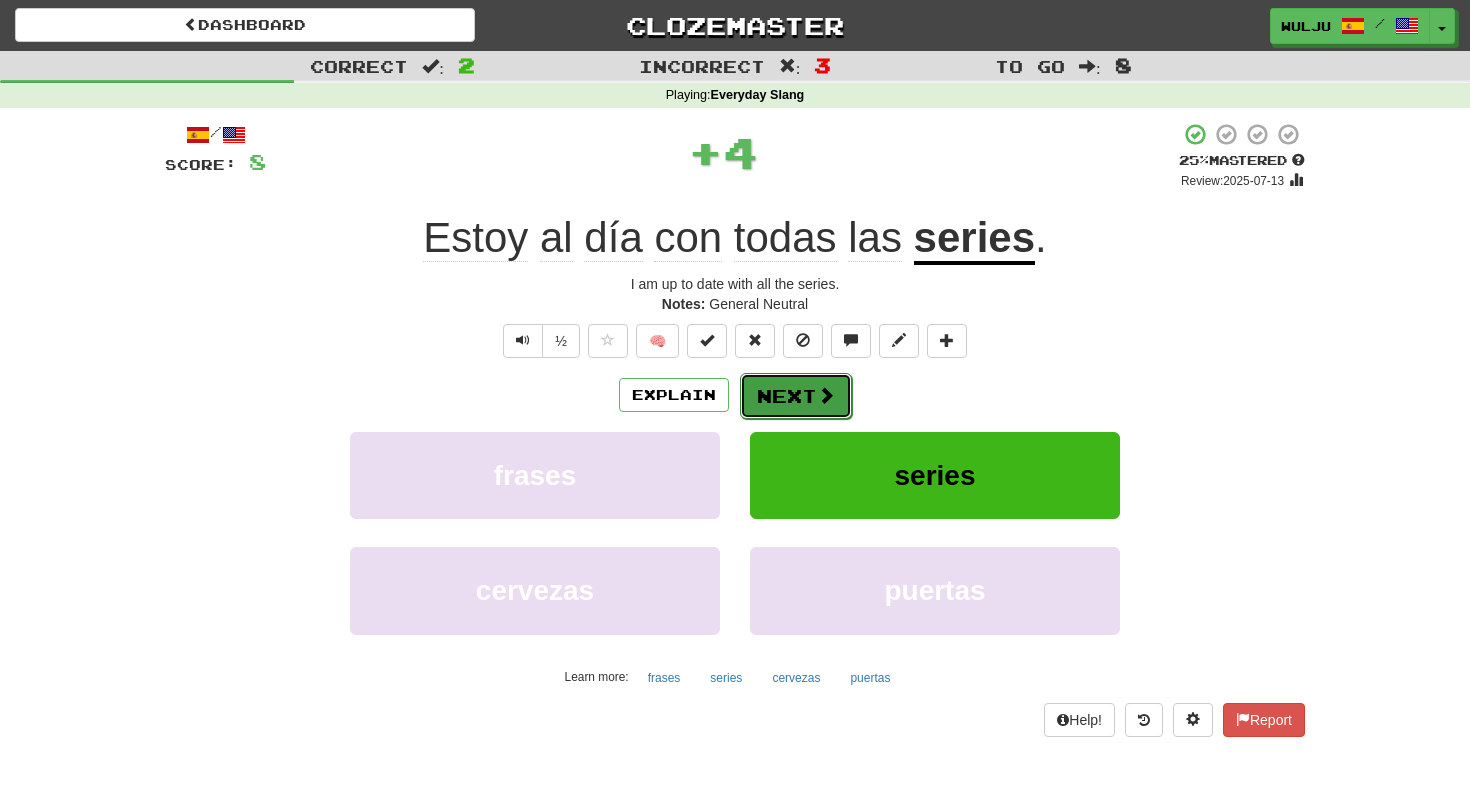 click on "Next" at bounding box center [796, 396] 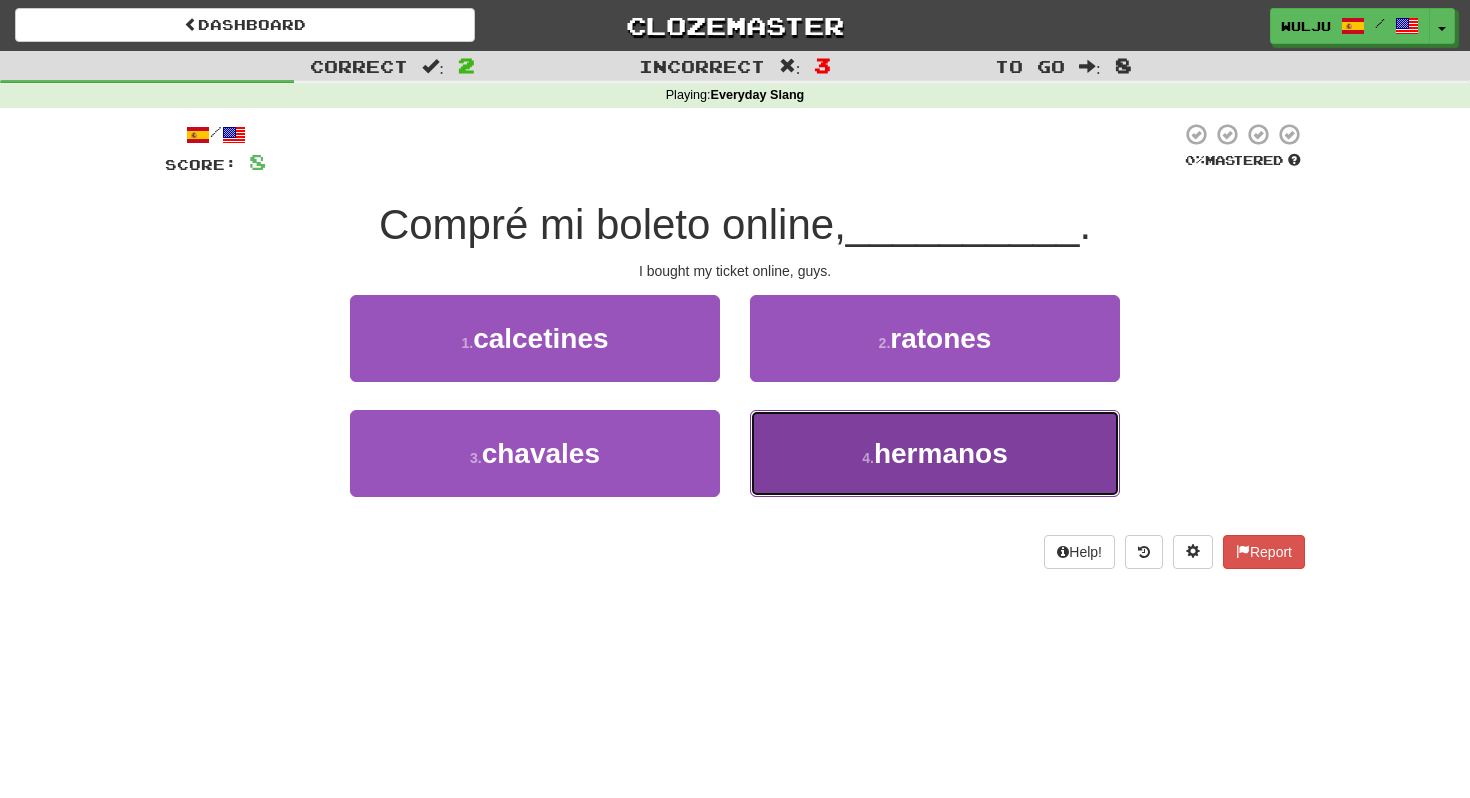 click on "4 .  hermanos" at bounding box center [935, 453] 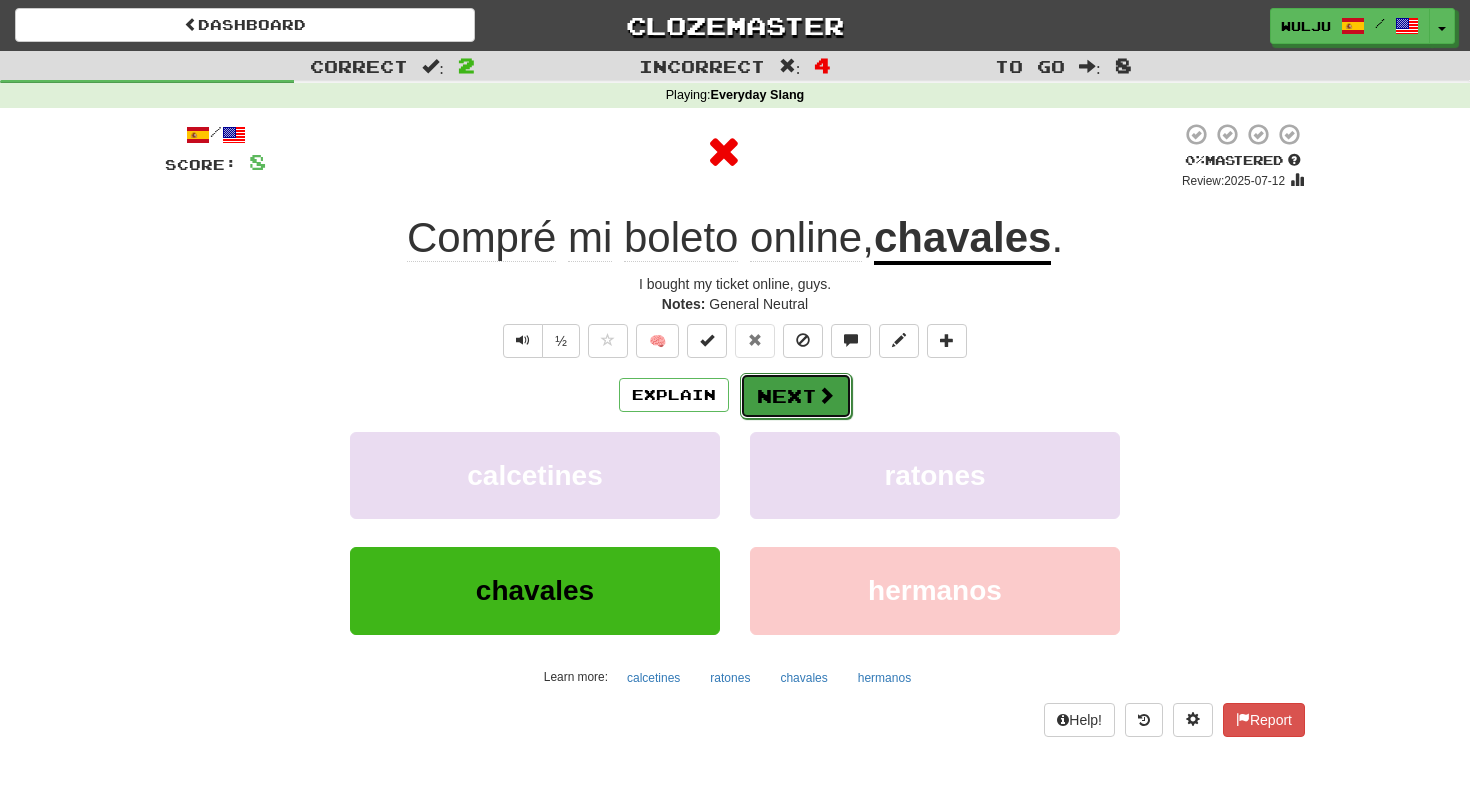 click on "Next" at bounding box center [796, 396] 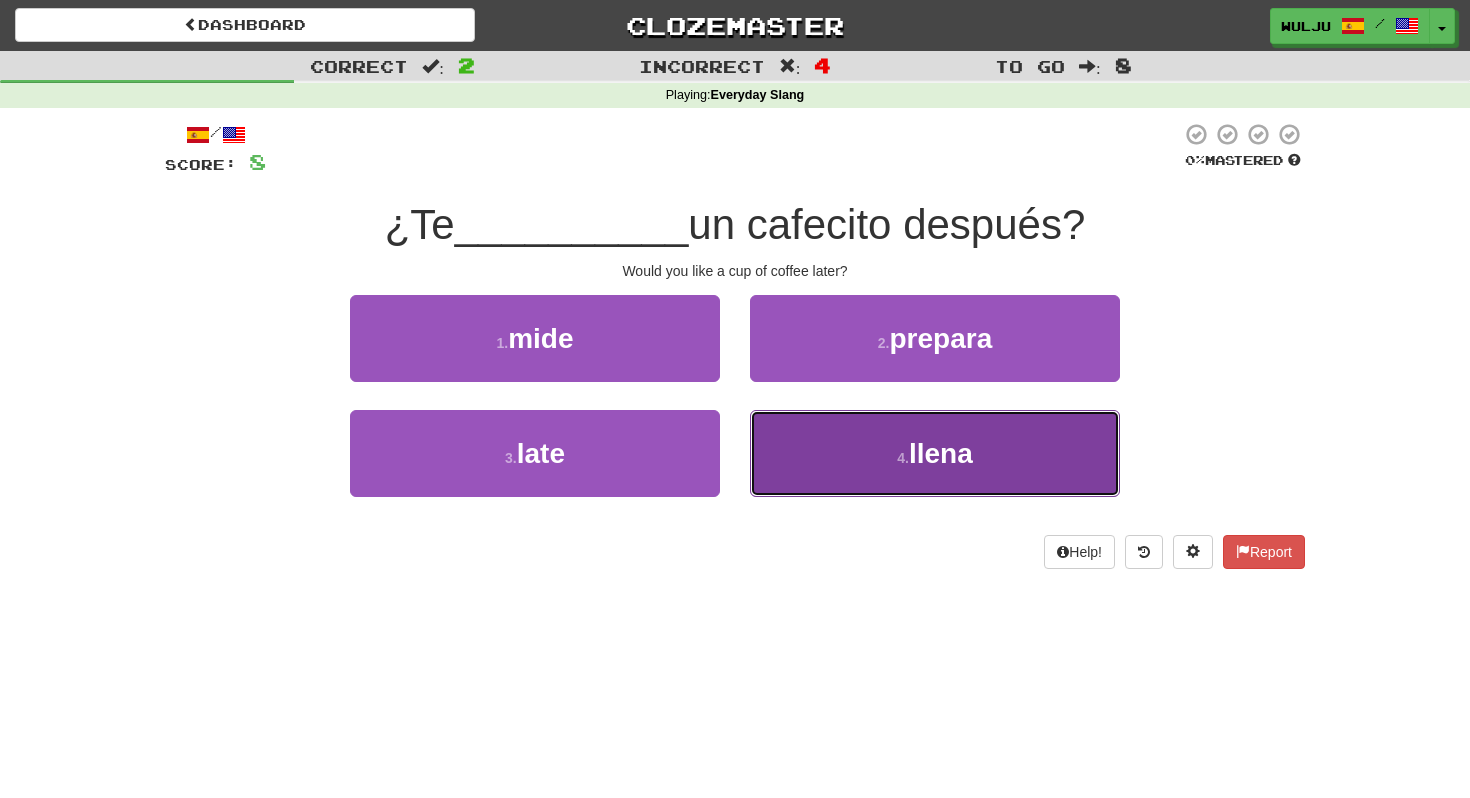 click on "4 .  llena" at bounding box center (935, 453) 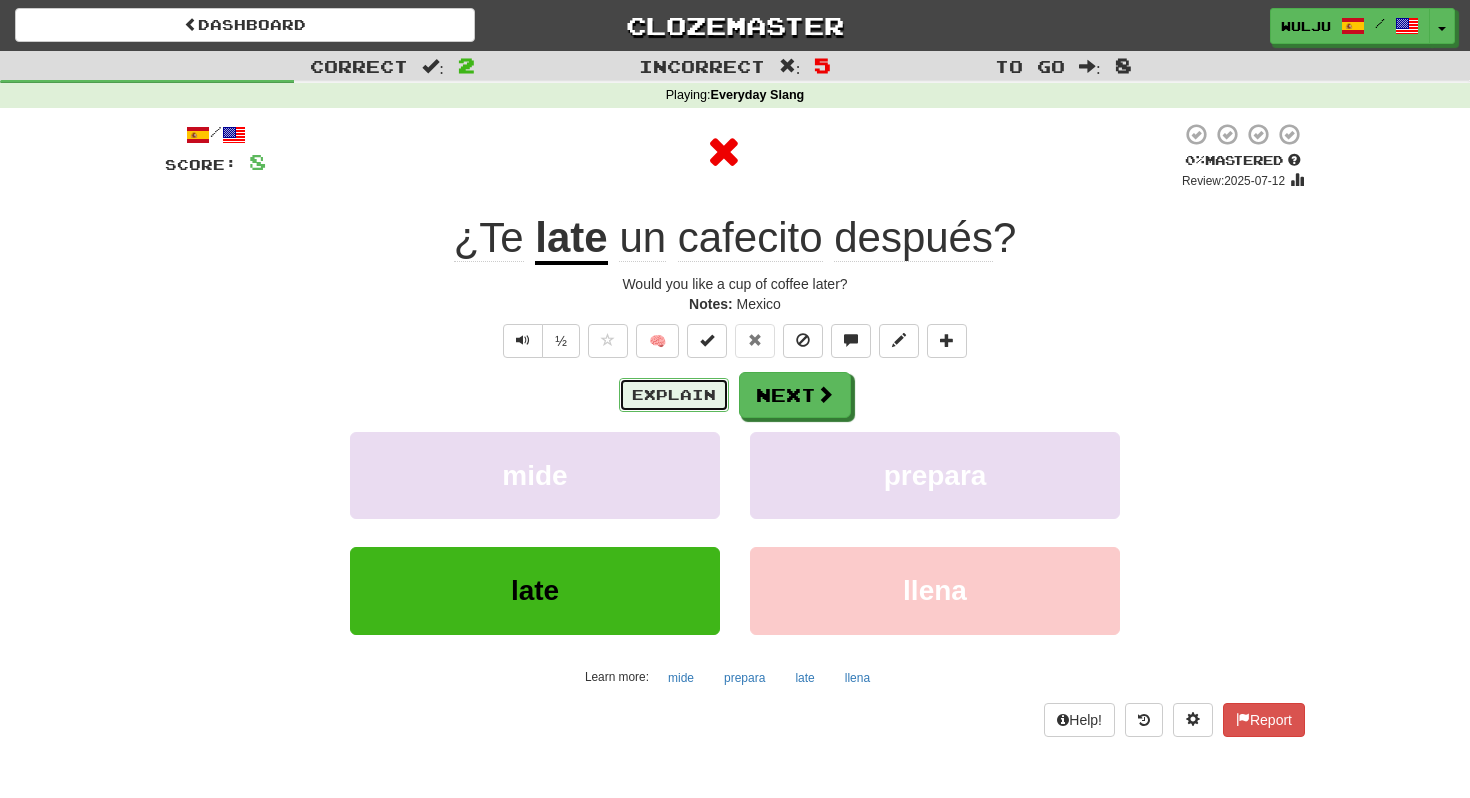 click on "Explain" at bounding box center [674, 395] 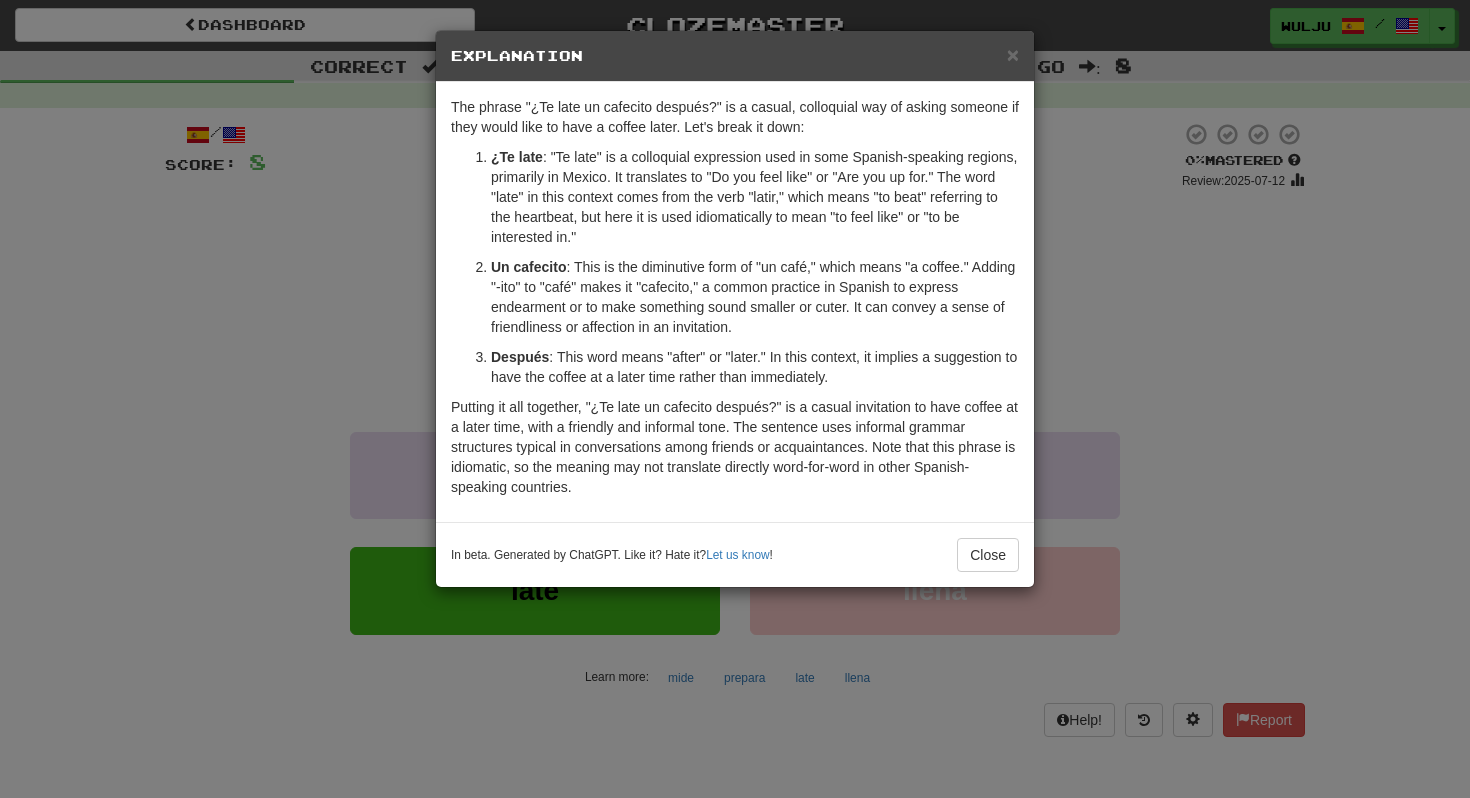 click on "× Explanation The phrase "¿Te late un cafecito después?" is a casual, colloquial way of asking someone if they would like to have a coffee later. Let's break it down:
¿Te late : "Te late" is a colloquial expression used in some Spanish-speaking regions, primarily in Mexico. It translates to "Do you feel like" or "Are you up for." The word "late" in this context comes from the verb "latir," which means "to beat" referring to the heartbeat, but here it is used idiomatically to mean "to feel like" or "to be interested in."
Un cafecito : This is the diminutive form of "un café," which means "a coffee." Adding "-ito" to "café" makes it "cafecito," a common practice in Spanish to express endearment or to make something sound smaller or cuter. It can convey a sense of friendliness or affection in an invitation.
Después : This word means "after" or "later." In this context, it implies a suggestion to have the coffee at a later time rather than immediately.
Let us know ! Close" at bounding box center (735, 399) 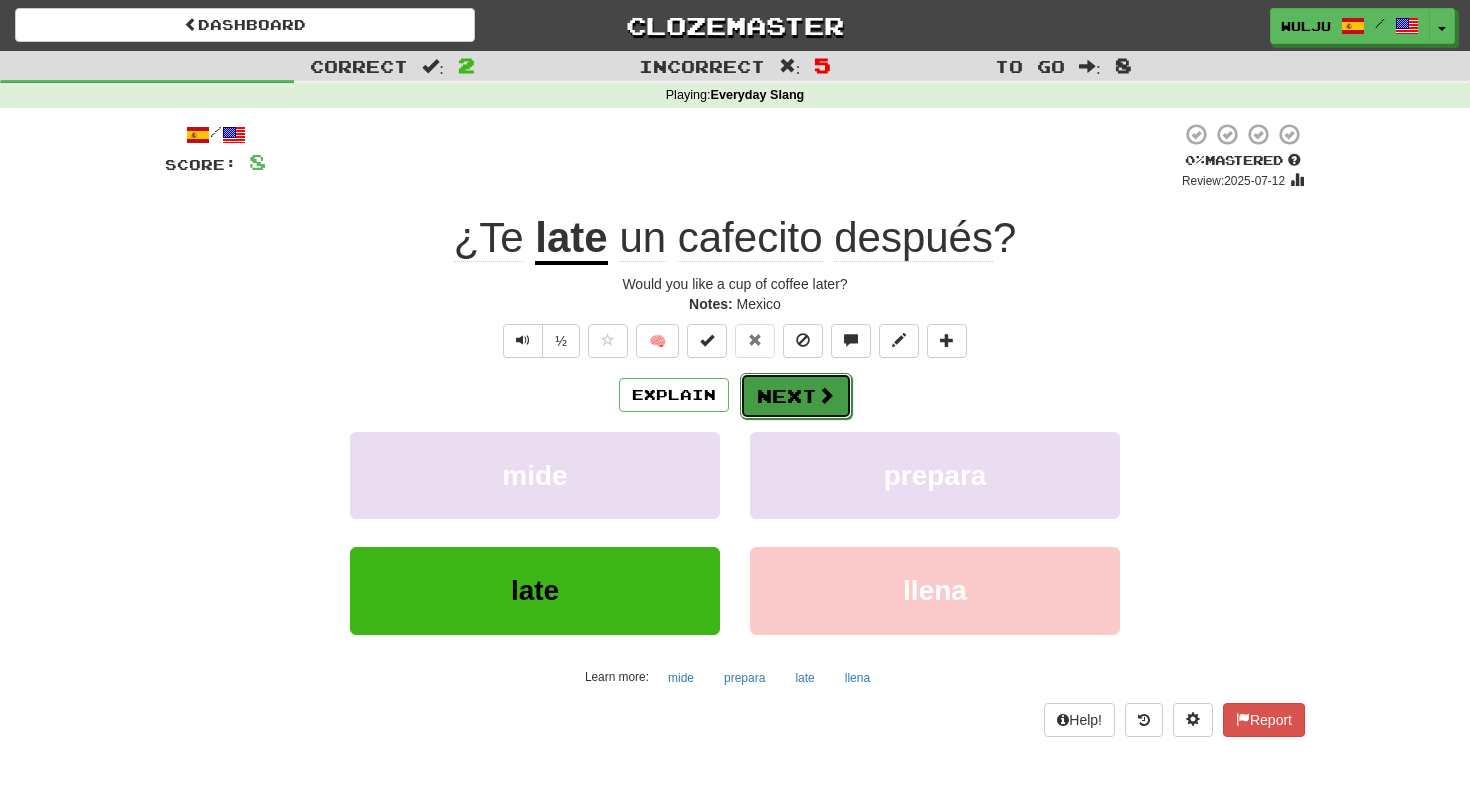 click on "Next" at bounding box center [796, 396] 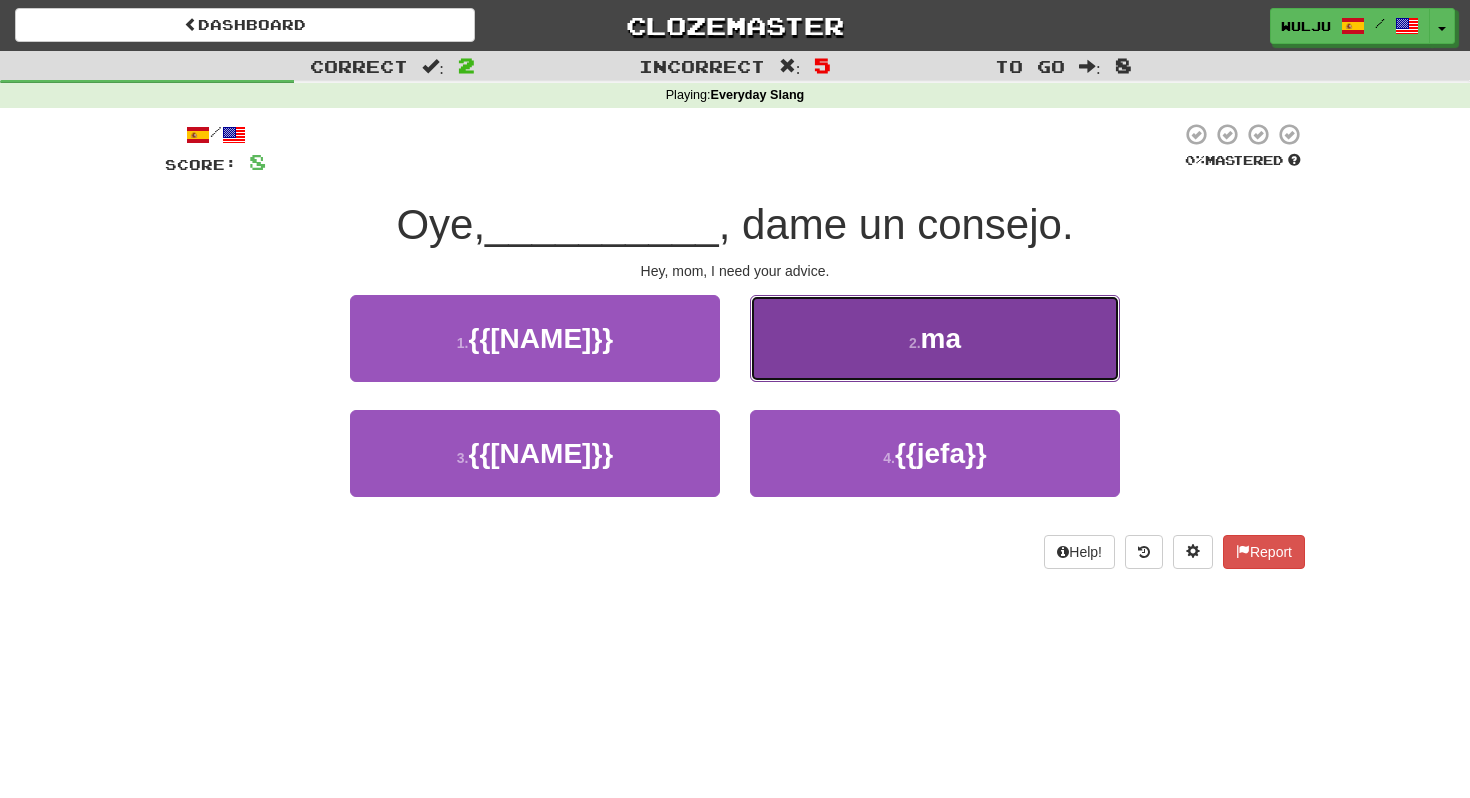 click on "2 .  ma" at bounding box center [935, 338] 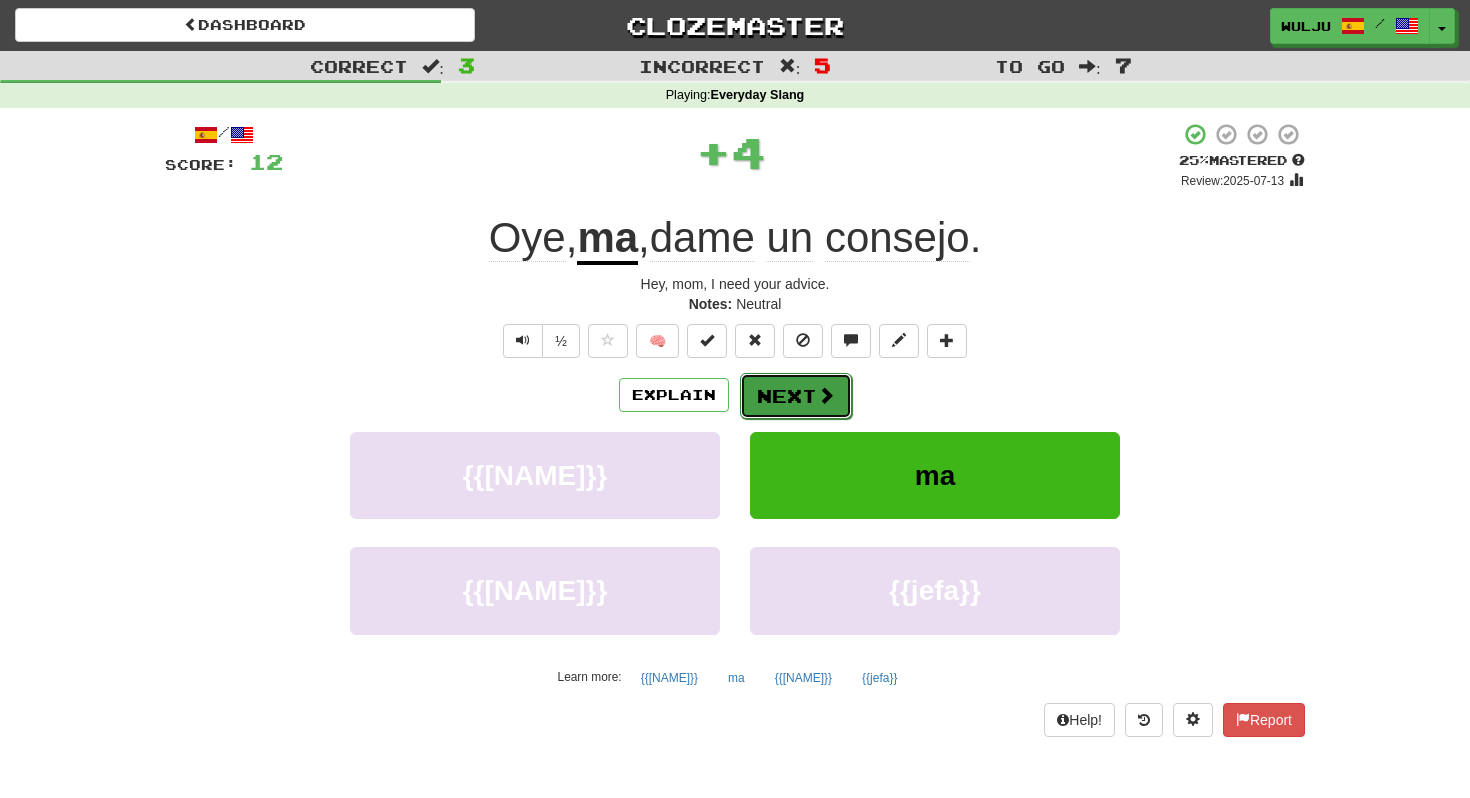 click on "Next" at bounding box center (796, 396) 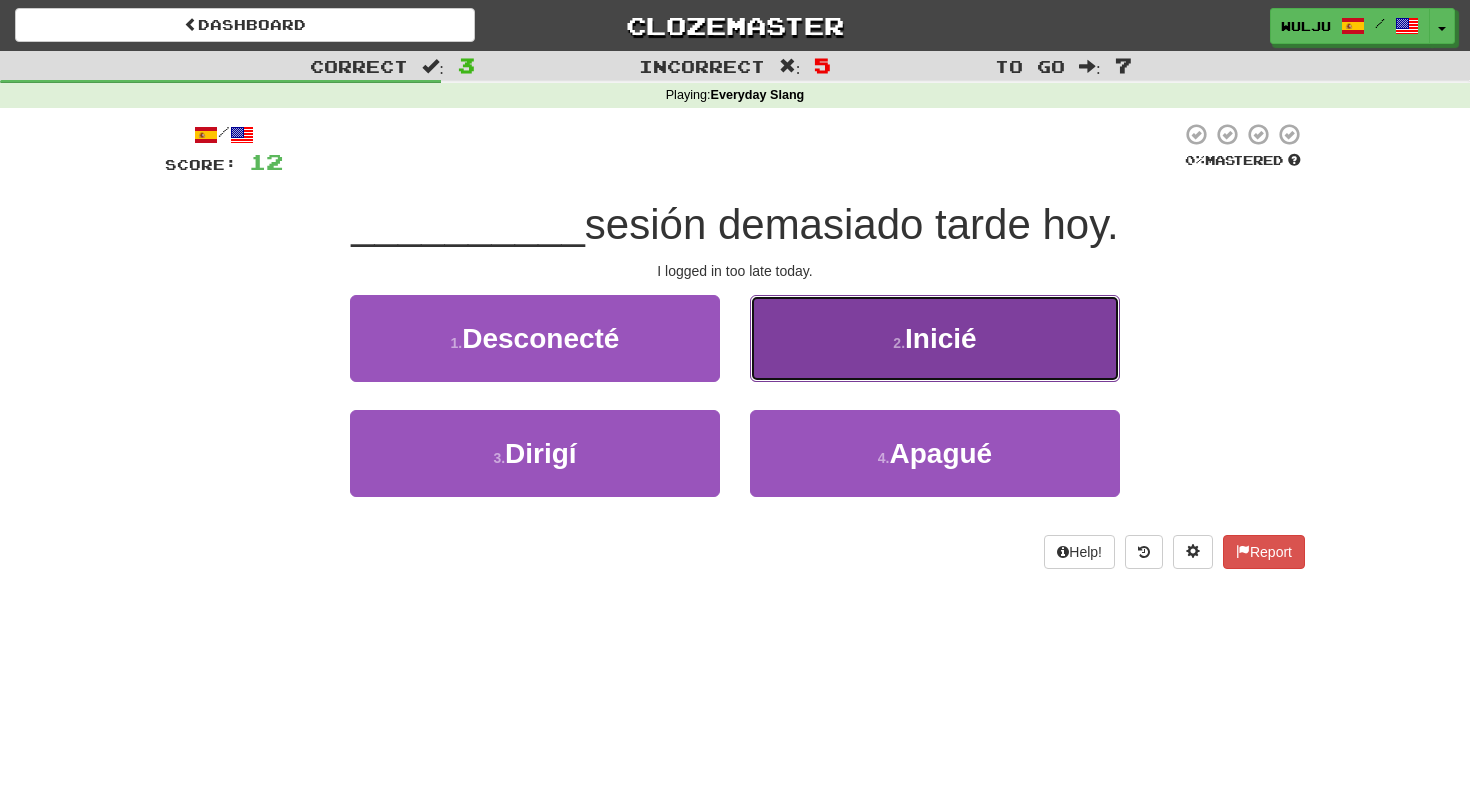 click on "2 .  Inicié" at bounding box center (935, 338) 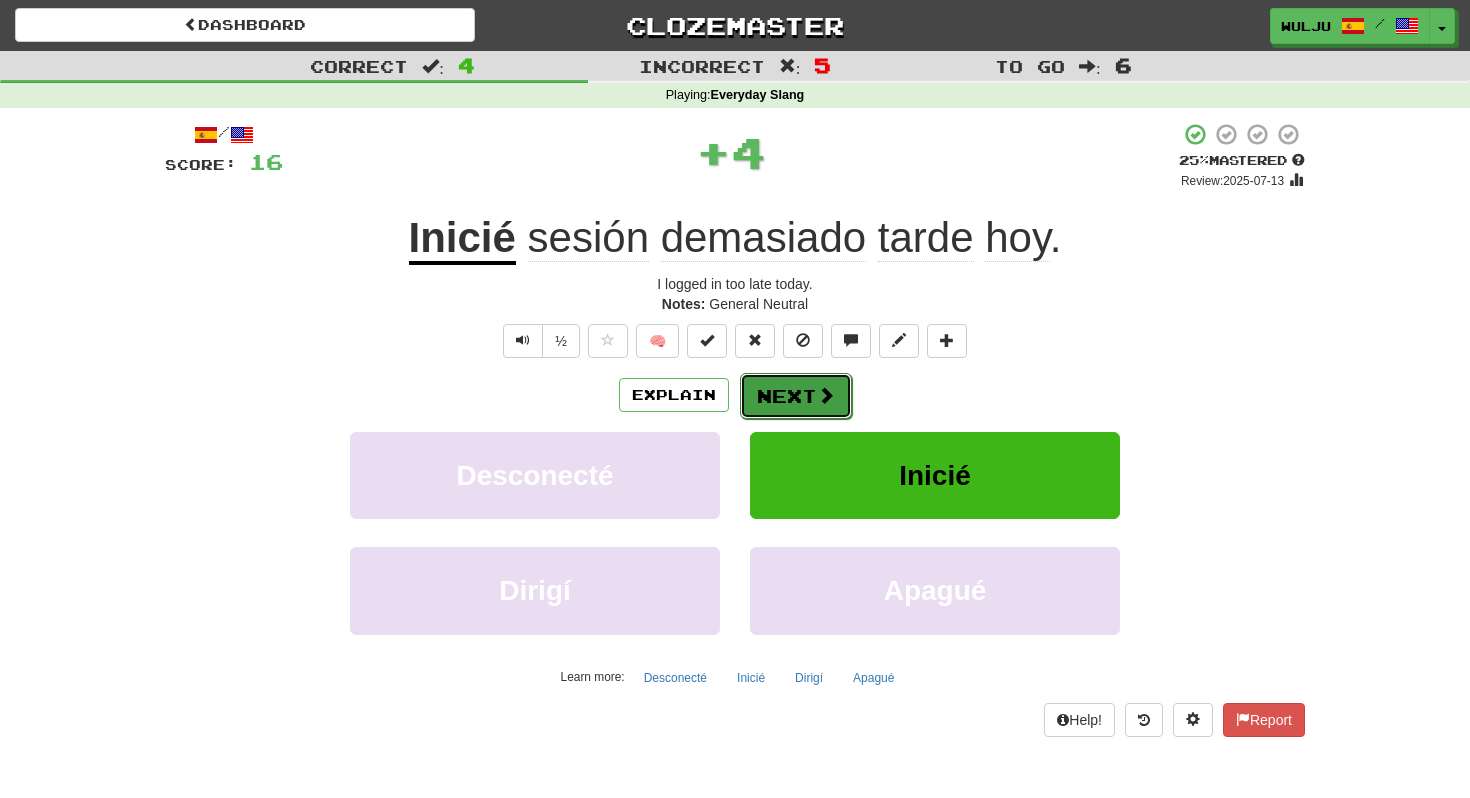 click on "Next" at bounding box center (796, 396) 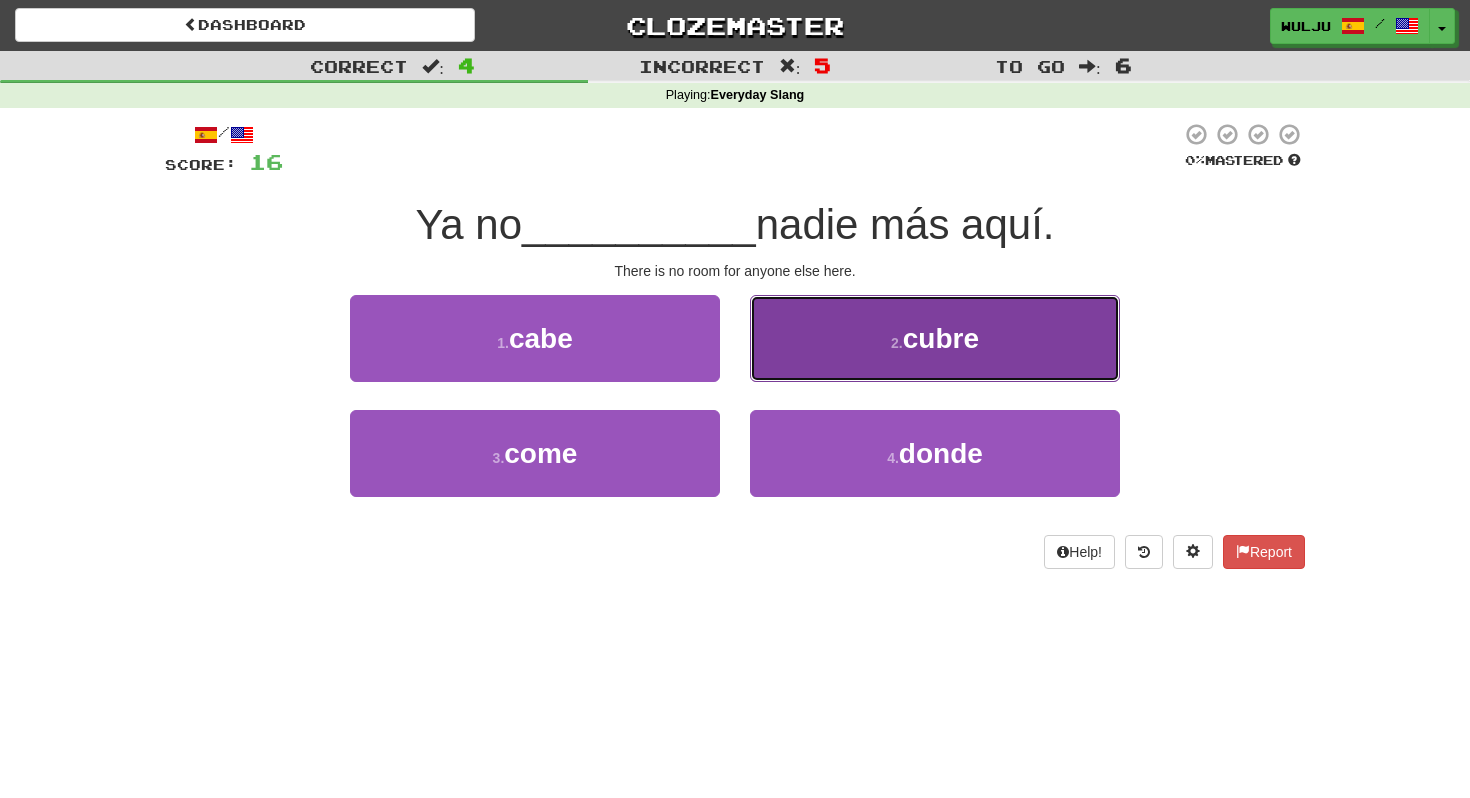 click on "2 .  cubre" at bounding box center [935, 338] 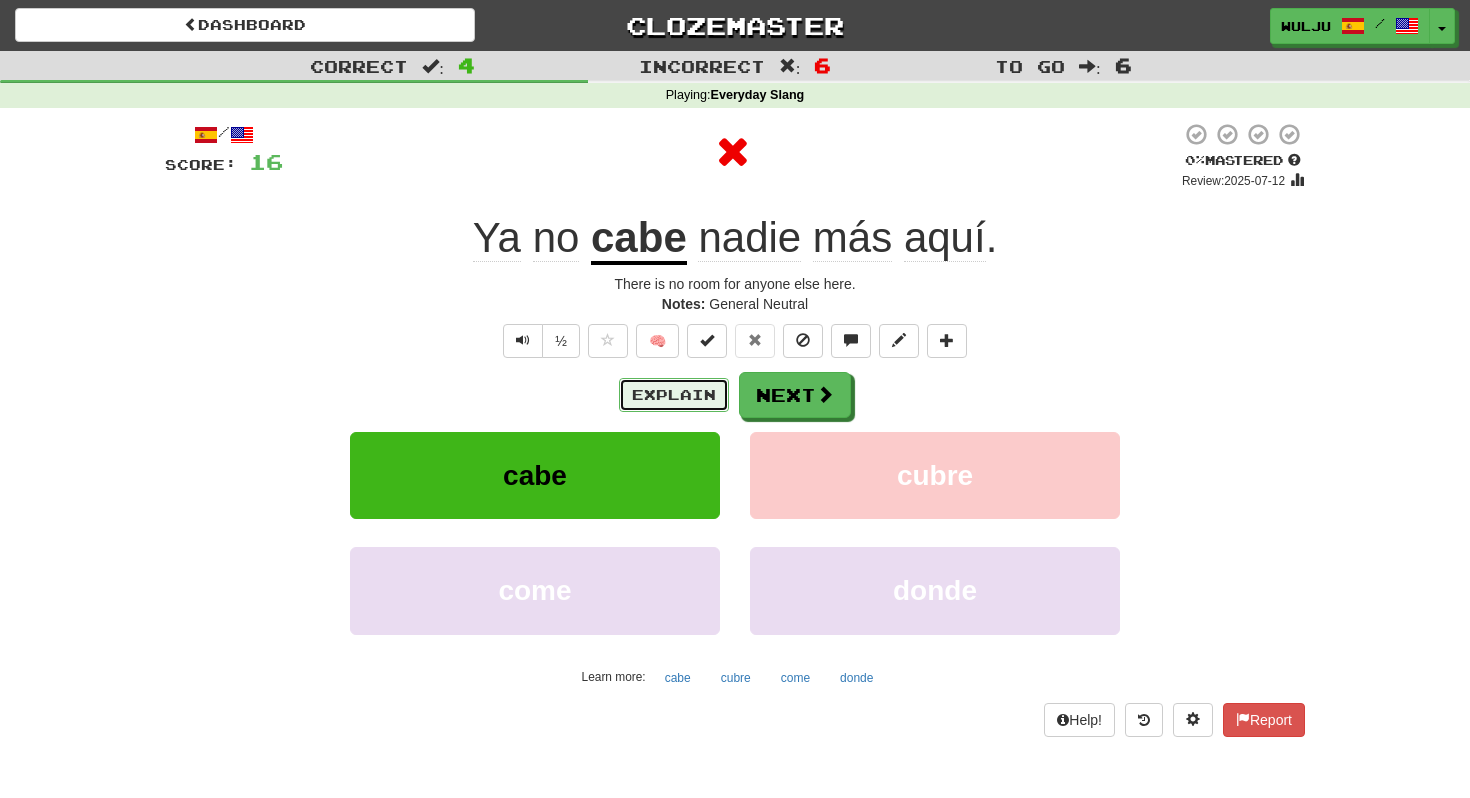 click on "Explain" at bounding box center (674, 395) 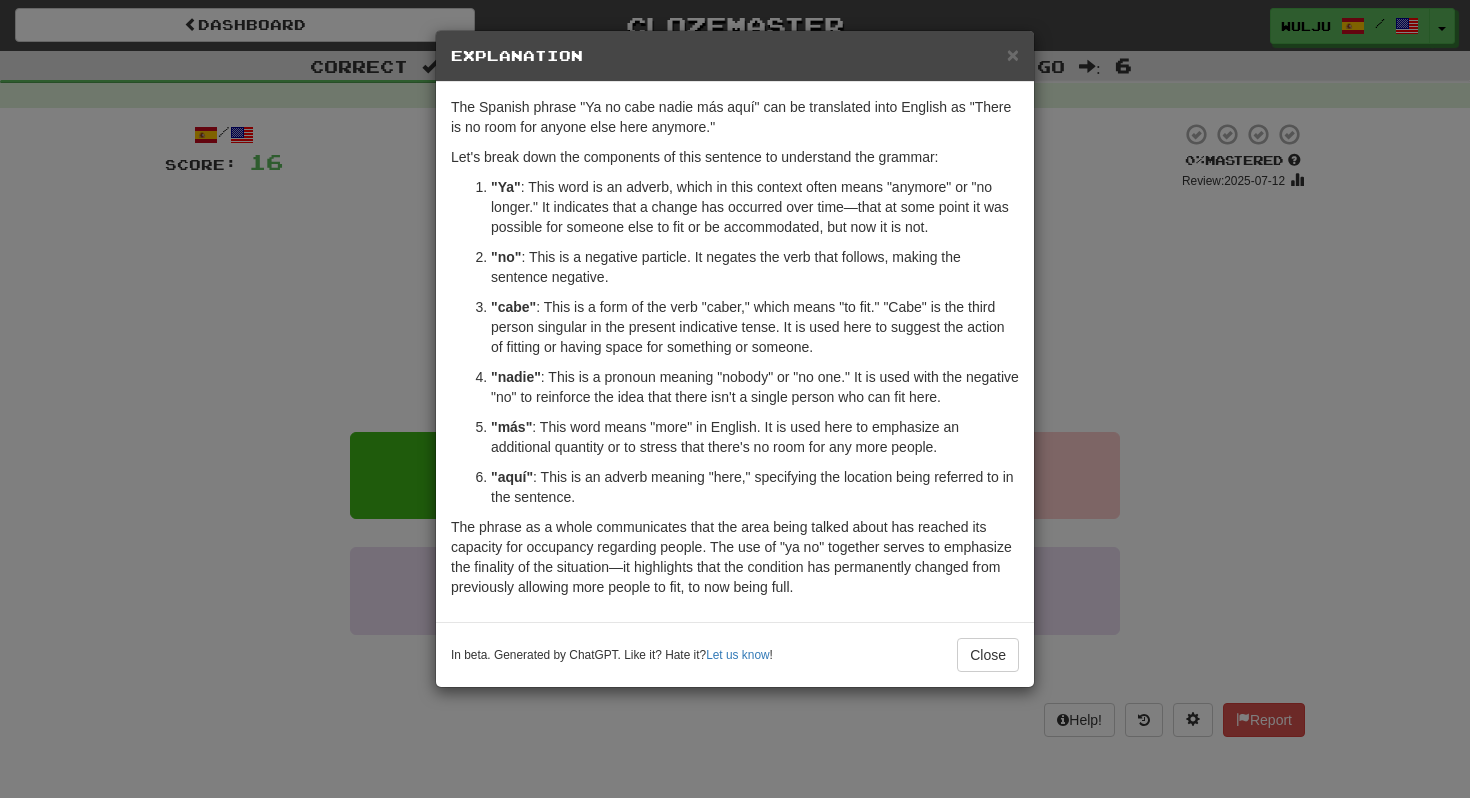click on "× Explanation The Spanish phrase "Ya no cabe nadie más aquí" can be translated into English as "There is no room for anyone else here anymore."
Let's break down the components of this sentence to understand the grammar:
"Ya" : This word is an adverb, which in this context often means "anymore" or "no longer." It indicates that a change has occurred over time—that at some point it was possible for someone else to fit or be accommodated, but now it is not.
"no" : This is a negative particle. It negates the verb that follows, making the sentence negative.
"cabe" : This is a form of the verb "caber," which means "to fit." "Cabe" is the third person singular in the present indicative tense. It is used here to suggest the action of fitting or having space for something or someone.
"nadie" : This is a pronoun meaning "nobody" or "no one." It is used with the negative "no" to reinforce the idea that there isn't a single person who can fit here.
"más"
"aquí"
! Close" at bounding box center (735, 399) 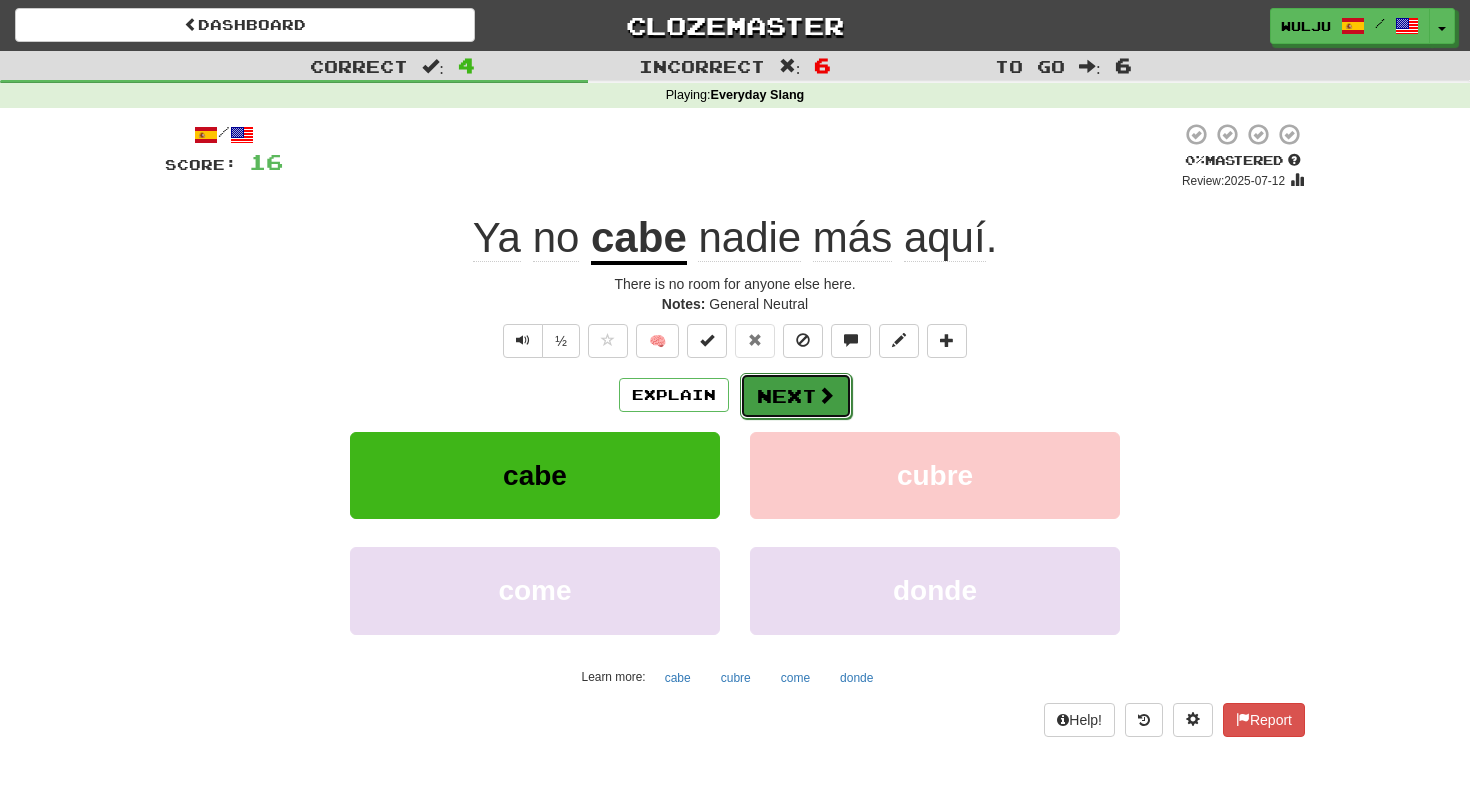 click on "Next" at bounding box center [796, 396] 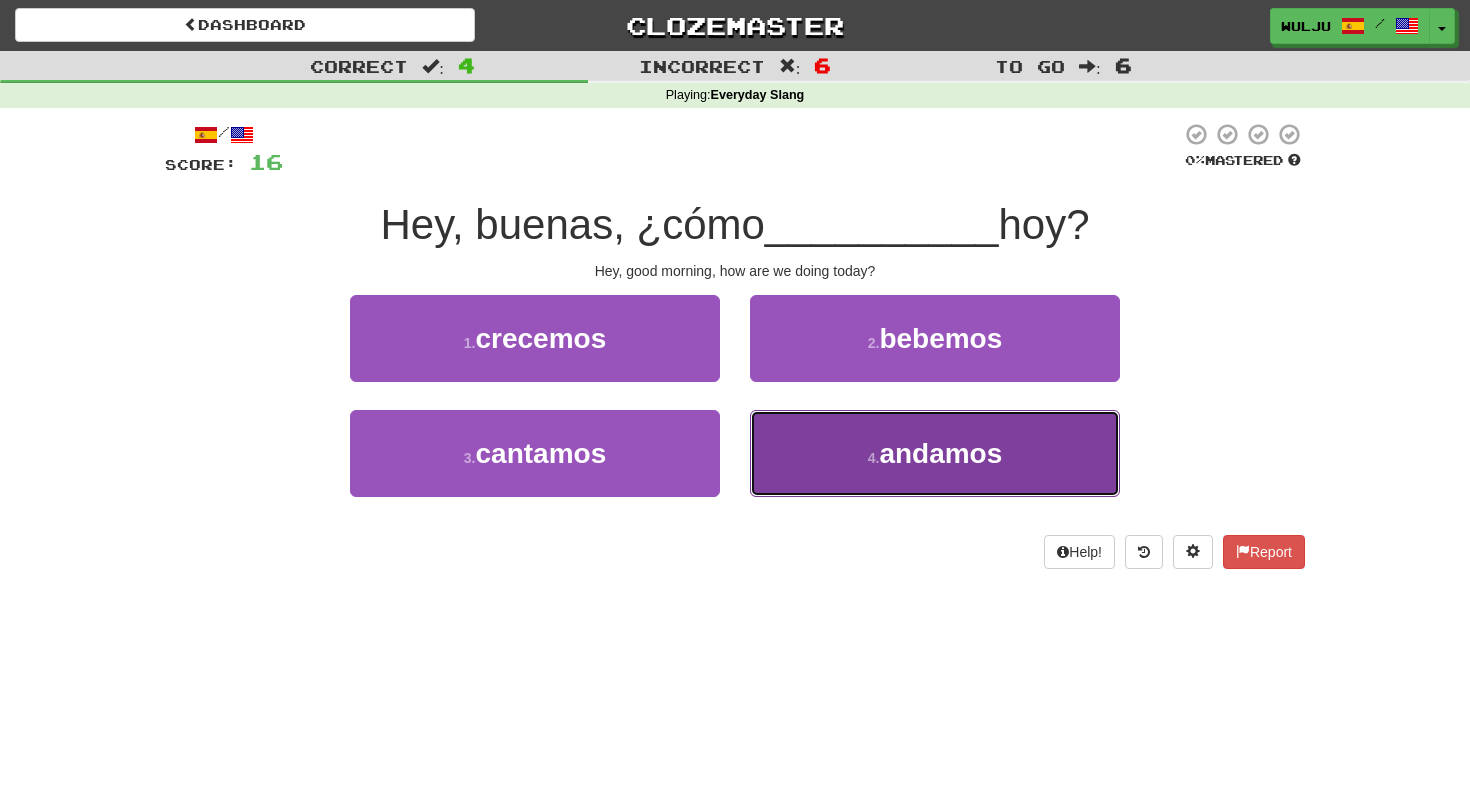 click on "4 .  andamos" at bounding box center (935, 453) 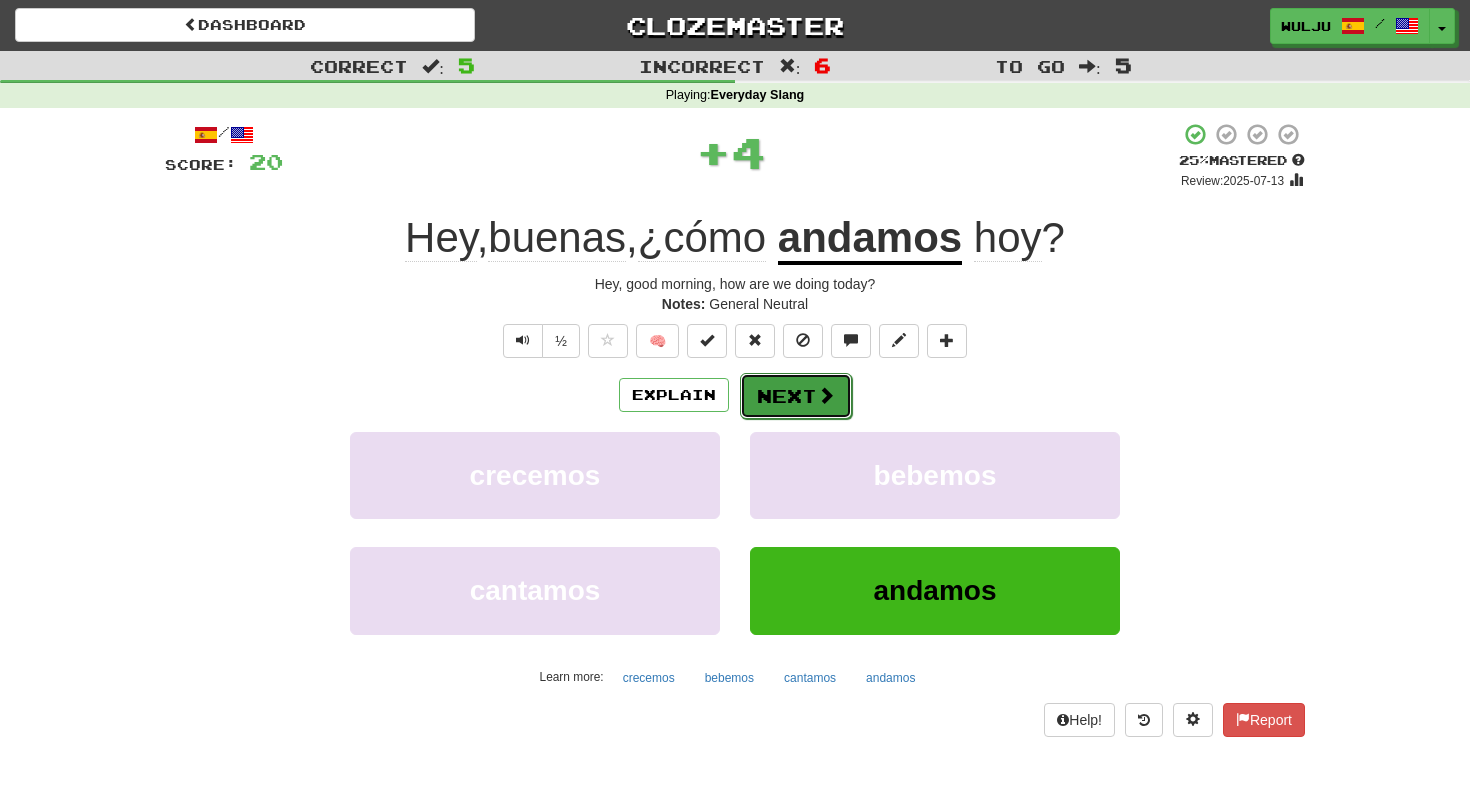 click on "Next" at bounding box center (796, 396) 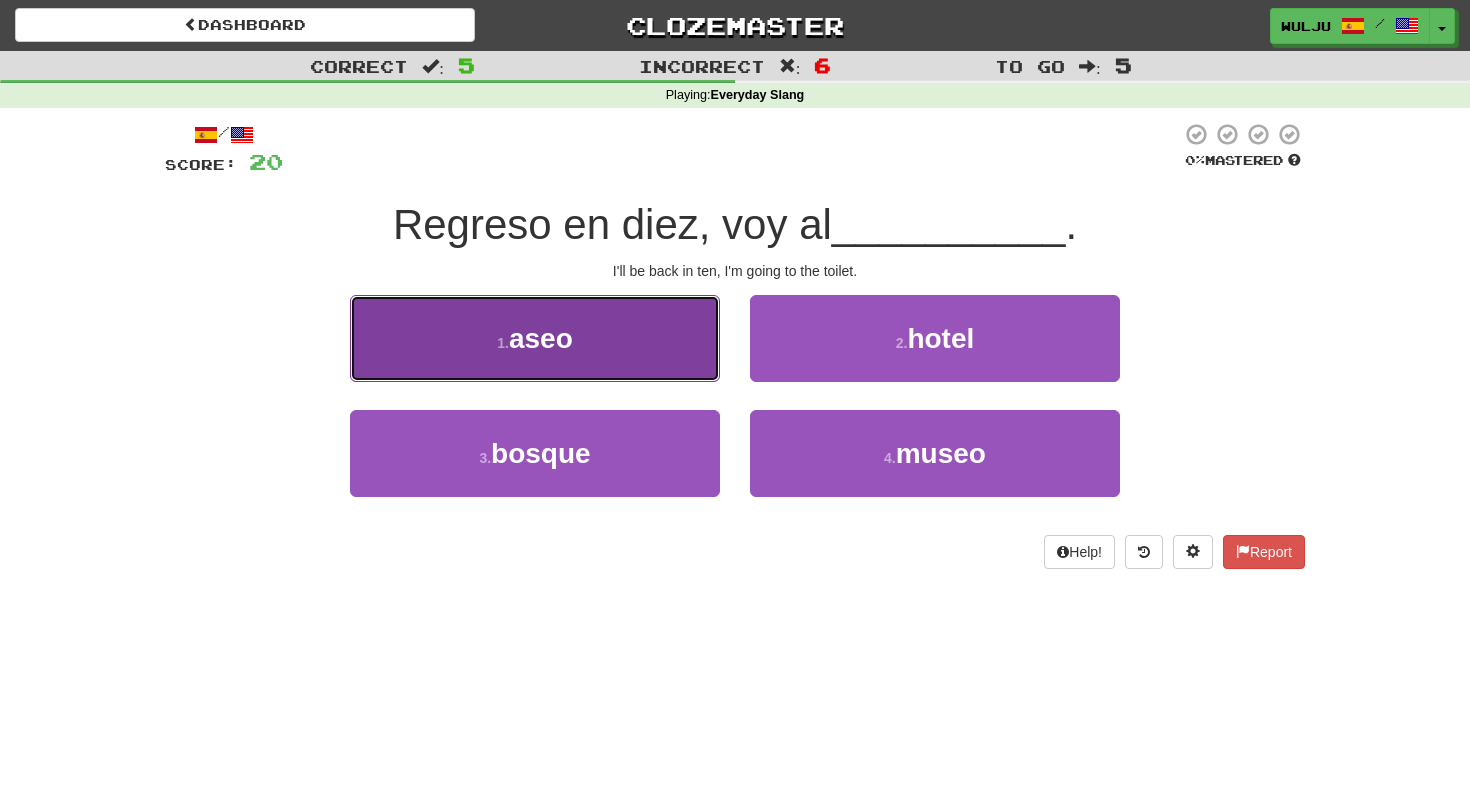 click on "1 .  aseo" at bounding box center [535, 338] 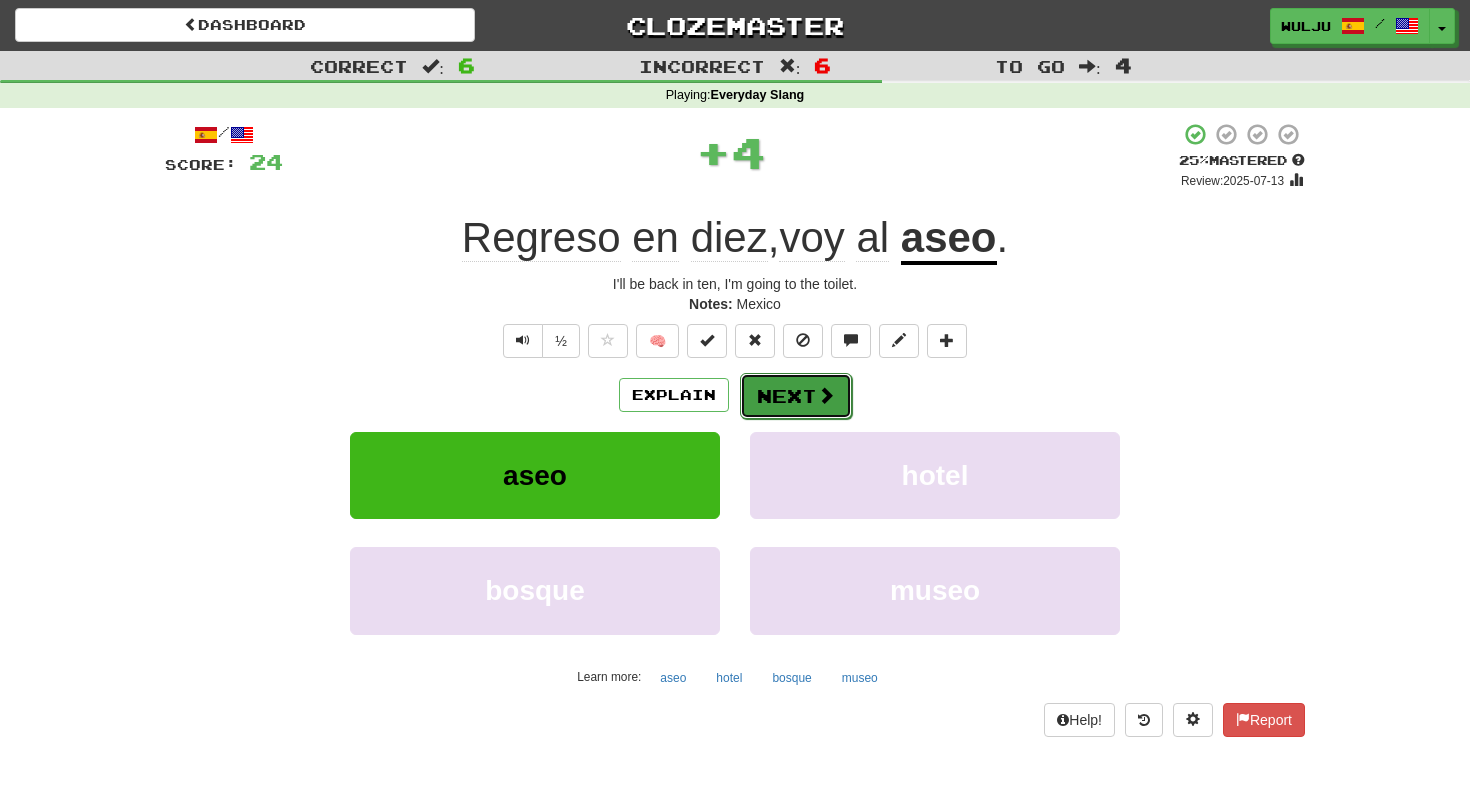 click on "Next" at bounding box center [796, 396] 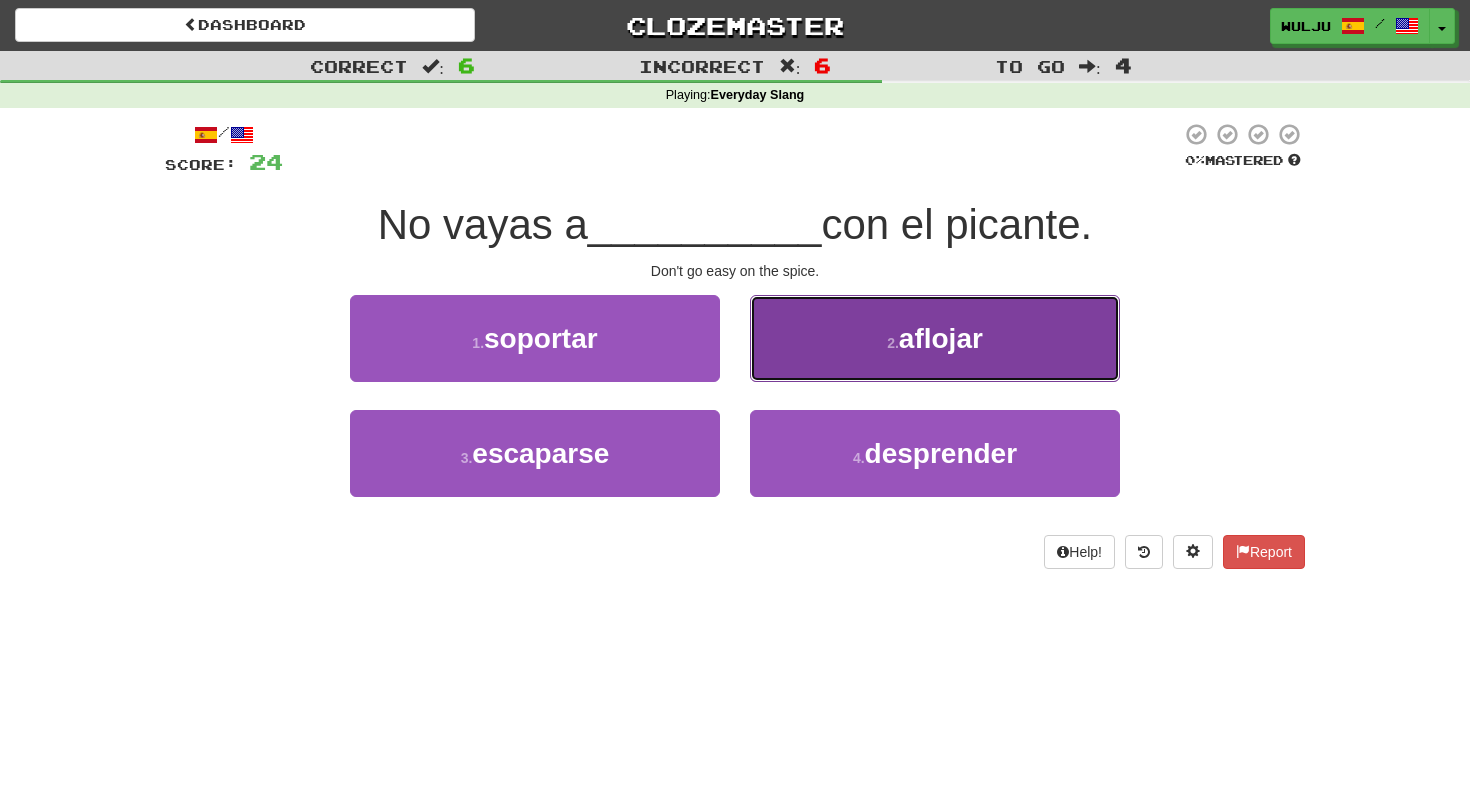 click on "2 .  aflojar" at bounding box center (935, 338) 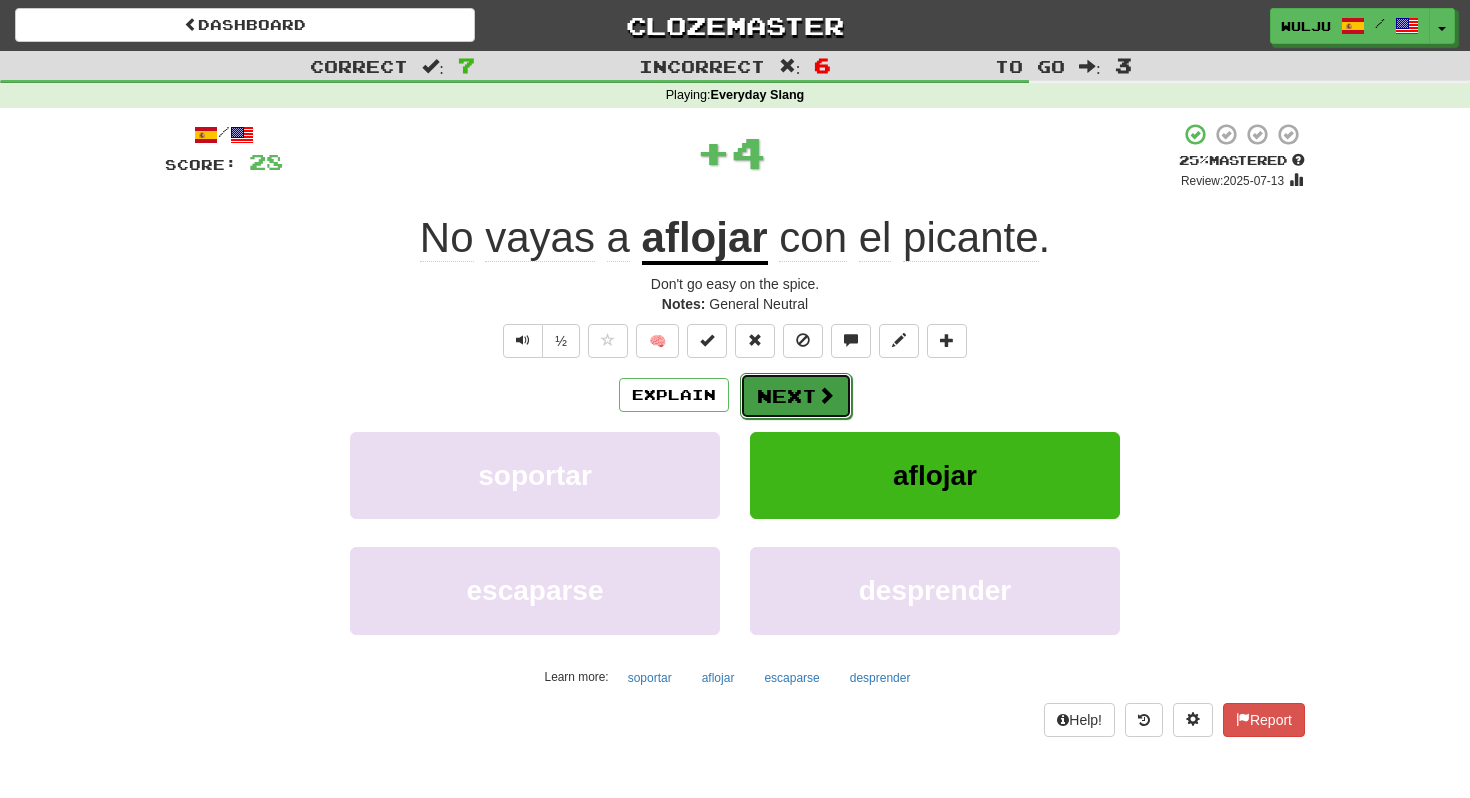 click on "Next" at bounding box center (796, 396) 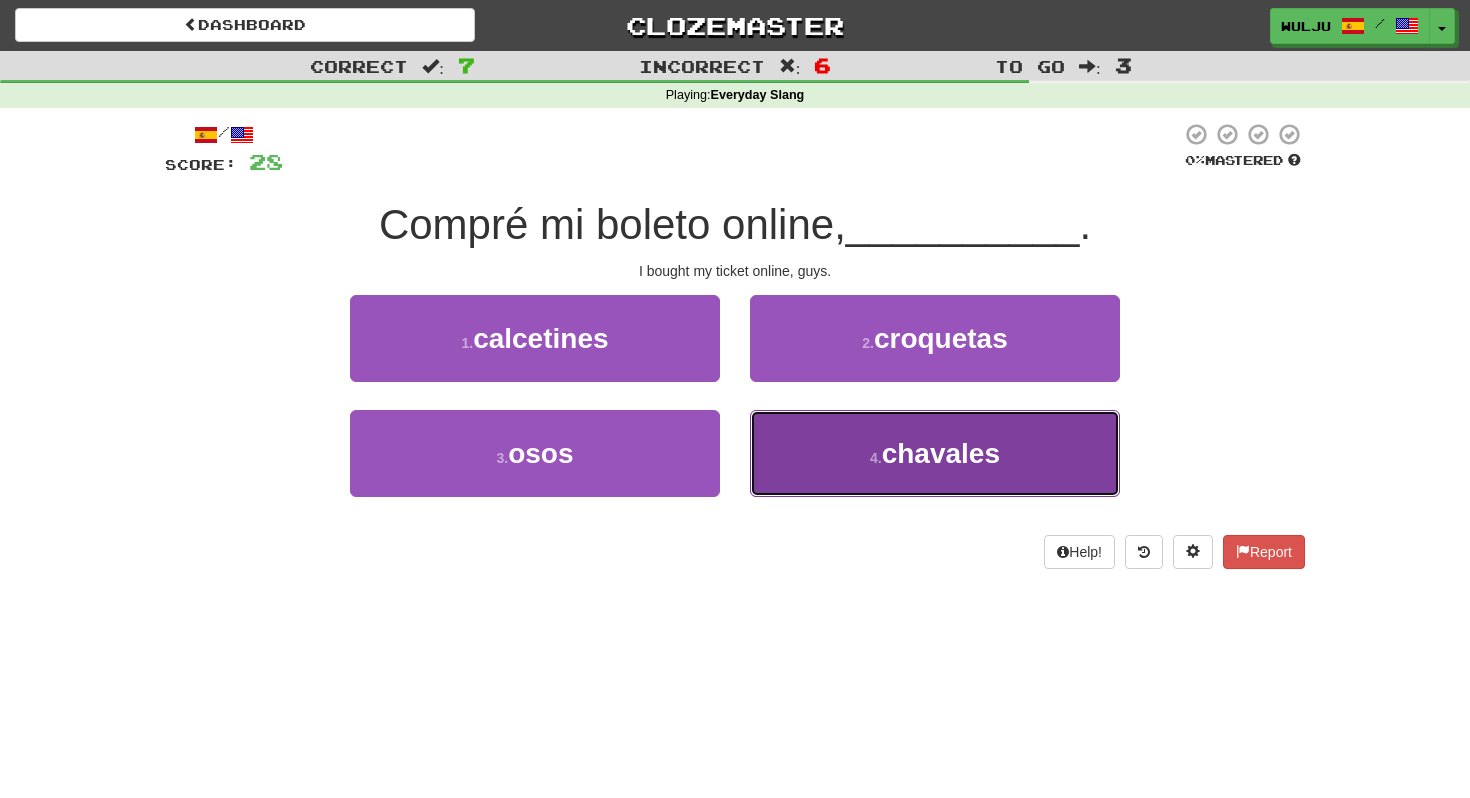 click on "4 .  chavales" at bounding box center [935, 453] 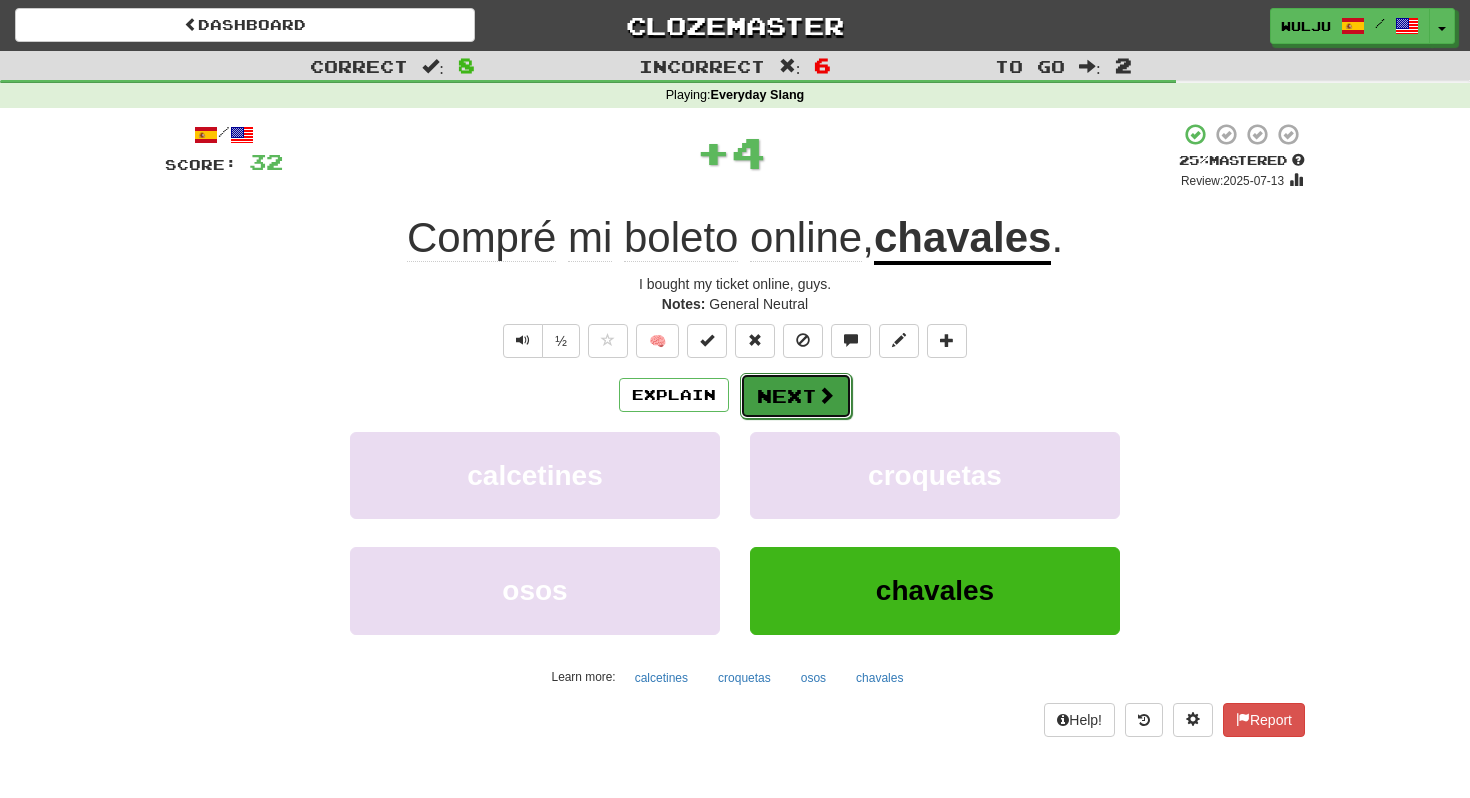 click on "Next" at bounding box center [796, 396] 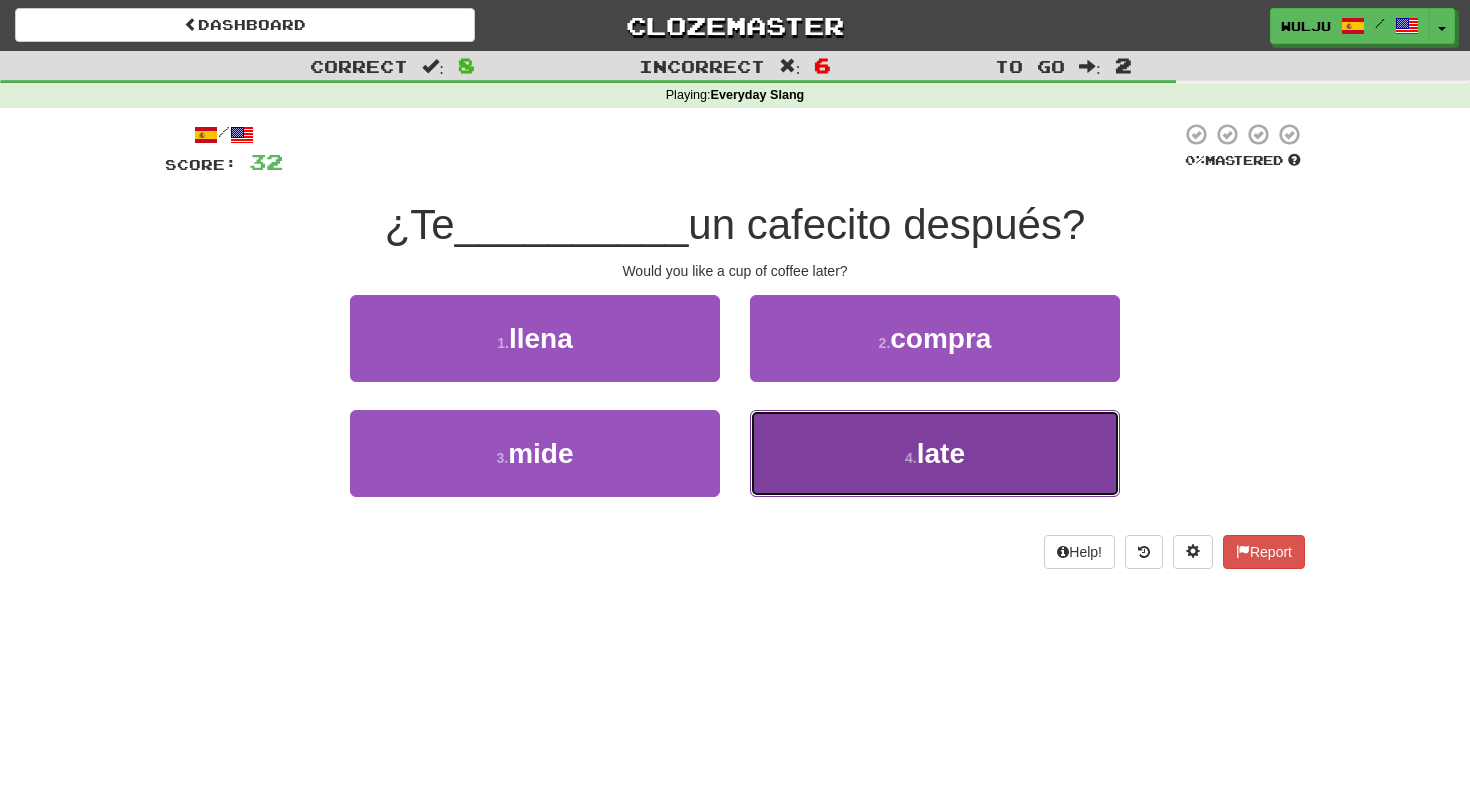 click on "4 .  late" at bounding box center [935, 453] 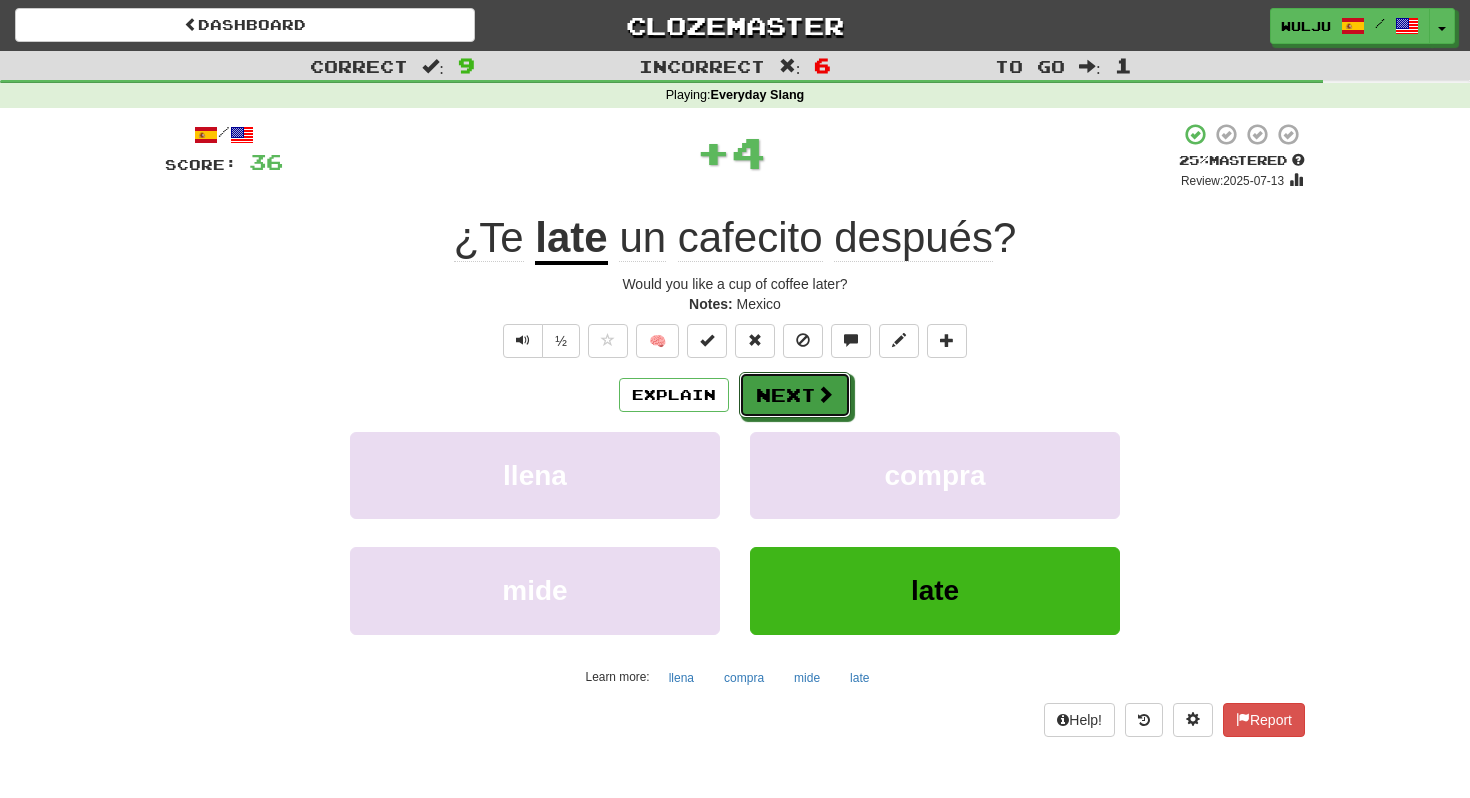 click on "Next" at bounding box center (795, 395) 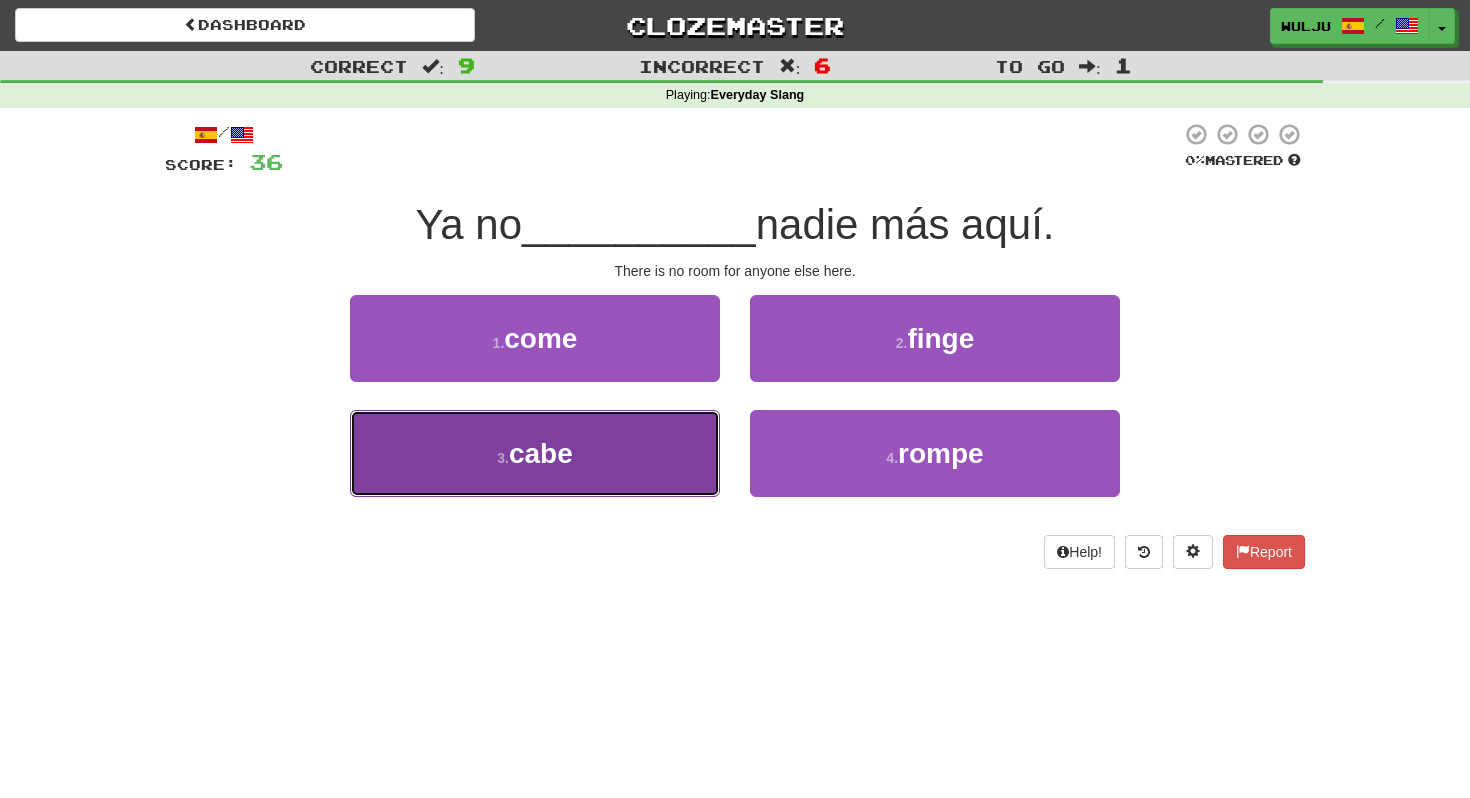 click on "3 .  cabe" at bounding box center (535, 453) 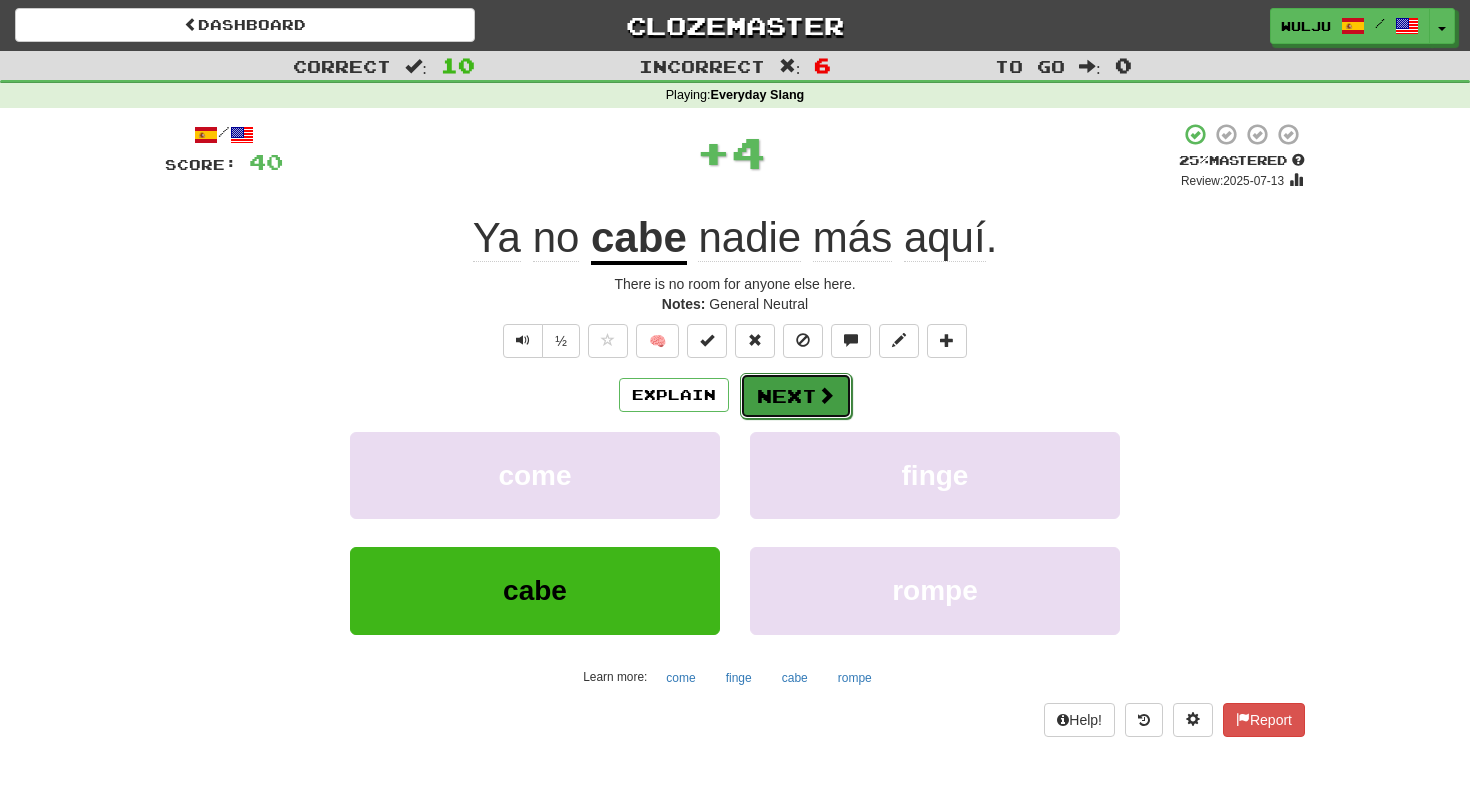 click on "Next" at bounding box center (796, 396) 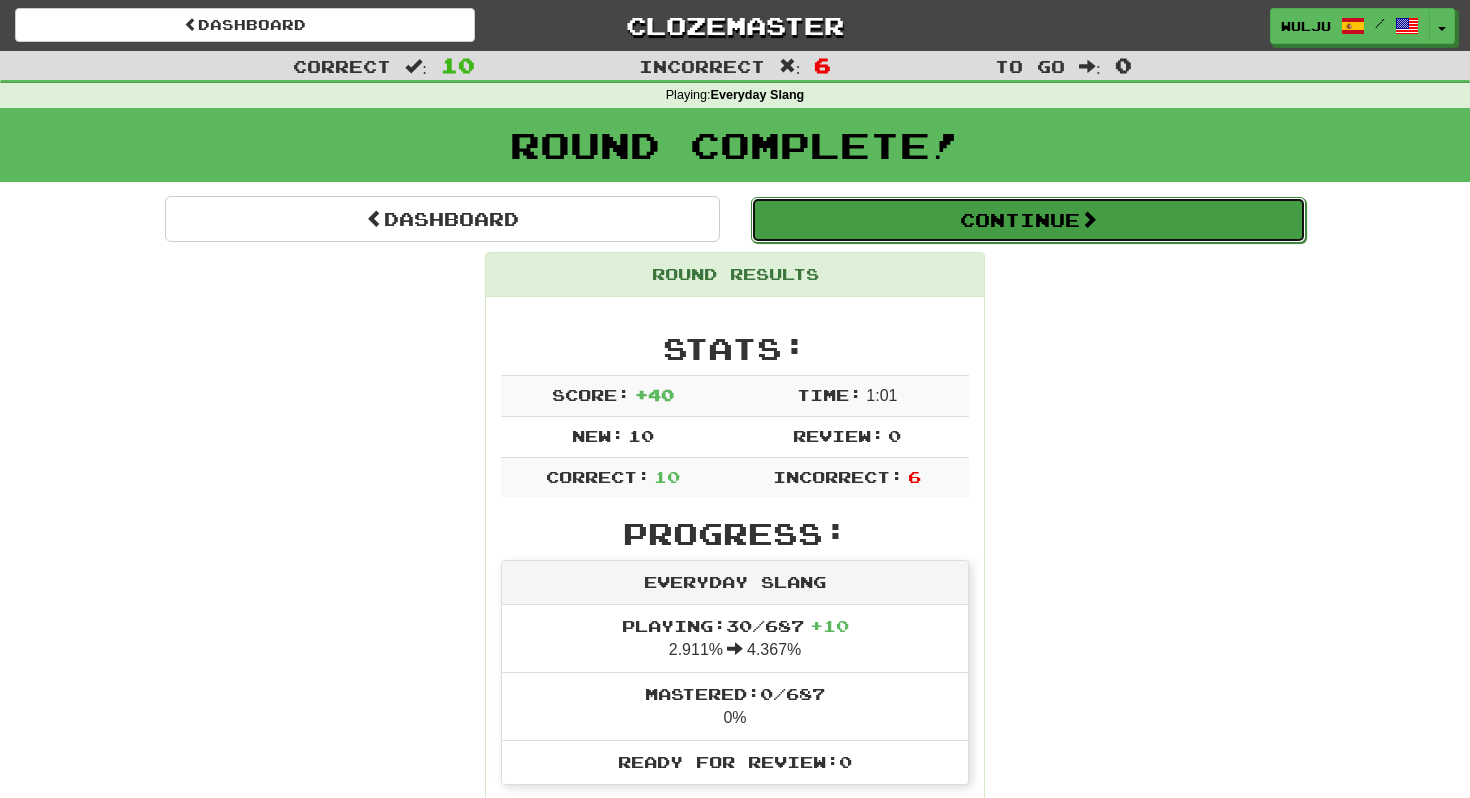 click on "Continue" at bounding box center (1028, 220) 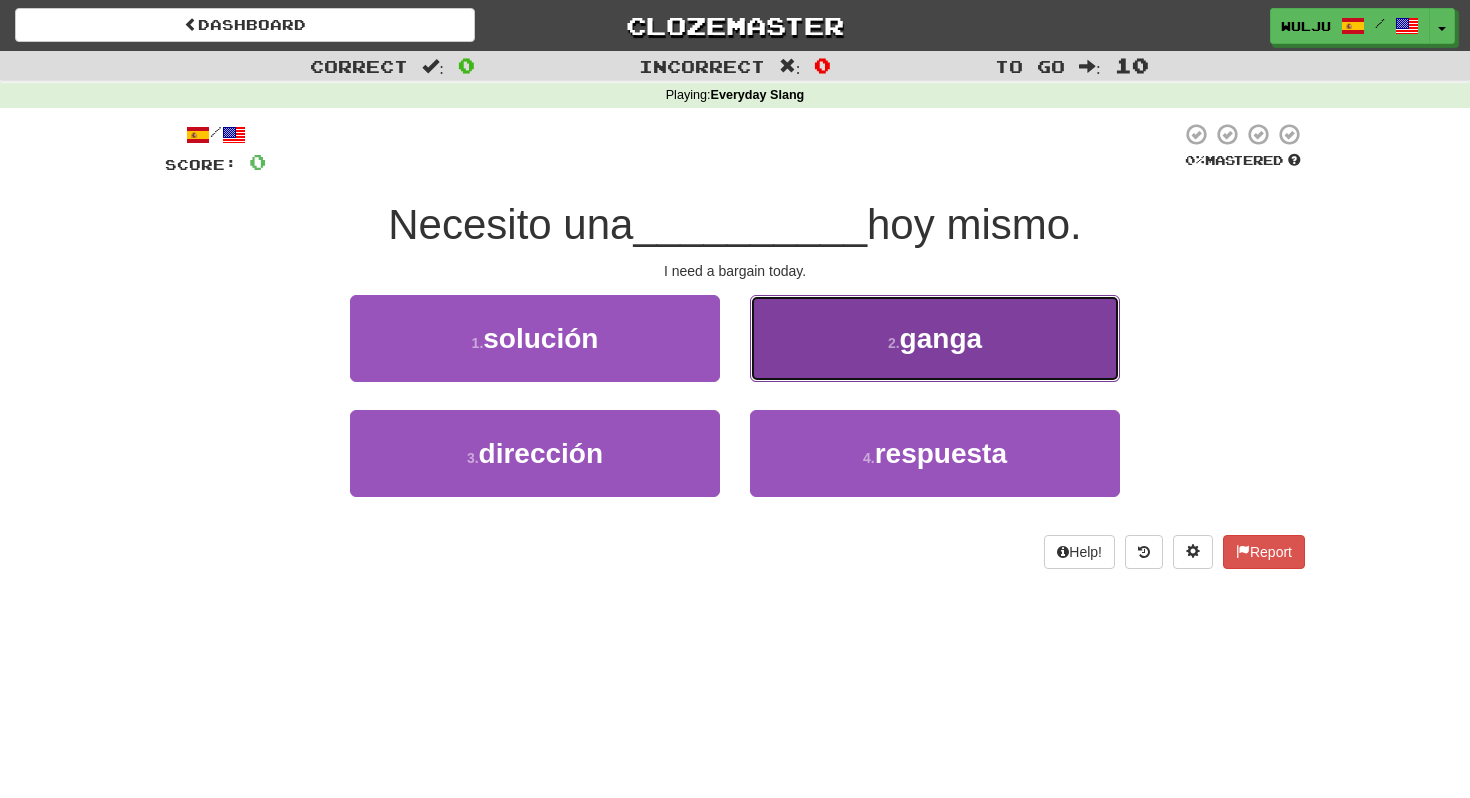 click on "2 .  ganga" at bounding box center (935, 338) 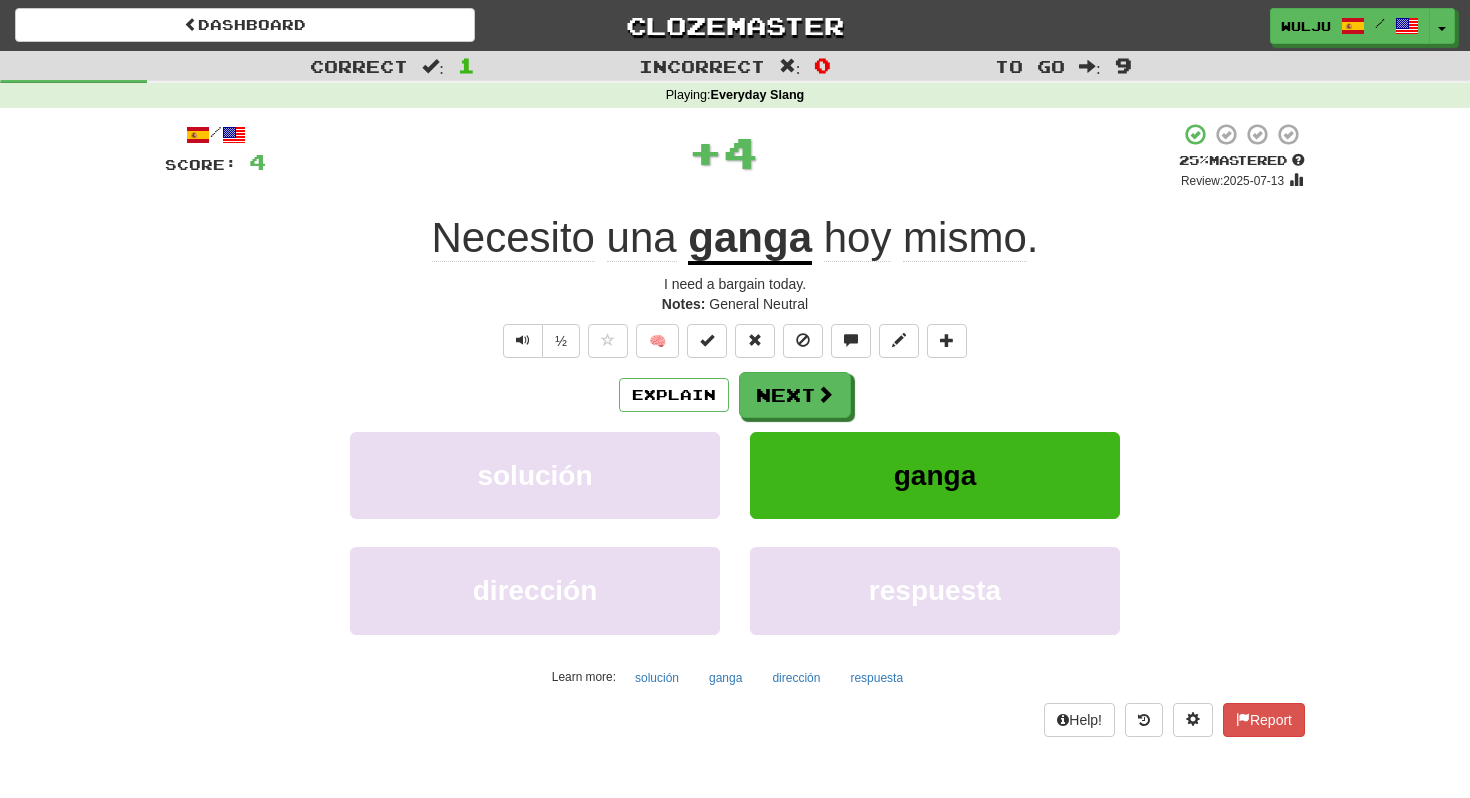 click on "Explain Next" at bounding box center [735, 395] 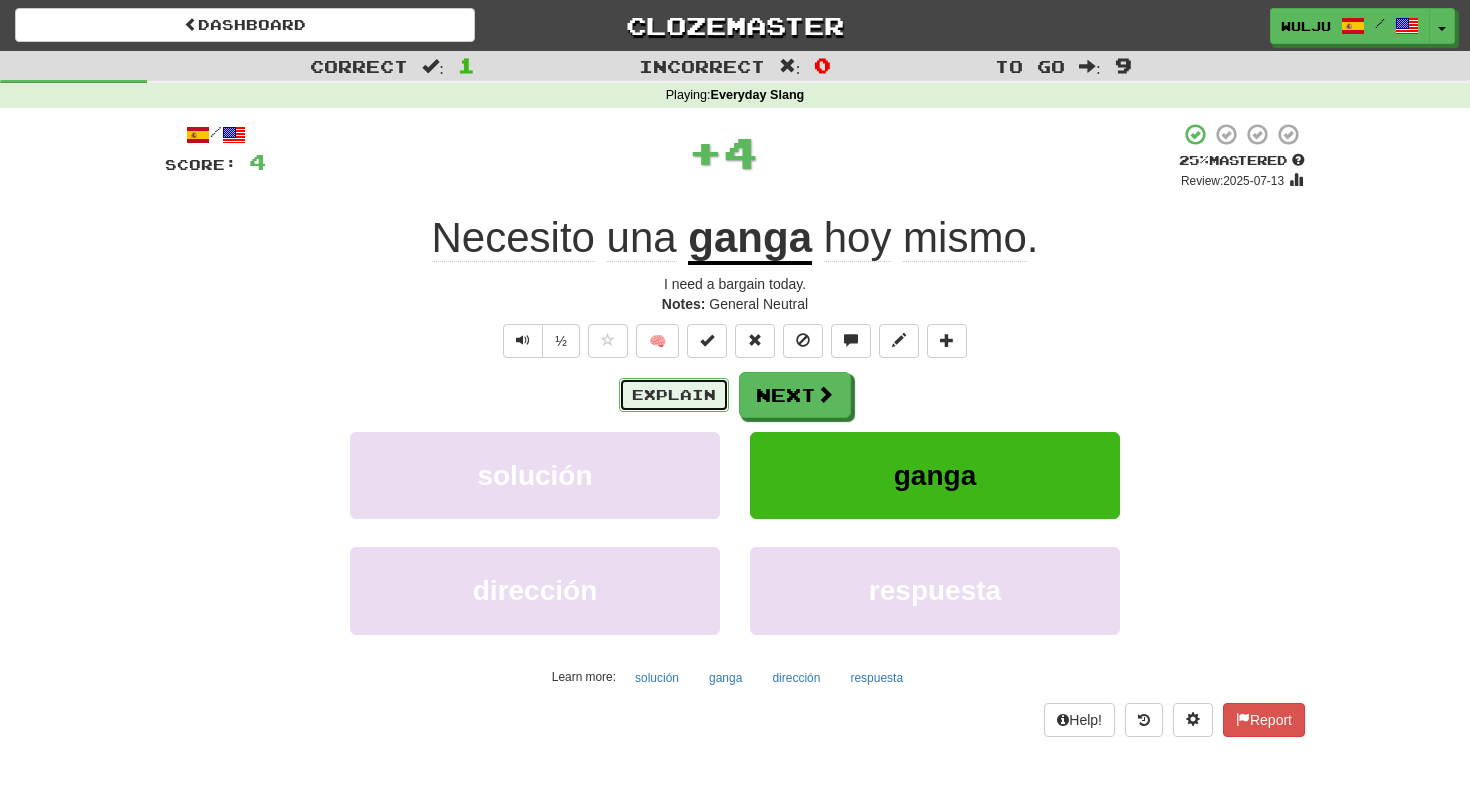 click on "Explain" at bounding box center [674, 395] 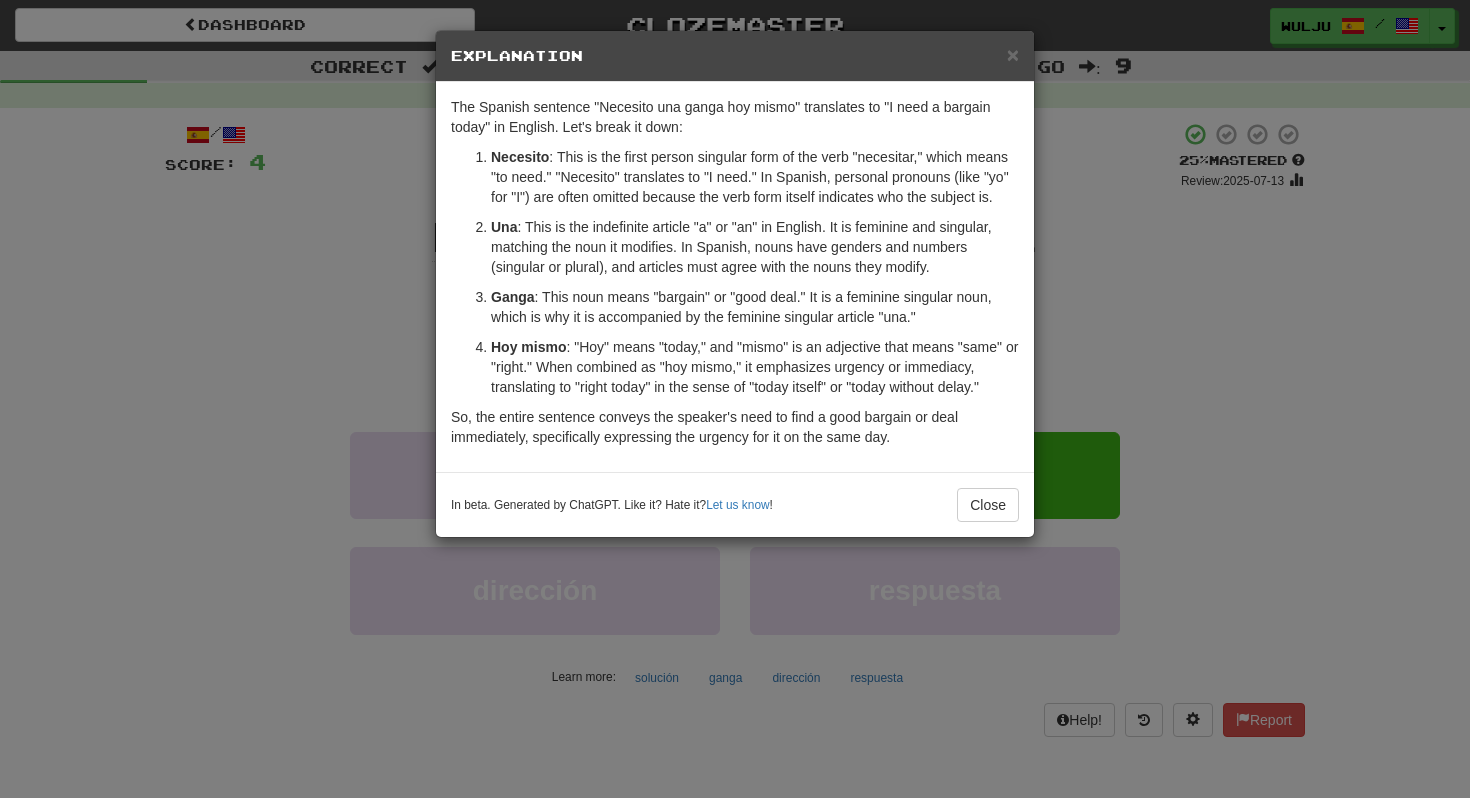 click on "× Explanation" at bounding box center [735, 56] 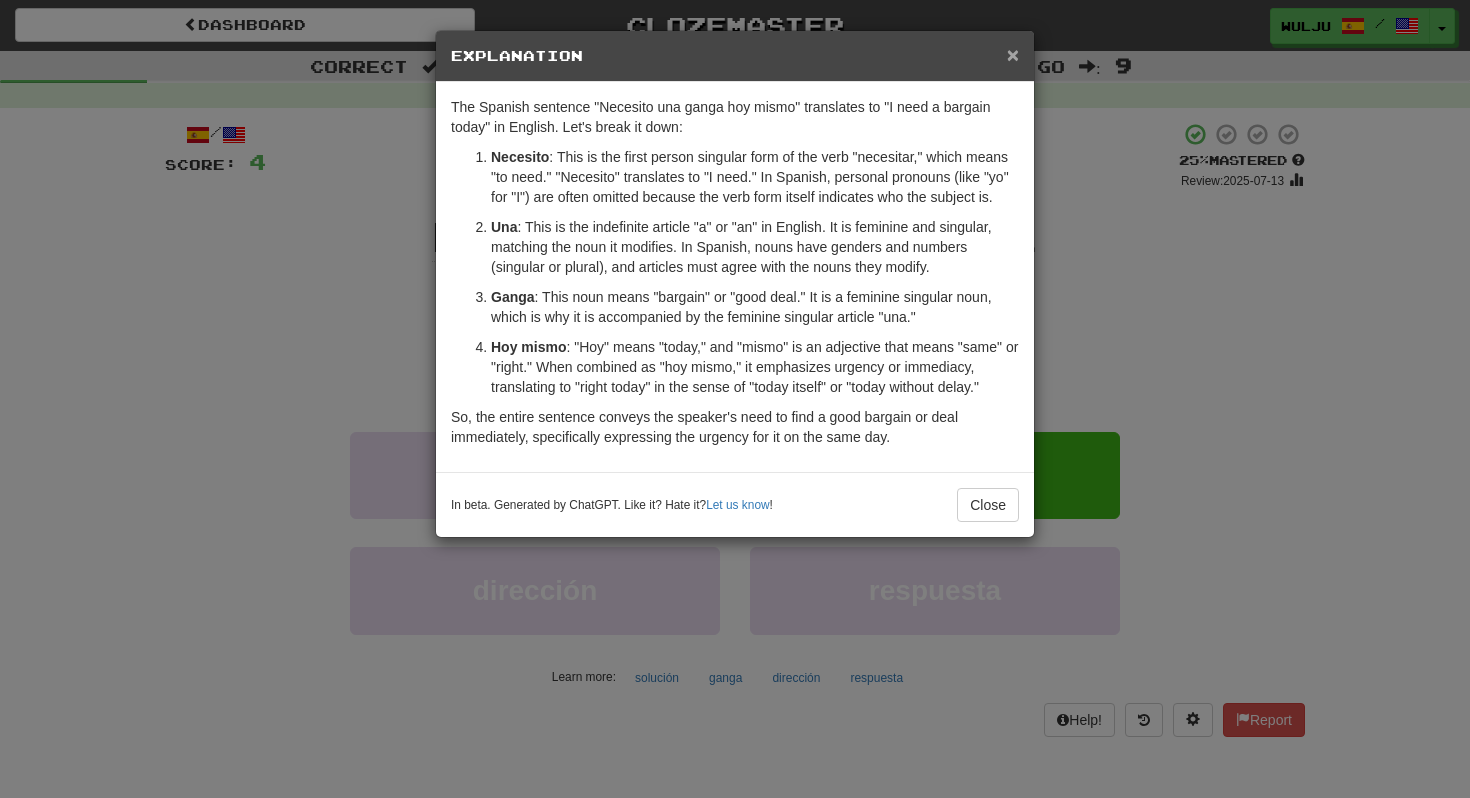click on "×" at bounding box center [1013, 54] 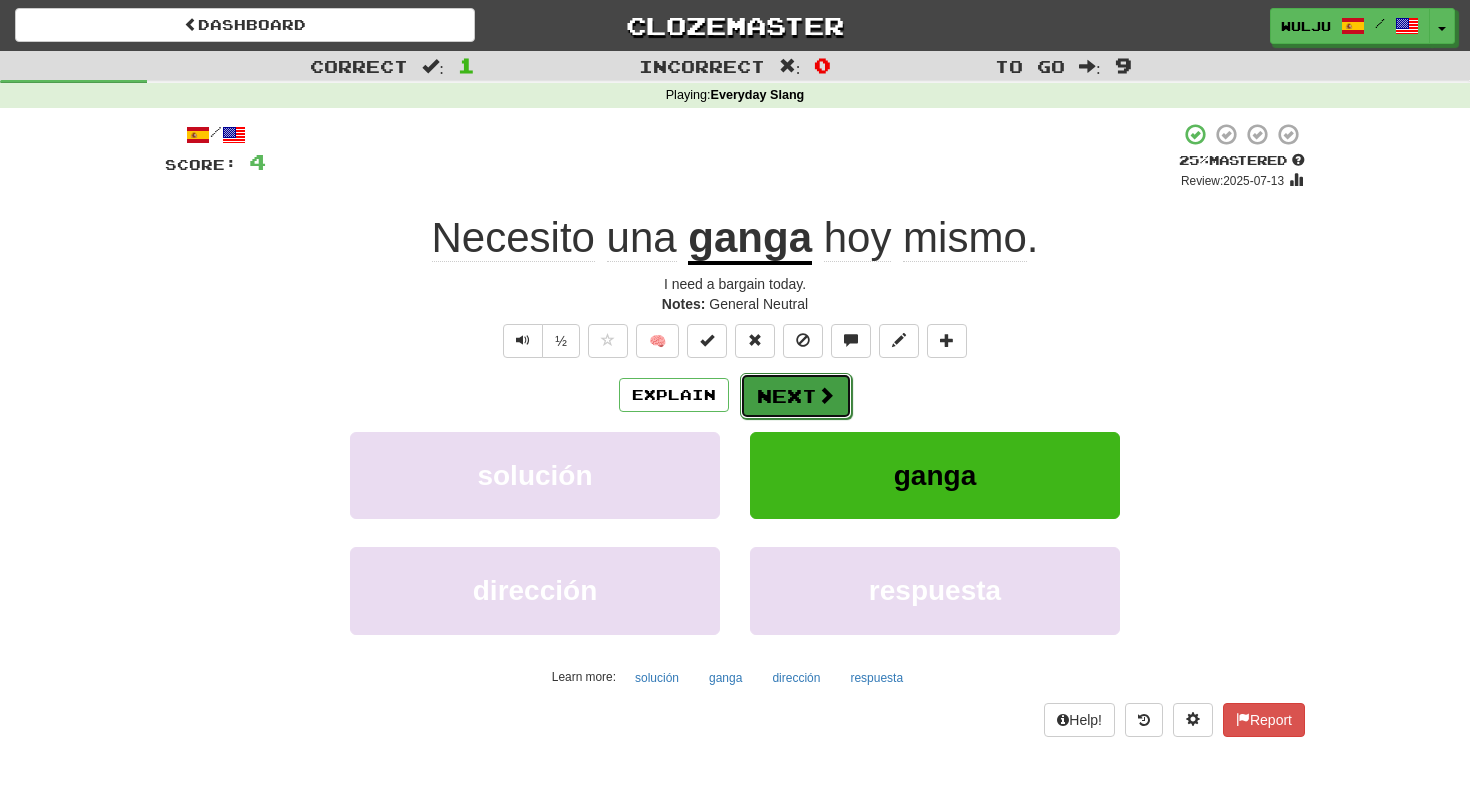 click on "Next" at bounding box center [796, 396] 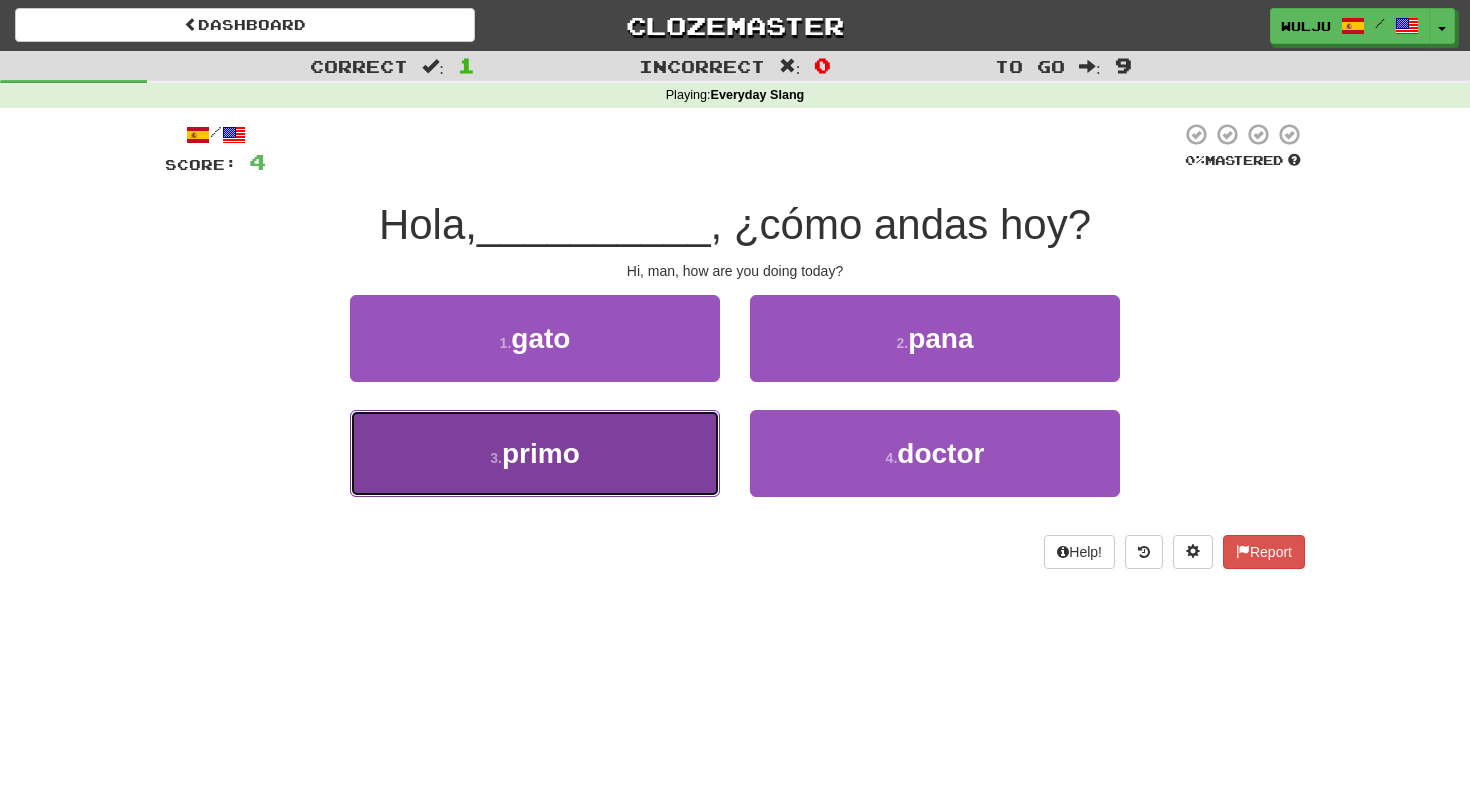click on "3 .  primo" at bounding box center (535, 453) 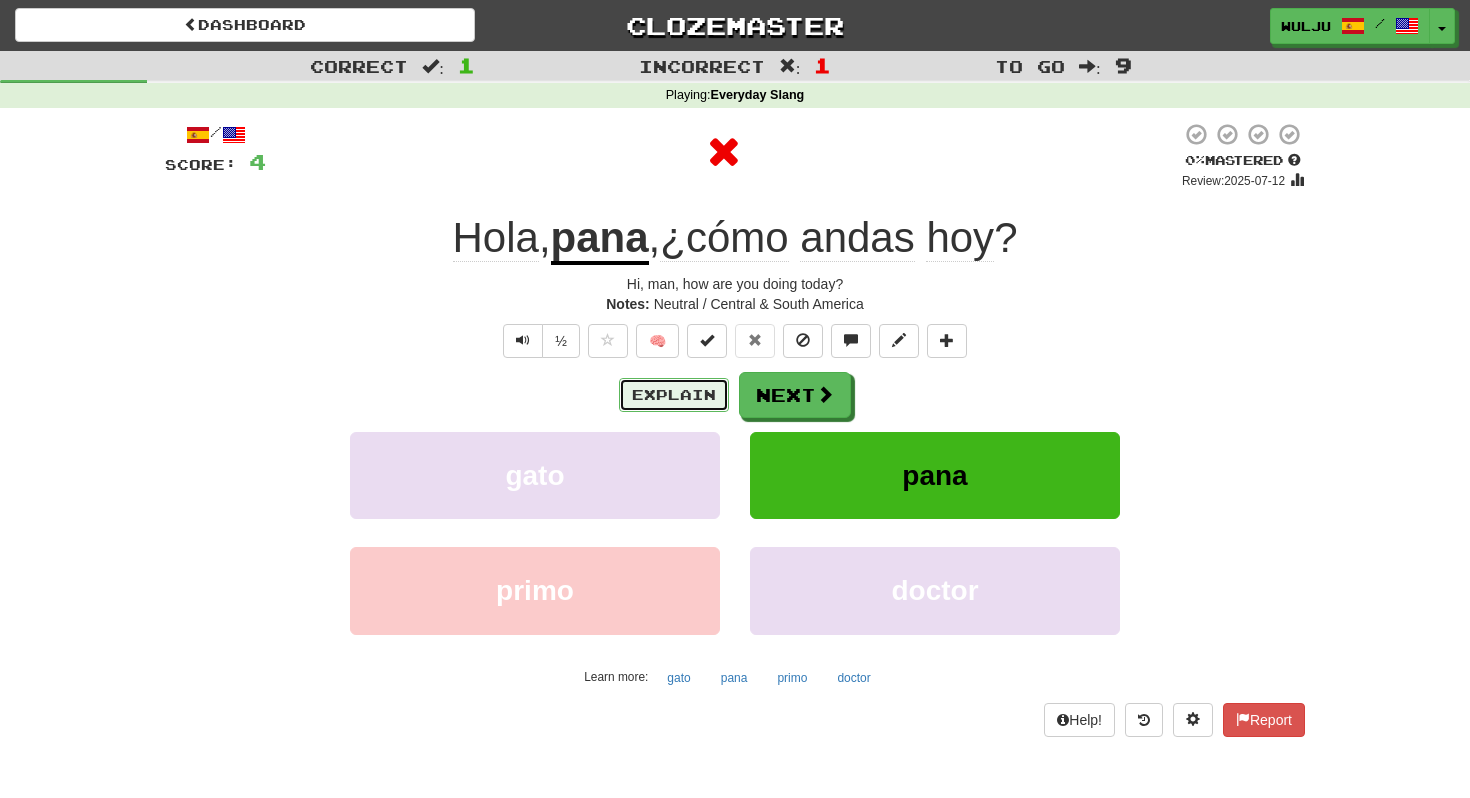 click on "Explain" at bounding box center [674, 395] 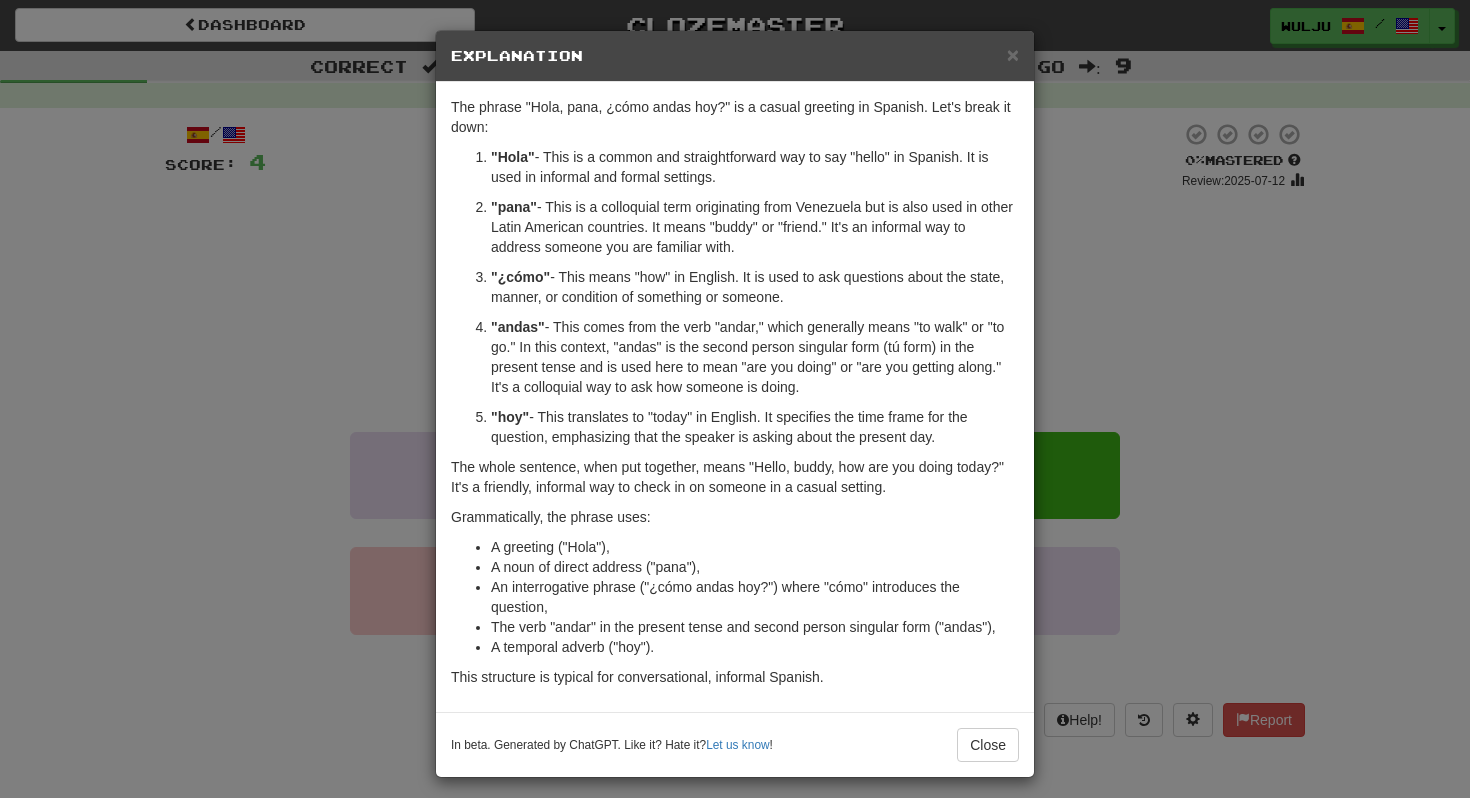 click on "× Explanation The phrase "Hola, pana, ¿cómo andas hoy?" is a casual greeting in Spanish. Let's break it down:
"Hola"  - This is a common and straightforward way to say "hello" in Spanish. It is used in informal and formal settings.
"pana"  - This is a colloquial term originating from Venezuela but is also used in other Latin American countries. It means "buddy" or "friend." It's an informal way to address someone you are familiar with.
"¿cómo"  - This means "how" in English. It is used to ask questions about the state, manner, or condition of something or someone.
"andas"  - This comes from the verb "andar," which generally means "to walk" or "to go." In this context, "andas" is the second person singular form (tú form) in the present tense and is used here to mean "are you doing" or "are you getting along." It's a colloquial way to ask how someone is doing.
"hoy"
Grammatically, the phrase uses:
A greeting ("Hola"),
A noun of direct address ("pana")," at bounding box center (735, 399) 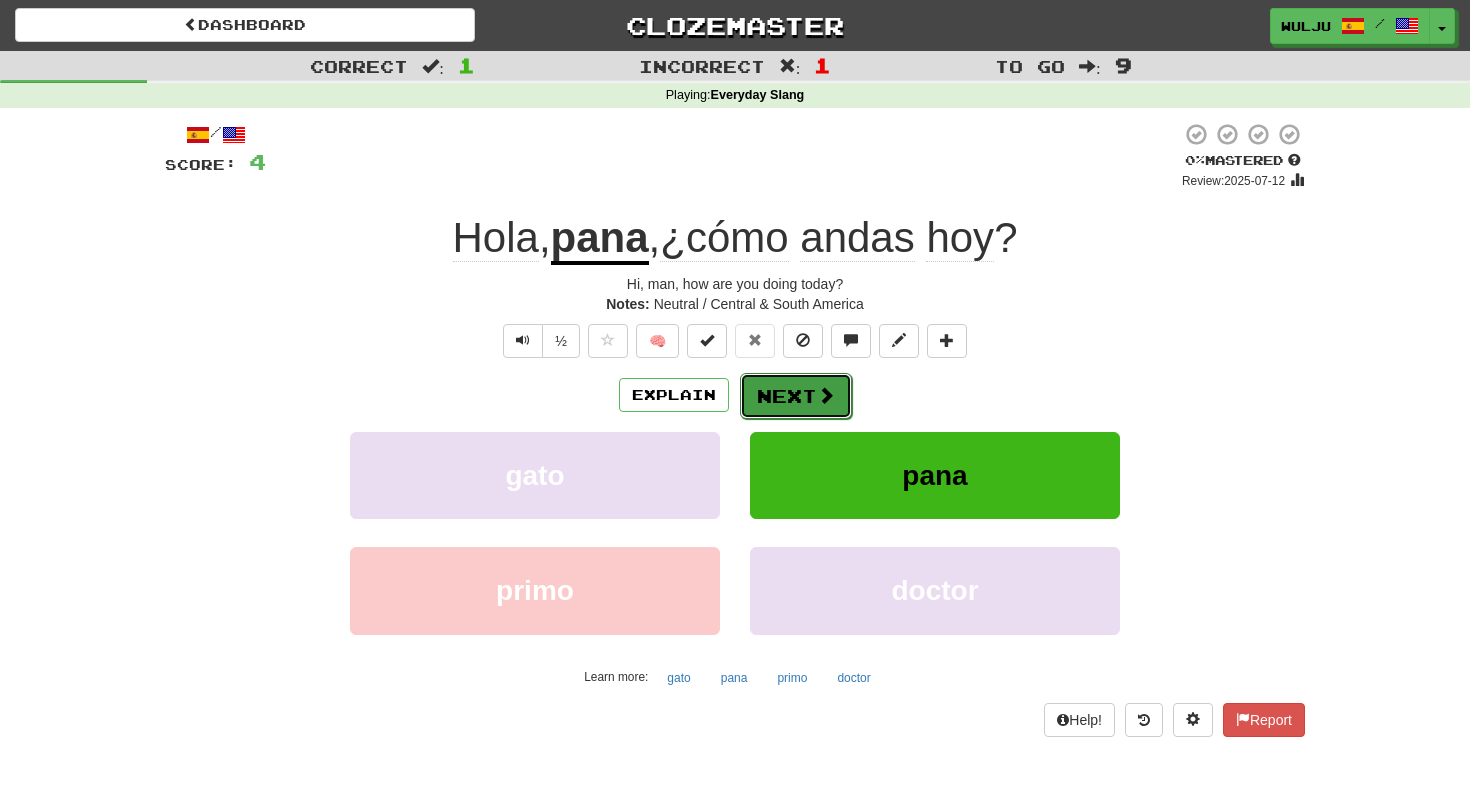click on "Next" at bounding box center (796, 396) 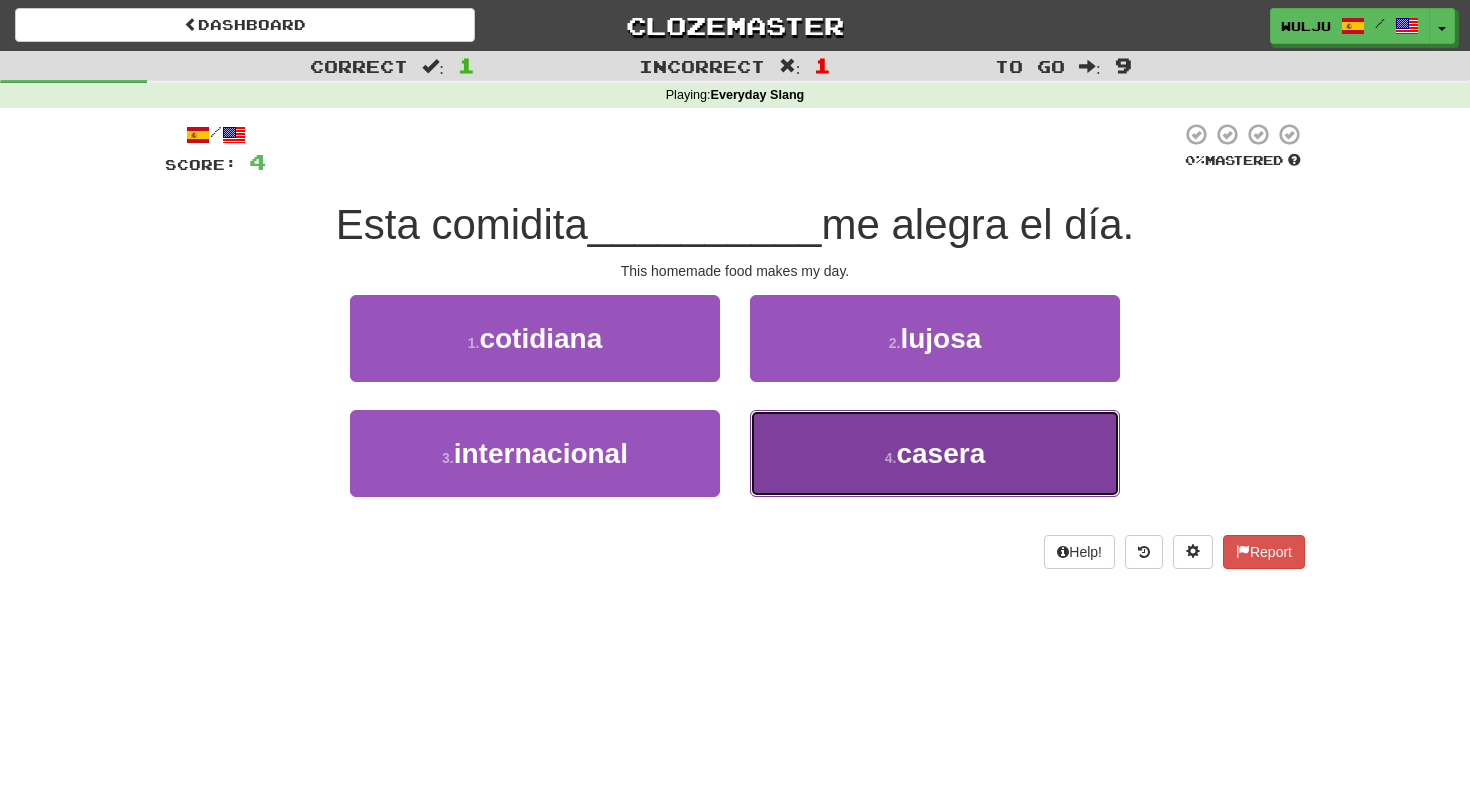 click on "4 .  casera" at bounding box center [935, 453] 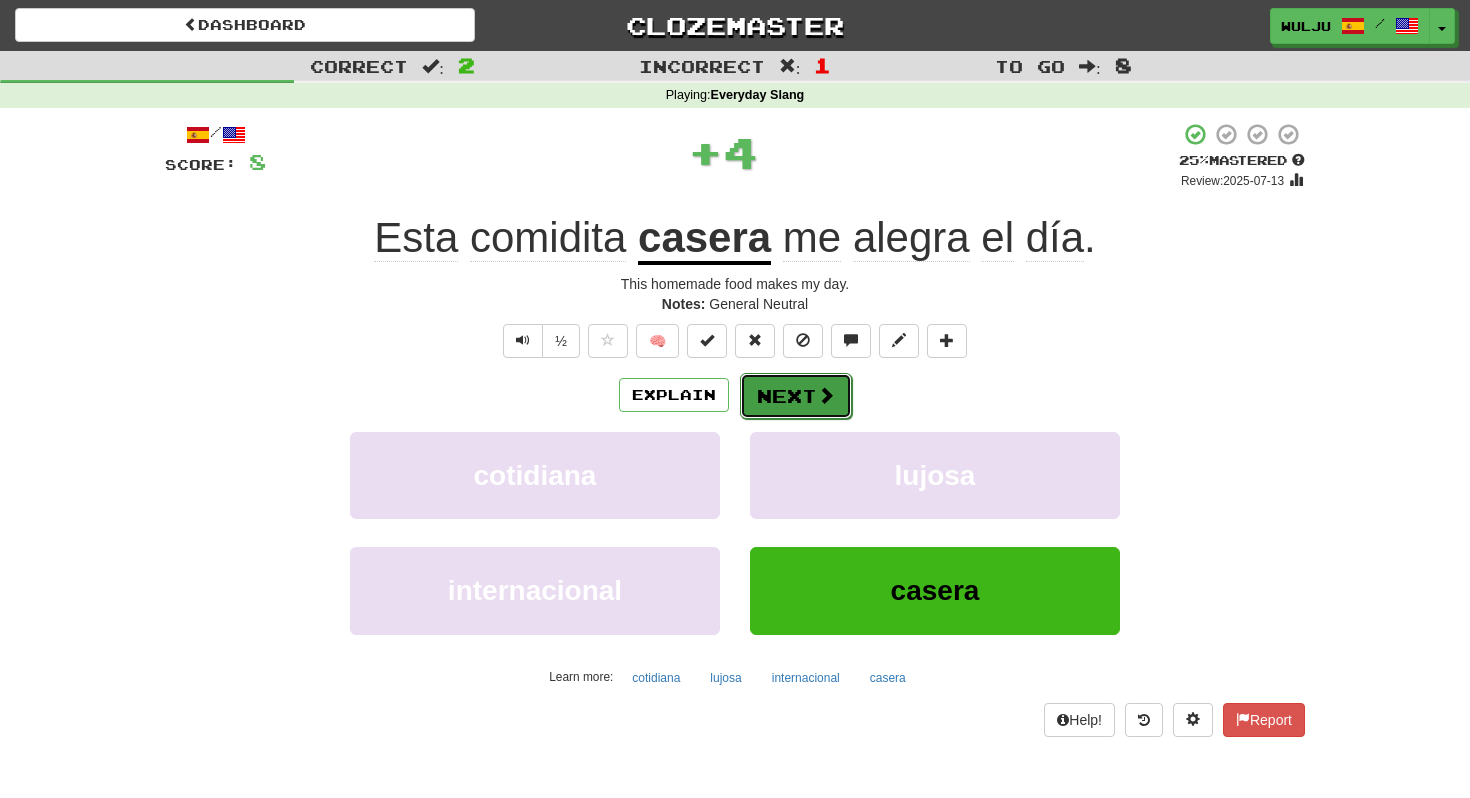 click on "Next" at bounding box center (796, 396) 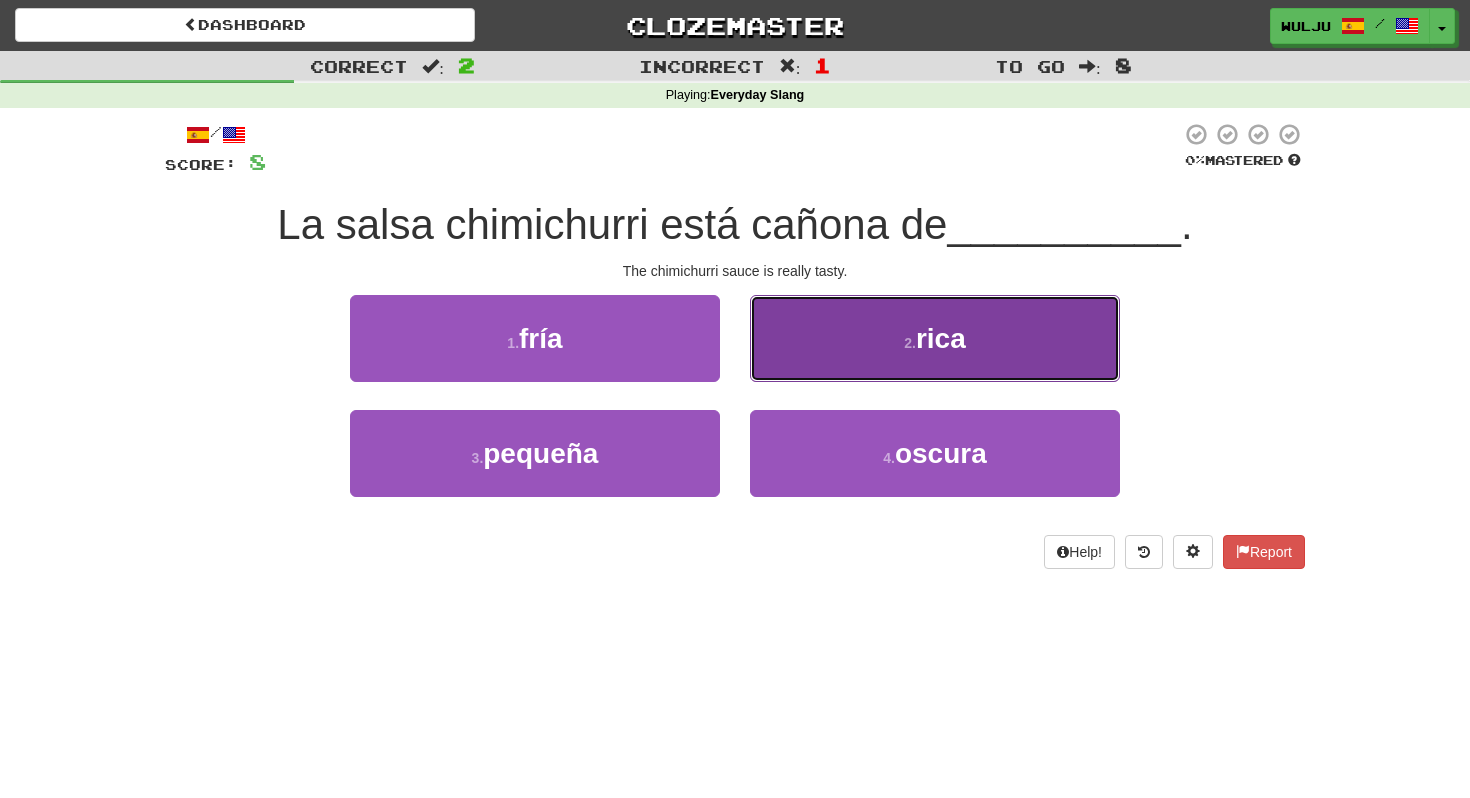 click on "2 .  rica" at bounding box center [935, 338] 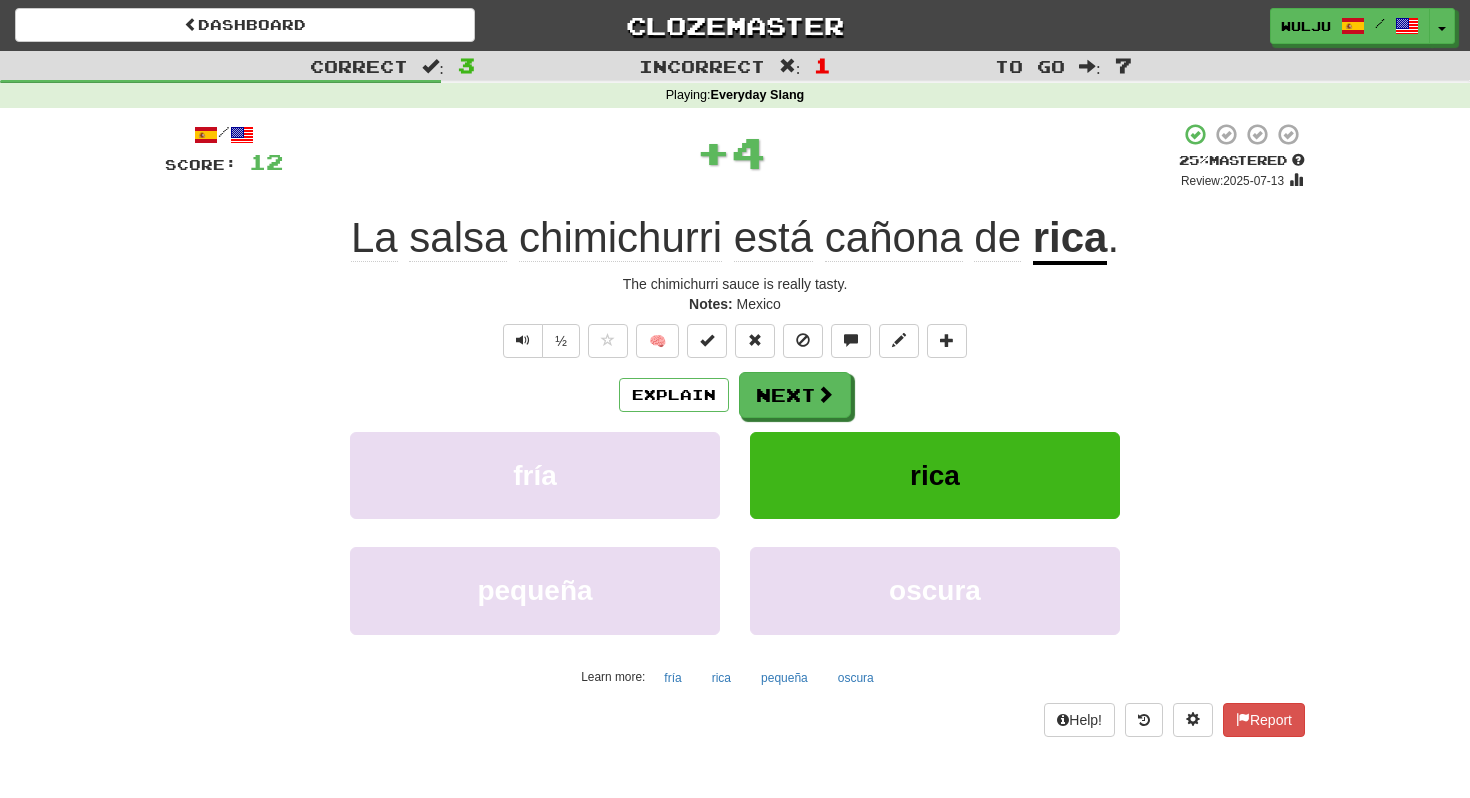 click on "Explain Next" at bounding box center [735, 395] 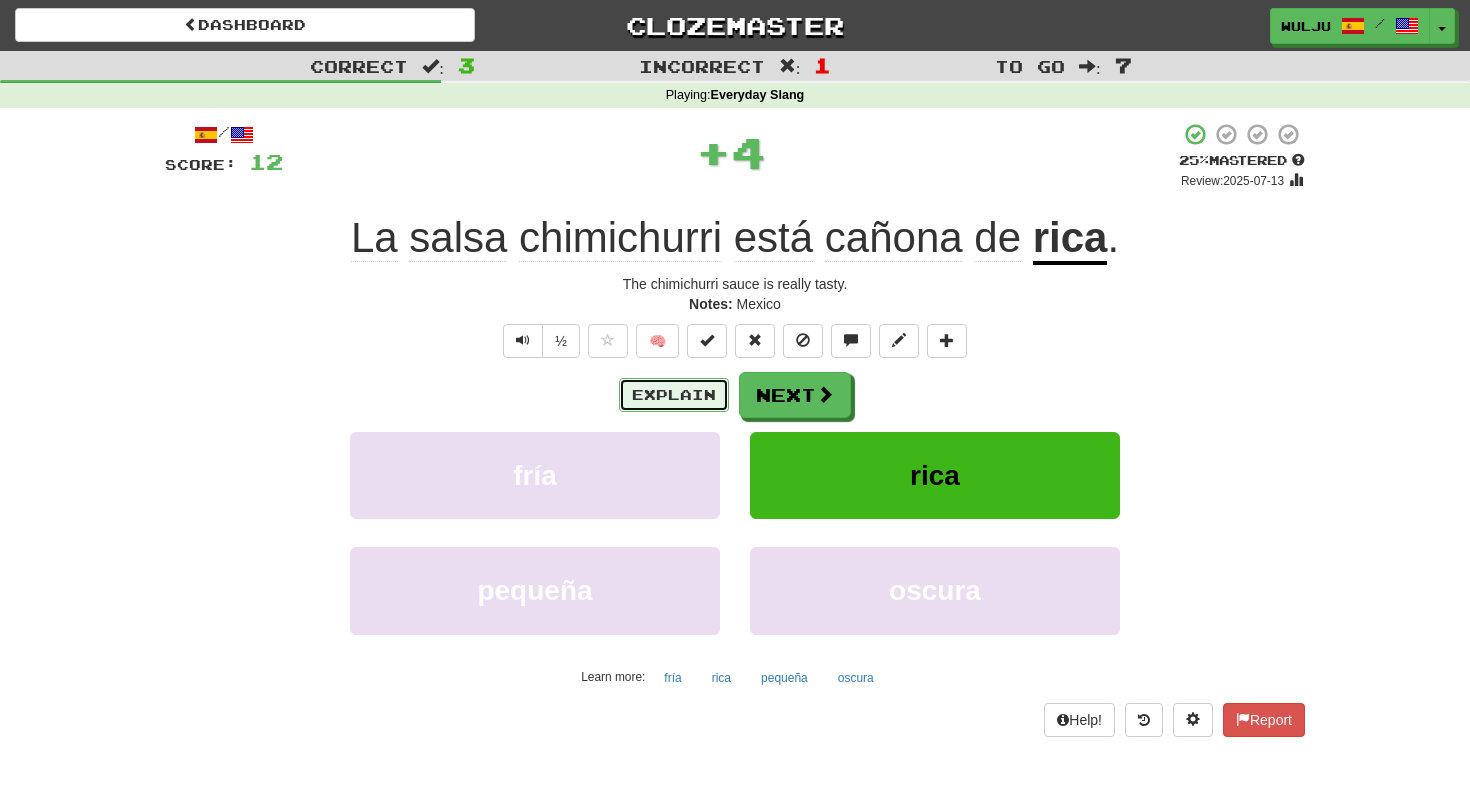click on "Explain" at bounding box center (674, 395) 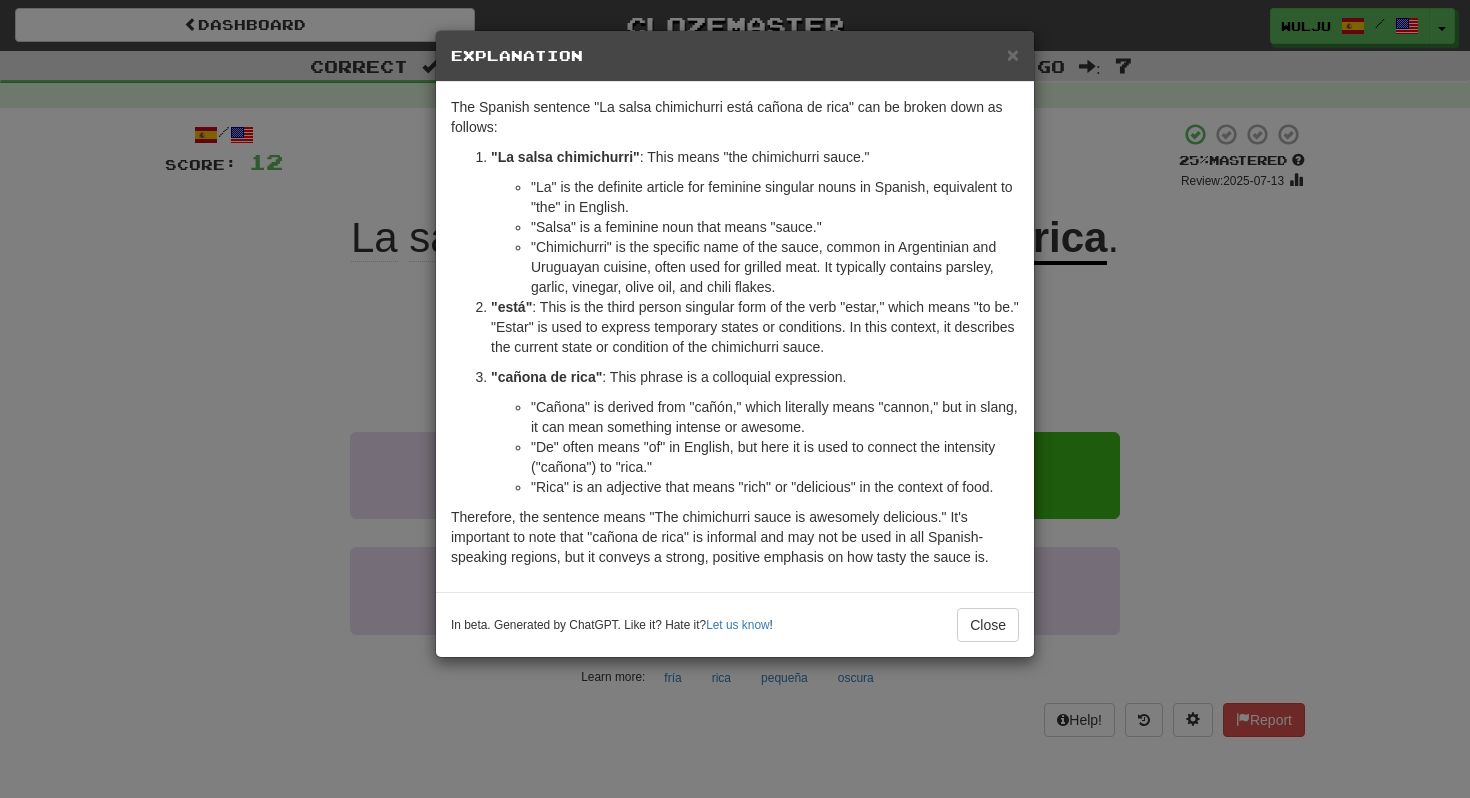 click on "× Explanation The Spanish sentence "La salsa chimichurri está cañona de rica" can be broken down as follows:
"La salsa chimichurri" : This means "the chimichurri sauce."
"La" is the definite article for feminine singular nouns in Spanish, equivalent to "the" in English.
"Salsa" is a feminine noun that means "sauce."
"Chimichurri" is the specific name of the sauce, common in Argentinian and Uruguayan cuisine, often used for grilled meat. It typically contains parsley, garlic, vinegar, olive oil, and chili flakes.
"está" : This is the third person singular form of the verb "estar," which means "to be." "Estar" is used to express temporary states or conditions. In this context, it describes the current state or condition of the chimichurri sauce.
"cañona de rica" : This phrase is a colloquial expression.
"Cañona" is derived from "cañón," which literally means "cannon," but in slang, it can mean something intense or awesome.
Let us know ! Close" at bounding box center [735, 399] 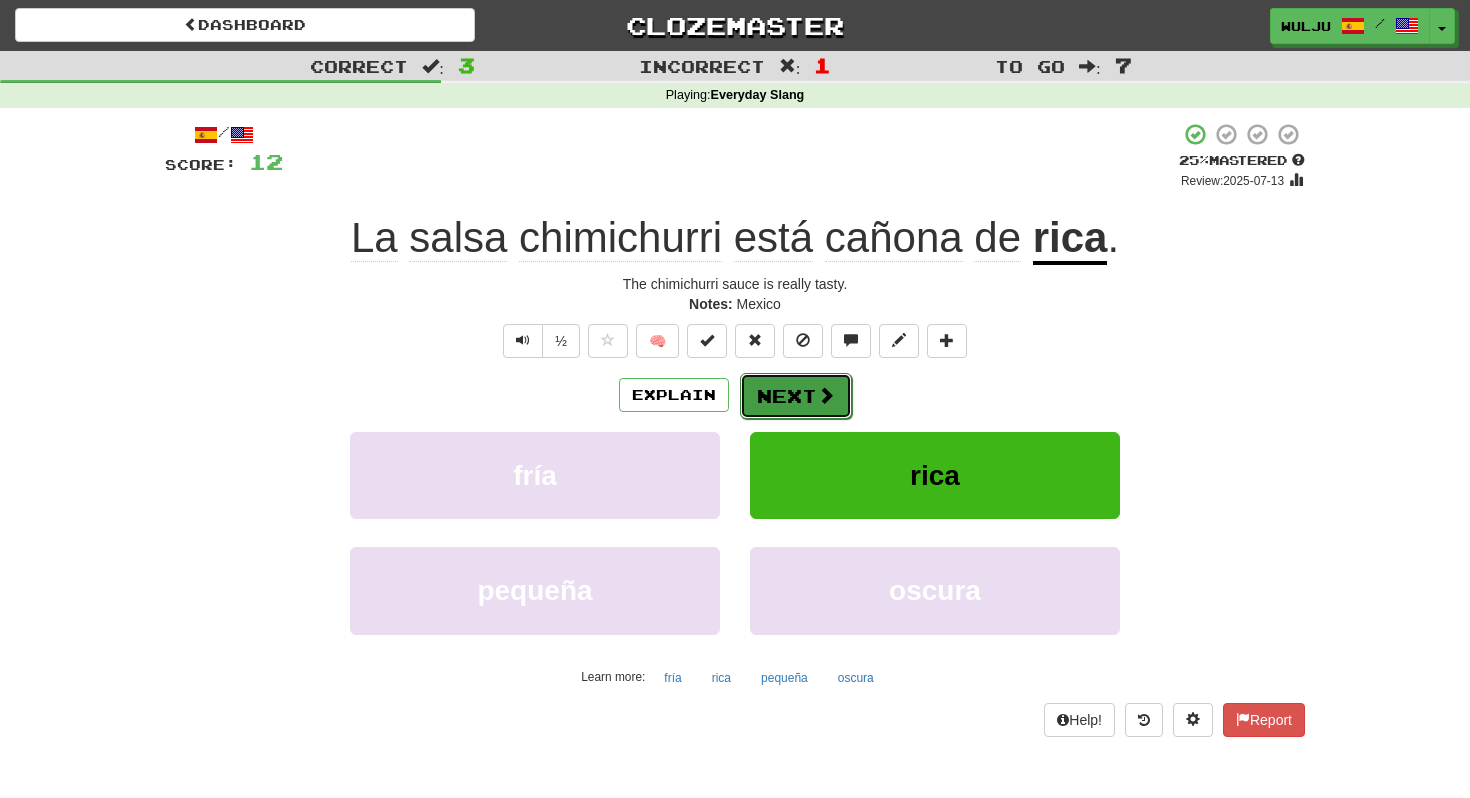 click on "Next" at bounding box center (796, 396) 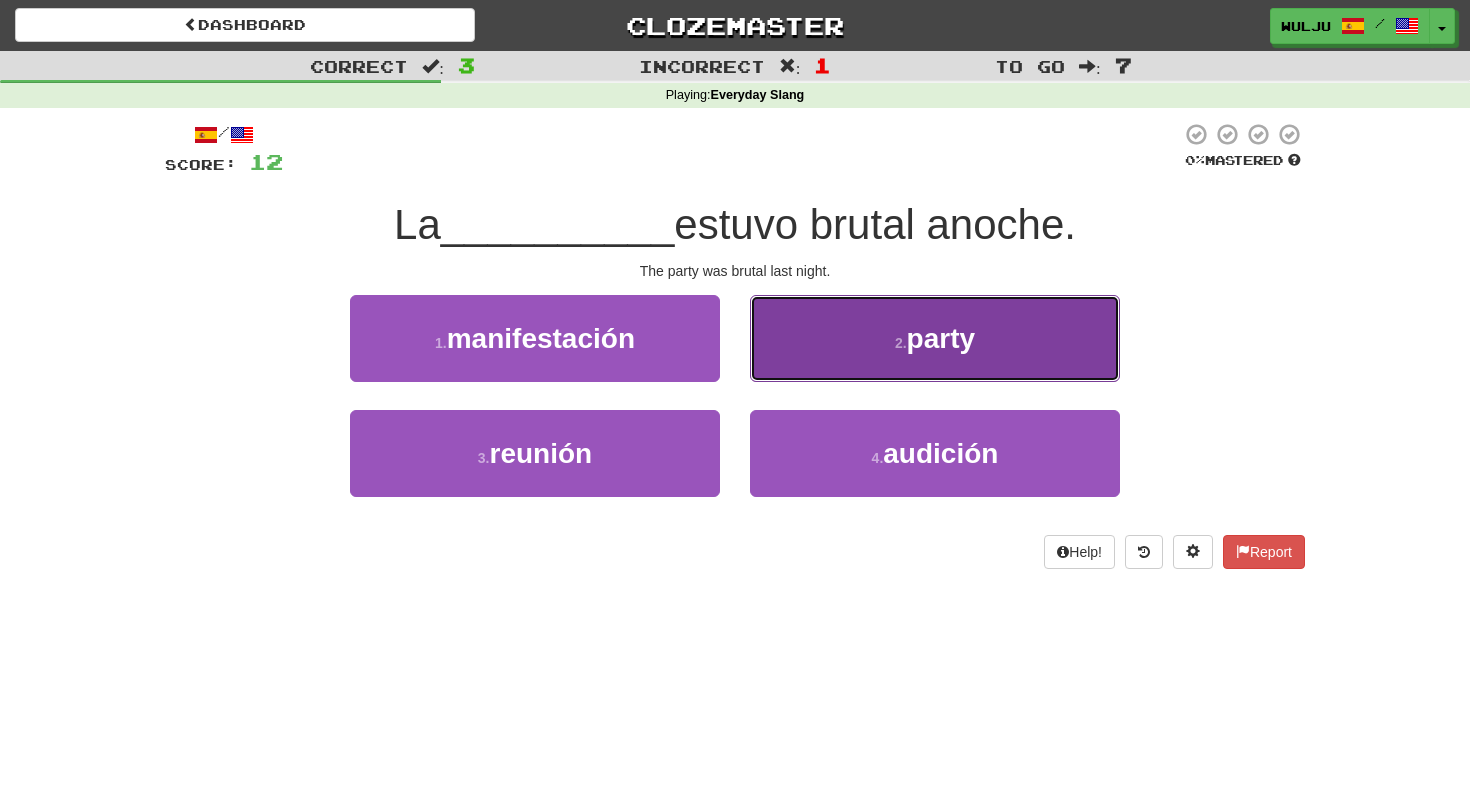click on "2 .  party" at bounding box center [935, 338] 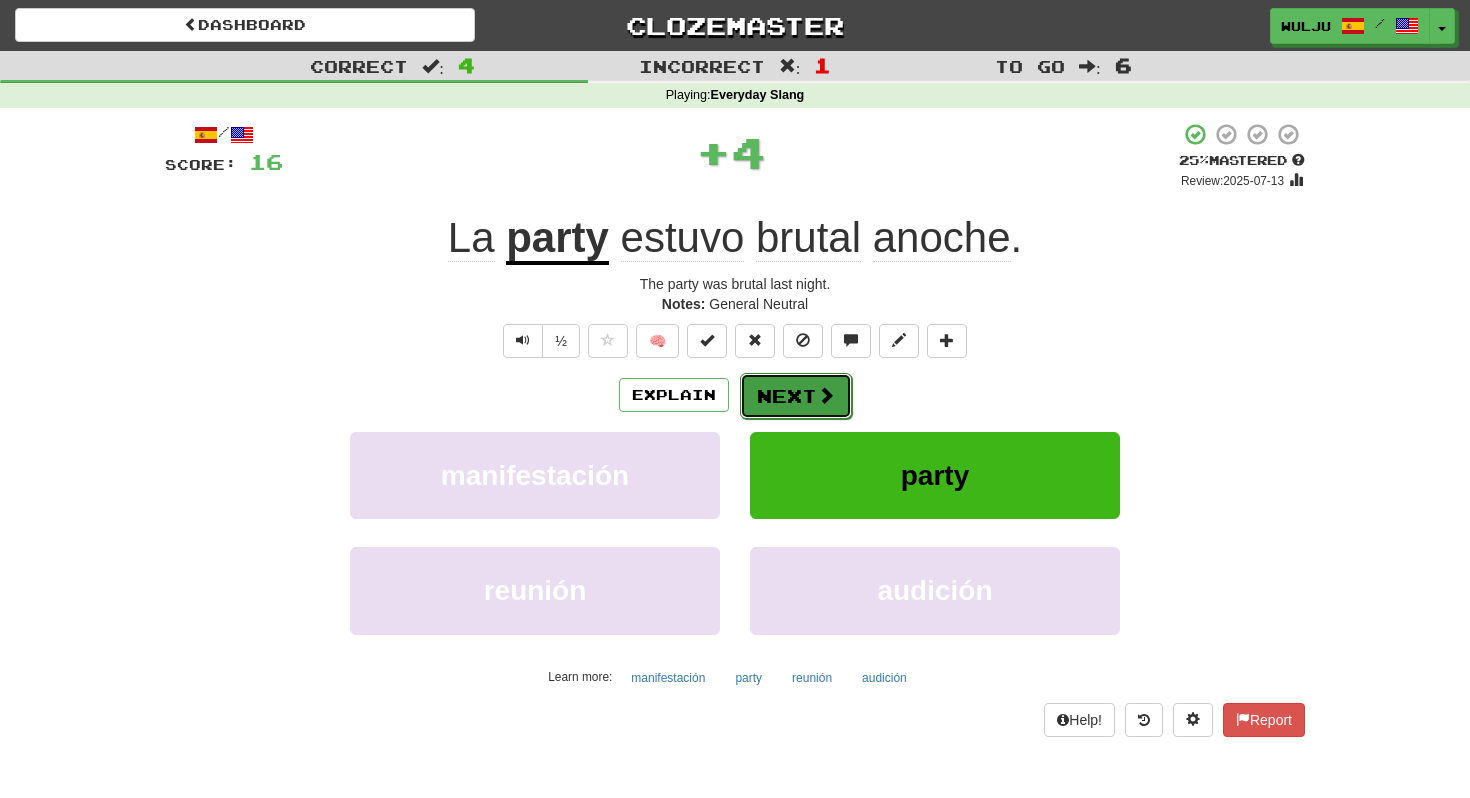click on "Next" at bounding box center (796, 396) 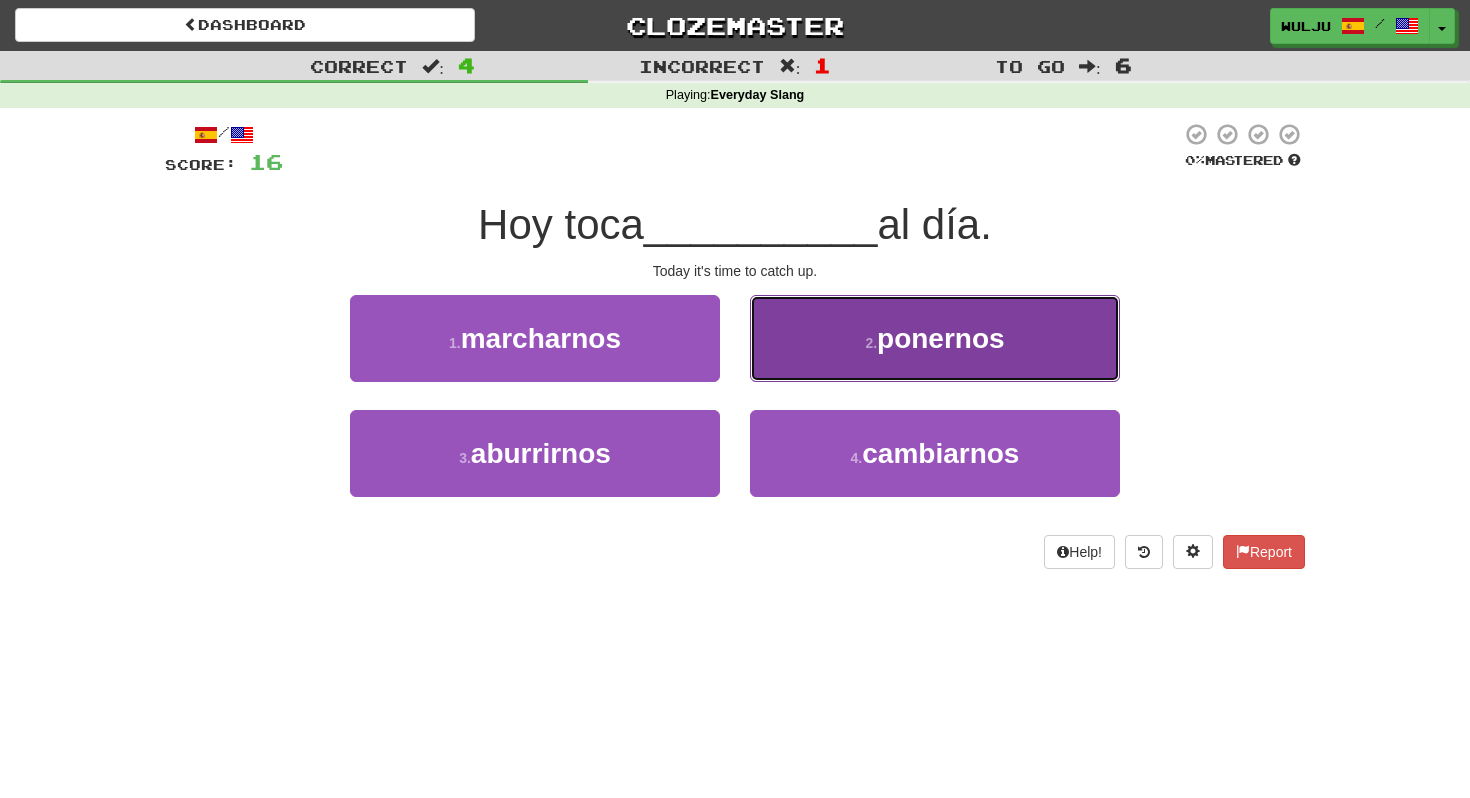 click on "2 .  ponernos" at bounding box center (935, 338) 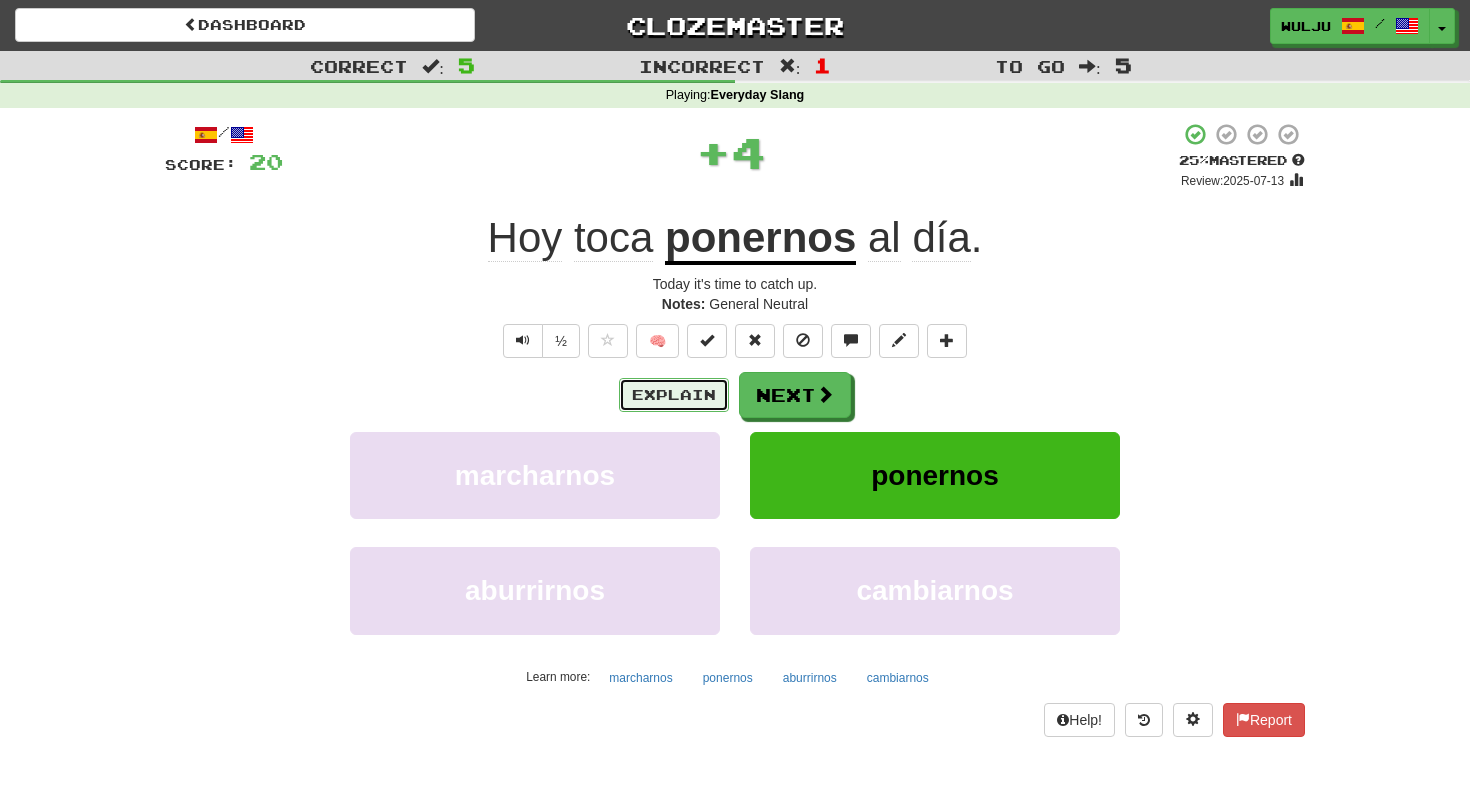 click on "Explain" at bounding box center [674, 395] 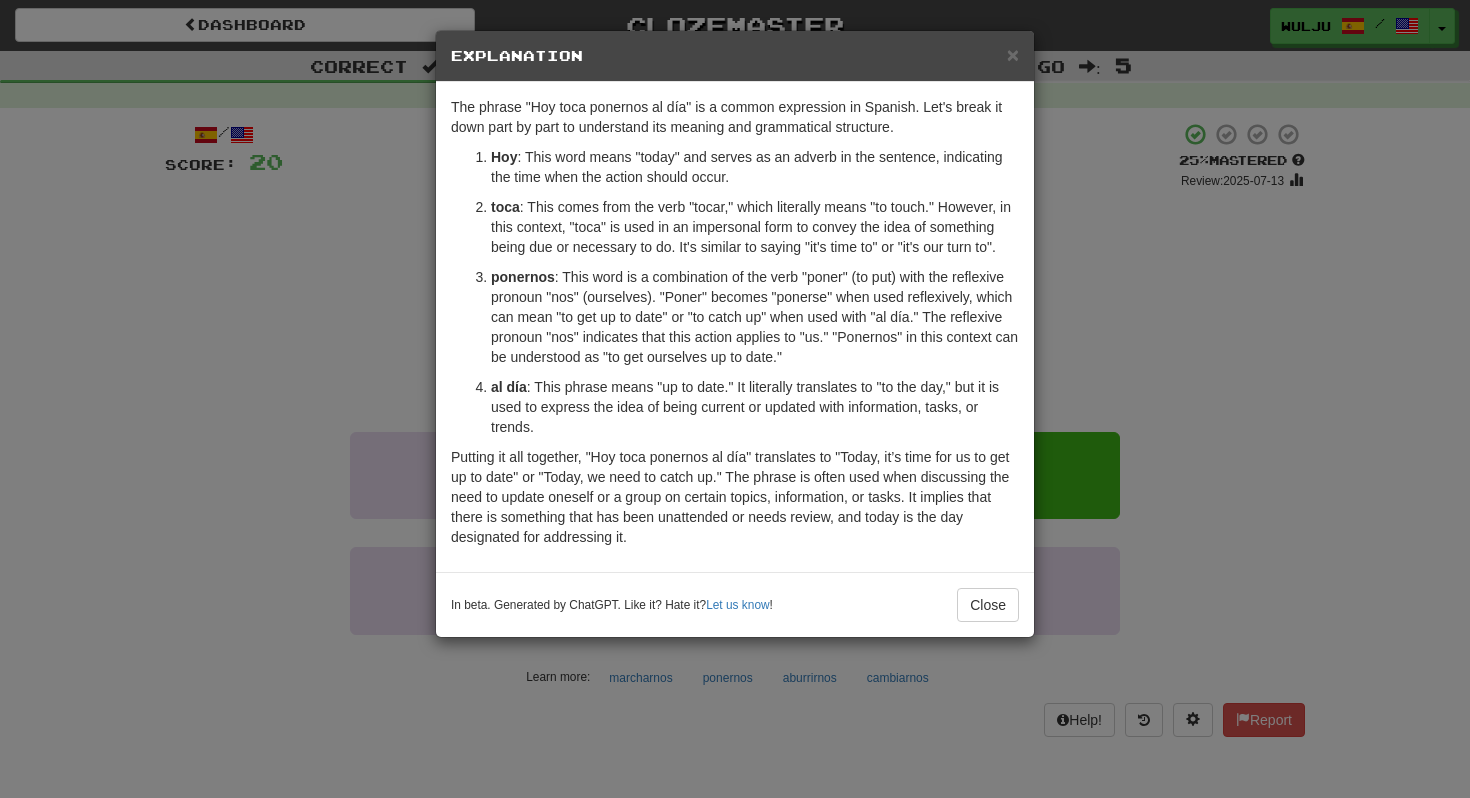 click on "× Explanation The phrase "Hoy toca ponernos al día" is a common expression in Spanish. Let's break it down part by part to understand its meaning and grammatical structure.
Hoy : This word means "today" and serves as an adverb in the sentence, indicating the time when the action should occur.
toca : This comes from the verb "tocar," which literally means "to touch." However, in this context, "toca" is used in an impersonal form to convey the idea of something being due or necessary to do. It's similar to saying "it's time to" or "it's our turn to".
ponernos : This word is a combination of the verb "poner" (to put) with the reflexive pronoun "nos" (ourselves). "Poner" becomes "ponerse" when used reflexively, which can mean "to get up to date" or "to catch up" when used with "al día." The reflexive pronoun "nos" indicates that this action applies to "us." "Ponernos" in this context can be understood as "to get ourselves up to date."
al día
Let us know ! Close" at bounding box center [735, 399] 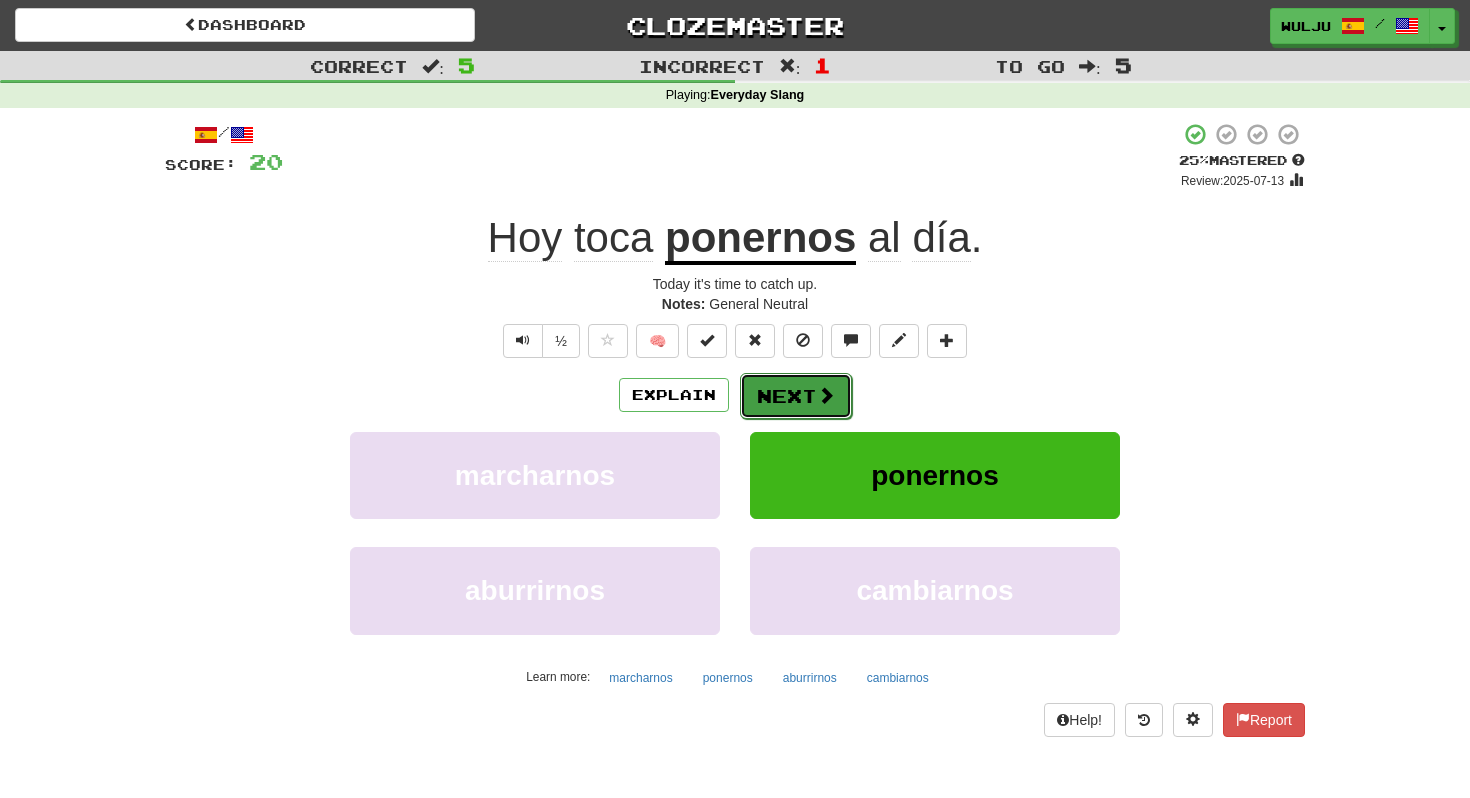 click on "Next" at bounding box center [796, 396] 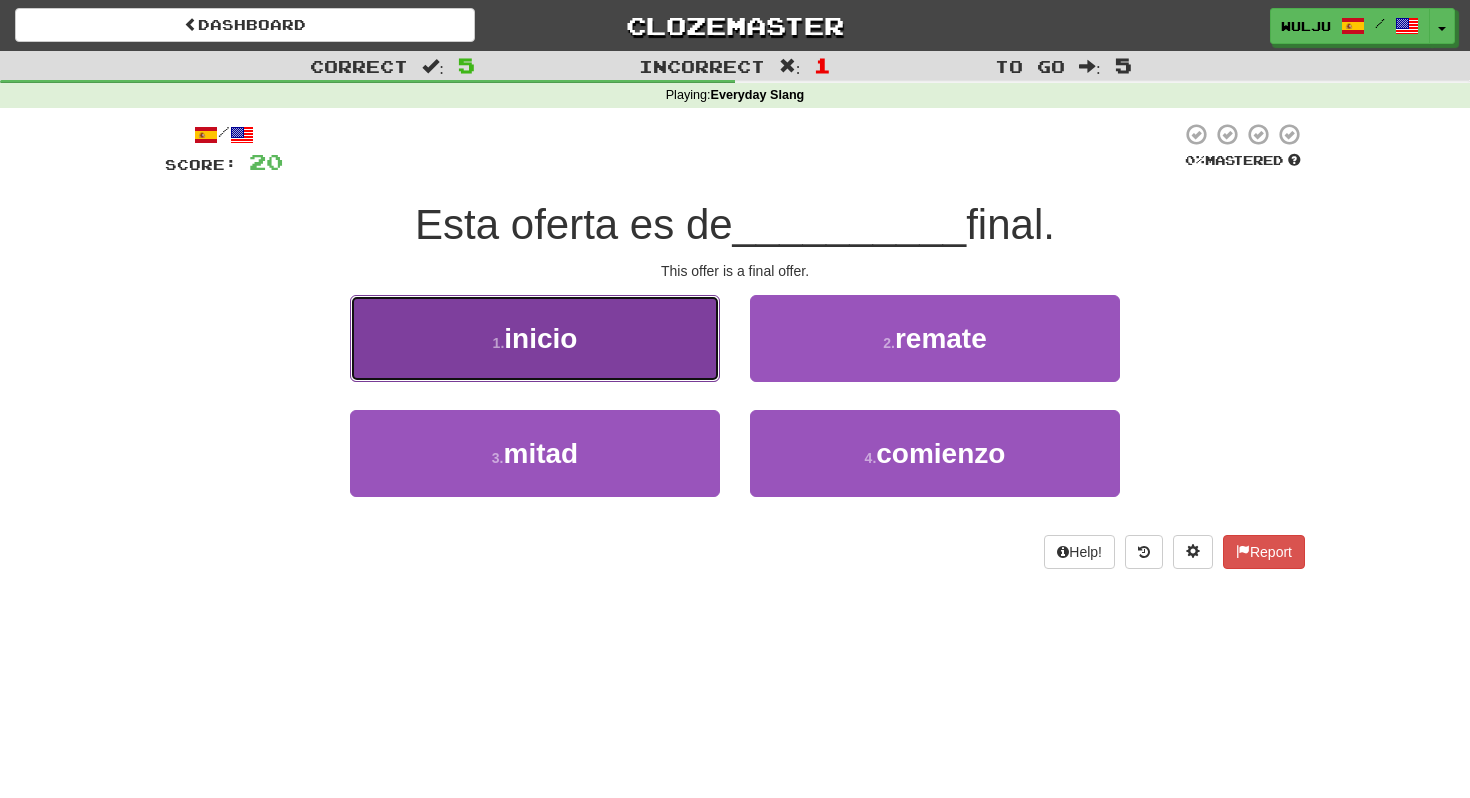 click on "1 .  inicio" at bounding box center [535, 338] 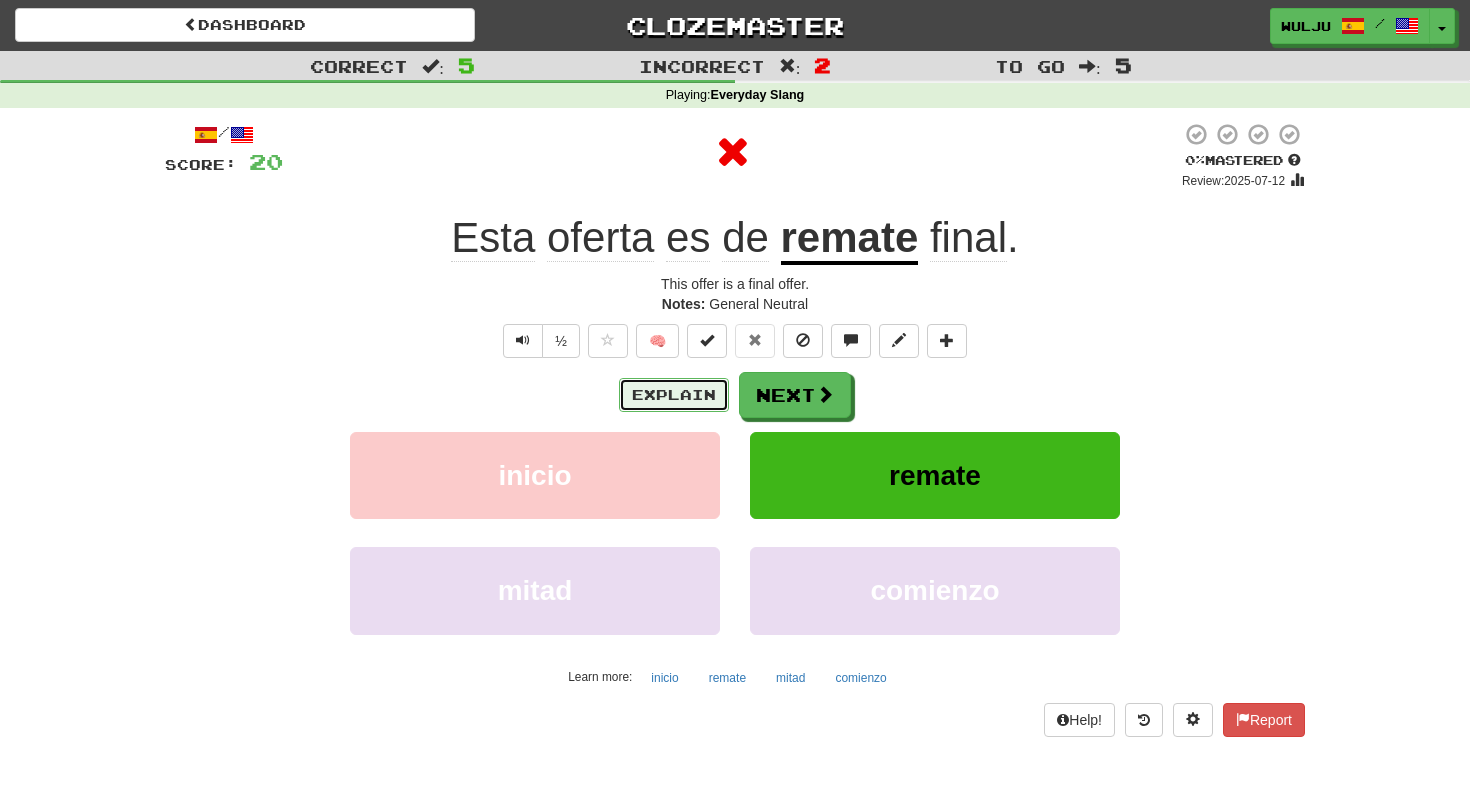 click on "Explain" at bounding box center [674, 395] 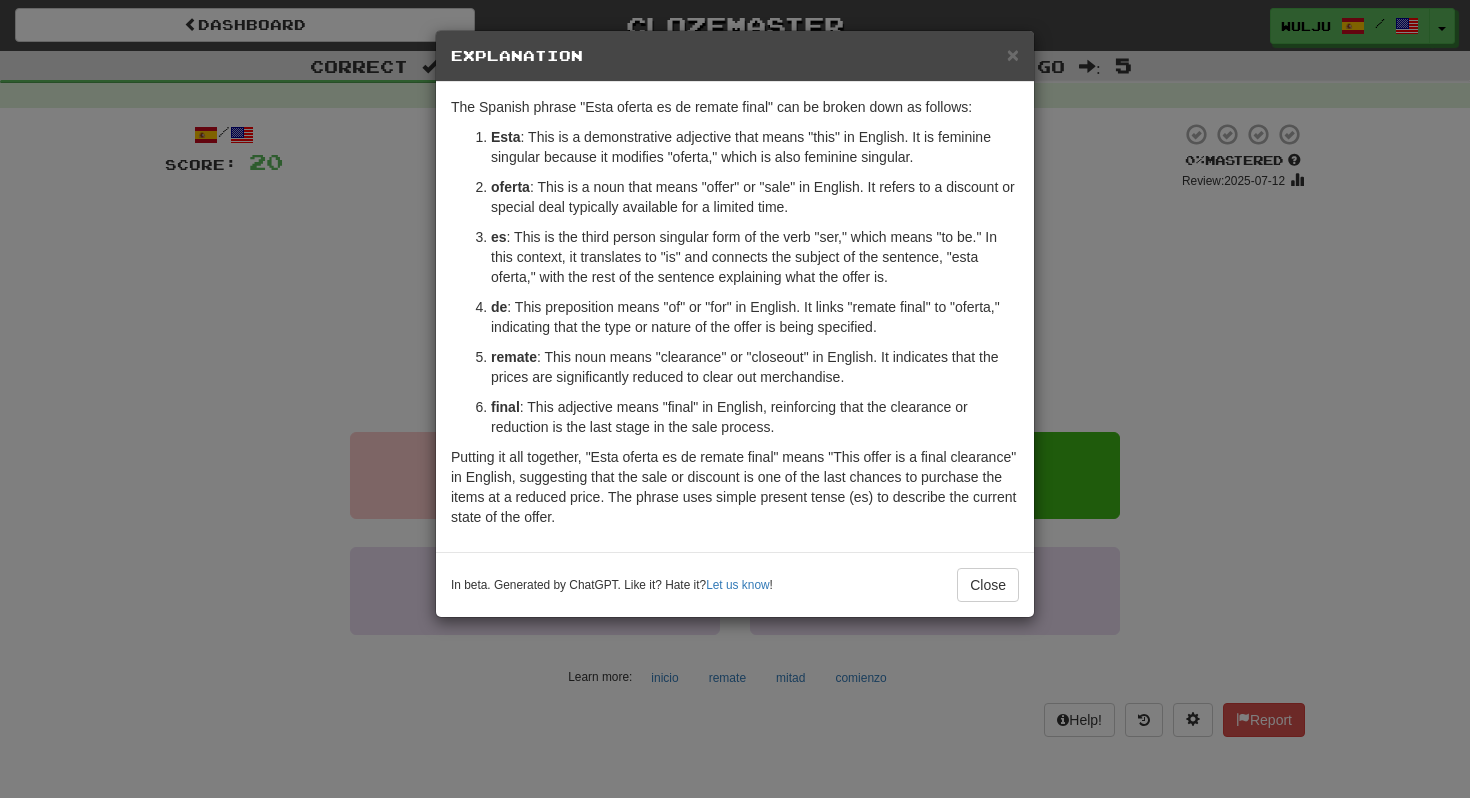 click on "× Explanation The Spanish phrase "Esta oferta es de remate final" can be broken down as follows:
Esta : This is a demonstrative adjective that means "this" in English. It is feminine singular because it modifies "oferta," which is also feminine singular.
oferta : This is a noun that means "offer" or "sale" in English. It refers to a discount or special deal typically available for a limited time.
es : This is the third person singular form of the verb "ser," which means "to be." In this context, it translates to "is" and connects the subject of the sentence, "esta oferta," with the rest of the sentence explaining what the offer is.
de : This preposition means "of" or "for" in English. It links "remate final" to "oferta," indicating that the type or nature of the offer is being specified.
remate : This noun means "clearance" or "closeout" in English. It indicates that the prices are significantly reduced to clear out merchandise.
final
Let us know ! Close" at bounding box center [735, 399] 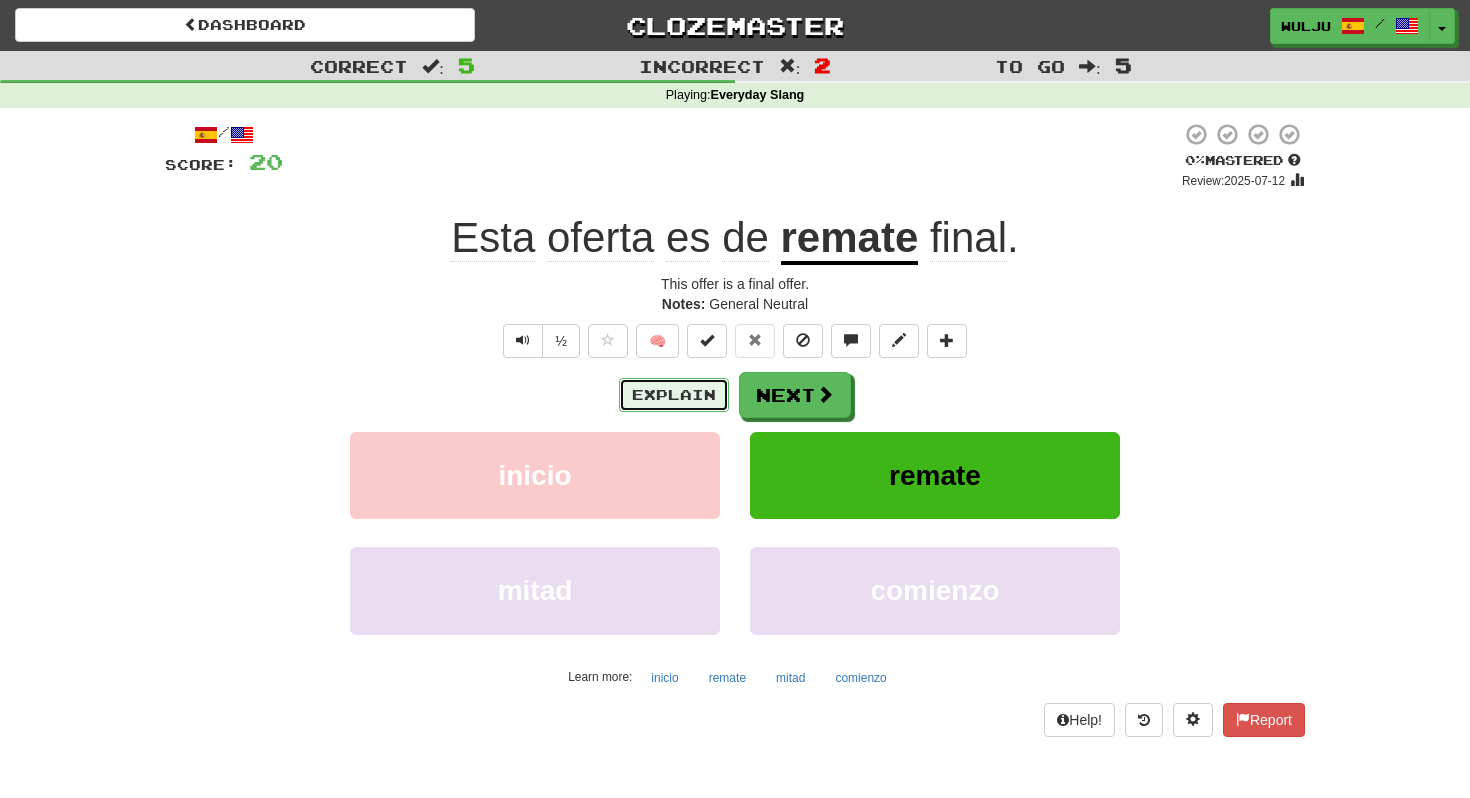 click on "Explain" at bounding box center [674, 395] 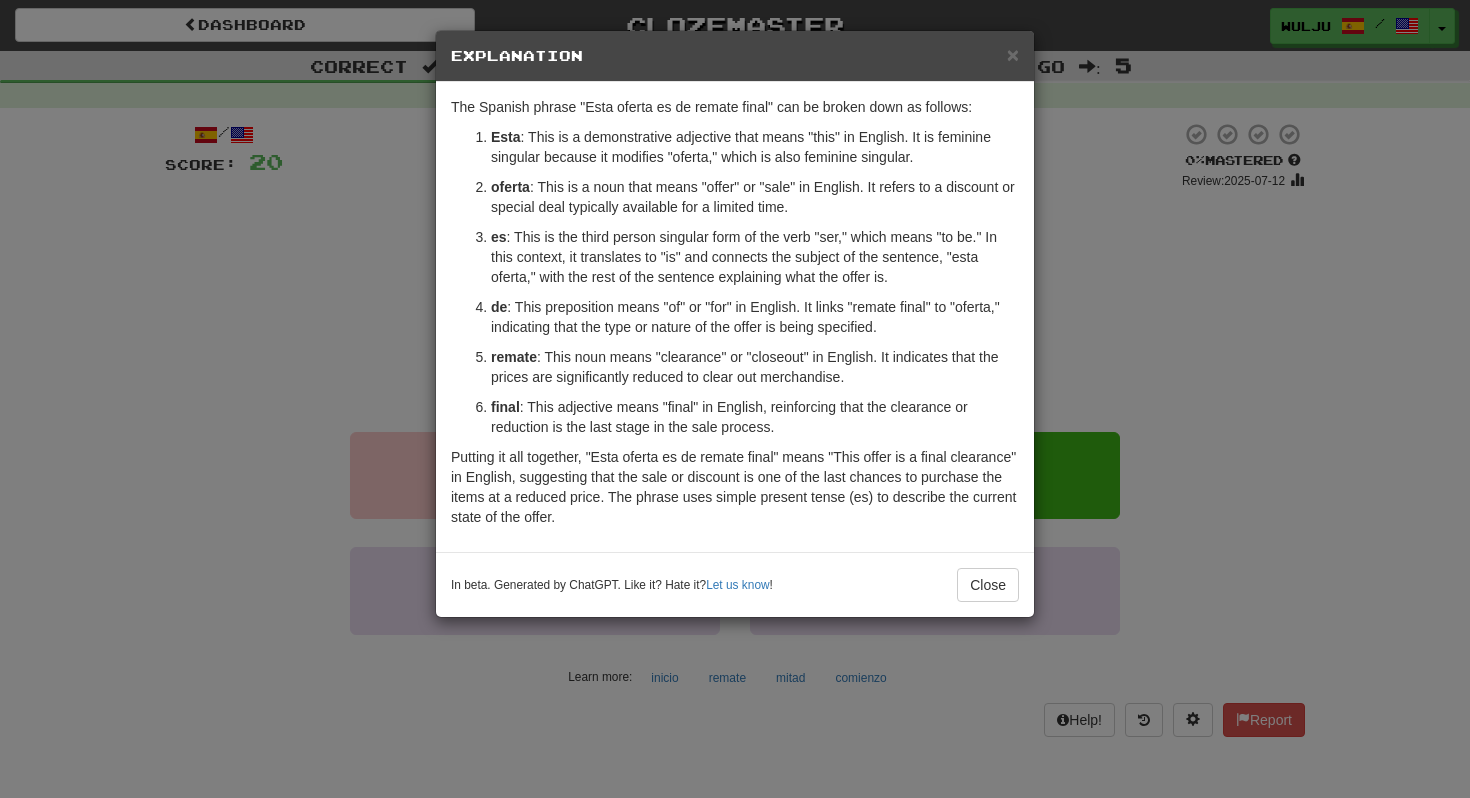 click on "× Explanation The Spanish phrase "Esta oferta es de remate final" can be broken down as follows:
Esta : This is a demonstrative adjective that means "this" in English. It is feminine singular because it modifies "oferta," which is also feminine singular.
oferta : This is a noun that means "offer" or "sale" in English. It refers to a discount or special deal typically available for a limited time.
es : This is the third person singular form of the verb "ser," which means "to be." In this context, it translates to "is" and connects the subject of the sentence, "esta oferta," with the rest of the sentence explaining what the offer is.
de : This preposition means "of" or "for" in English. It links "remate final" to "oferta," indicating that the type or nature of the offer is being specified.
remate : This noun means "clearance" or "closeout" in English. It indicates that the prices are significantly reduced to clear out merchandise.
final
Let us know ! Close" at bounding box center (735, 399) 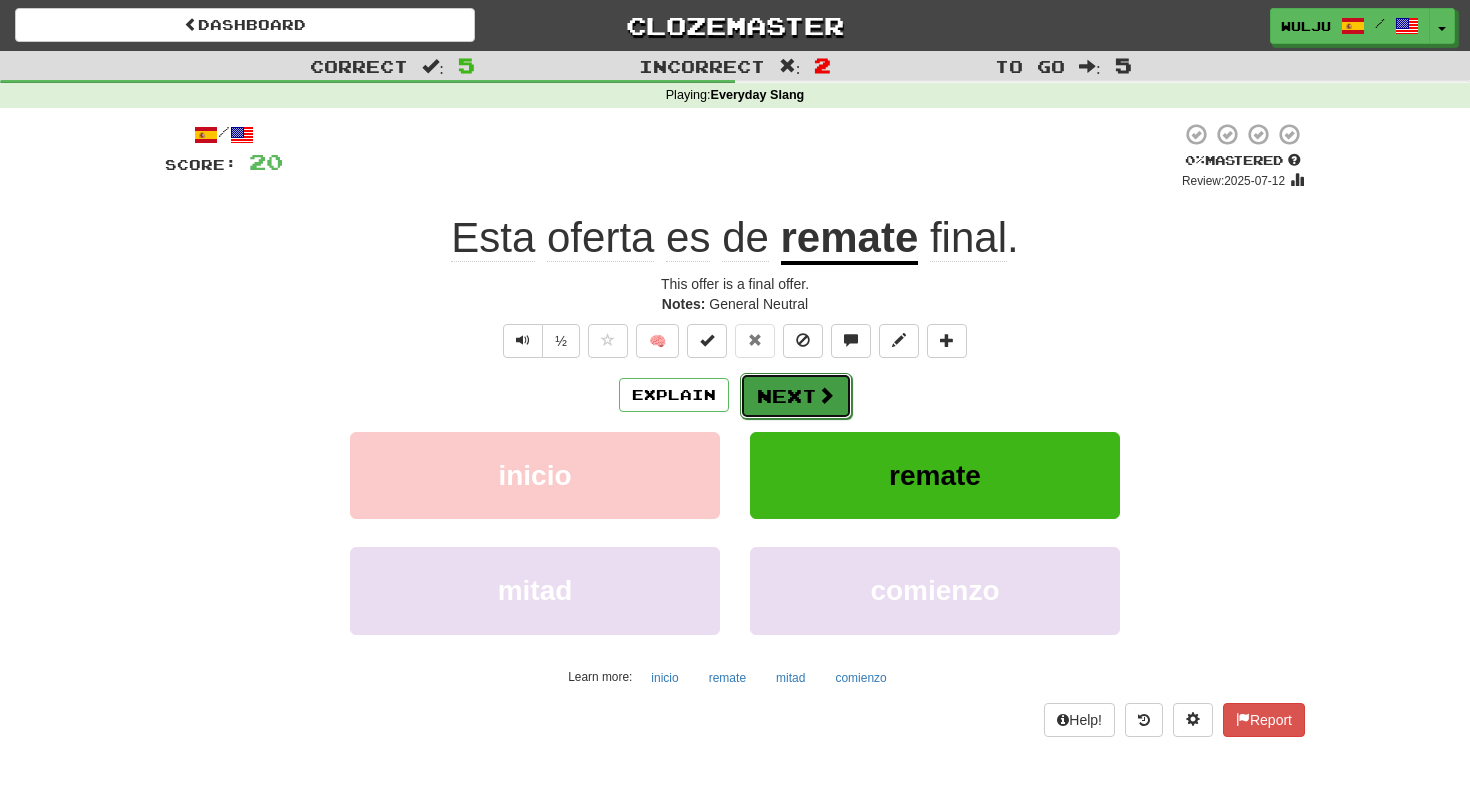 click at bounding box center [826, 395] 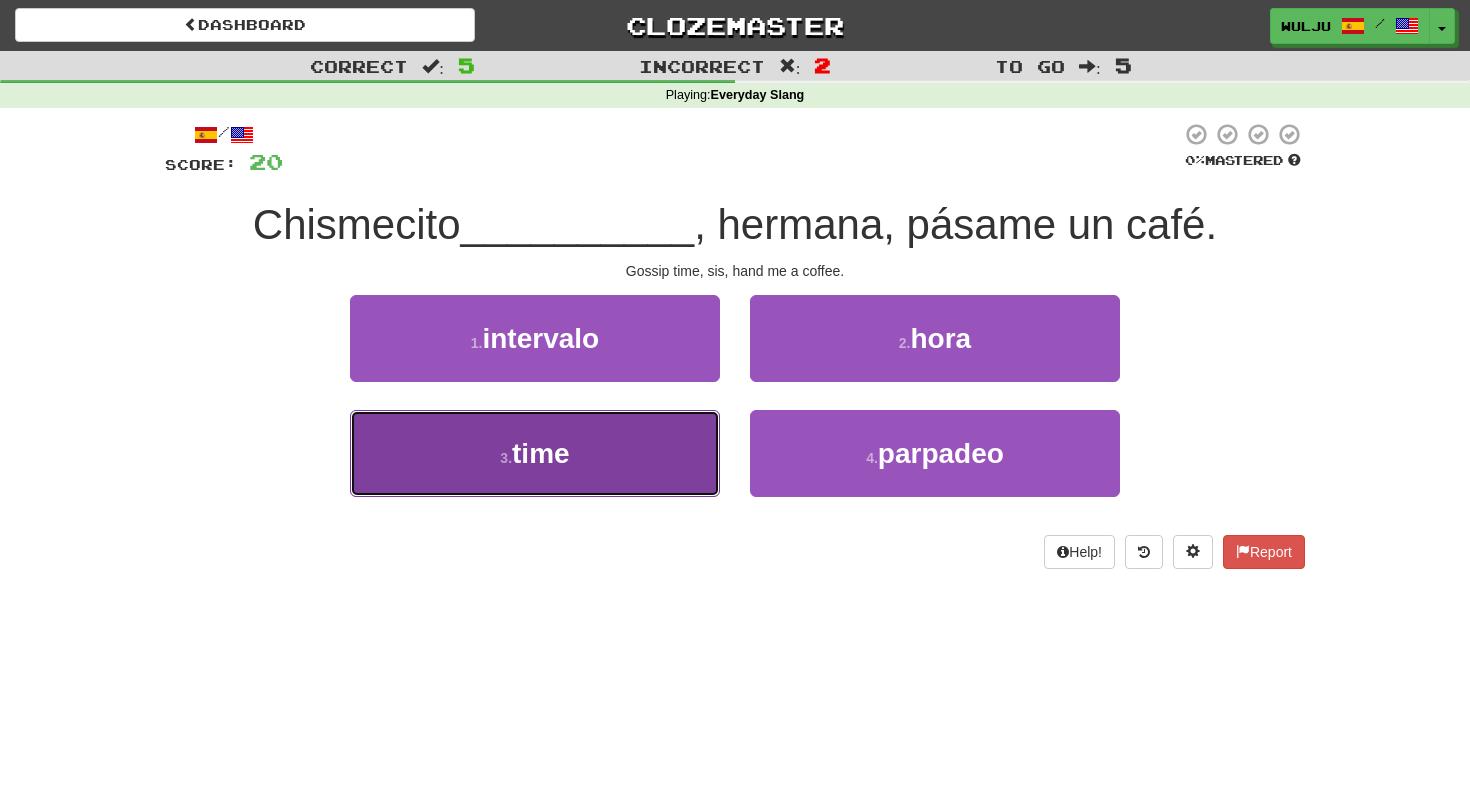 click on "3 .  time" at bounding box center [535, 453] 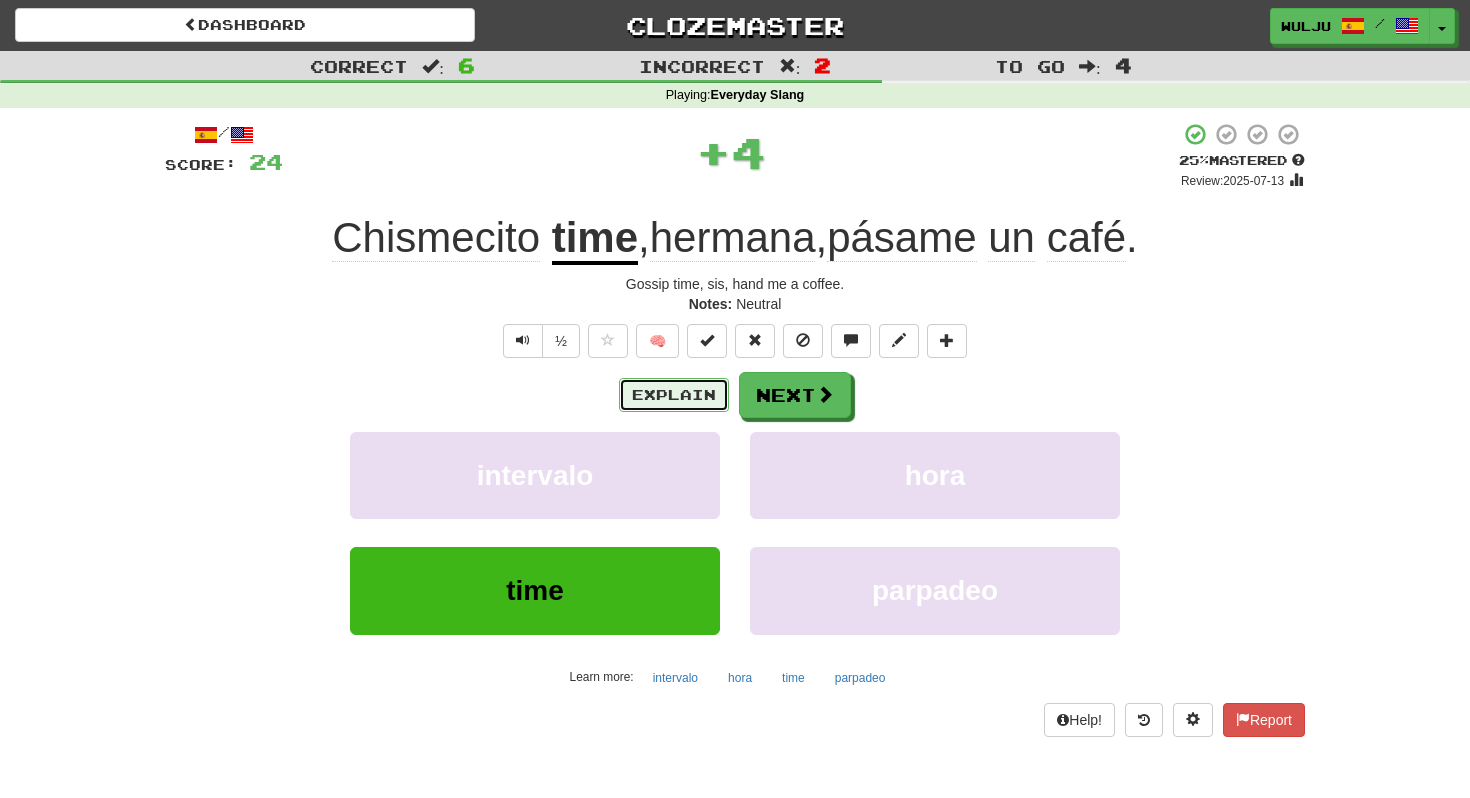 click on "Explain" at bounding box center (674, 395) 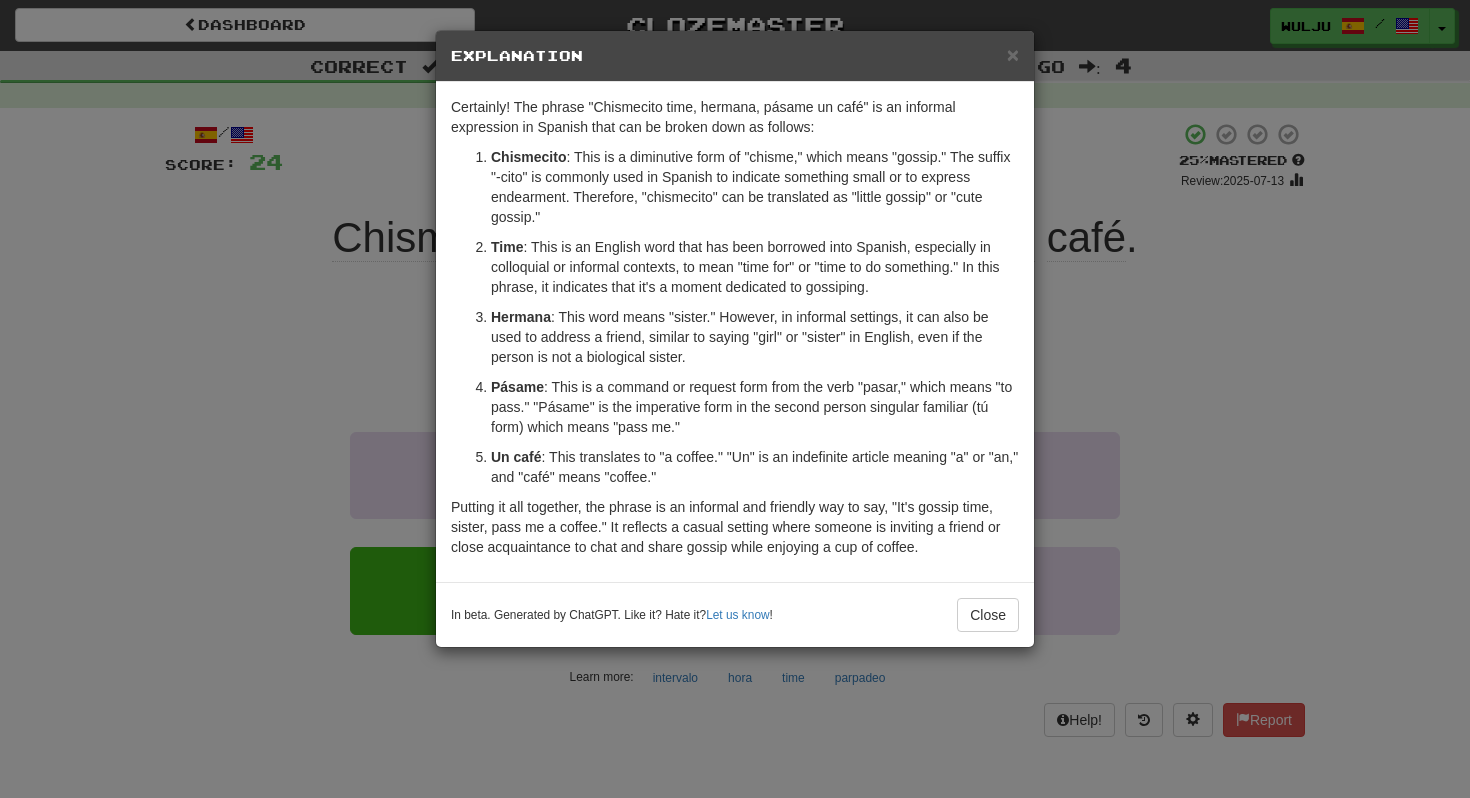 click on "× Explanation Certainly! The phrase "Chismecito time, hermana, pásame un café" is an informal expression in Spanish that can be broken down as follows:
Chismecito : This is a diminutive form of "chisme," which means "gossip." The suffix "-cito" is commonly used in Spanish to indicate something small or to express endearment. Therefore, "chismecito" can be translated as "little gossip" or "cute gossip."
Time : This is an English word that has been borrowed into Spanish, especially in colloquial or informal contexts, to mean "time for" or "time to do something." In this phrase, it indicates that it's a moment dedicated to gossiping.
Hermana : This word means "sister." However, in informal settings, it can also be used to address a friend, similar to saying "girl" or "sister" in English, even if the person is not a biological sister.
Pásame
Un café : This translates to "a coffee." "Un" is an indefinite article meaning "a" or "an," and "café" means "coffee."
Let us know !" at bounding box center (735, 399) 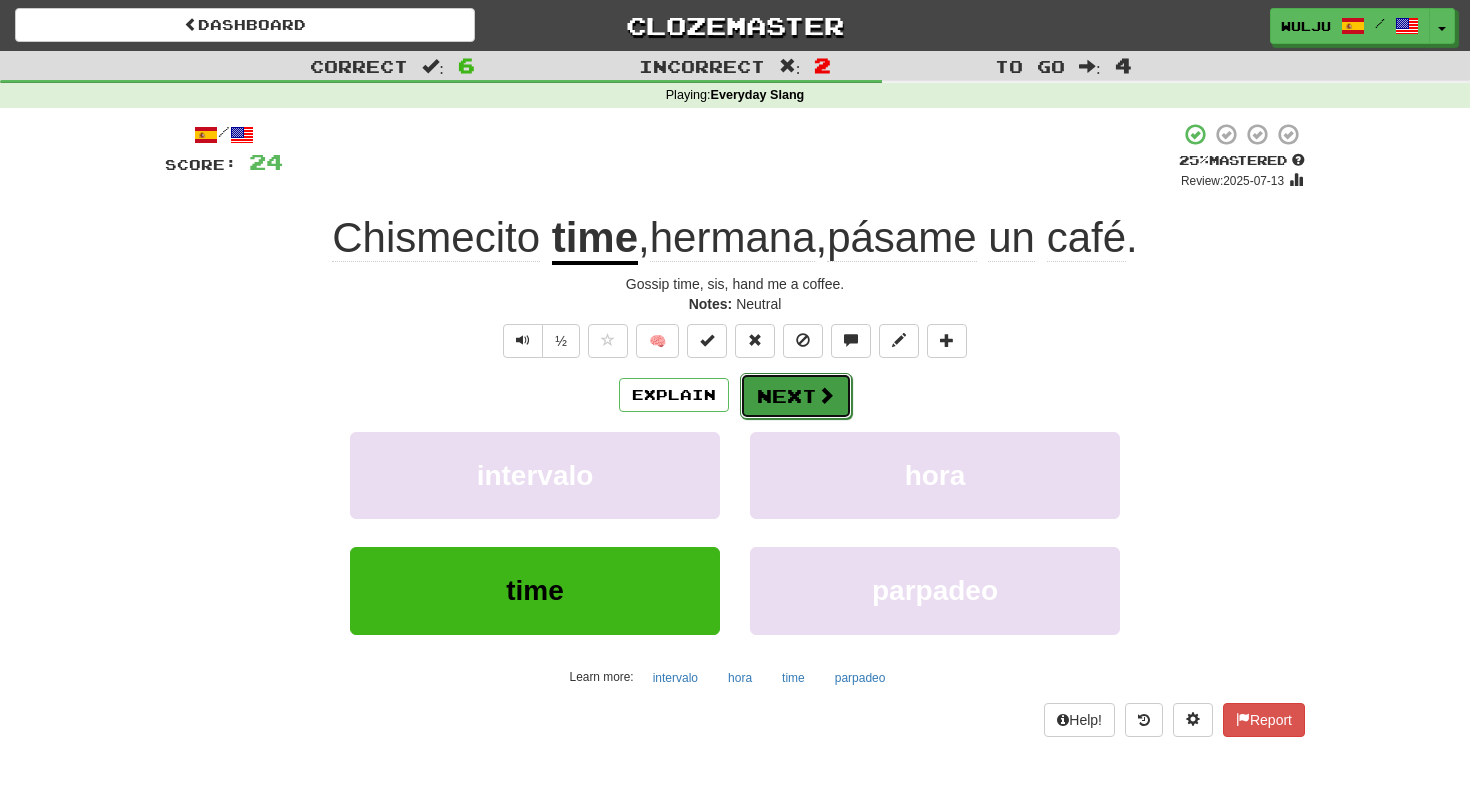 click on "Next" at bounding box center (796, 396) 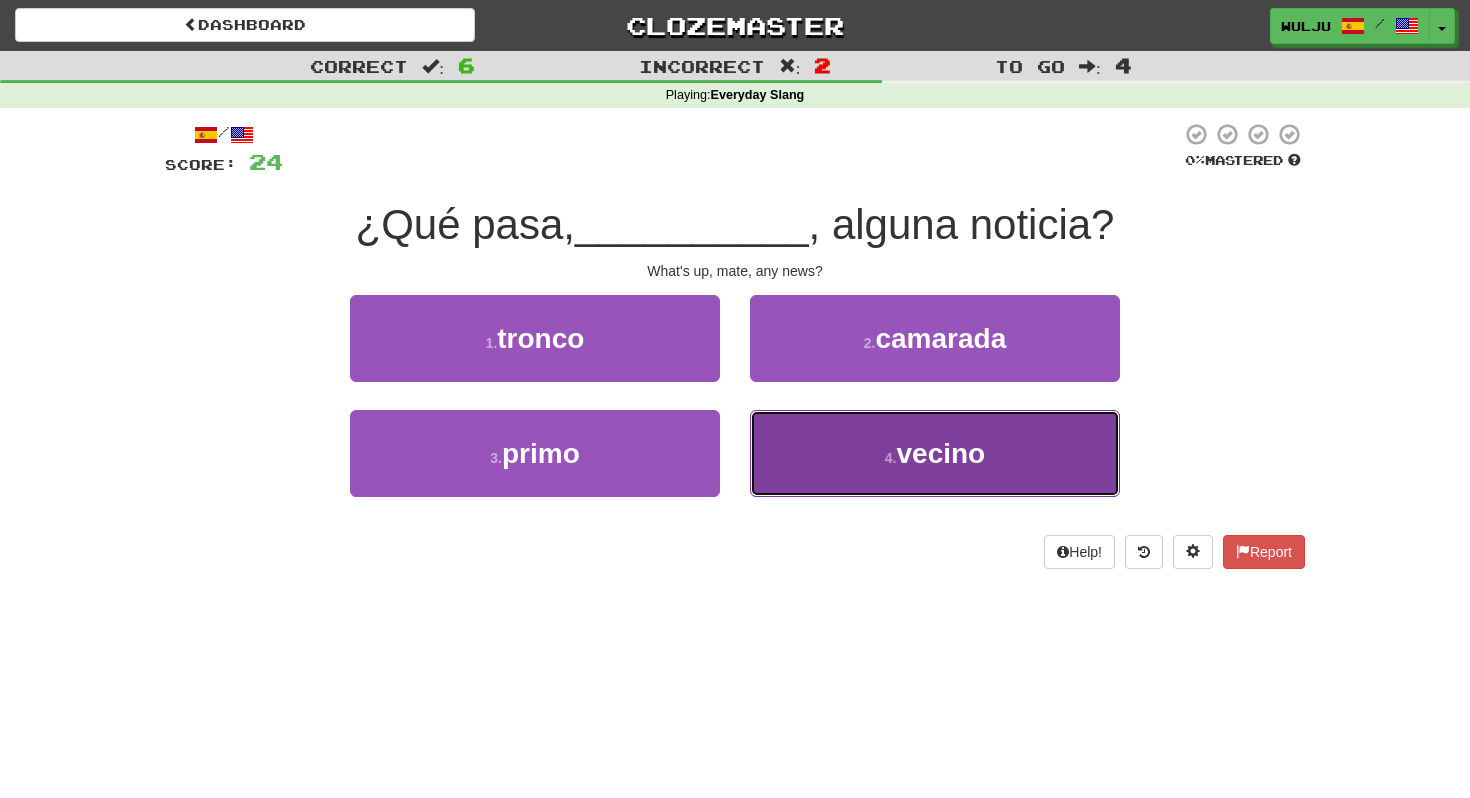 click on "4 .  vecino" at bounding box center [935, 453] 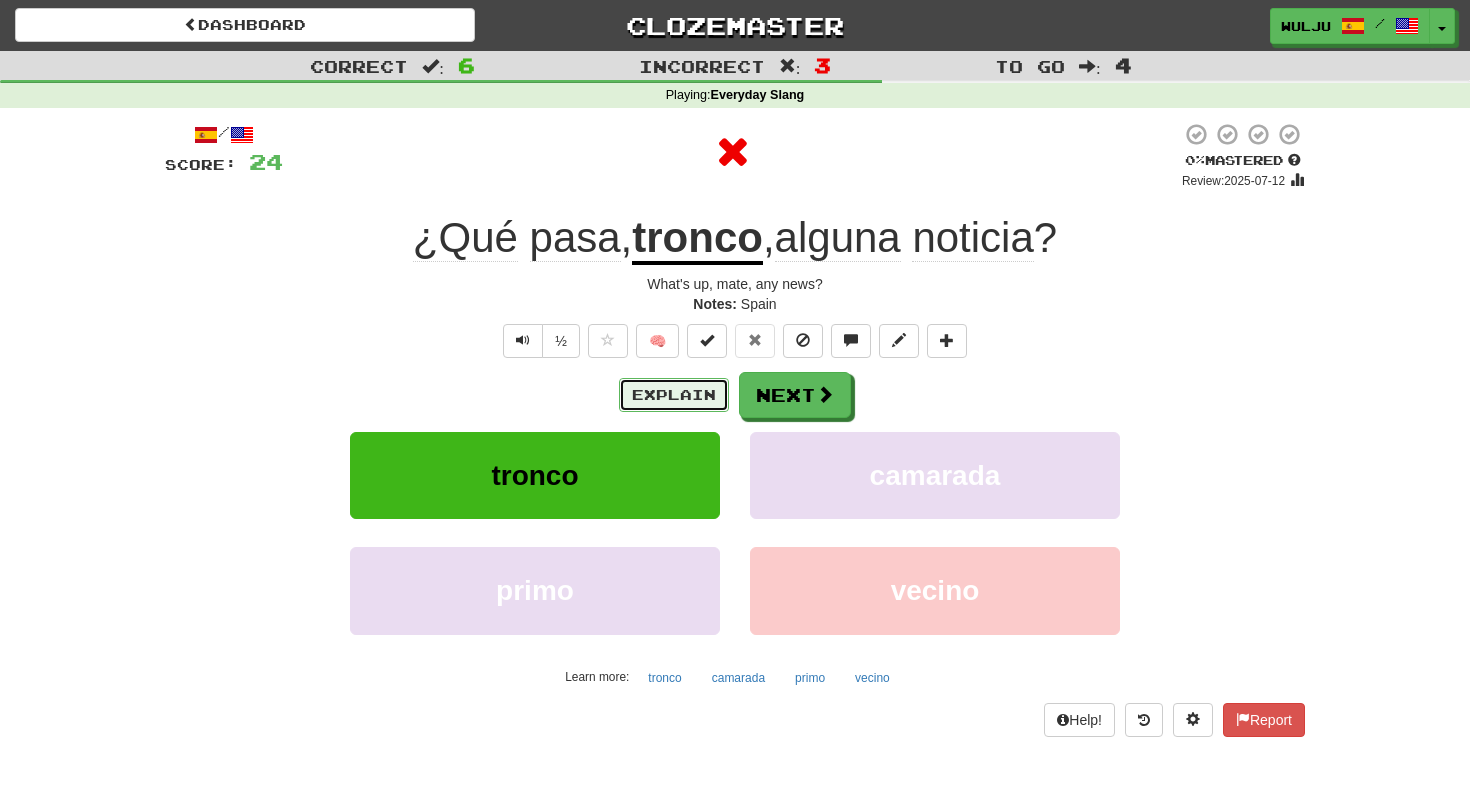 click on "Explain" at bounding box center [674, 395] 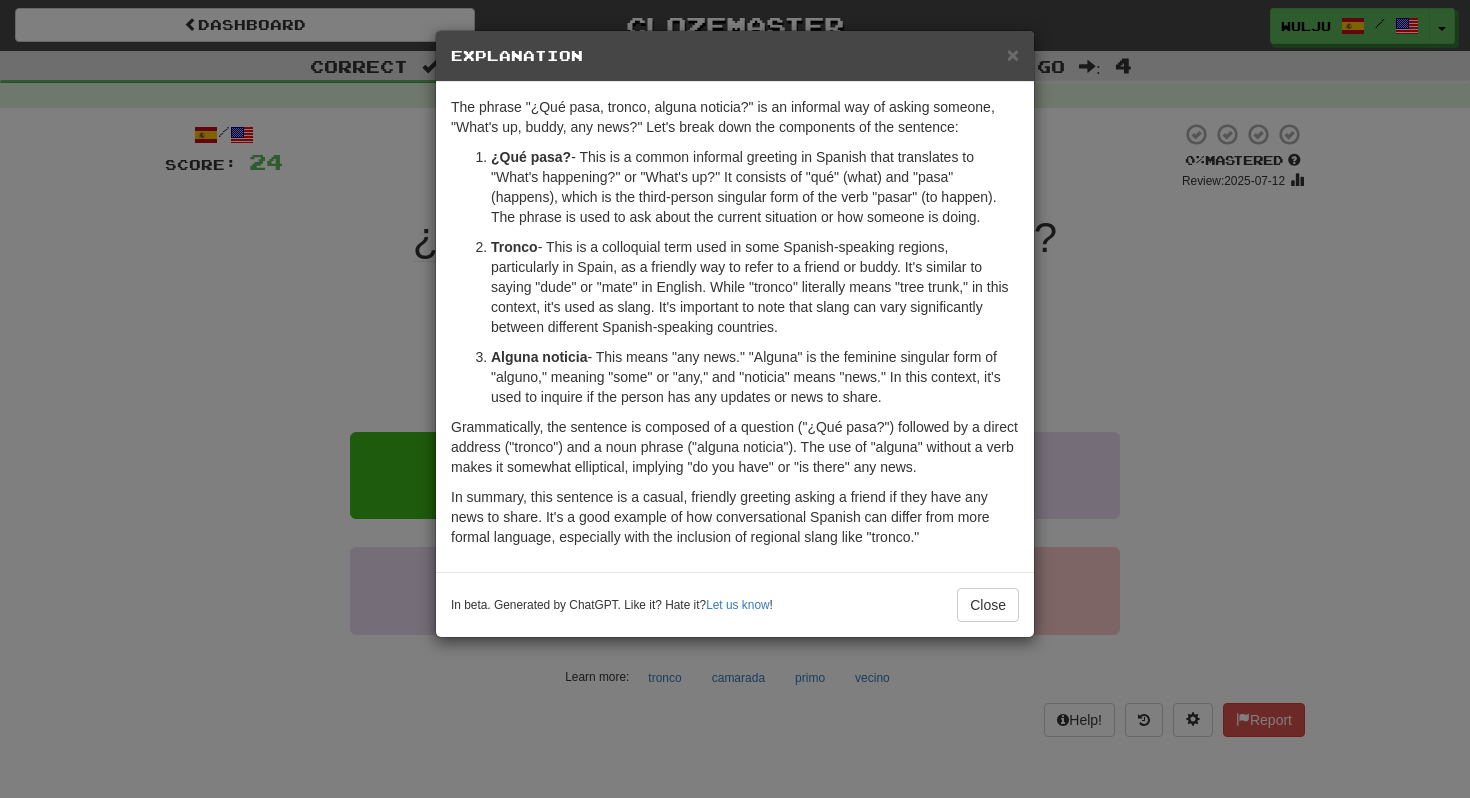 click on "× Explanation The phrase "¿Qué pasa, tronco, alguna noticia?" is an informal way of asking someone, "What's up, buddy, any news?" Let's break down the components of the sentence:
¿Qué pasa?  - This is a common informal greeting in Spanish that translates to "What's happening?" or "What's up?" It consists of "qué" (what) and "pasa" (happens), which is the third-person singular form of the verb "pasar" (to happen). The phrase is used to ask about the current situation or how someone is doing.
Tronco  - This is a colloquial term used in some Spanish-speaking regions, particularly in Spain, as a friendly way to refer to a friend or buddy. It's similar to saying "dude" or "mate" in English. While "tronco" literally means "tree trunk," in this context, it's used as slang. It's important to note that slang can vary significantly between different Spanish-speaking countries.
Alguna noticia
In beta. Generated by ChatGPT. Like it? Hate it?  Let us know ! Close" at bounding box center (735, 399) 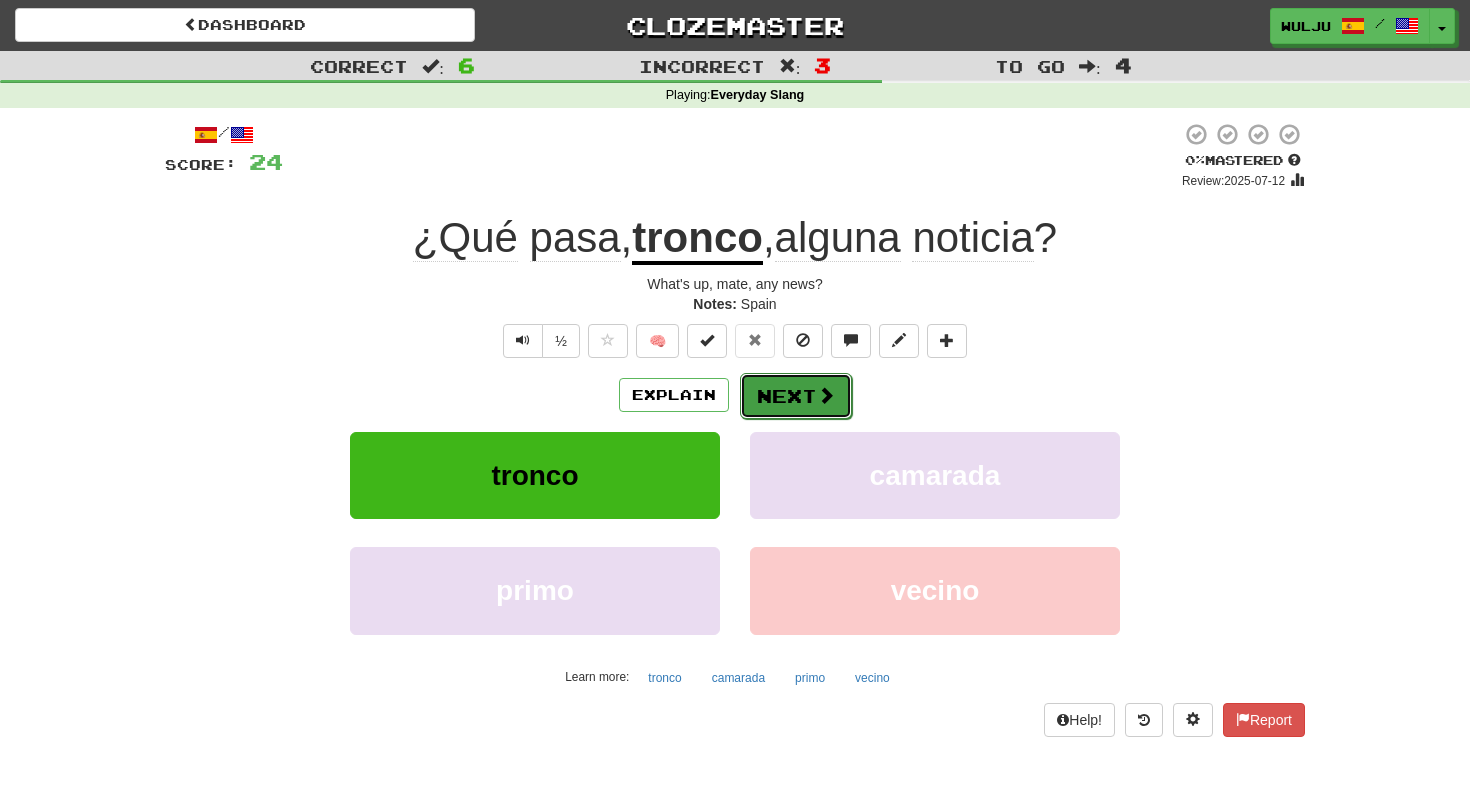 click at bounding box center [826, 395] 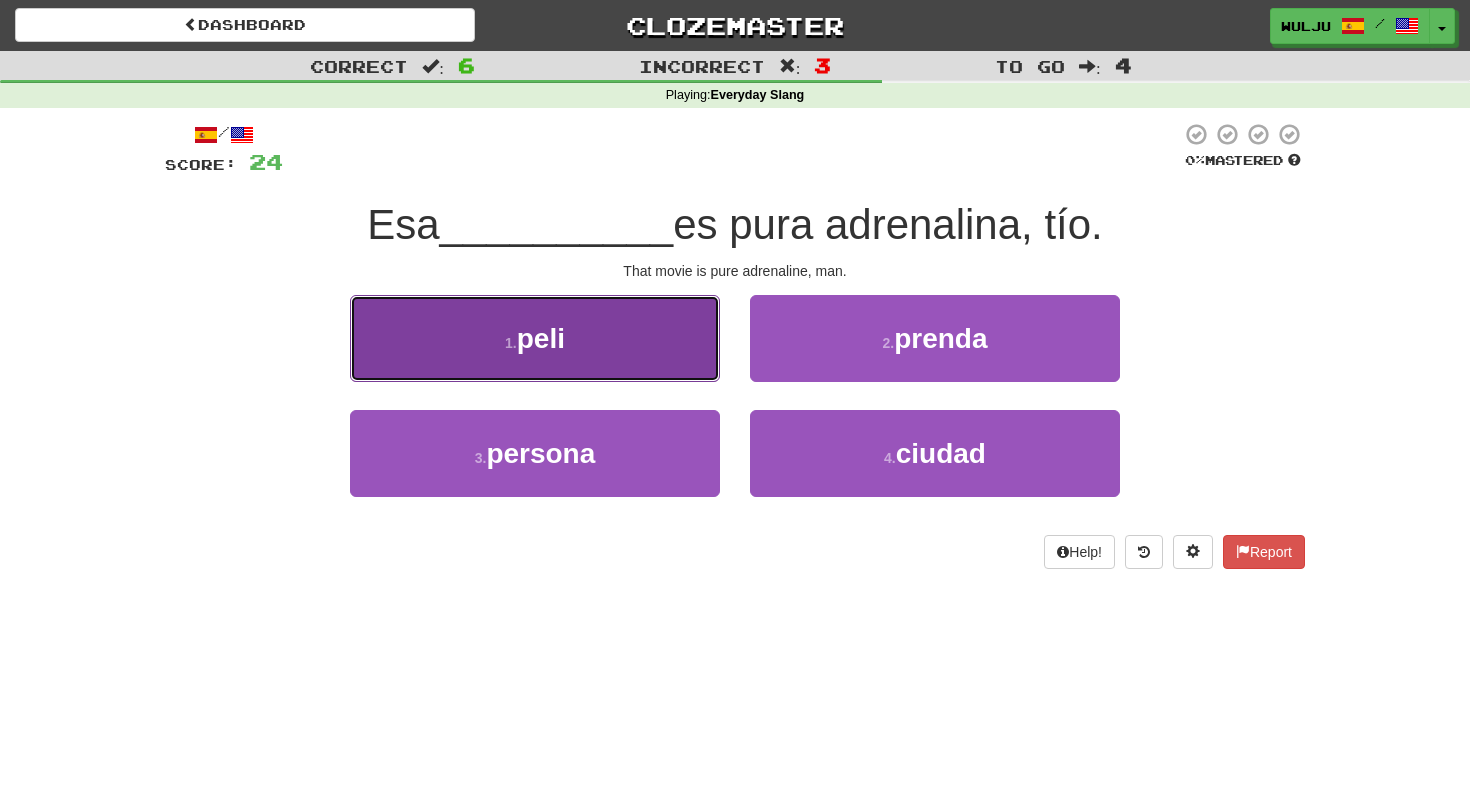 click on "1 .  peli" at bounding box center (535, 338) 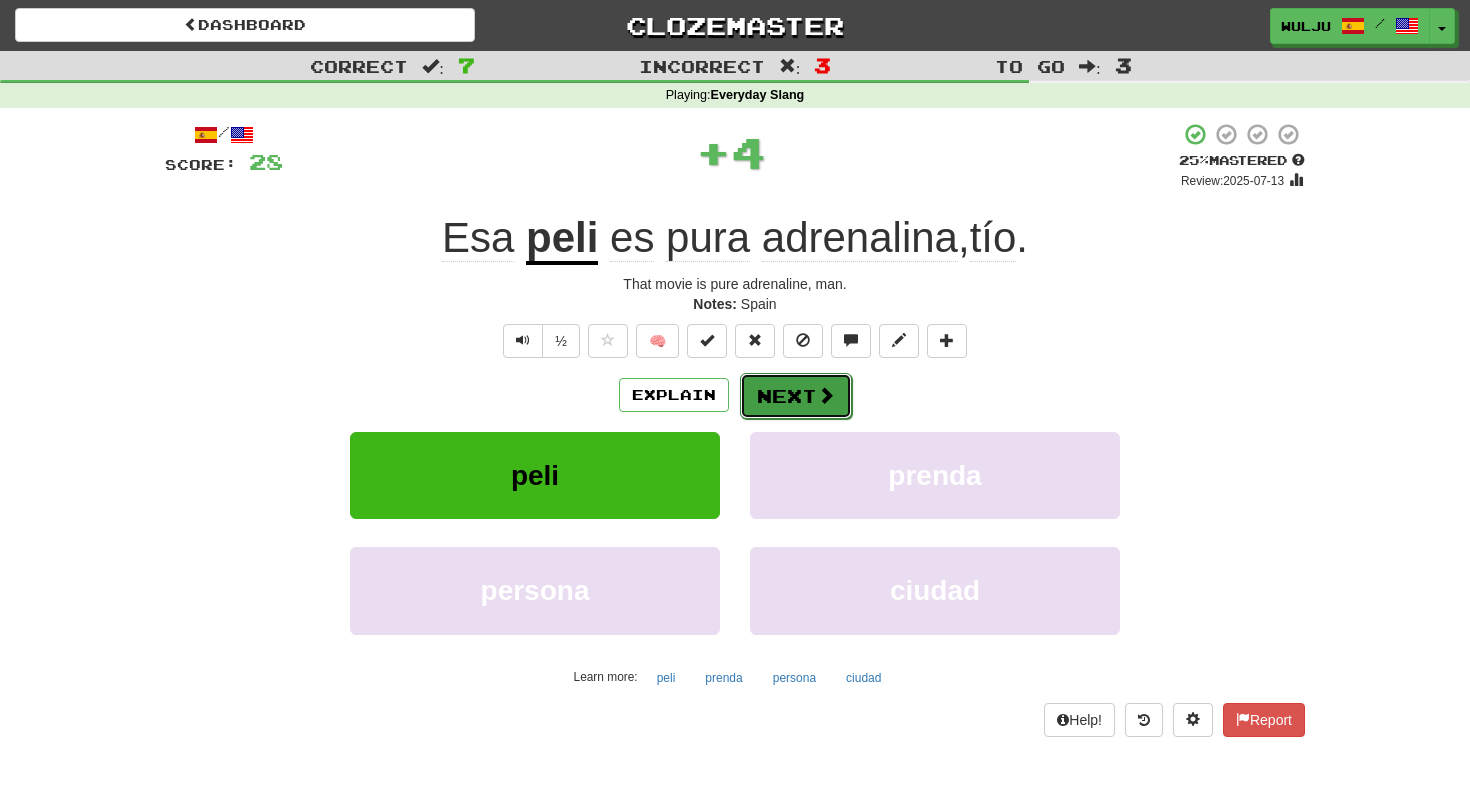 click on "Next" at bounding box center [796, 396] 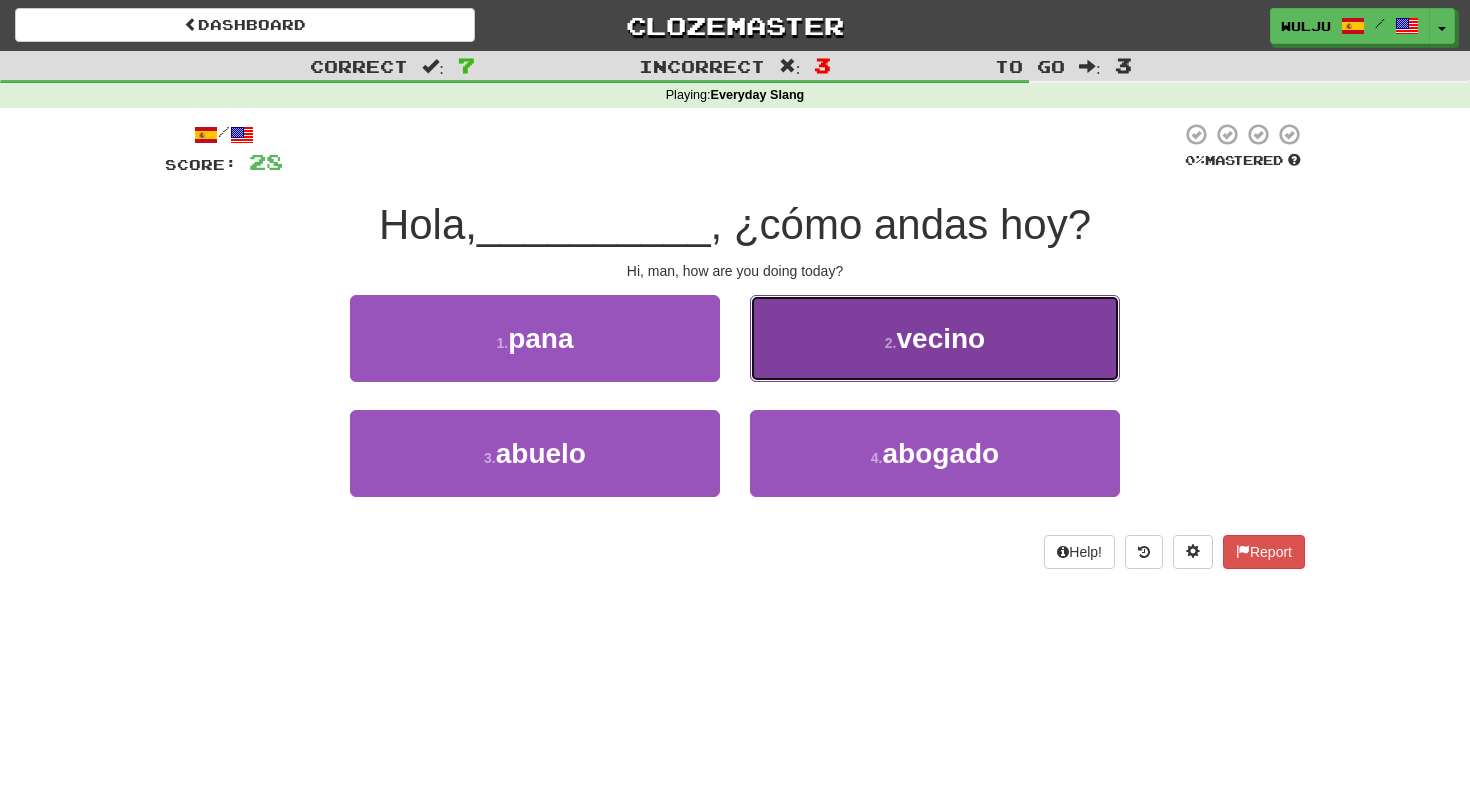 click on "2 .  vecino" at bounding box center (935, 338) 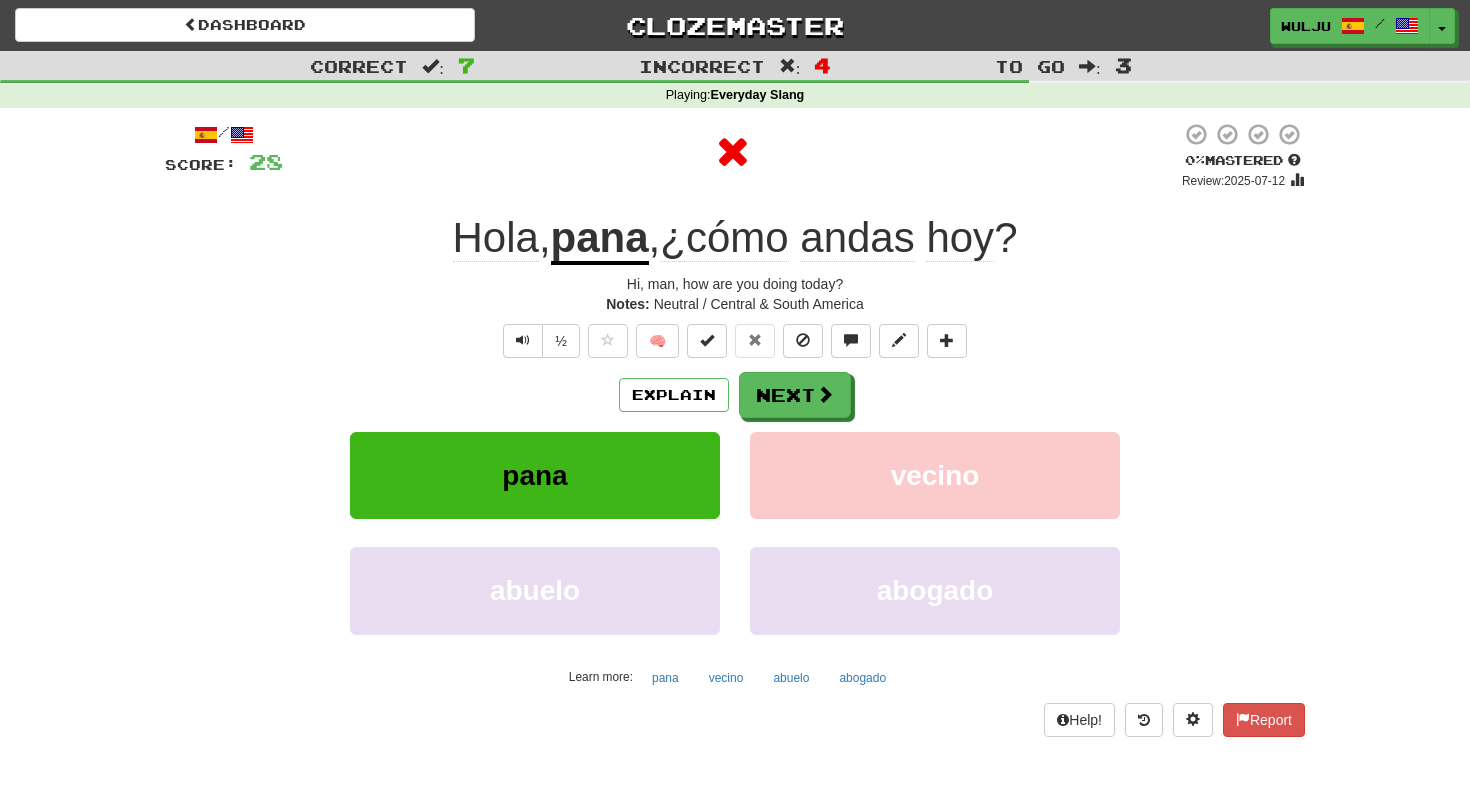click on "Explain Next" at bounding box center [735, 395] 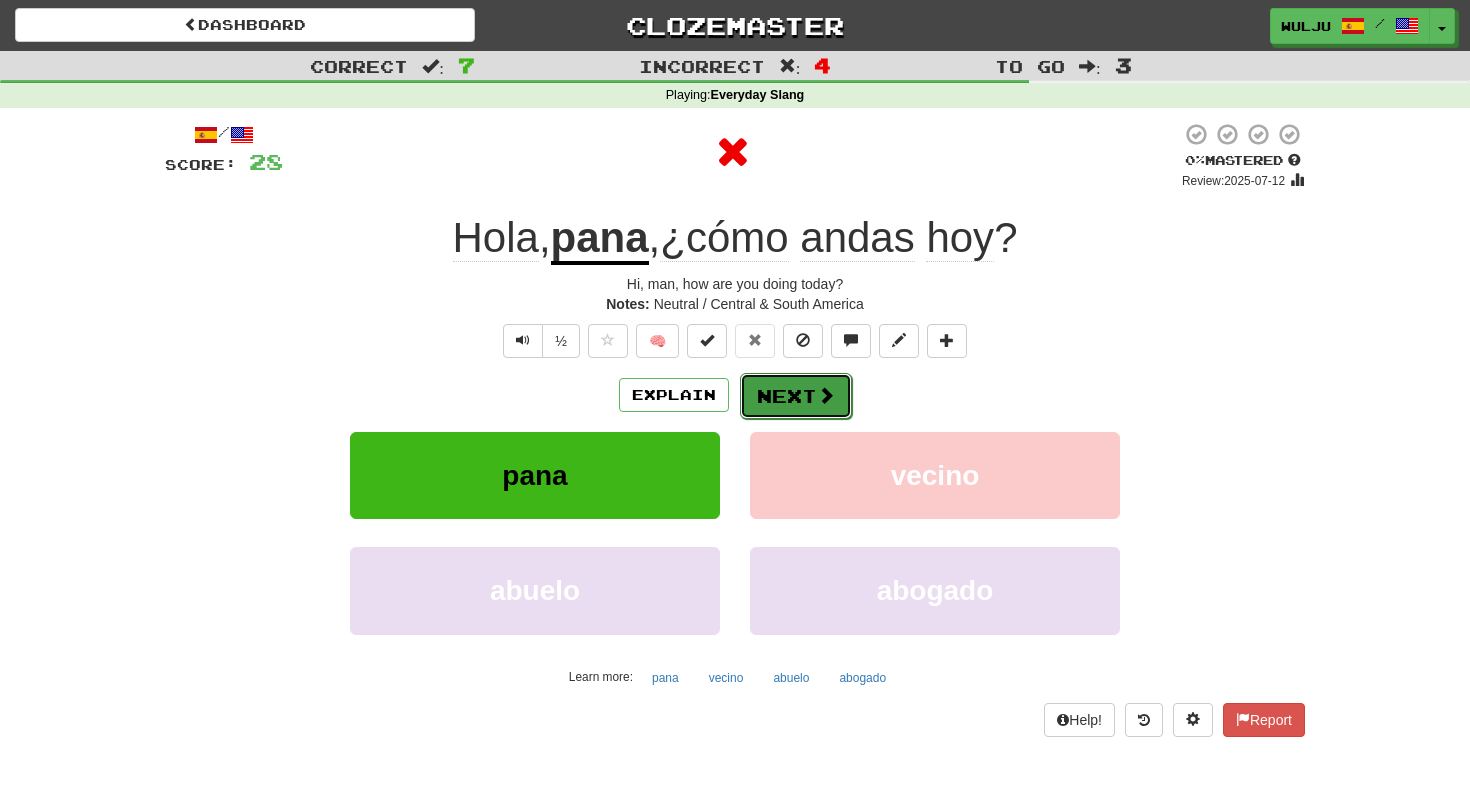 click on "Next" at bounding box center (796, 396) 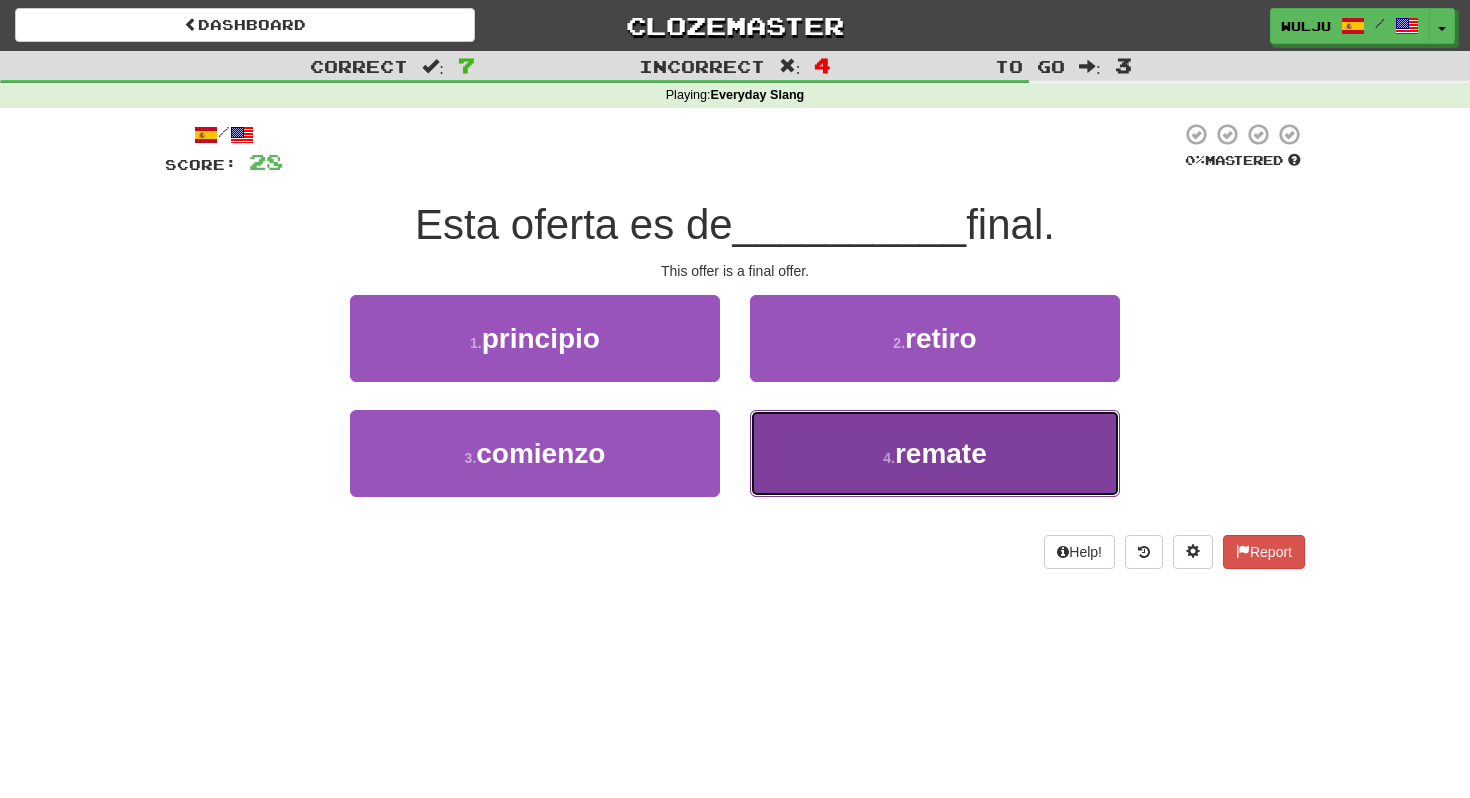 click on "4 .  remate" at bounding box center (935, 453) 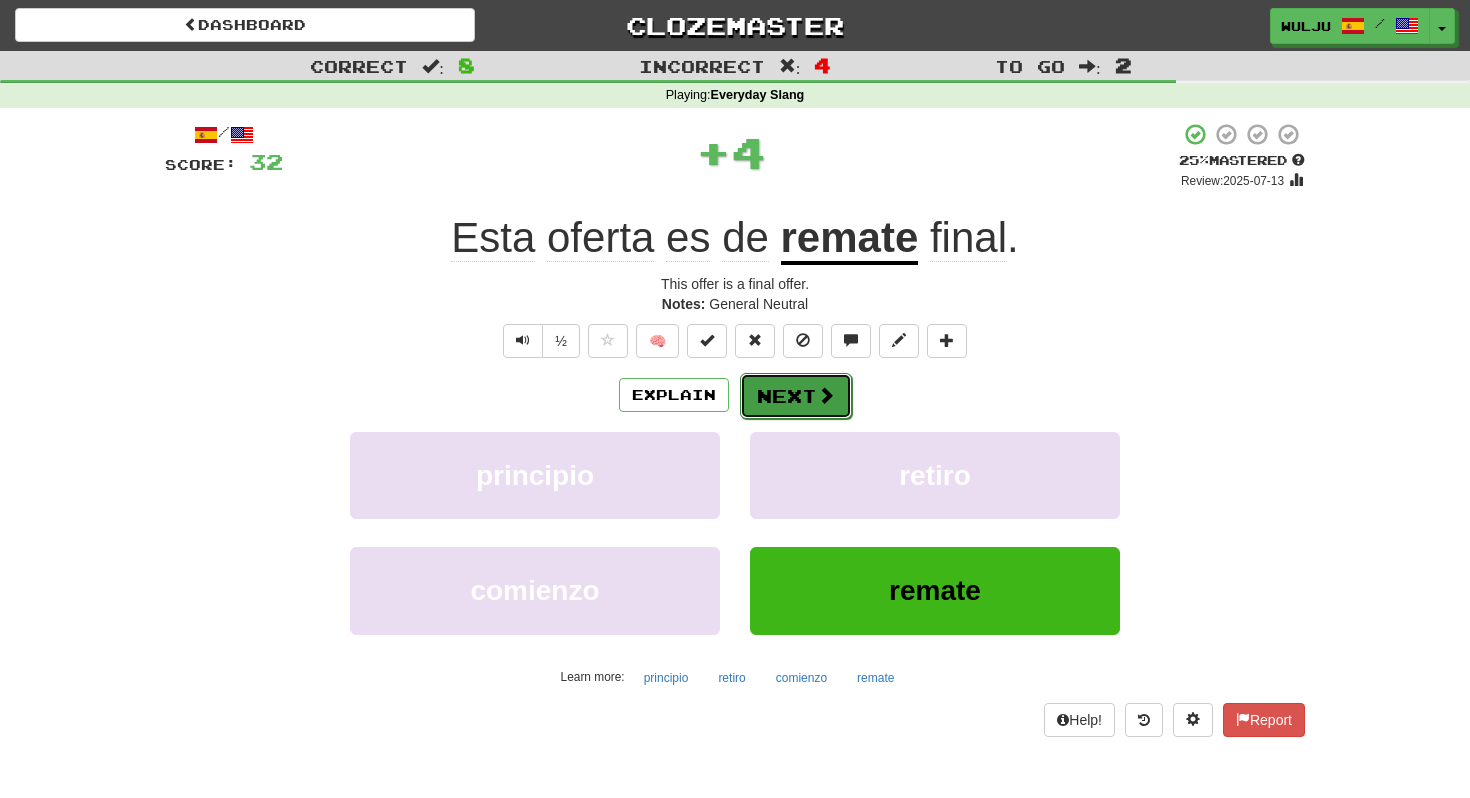 click on "Next" at bounding box center (796, 396) 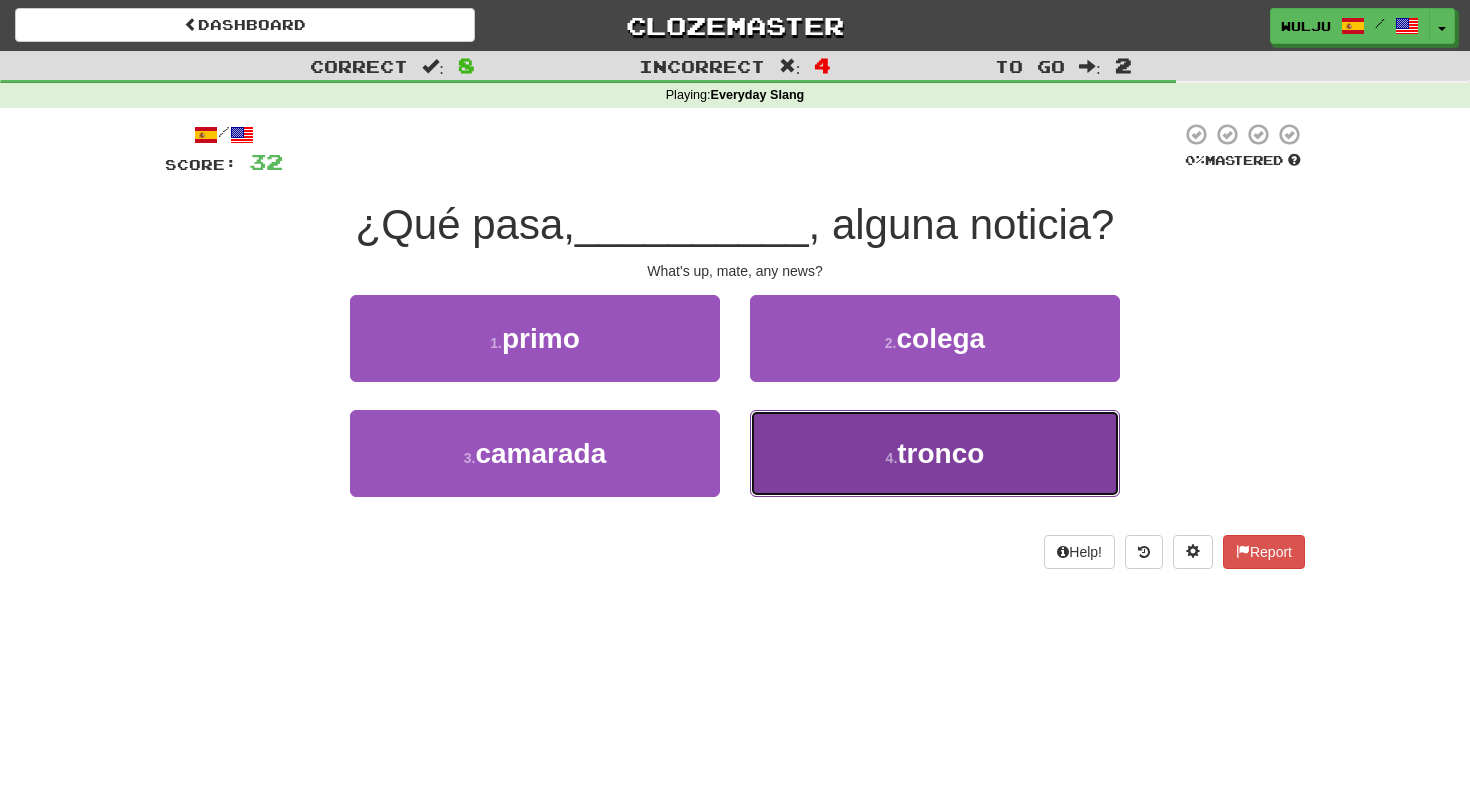 click on "4 .  tronco" at bounding box center (935, 453) 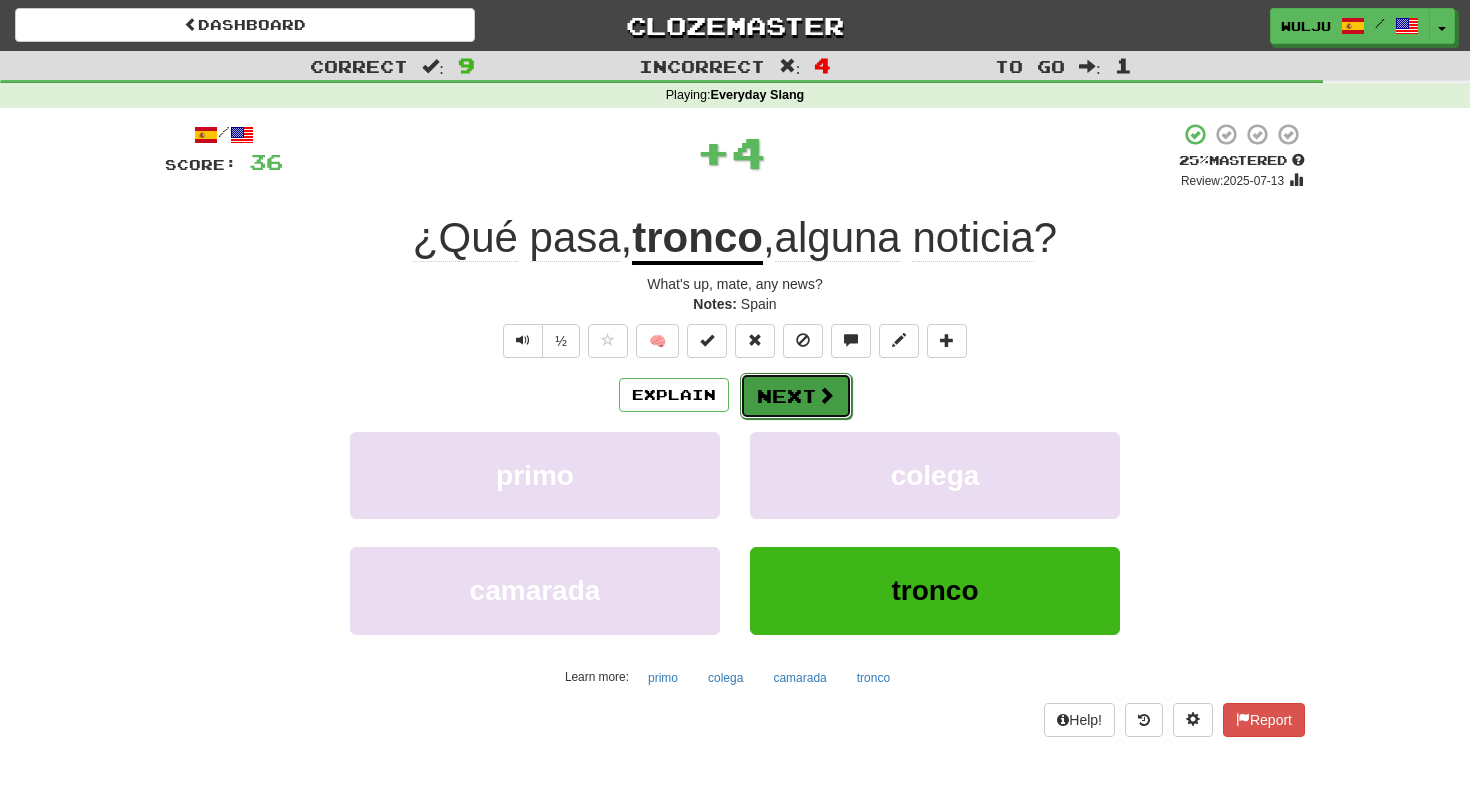 click on "Next" at bounding box center (796, 396) 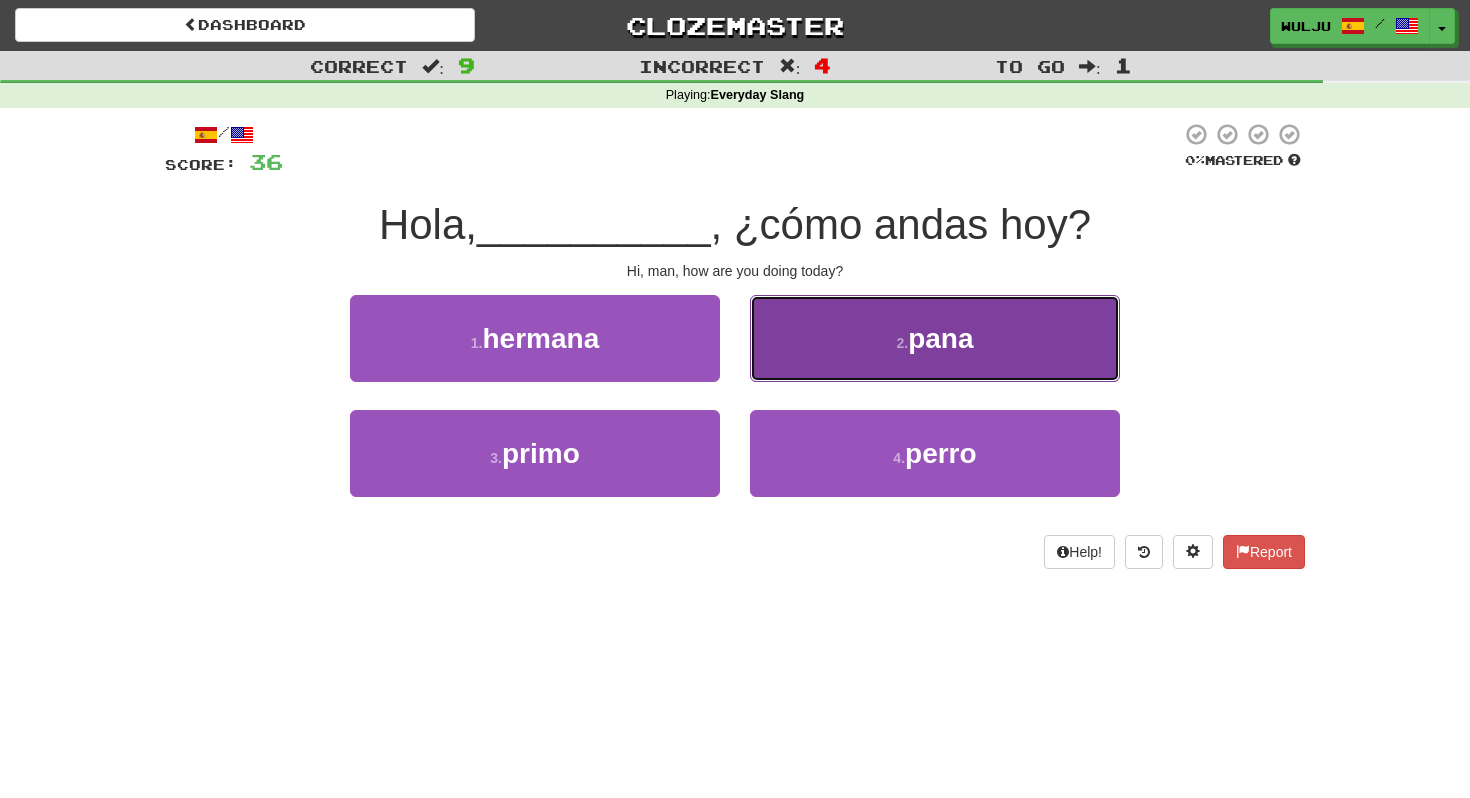 click on "2 .  pana" at bounding box center (935, 338) 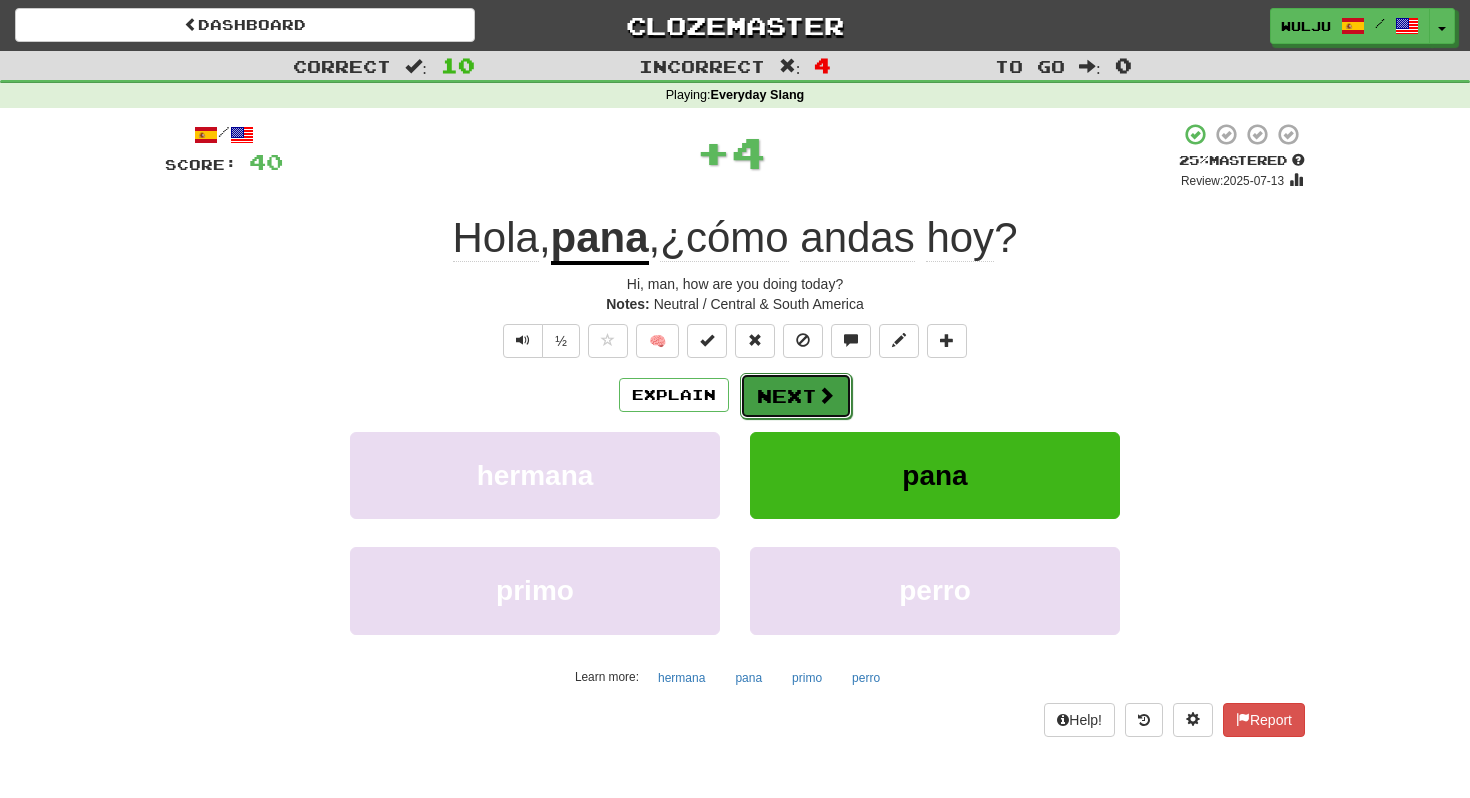 click on "Next" at bounding box center (796, 396) 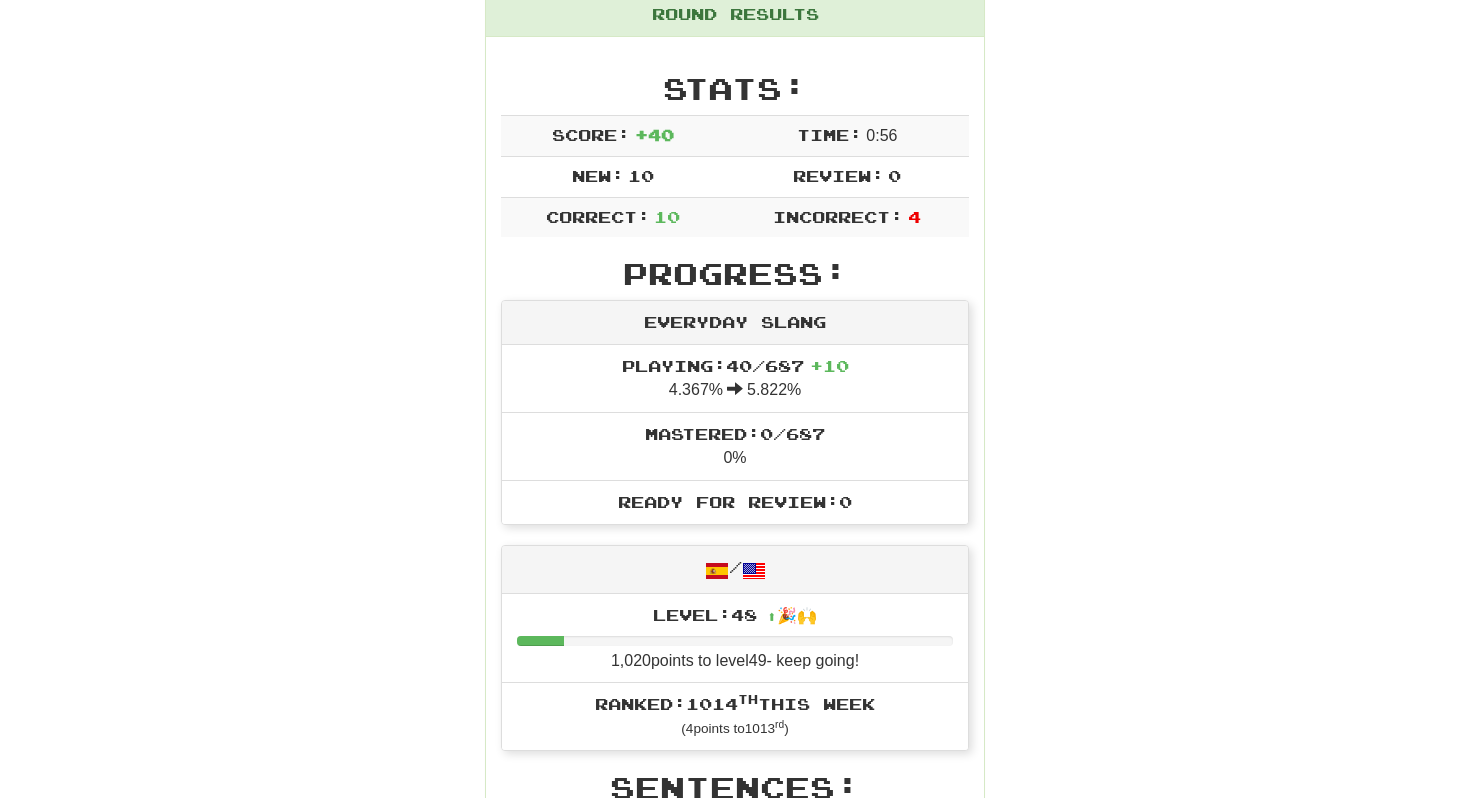 scroll, scrollTop: 0, scrollLeft: 0, axis: both 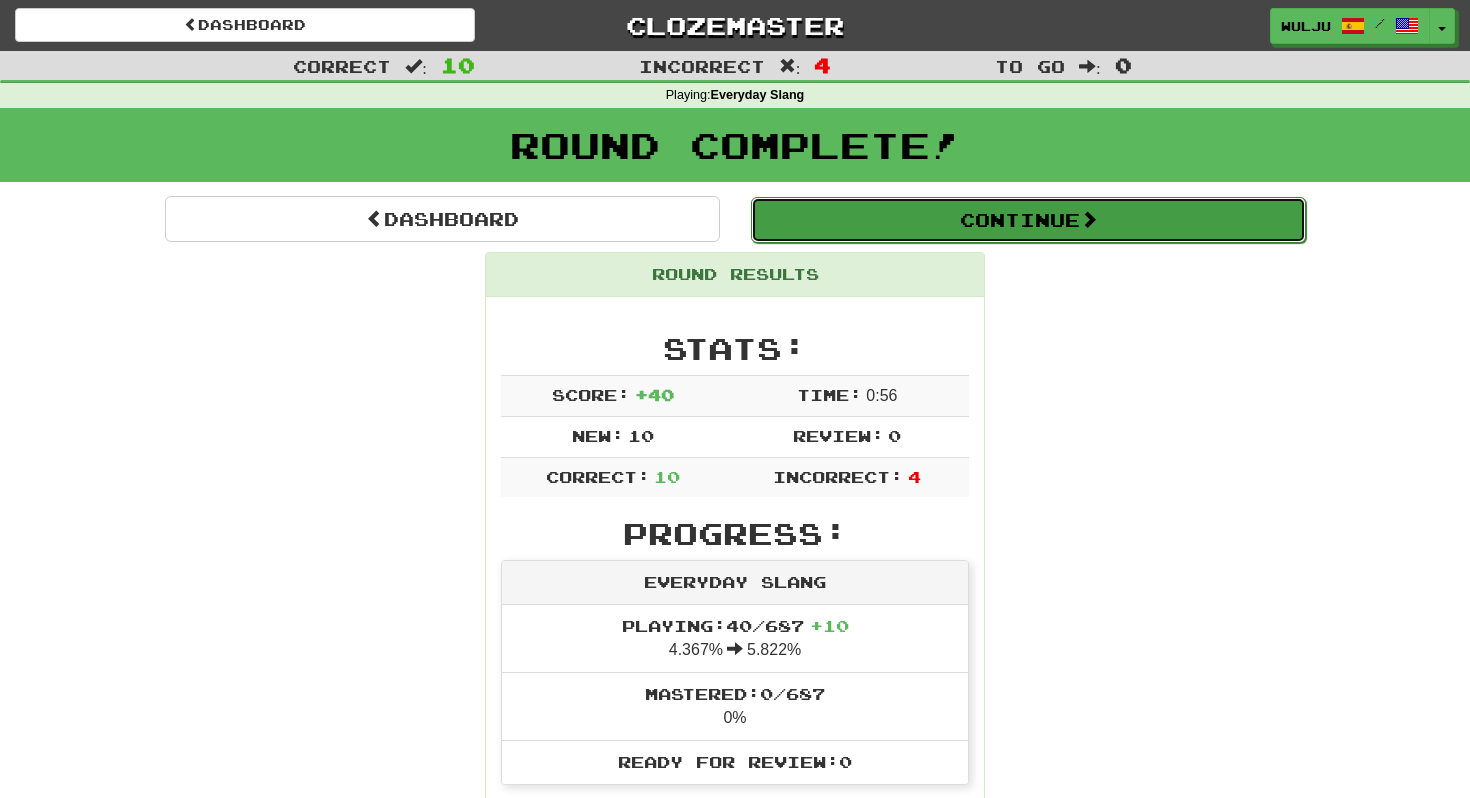 click on "Continue" at bounding box center (1028, 220) 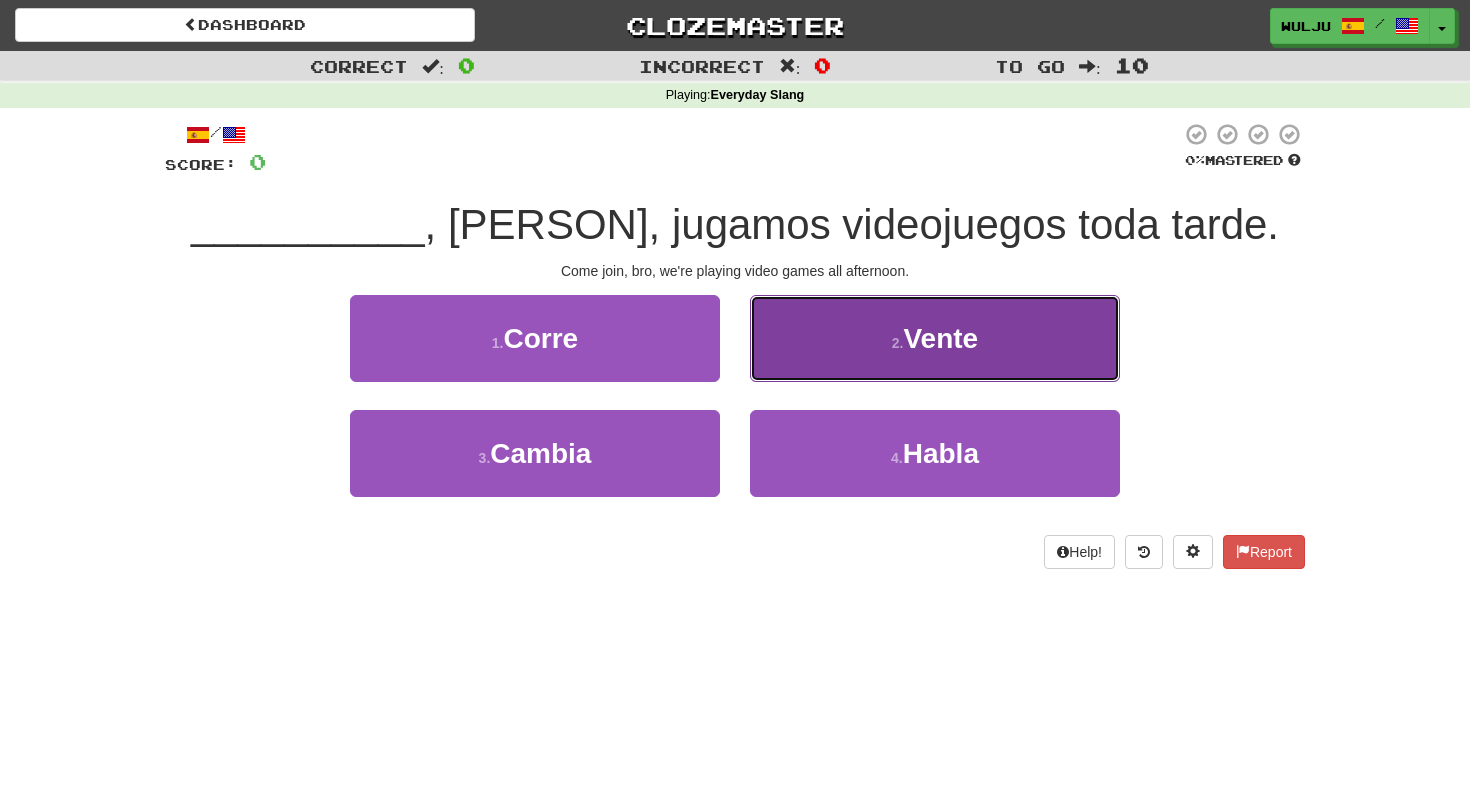 click on "2 .  Vente" at bounding box center [935, 338] 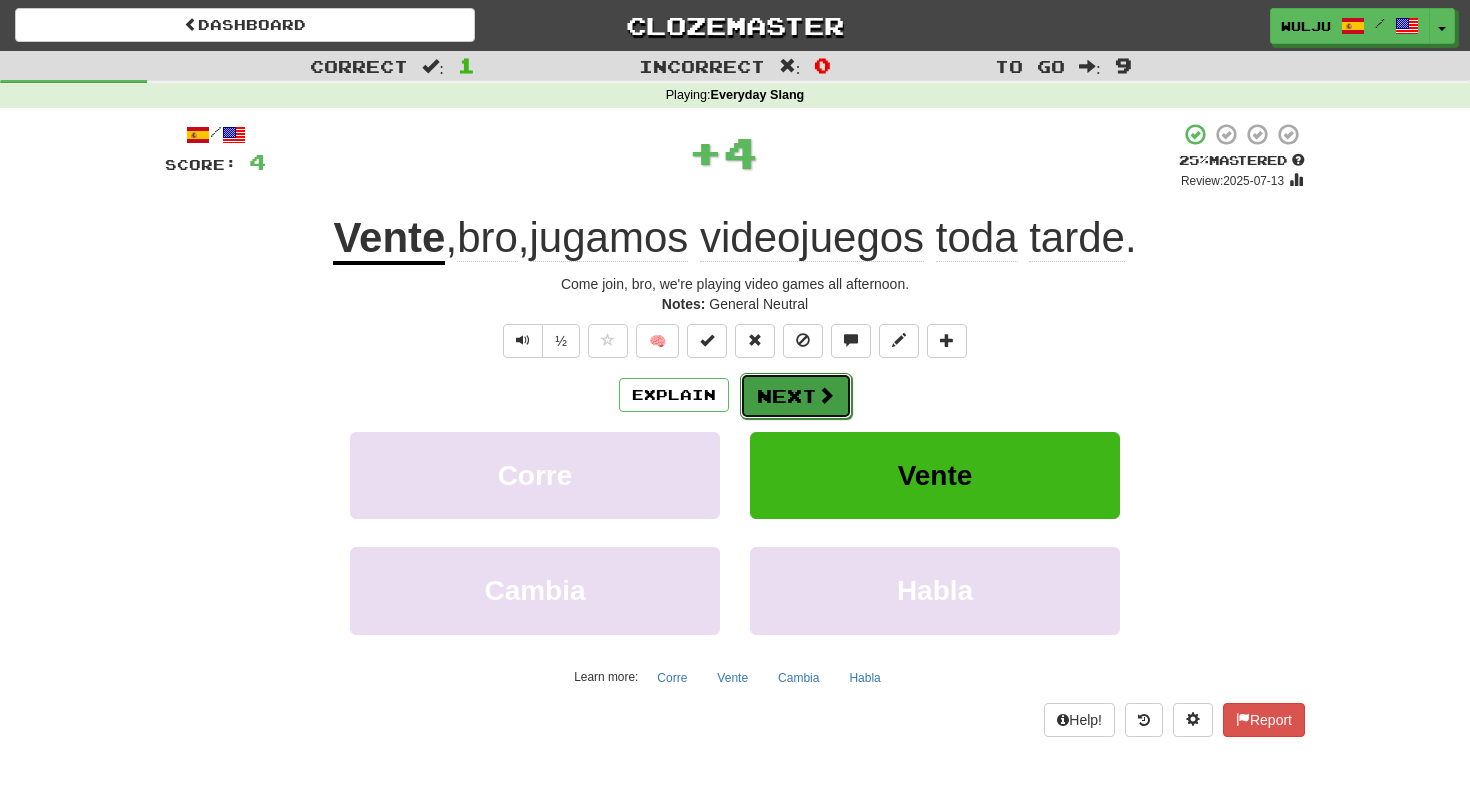 click on "Next" at bounding box center [796, 396] 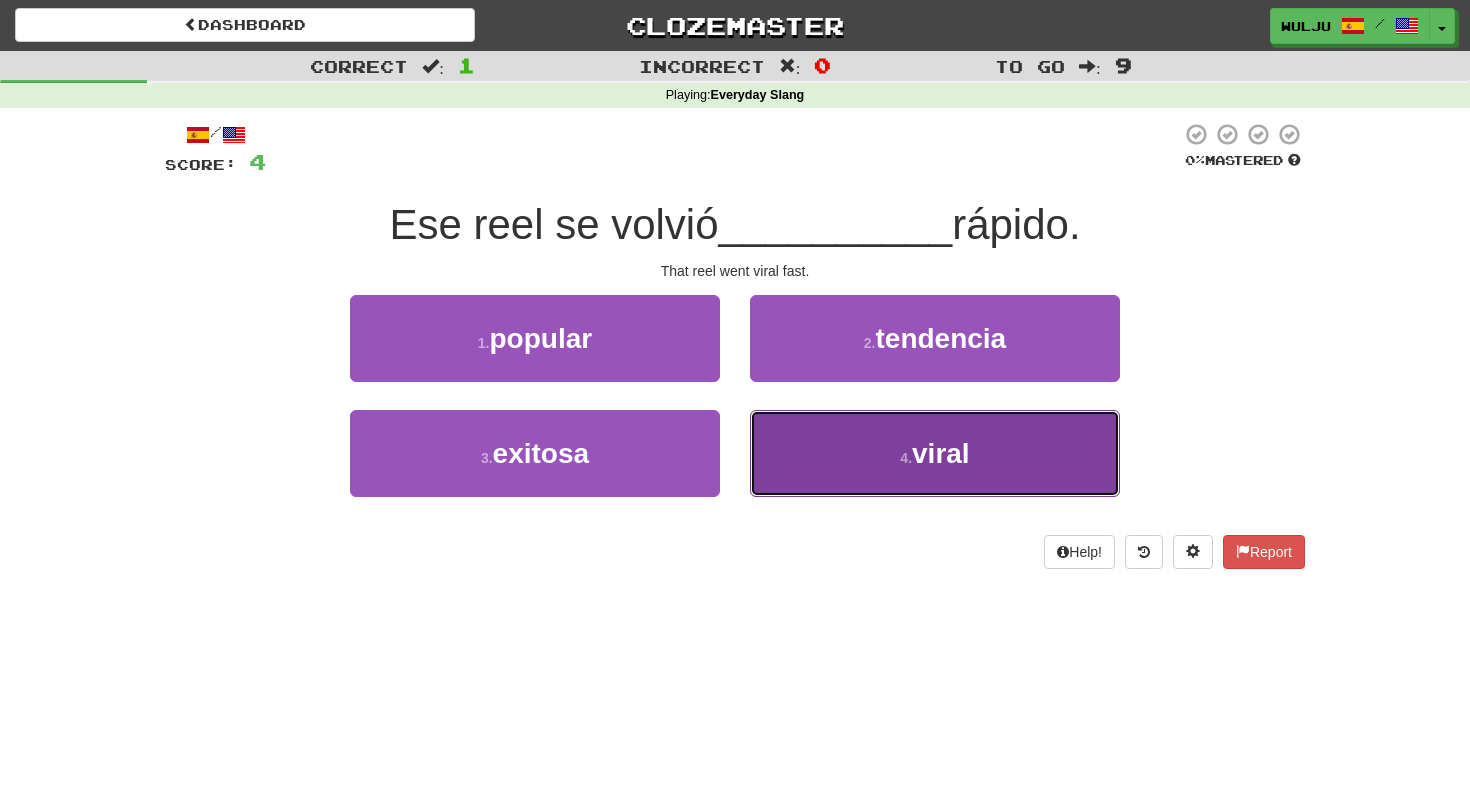 click on "4 .  viral" at bounding box center [935, 453] 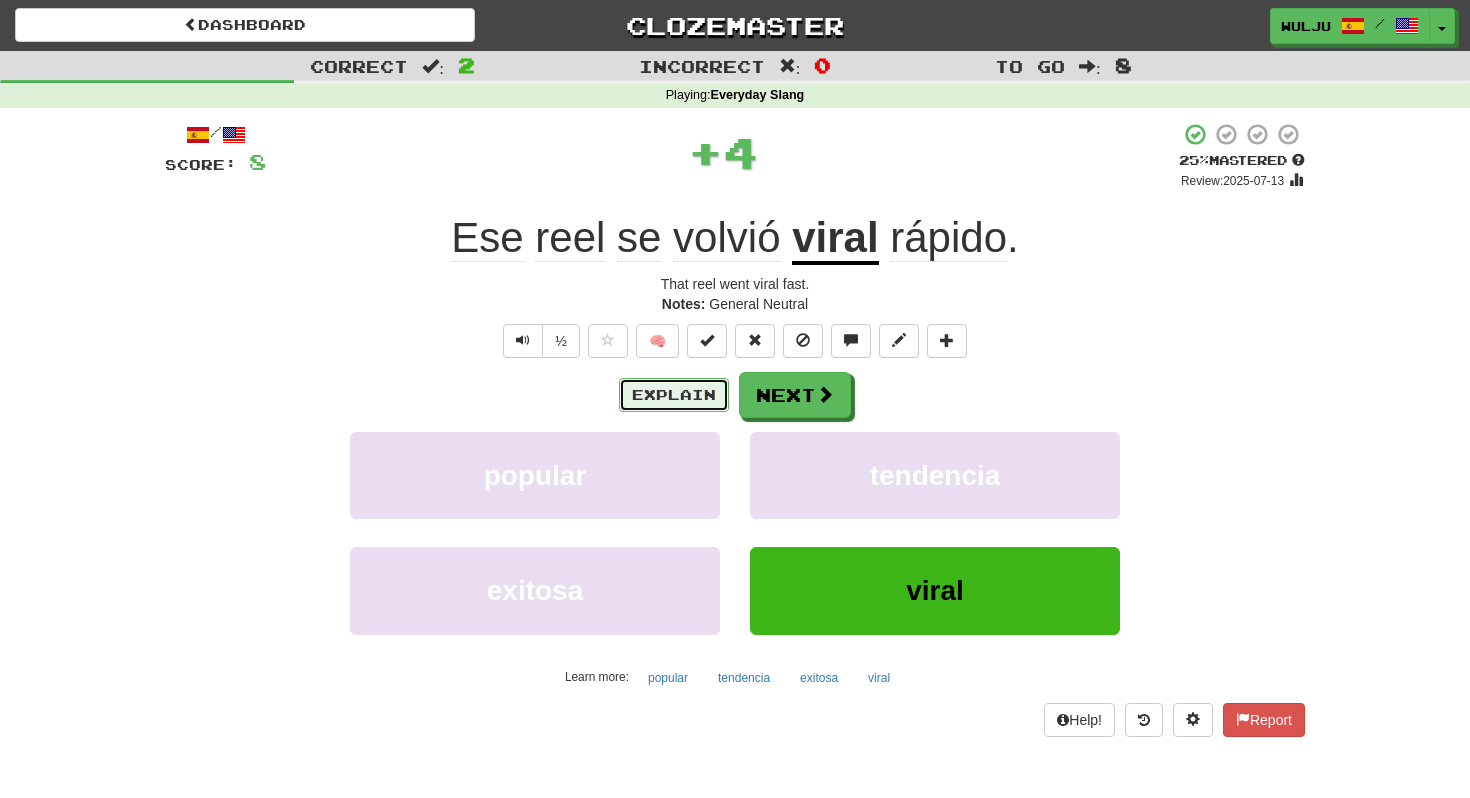 click on "Explain" at bounding box center (674, 395) 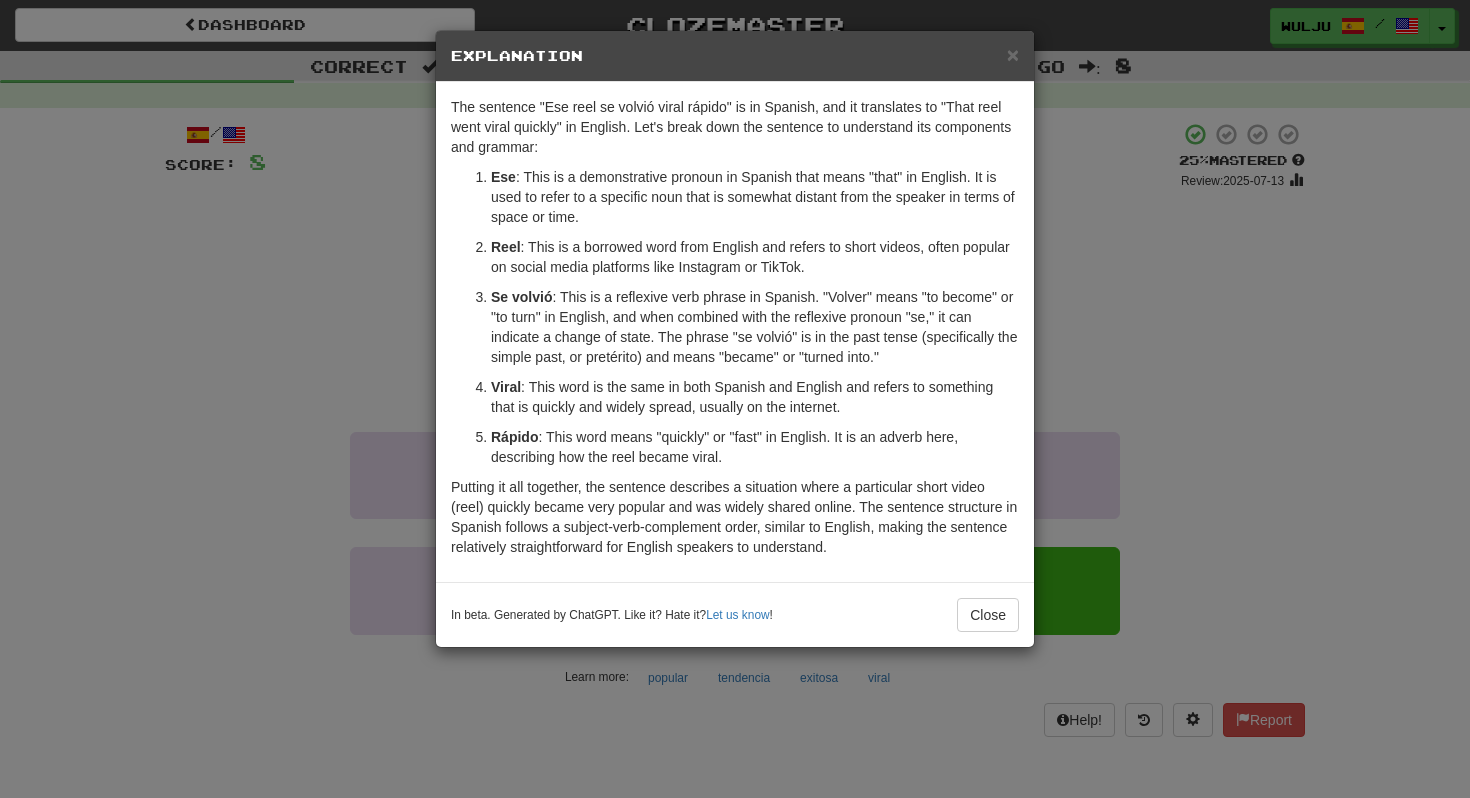 click on "× Explanation The sentence "Ese reel se volvió viral rápido" is in Spanish, and it translates to "That reel went viral quickly" in English. Let's break down the sentence to understand its components and grammar:
Ese : This is a demonstrative pronoun in Spanish that means "that" in English. It is used to refer to a specific noun that is somewhat distant from the speaker in terms of space or time.
Reel : This is a borrowed word from English and refers to short videos, often popular on social media platforms like Instagram or TikTok.
Se volvió : This is a reflexive verb phrase in Spanish. "Volver" means "to become" or "to turn" in English, and when combined with the reflexive pronoun "se," it can indicate a change of state. The phrase "se volvió" is in the past tense (specifically the simple past, or pretérito) and means "became" or "turned into."
Viral
Rápido : This word means "quickly" or "fast" in English. It is an adverb here, describing how the reel became viral.
!" at bounding box center (735, 399) 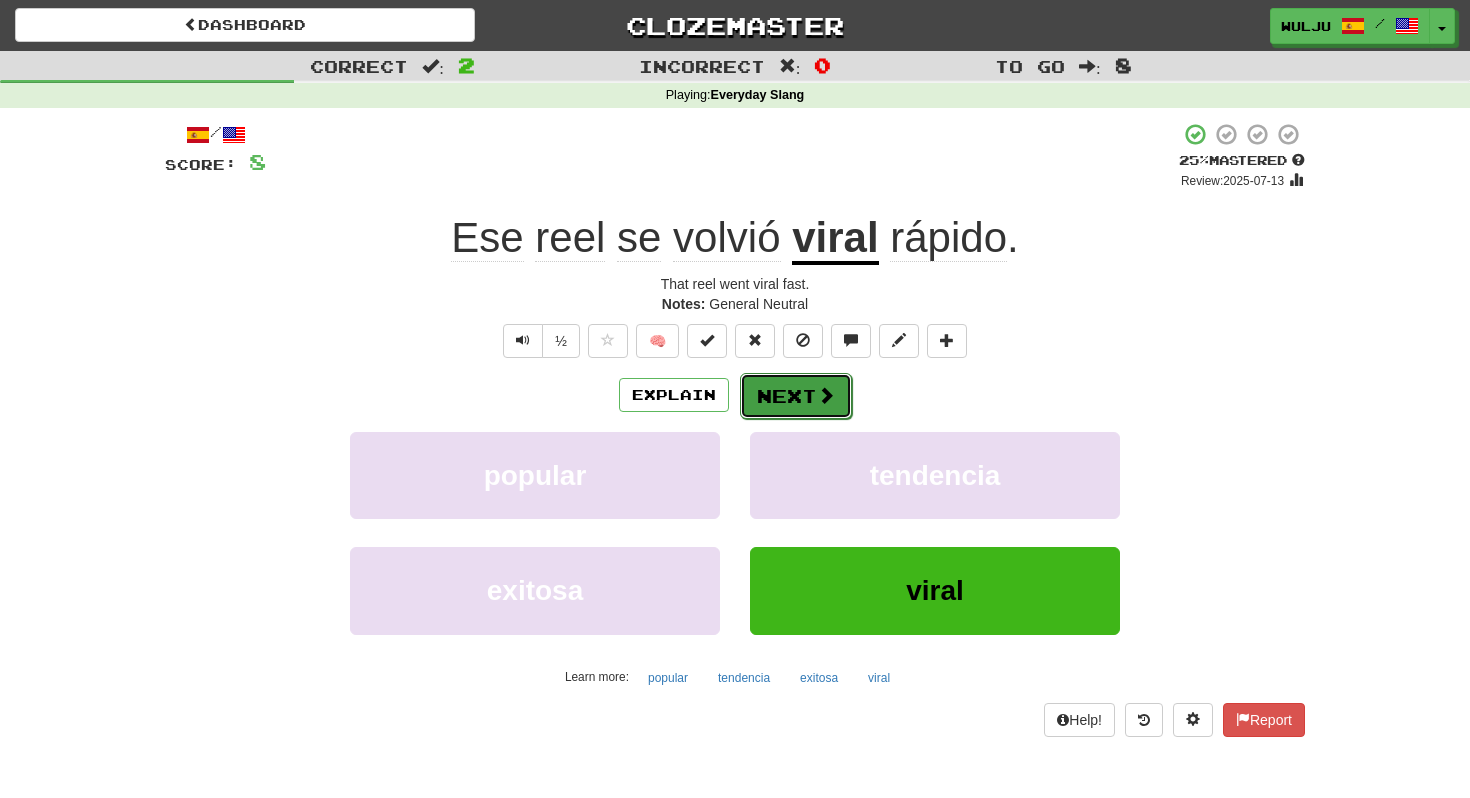 click on "Next" at bounding box center (796, 396) 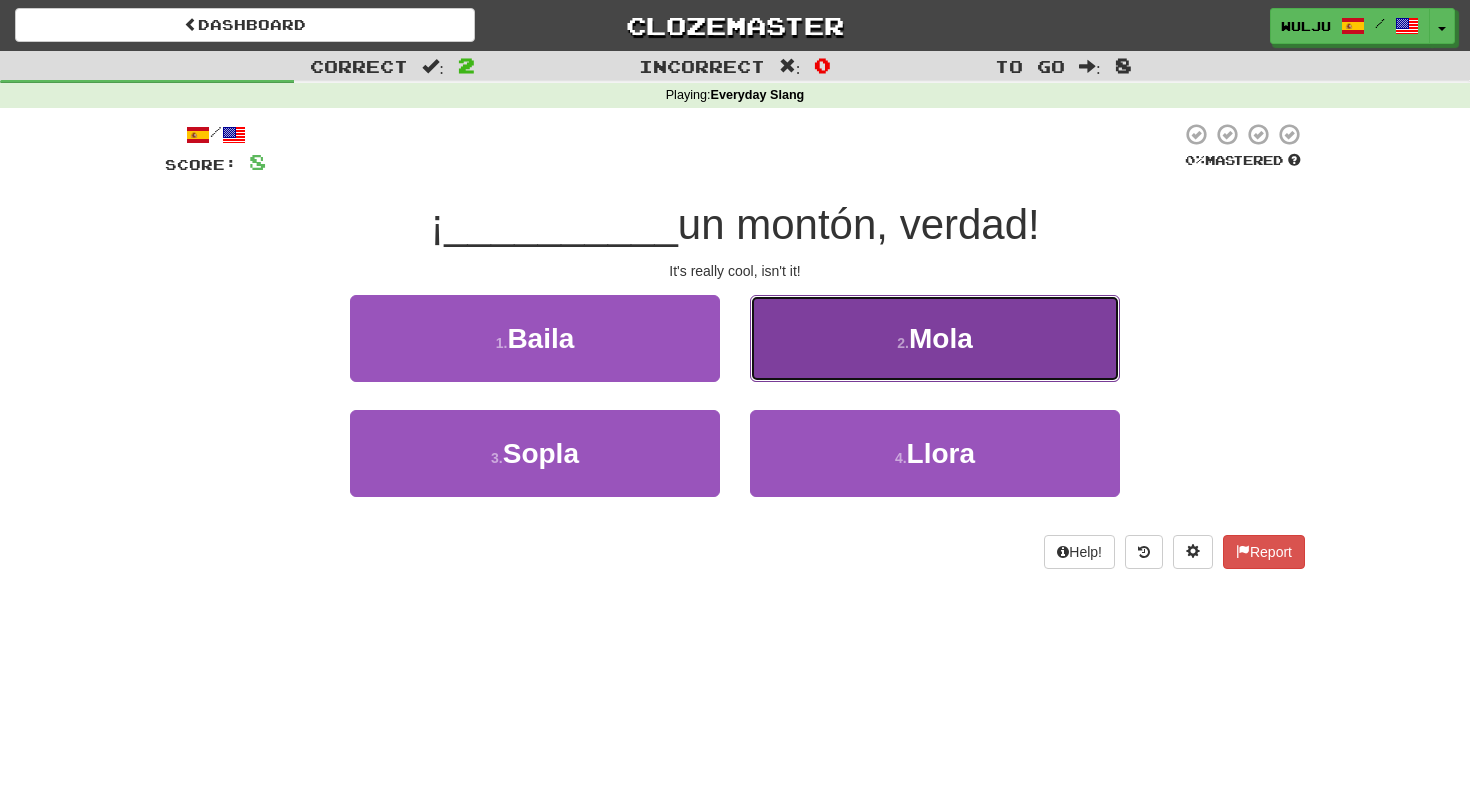 click on "2 .  Mola" at bounding box center (935, 338) 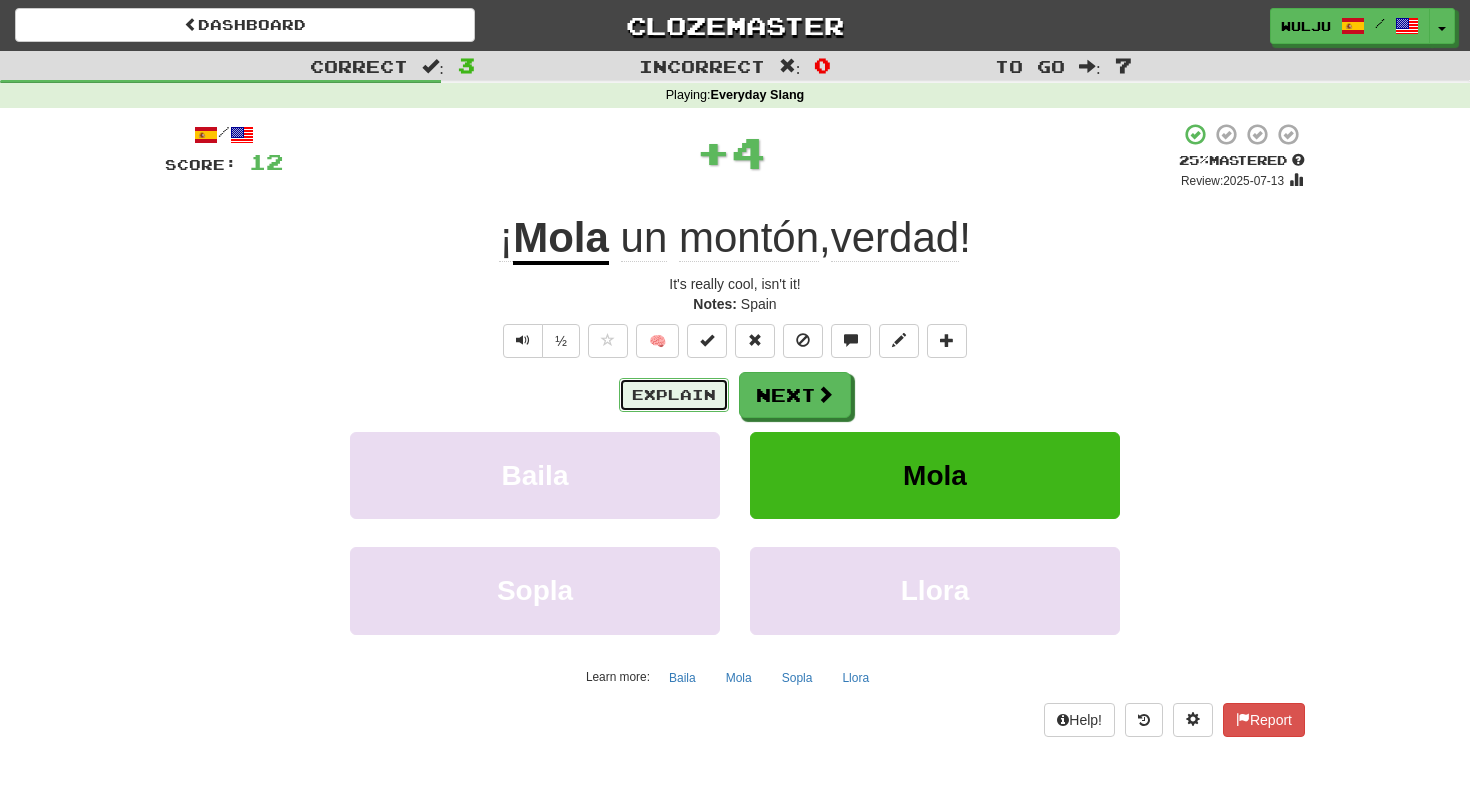 click on "Explain" at bounding box center [674, 395] 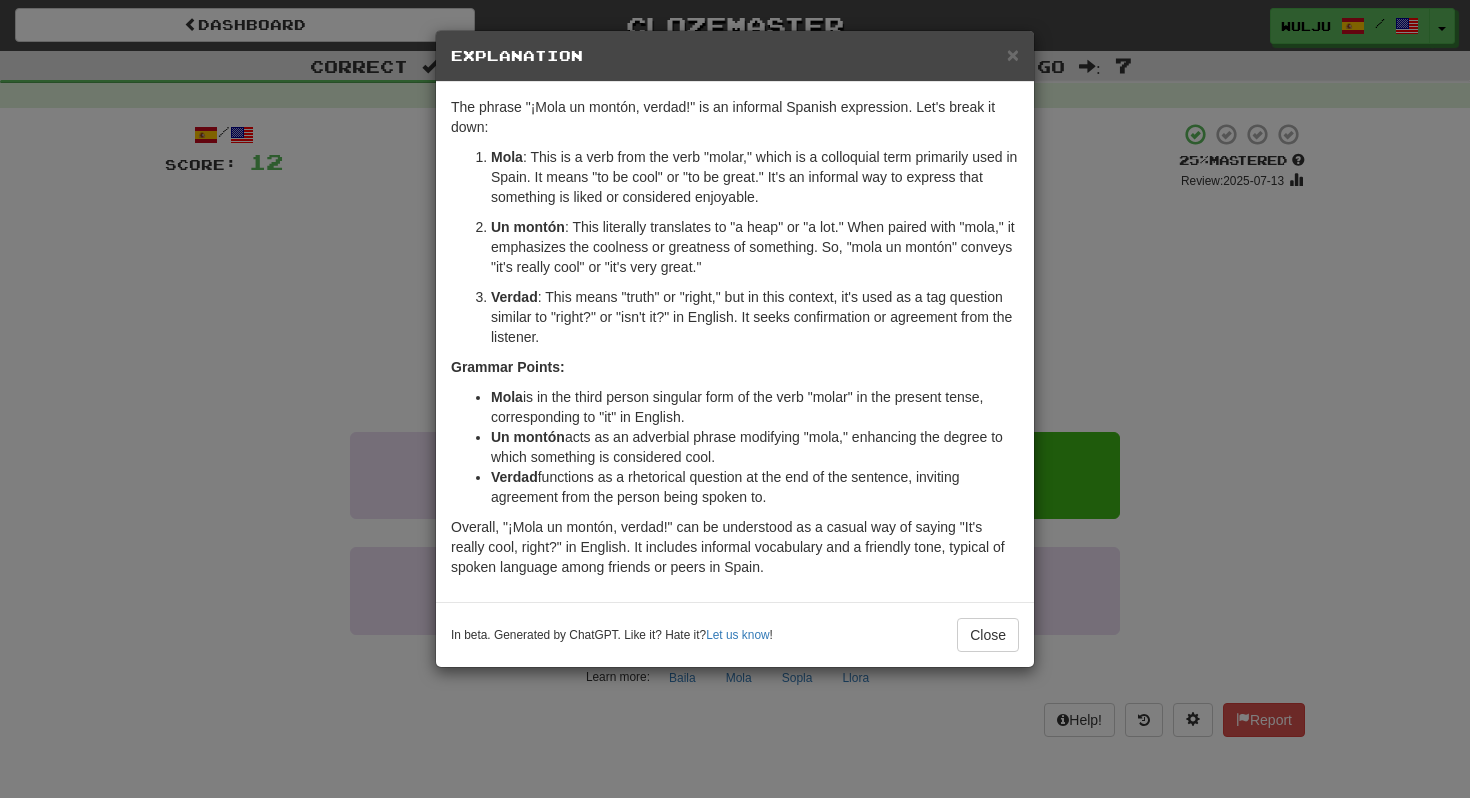 click on "× Explanation The phrase "¡Mola un montón, verdad!" is an informal Spanish expression. Let's break it down:
Mola : This is a verb from the verb "molar," which is a colloquial term primarily used in Spain. It means "to be cool" or "to be great." It's an informal way to express that something is liked or considered enjoyable.
Un montón : This literally translates to "a heap" or "a lot." When paired with "mola," it emphasizes the coolness or greatness of something. So, "mola un montón" conveys "it's really cool" or "it's very great."
Verdad : This means "truth" or "right," but in this context, it's used as a tag question similar to "right?" or "isn't it?" in English. It seeks confirmation or agreement from the listener.
Grammar Points:
Mola  is in the third person singular form of the verb "molar" in the present tense, corresponding to "it" in English.
Un montón  acts as an adverbial phrase modifying "mola," enhancing the degree to which something is considered cool.
Verdad" at bounding box center (735, 399) 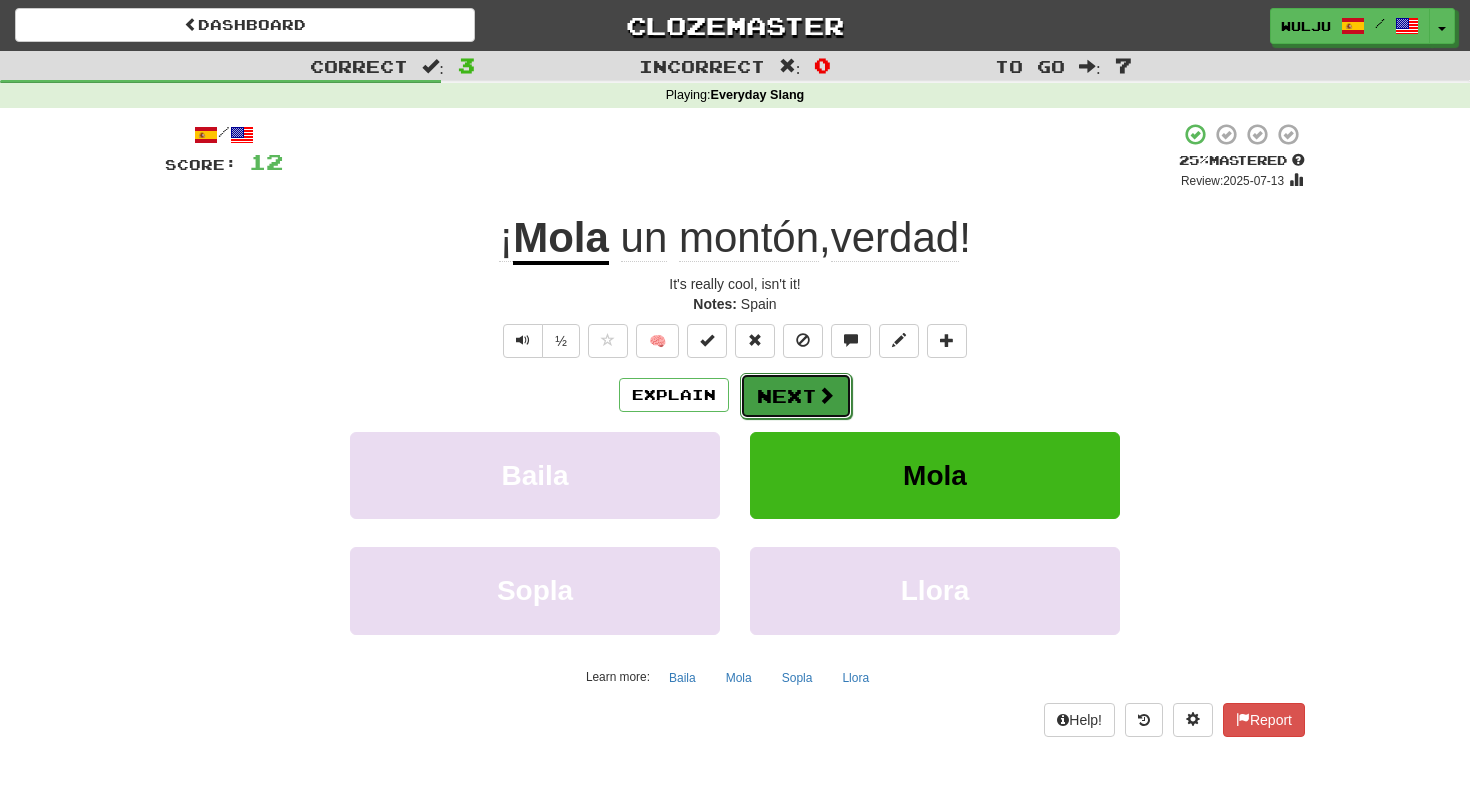 click on "Next" at bounding box center [796, 396] 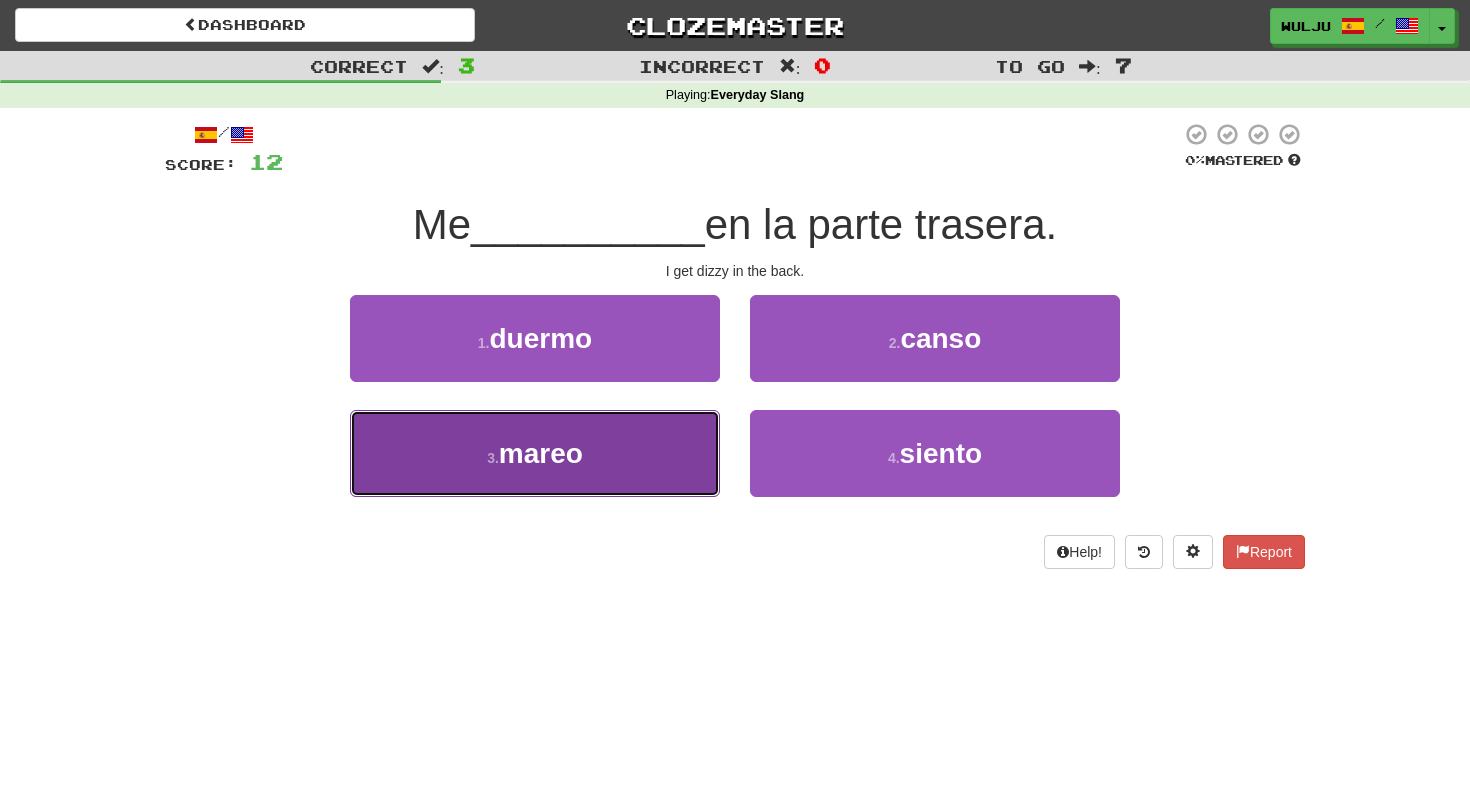 click on "3 .  mareo" at bounding box center [535, 453] 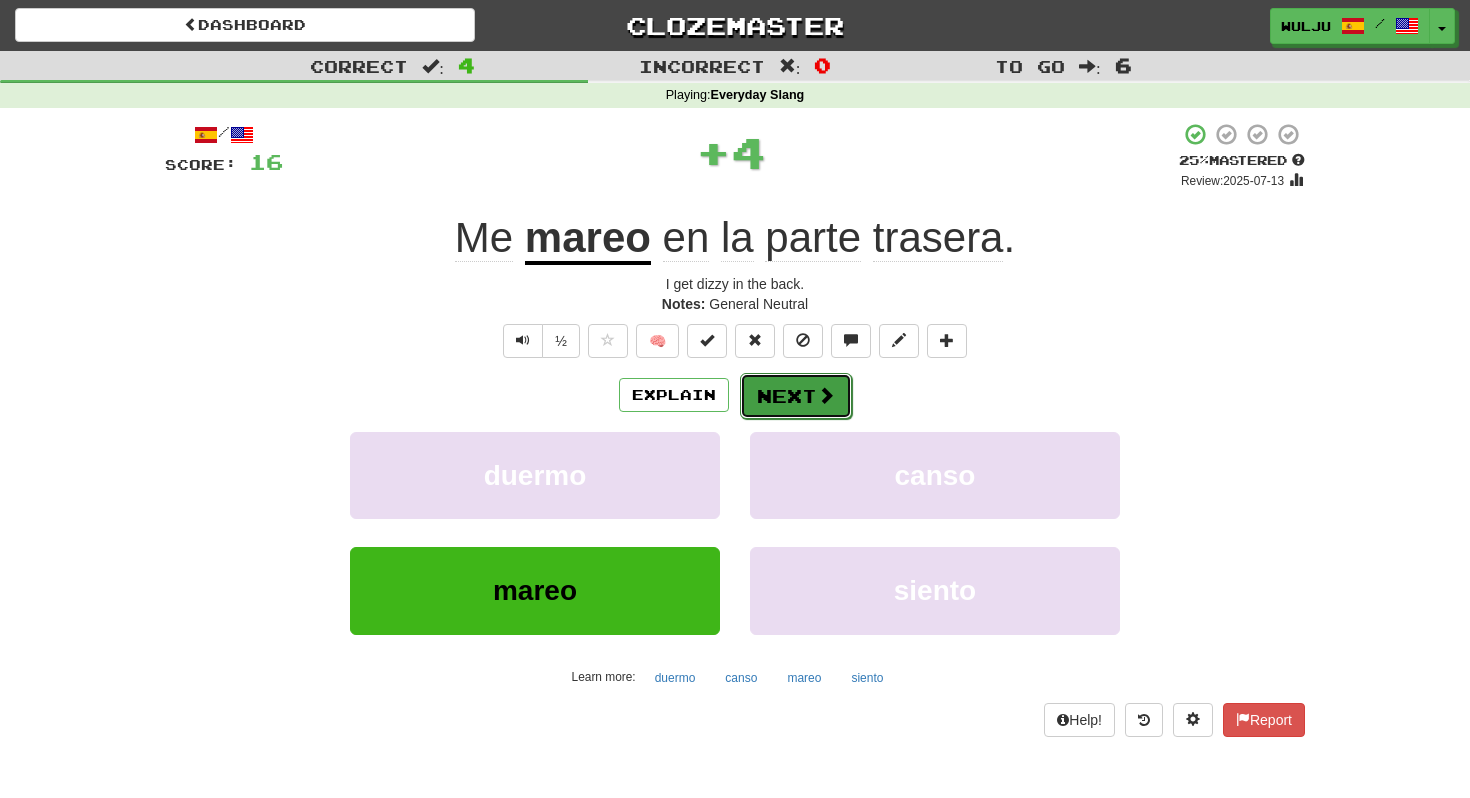 click on "Next" at bounding box center [796, 396] 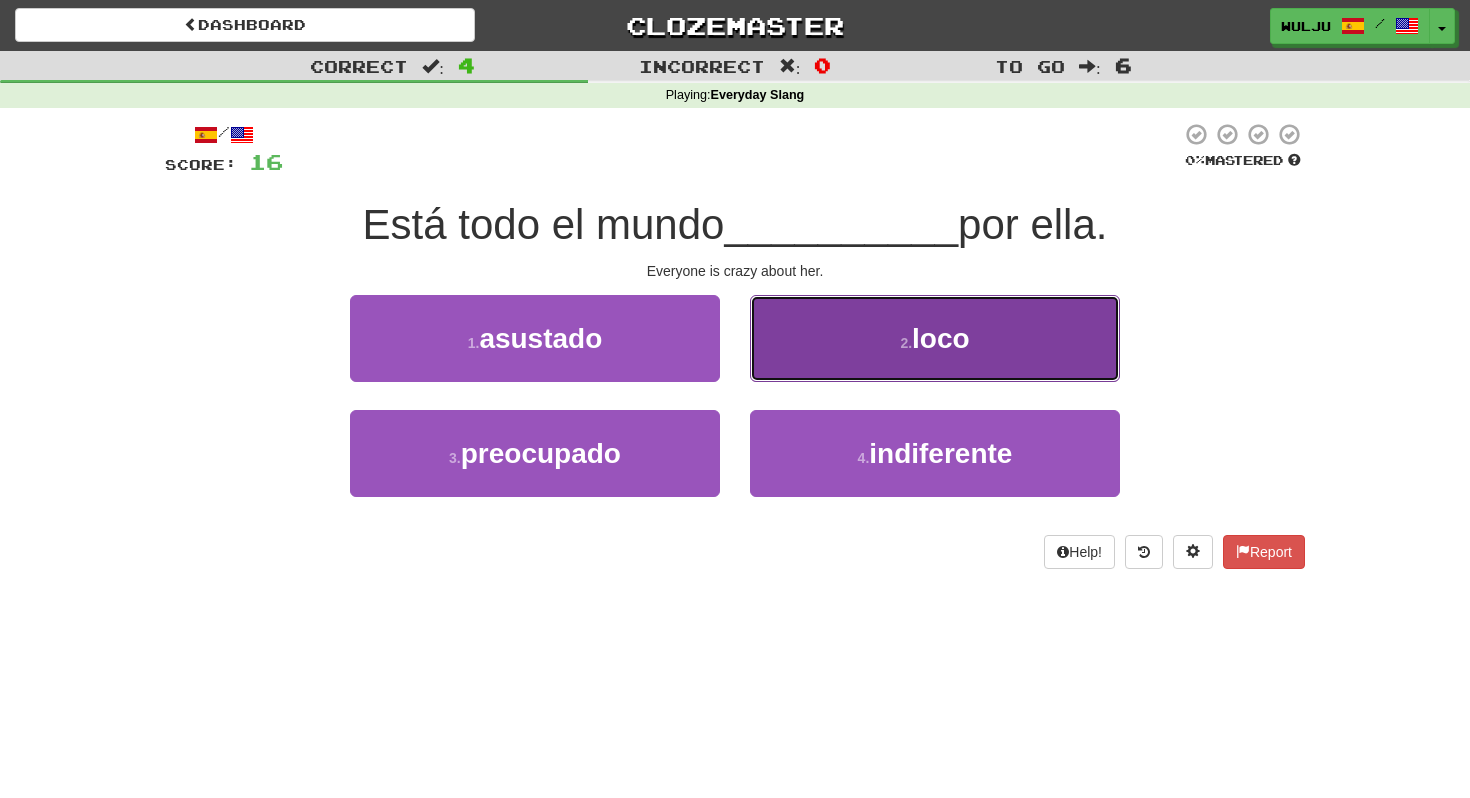 click on "2 .  loco" at bounding box center [935, 338] 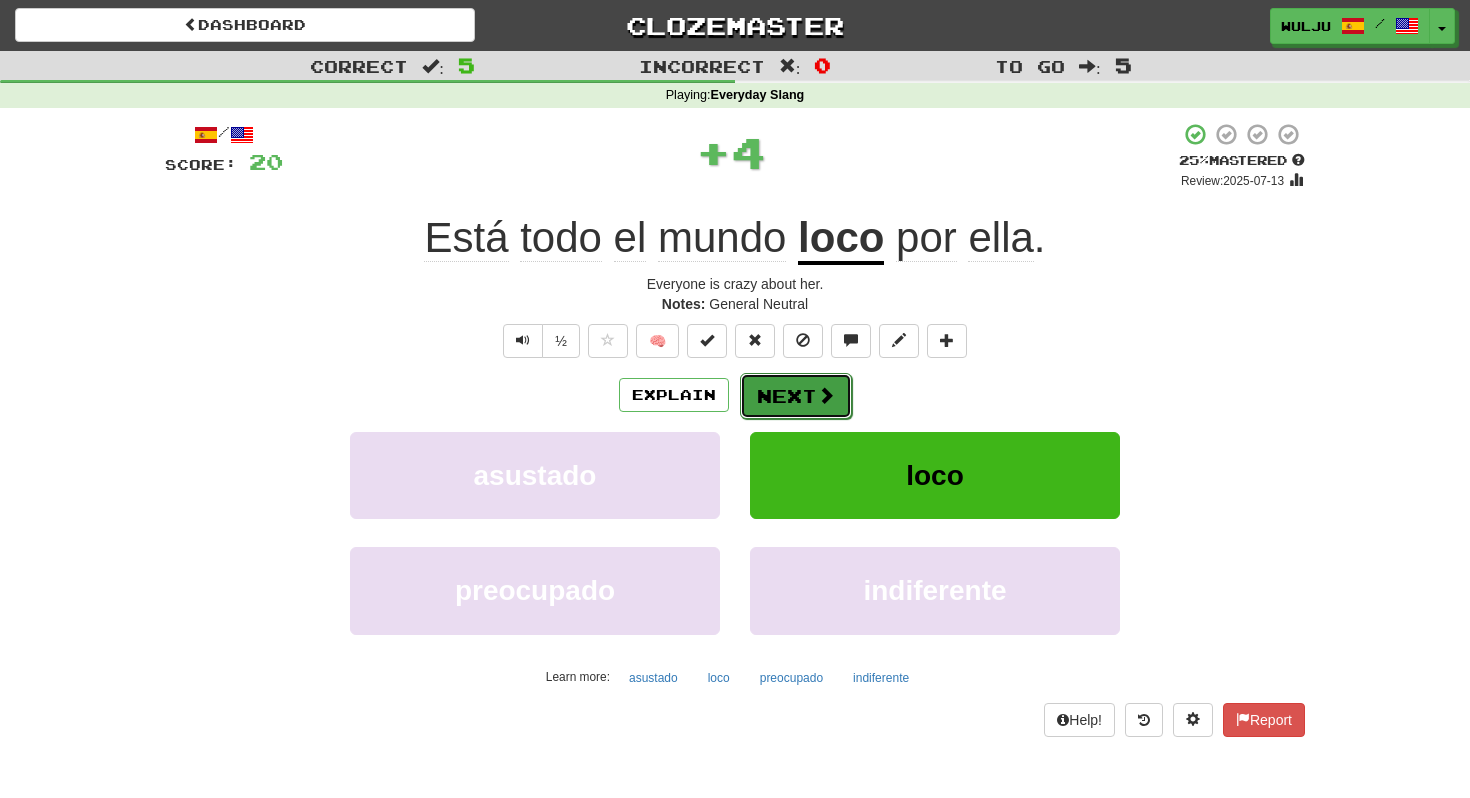 click on "Next" at bounding box center [796, 396] 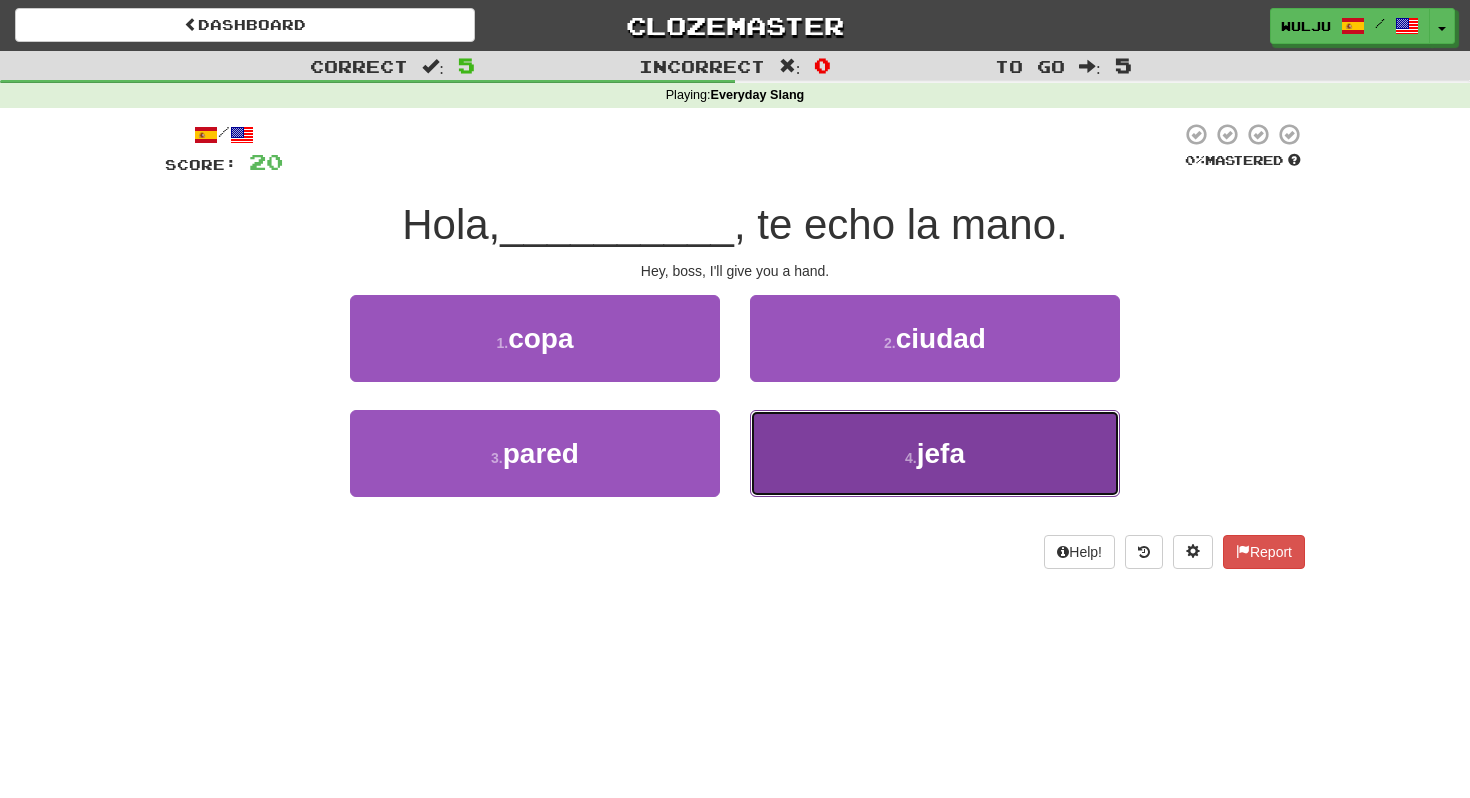 click on "4 .  jefa" at bounding box center [935, 453] 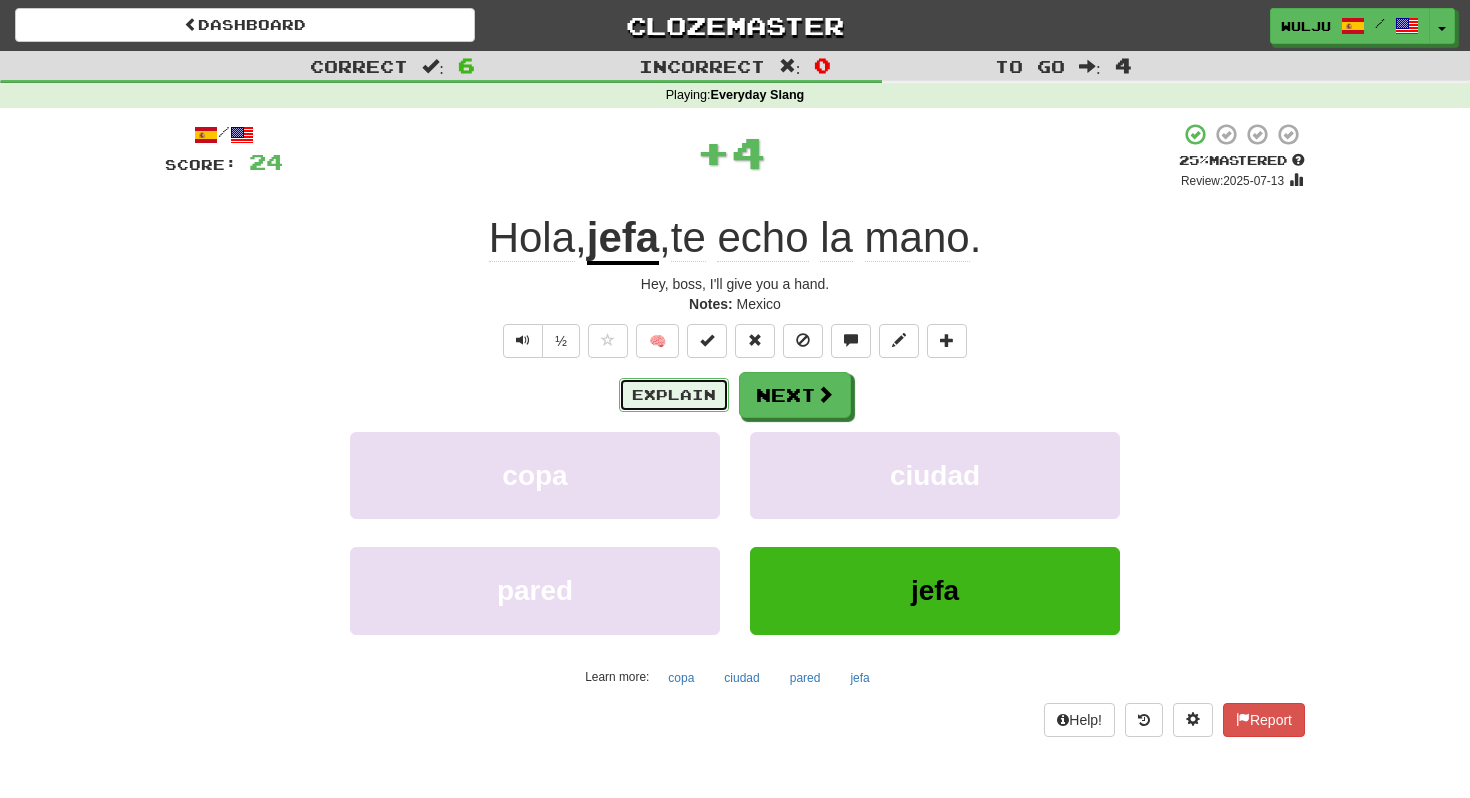 click on "Explain" at bounding box center [674, 395] 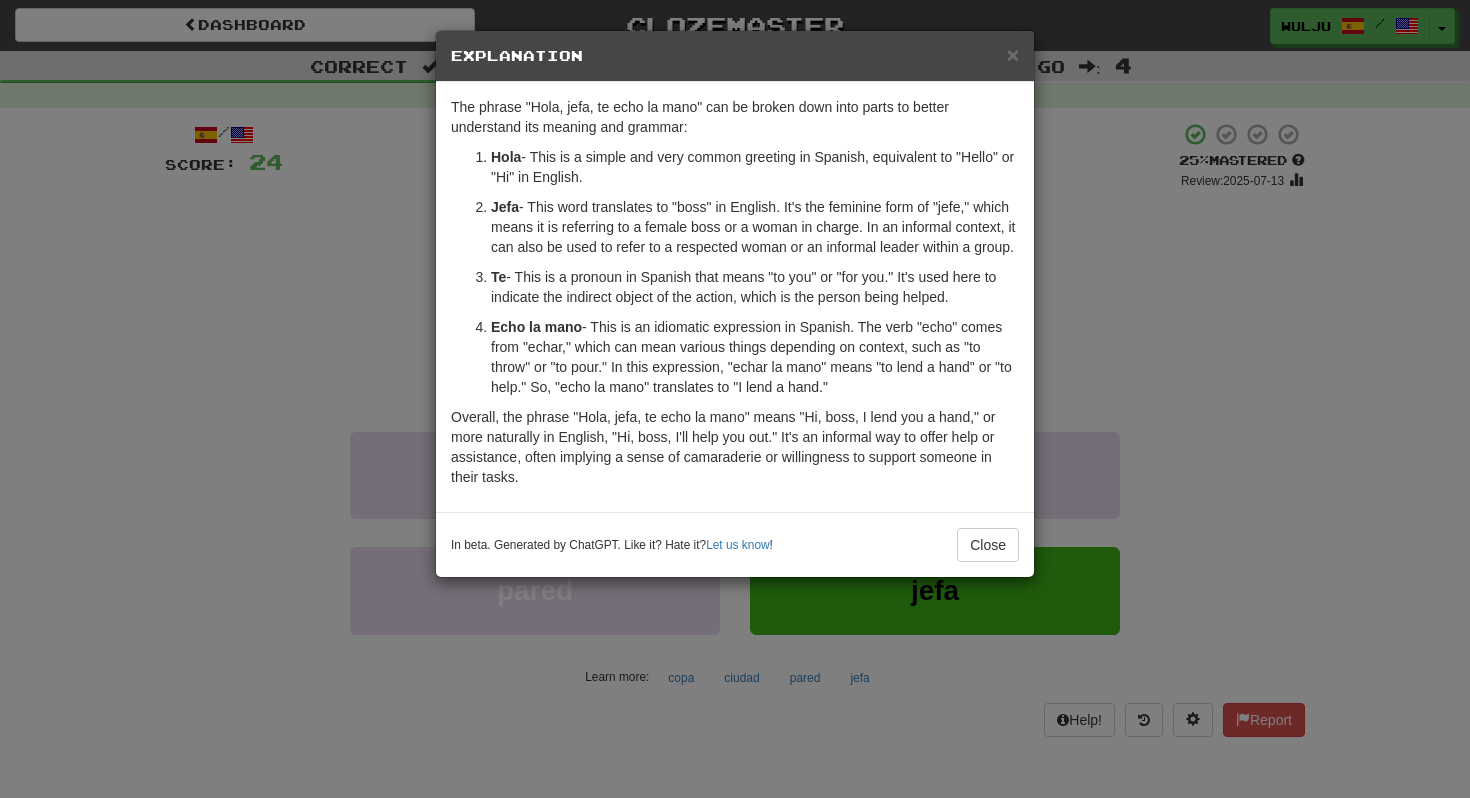 click on "× Explanation The phrase "Hola, jefa, te echo la mano" can be broken down into parts to better understand its meaning and grammar:
Hola  - This is a simple and very common greeting in Spanish, equivalent to "Hello" or "Hi" in English.
Jefa  - This word translates to "boss" in English. It's the feminine form of "jefe," which means it is referring to a female boss or a woman in charge. In an informal context, it can also be used to refer to a respected woman or an informal leader within a group.
Te  - This is a pronoun in Spanish that means "to you" or "for you." It's used here to indicate the indirect object of the action, which is the person being helped.
Echo la mano  - This is an idiomatic expression in Spanish. The verb "echo" comes from "echar," which can mean various things depending on context, such as "to throw" or "to pour." In this expression, "echar la mano" means "to lend a hand" or "to help." So, "echo la mano" translates to "I lend a hand."
Let us know ! Close" at bounding box center [735, 399] 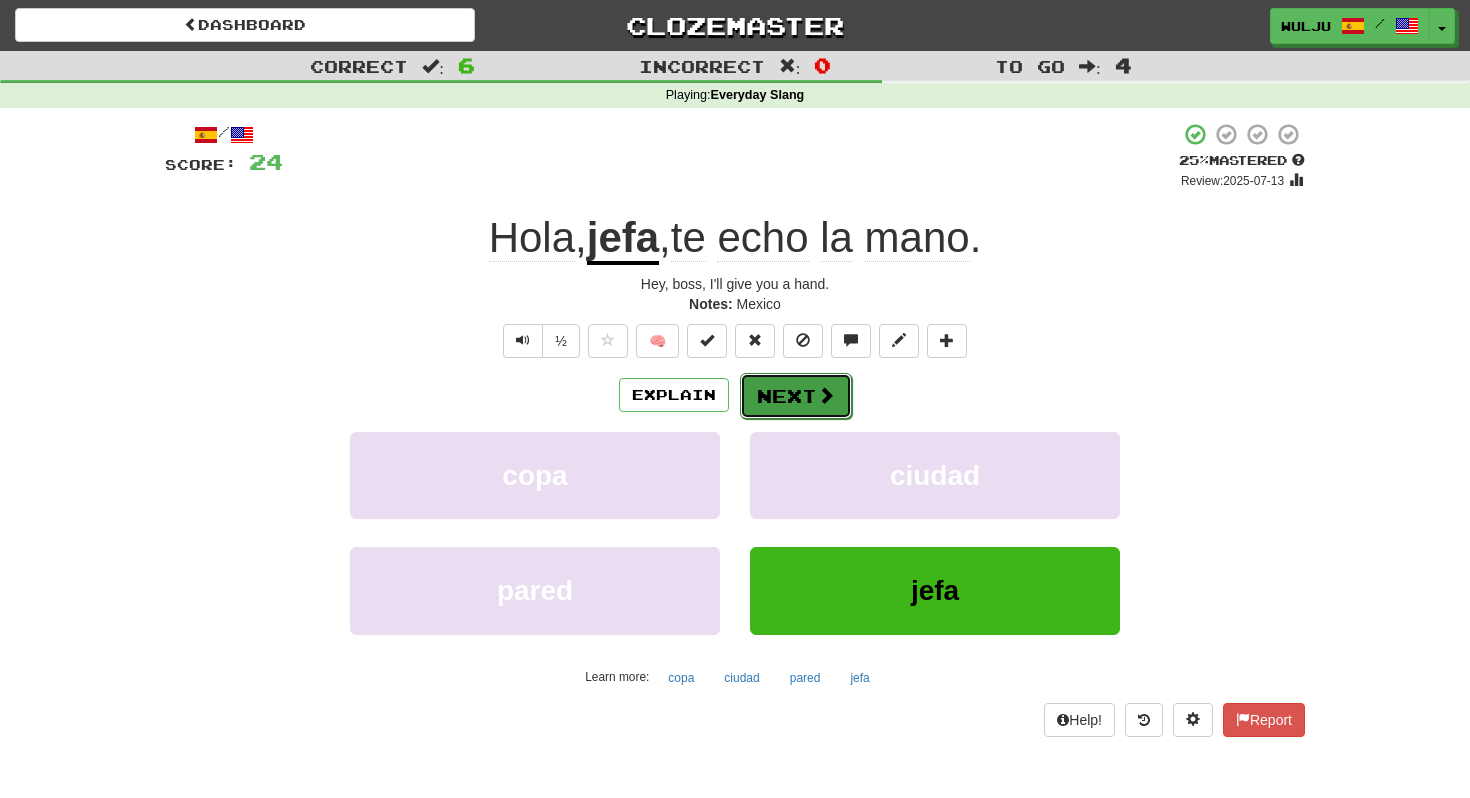 click on "Next" at bounding box center [796, 396] 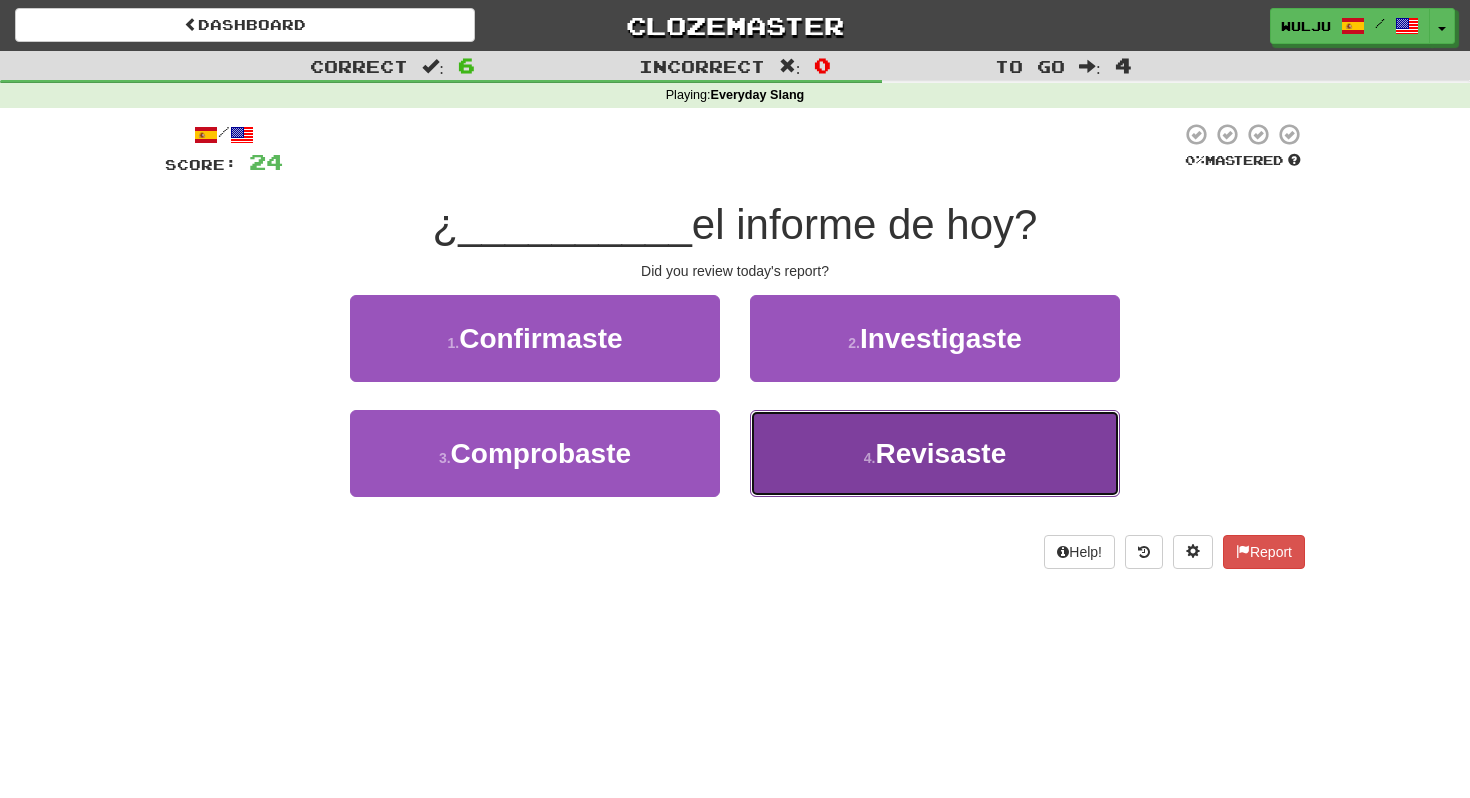 click on "4 .  Revisaste" at bounding box center (935, 453) 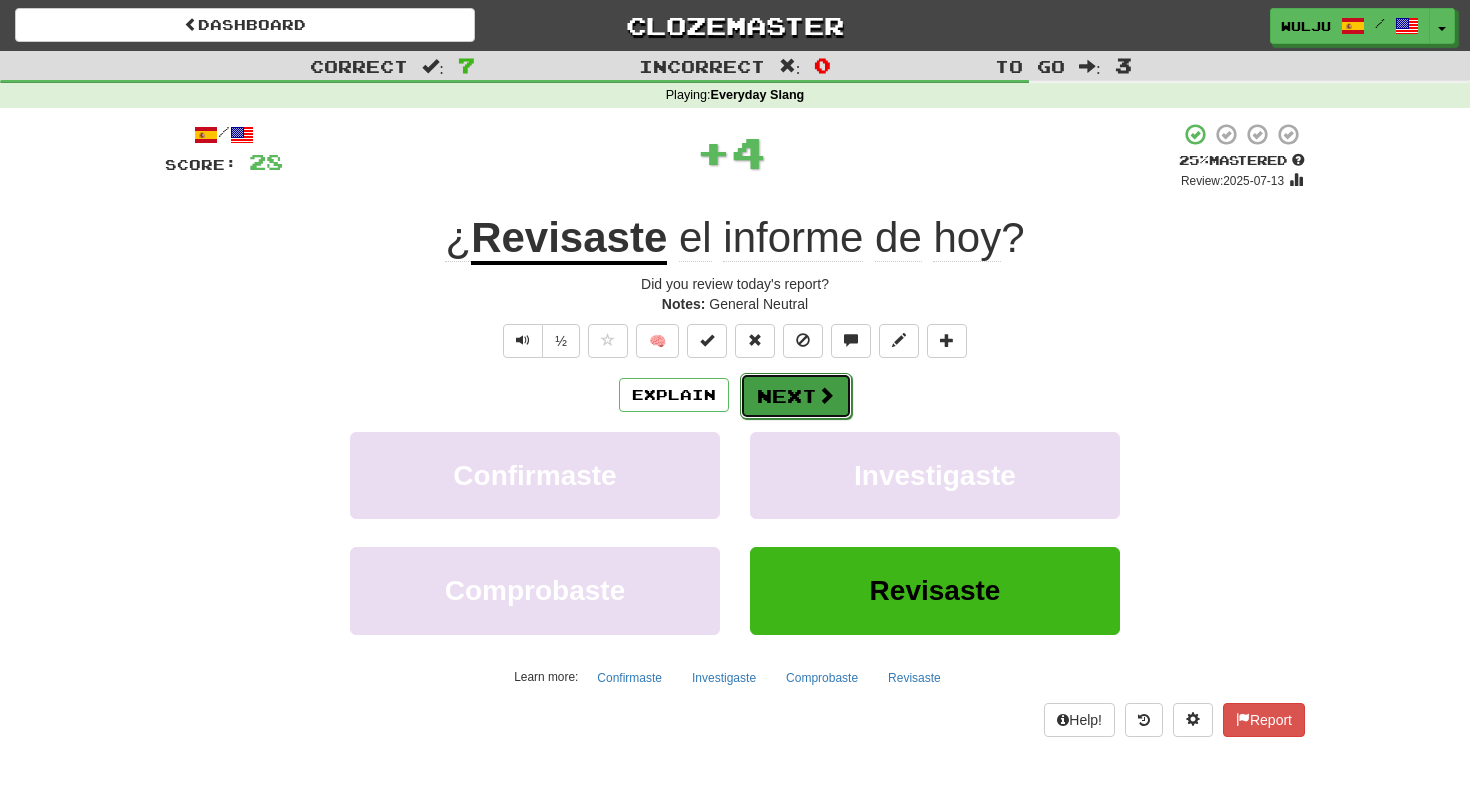 click on "Next" at bounding box center (796, 396) 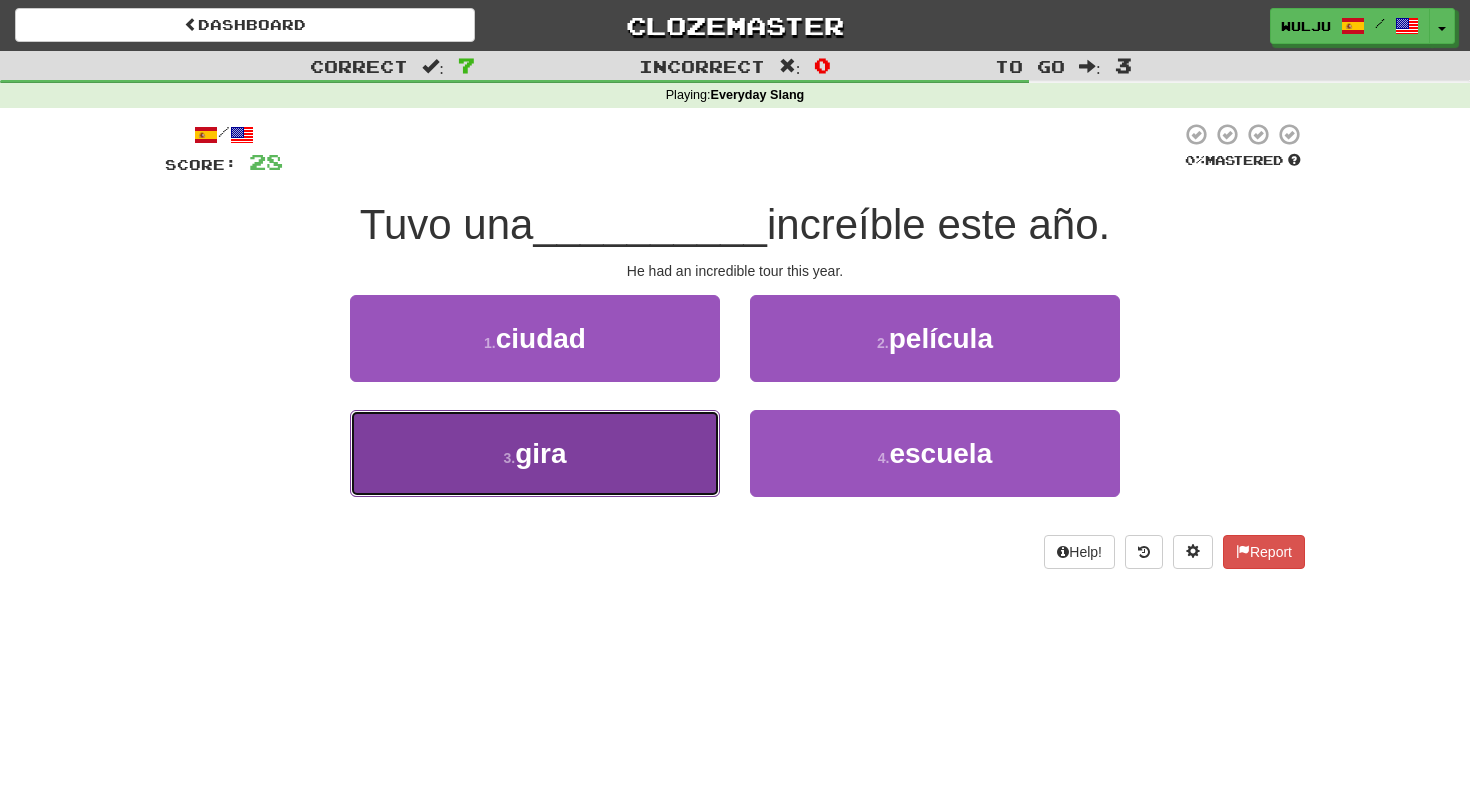click on "3 .  gira" at bounding box center [535, 453] 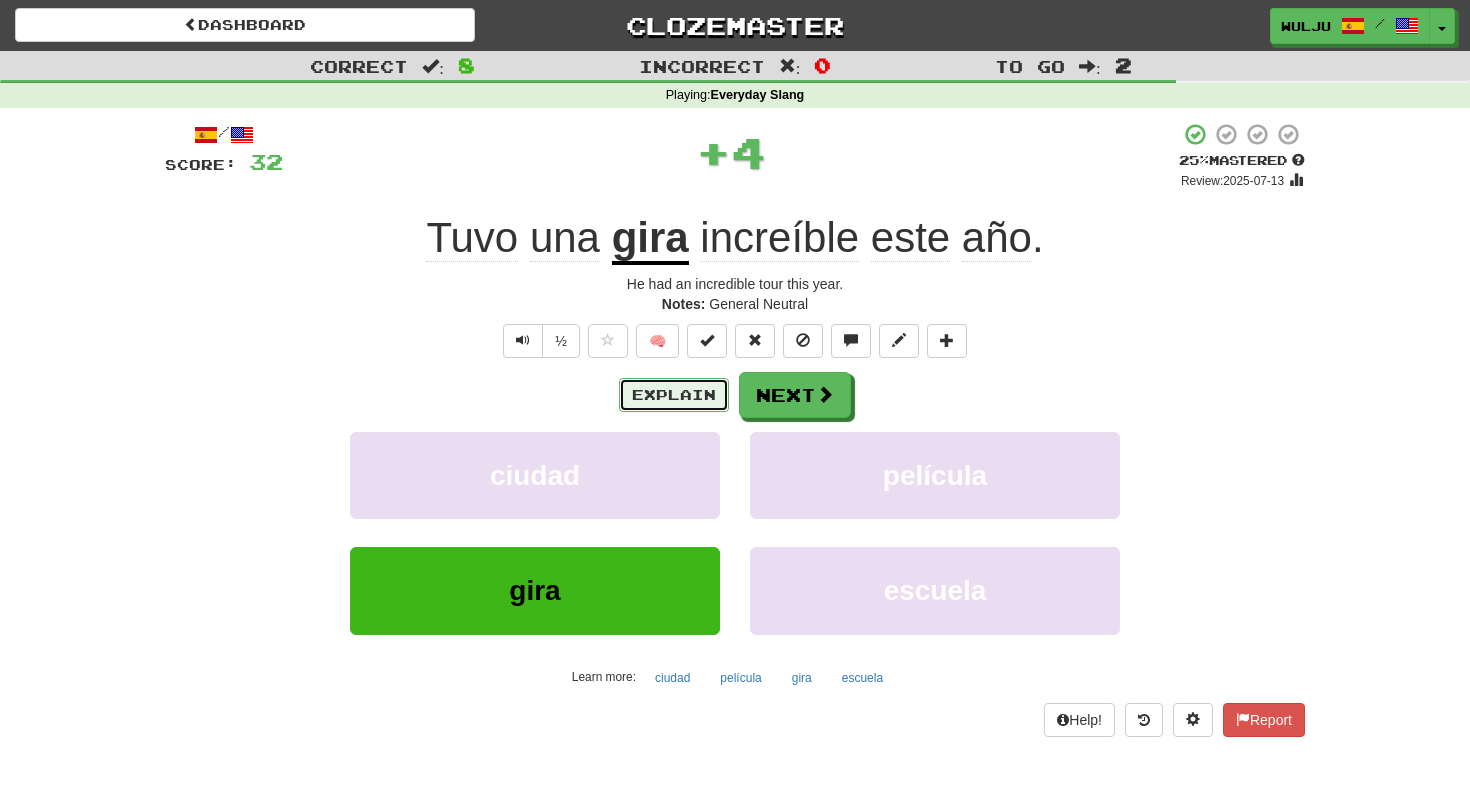 click on "Explain" at bounding box center [674, 395] 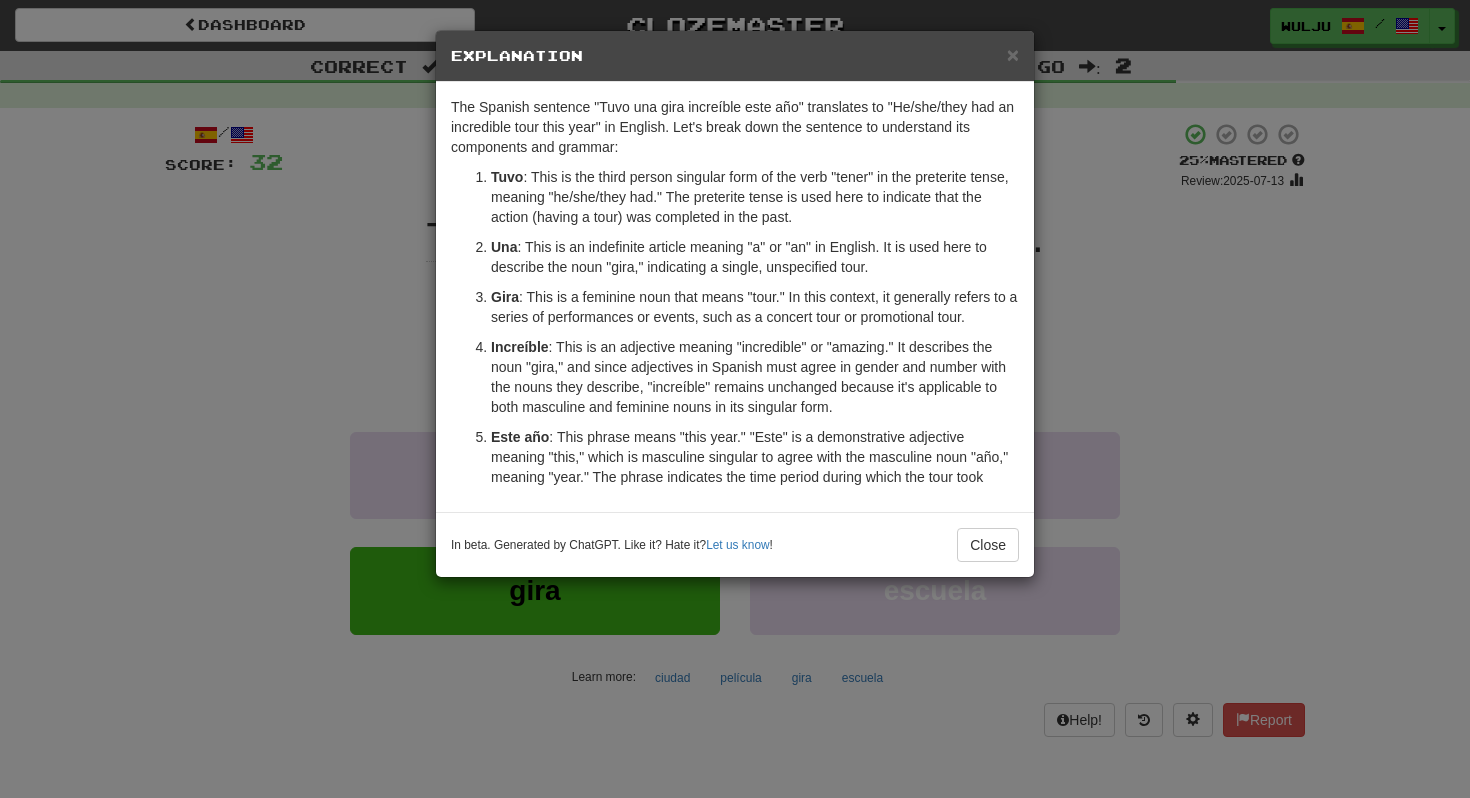 click on "× Explanation The Spanish sentence "Tuvo una gira increíble este año" translates to "He/she/they had an incredible tour this year" in English. Let's break down the sentence to understand its components and grammar:
Tuvo : This is the third person singular form of the verb "tener" in the preterite tense, meaning "he/she/they had." The preterite tense is used here to indicate that the action (having a tour) was completed in the past.
Una : This is an indefinite article meaning "a" or "an" in English. It is used here to describe the noun "gira," indicating a single, unspecified tour.
Gira : This is a feminine noun that means "tour." In this context, it generally refers to a series of performances or events, such as a concert tour or promotional tour.
Increíble
Este año
In beta. Generated by ChatGPT. Like it? Hate it?  Let us know ! Close" at bounding box center (735, 399) 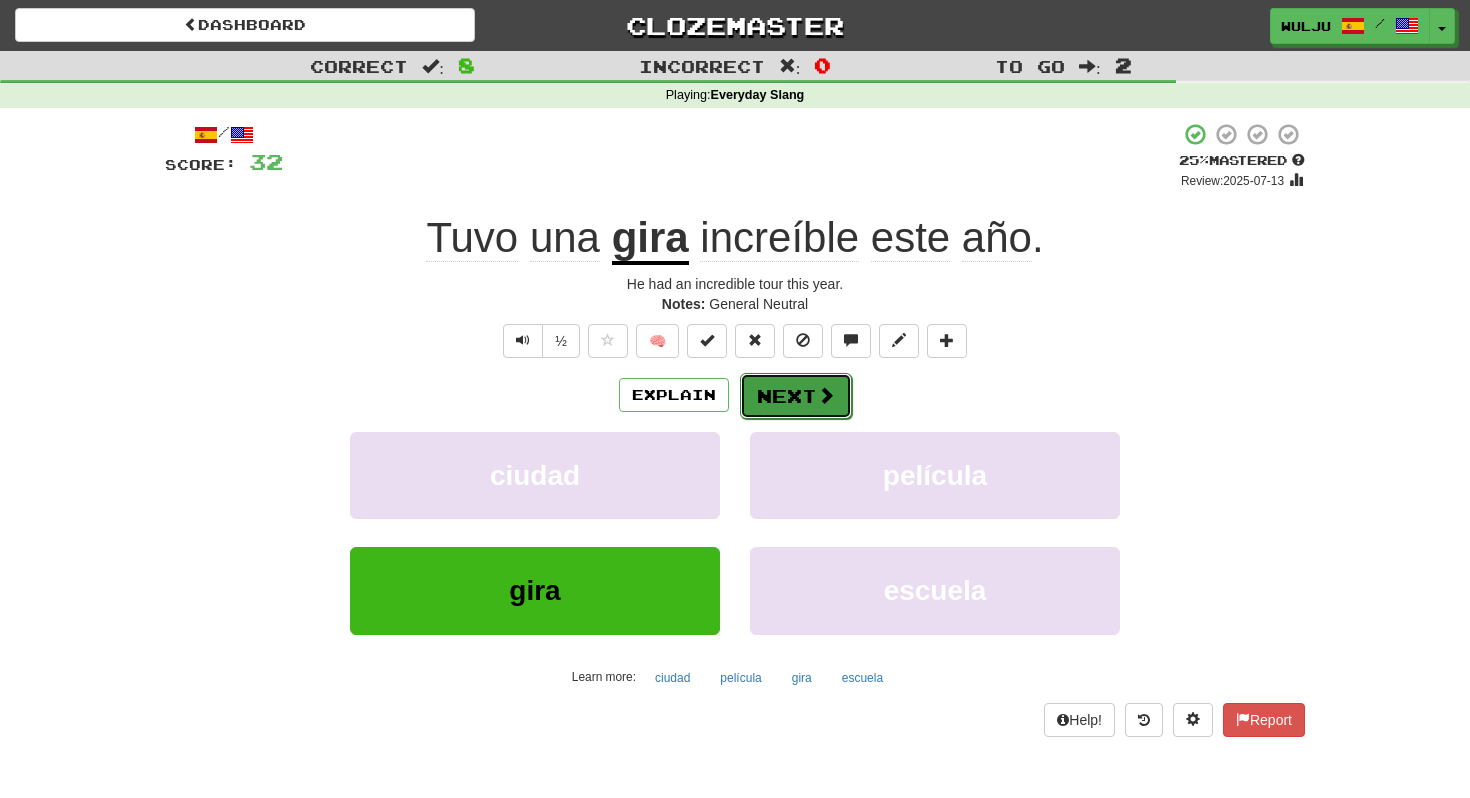 click on "Next" at bounding box center [796, 396] 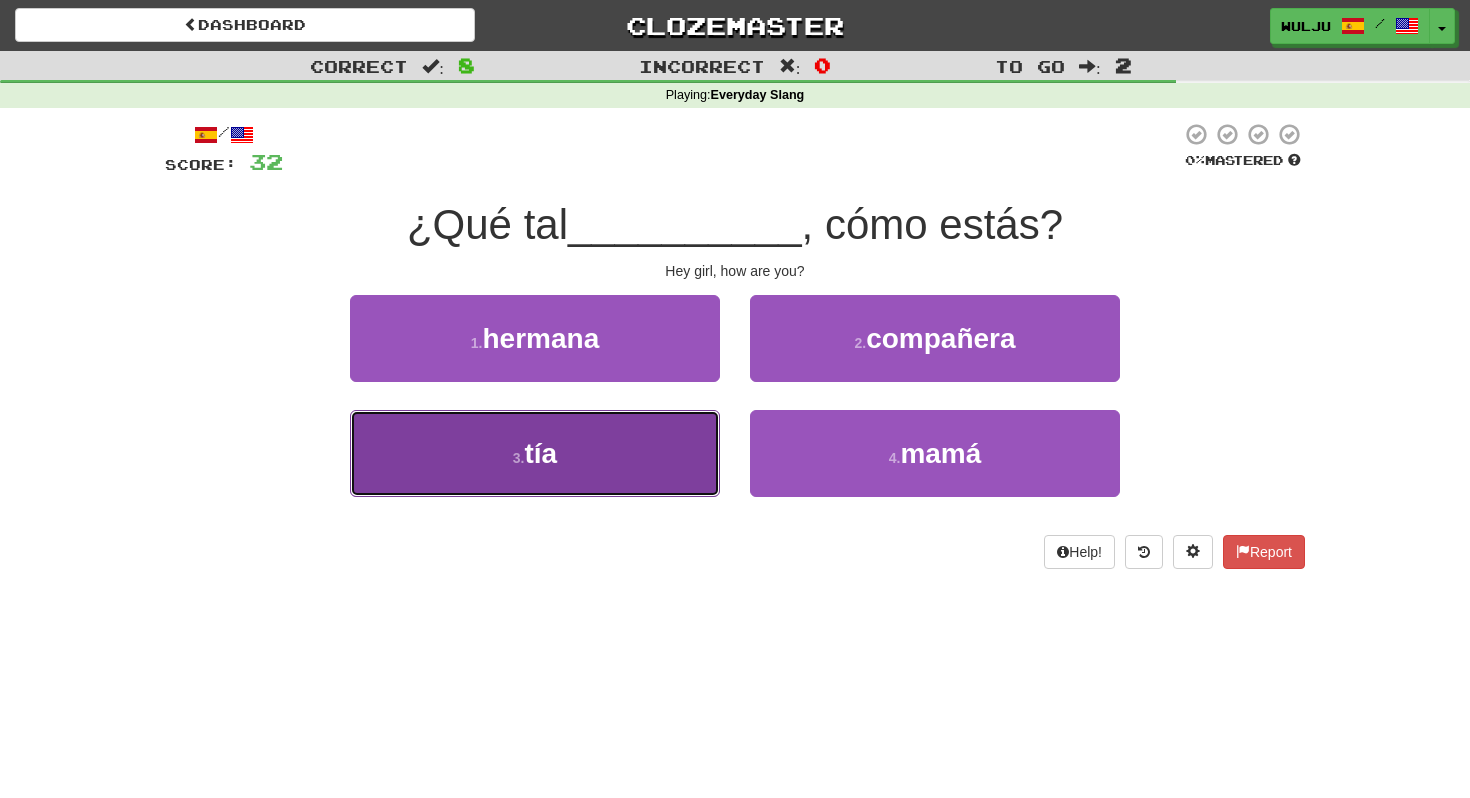 click on "3 .  tía" at bounding box center [535, 453] 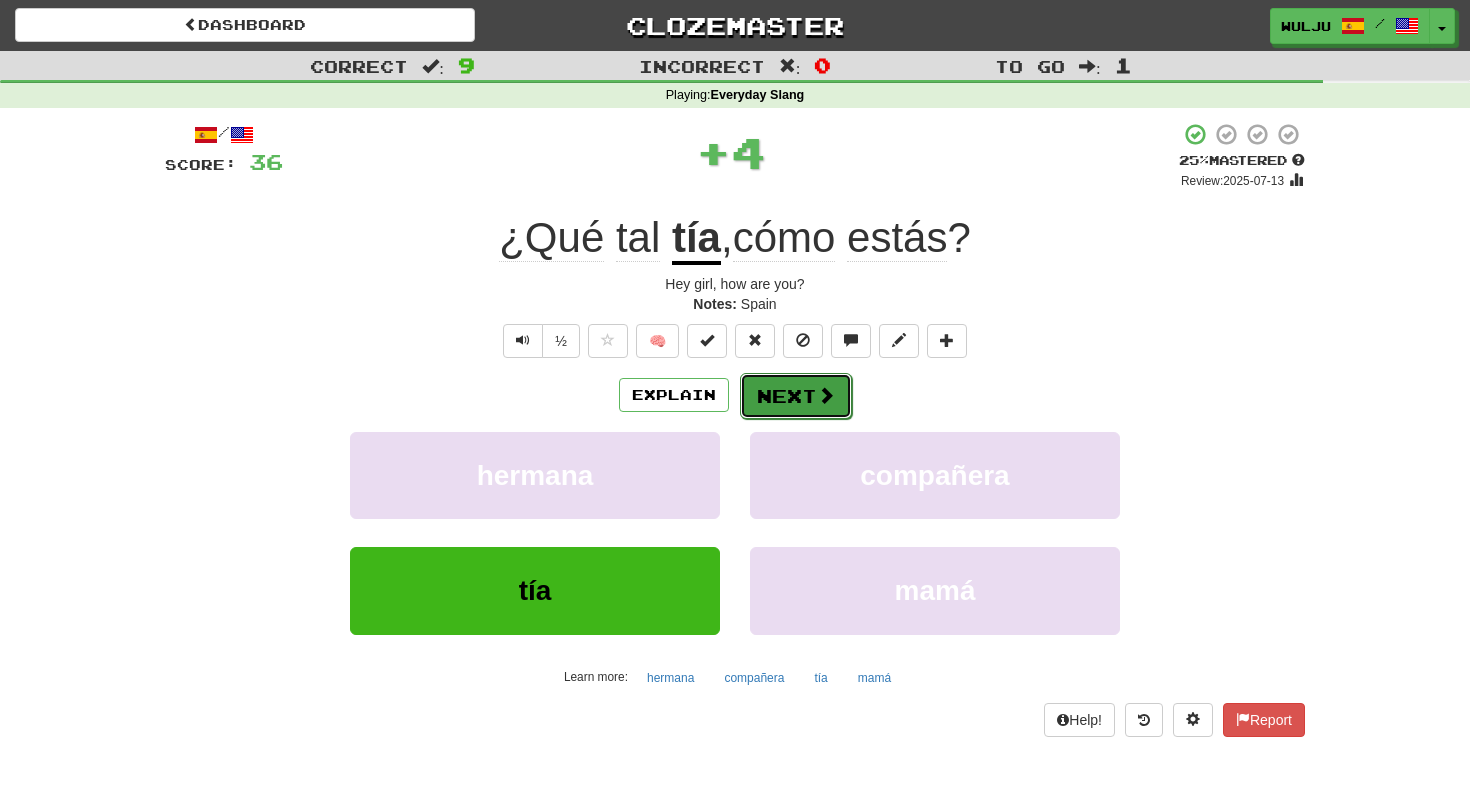click on "Next" at bounding box center (796, 396) 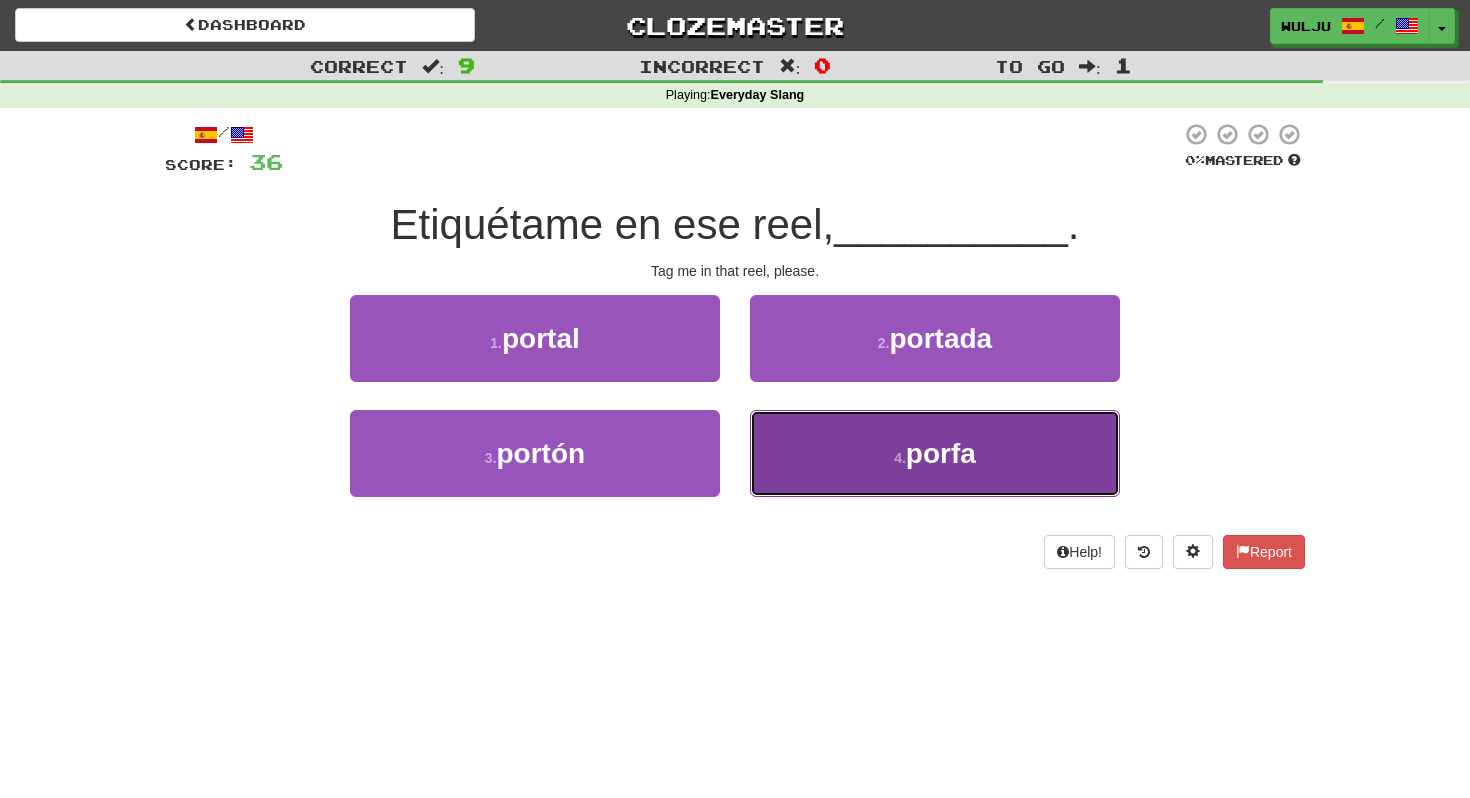 click on "4 .  porfa" at bounding box center (935, 453) 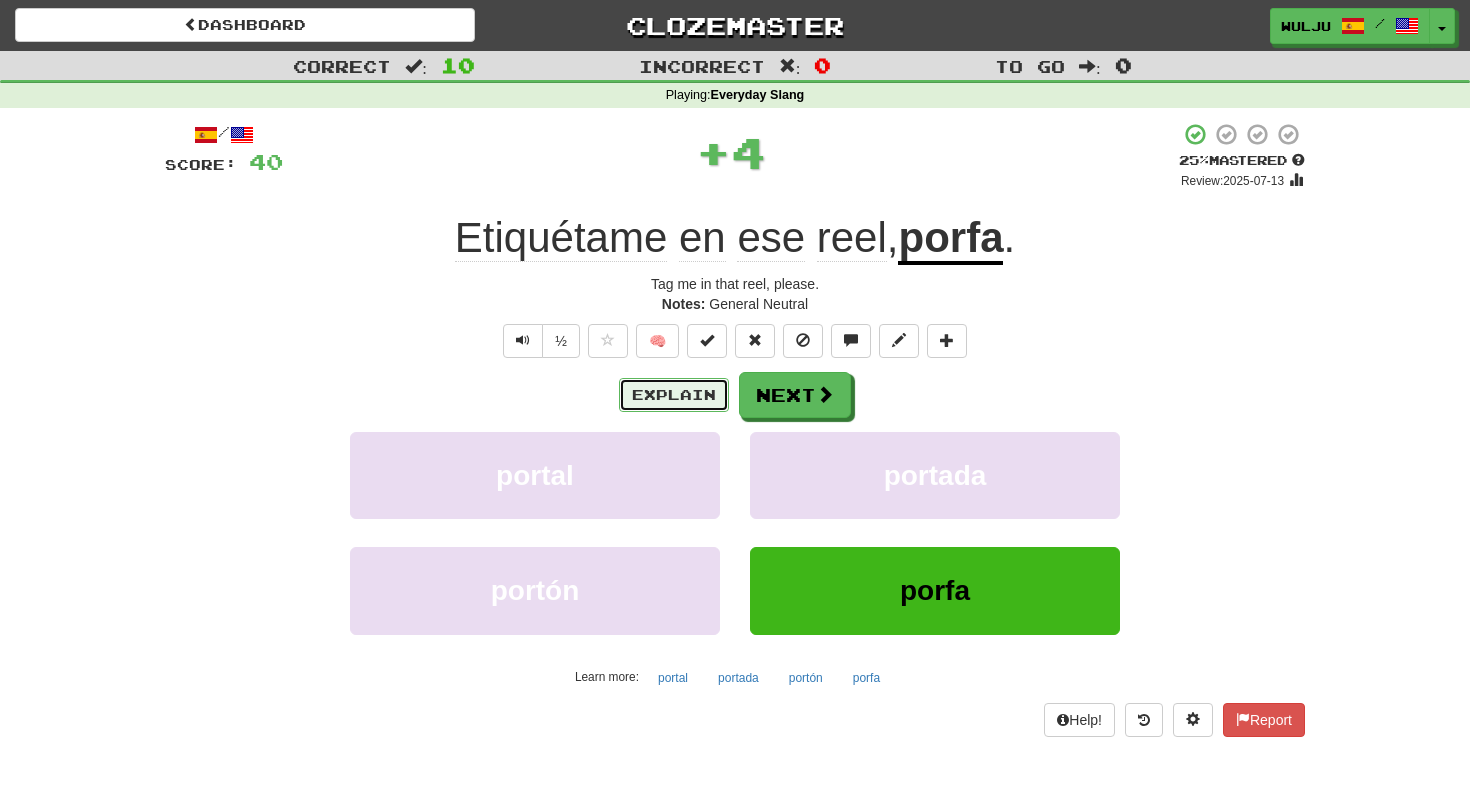 click on "Explain" at bounding box center [674, 395] 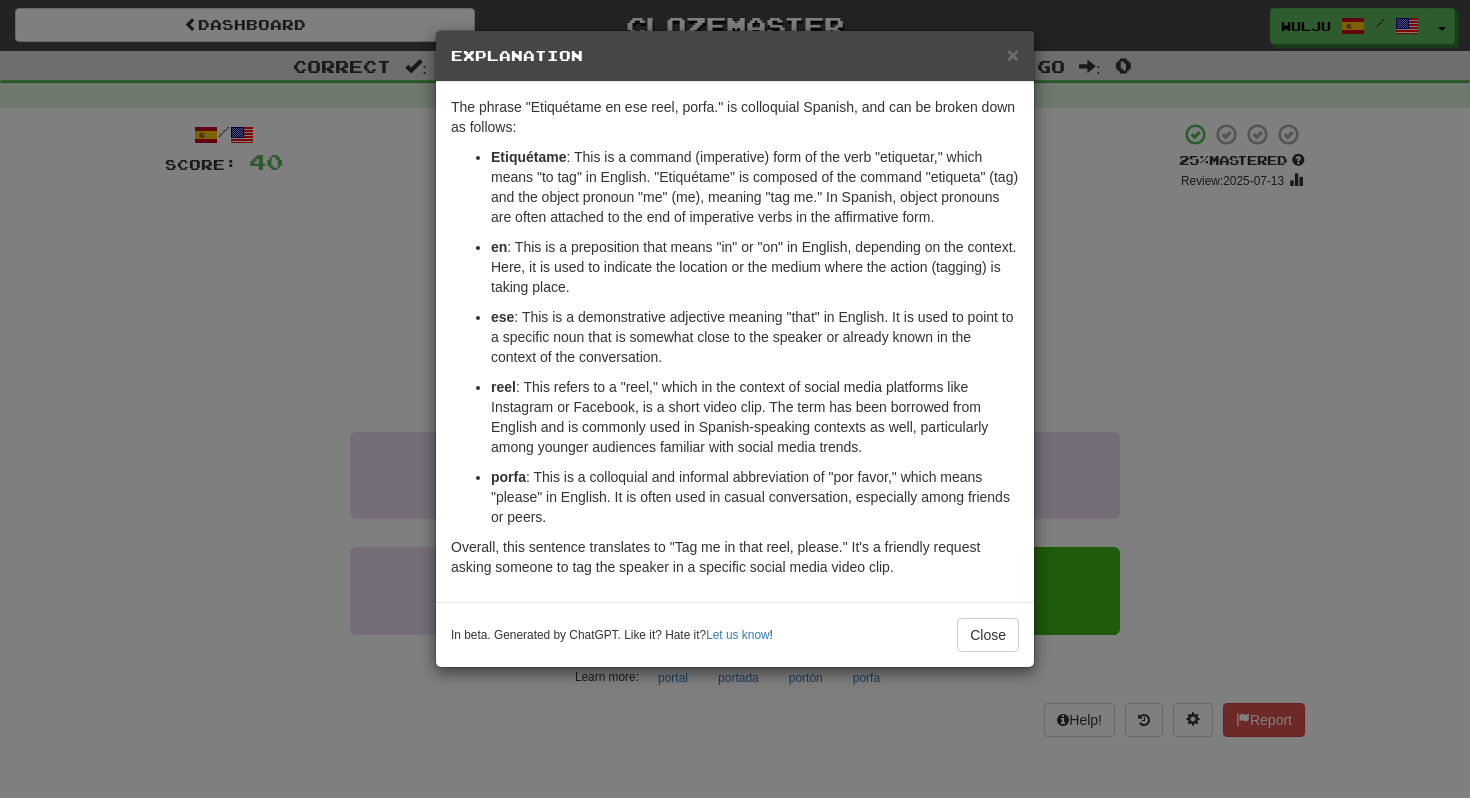 click on "× Explanation The phrase "Etiquétame en ese reel, porfa." is colloquial Spanish, and can be broken down as follows:
Etiquétame : This is a command (imperative) form of the verb "etiquetar," which means "to tag" in English. "Etiquétame" is composed of the command "etiqueta" (tag) and the object pronoun "me" (me), meaning "tag me." In Spanish, object pronouns are often attached to the end of imperative verbs in the affirmative form.
en : This is a preposition that means "in" or "on" in English, depending on the context. Here, it is used to indicate the location or the medium where the action (tagging) is taking place.
ese : This is a demonstrative adjective meaning "that" in English. It is used to point to a specific noun that is somewhat close to the speaker or already known in the context of the conversation.
reel
porfa
In beta. Generated by ChatGPT. Like it? Hate it?  Let us know ! Close" at bounding box center [735, 399] 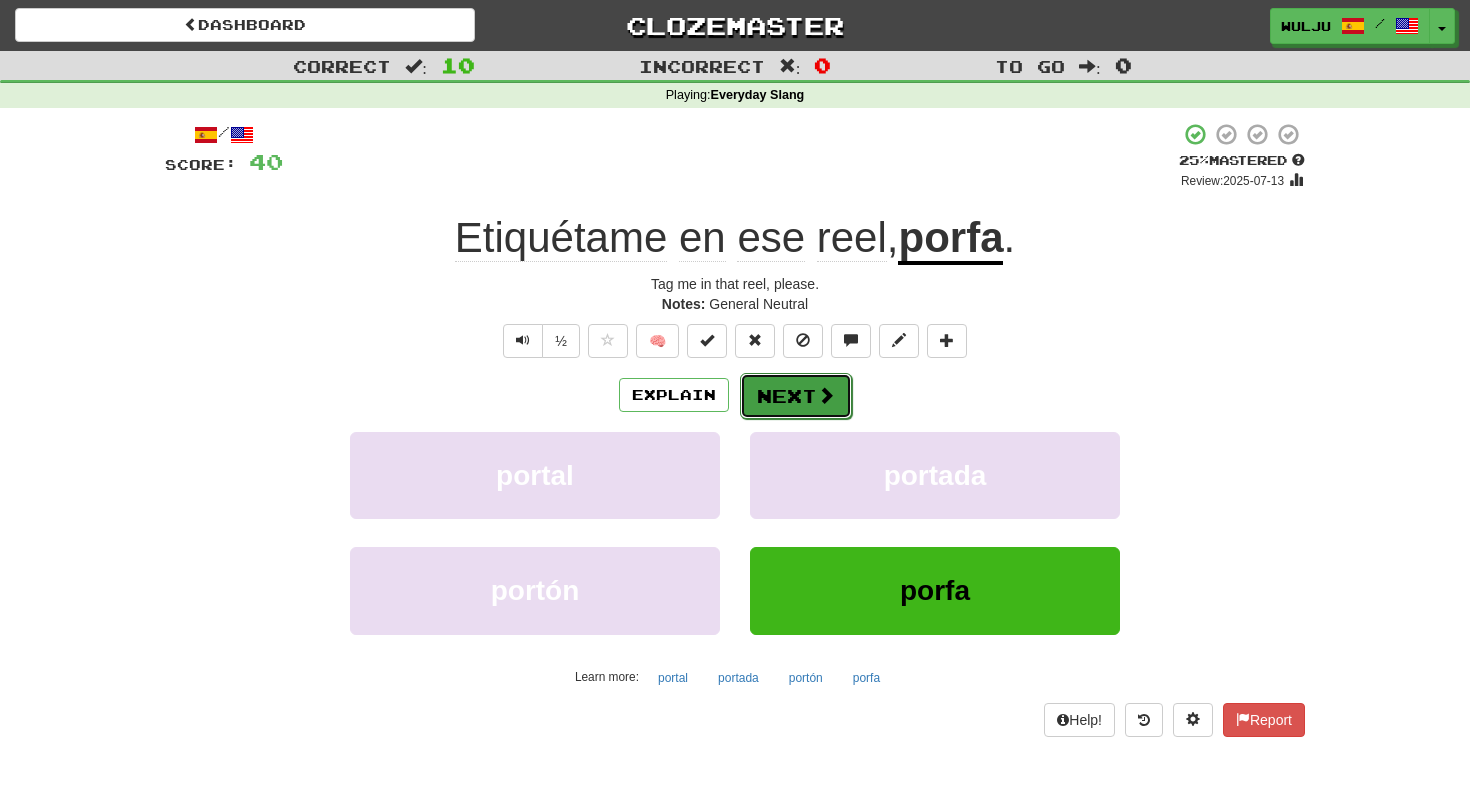 click at bounding box center (826, 395) 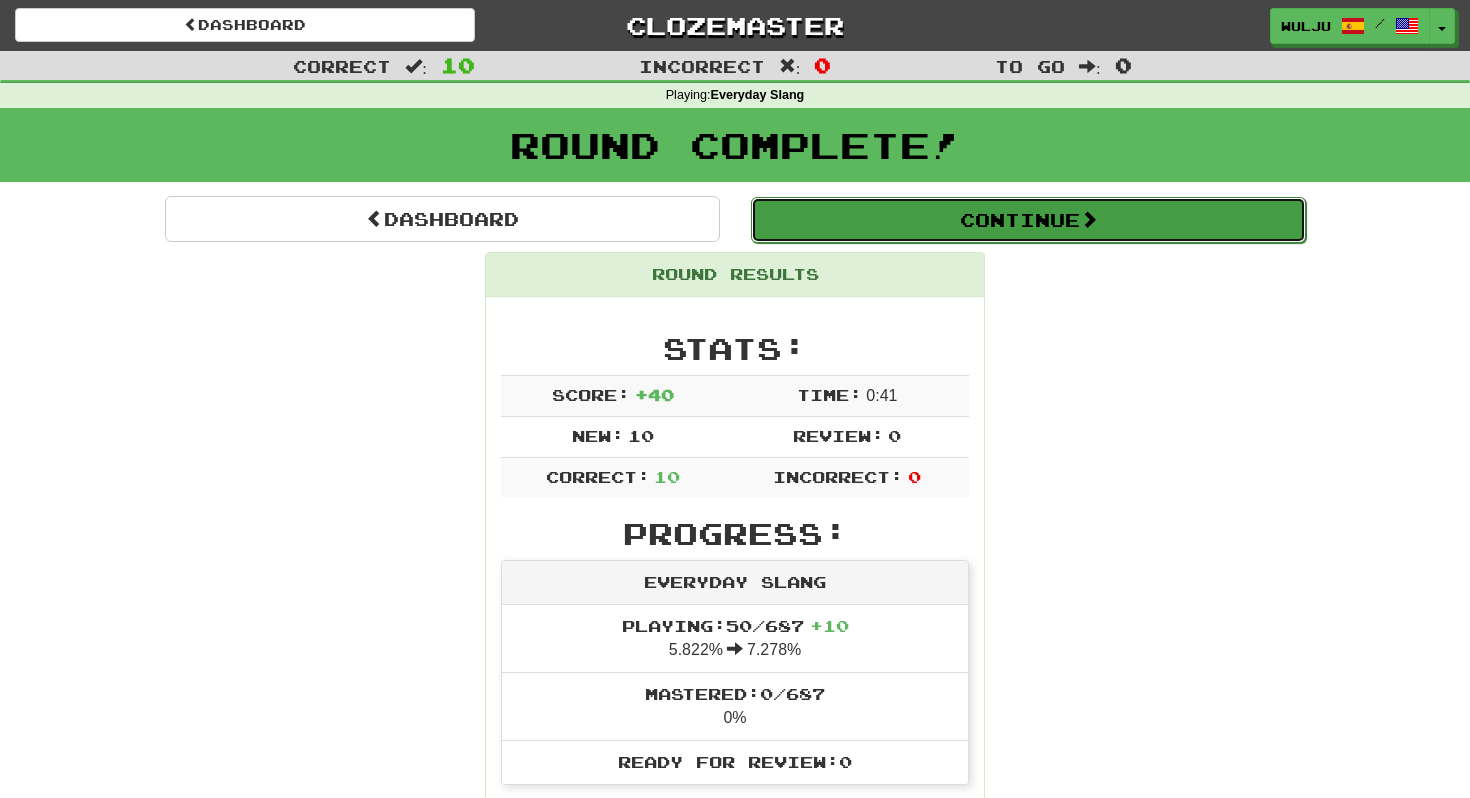 click on "Continue" at bounding box center (1028, 220) 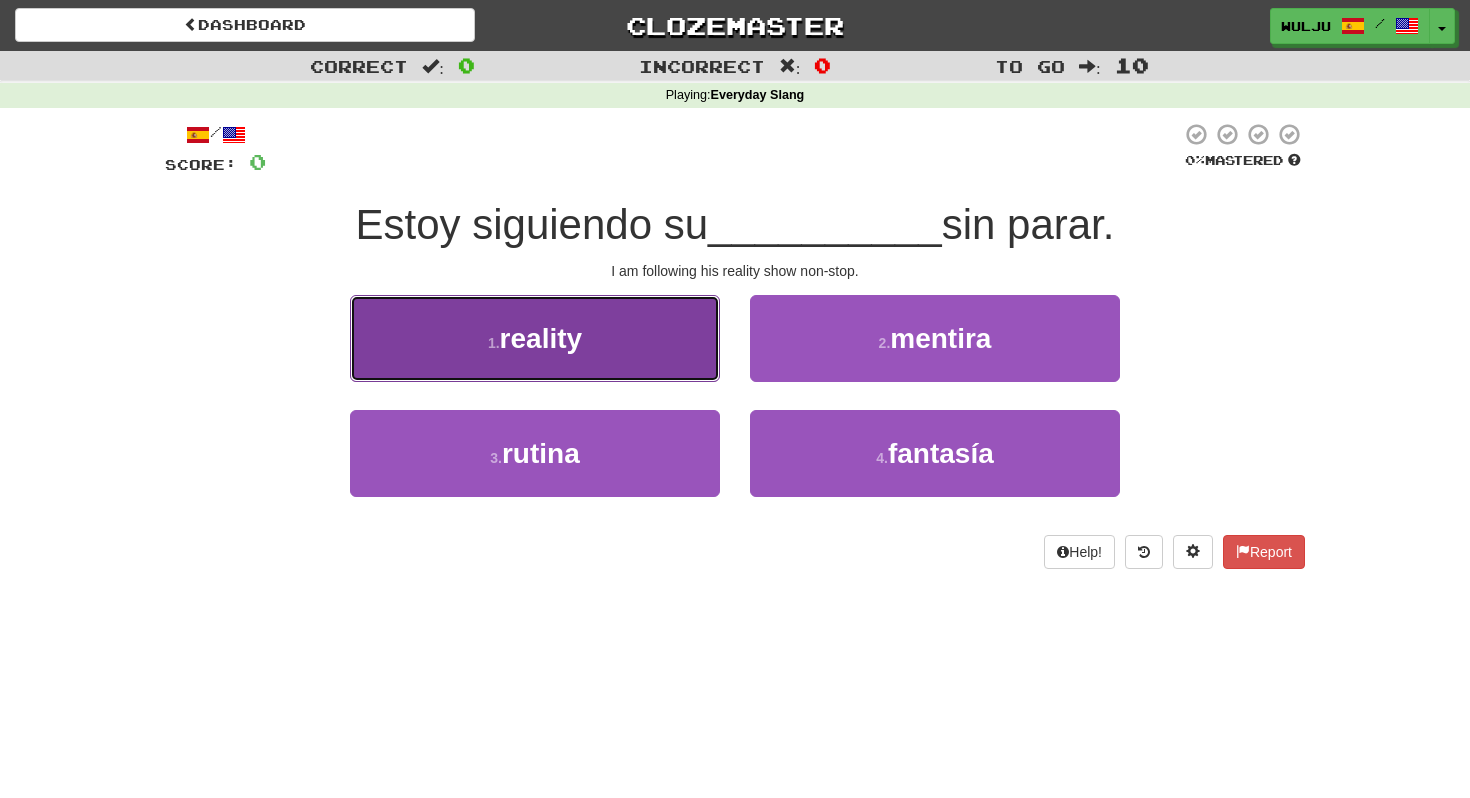click on "1 .  reality" at bounding box center [535, 338] 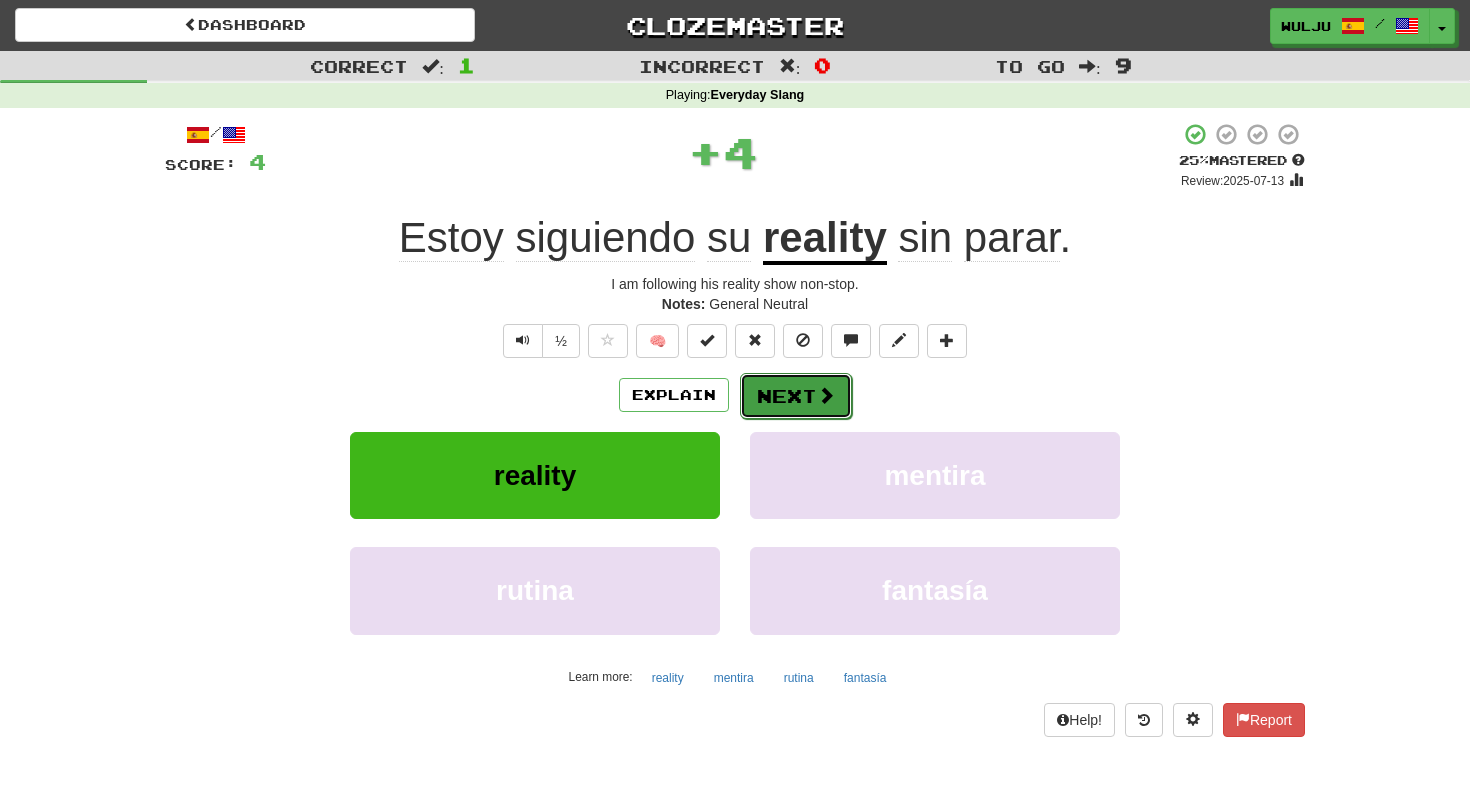 click on "Next" at bounding box center (796, 396) 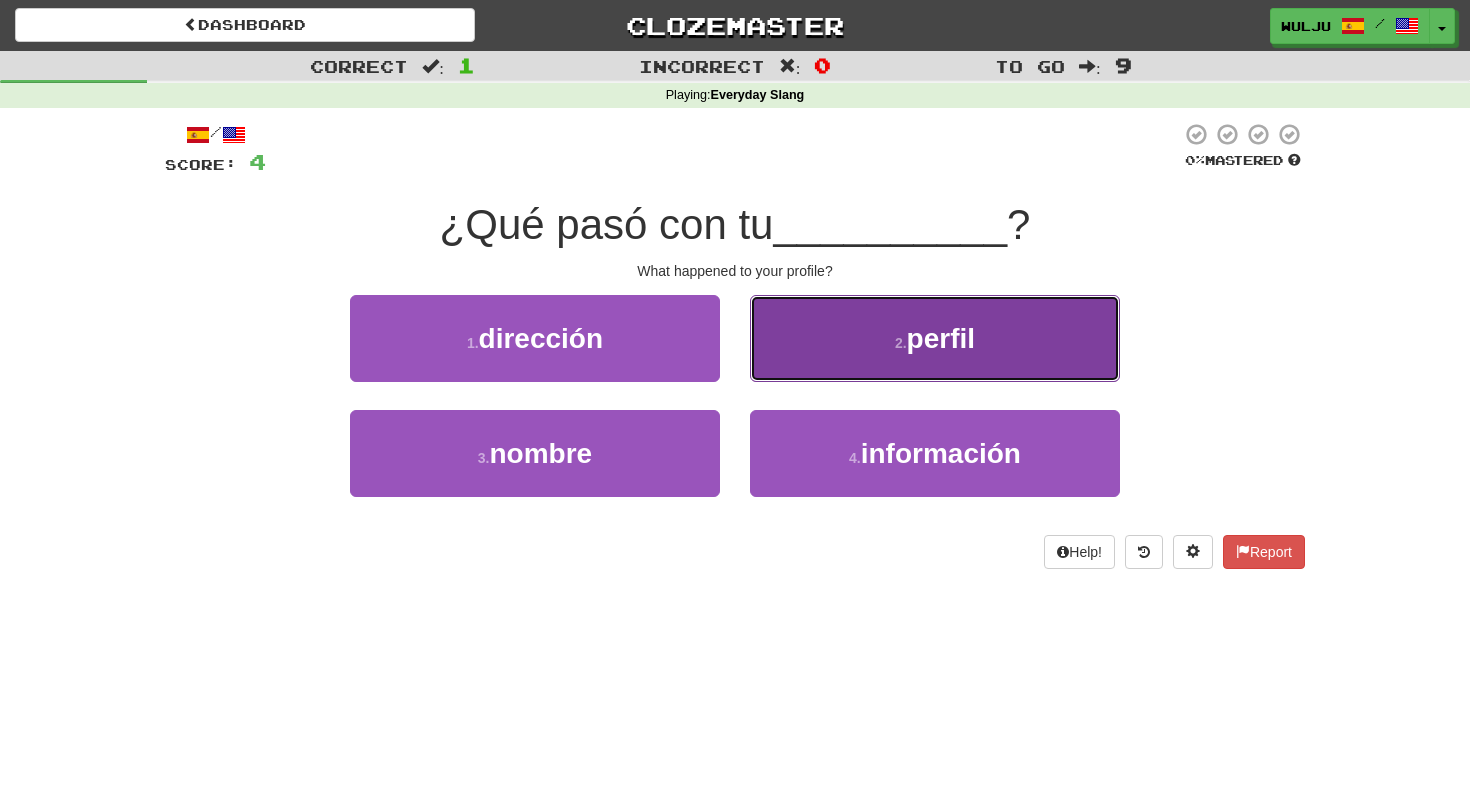 click on "2 .  perfil" at bounding box center (935, 338) 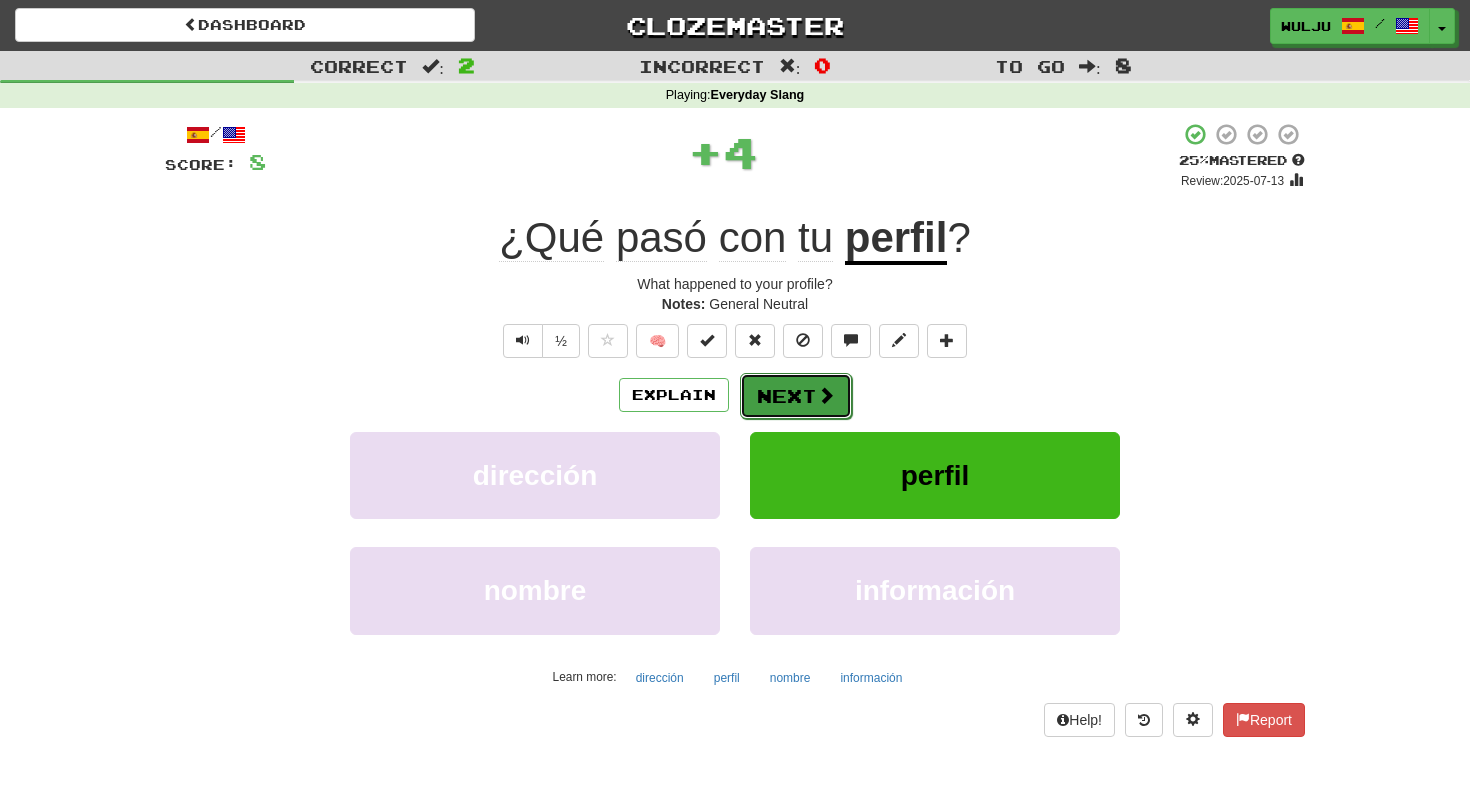 click on "Next" at bounding box center (796, 396) 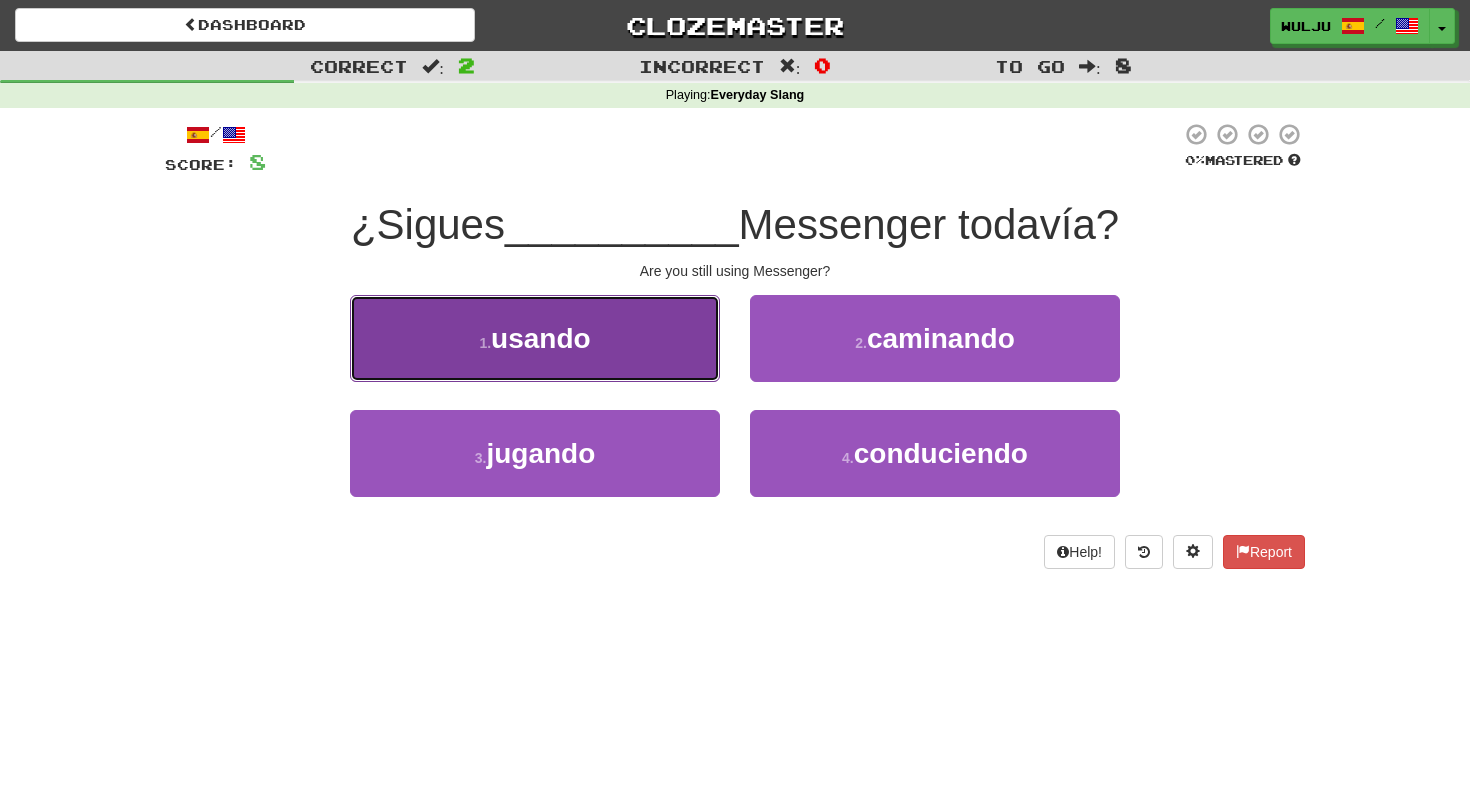 click on "1 .  usando" at bounding box center (535, 338) 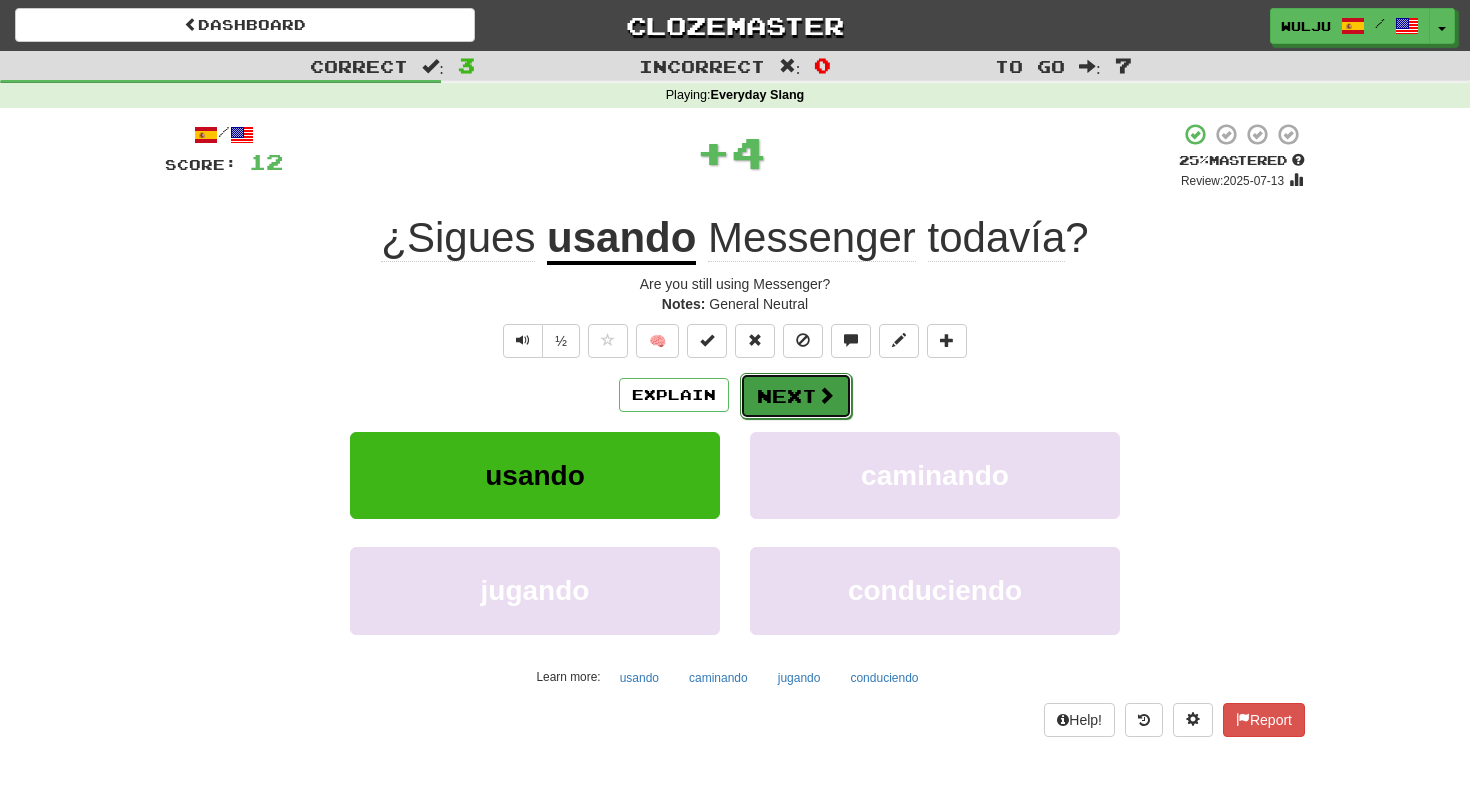 click on "Next" at bounding box center (796, 396) 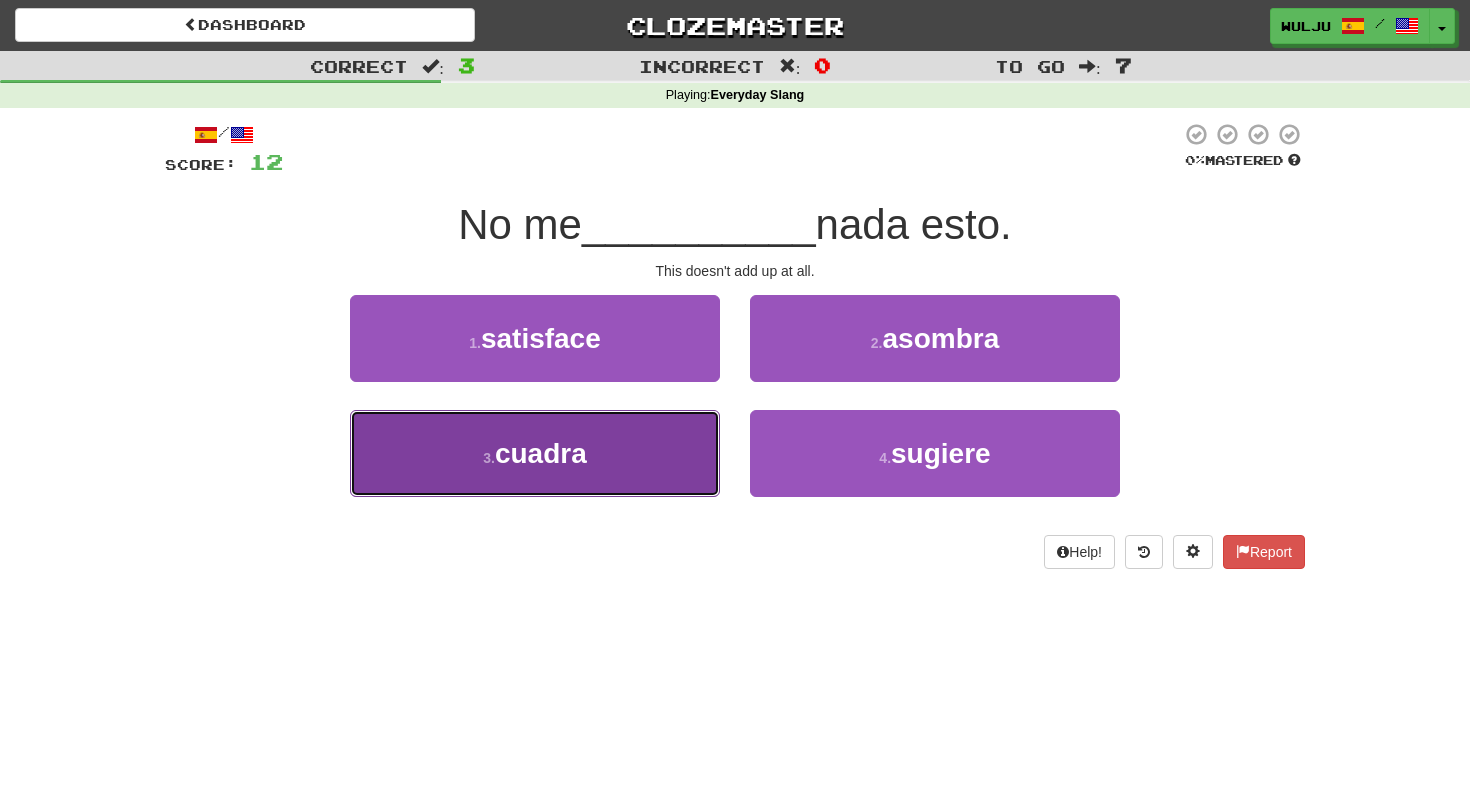 click on "3 .  cuadra" at bounding box center [535, 453] 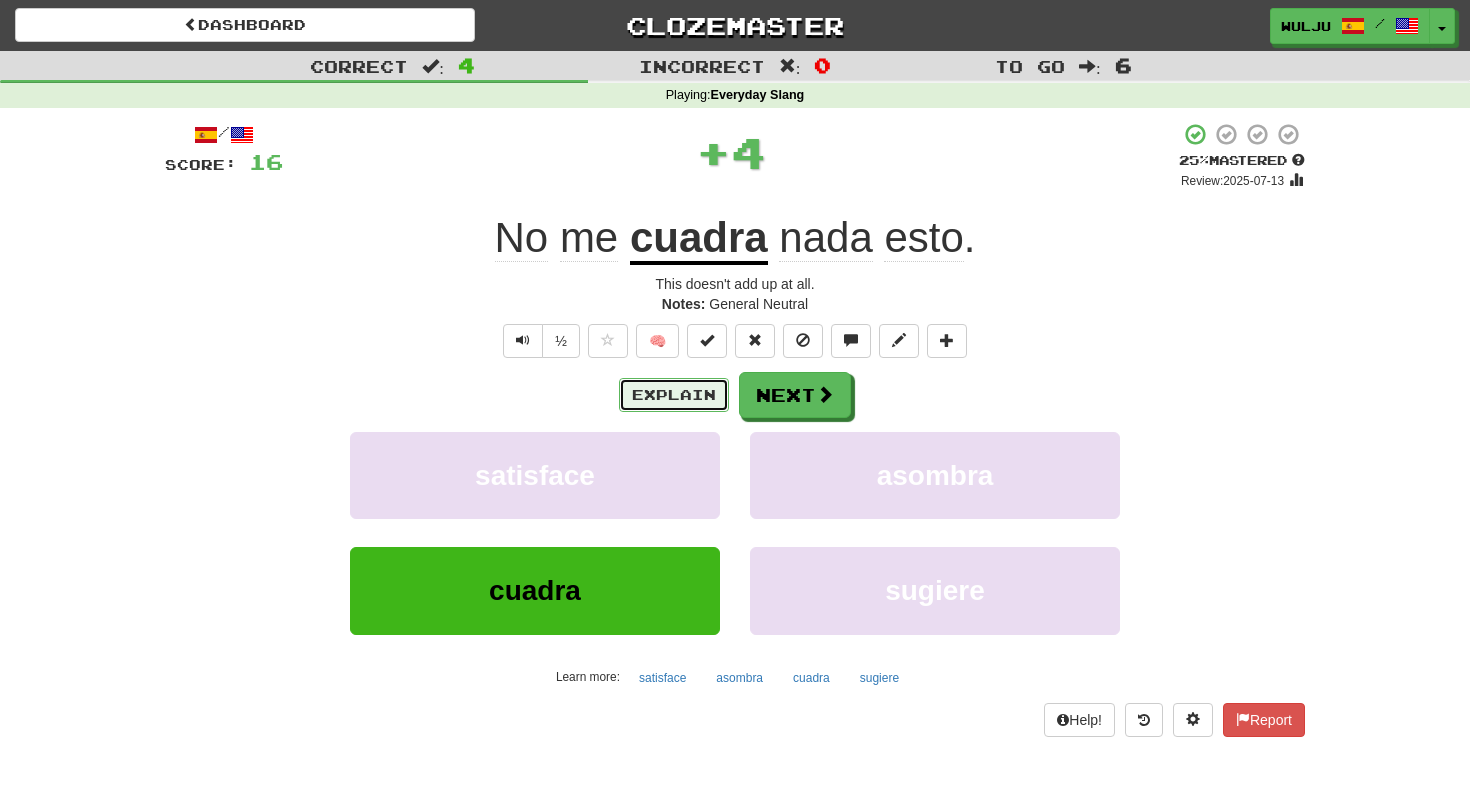click on "Explain" at bounding box center (674, 395) 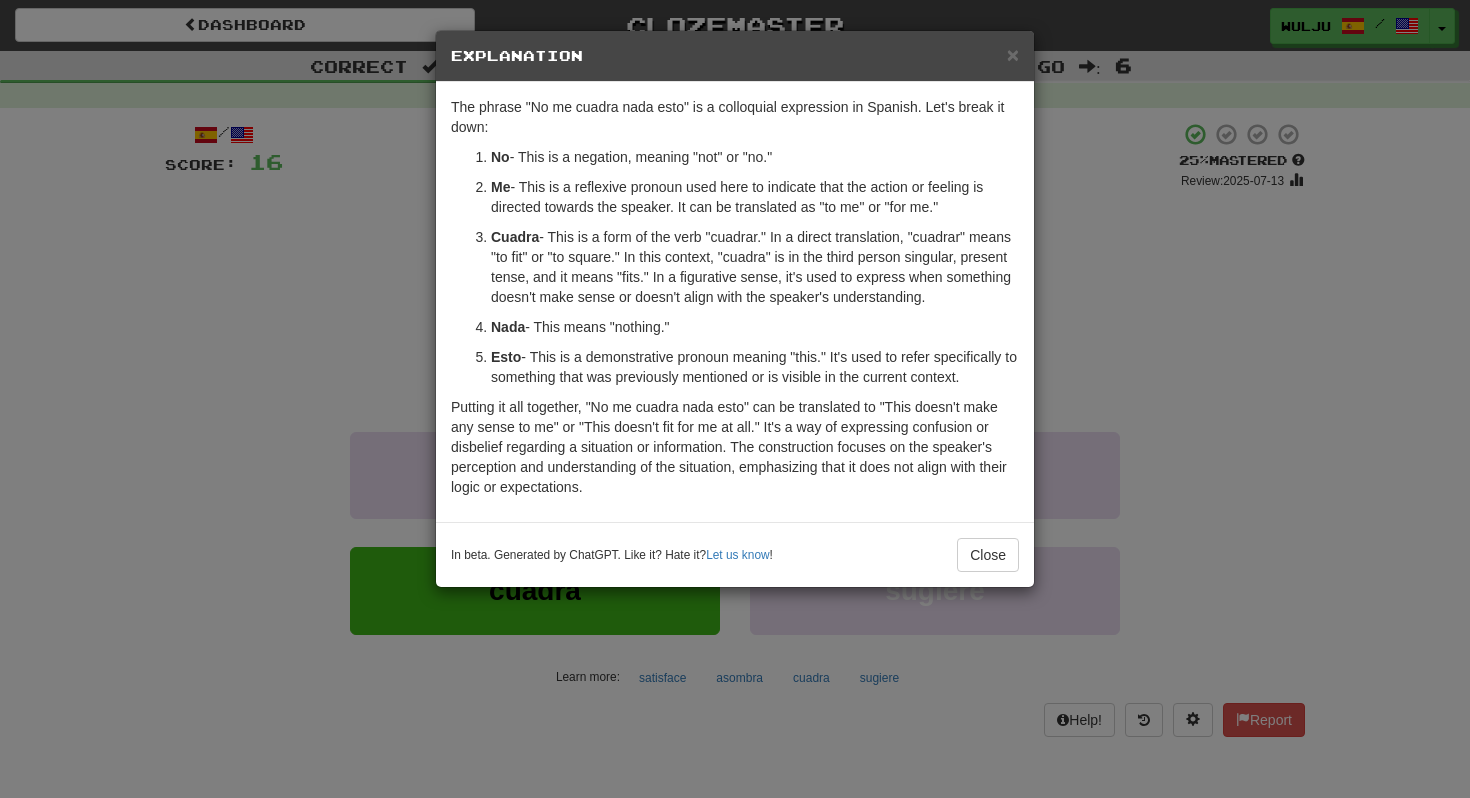 click on "× Explanation The phrase "No me cuadra nada esto" is a colloquial expression in Spanish. Let's break it down:
No  - This is a negation, meaning "not" or "no."
Me  - This is a reflexive pronoun used here to indicate that the action or feeling is directed towards the speaker. It can be translated as "to me" or "for me."
Cuadra  - This is a form of the verb "cuadrar." In a direct translation, "cuadrar" means "to fit" or "to square." In this context, "cuadra" is in the third person singular, present tense, and it means "fits." In a figurative sense, it's used to express when something doesn't make sense or doesn't align with the speaker's understanding.
Nada  - This means "nothing."
Esto  - This is a demonstrative pronoun meaning "this." It's used to refer specifically to something that was previously mentioned or is visible in the current context.
In beta. Generated by ChatGPT. Like it? Hate it?  Let us know ! Close" at bounding box center [735, 399] 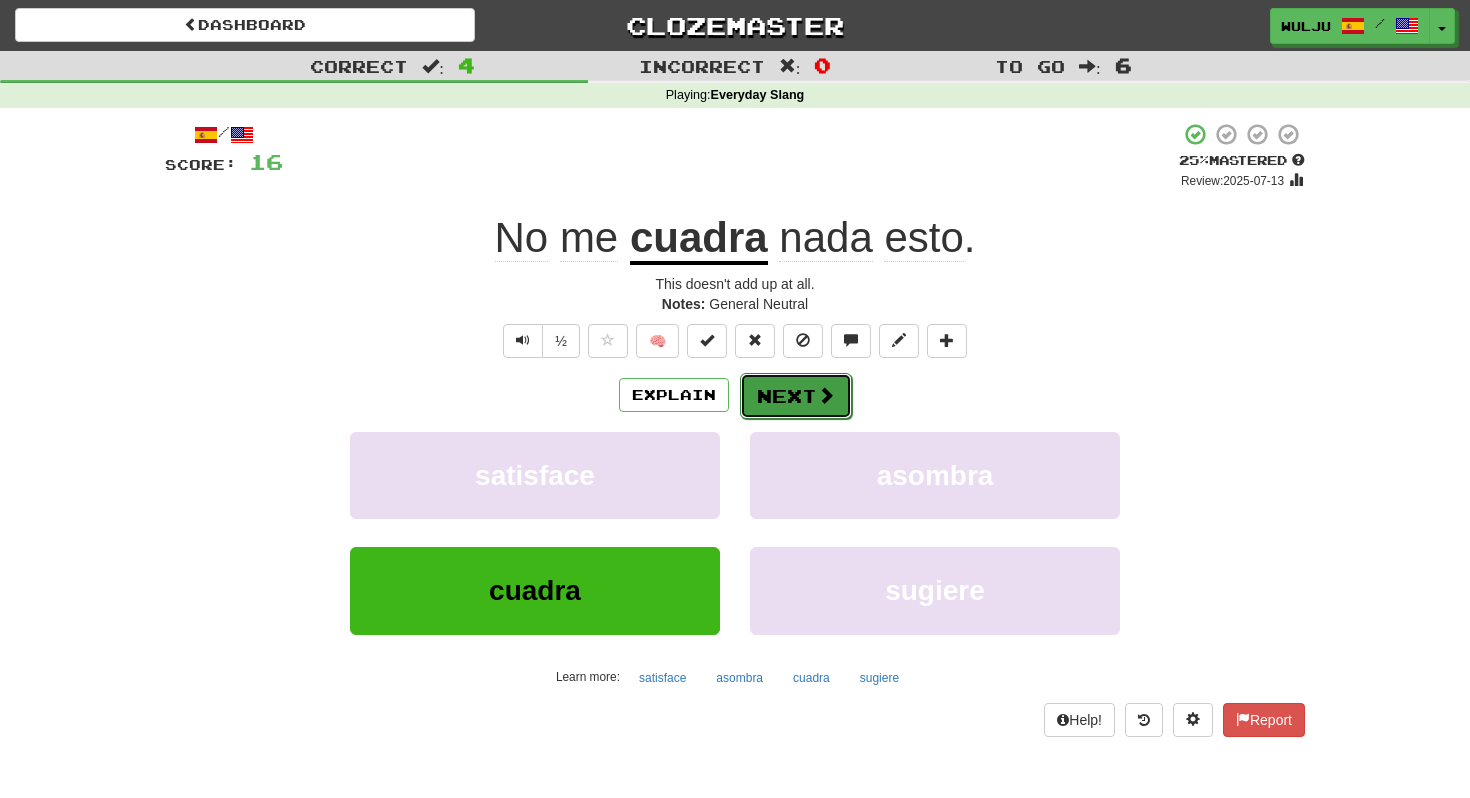 click on "Next" at bounding box center (796, 396) 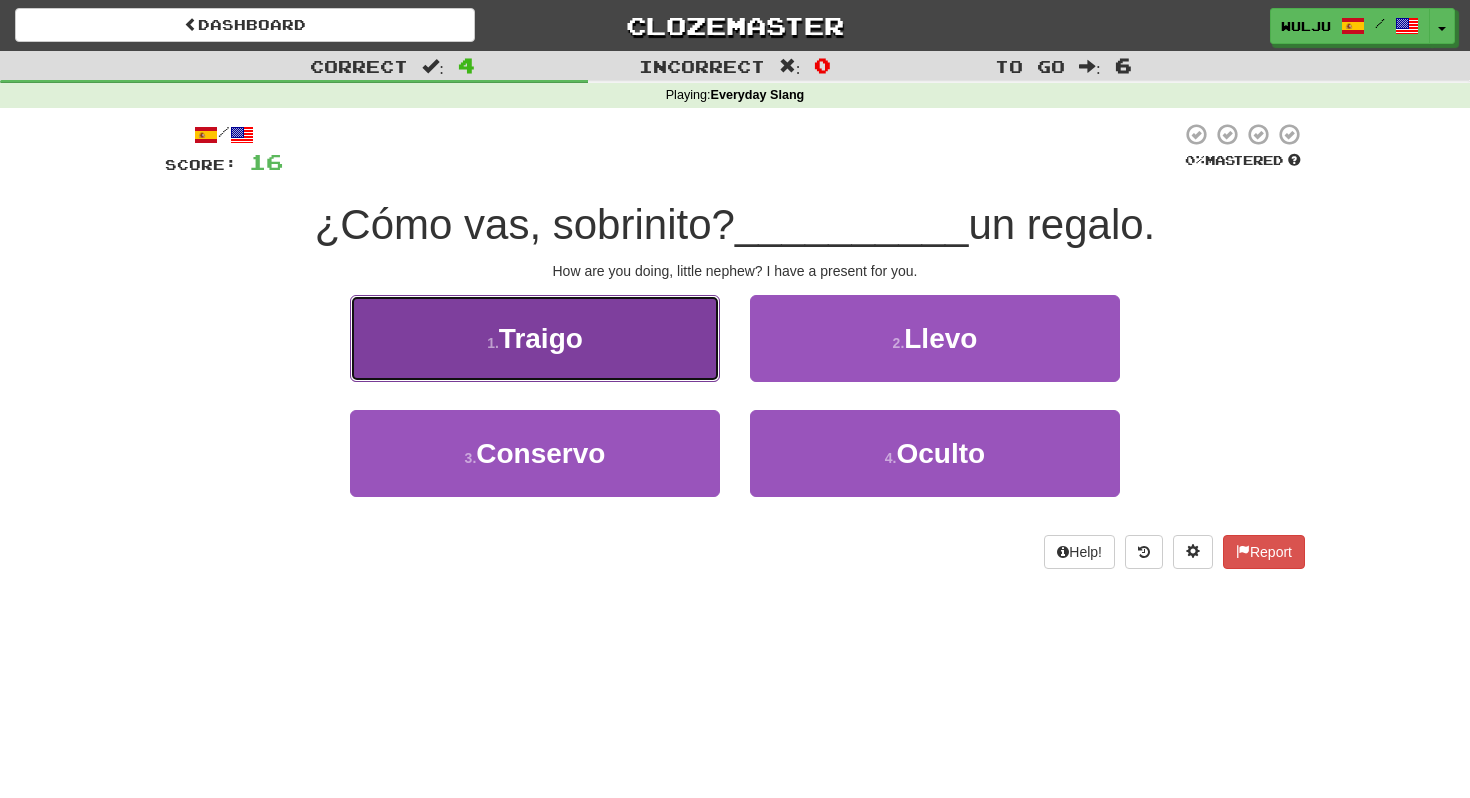 click on "1 .  Traigo" at bounding box center [535, 338] 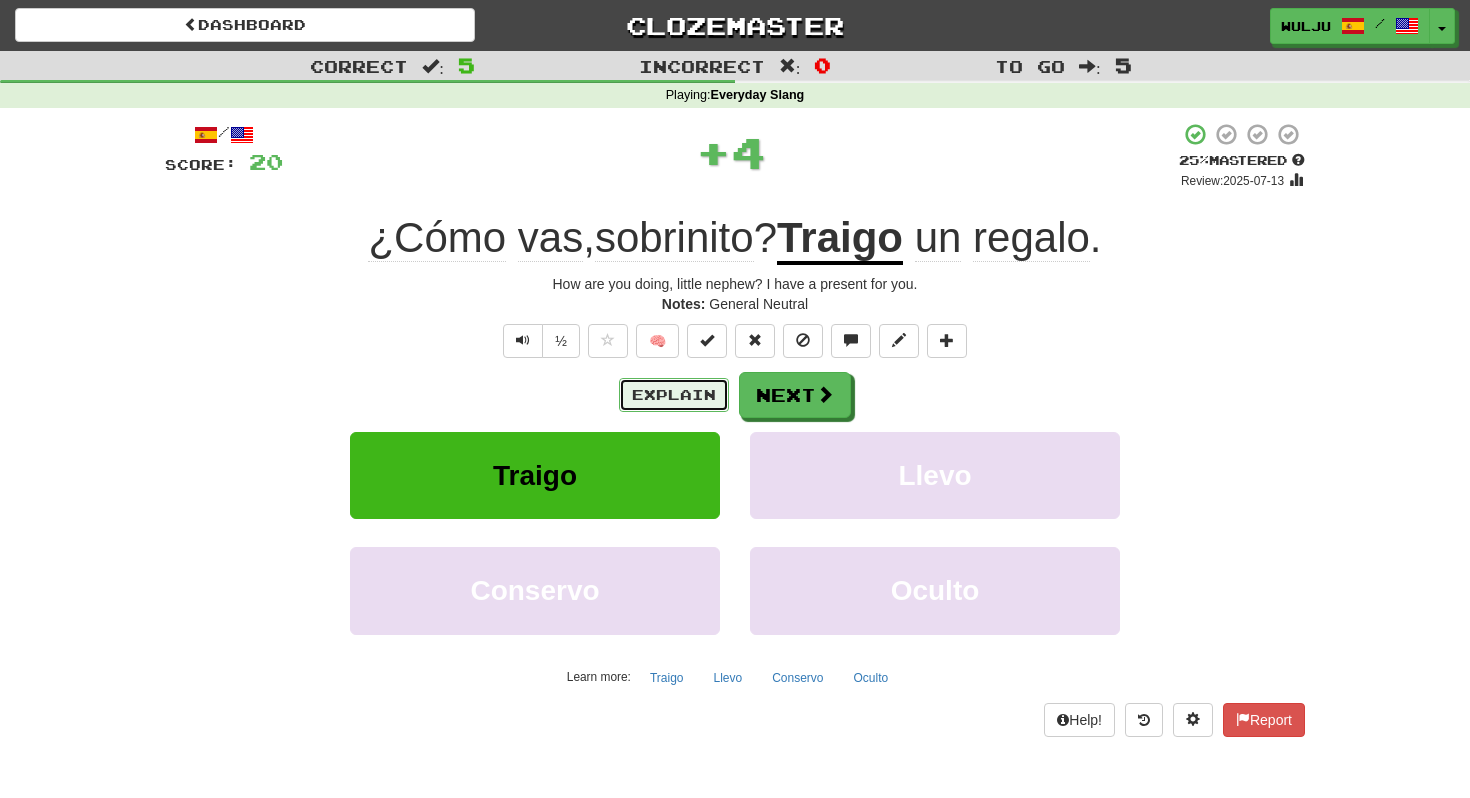 click on "Explain" at bounding box center [674, 395] 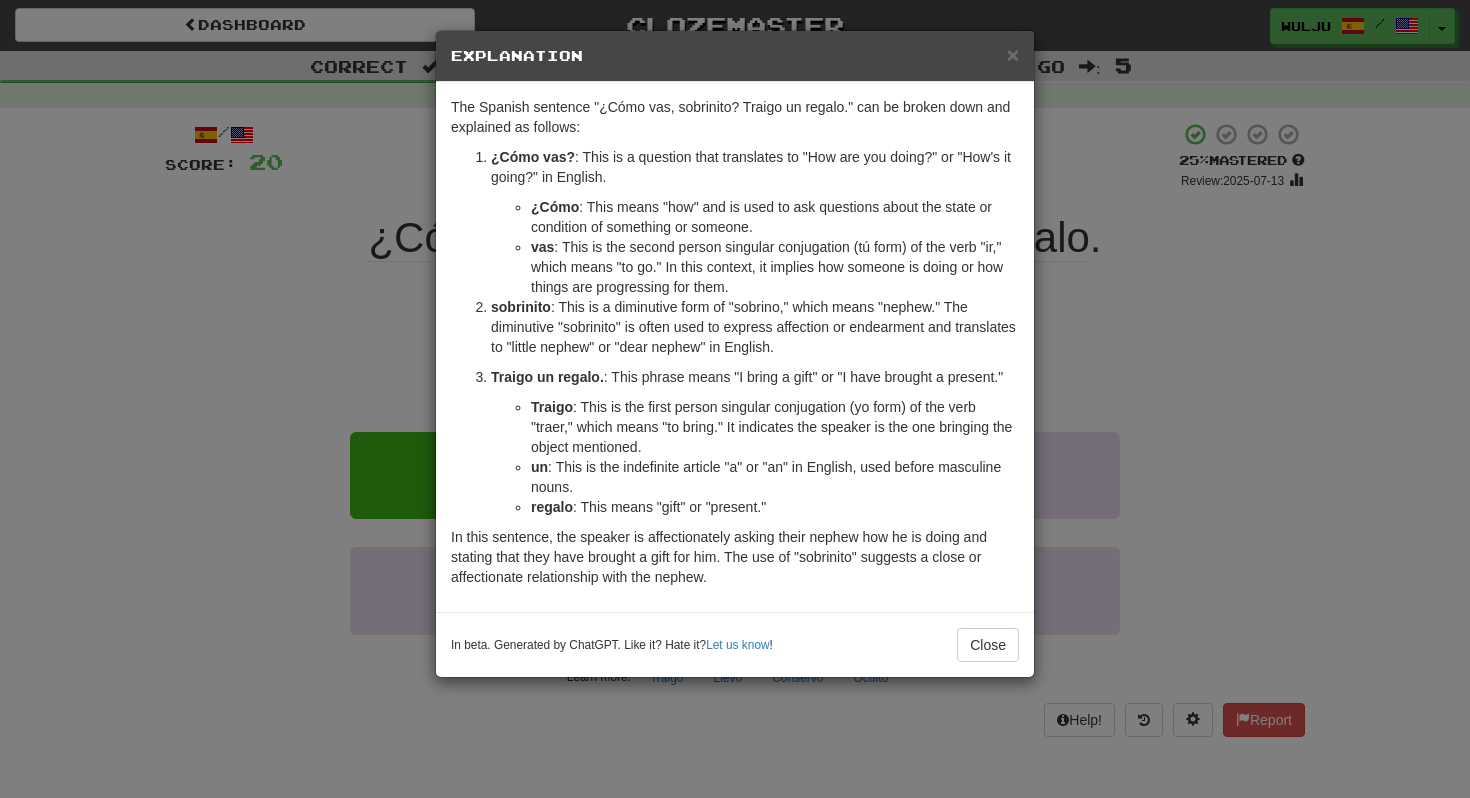 click on "× Explanation The Spanish sentence "¿Cómo vas, sobrinito? Traigo un regalo." can be broken down and explained as follows:
¿Cómo vas? : This is a question that translates to "How are you doing?" or "How's it going?" in English.
¿Cómo : This means "how" and is used to ask questions about the state or condition of something or someone.
vas : This is the second person singular conjugation (tú form) of the verb "ir," which means "to go." In this context, it implies how someone is doing or how things are progressing for them.
sobrinito : This is a diminutive form of "sobrino," which means "nephew." The diminutive "sobrinito" is often used to express affection or endearment and translates to "little nephew" or "dear nephew" in English.
Traigo un regalo. : This phrase means "I bring a gift" or "I have brought a present."
Traigo
un : This is the indefinite article "a" or "an" in English, used before masculine nouns.
regalo : This means "gift" or "present."
Let us know" at bounding box center (735, 399) 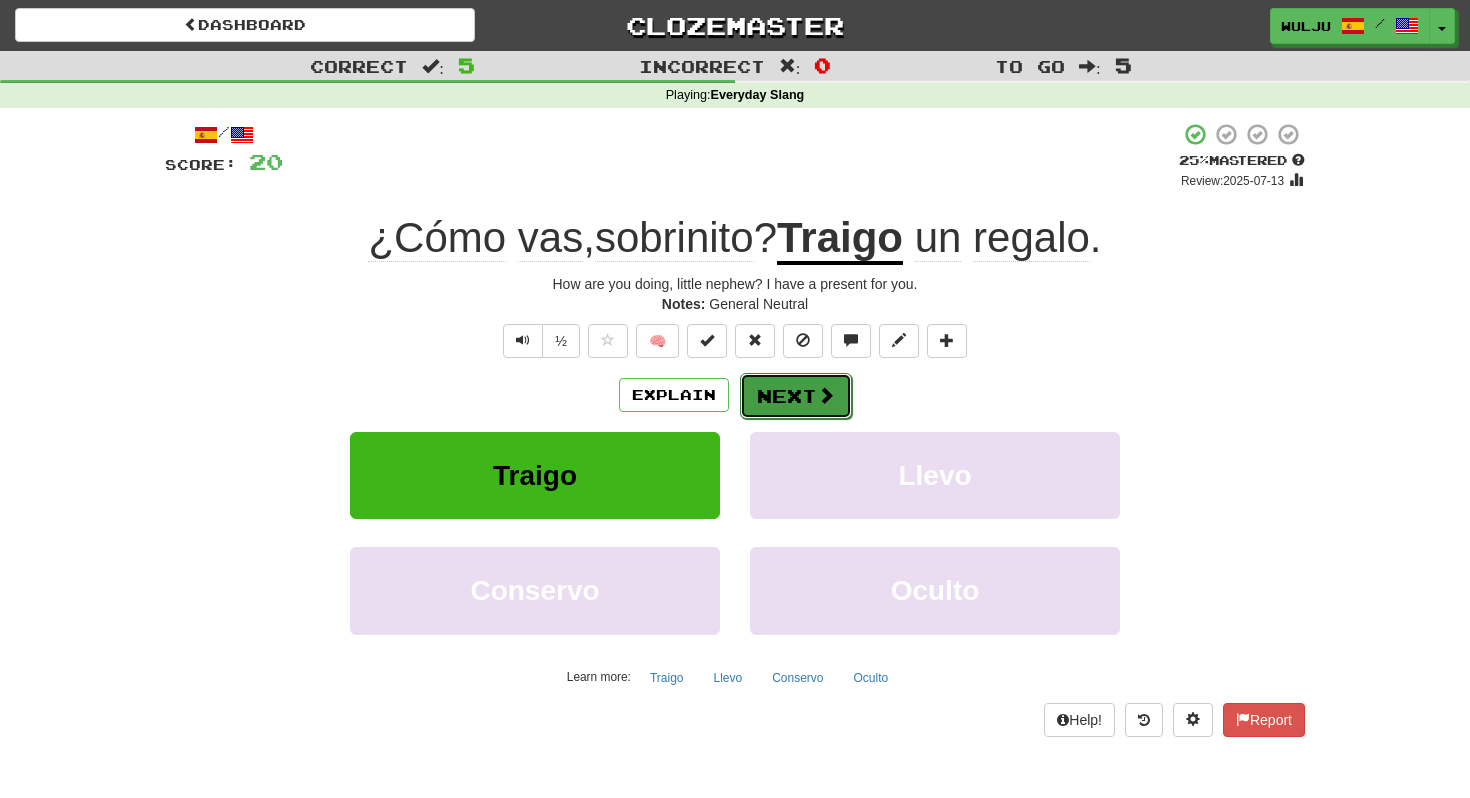 click on "Next" at bounding box center (796, 396) 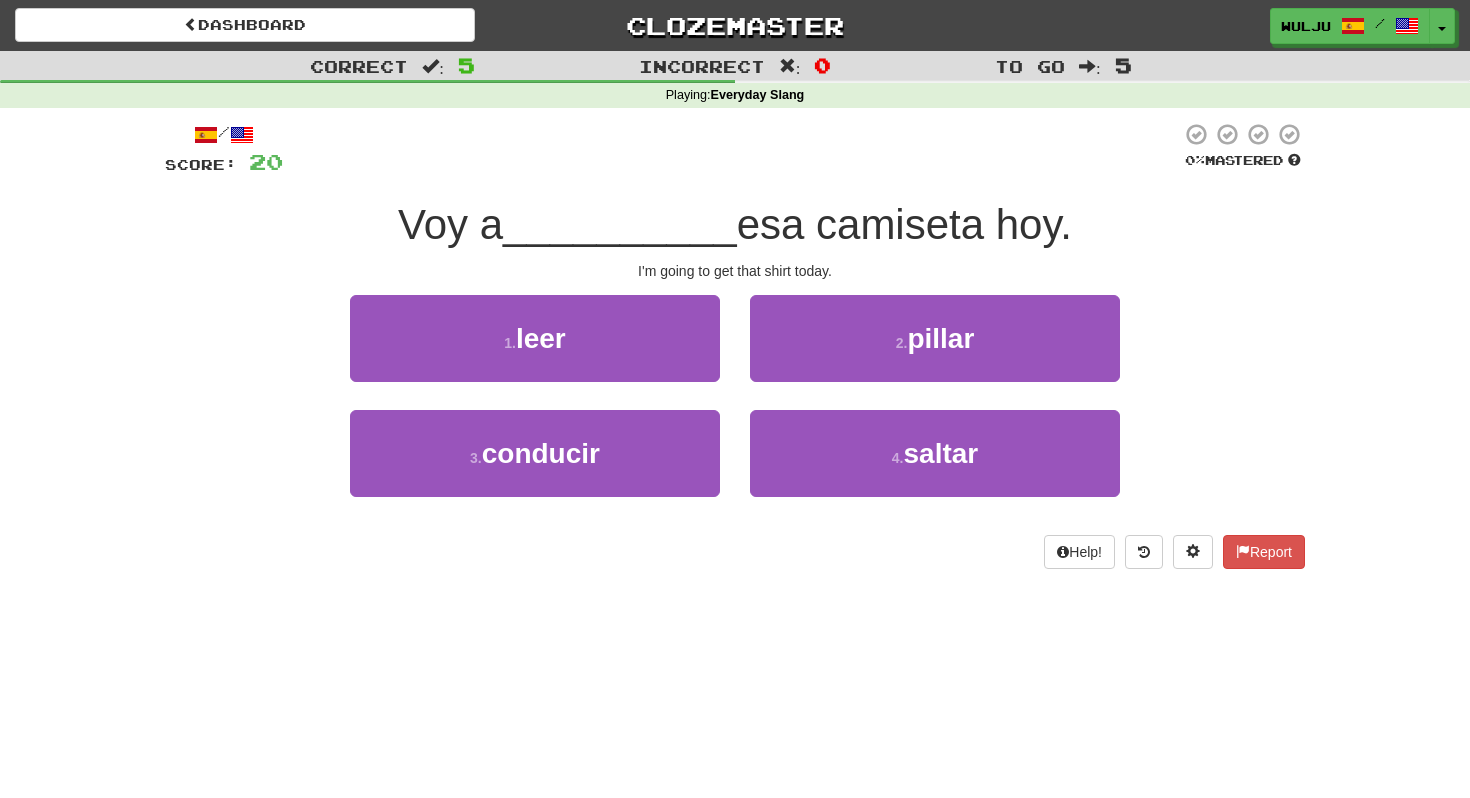 click on "3 .  conducir" at bounding box center [535, 467] 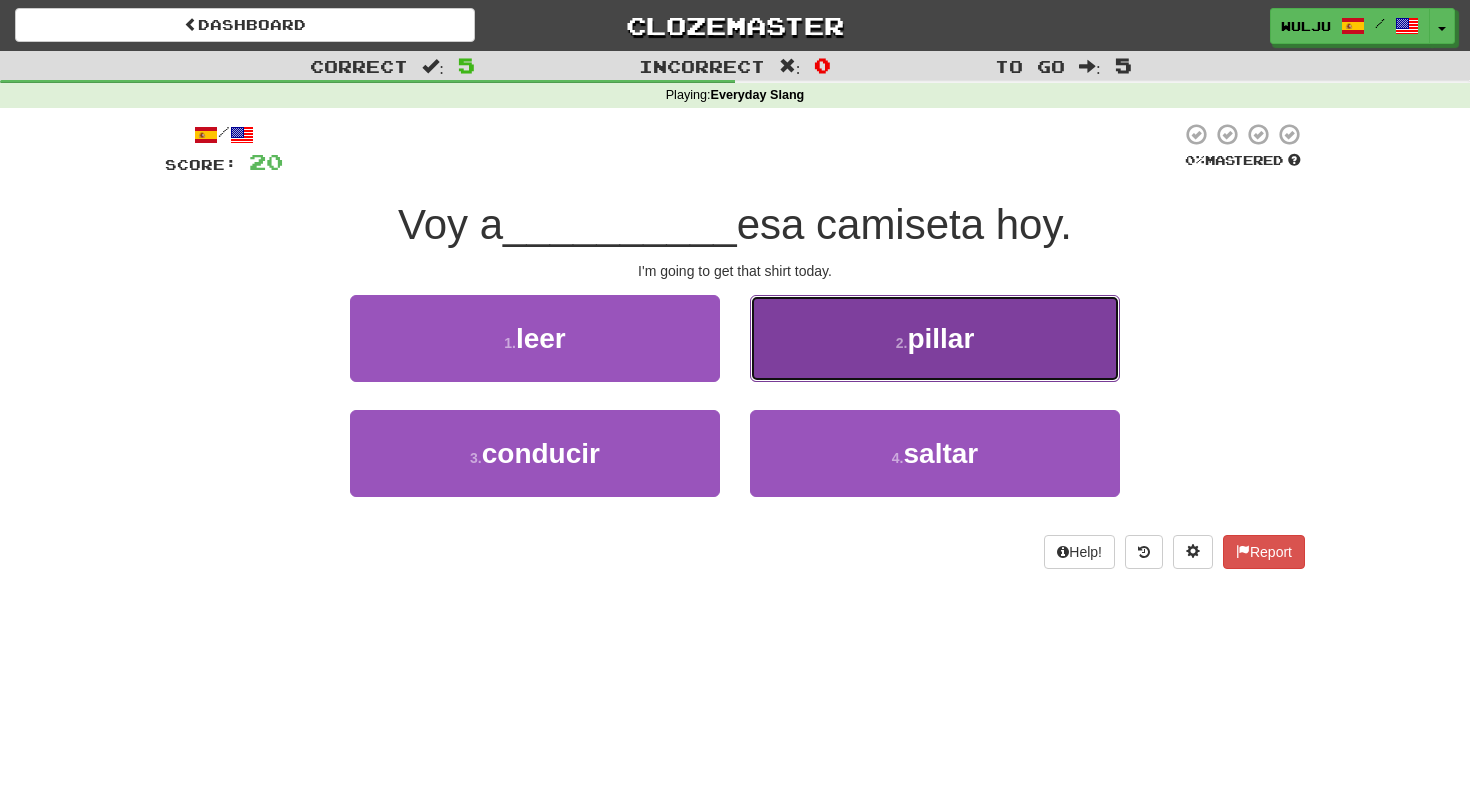 click on "2 .  pillar" at bounding box center [935, 338] 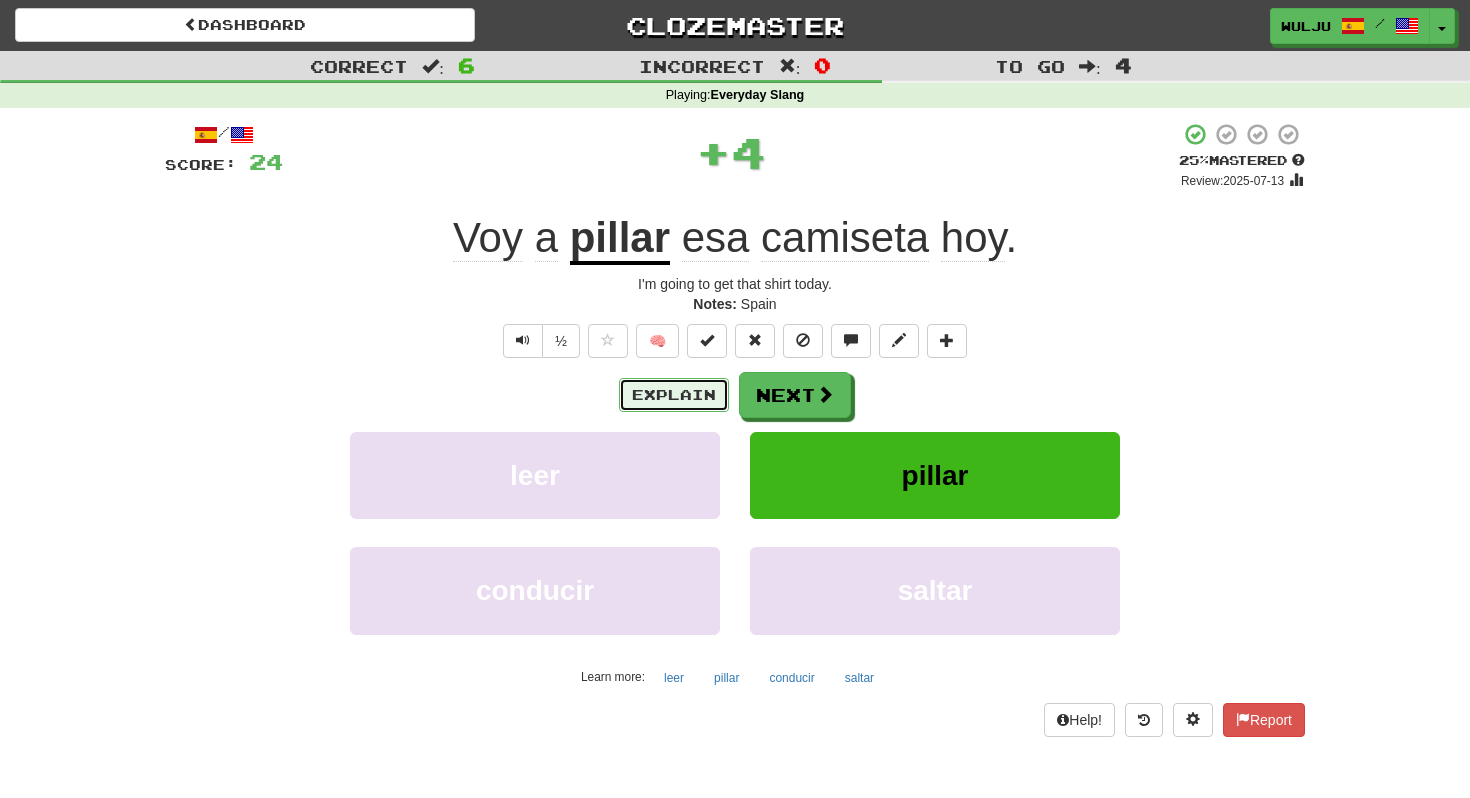 click on "Explain" at bounding box center (674, 395) 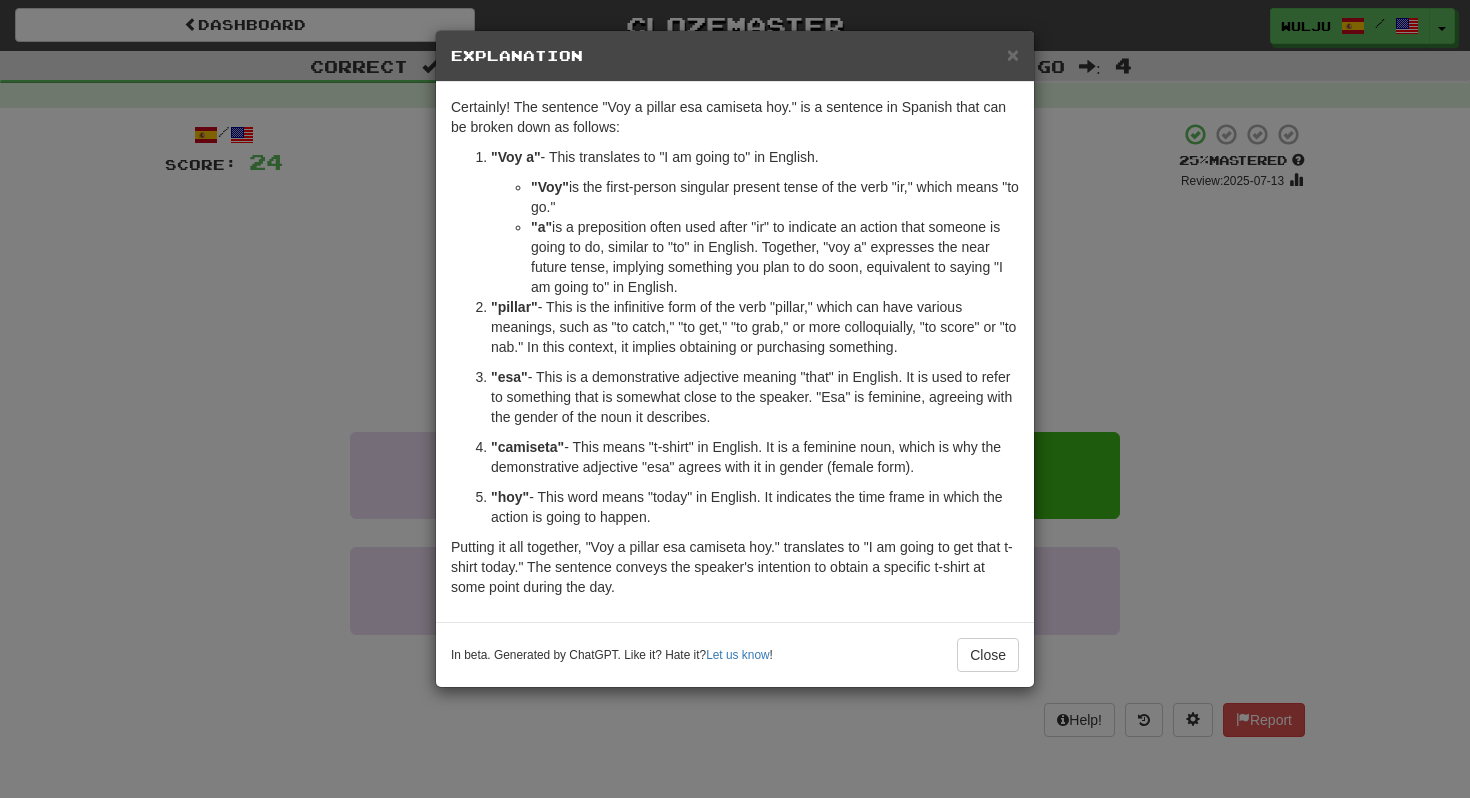 click on "× Explanation Certainly! The sentence "Voy a pillar esa camiseta hoy." is a sentence in Spanish that can be broken down as follows:
"Voy a"  - This translates to "I am going to" in English.
"Voy"  is the first-person singular present tense of the verb "ir," which means "to go."
"a"  is a preposition often used after "ir" to indicate an action that someone is going to do, similar to "to" in English.
Together, "voy a" expresses the near future tense, implying something you plan to do soon, equivalent to saying "I am going to" in English.
"pillar"  - This is the infinitive form of the verb "pillar," which can have various meanings, such as "to catch," "to get," "to grab," or more colloquially, "to score" or "to nab." In this context, it implies obtaining or purchasing something.
"esa"
"camiseta"  - This means "t-shirt" in English. It is a feminine noun, which is why the demonstrative adjective "esa" agrees with it in gender (female form).
"hoy"
Let us know ! Close" at bounding box center [735, 399] 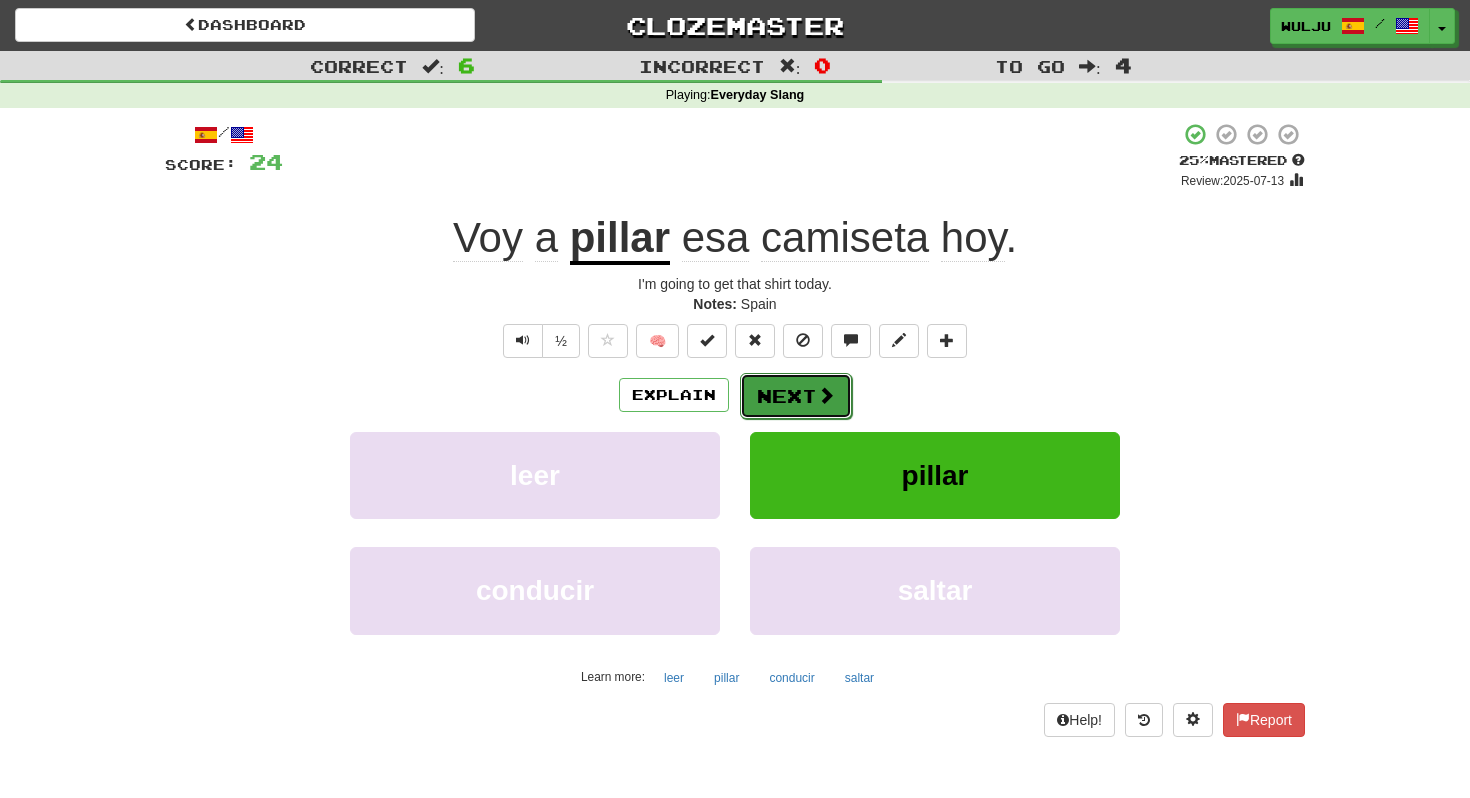 click on "Next" at bounding box center (796, 396) 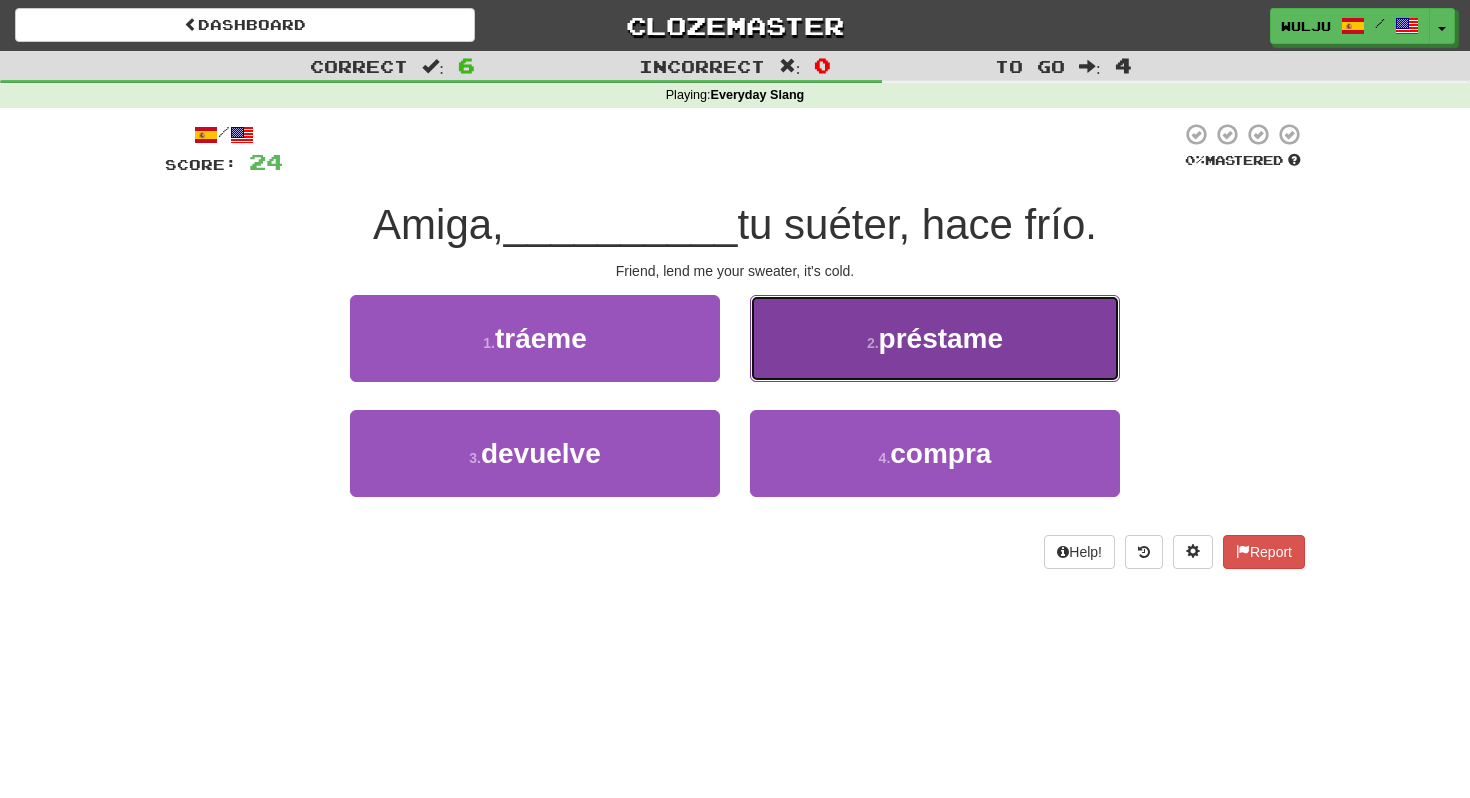 click on "2 .  préstame" at bounding box center (935, 338) 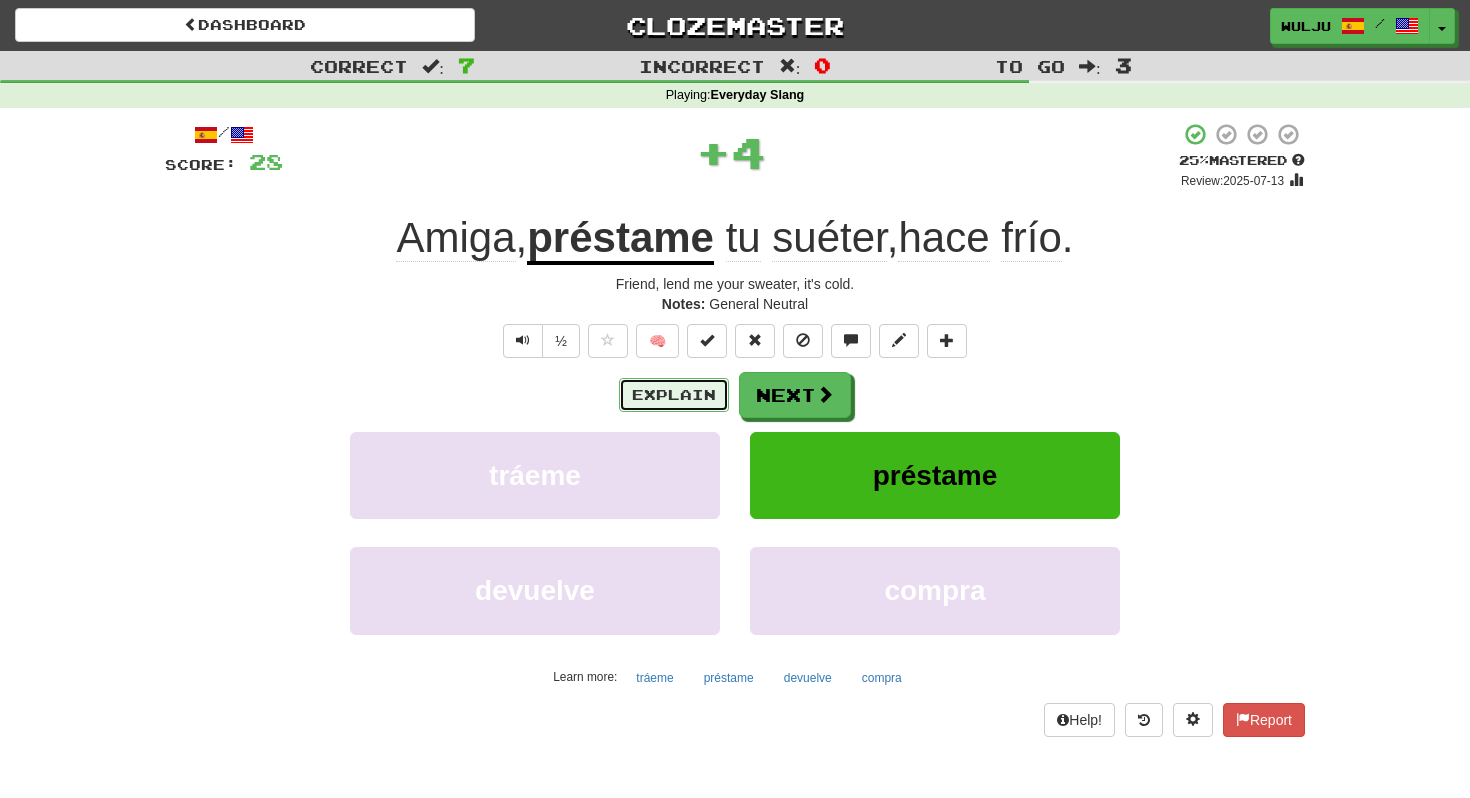 click on "Explain" at bounding box center [674, 395] 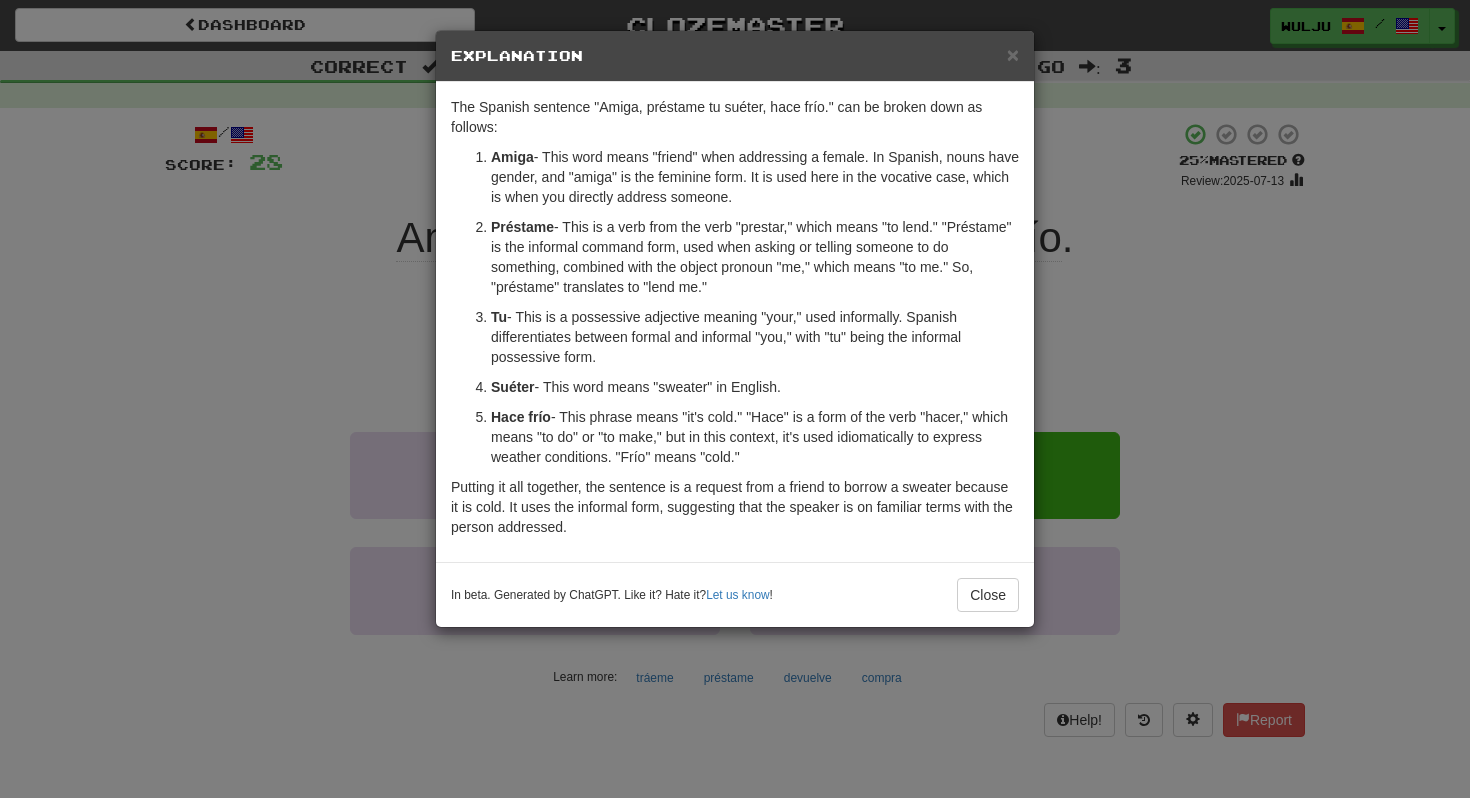 click on "× Explanation The Spanish sentence "Amiga, préstame tu suéter, hace frío." can be broken down as follows:
Amiga  - This word means "friend" when addressing a female. In Spanish, nouns have gender, and "amiga" is the feminine form. It is used here in the vocative case, which is when you directly address someone.
Préstame  - This is a verb from the verb "prestar," which means "to lend." "Préstame" is the informal command form, used when asking or telling someone to do something, combined with the object pronoun "me," which means "to me." So, "préstame" translates to "lend me."
Tu  - This is a possessive adjective meaning "your," used informally. Spanish differentiates between formal and informal "you," with "tu" being the informal possessive form.
Suéter  - This word means "sweater" in English.
Hace frío
In beta. Generated by ChatGPT. Like it? Hate it?  Let us know ! Close" at bounding box center [735, 399] 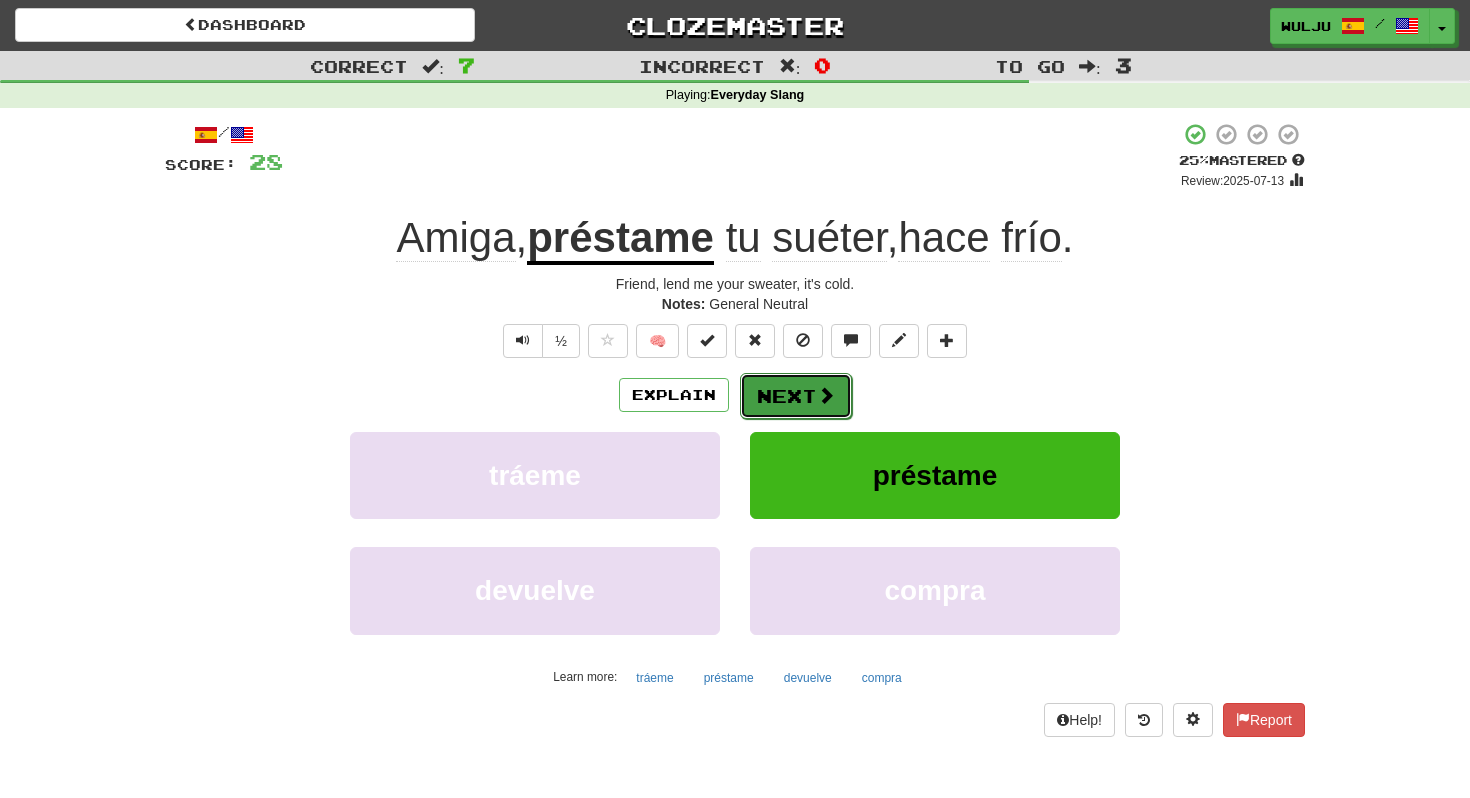 click on "Next" at bounding box center (796, 396) 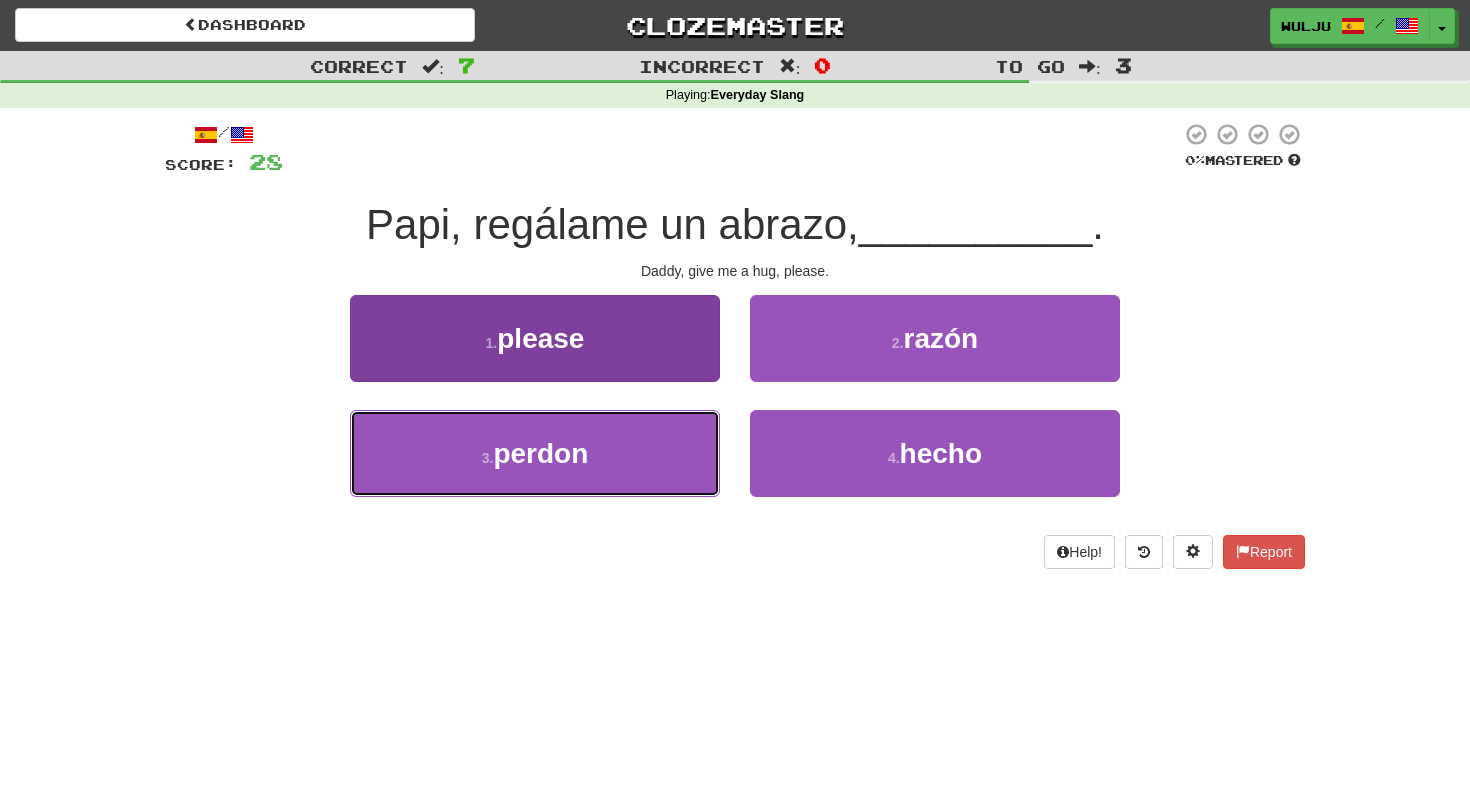 drag, startPoint x: 657, startPoint y: 451, endPoint x: 687, endPoint y: 327, distance: 127.57743 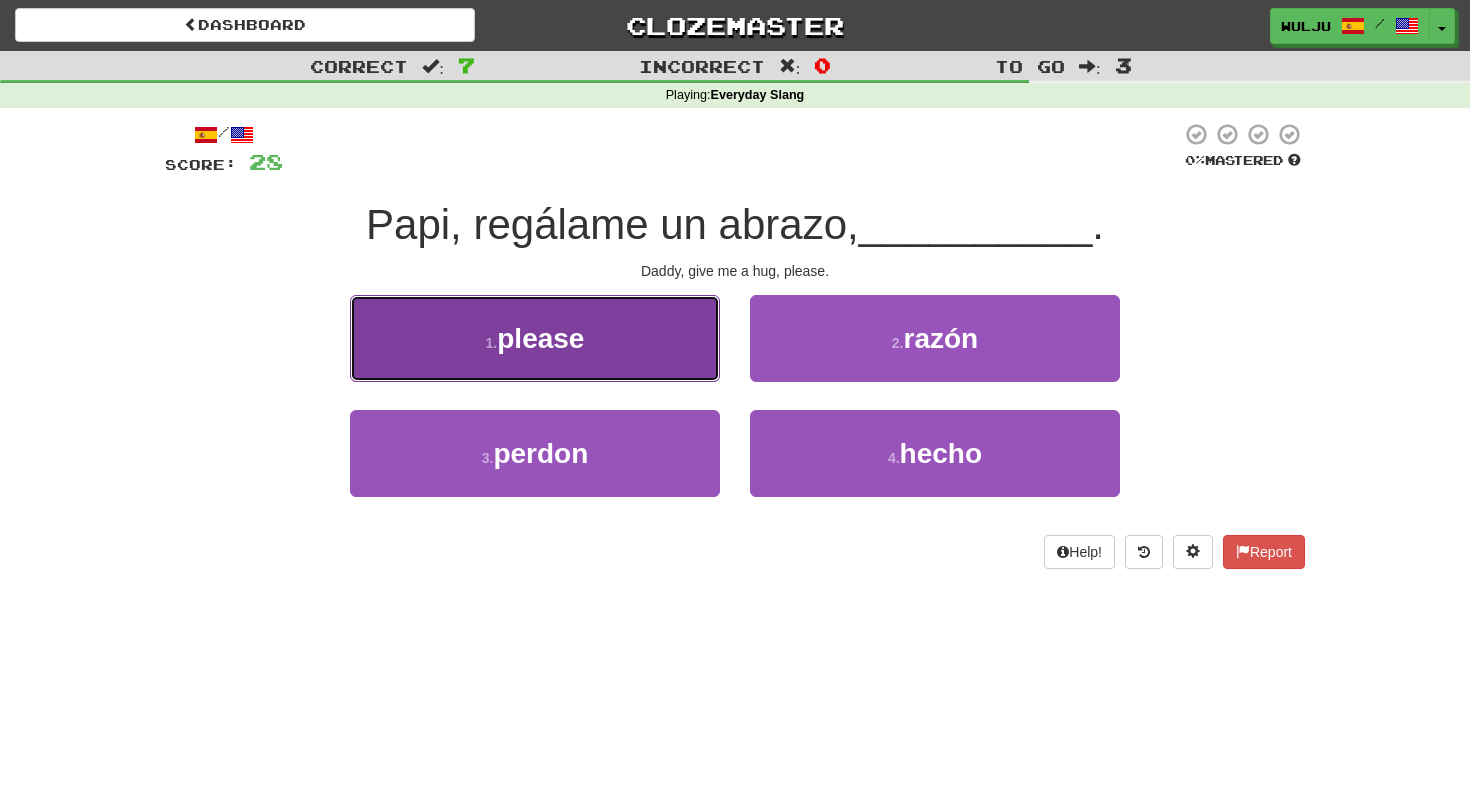 click on "1 .  please" at bounding box center (535, 338) 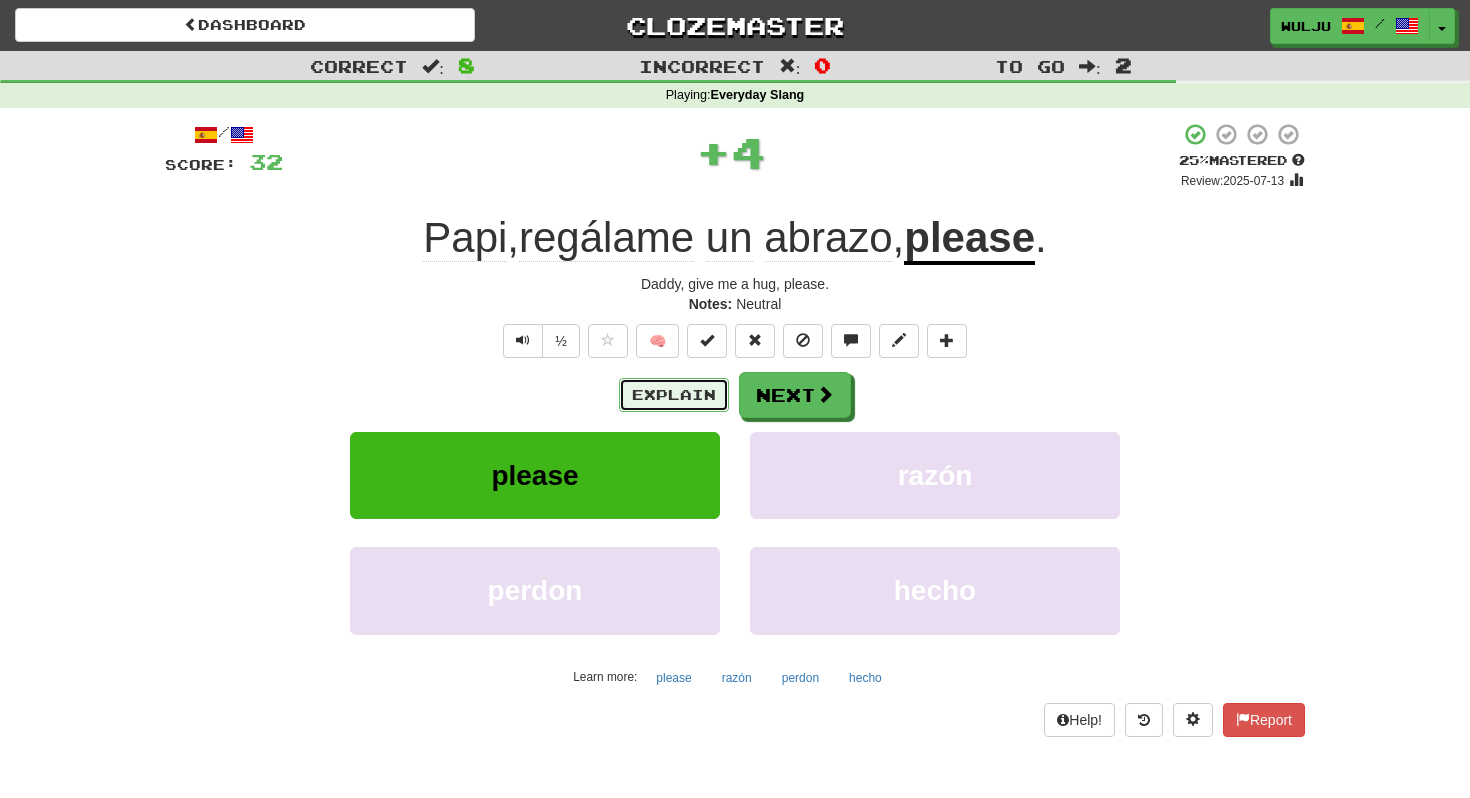 click on "Explain" at bounding box center (674, 395) 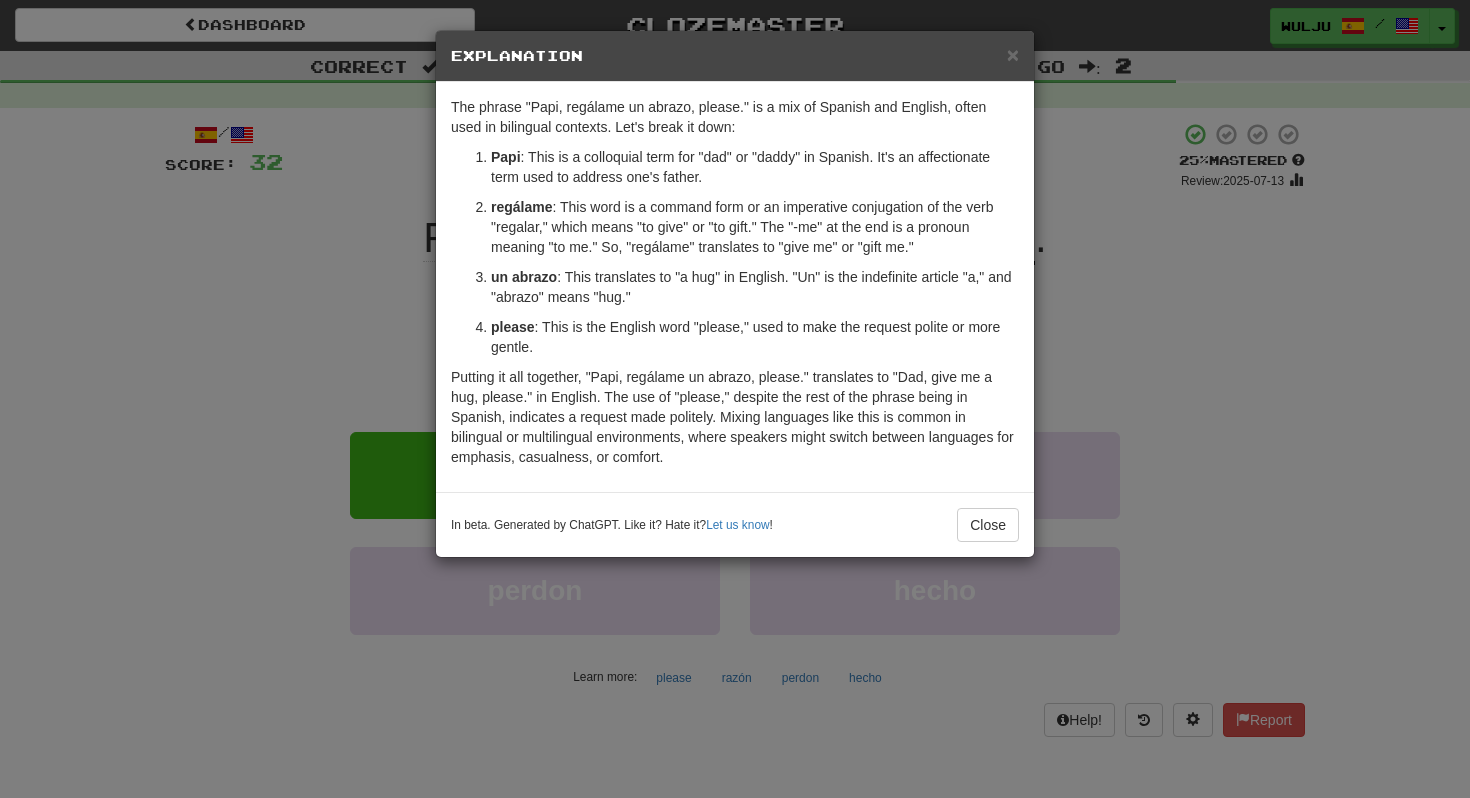 click on "× Explanation The phrase "Papi, regálame un abrazo, please." is a mix of Spanish and English, often used in bilingual contexts. Let's break it down:
Papi : This is a colloquial term for "dad" or "daddy" in Spanish. It's an affectionate term used to address one's father.
regálame : This word is a command form or an imperative conjugation of the verb "regalar," which means "to give" or "to gift." The "-me" at the end is a pronoun meaning "to me." So, "regálame" translates to "give me" or "gift me."
un abrazo : This translates to "a hug" in English. "Un" is the indefinite article "a," and "abrazo" means "hug."
please : This is the English word "please," used to make the request polite or more gentle.
In beta. Generated by ChatGPT. Like it? Hate it?  Let us know ! Close" at bounding box center [735, 399] 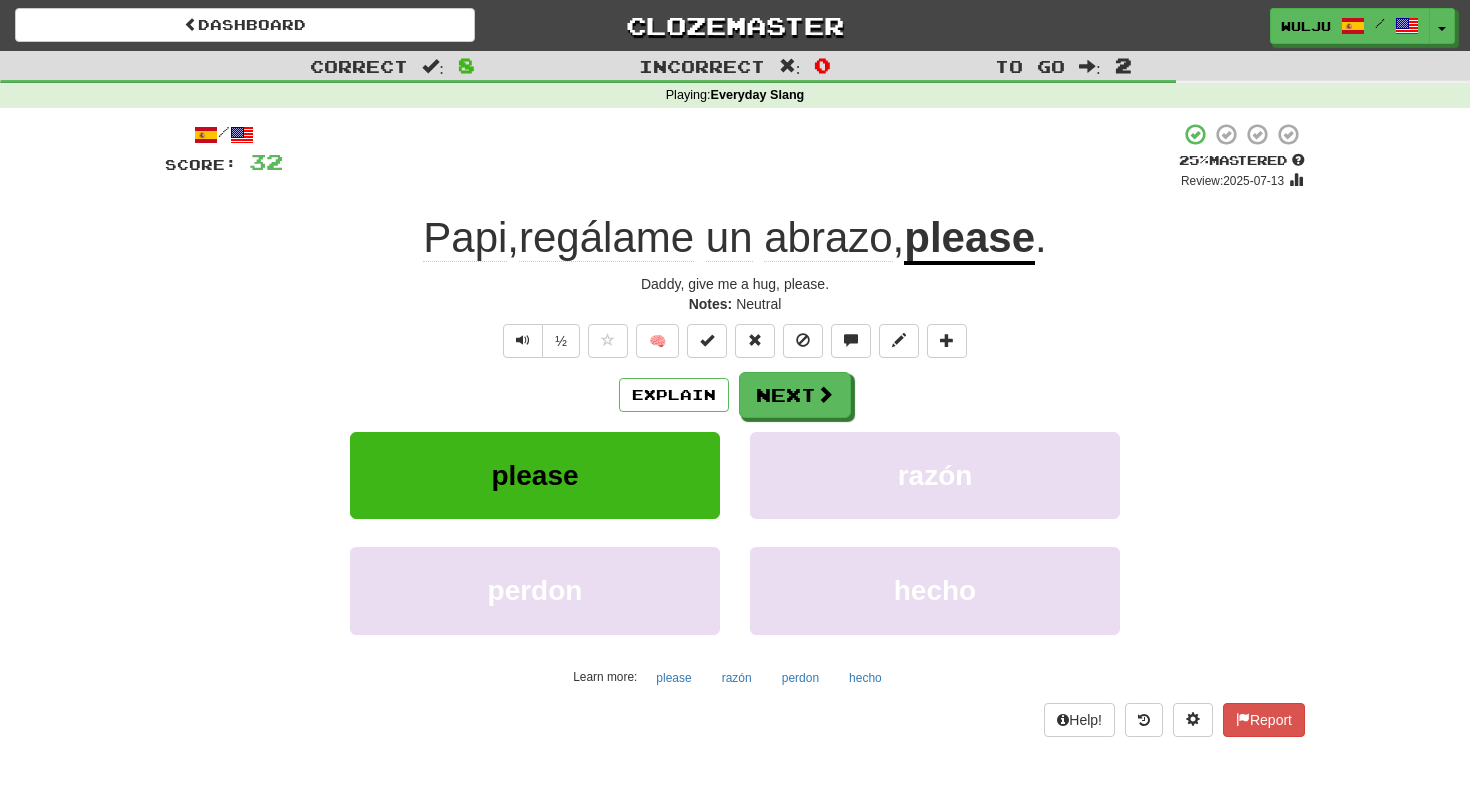click on "Explain Next please razón perdon hecho Learn more: please razón perdon hecho" at bounding box center [735, 532] 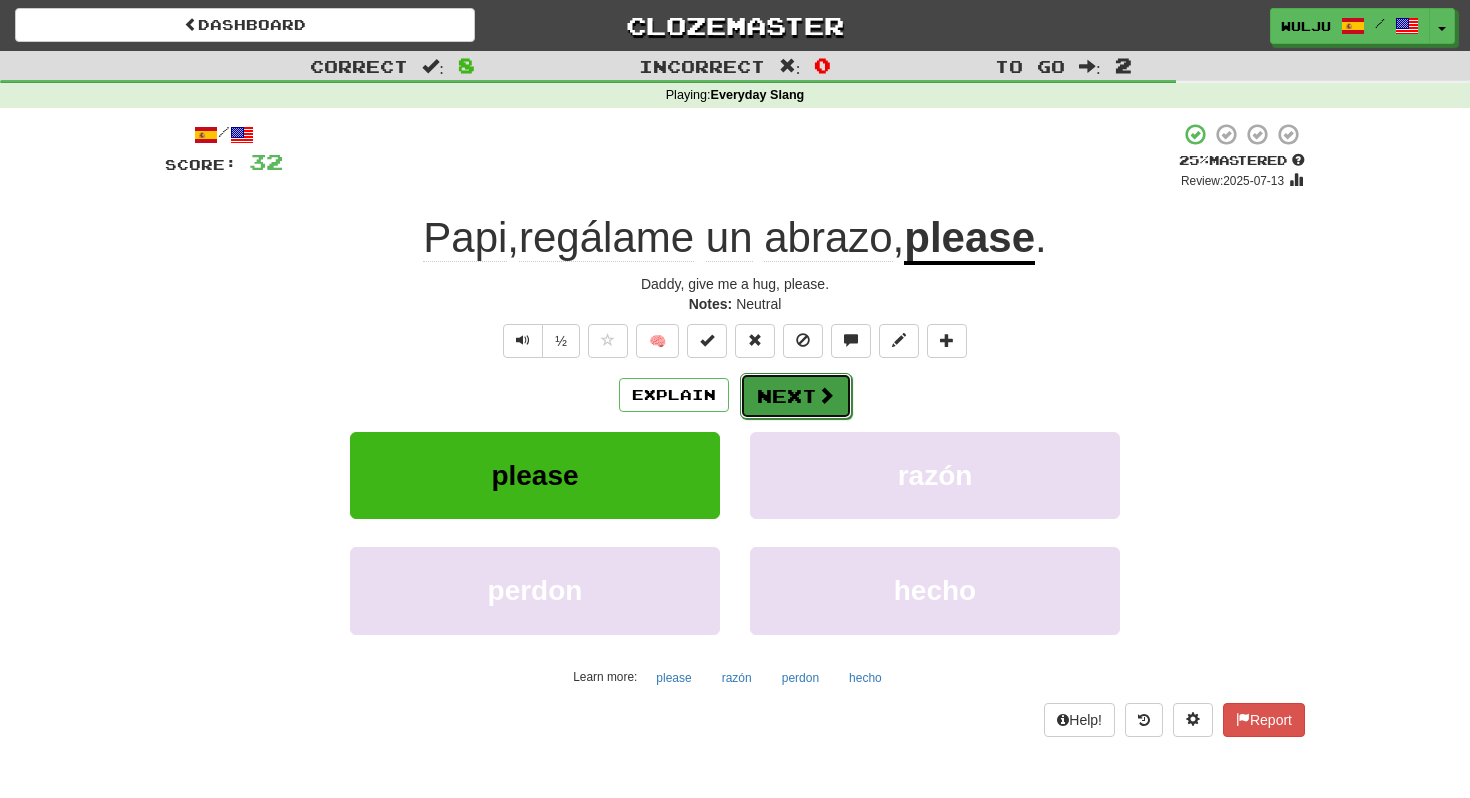 click on "Next" at bounding box center [796, 396] 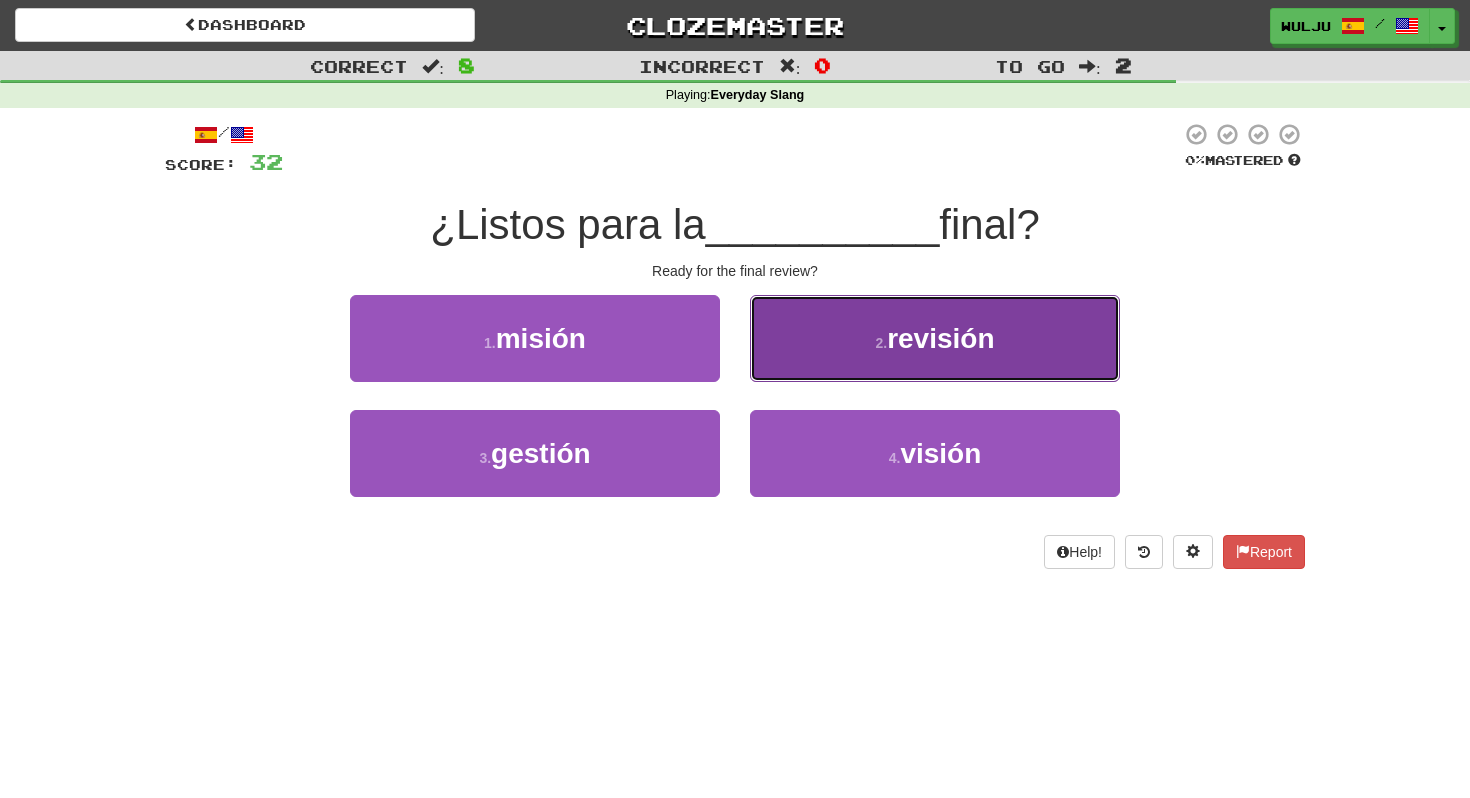 click on "2 .  revisión" at bounding box center (935, 338) 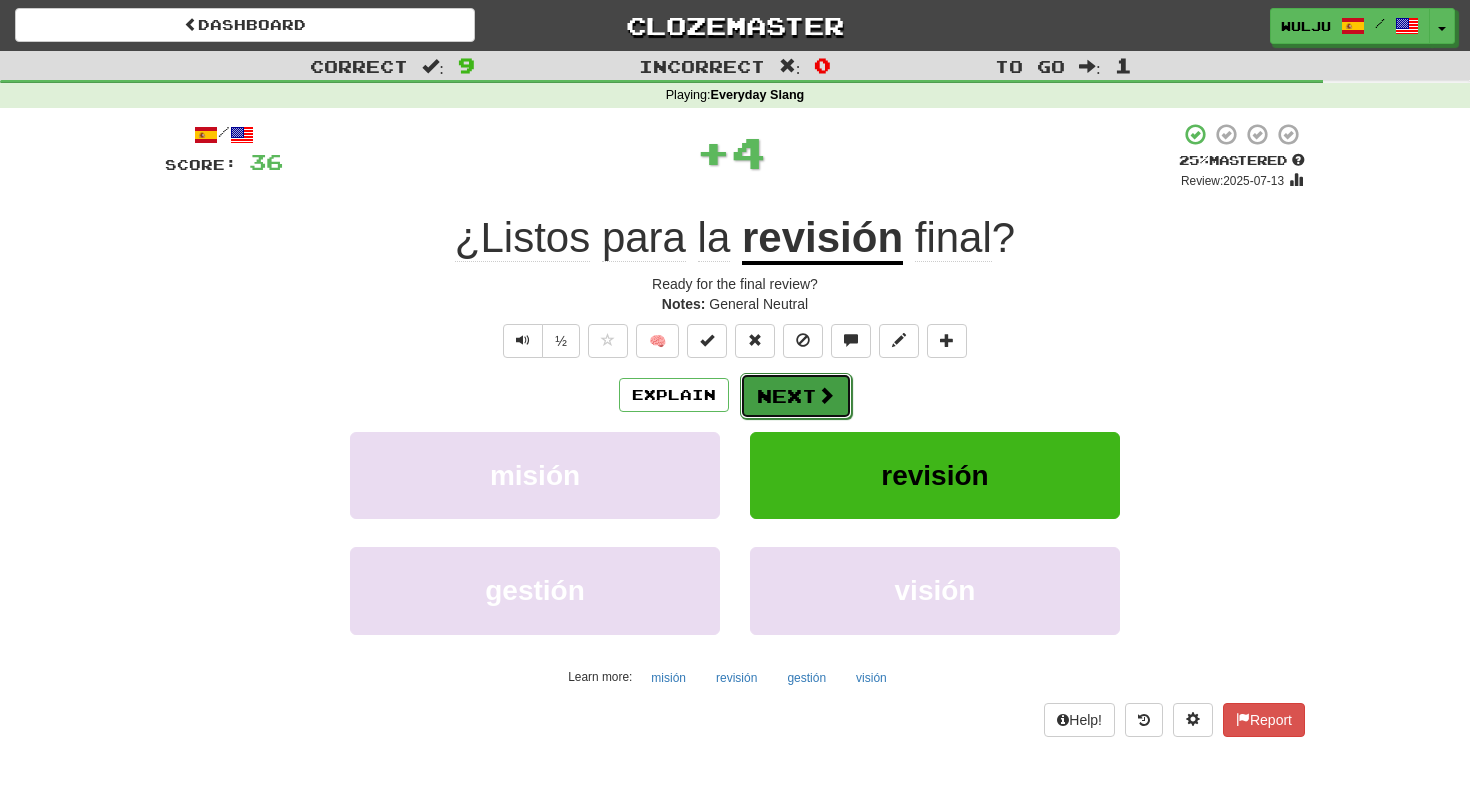 click on "Next" at bounding box center [796, 396] 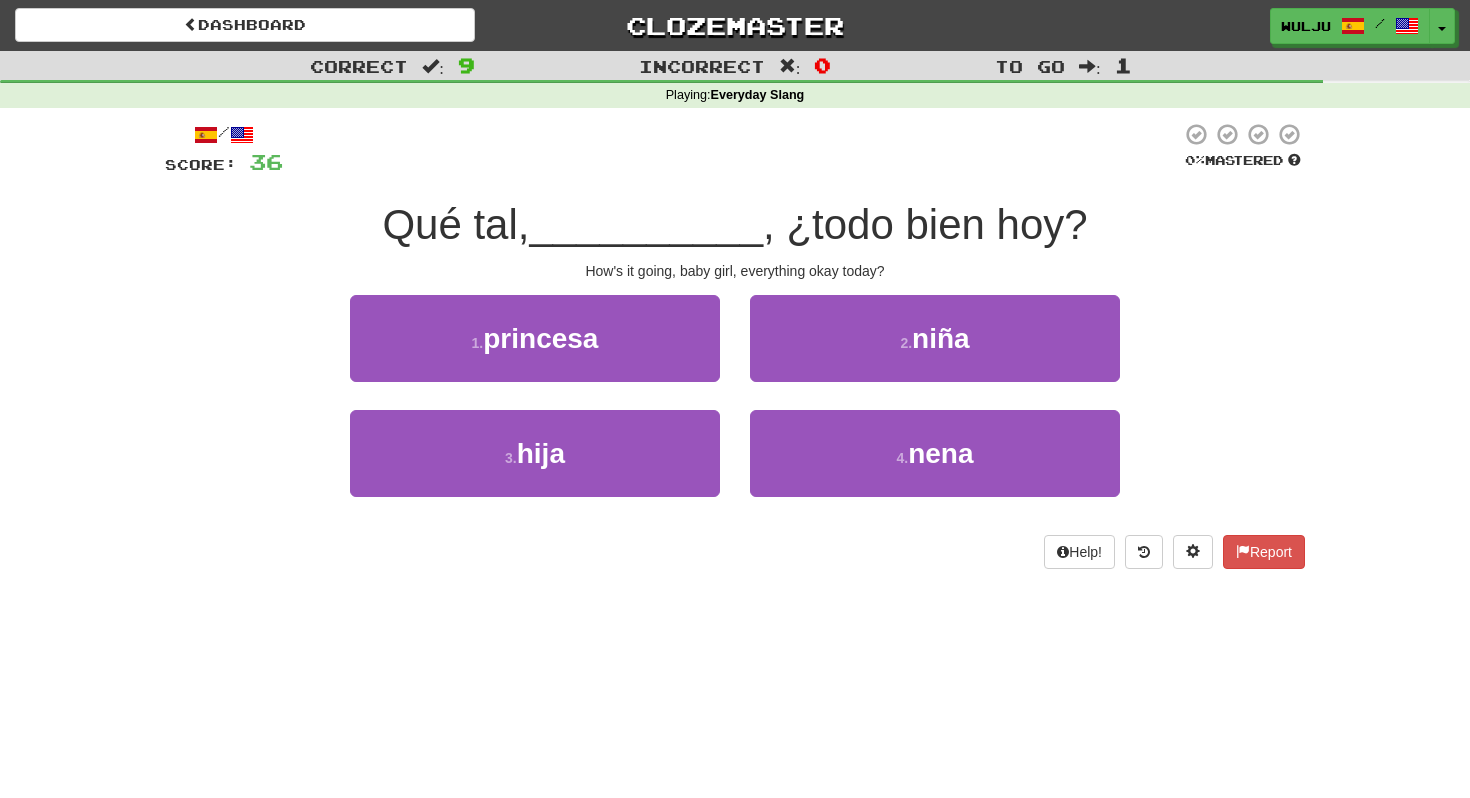 click on "2 .  niña" at bounding box center [935, 352] 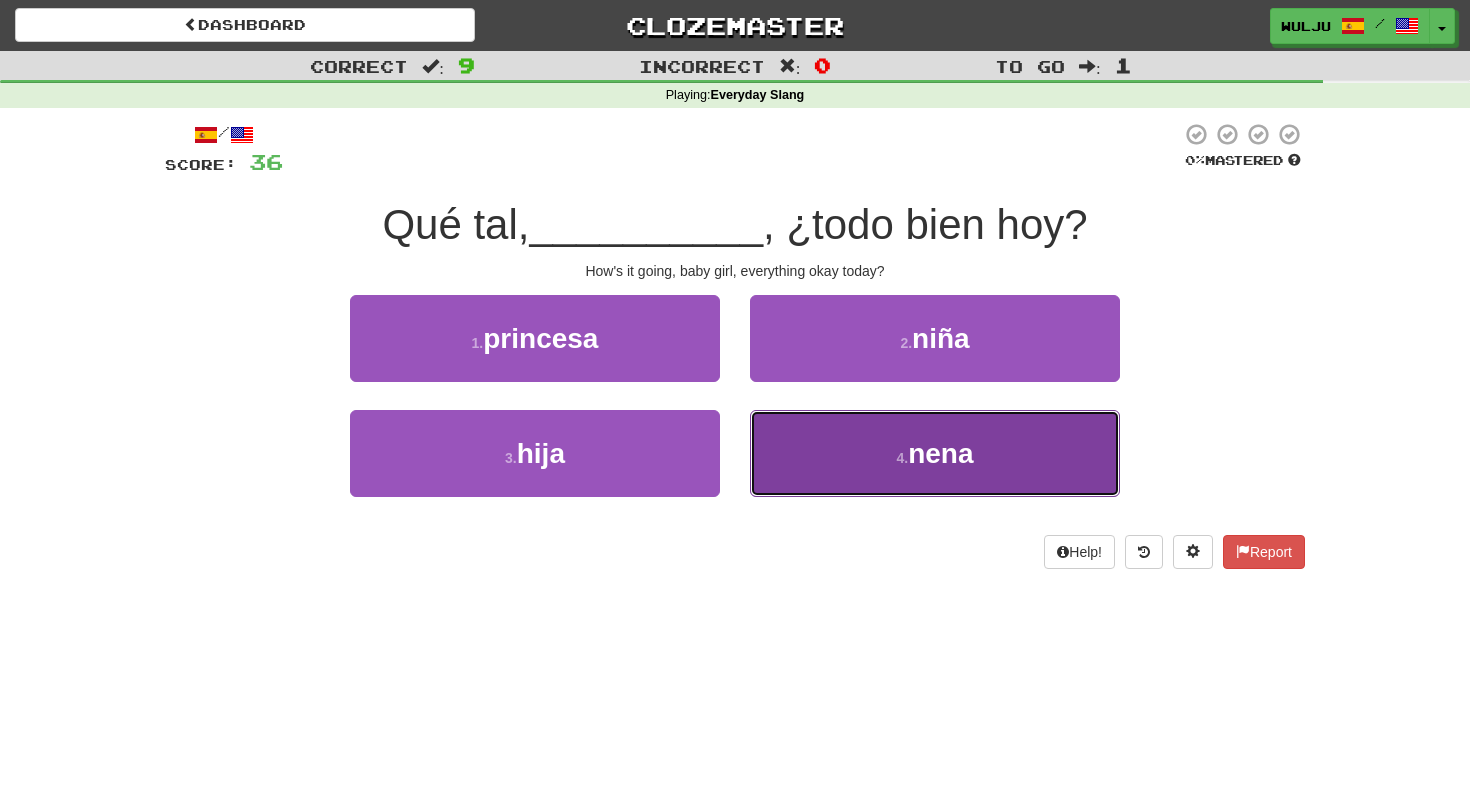 click on "4 .  nena" at bounding box center (935, 453) 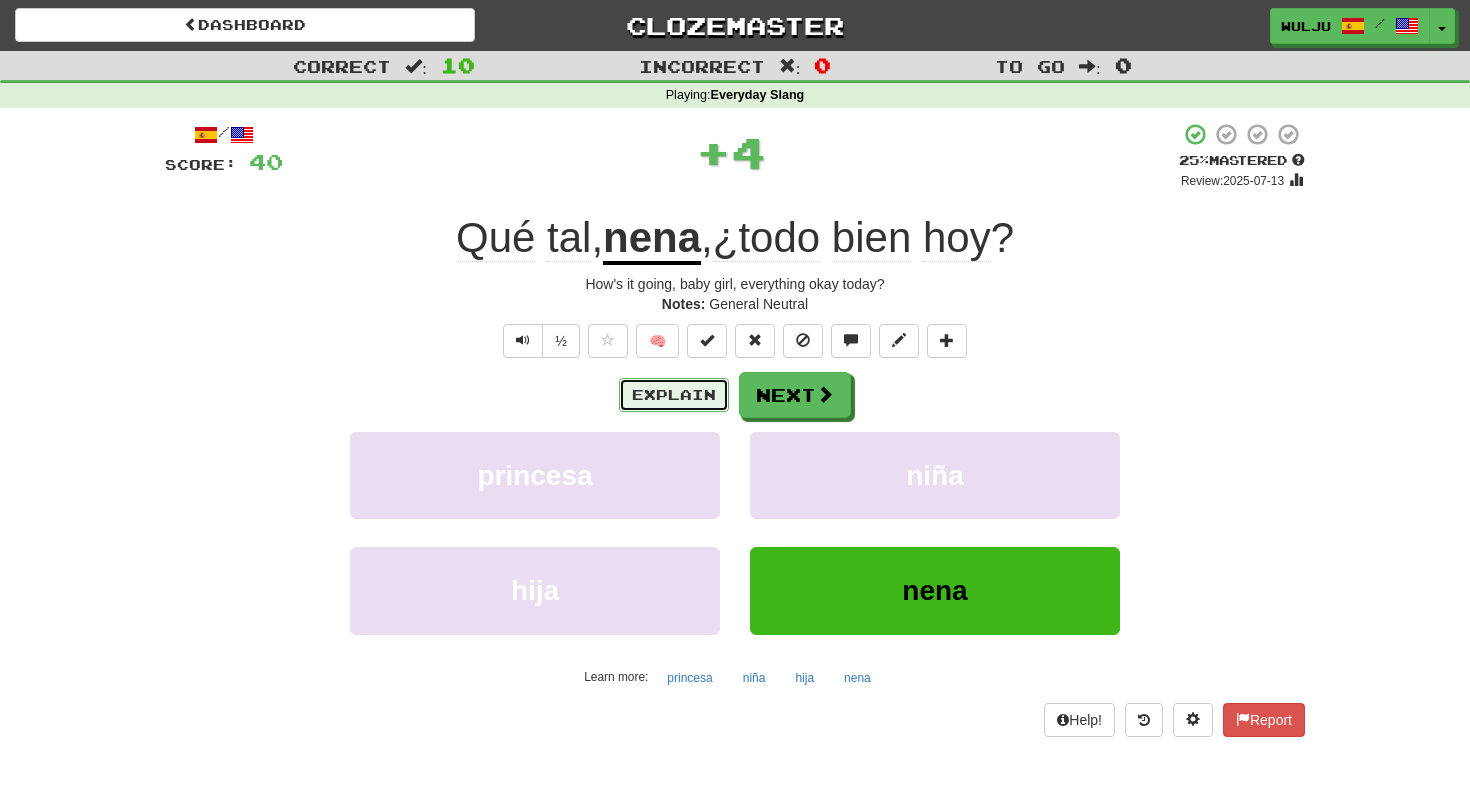 click on "Explain" at bounding box center (674, 395) 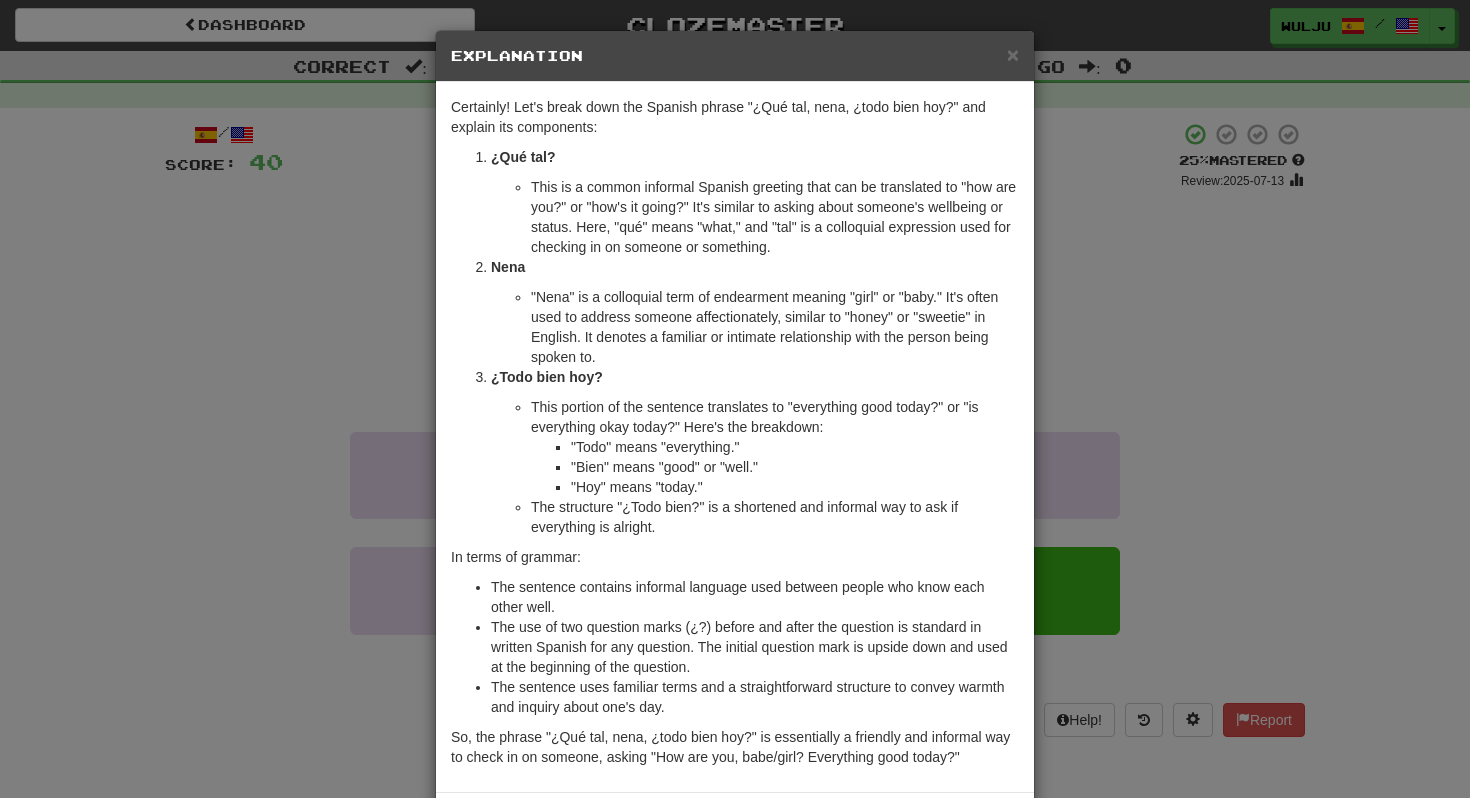 click on "× Explanation Certainly! Let's break down the Spanish phrase "¿Qué tal, nena, ¿todo bien hoy?" and explain its components:
¿Qué tal?
This is a common informal Spanish greeting that can be translated to "how are you?" or "how's it going?" It's similar to asking about someone's wellbeing or status. Here, "qué" means "what," and "tal" is a colloquial expression used for checking in on someone or something.
Nena
"Nena" is a colloquial term of endearment meaning "girl" or "baby." It's often used to address someone affectionately, similar to "honey" or "sweetie" in English. It denotes a familiar or intimate relationship with the person being spoken to.
¿Todo bien hoy?
This portion of the sentence translates to "everything good today?" or "is everything okay today?" Here's the breakdown:
"Todo" means "everything."
"Bien" means "good" or "well."
"Hoy" means "today."
The structure "¿Todo bien?" is a shortened and informal way to ask if everything is alright." at bounding box center (735, 399) 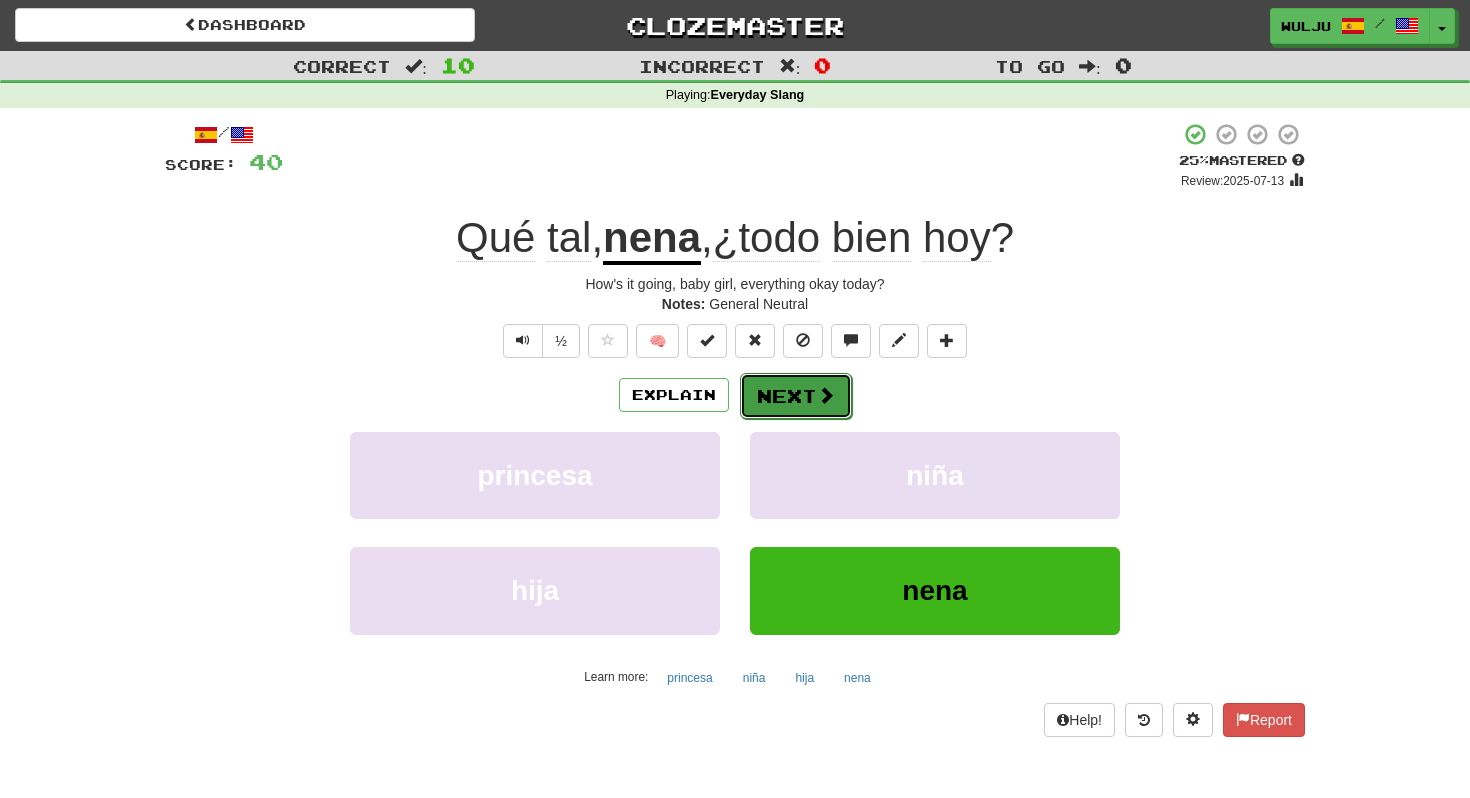 click on "Next" at bounding box center (796, 396) 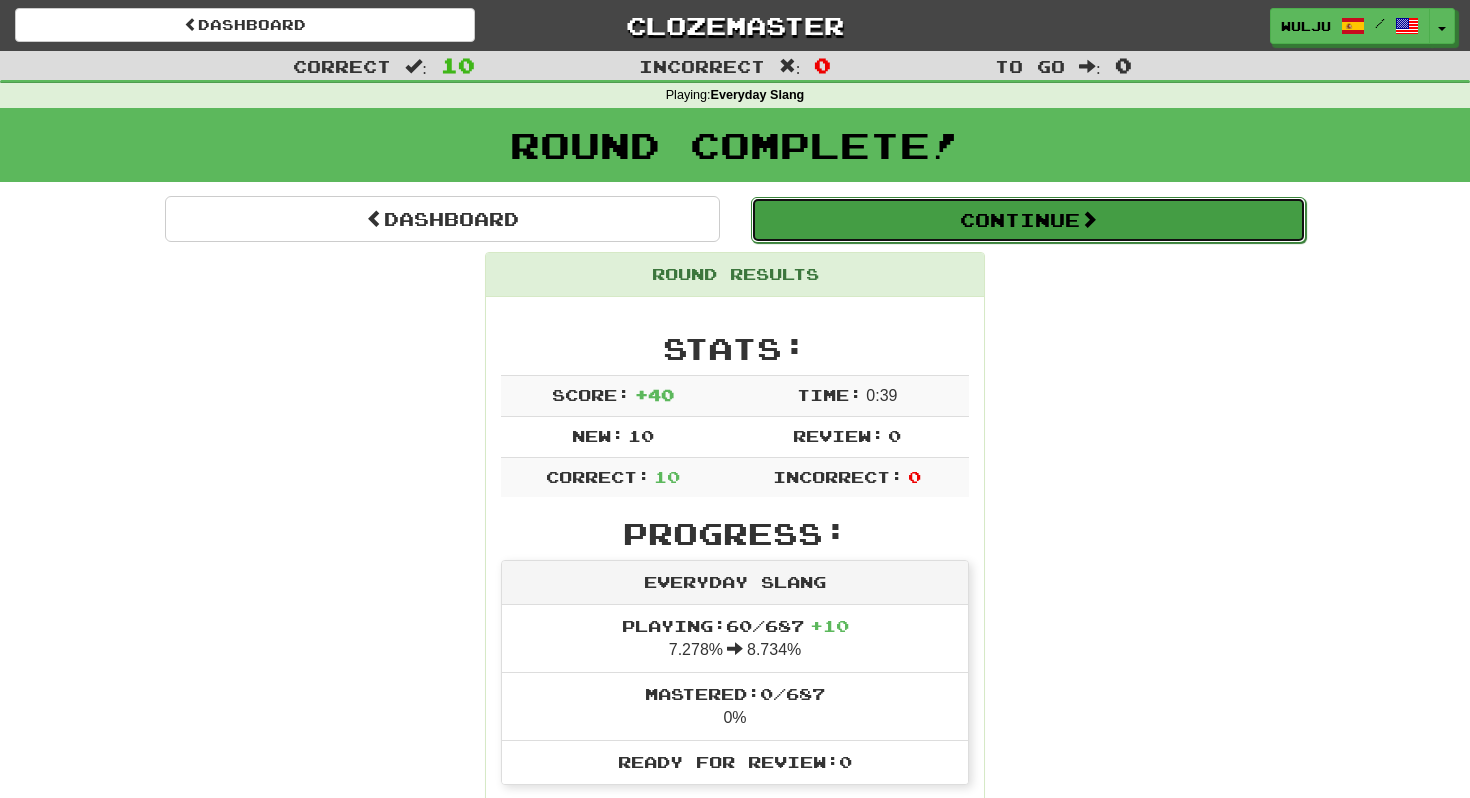click on "Continue" at bounding box center [1028, 220] 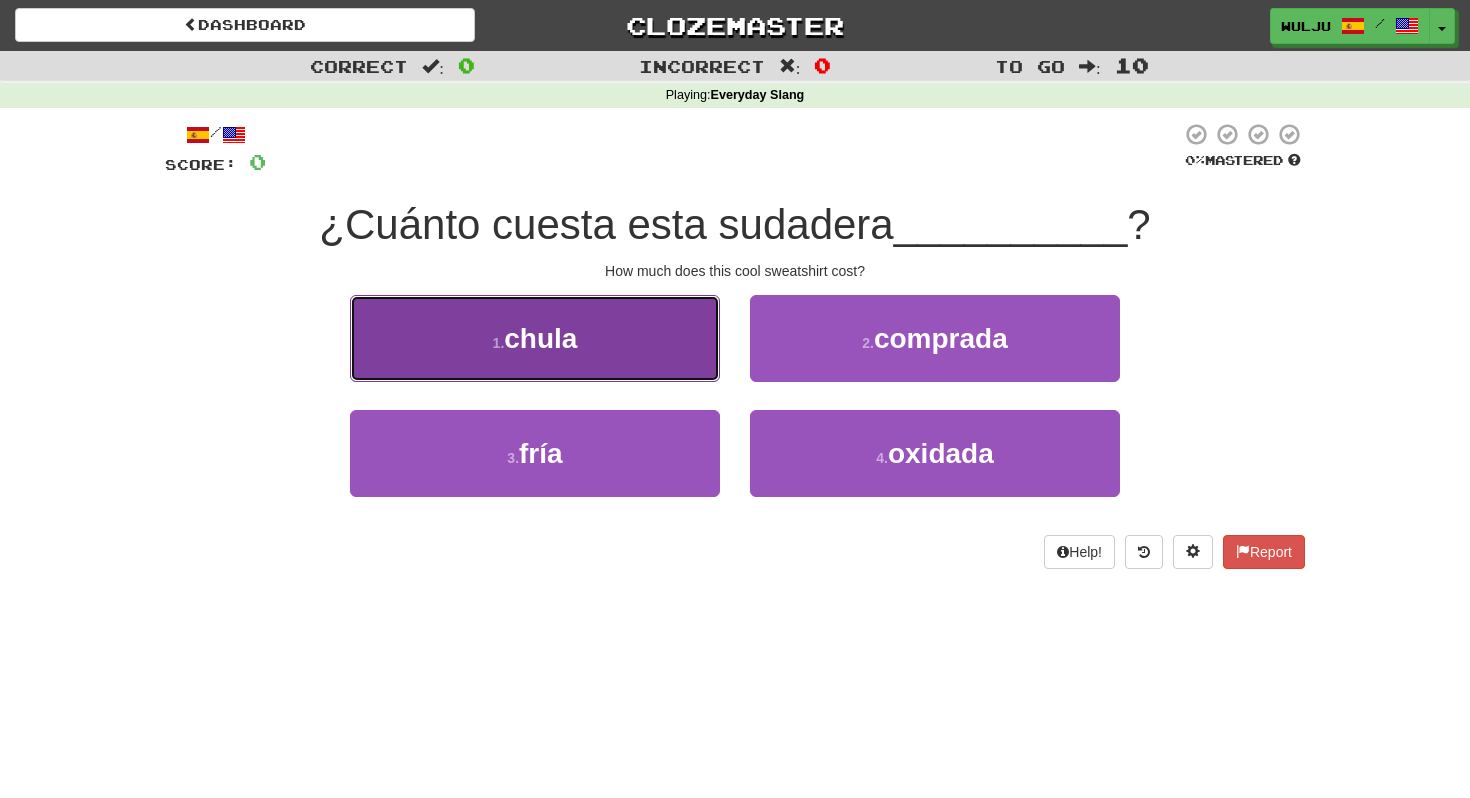 click on "1 .  chula" at bounding box center [535, 338] 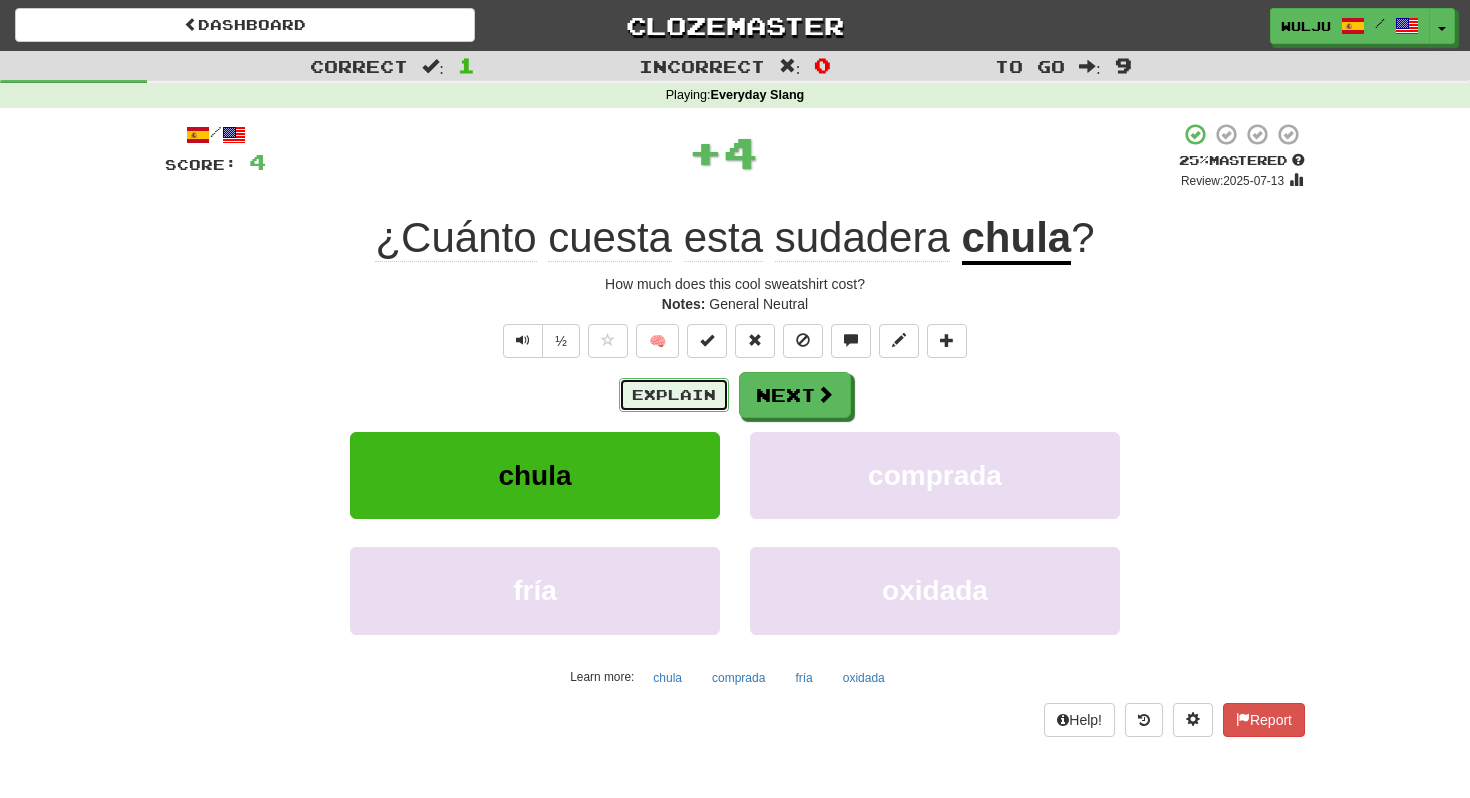 click on "Explain" at bounding box center (674, 395) 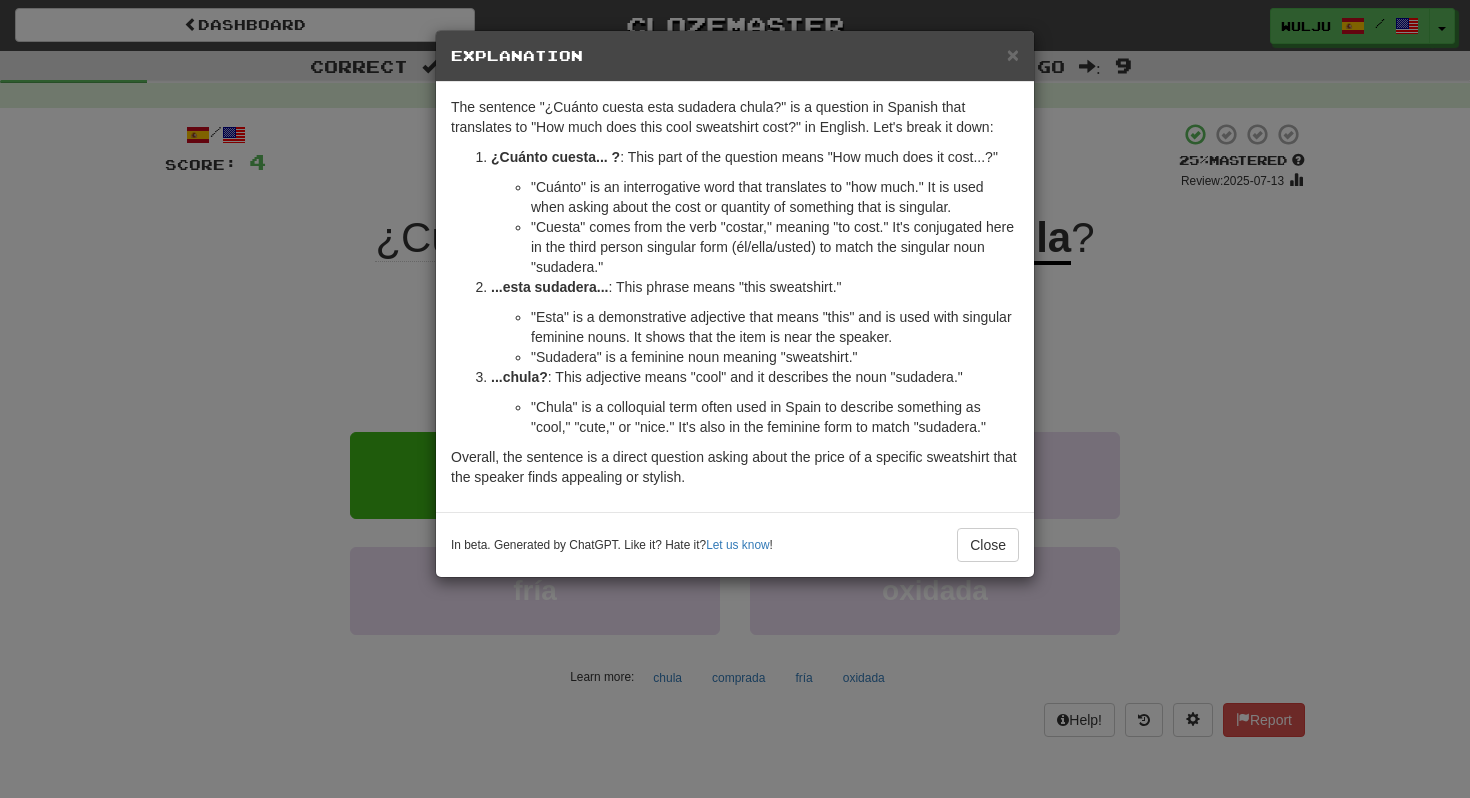 click on "× Explanation The sentence "¿Cuánto cuesta esta sudadera chula?" is a question in Spanish that translates to "How much does this cool sweatshirt cost?" in English. Let's break it down:
¿Cuánto cuesta... ? : This part of the question means "How much does it cost...?"
"Cuánto" is an interrogative word that translates to "how much." It is used when asking about the cost or quantity of something that is singular.
"Cuesta" comes from the verb "costar," meaning "to cost." It's conjugated here in the third person singular form (él/ella/usted) to match the singular noun "sudadera."
...esta sudadera... : This phrase means "this sweatshirt."
"Esta" is a demonstrative adjective that means "this" and is used with singular feminine nouns. It shows that the item is near the speaker.
"Sudadera" is a feminine noun meaning "sweatshirt."
...chula? : This adjective means "cool" and it describes the noun "sudadera."
In beta. Generated by ChatGPT. Like it? Hate it?  Let us know" at bounding box center (735, 399) 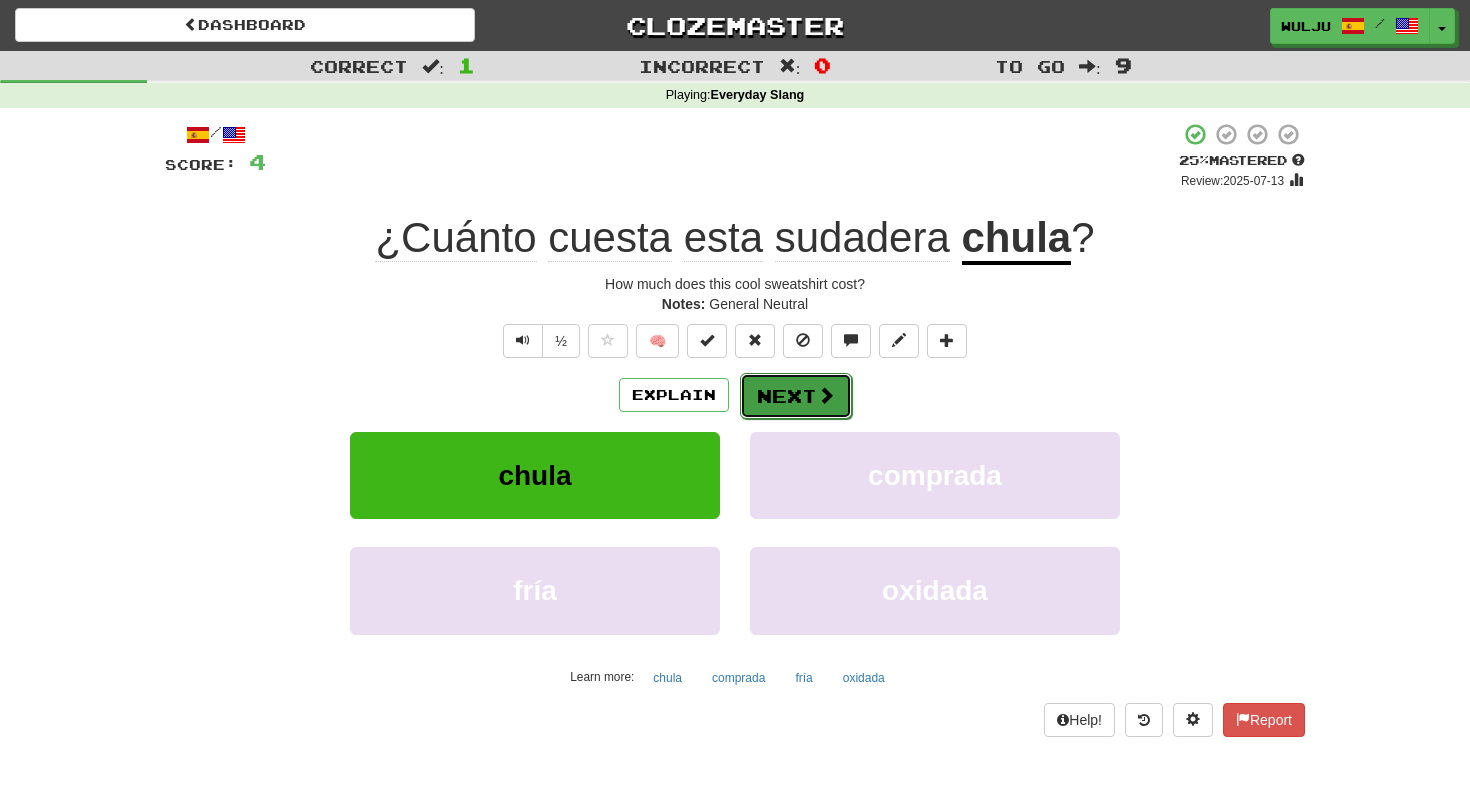 click on "Next" at bounding box center [796, 396] 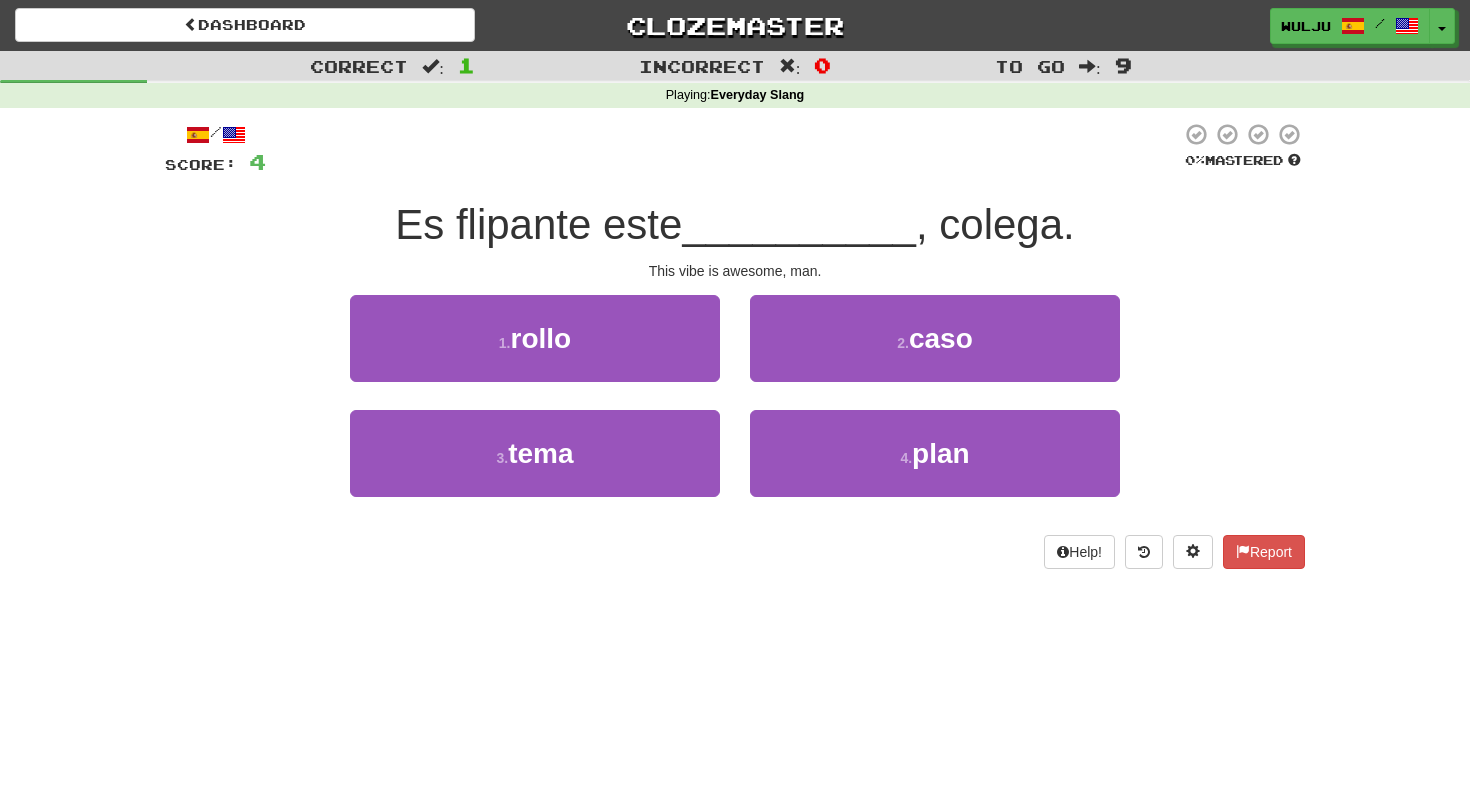 click on "1 .  rollo" at bounding box center [535, 352] 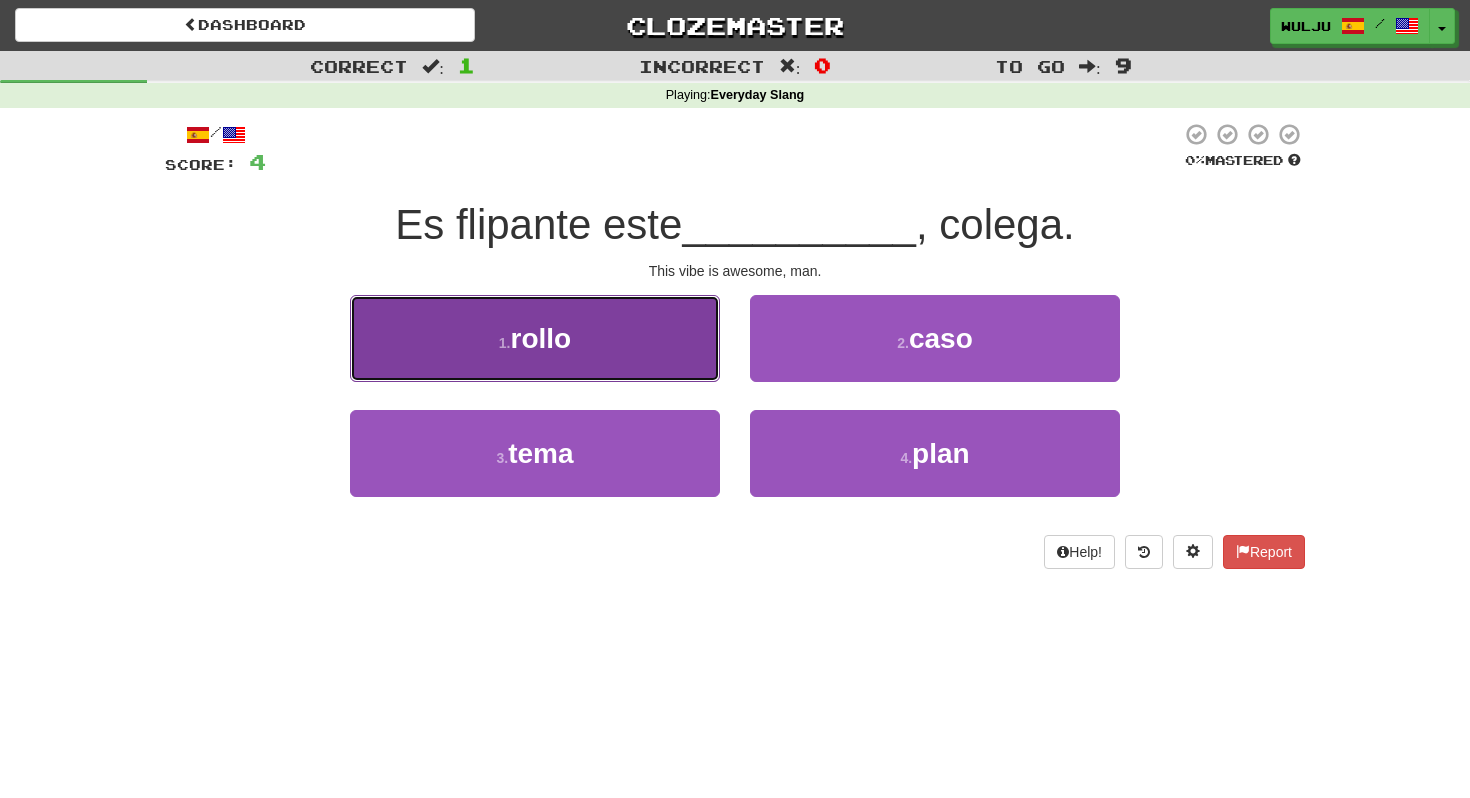 click on "1 .  rollo" at bounding box center [535, 338] 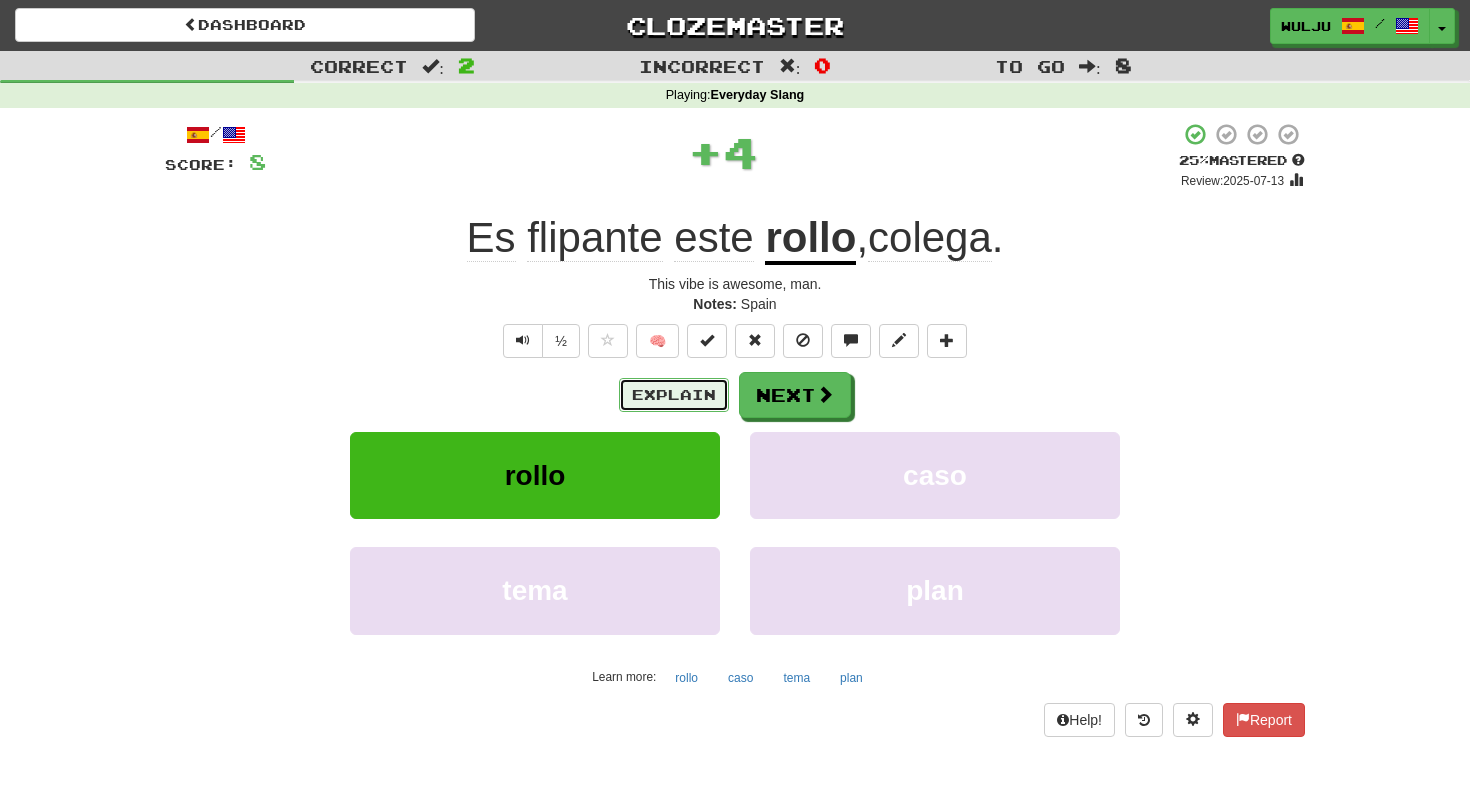 click on "Explain" at bounding box center [674, 395] 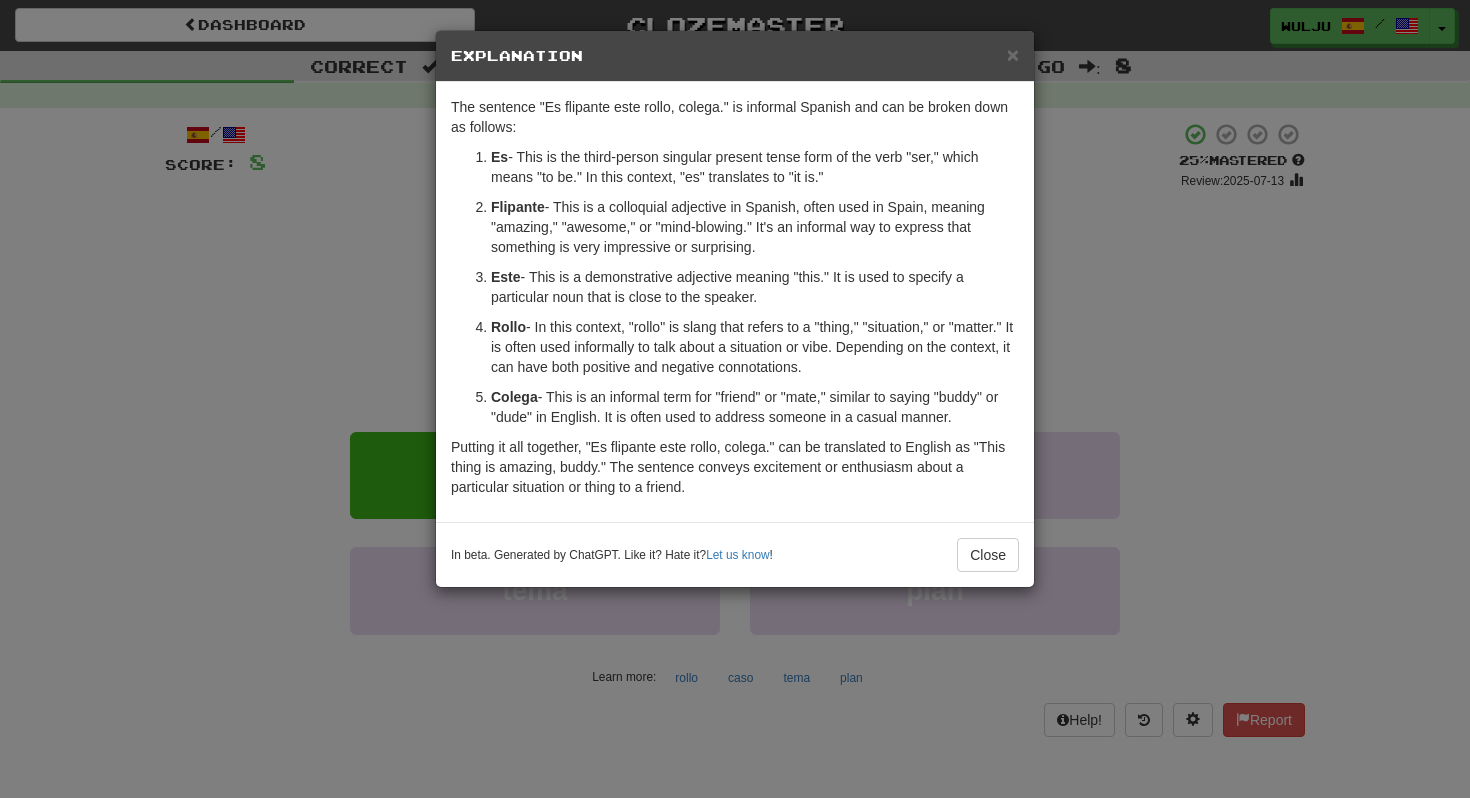 click on "× Explanation The sentence "Es flipante este rollo, colega." is informal Spanish and can be broken down as follows:
Es  - This is the third-person singular present tense form of the verb "ser," which means "to be." In this context, "es" translates to "it is."
Flipante  - This is a colloquial adjective in Spanish, often used in Spain, meaning "amazing," "awesome," or "mind-blowing." It's an informal way to express that something is very impressive or surprising.
Este  - This is a demonstrative adjective meaning "this." It is used to specify a particular noun that is close to the speaker.
Rollo  - In this context, "rollo" is slang that refers to a "thing," "situation," or "matter." It is often used informally to talk about a situation or vibe. Depending on the context, it can have both positive and negative connotations.
Colega  - This is an informal term for "friend" or "mate," similar to saying "buddy" or "dude" in English. It is often used to address someone in a casual manner." at bounding box center (735, 399) 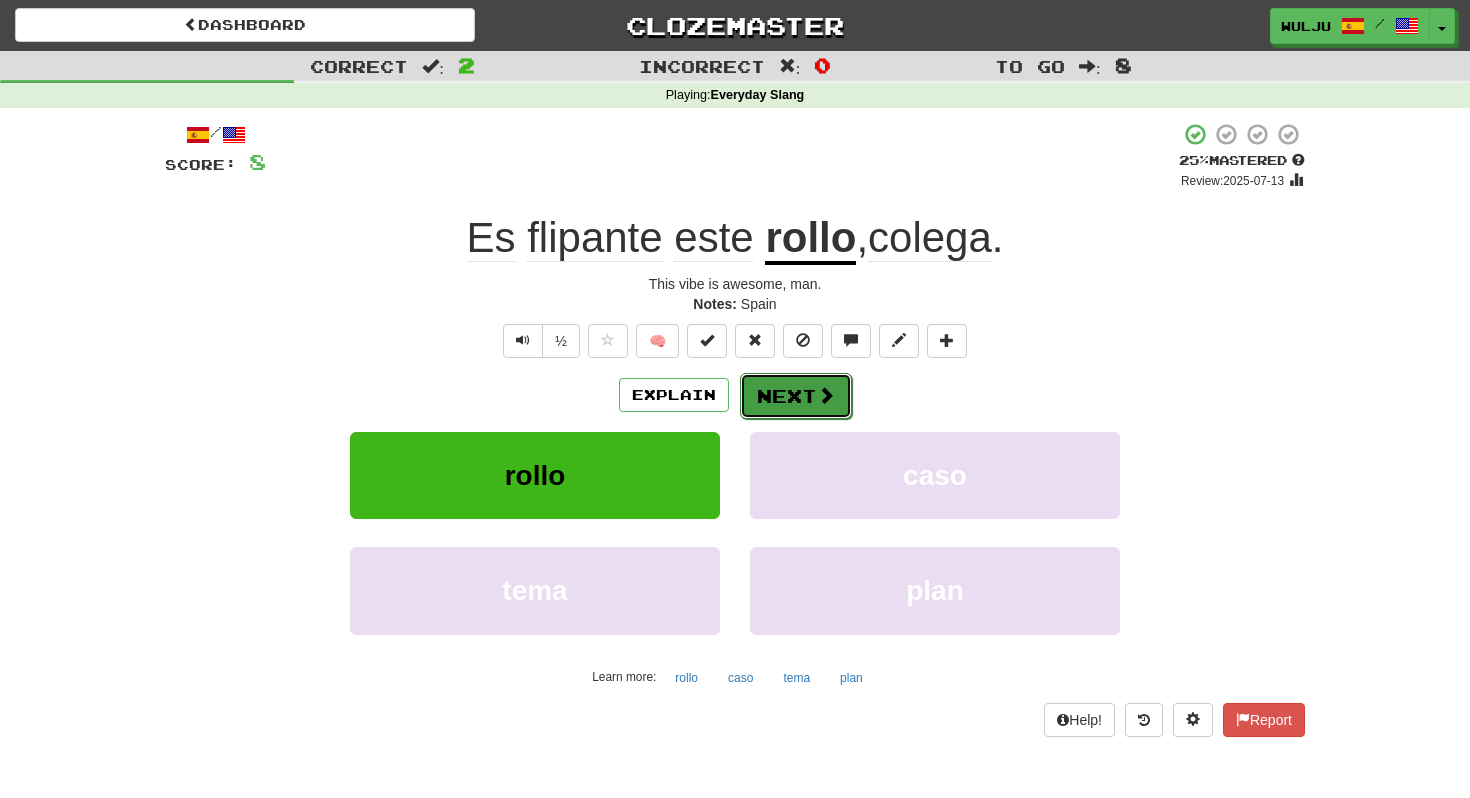 click on "Next" at bounding box center [796, 396] 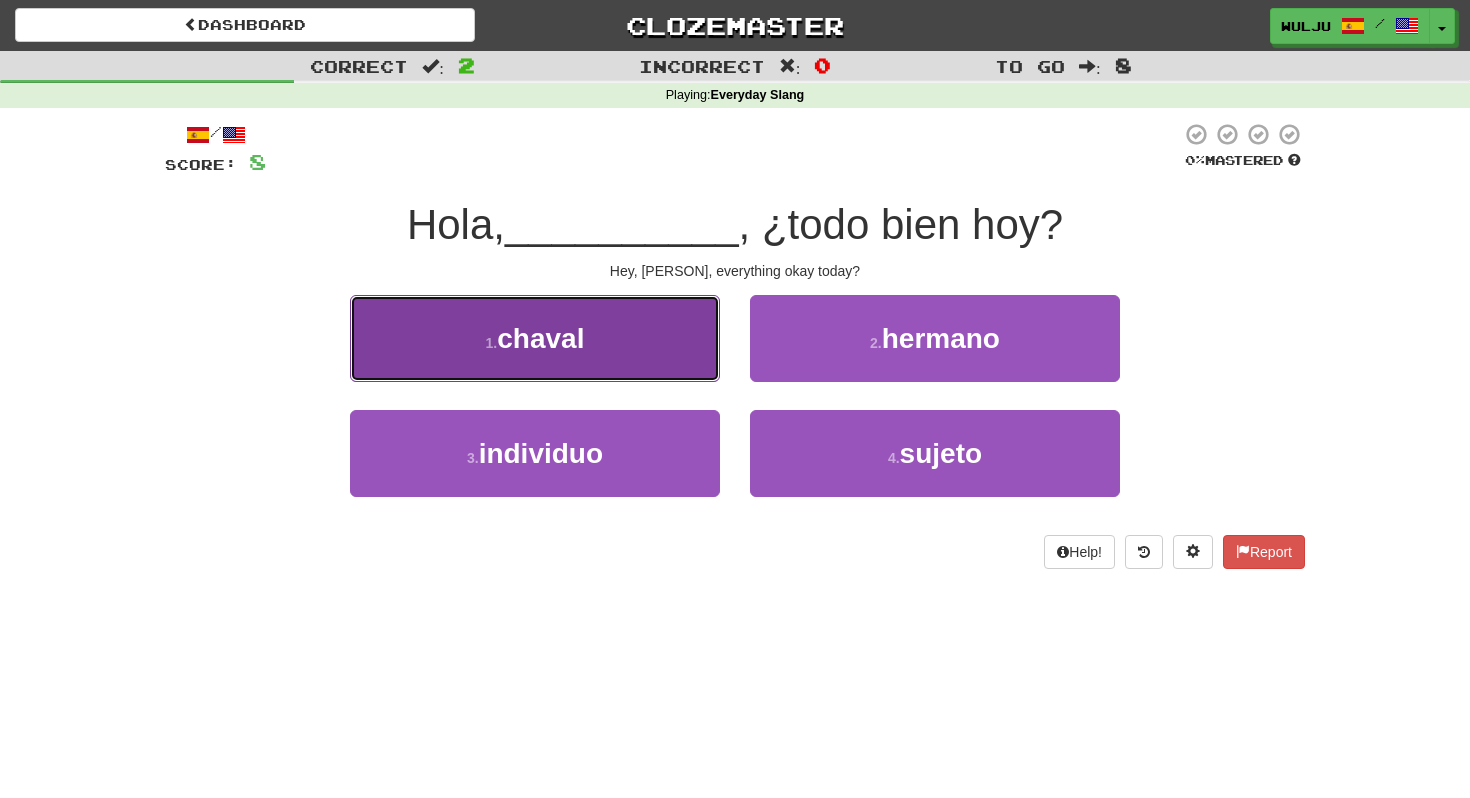 click on "1 .  chaval" at bounding box center [535, 338] 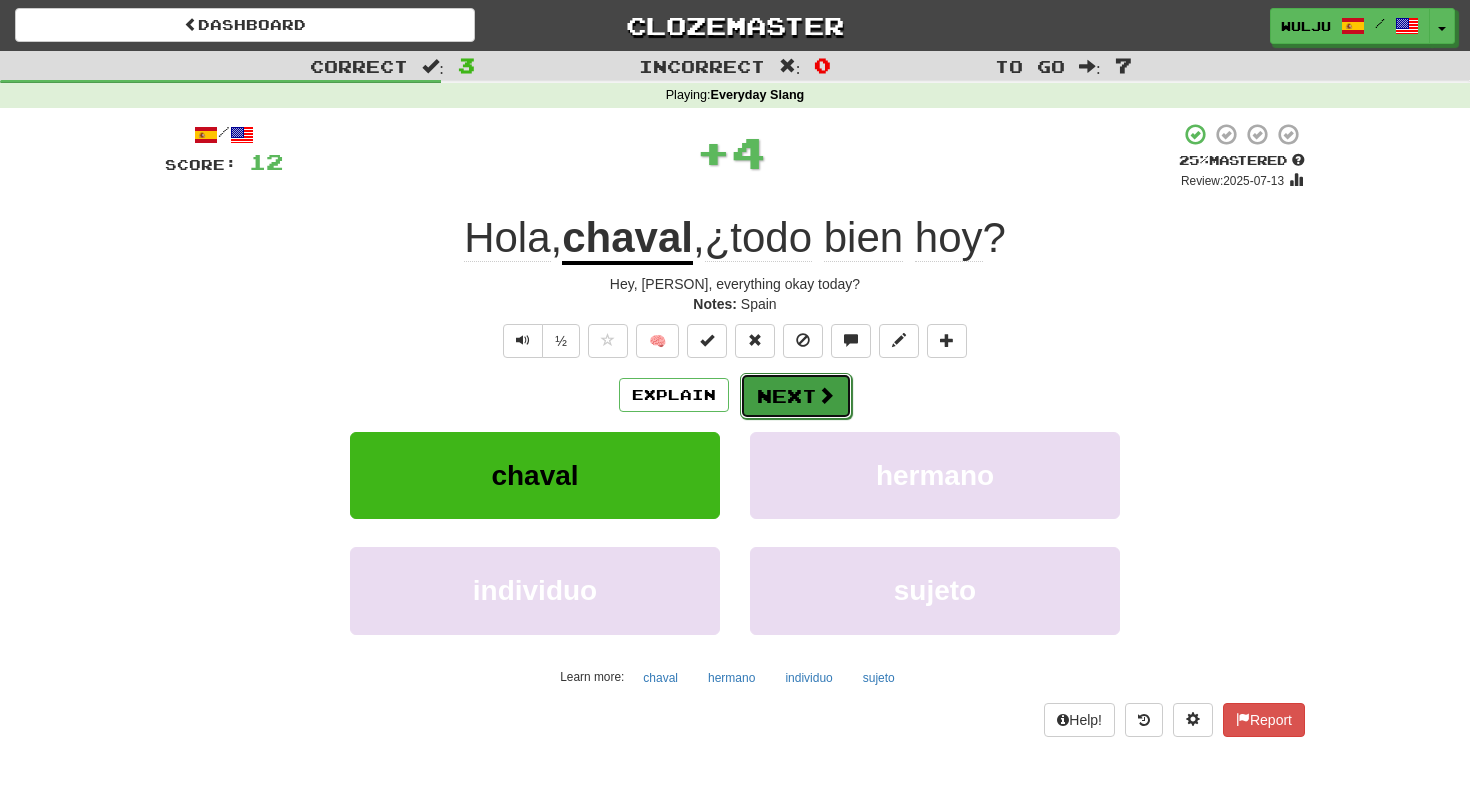 click on "Next" at bounding box center (796, 396) 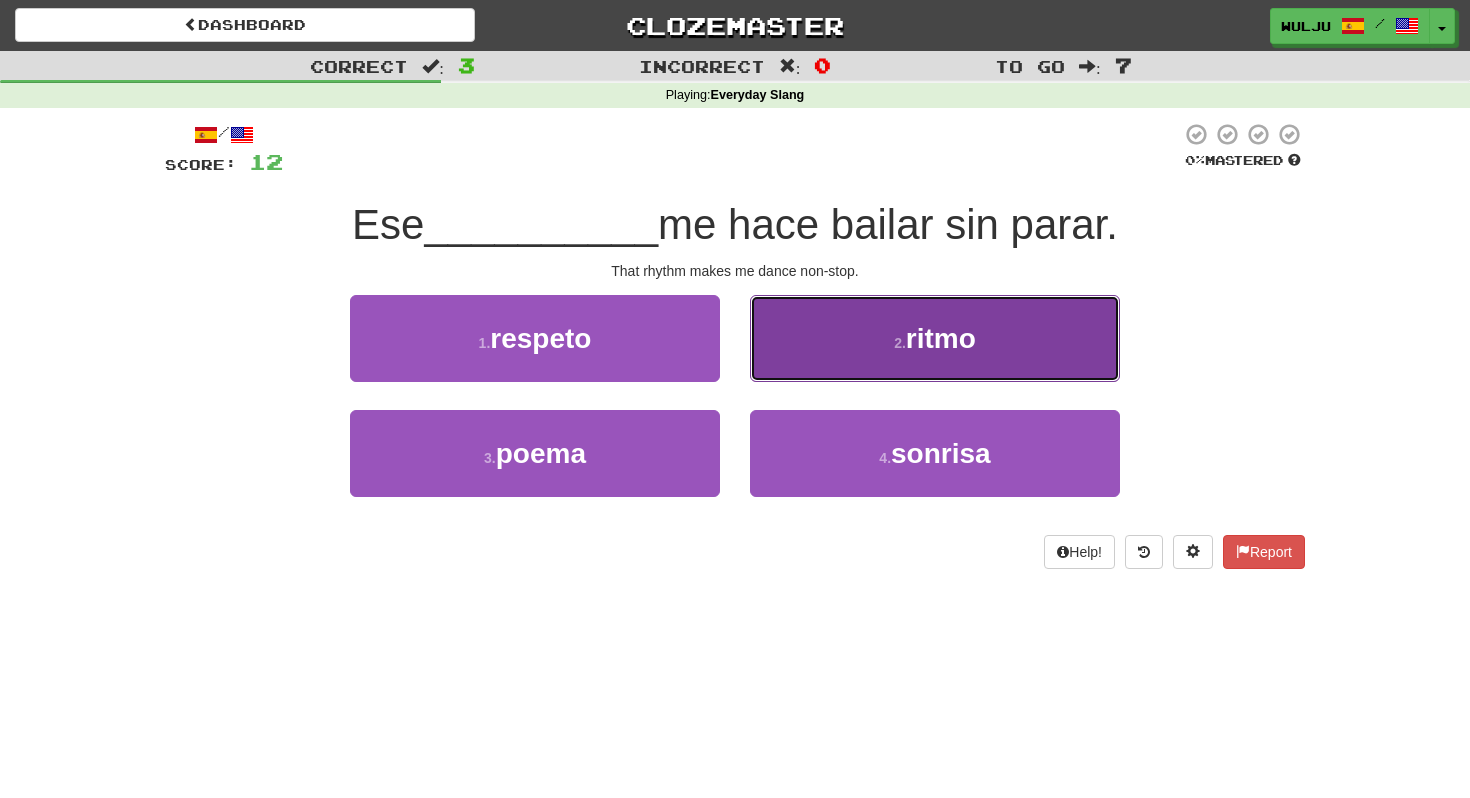 click on "2 .  ritmo" at bounding box center [935, 338] 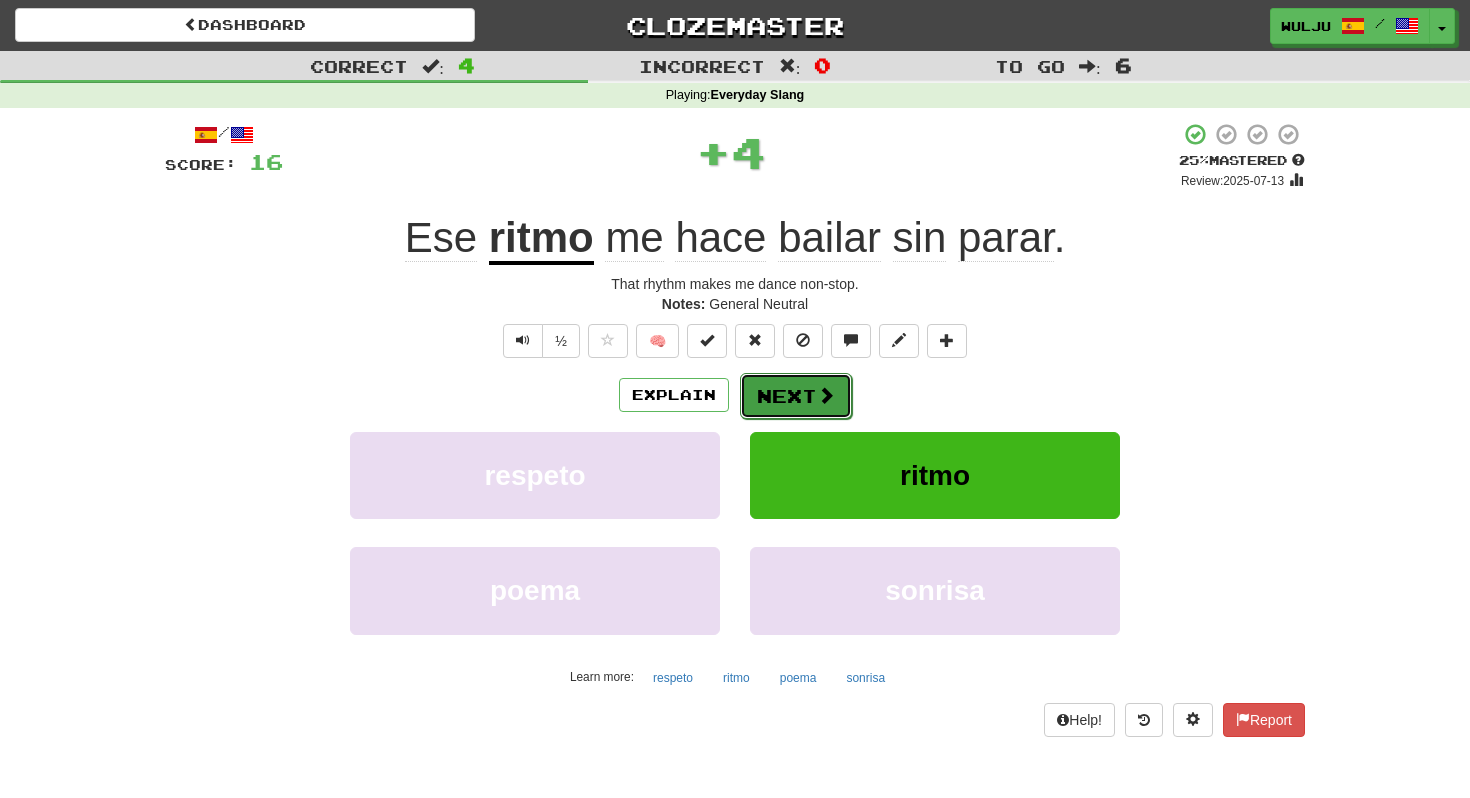 click on "Next" at bounding box center (796, 396) 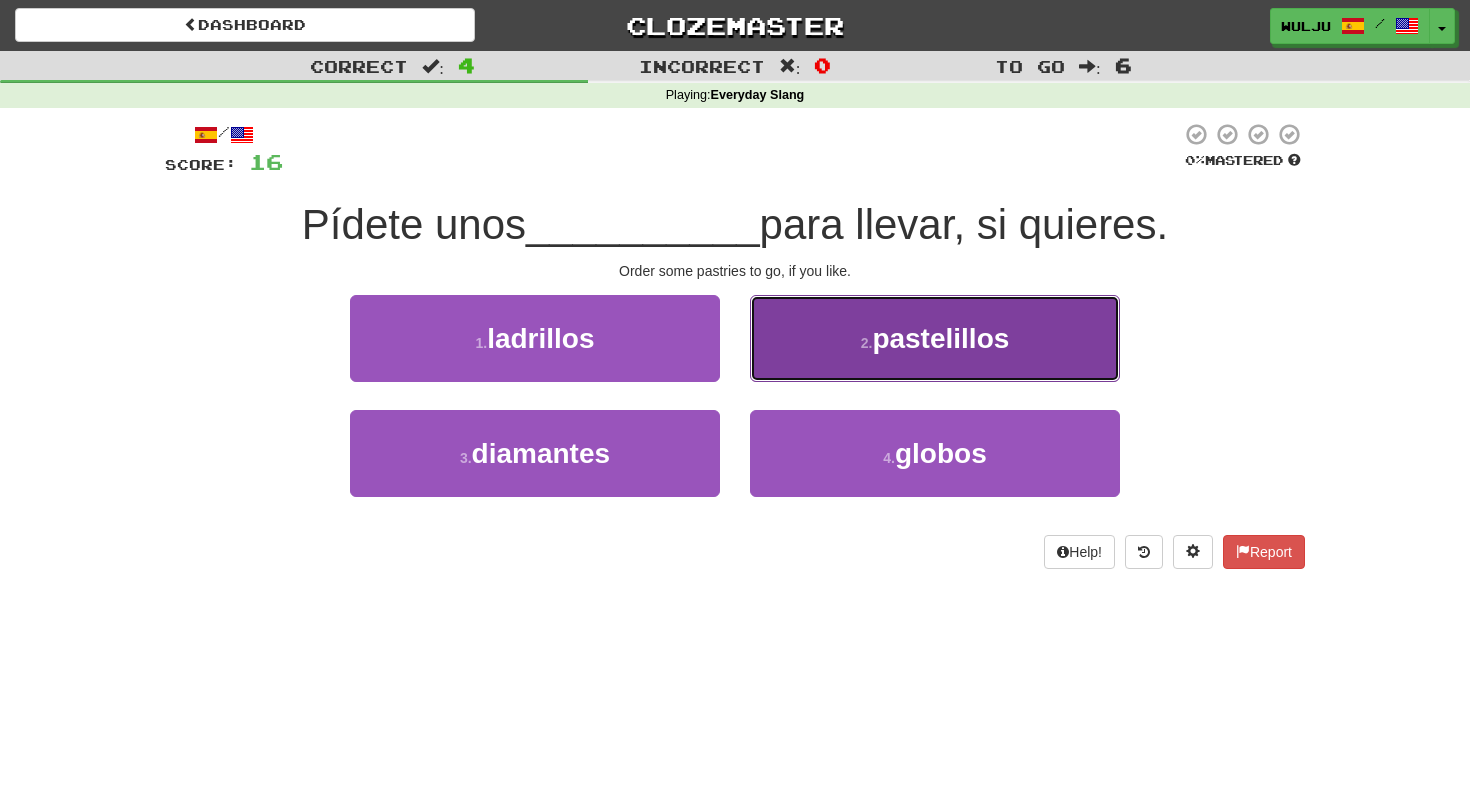 click on "2 .  pastelillos" at bounding box center [935, 338] 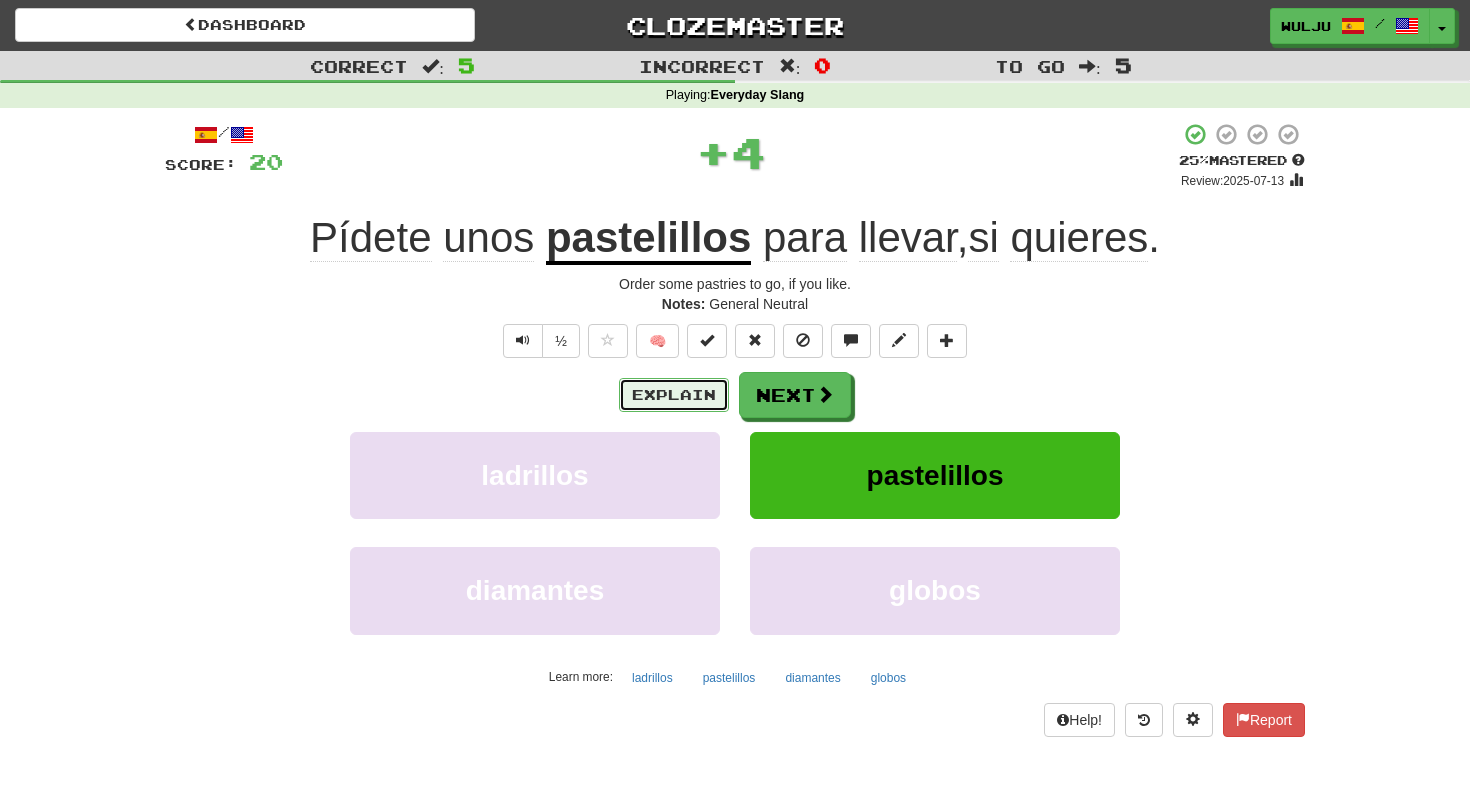 click on "Explain" at bounding box center [674, 395] 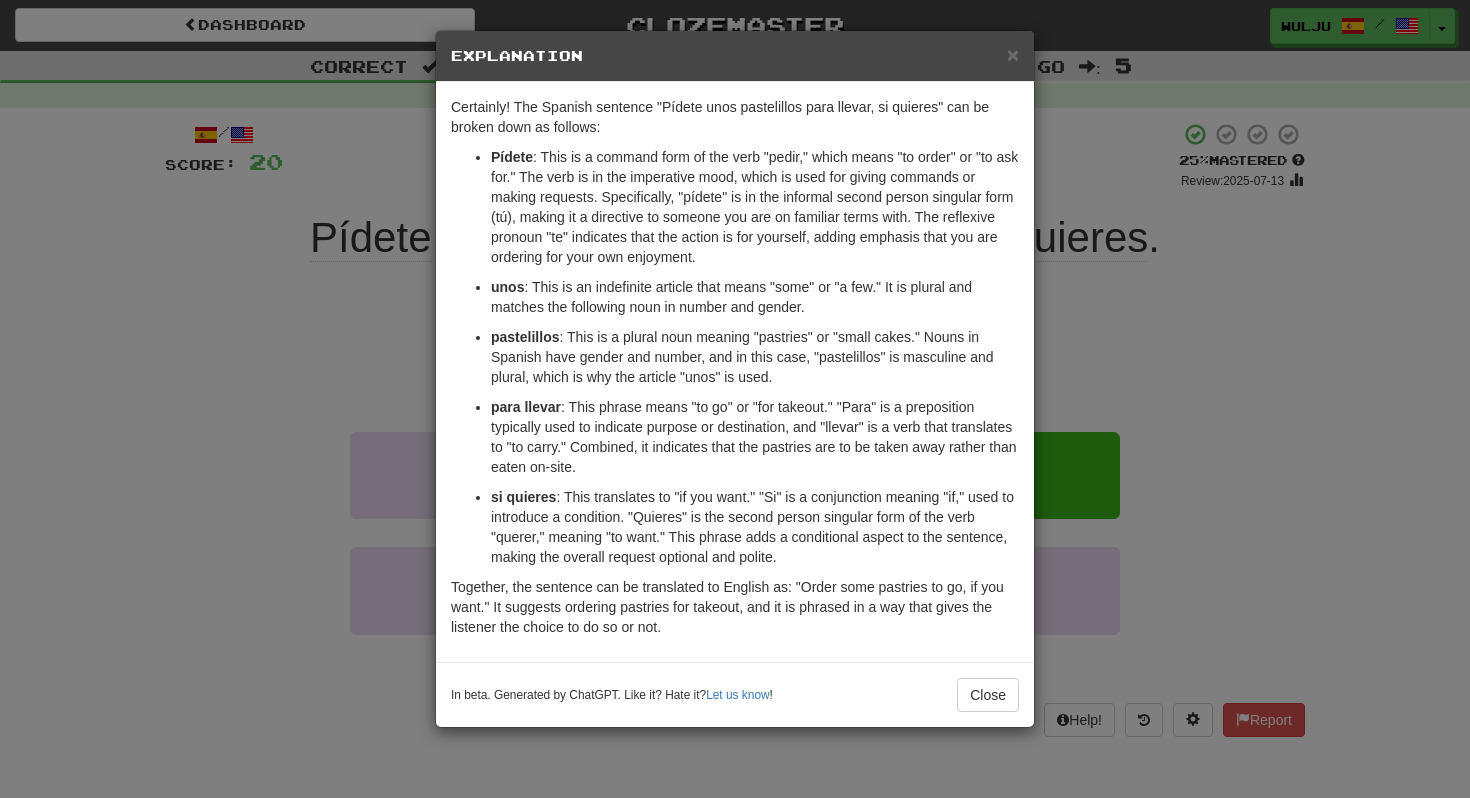 click on "× Explanation Certainly! The Spanish sentence "Pídete unos pastelillos para llevar, si quieres" can be broken down as follows:
Pídete : This is a command form of the verb "pedir," which means "to order" or "to ask for." The verb is in the imperative mood, which is used for giving commands or making requests. Specifically, "pídete" is in the informal second person singular form (tú), making it a directive to someone you are on familiar terms with. The reflexive pronoun "te" indicates that the action is for yourself, adding emphasis that you are ordering for your own enjoyment.
unos : This is an indefinite article that means "some" or "a few." It is plural and matches the following noun in number and gender.
pastelillos : This is a plural noun meaning "pastries" or "small cakes." Nouns in Spanish have gender and number, and in this case, "pastelillos" is masculine and plural, which is why the article "unos" is used.
para llevar
si quieres
Let us know ! Close" at bounding box center (735, 399) 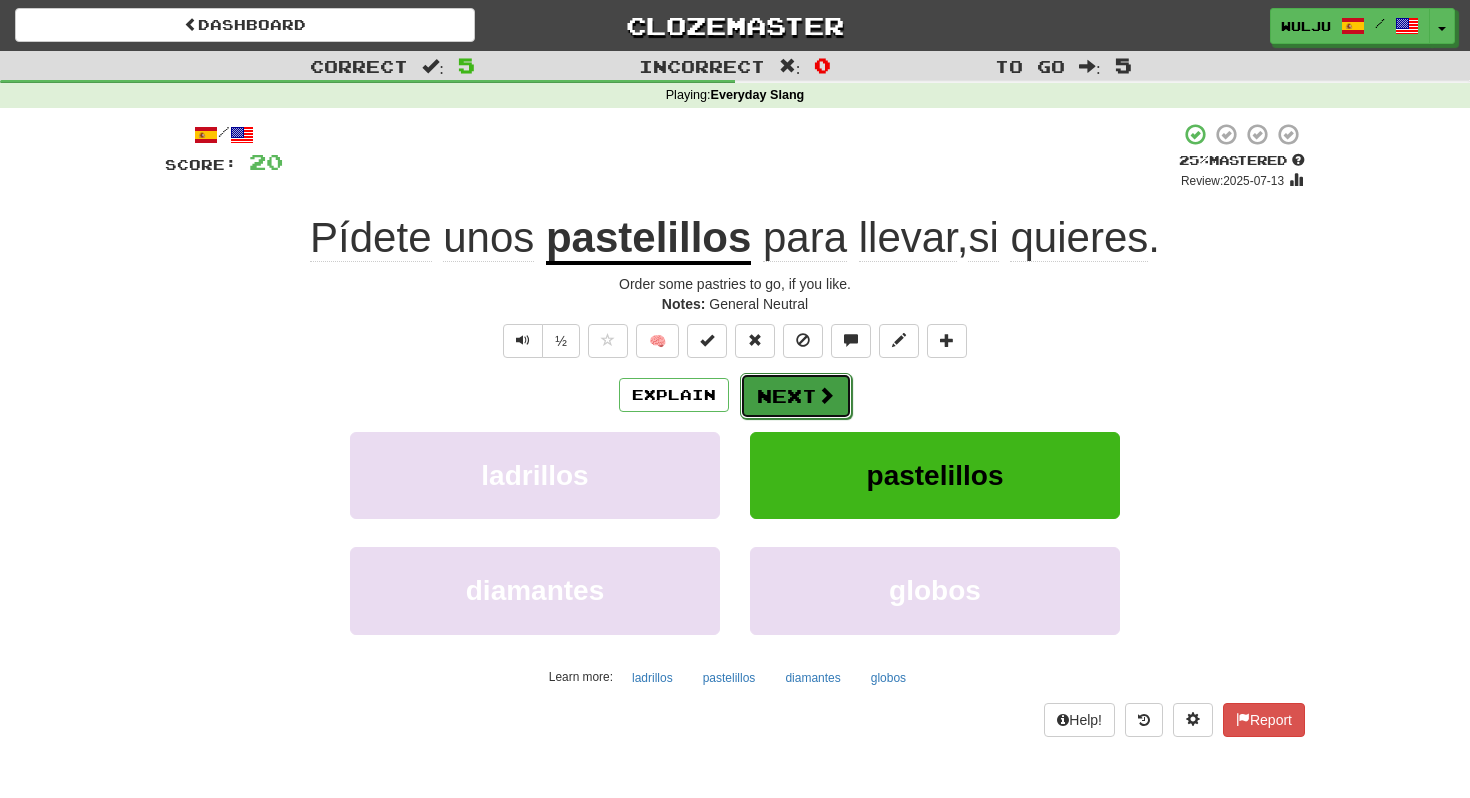 click on "Next" at bounding box center [796, 396] 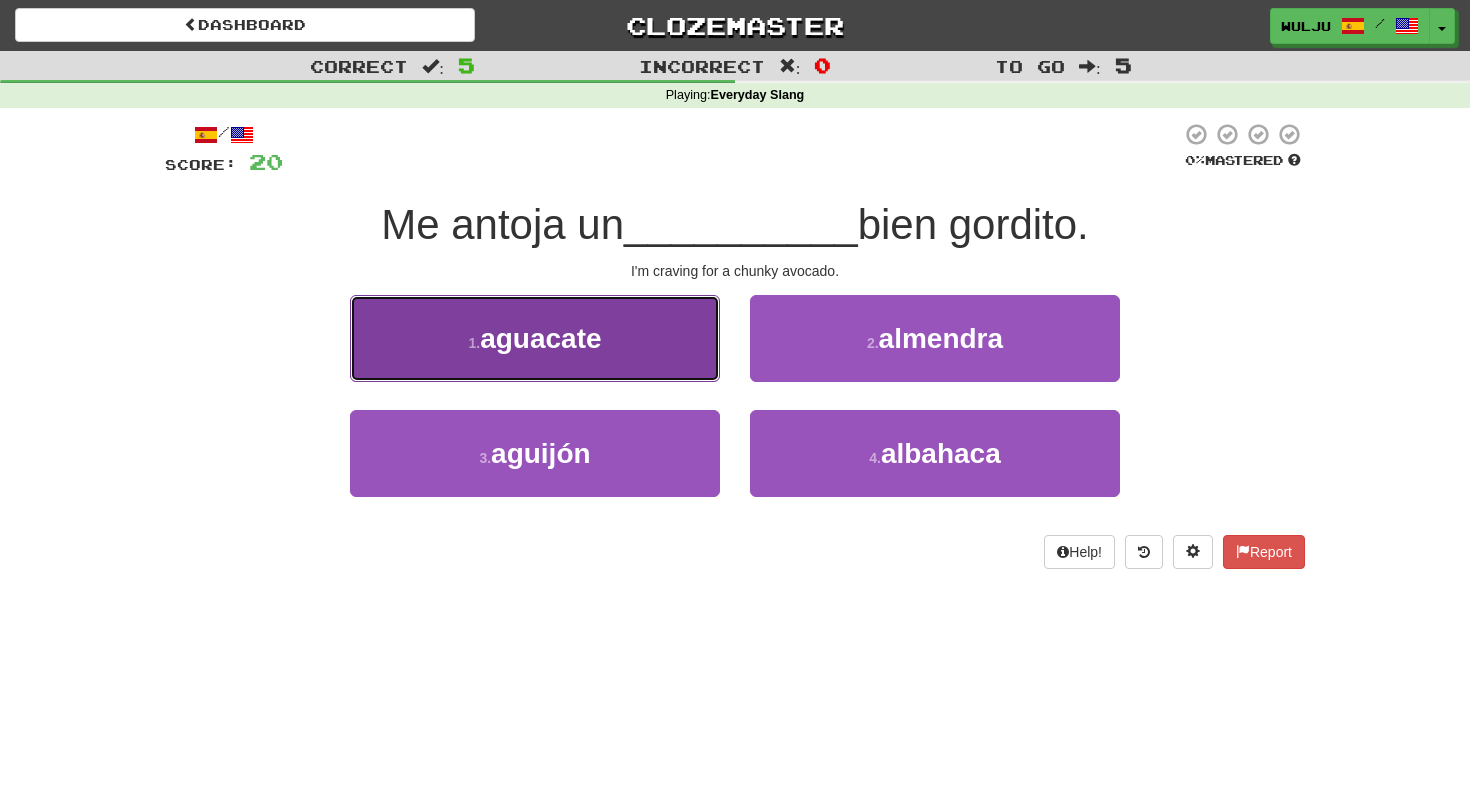 click on "1 .  aguacate" at bounding box center [535, 338] 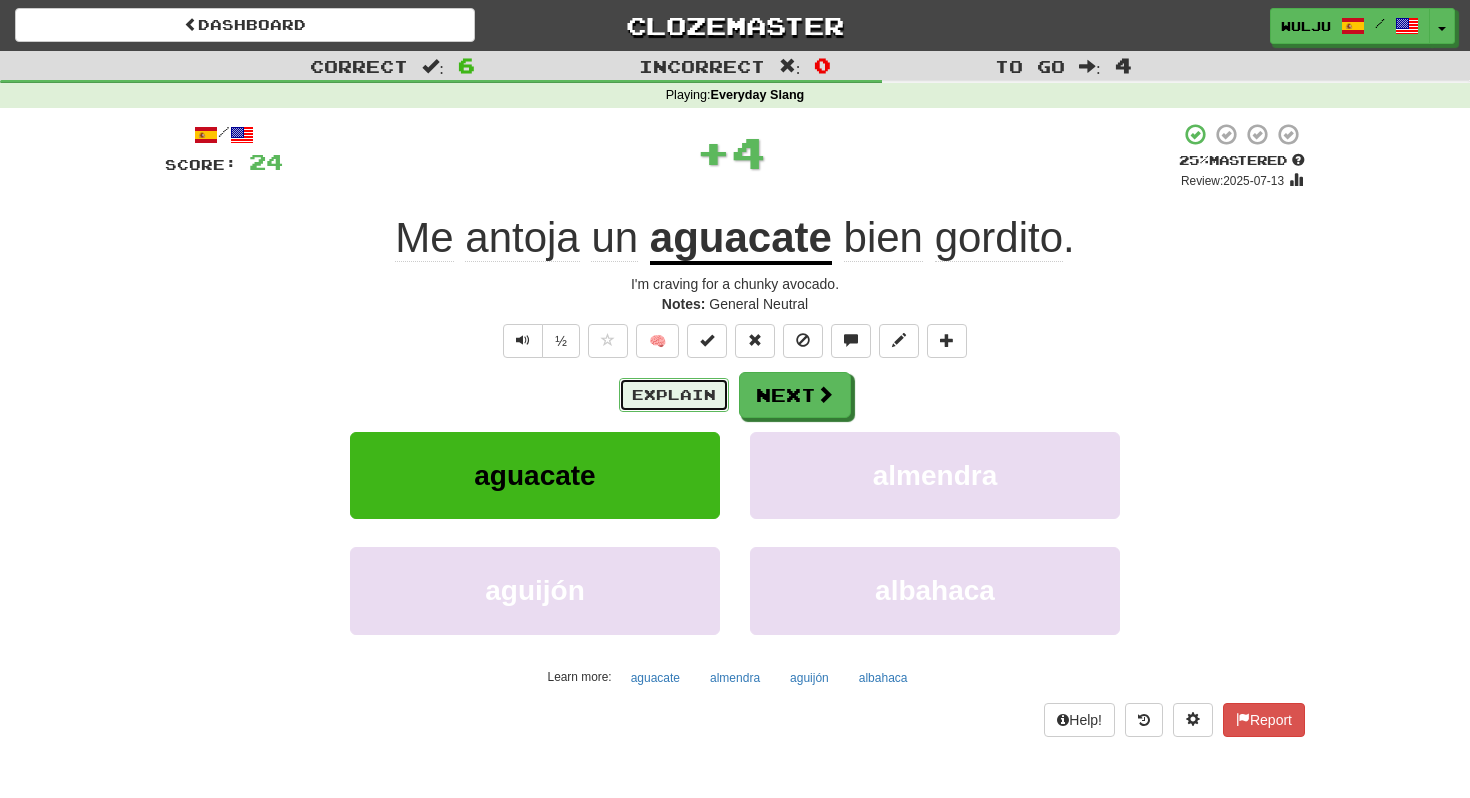 click on "Explain" at bounding box center [674, 395] 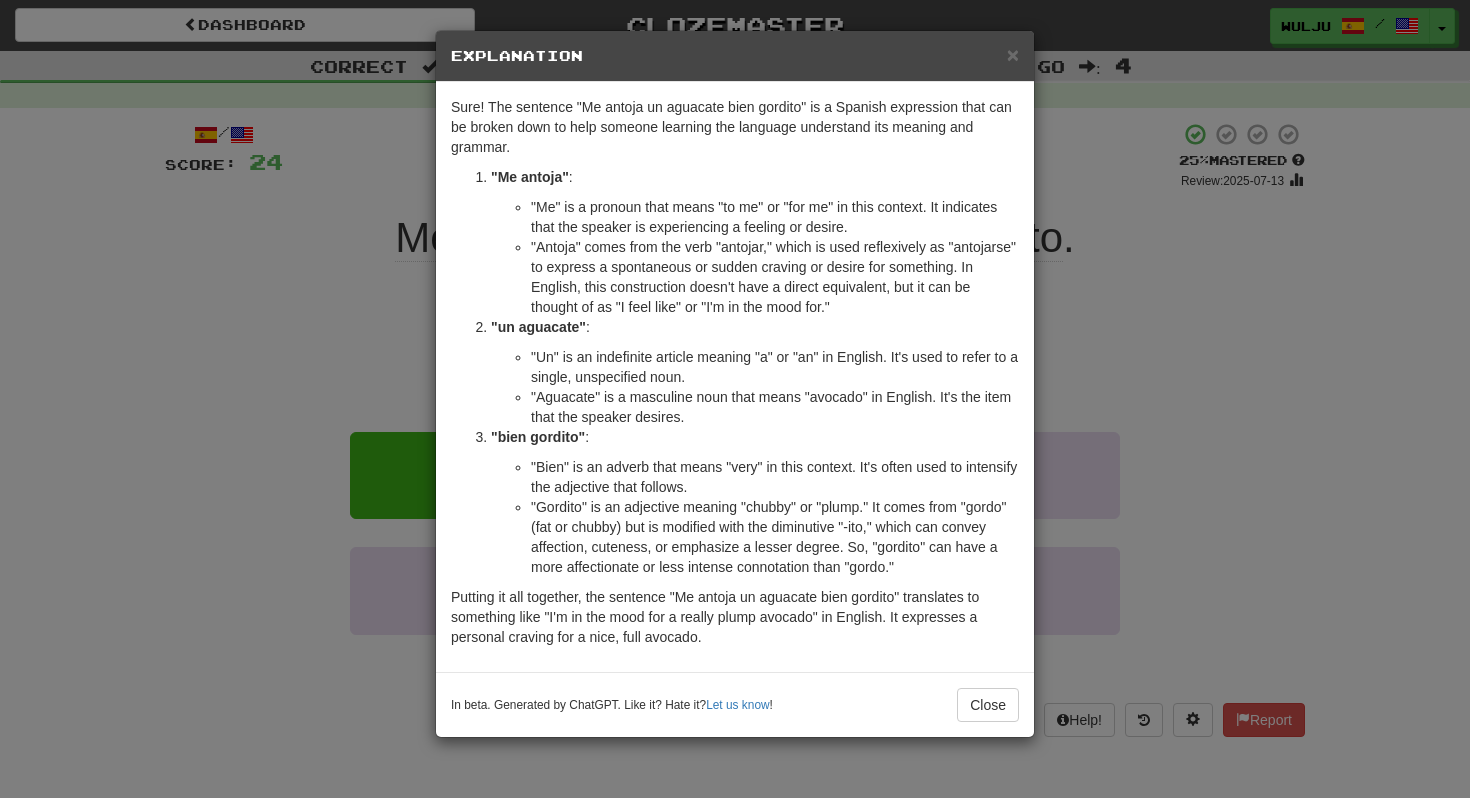 click on "× Explanation Sure! The sentence "Me antoja un aguacate bien gordito" is a Spanish expression that can be broken down to help someone learning the language understand its meaning and grammar.
"Me antoja" :
"Me" is a pronoun that means "to me" or "for me" in this context. It indicates that the speaker is experiencing a feeling or desire.
"Antoja" comes from the verb "antojar," which is used reflexively as "antojarse" to express a spontaneous or sudden craving or desire for something. In English, this construction doesn't have a direct equivalent, but it can be thought of as "I feel like" or "I'm in the mood for."
"un aguacate" :
"Un" is an indefinite article meaning "a" or "an" in English. It's used to refer to a single, unspecified noun.
"Aguacate" is a masculine noun that means "avocado" in English. It's the item that the speaker desires.
"bien gordito" :
"Bien" is an adverb that means "very" in this context. It's often used to intensify the adjective that follows." at bounding box center [735, 399] 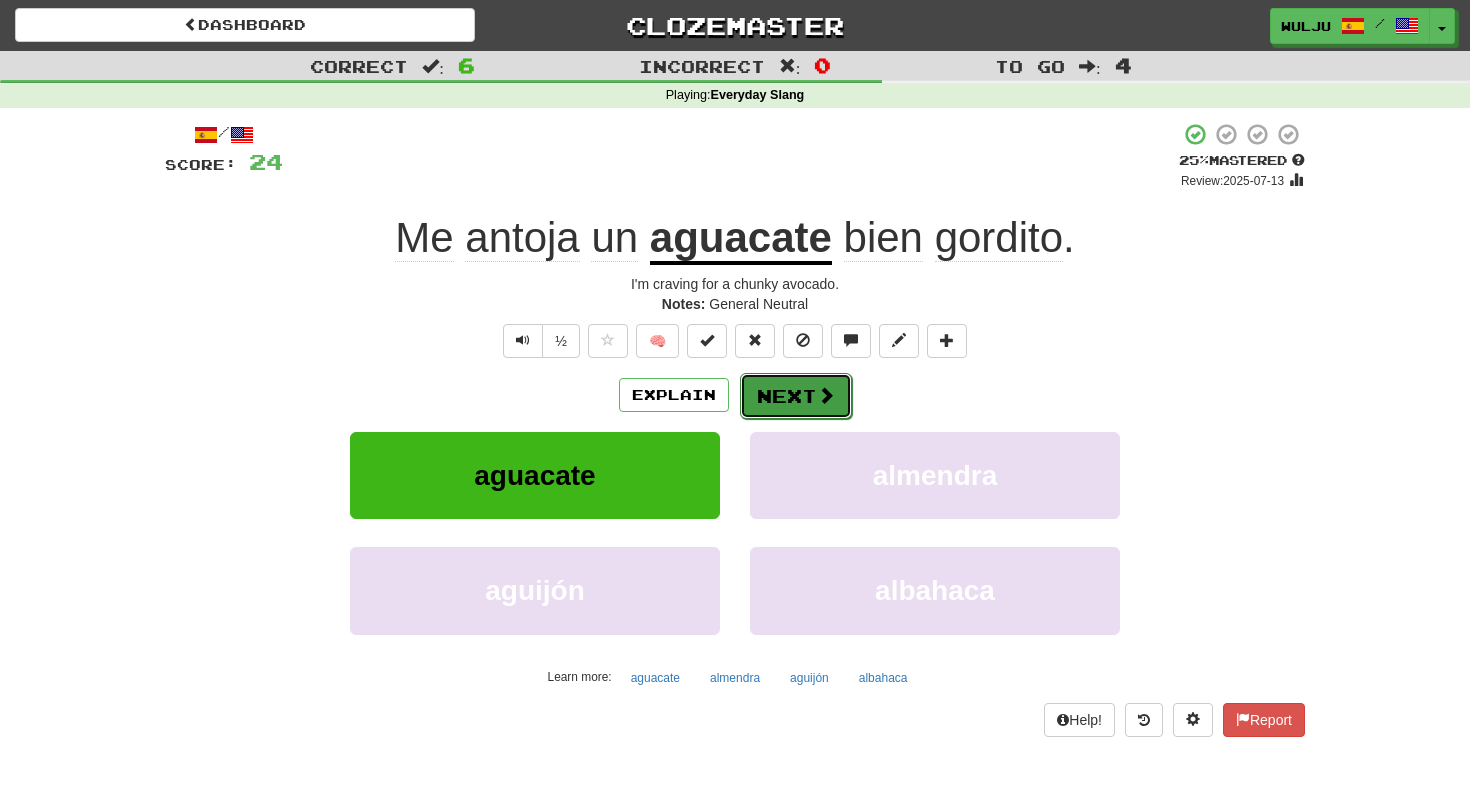 click on "Next" at bounding box center [796, 396] 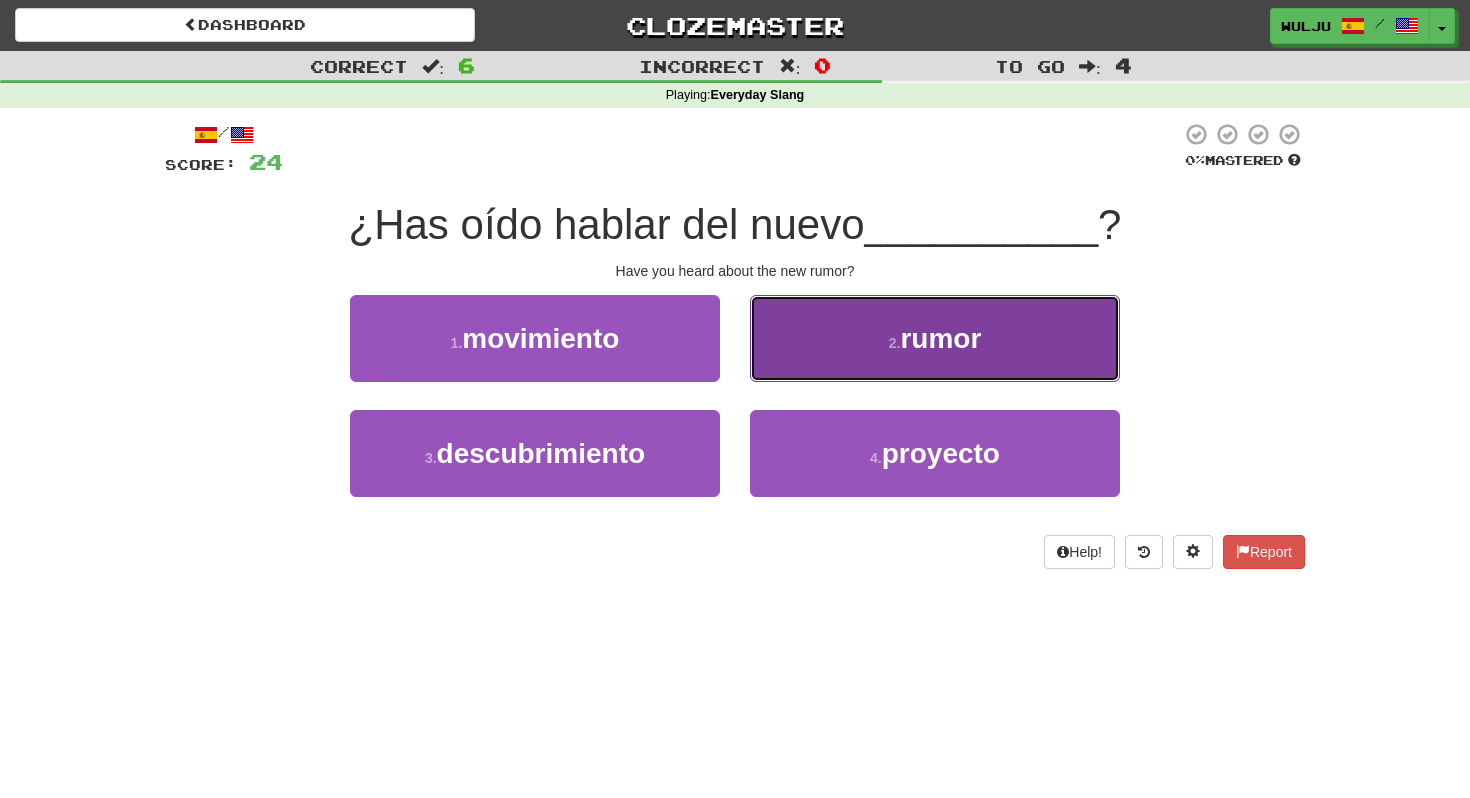 click on "2 .  rumor" at bounding box center [935, 338] 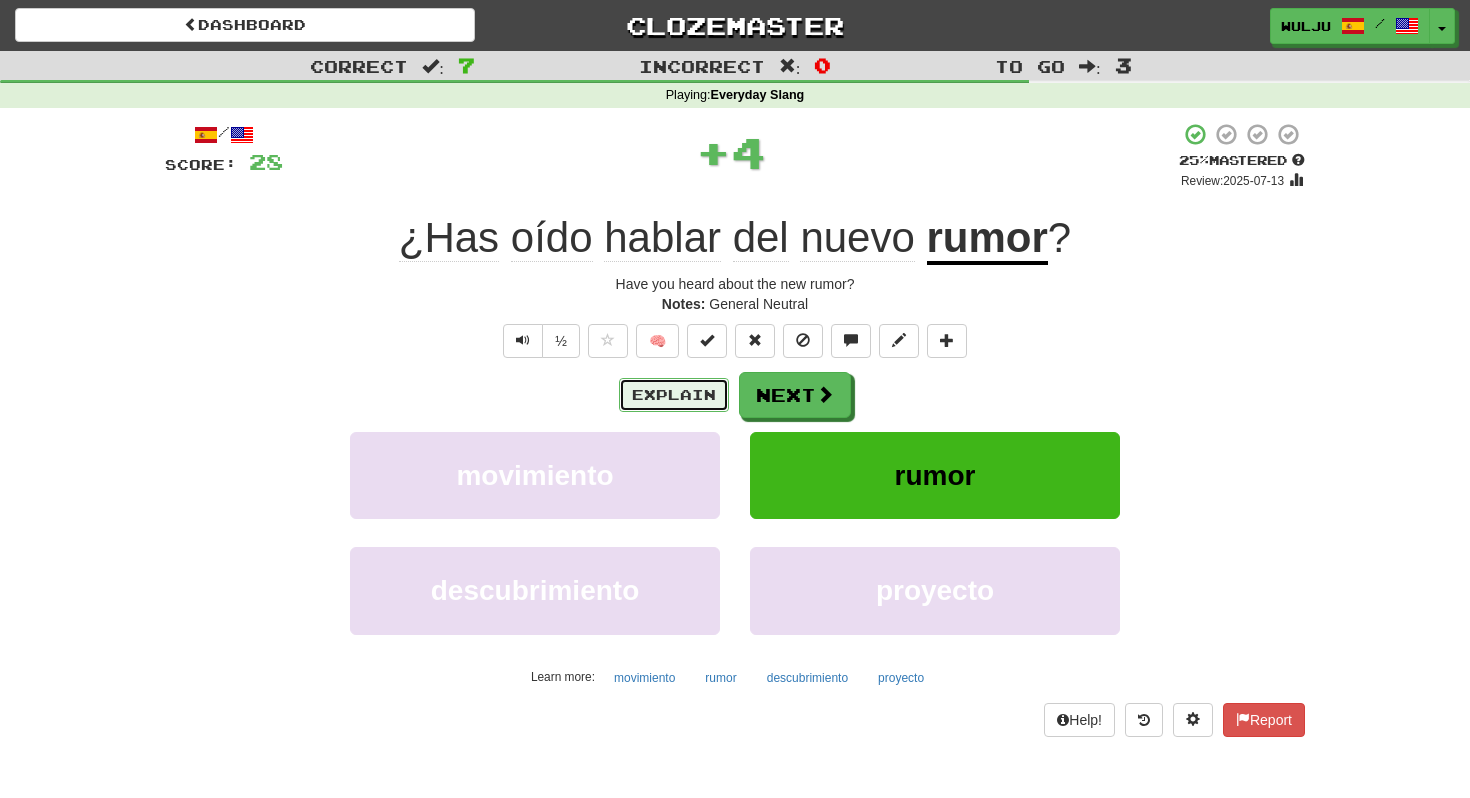 click on "Explain" at bounding box center [674, 395] 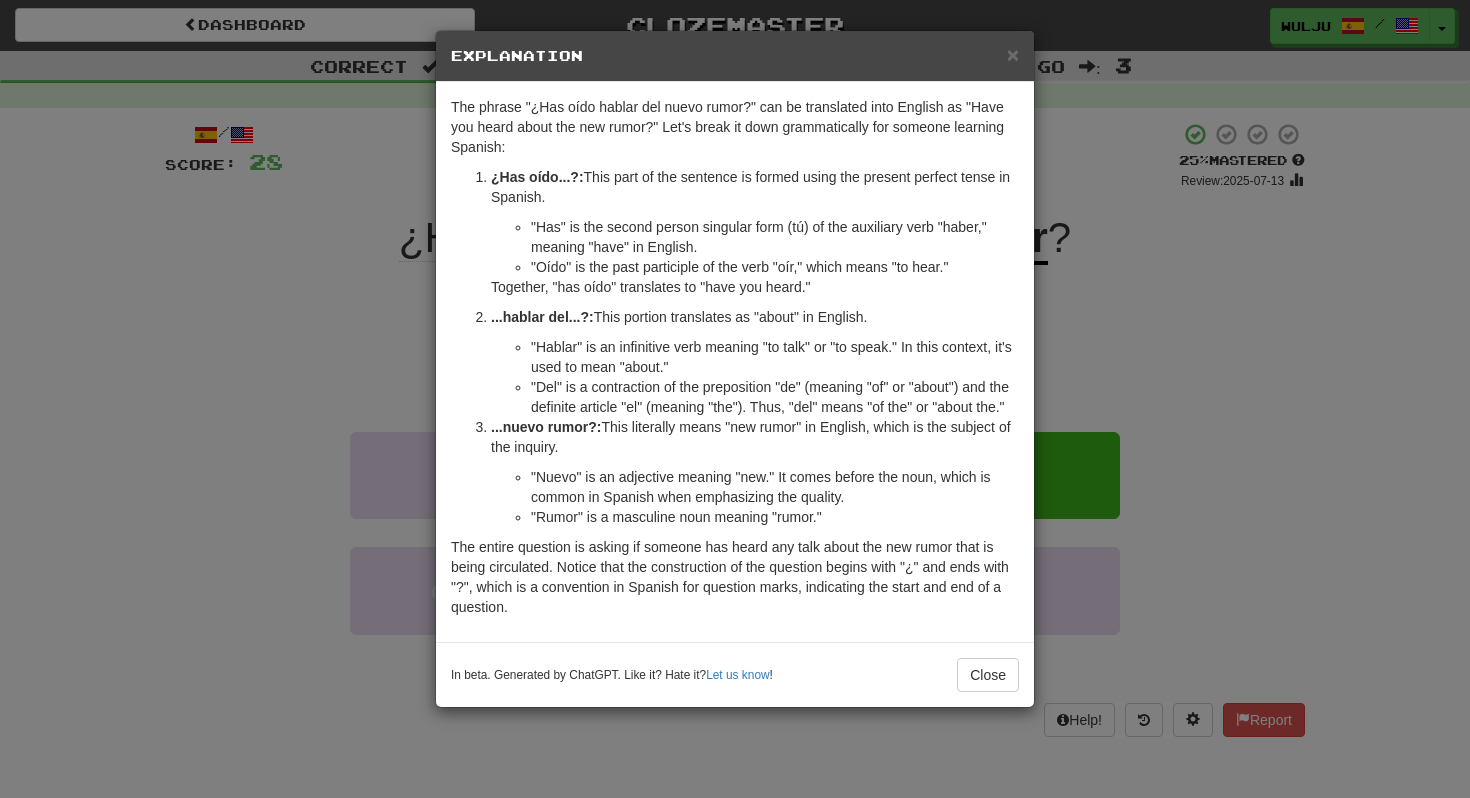 click on "× Explanation The phrase "¿Has oído hablar del nuevo rumor?" can be translated into English as "Have you heard about the new rumor?" Let's break it down grammatically for someone learning Spanish:
¿Has oído...?:  This part of the sentence is formed using the present perfect tense in Spanish.
"Has" is the second person singular form (tú) of the auxiliary verb "haber," meaning "have" in English.
"Oído" is the past participle of the verb "oír," which means "to hear."
Together, "has oído" translates to "have you heard."
...hablar del...?:  This portion translates as "about" in English.
"Hablar" is an infinitive verb meaning "to talk" or "to speak." In this context, it's used to mean "about."
"Del" is a contraction of the preposition "de" (meaning "of" or "about") and the definite article "el" (meaning "the"). Thus, "del" means "of the" or "about the."
...nuevo rumor?:  This literally means "new rumor" in English, which is the subject of the inquiry.
!" at bounding box center [735, 399] 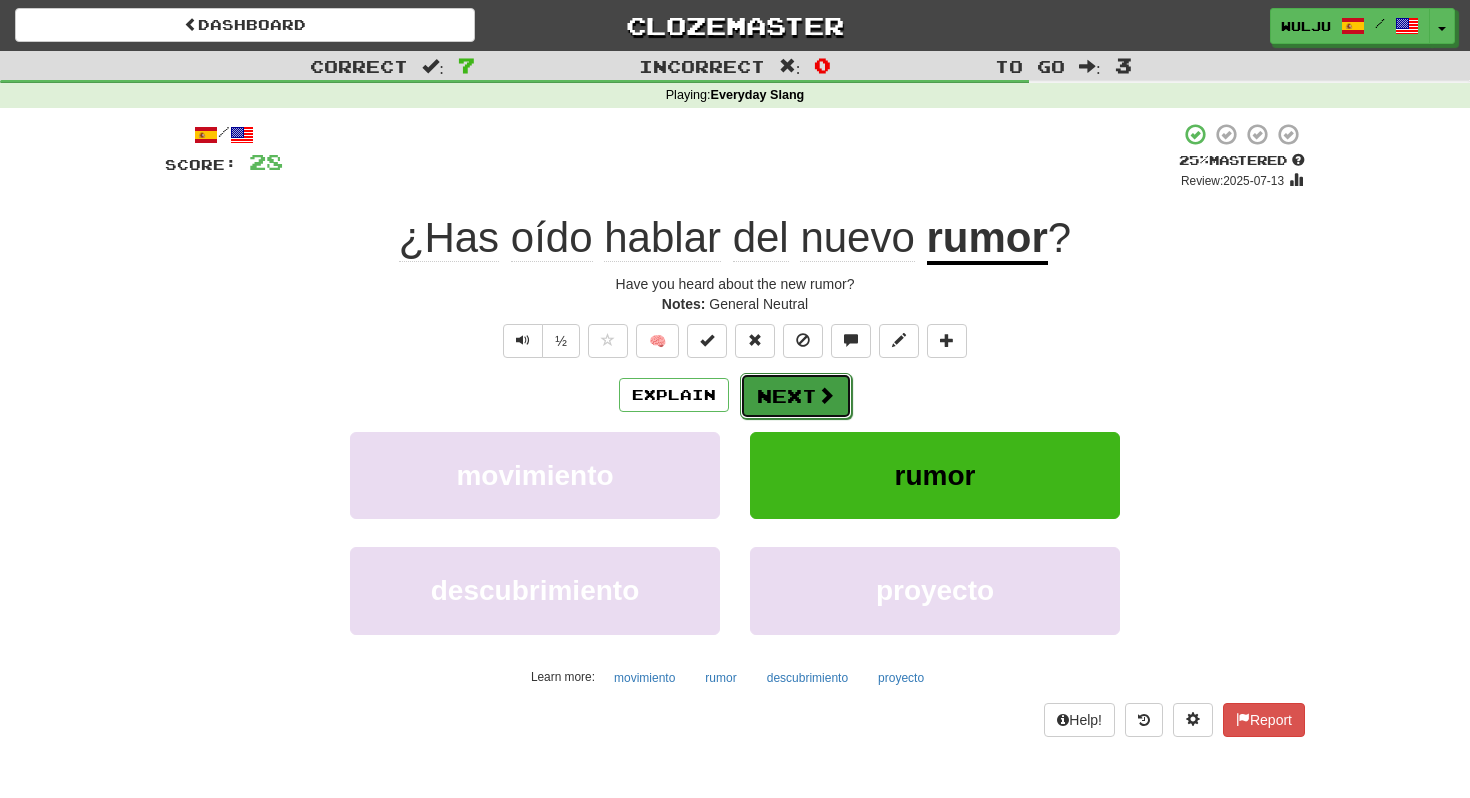 click on "Next" at bounding box center (796, 396) 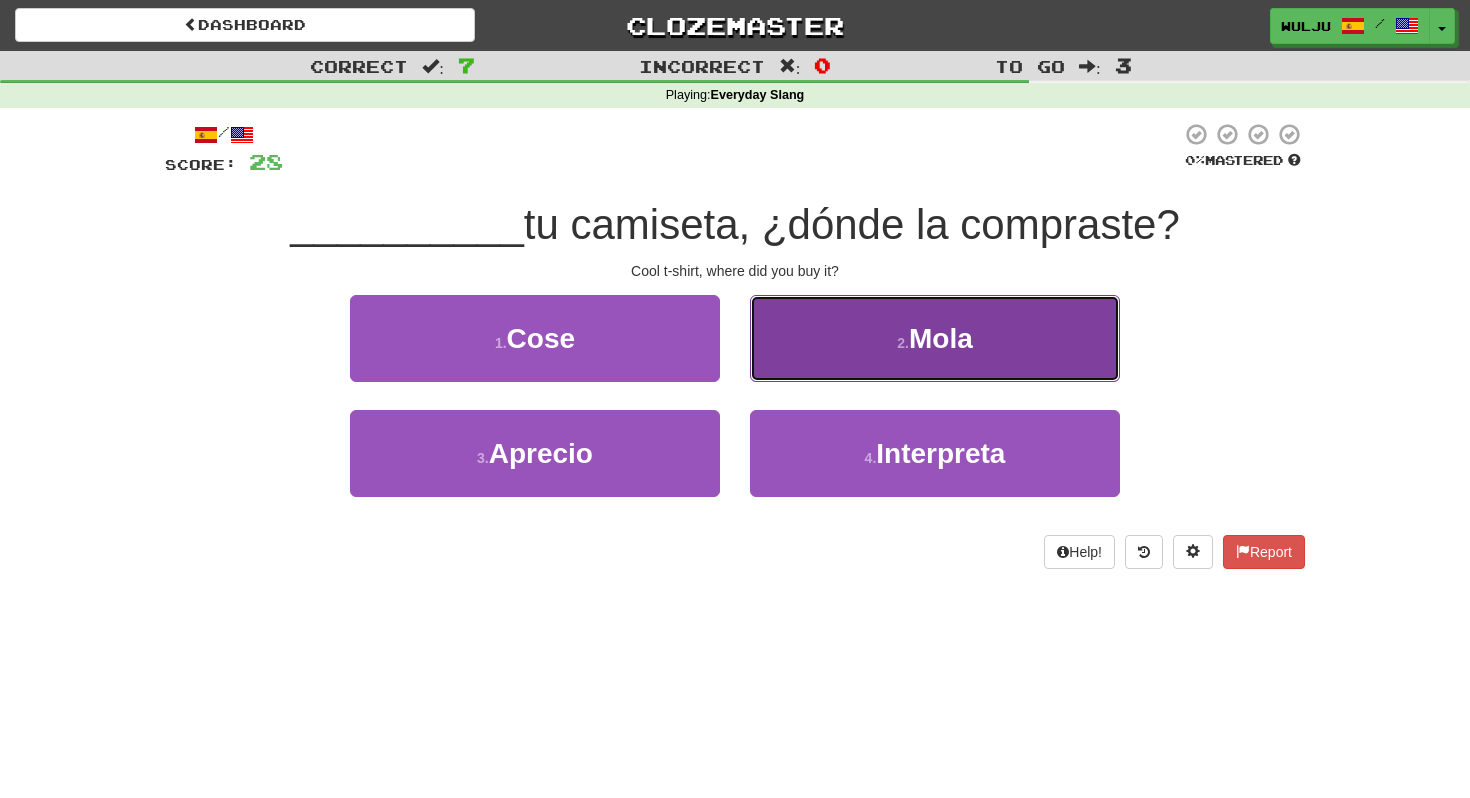 click on "2 .  Mola" at bounding box center [935, 338] 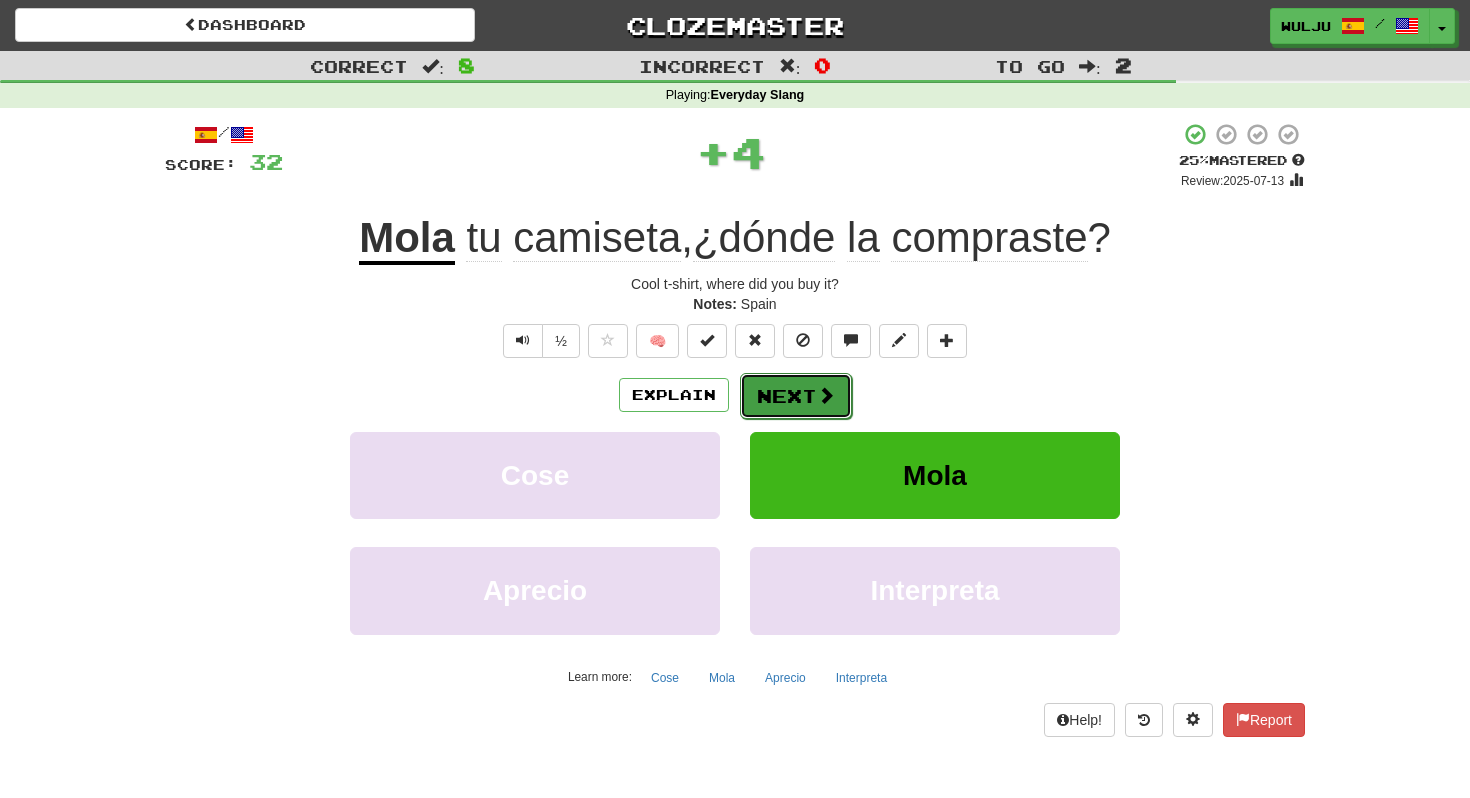 click on "Next" at bounding box center (796, 396) 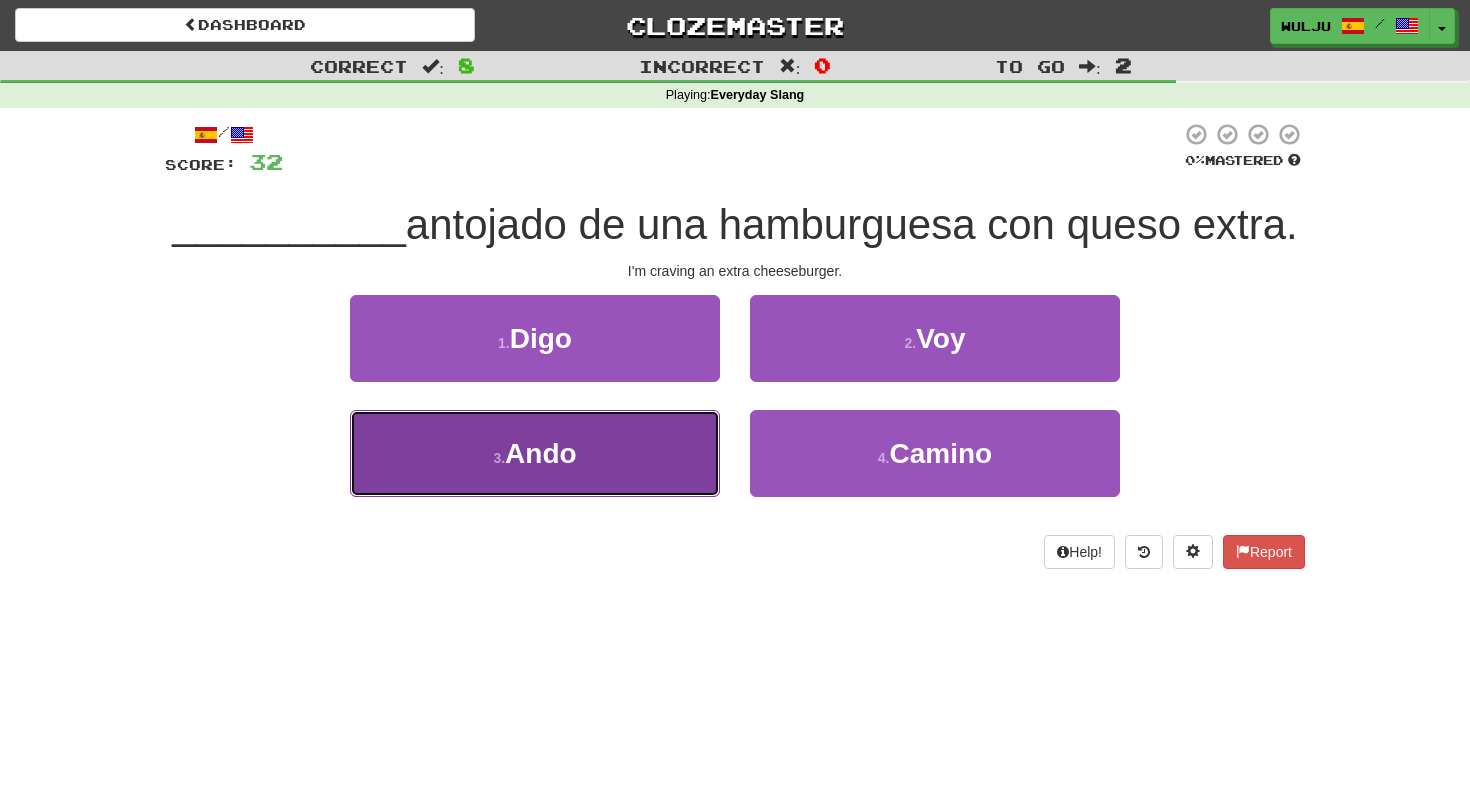 click on "3 .  Ando" at bounding box center [535, 453] 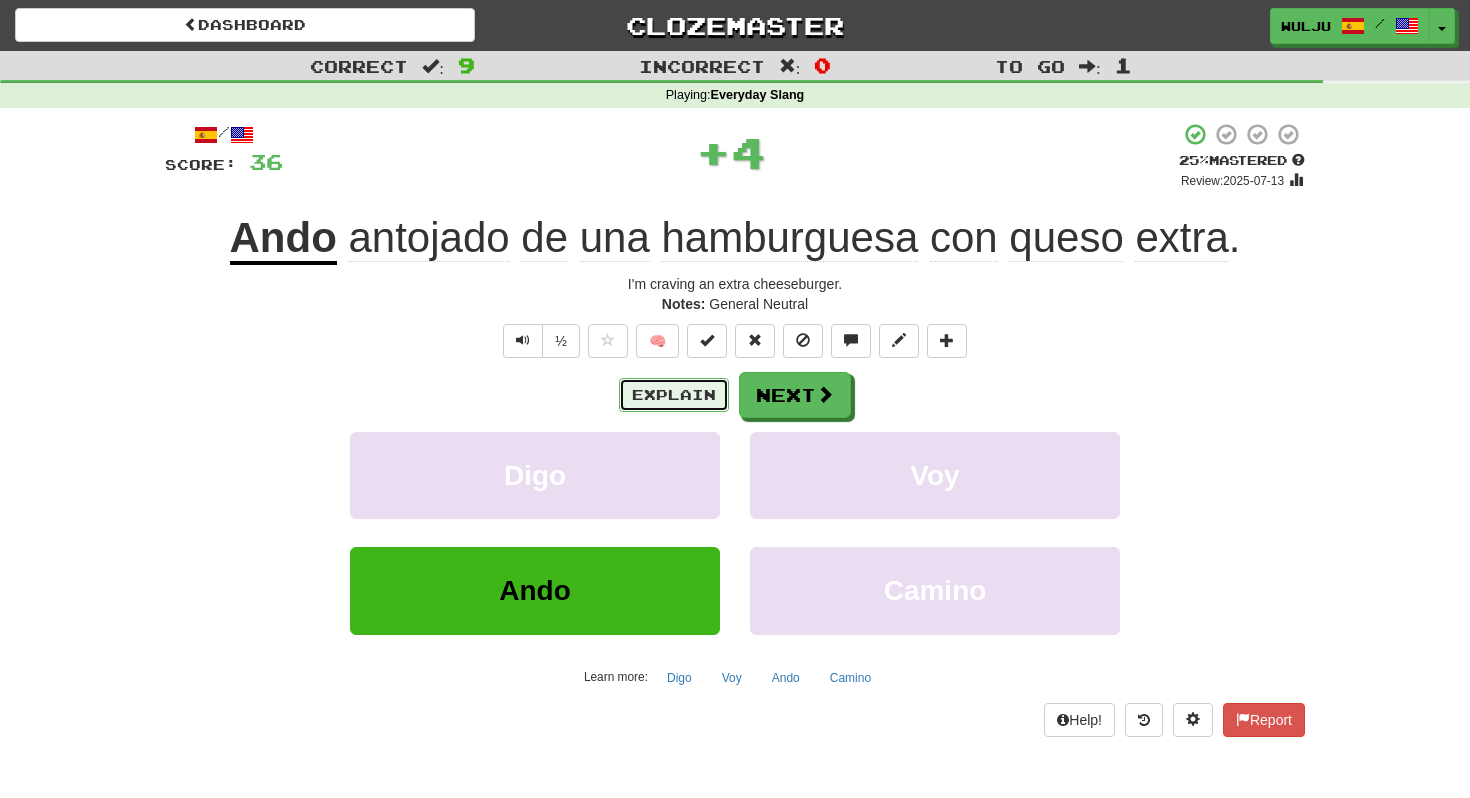 click on "Explain" at bounding box center [674, 395] 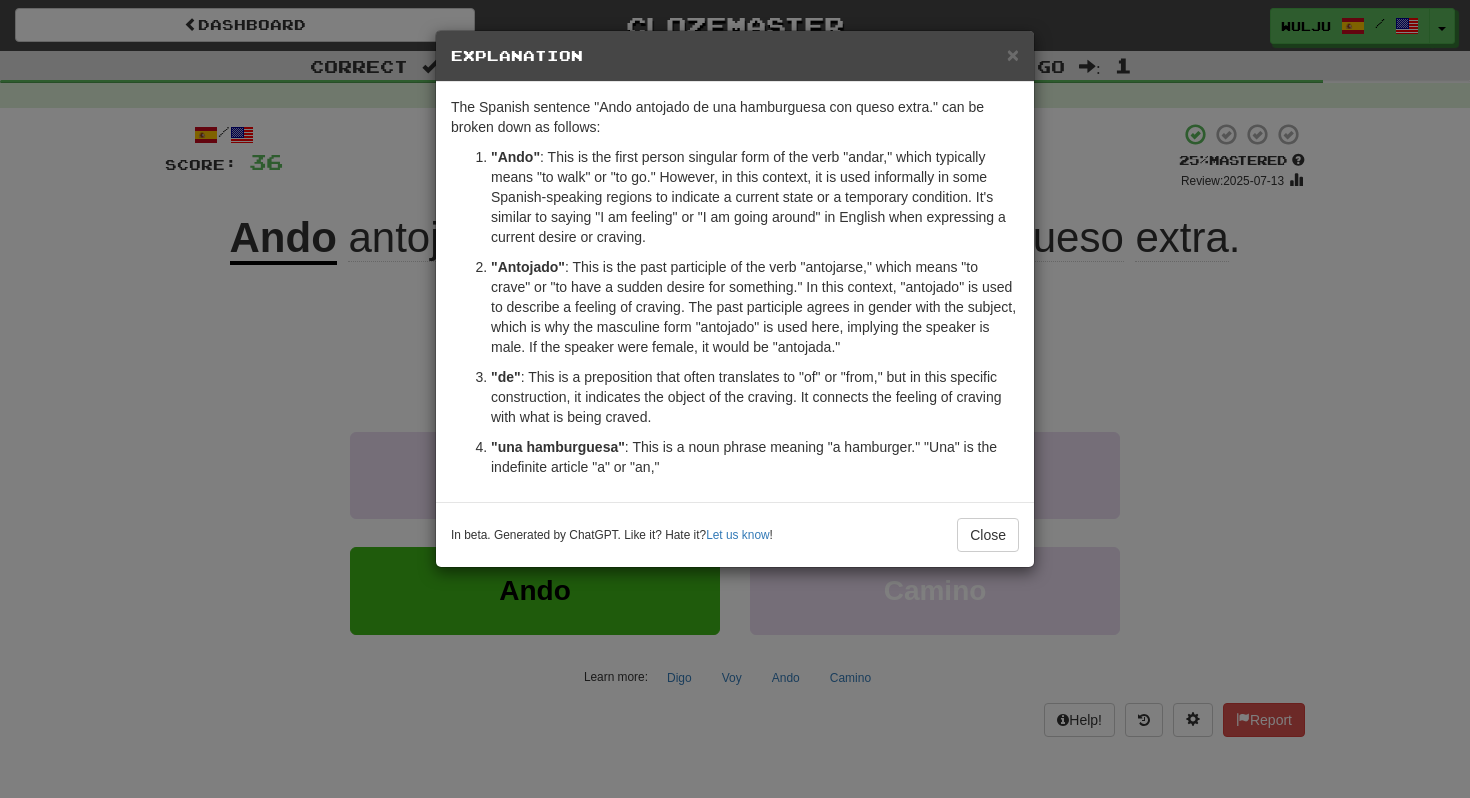 click on "× Explanation The Spanish sentence "Ando antojado de una hamburguesa con queso extra." can be broken down as follows:
"Ando" : This is the first person singular form of the verb "andar," which typically means "to walk" or "to go." However, in this context, it is used informally in some Spanish-speaking regions to indicate a current state or a temporary condition. It's similar to saying "I am feeling" or "I am going around" in English when expressing a current desire or craving.
"Antojado" : This is the past participle of the verb "antojarse," which means "to crave" or "to have a sudden desire for something." In this context, "antojado" is used to describe a feeling of craving. The past participle agrees in gender with the subject, which is why the masculine form "antojado" is used here, implying the speaker is male. If the speaker were female, it would be "antojada."
"de"
"una hamburguesa" : This is a noun phrase meaning "a hamburger." "Una" is the indefinite article "a" or "an,"" at bounding box center [735, 399] 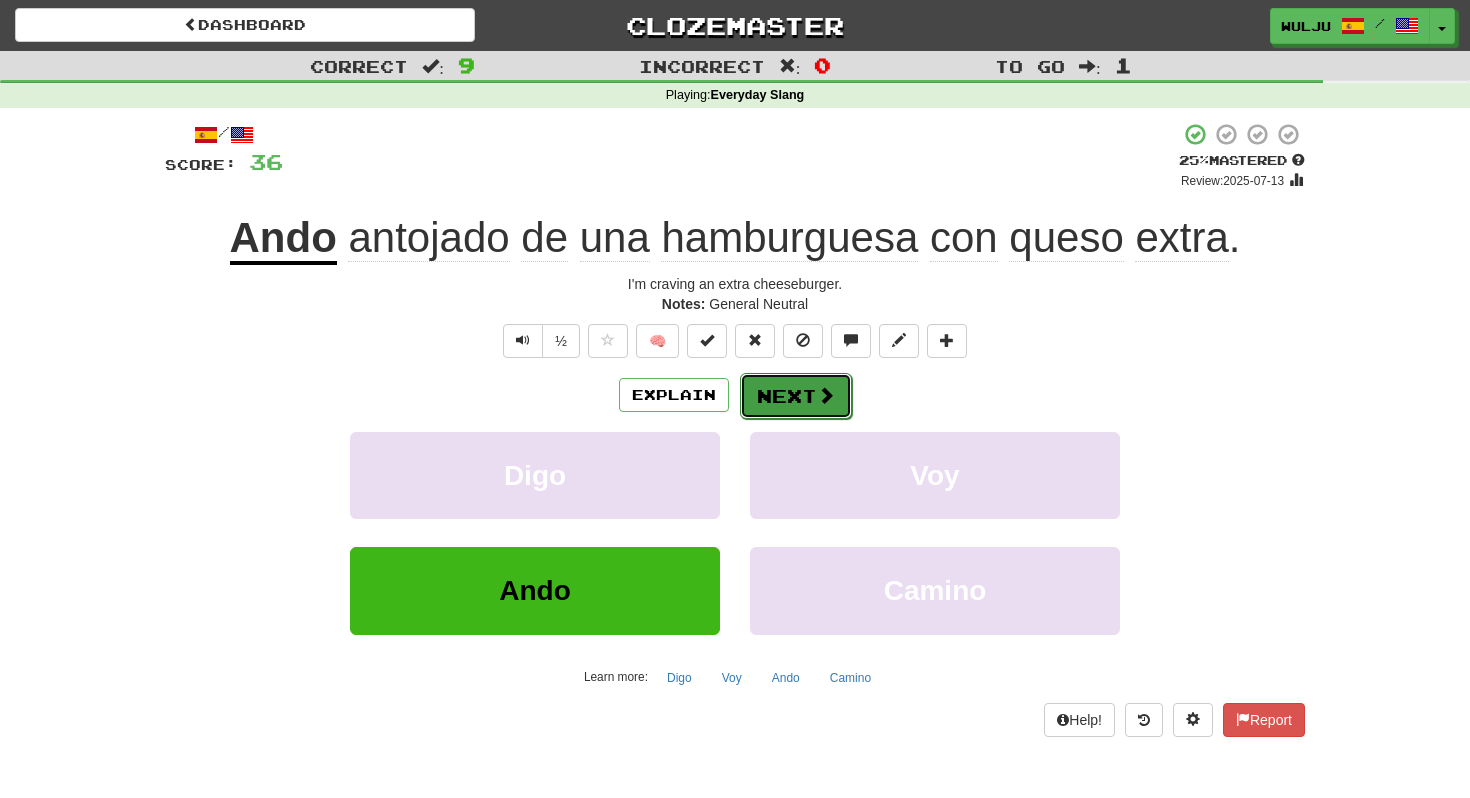 click on "Next" at bounding box center [796, 396] 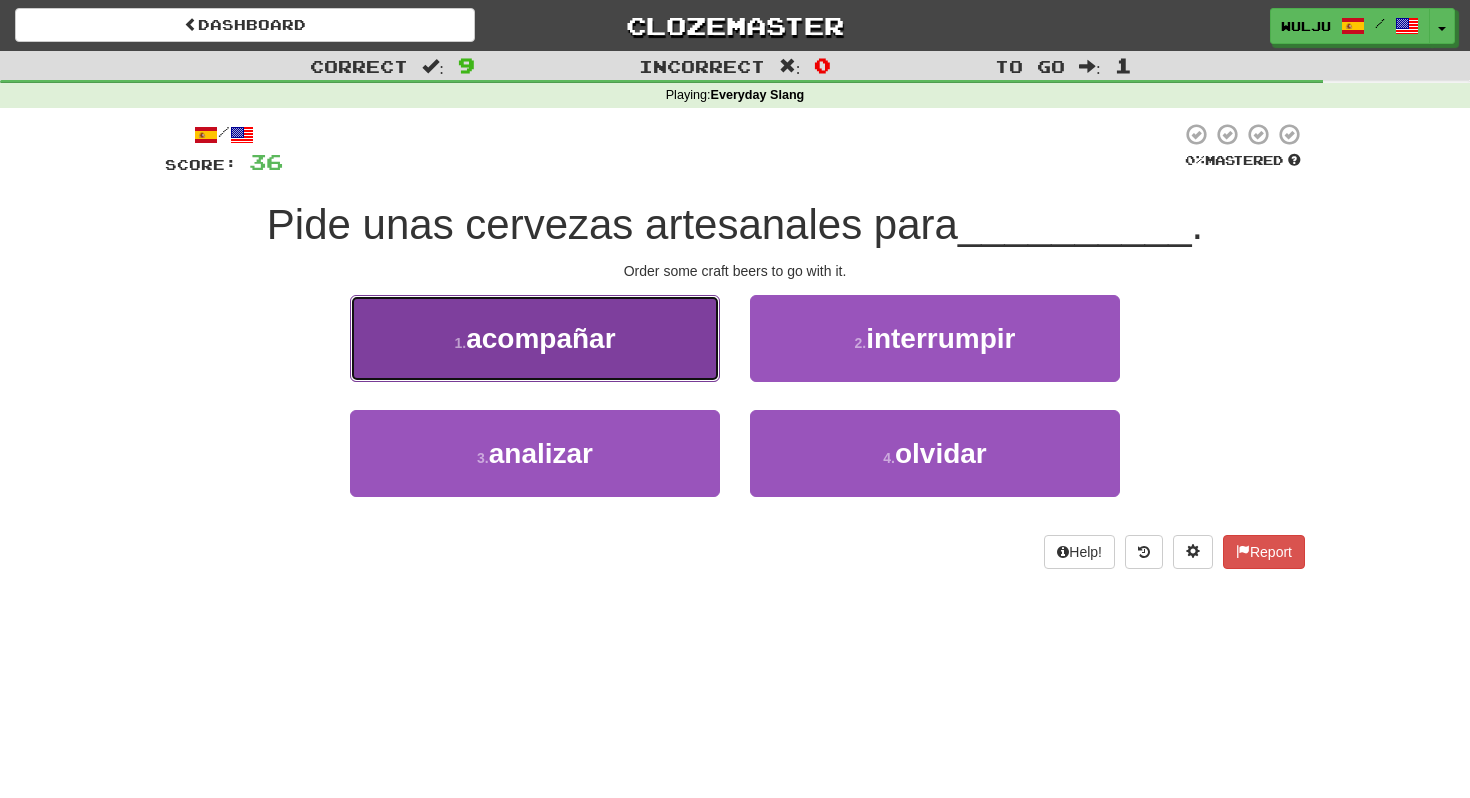 click on "1 .  acompañar" at bounding box center [535, 338] 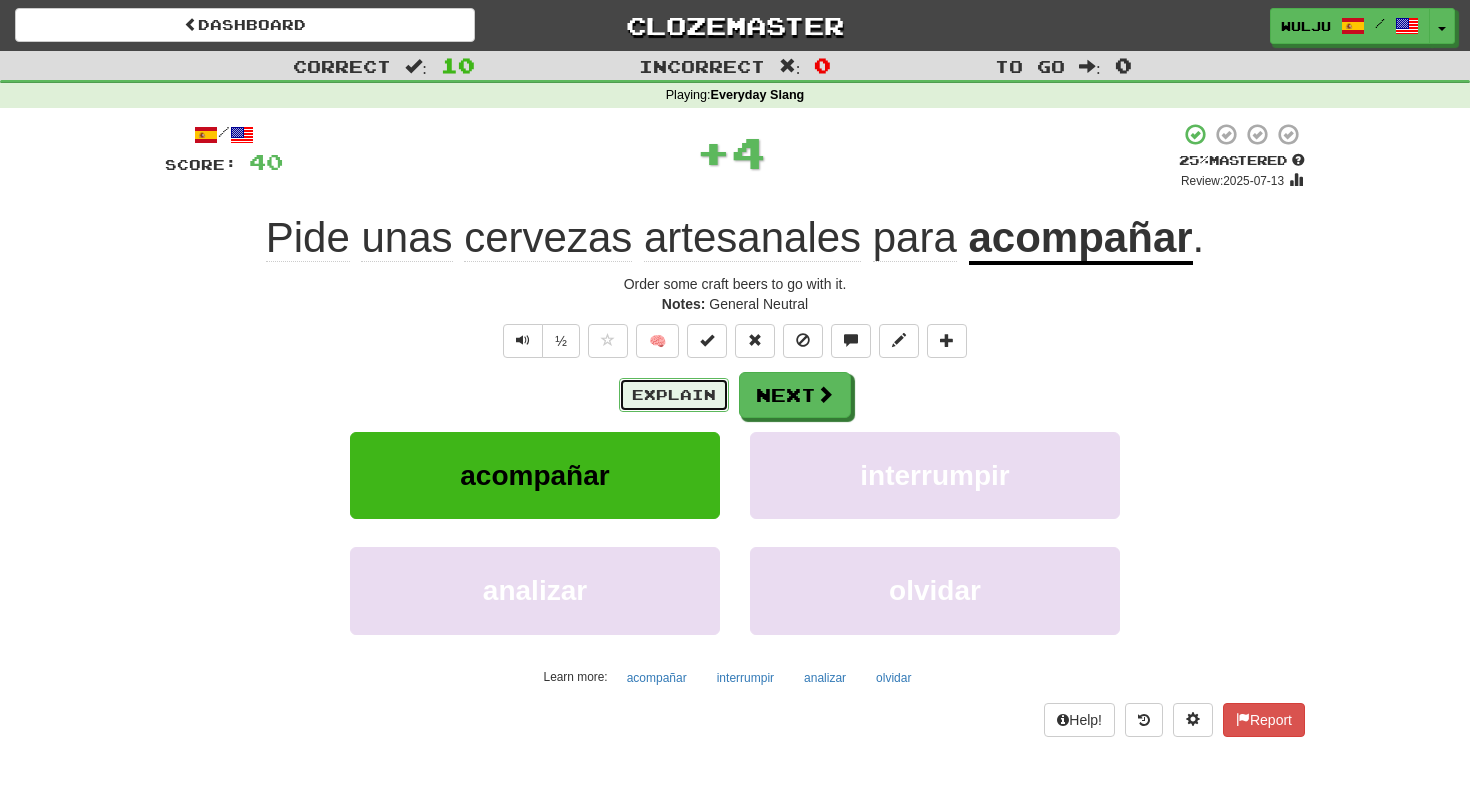 click on "Explain" at bounding box center (674, 395) 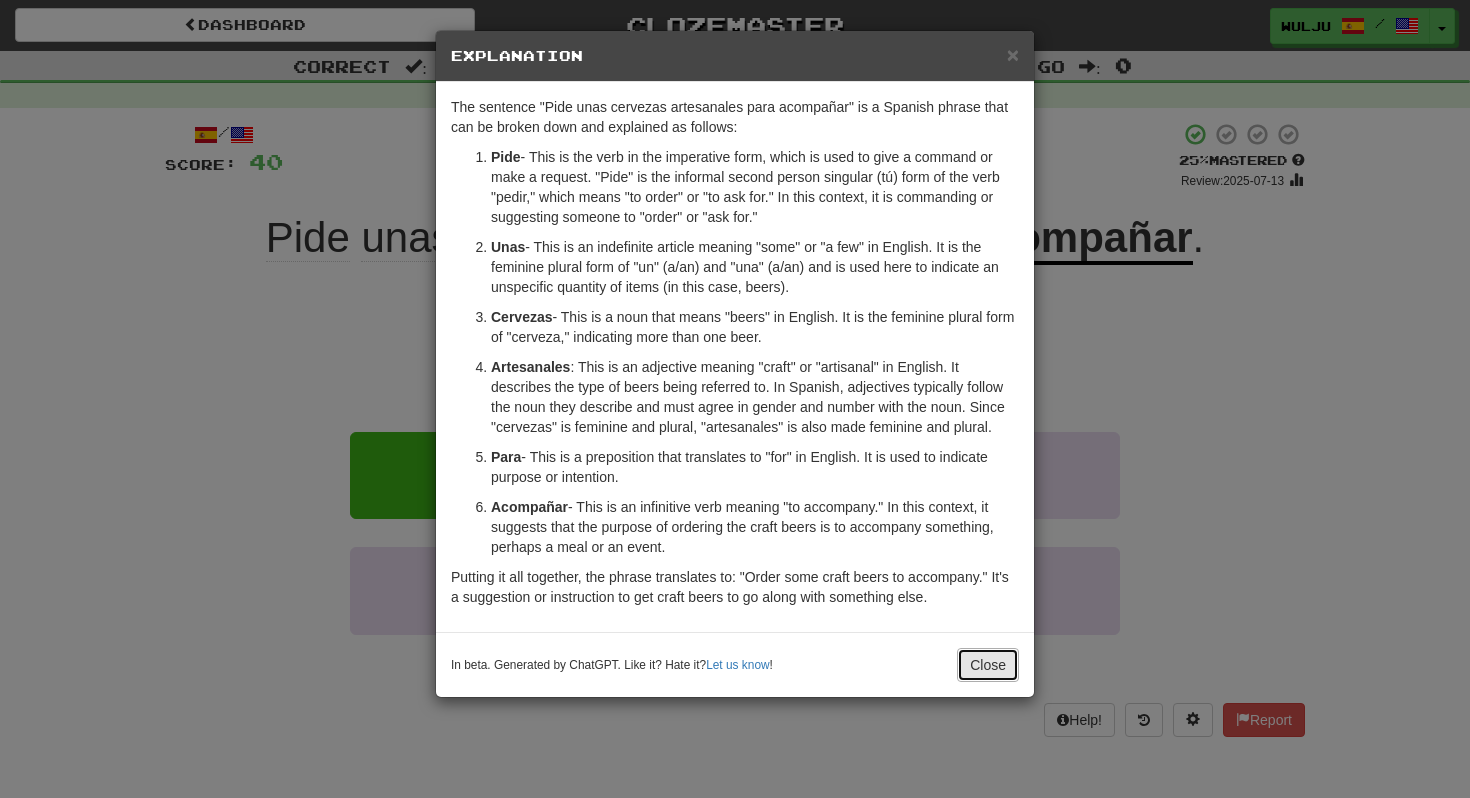 click on "Close" at bounding box center (988, 665) 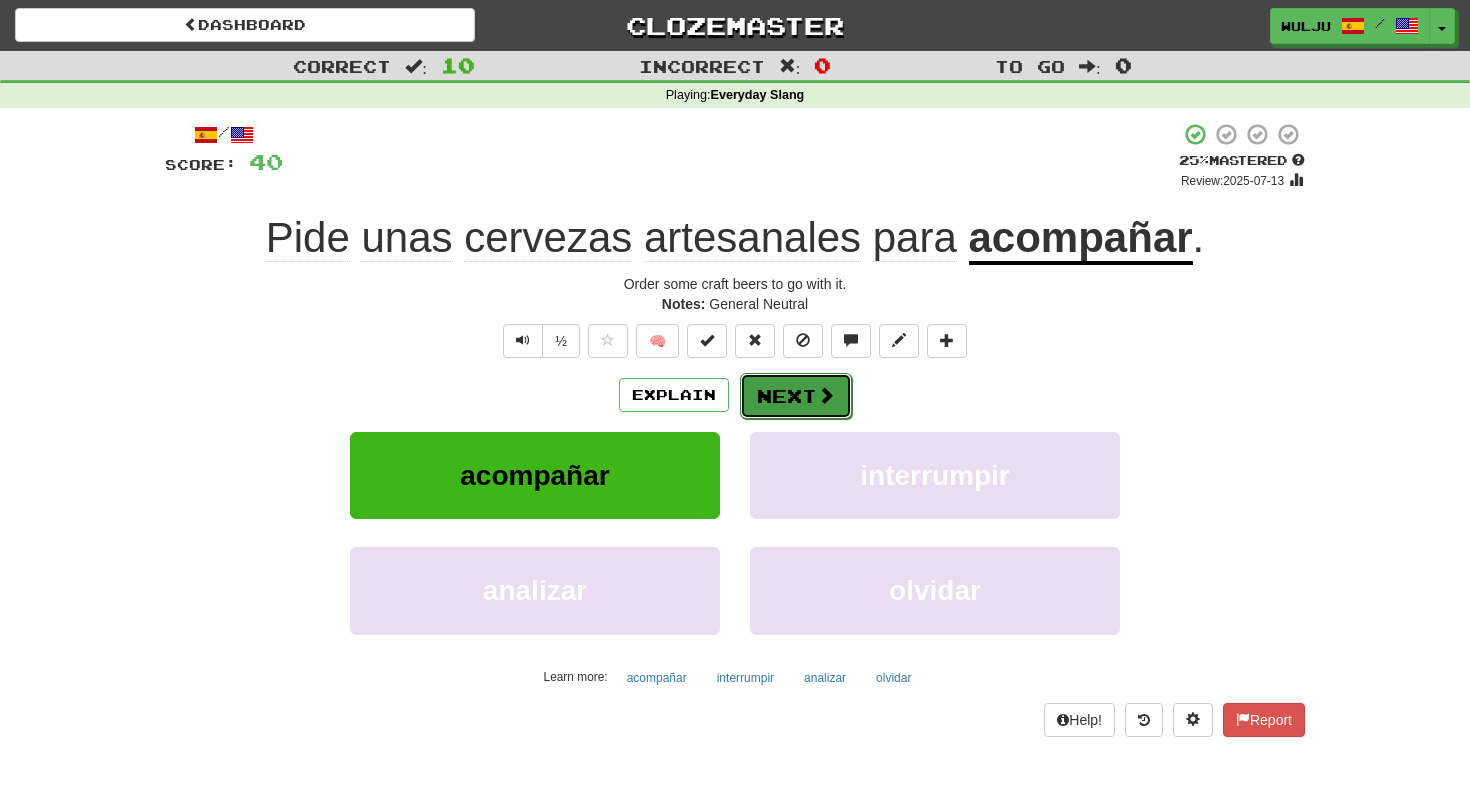 click on "Next" at bounding box center (796, 396) 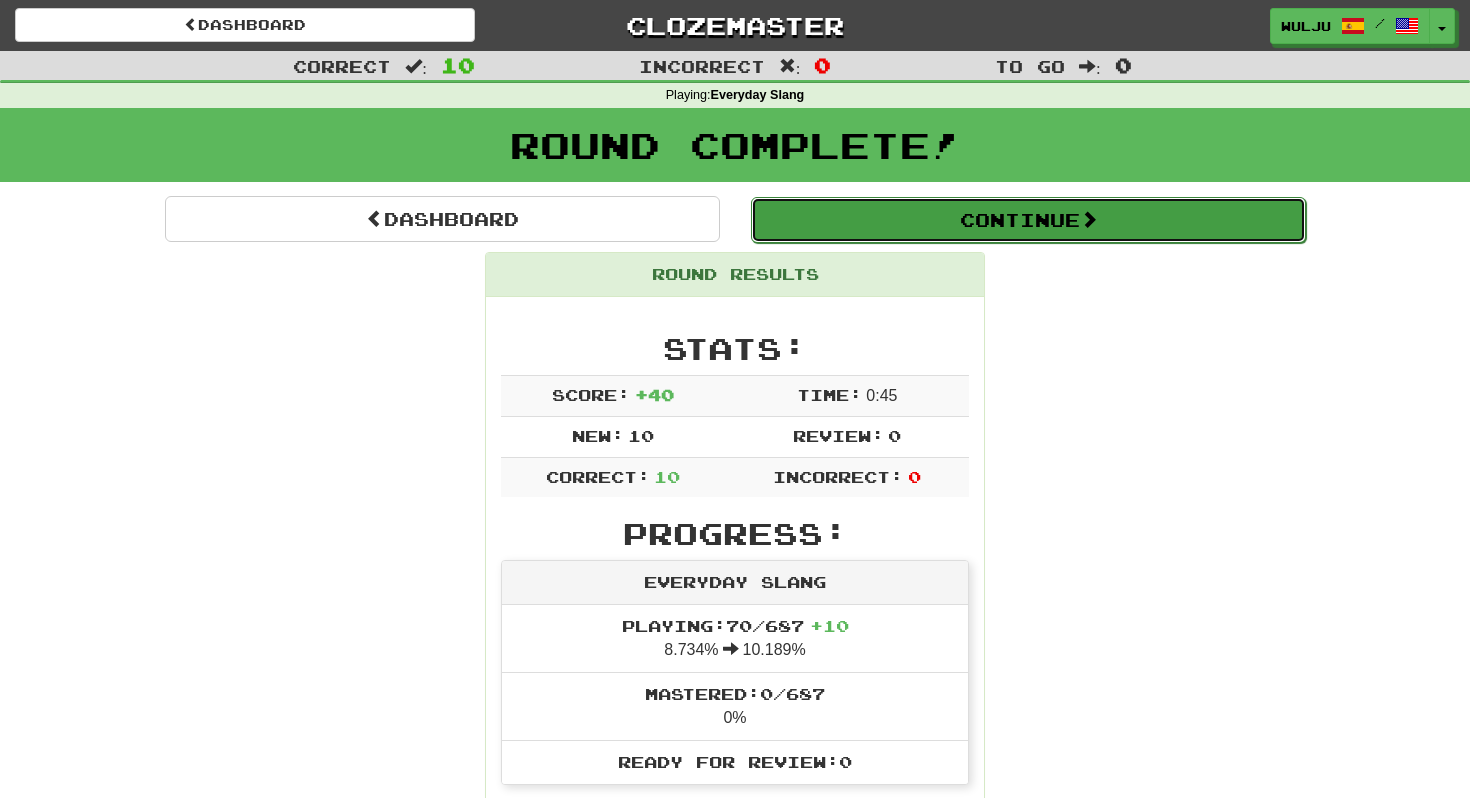 click on "Continue" at bounding box center [1028, 220] 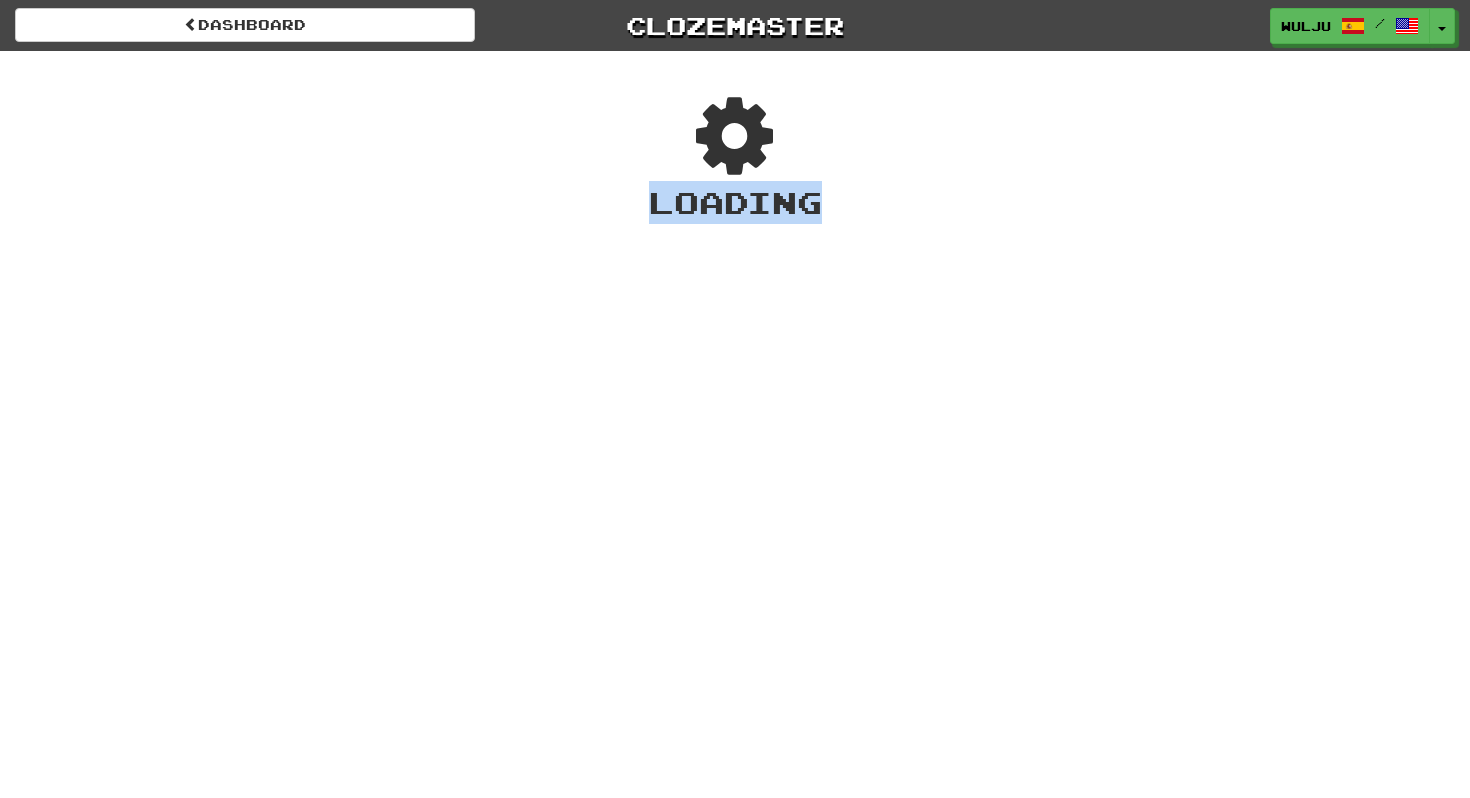 click on "Dashboard
Clozemaster
wulju
/
Toggle Dropdown
Dashboard
Leaderboard
Activity Feed
Notifications
Profile
Discussions
한국어
/
English
Streak:
0
Review:
0
Points Today: 0
Deutsch
/
English
Streak:
0
Review:
40
Points Today: 0
English
/
Polski
Streak:
0
Review:
0
Points Today: 0
Español
/
English
Streak:
2
Review:
102
Points Today: 0
Français
/
English
Streak:
0
Review:
20
Points Today: 0
Nederlands
/
English
Streak:
0
Review:
23
Points Today: 0
Português
/
English
Streak:
0
Review:
1
Points Today: 0
Shqip
/
English
0" at bounding box center [735, 399] 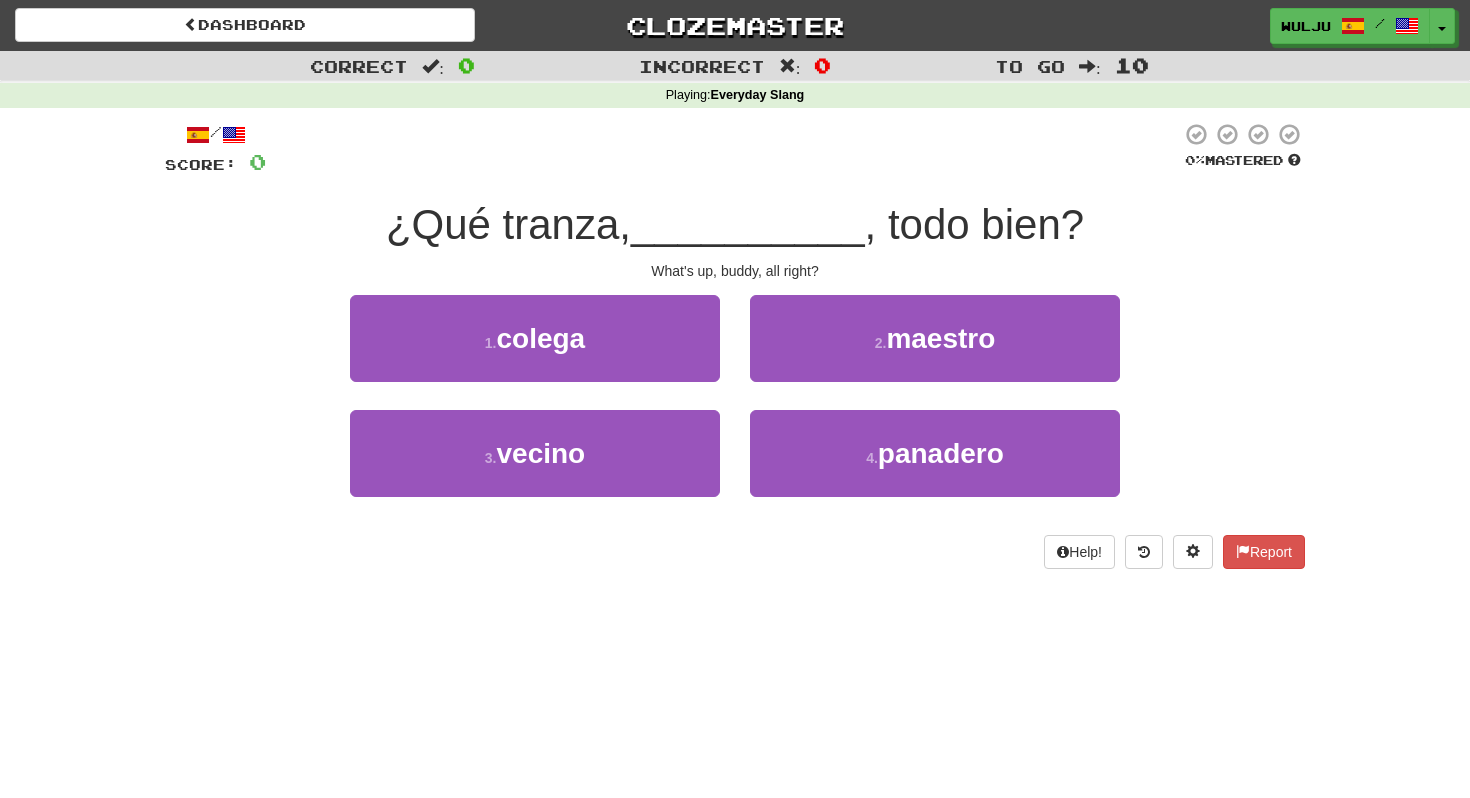 click on "/  Score:   0 0 %  Mastered ¿Qué tranza,  __________ , todo bien? What's up, buddy, all right? 1 .  colega 2 .  maestro 3 .  vecino 4 .  panadero  Help!  Report" at bounding box center (735, 345) 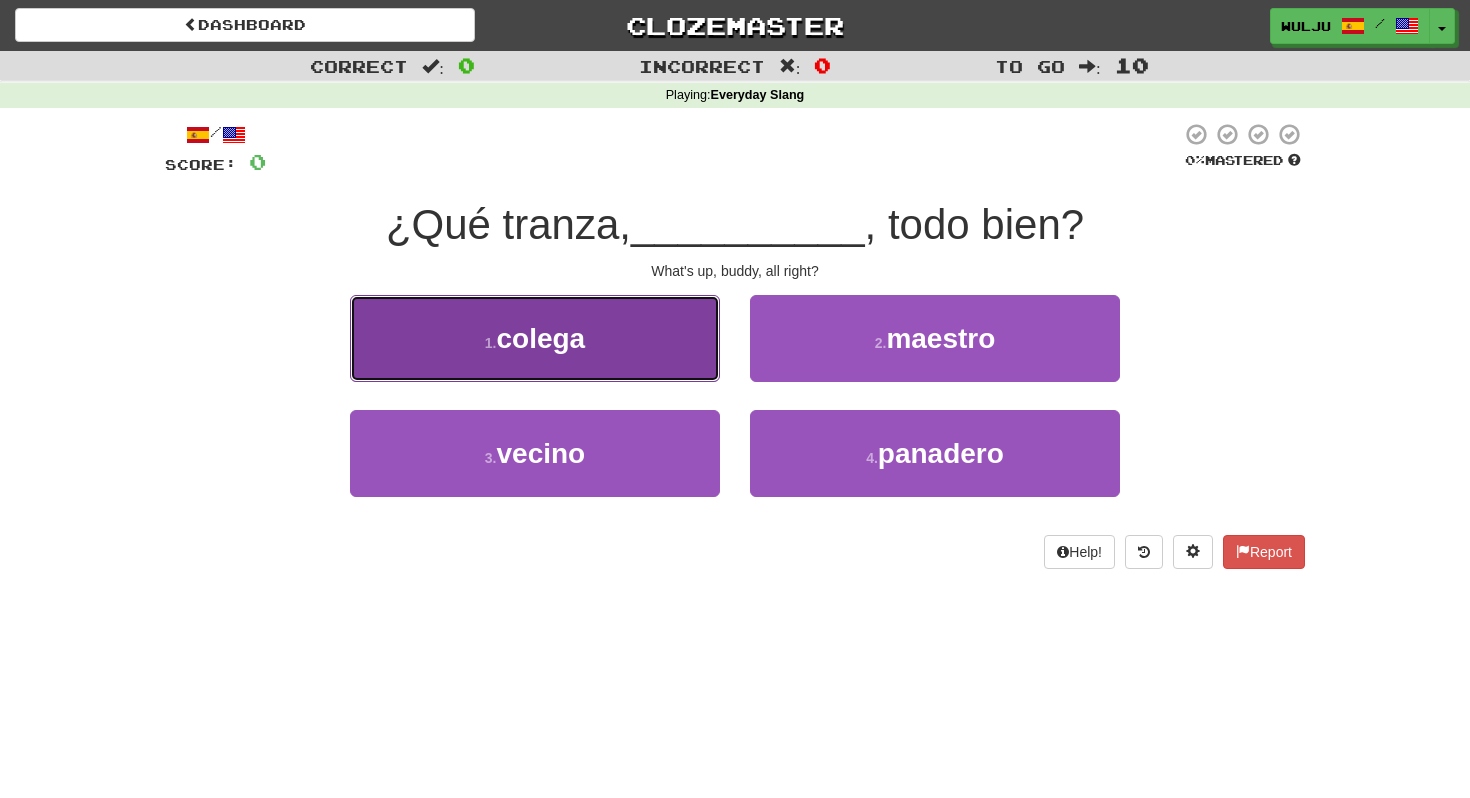 click on "1 .  colega" at bounding box center [535, 338] 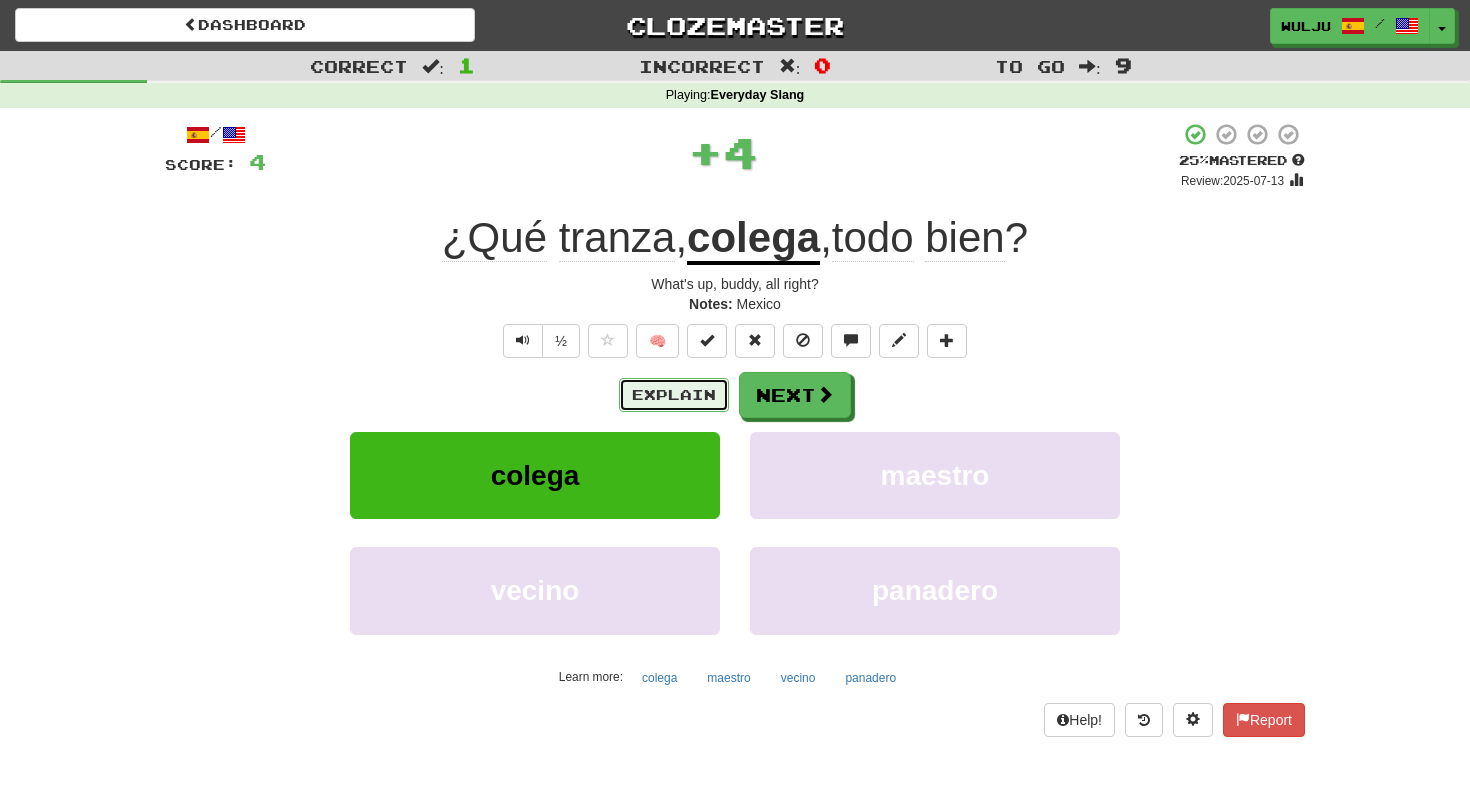 click on "Explain" at bounding box center [674, 395] 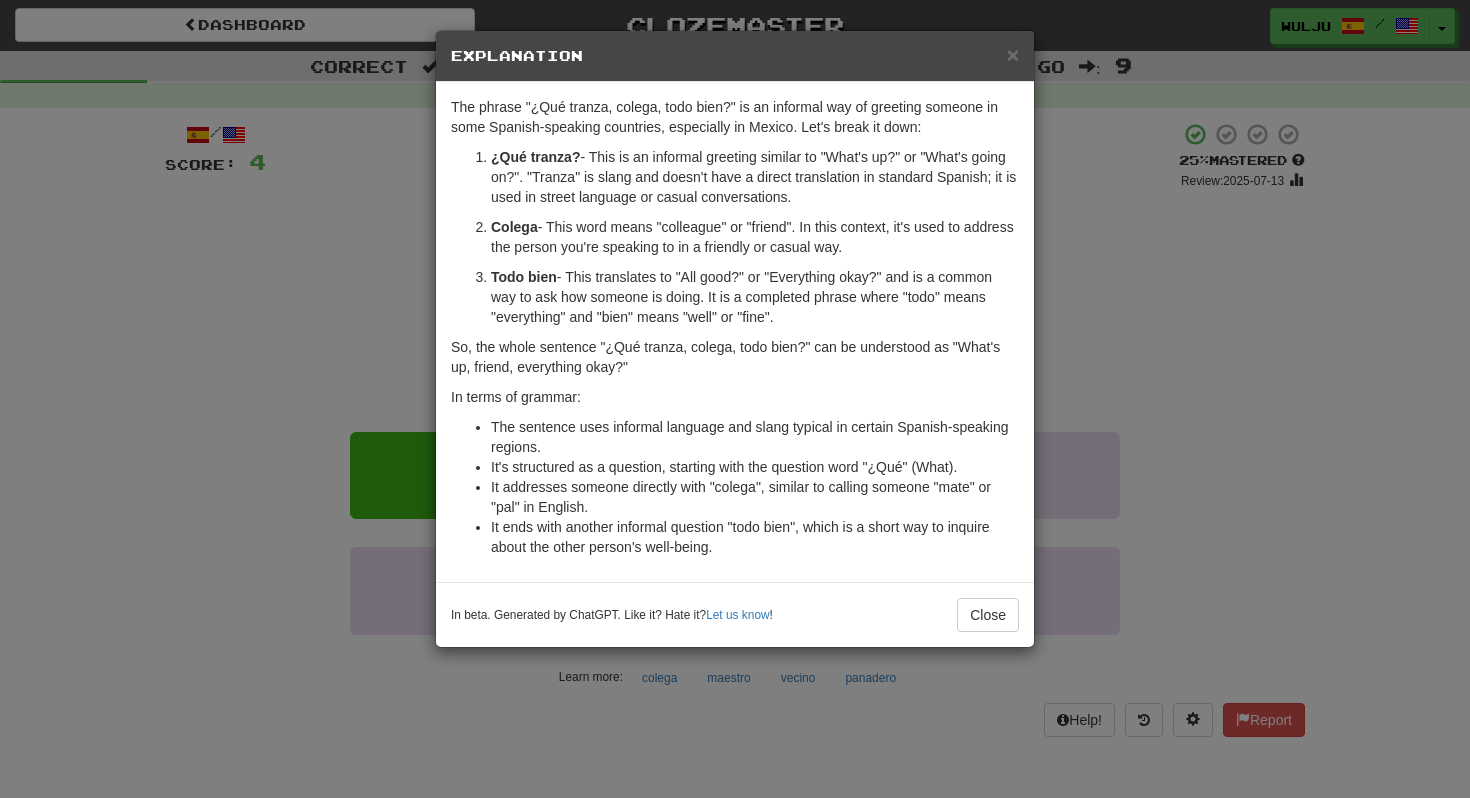 click on "× Explanation The phrase "¿Qué tranza, colega, todo bien?" is an informal way of greeting someone in some Spanish-speaking countries, especially in Mexico. Let's break it down:
¿Qué tranza?  - This is an informal greeting similar to "What's up?" or "What's going on?". "Tranza" is slang and doesn't have a direct translation in standard Spanish; it is used in street language or casual conversations.
Colega  - This word means "colleague" or "friend". In this context, it's used to address the person you're speaking to in a friendly or casual way.
Todo bien  - This translates to "All good?" or "Everything okay?" and is a common way to ask how someone is doing. It is a completed phrase where "todo" means "everything" and "bien" means "well" or "fine".
So, the whole sentence "¿Qué tranza, colega, todo bien?" can be understood as "What's up, friend, everything okay?"
In terms of grammar:
The sentence uses informal language and slang typical in certain Spanish-speaking regions." at bounding box center [735, 399] 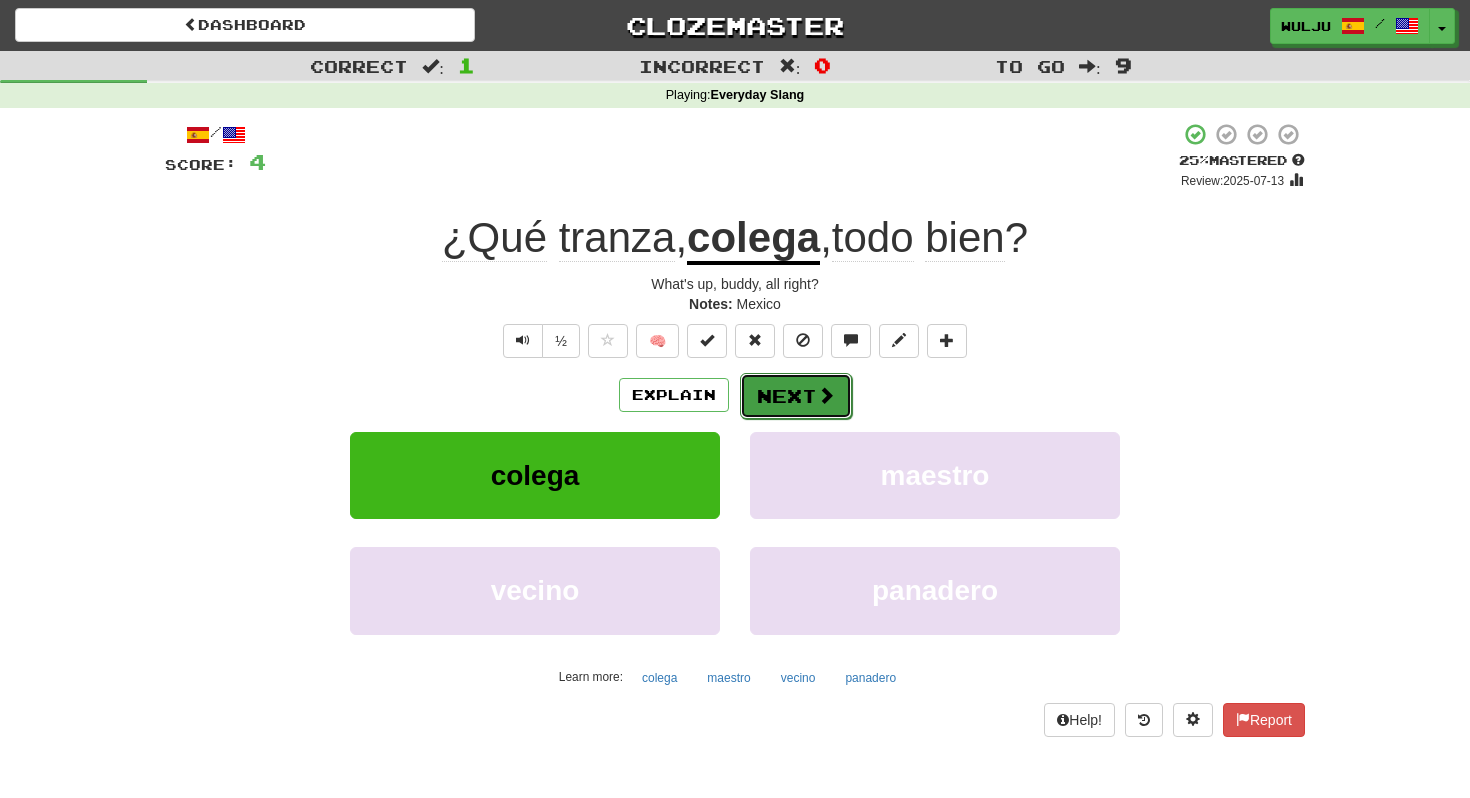 click on "Next" at bounding box center [796, 396] 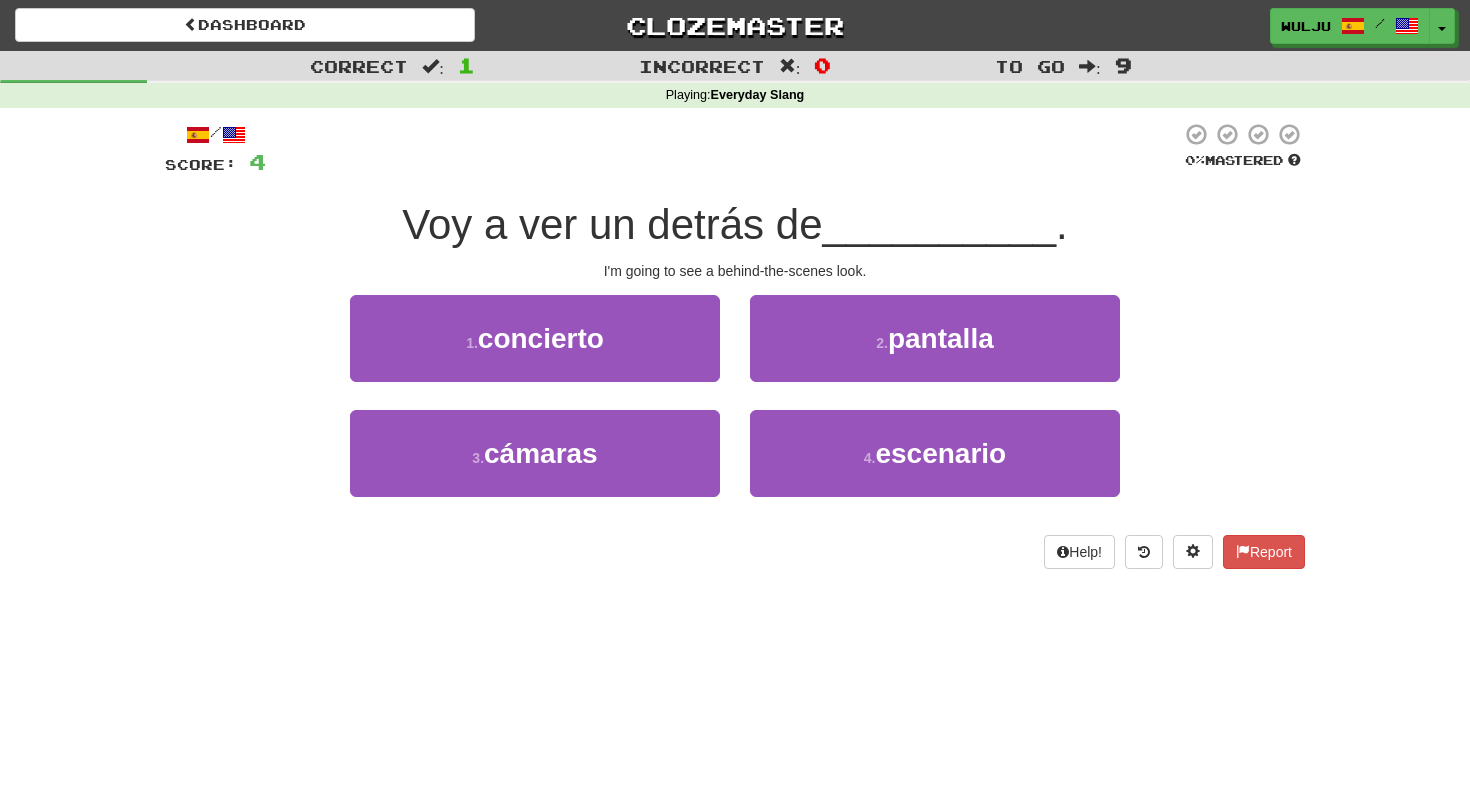 click on "3 .  cámaras" at bounding box center [535, 467] 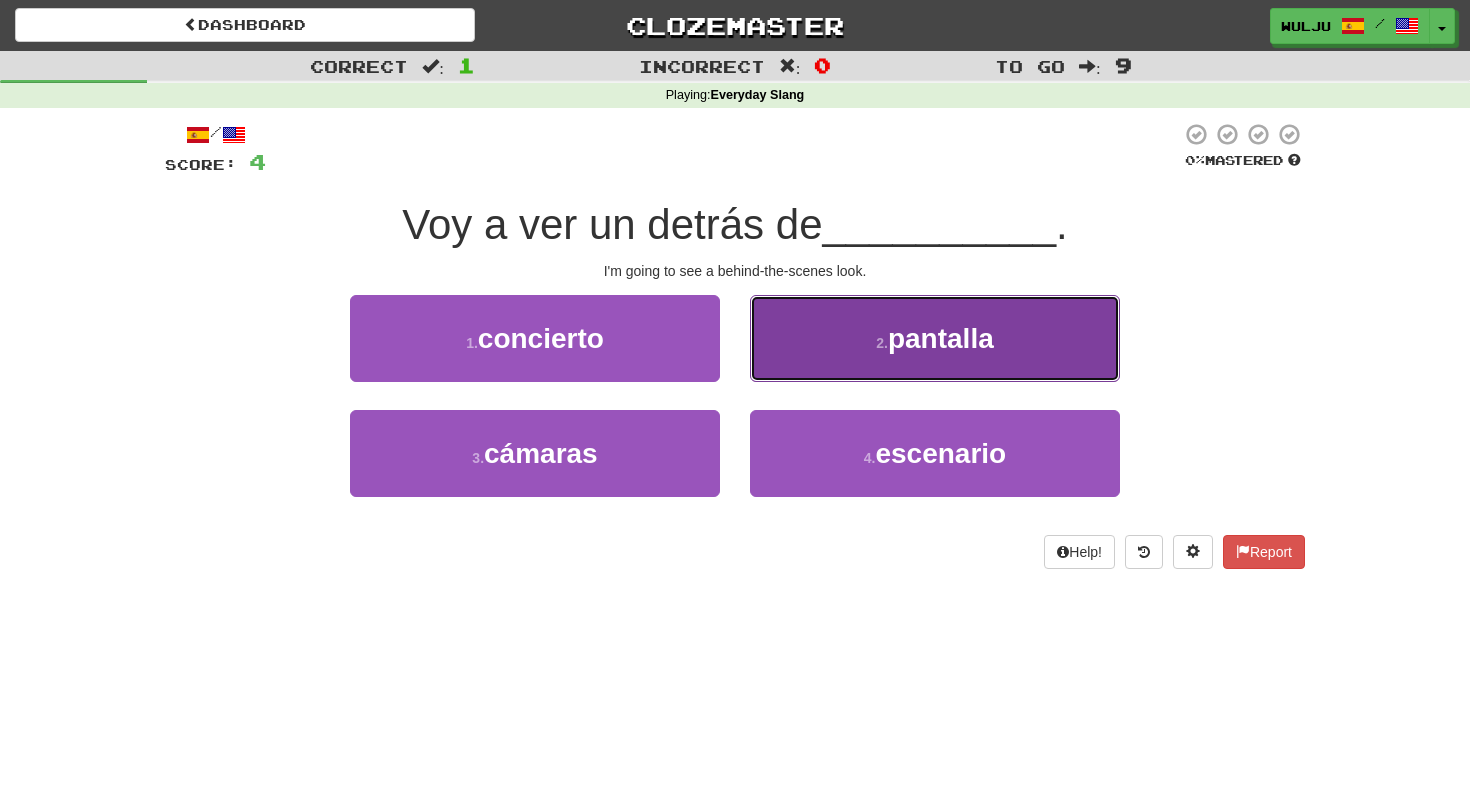 click on "2 .  pantalla" at bounding box center (935, 338) 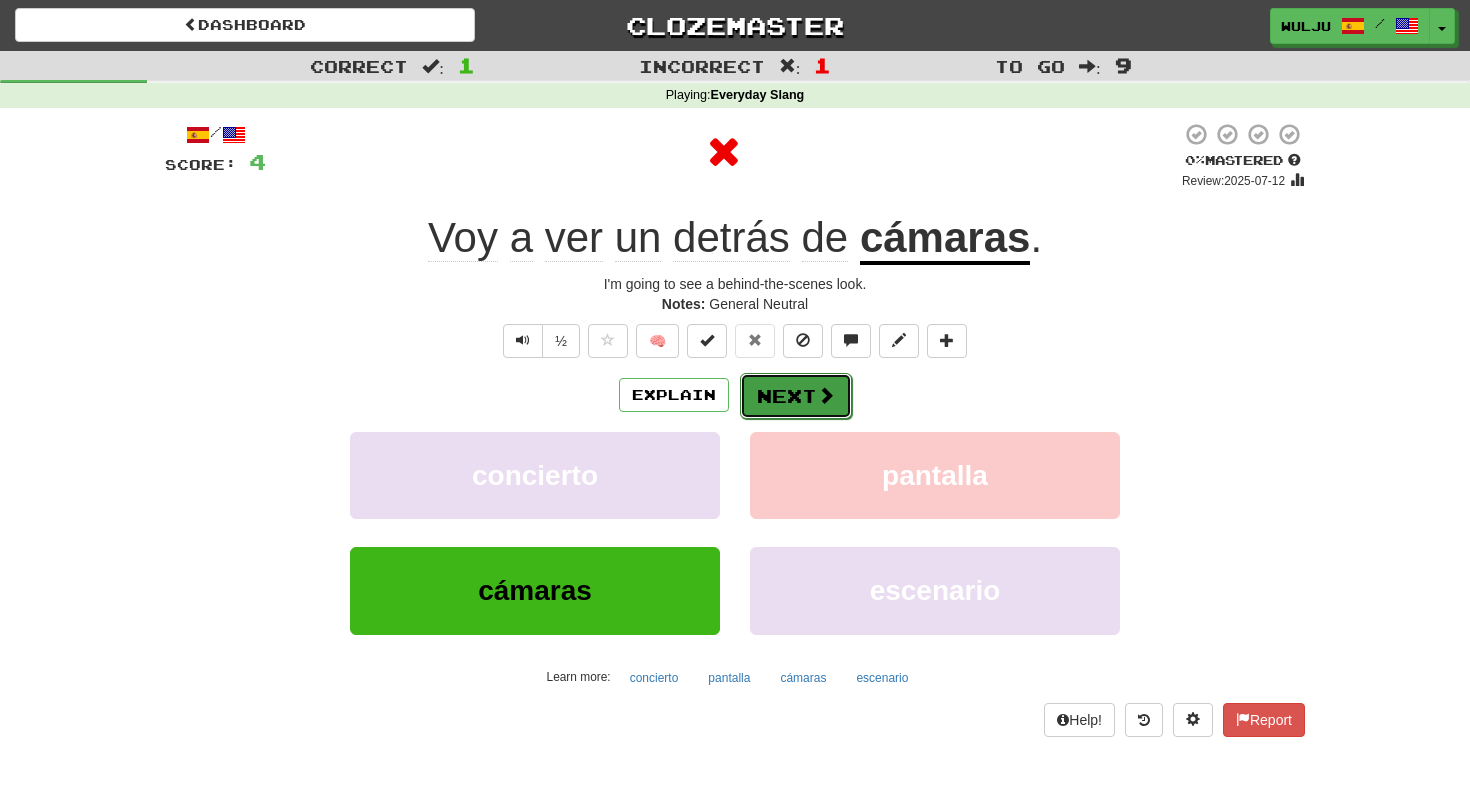 click on "Next" at bounding box center [796, 396] 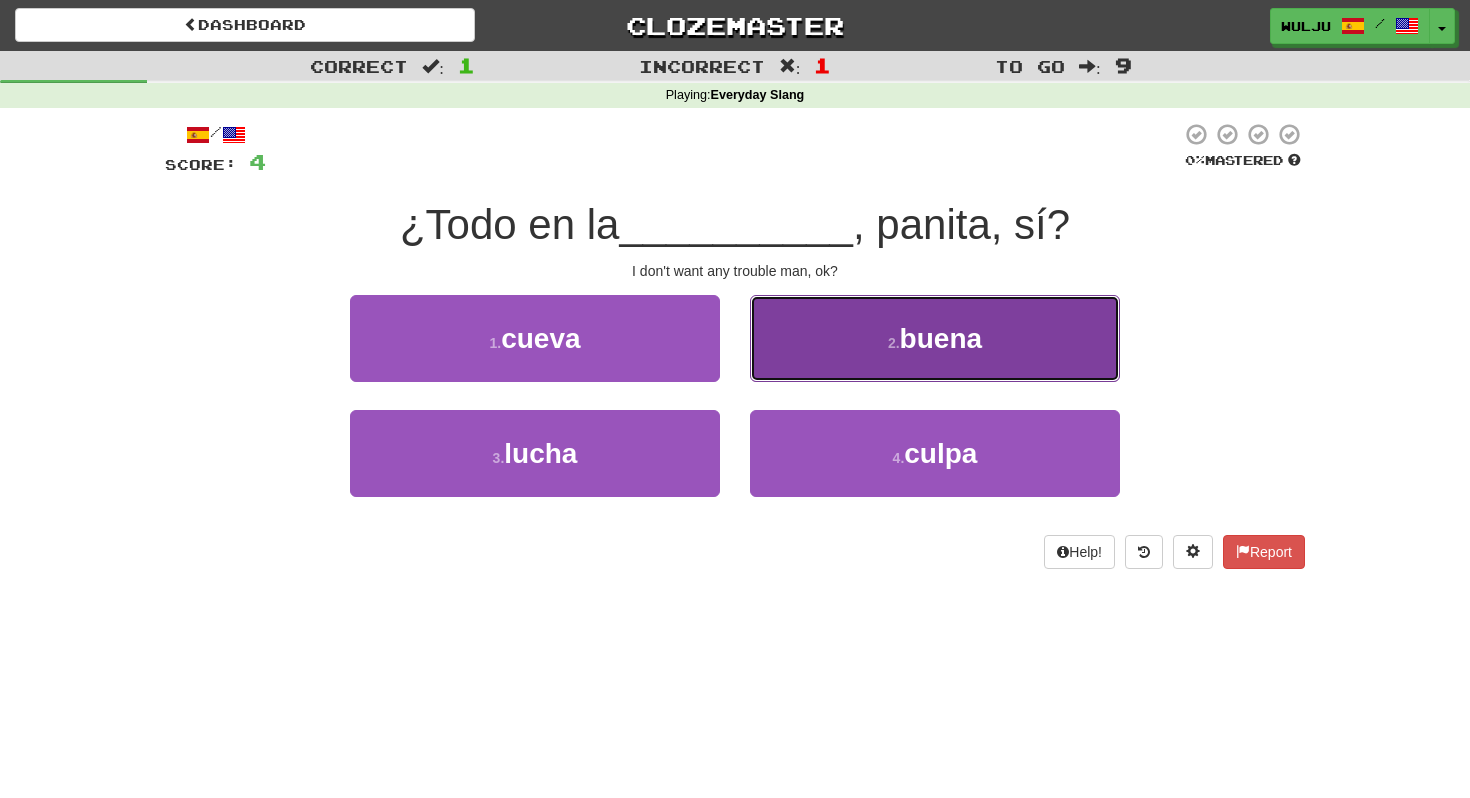 click on "2 .  buena" at bounding box center (935, 338) 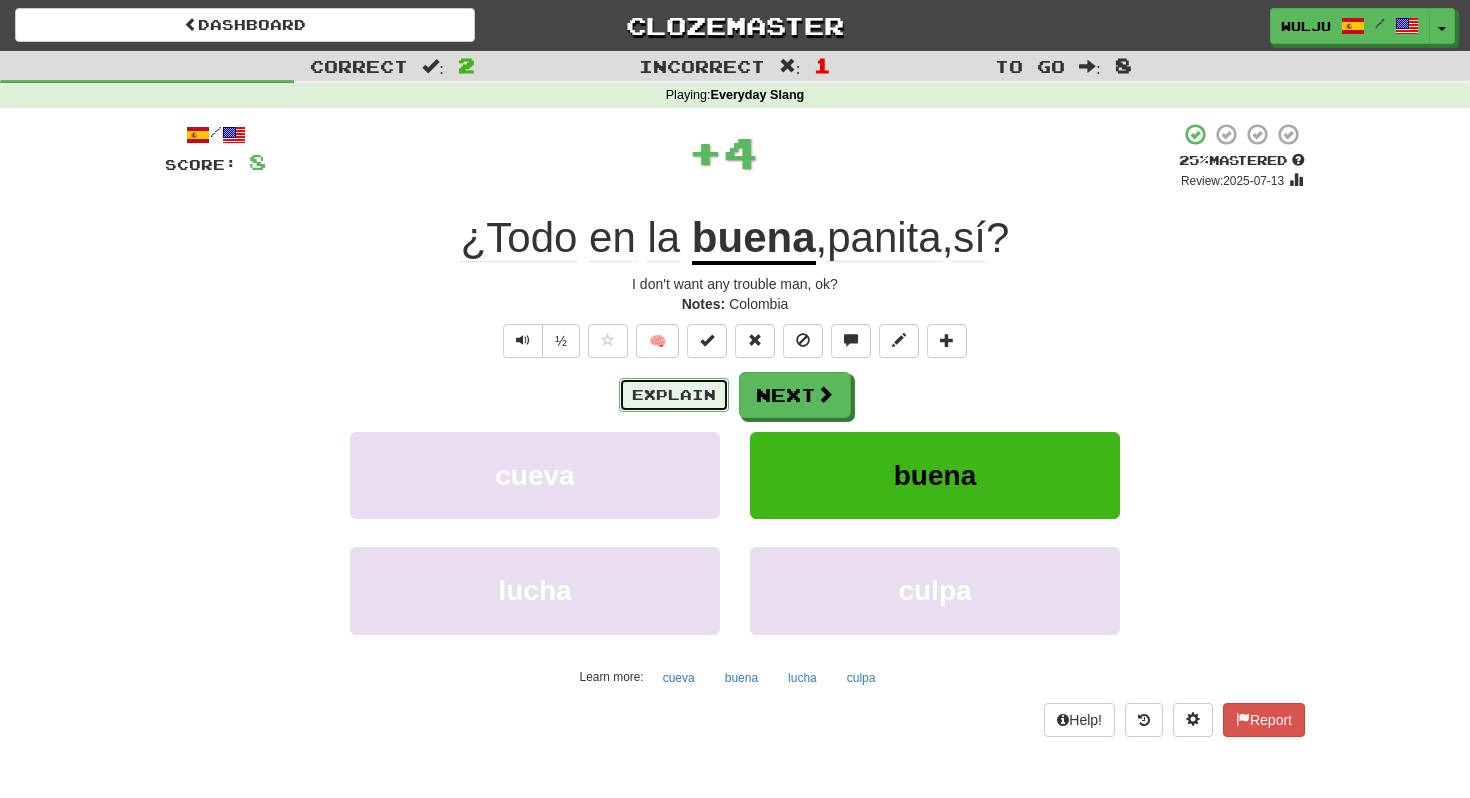 click on "Explain" at bounding box center (674, 395) 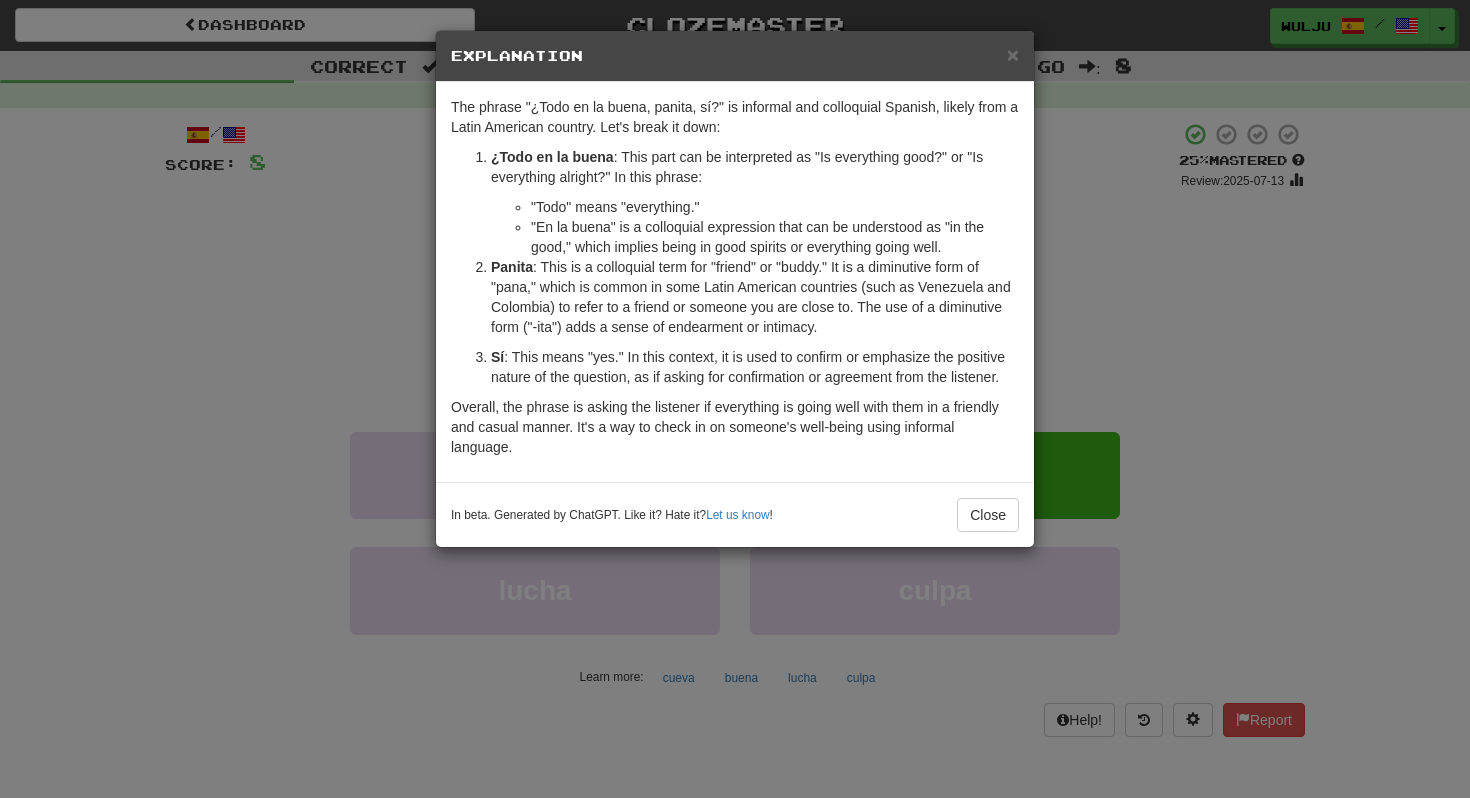 click on "× Explanation The phrase "¿Todo en la buena, panita, sí?" is informal and colloquial Spanish, likely from a Latin American country. Let's break it down:
¿Todo en la buena : This part can be interpreted as "Is everything good?" or "Is everything alright?" In this phrase:
"Todo" means "everything."
"En la buena" is a colloquial expression that can be understood as "in the good," which implies being in good spirits or everything going well.
Panita : This is a colloquial term for "friend" or "buddy." It is a diminutive form of "pana," which is common in some Latin American countries (such as Venezuela and Colombia) to refer to a friend or someone you are close to. The use of a diminutive form ("-ita") adds a sense of endearment or intimacy.
Sí : This means "yes." In this context, it is used to confirm or emphasize the positive nature of the question, as if asking for confirmation or agreement from the listener.
In beta. Generated by ChatGPT. Like it? Hate it?  Let us know !" at bounding box center (735, 399) 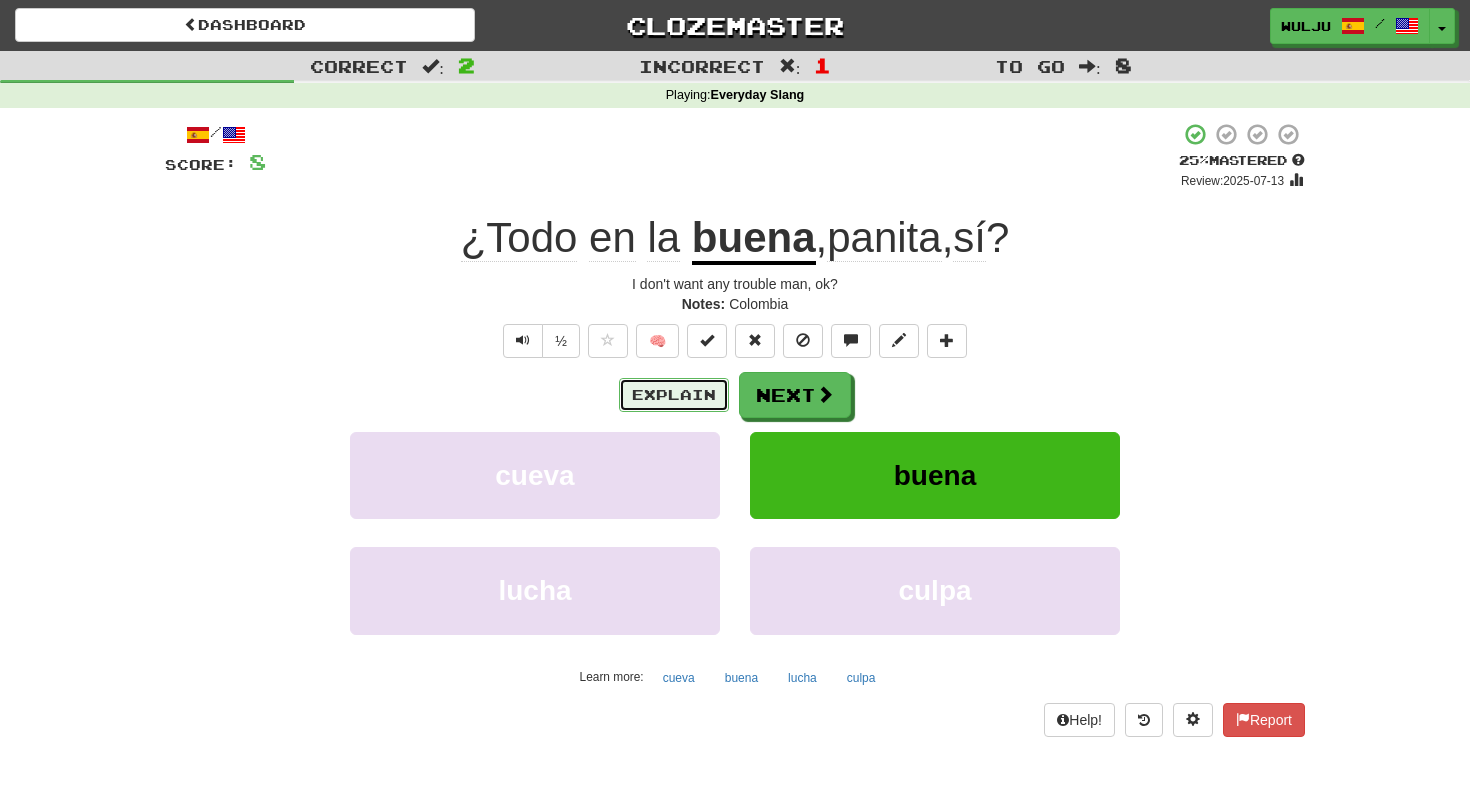 click on "Explain" at bounding box center [674, 395] 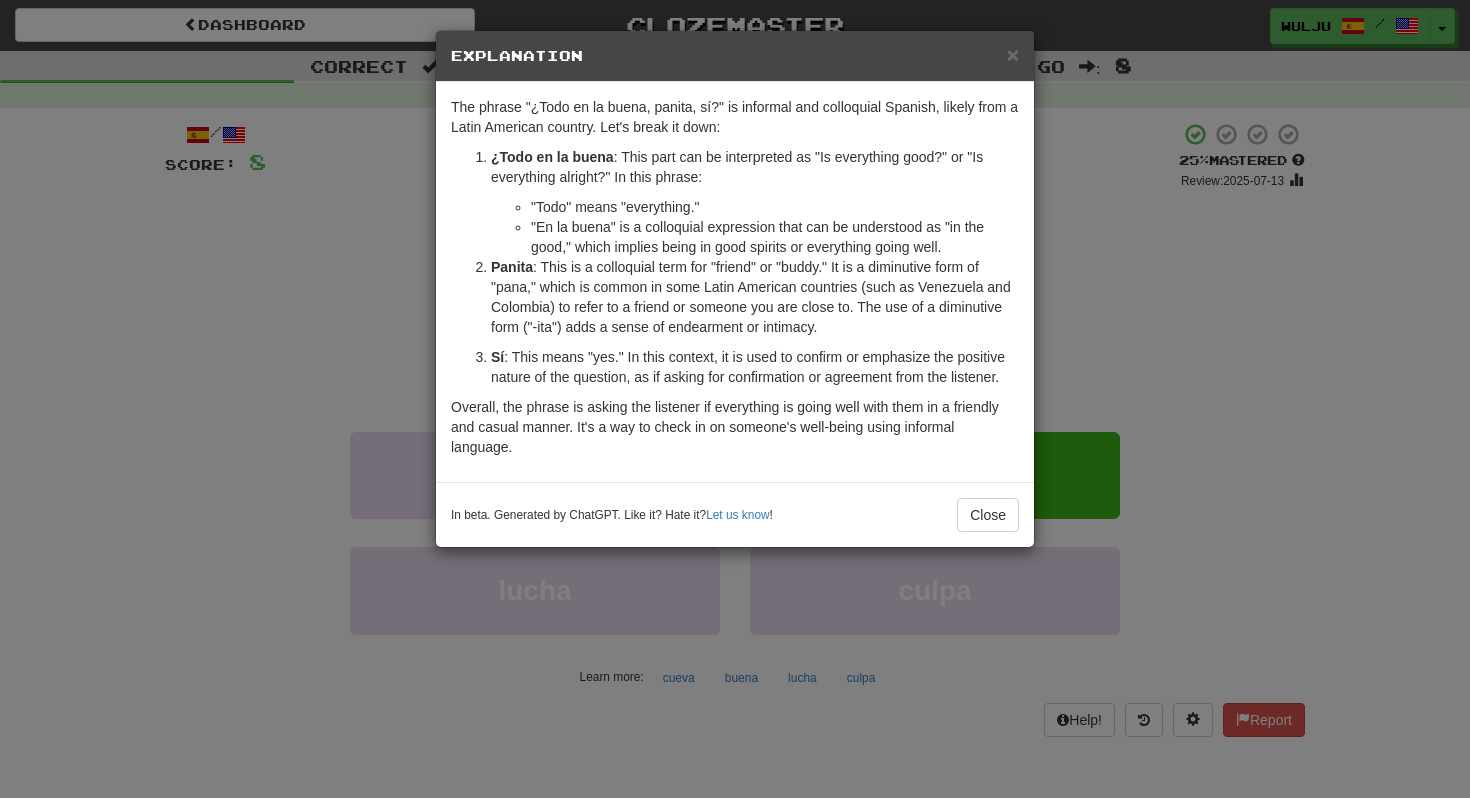 click on "× Explanation The phrase "¿Todo en la buena, panita, sí?" is informal and colloquial Spanish, likely from a Latin American country. Let's break it down:
¿Todo en la buena : This part can be interpreted as "Is everything good?" or "Is everything alright?" In this phrase:
"Todo" means "everything."
"En la buena" is a colloquial expression that can be understood as "in the good," which implies being in good spirits or everything going well.
Panita : This is a colloquial term for "friend" or "buddy." It is a diminutive form of "pana," which is common in some Latin American countries (such as Venezuela and Colombia) to refer to a friend or someone you are close to. The use of a diminutive form ("-ita") adds a sense of endearment or intimacy.
Sí : This means "yes." In this context, it is used to confirm or emphasize the positive nature of the question, as if asking for confirmation or agreement from the listener.
In beta. Generated by ChatGPT. Like it? Hate it?  Let us know !" at bounding box center (735, 399) 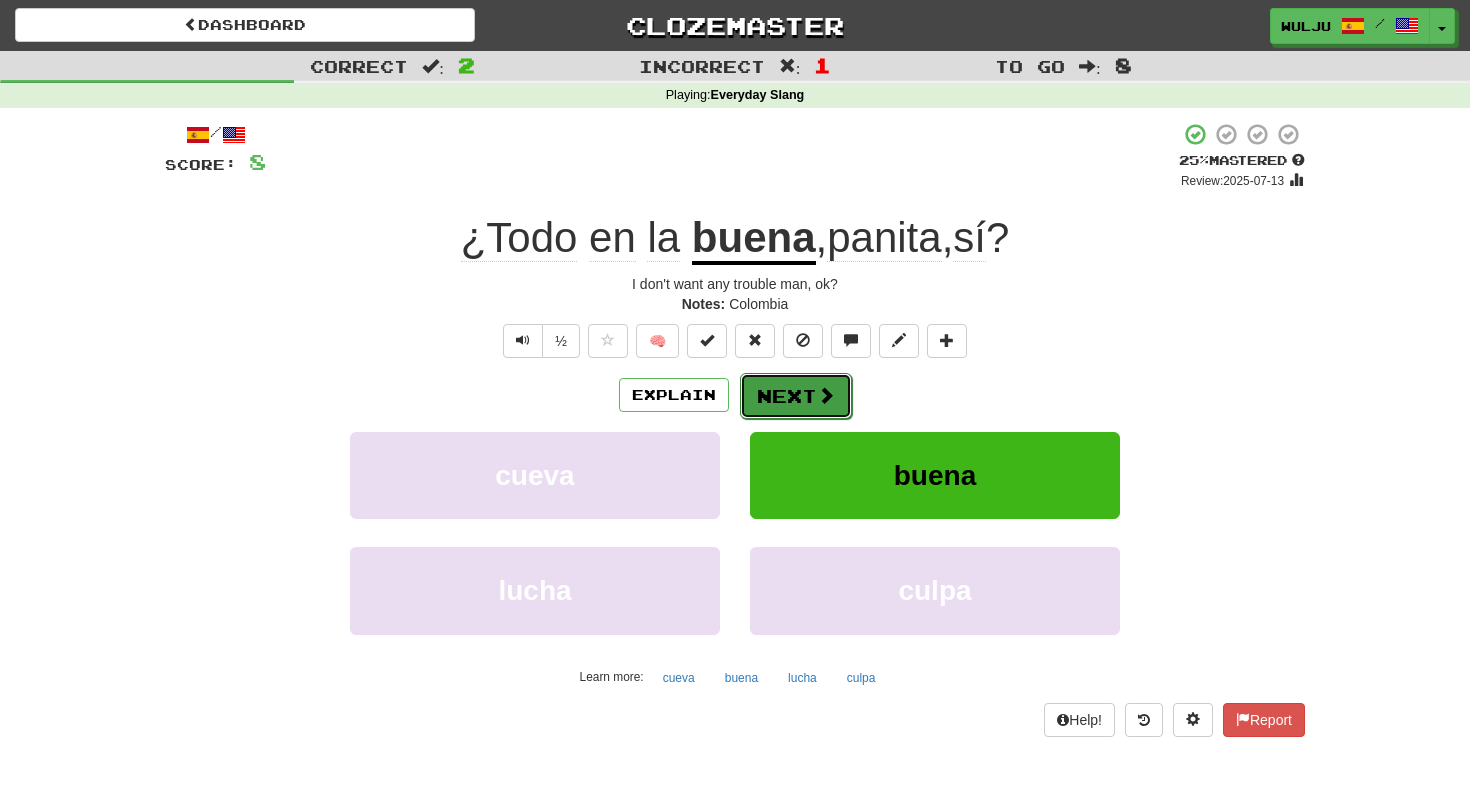 click on "Next" at bounding box center [796, 396] 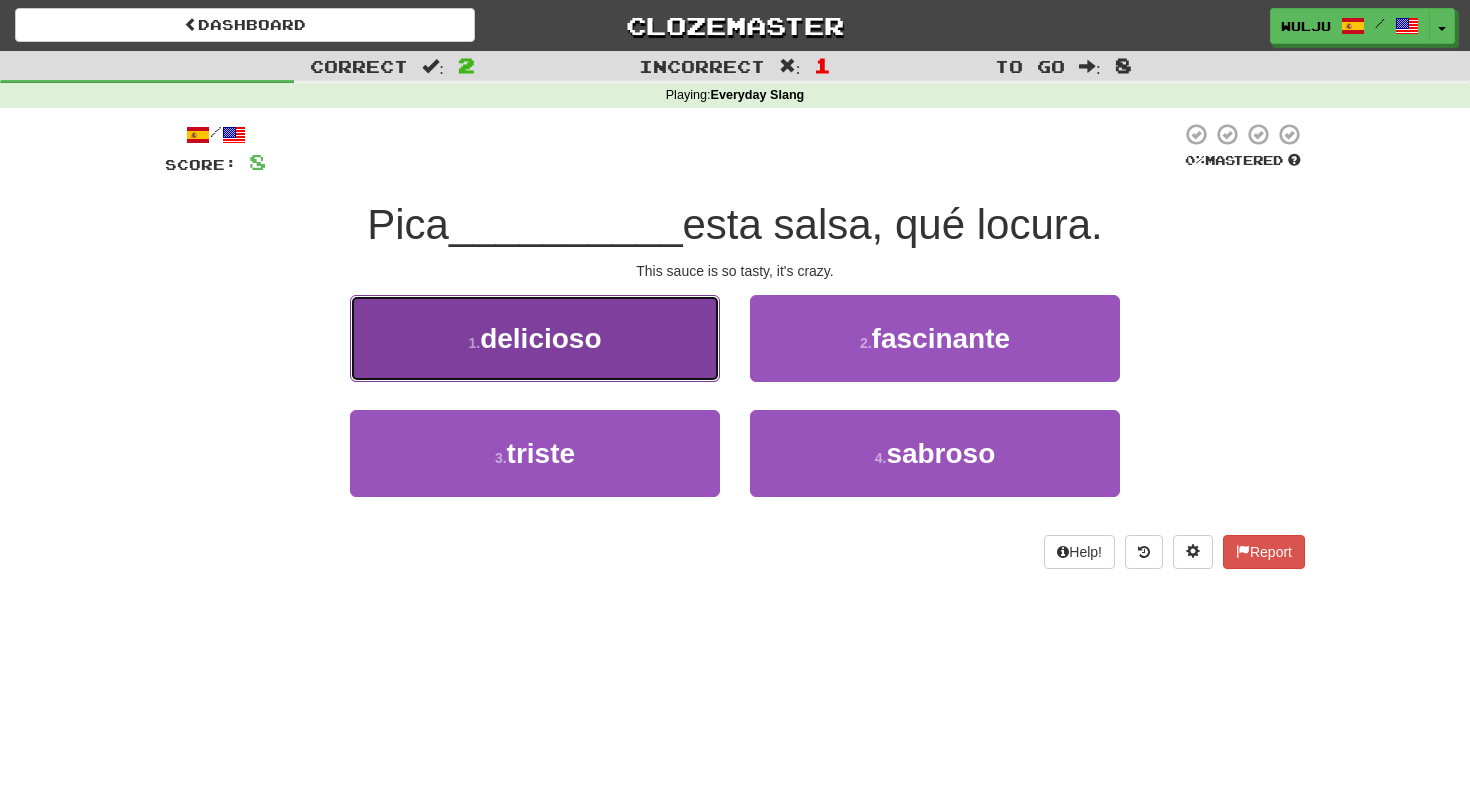 click on "1 .  delicioso" at bounding box center (535, 338) 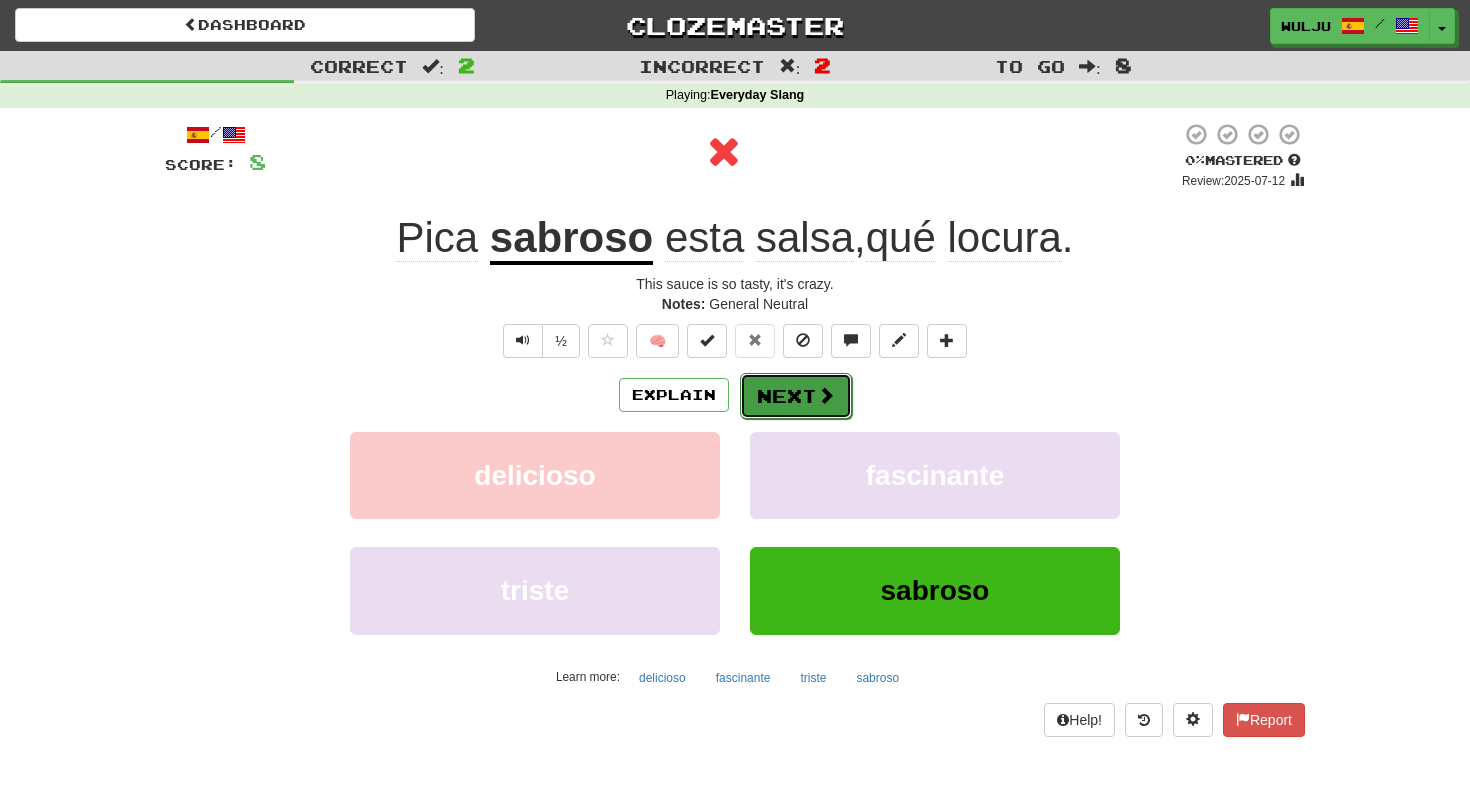 click on "Next" at bounding box center [796, 396] 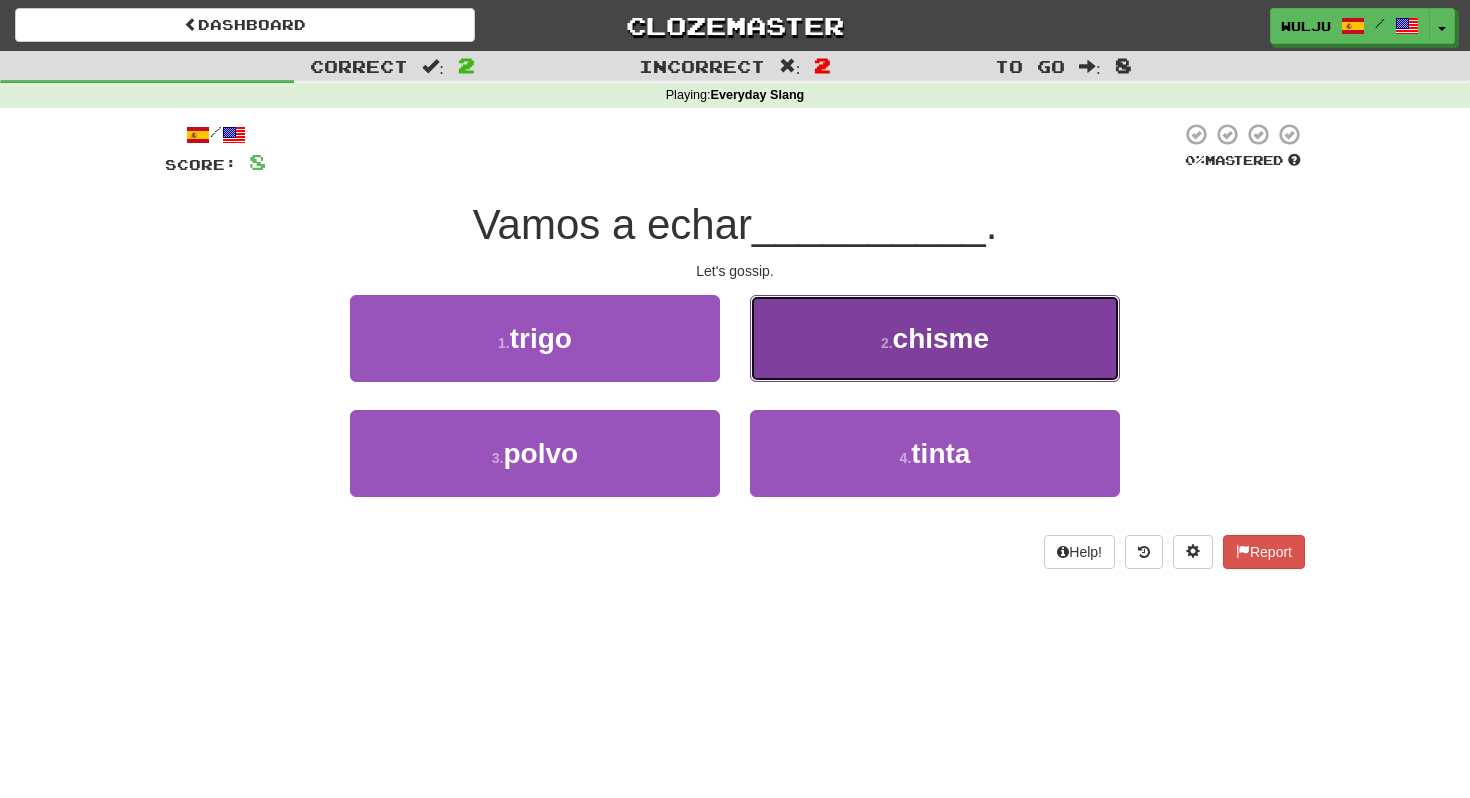 click on "2 .  chisme" at bounding box center [935, 338] 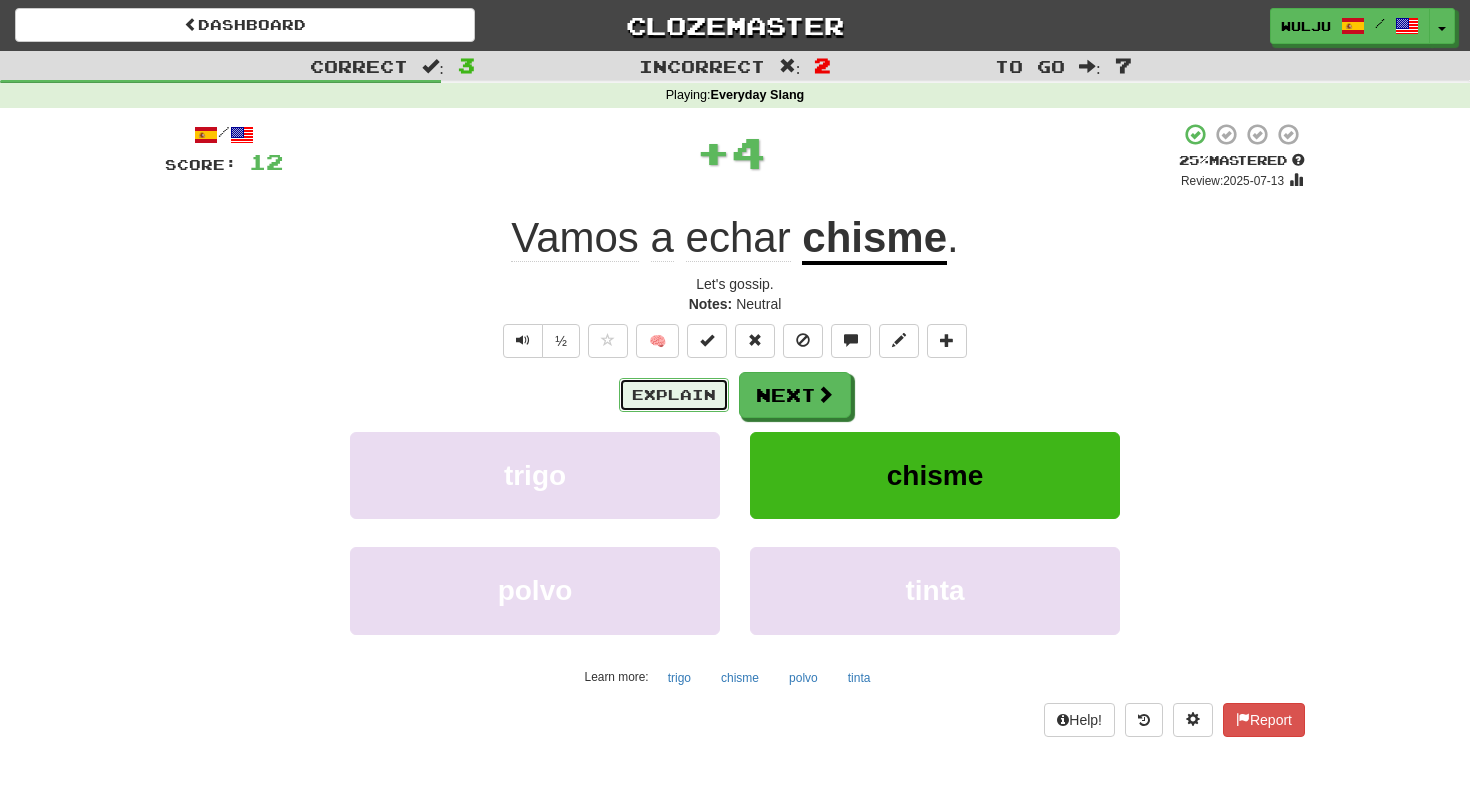 click on "Explain" at bounding box center (674, 395) 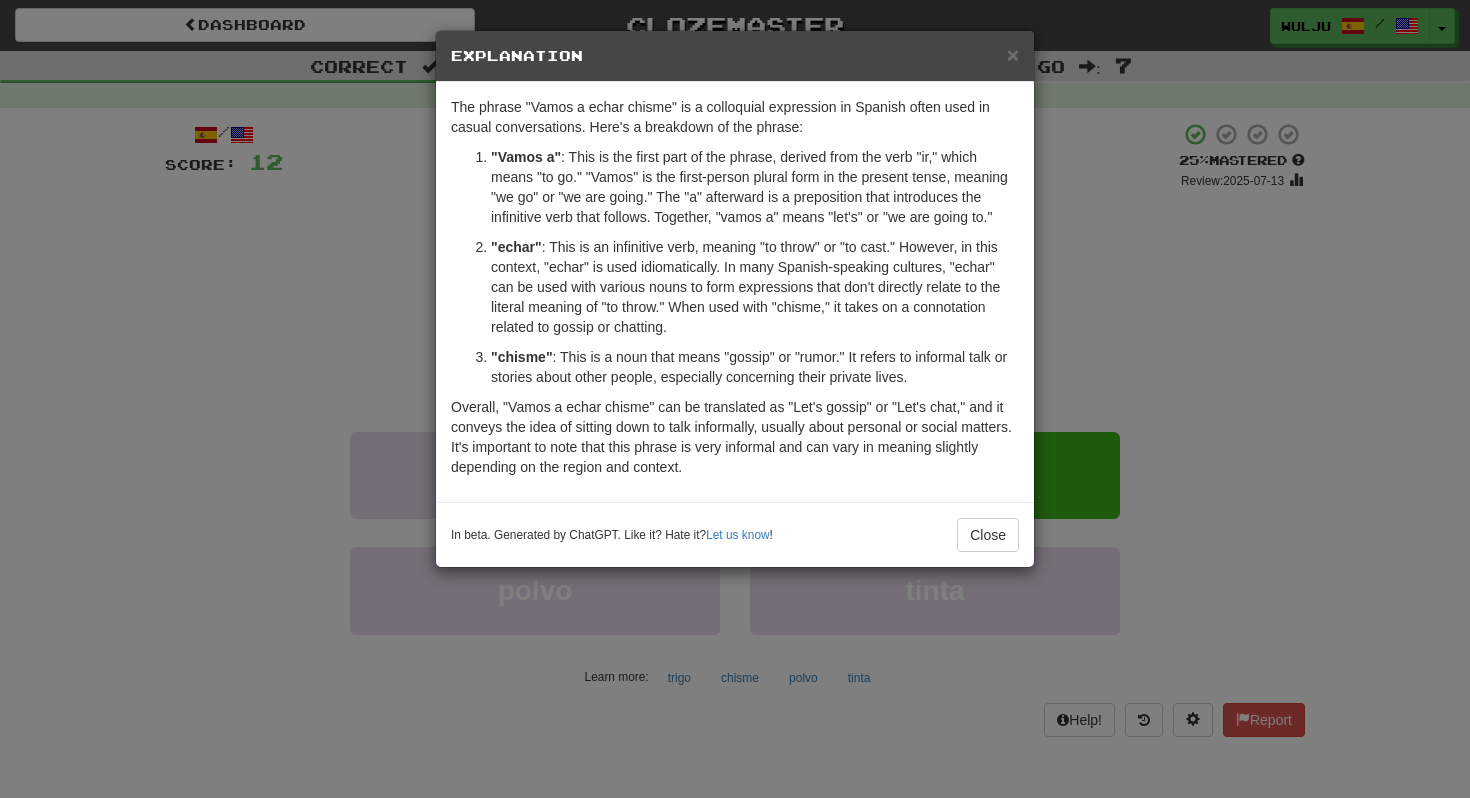 click on "× Explanation The phrase "Vamos a echar chisme" is a colloquial expression in Spanish often used in casual conversations. Here's a breakdown of the phrase:
"Vamos a" : This is the first part of the phrase, derived from the verb "ir," which means "to go." "Vamos" is the first-person plural form in the present tense, meaning "we go" or "we are going." The "a" afterward is a preposition that introduces the infinitive verb that follows. Together, "vamos a" means "let's" or "we are going to."
"echar" : This is an infinitive verb, meaning "to throw" or "to cast." However, in this context, "echar" is used idiomatically. In many Spanish-speaking cultures, "echar" can be used with various nouns to form expressions that don't directly relate to the literal meaning of "to throw." When used with "chisme," it takes on a connotation related to gossip or chatting.
"chisme"
In beta. Generated by ChatGPT. Like it? Hate it?  Let us know ! Close" at bounding box center (735, 399) 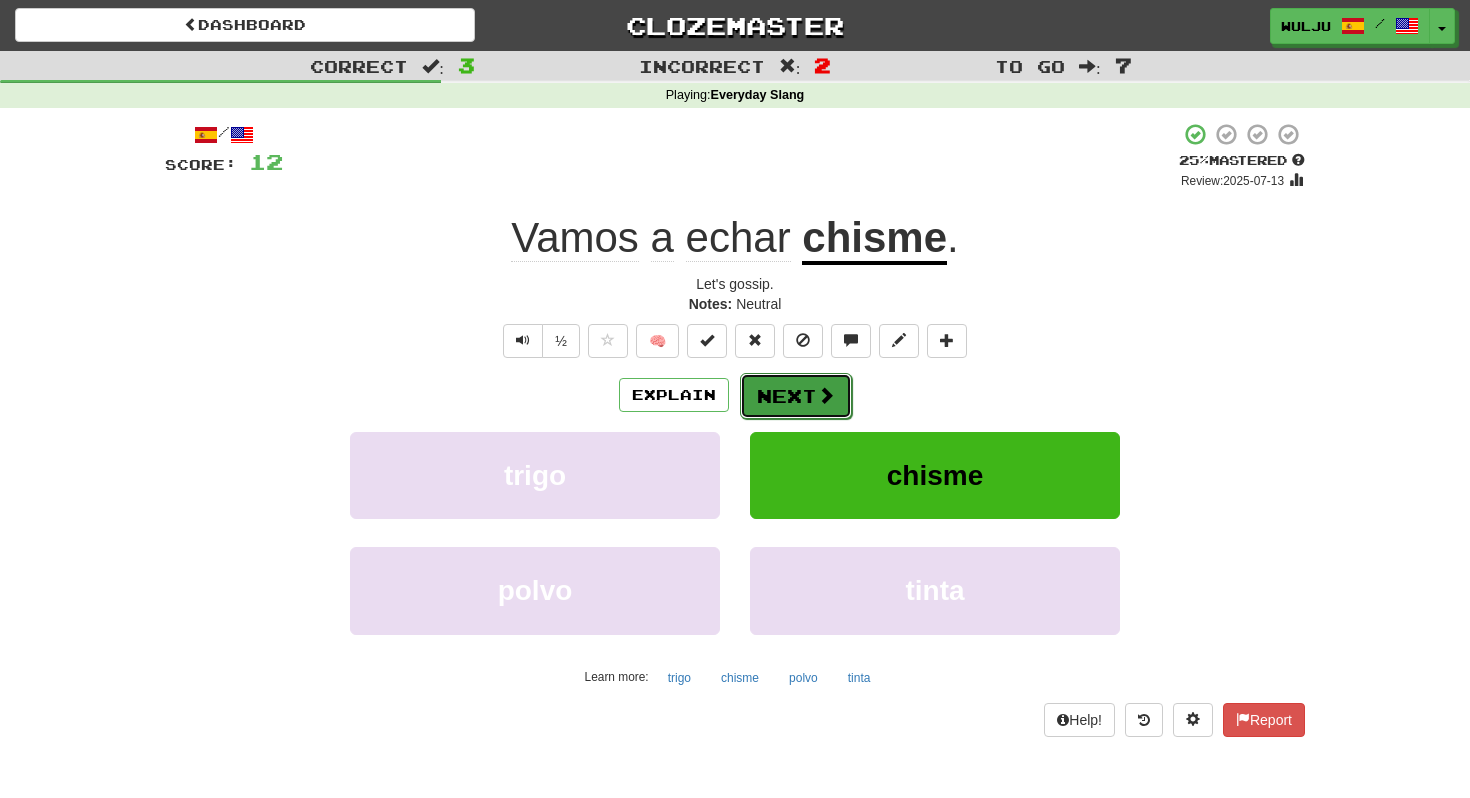 click on "Next" at bounding box center (796, 396) 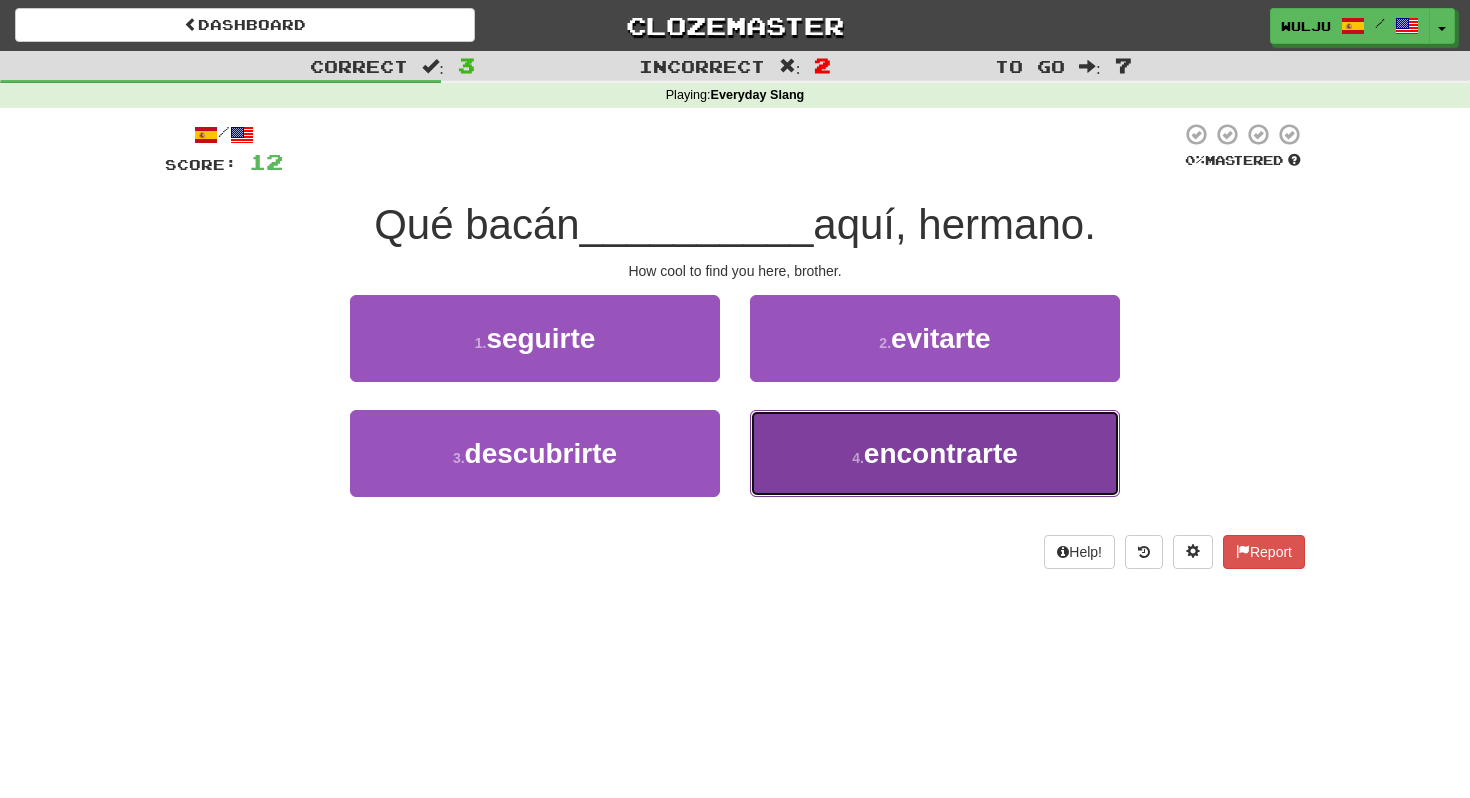 click on "4 .  encontrarte" at bounding box center [935, 453] 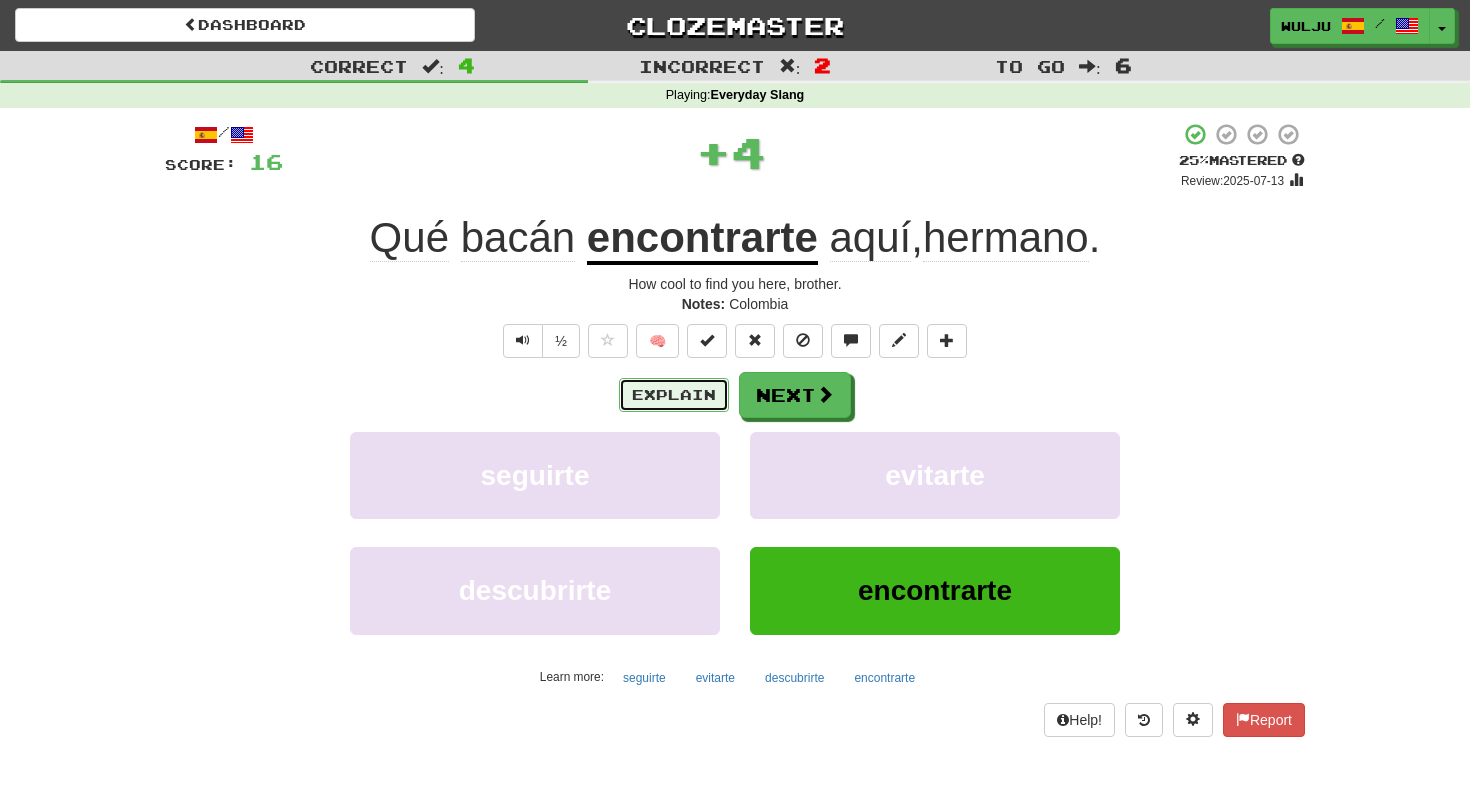 click on "Explain" at bounding box center [674, 395] 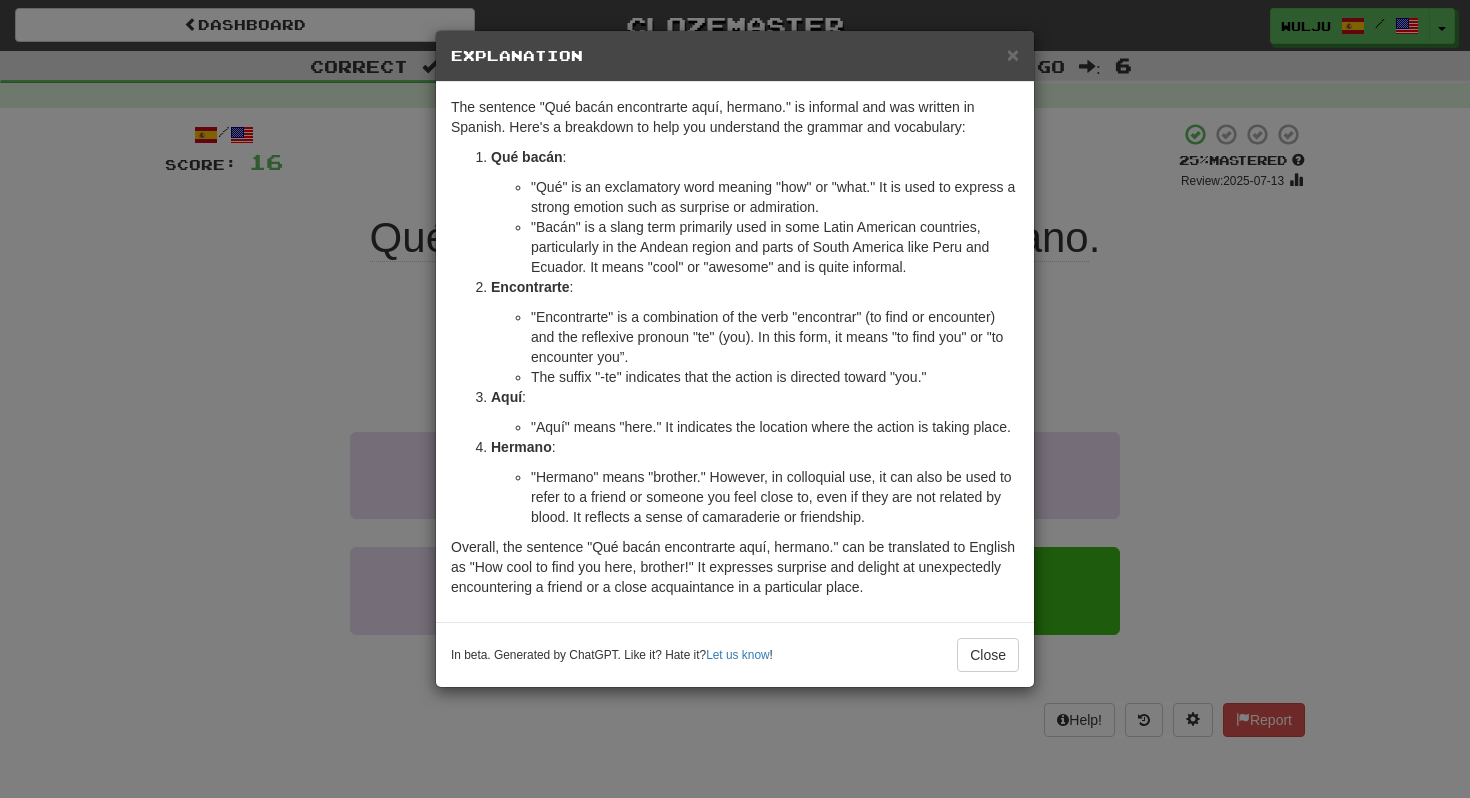 click on "× Explanation The sentence "Qué bacán encontrarte aquí, hermano." is informal and was written in Spanish. Here's a breakdown to help you understand the grammar and vocabulary:
Qué bacán :
"Qué" is an exclamatory word meaning "how" or "what." It is used to express a strong emotion such as surprise or admiration.
"Bacán" is a slang term primarily used in some Latin American countries, particularly in the Andean region and parts of South America like Peru and Ecuador. It means "cool" or "awesome" and is quite informal.
Encontrarte :
"Encontrarte" is a combination of the verb "encontrar" (to find or encounter) and the reflexive pronoun "te" (you). In this form, it means "to find you" or "to encounter you”.
The suffix "-te" indicates that the action is directed toward "you."
Aquí :
"Aquí" means "here." It indicates the location where the action is taking place.
Hermano :
In beta. Generated by ChatGPT. Like it? Hate it?  Let us know ! Close" at bounding box center [735, 399] 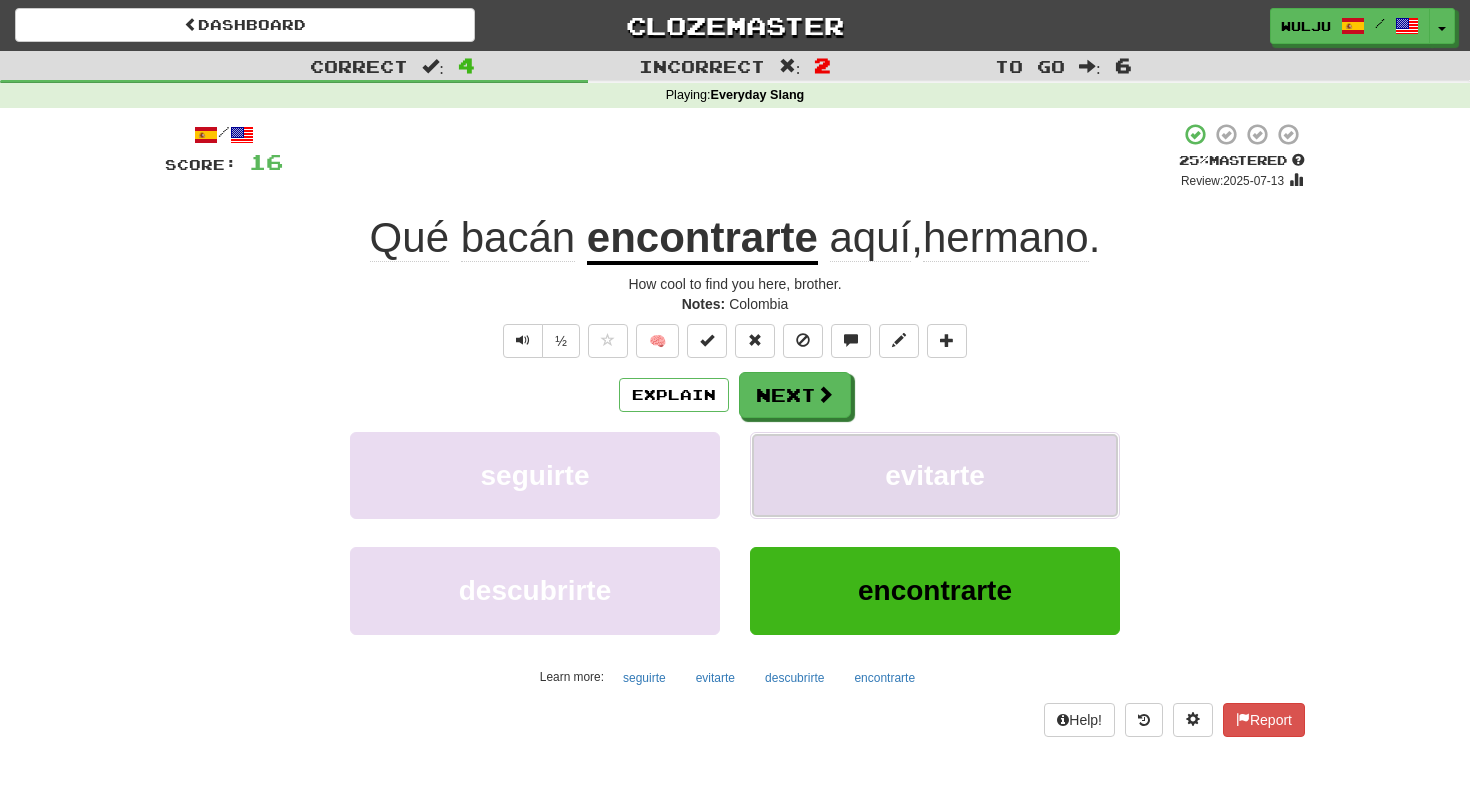 click on "evitarte" at bounding box center (935, 475) 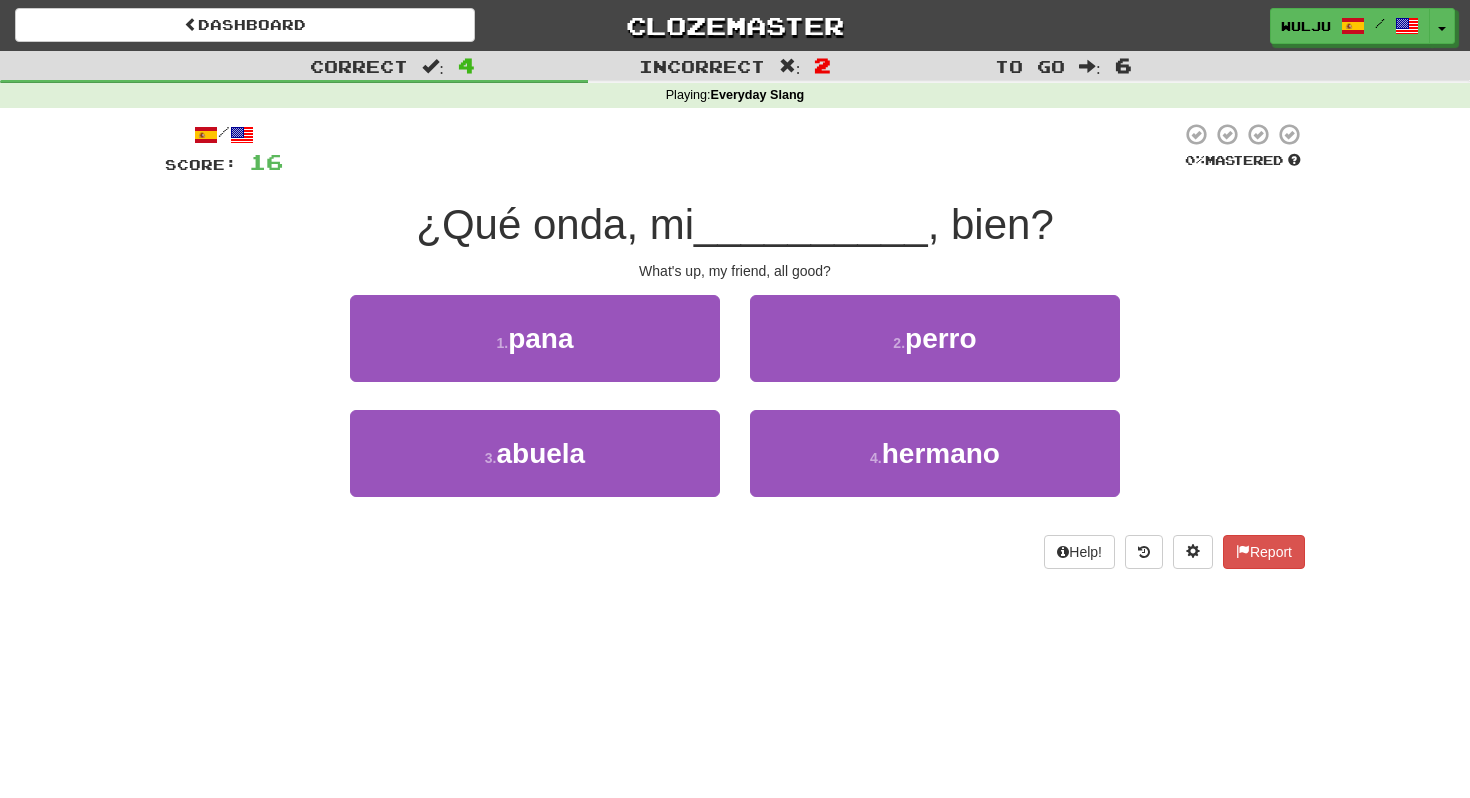 click on "Dashboard
Clozemaster
wulju
/
Toggle Dropdown
Dashboard
Leaderboard
Activity Feed
Notifications
Profile
Discussions
한국어
/
English
Streak:
0
Review:
0
Points Today: 0
Deutsch
/
English
Streak:
0
Review:
40
Points Today: 0
English
/
Polski
Streak:
0
Review:
0
Points Today: 0
Español
/
English
Streak:
2
Review:
102
Points Today: 0
Français
/
English
Streak:
0
Review:
20
Points Today: 0
Nederlands
/
English
Streak:
0
Review:
23
Points Today: 0
Português
/
English
Streak:
0
Review:
1
Points Today: 0
Shqip
/
English
0" at bounding box center (735, 399) 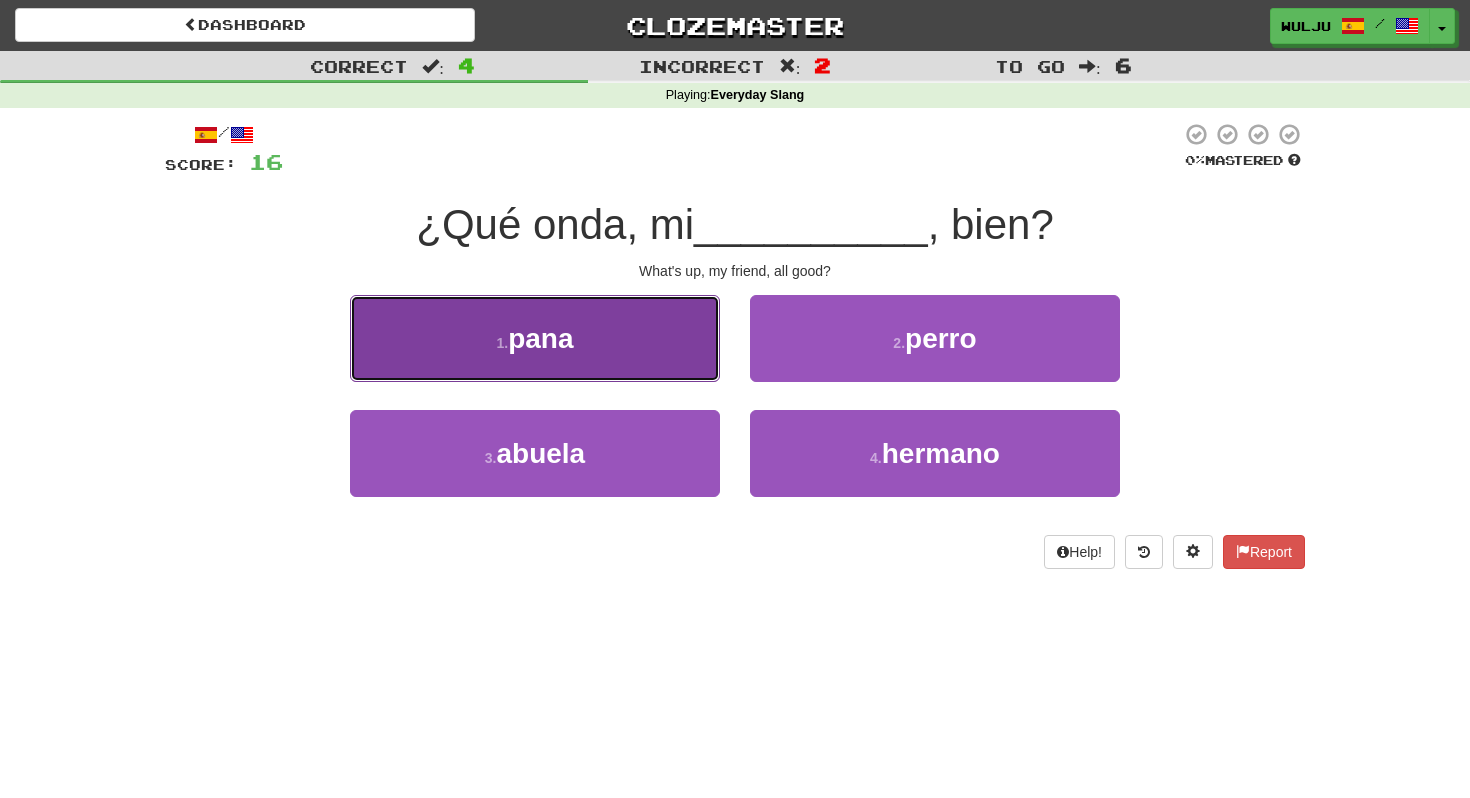 click on "1 .  pana" at bounding box center (535, 338) 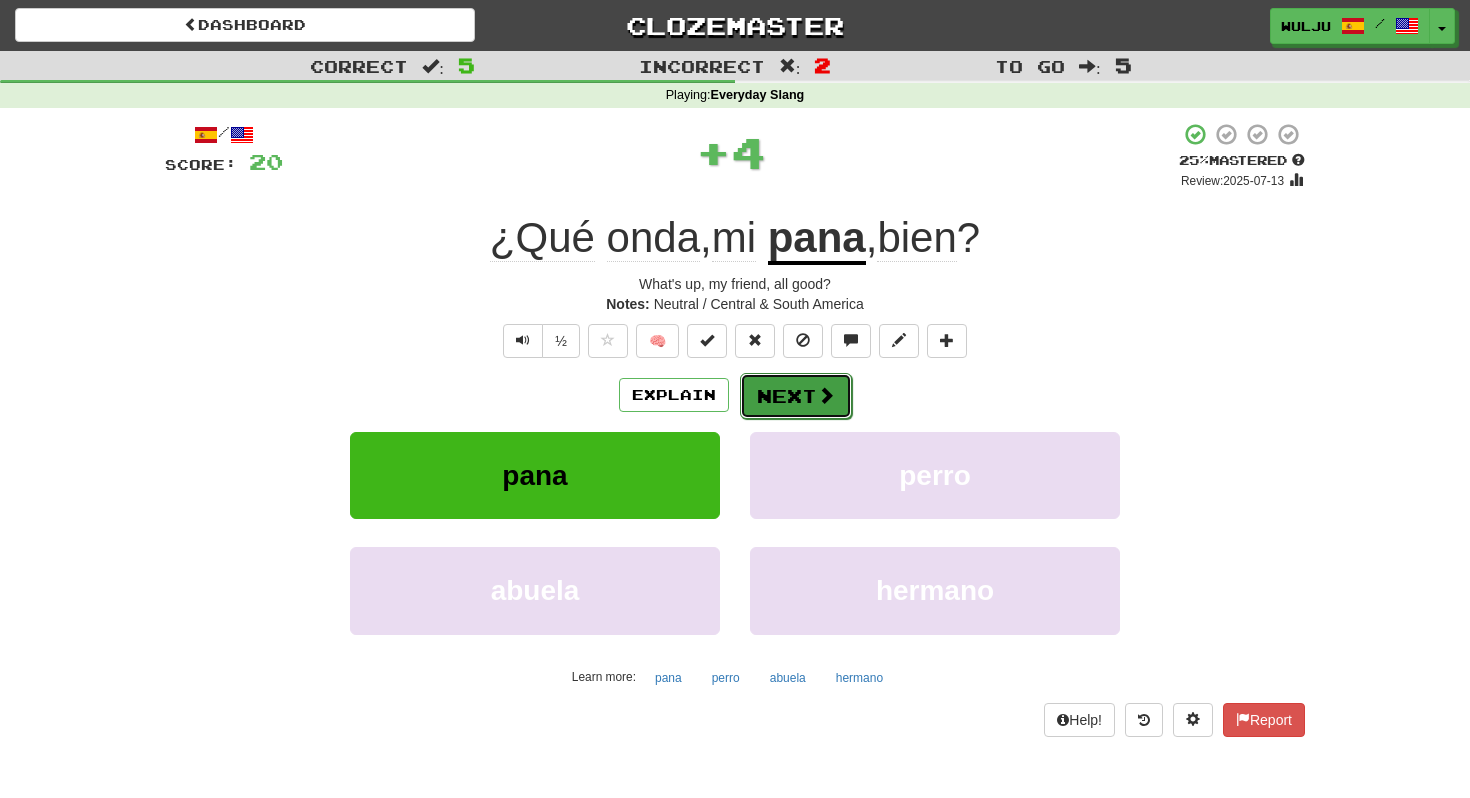 click on "Next" at bounding box center (796, 396) 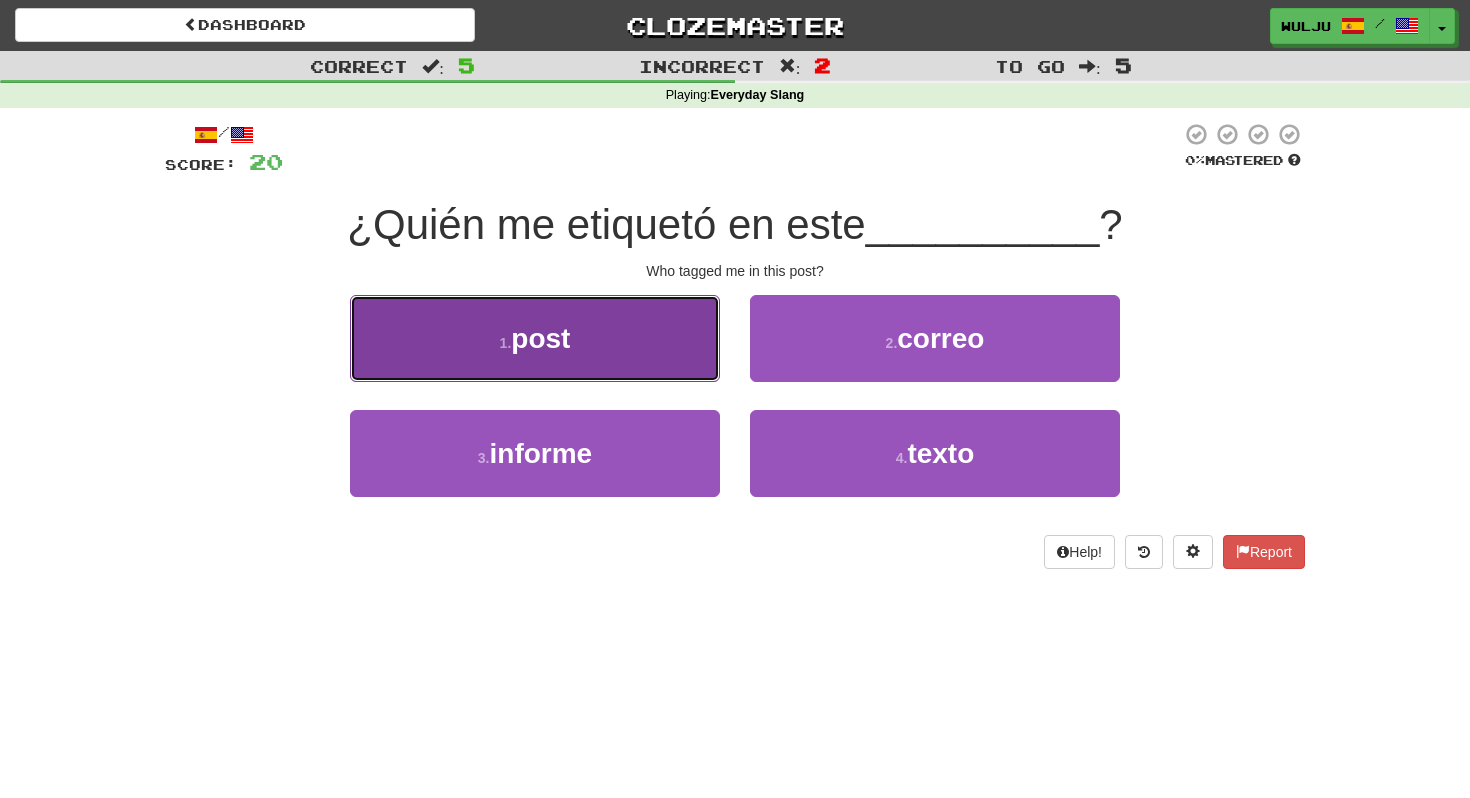 click on "1 .  post" at bounding box center (535, 338) 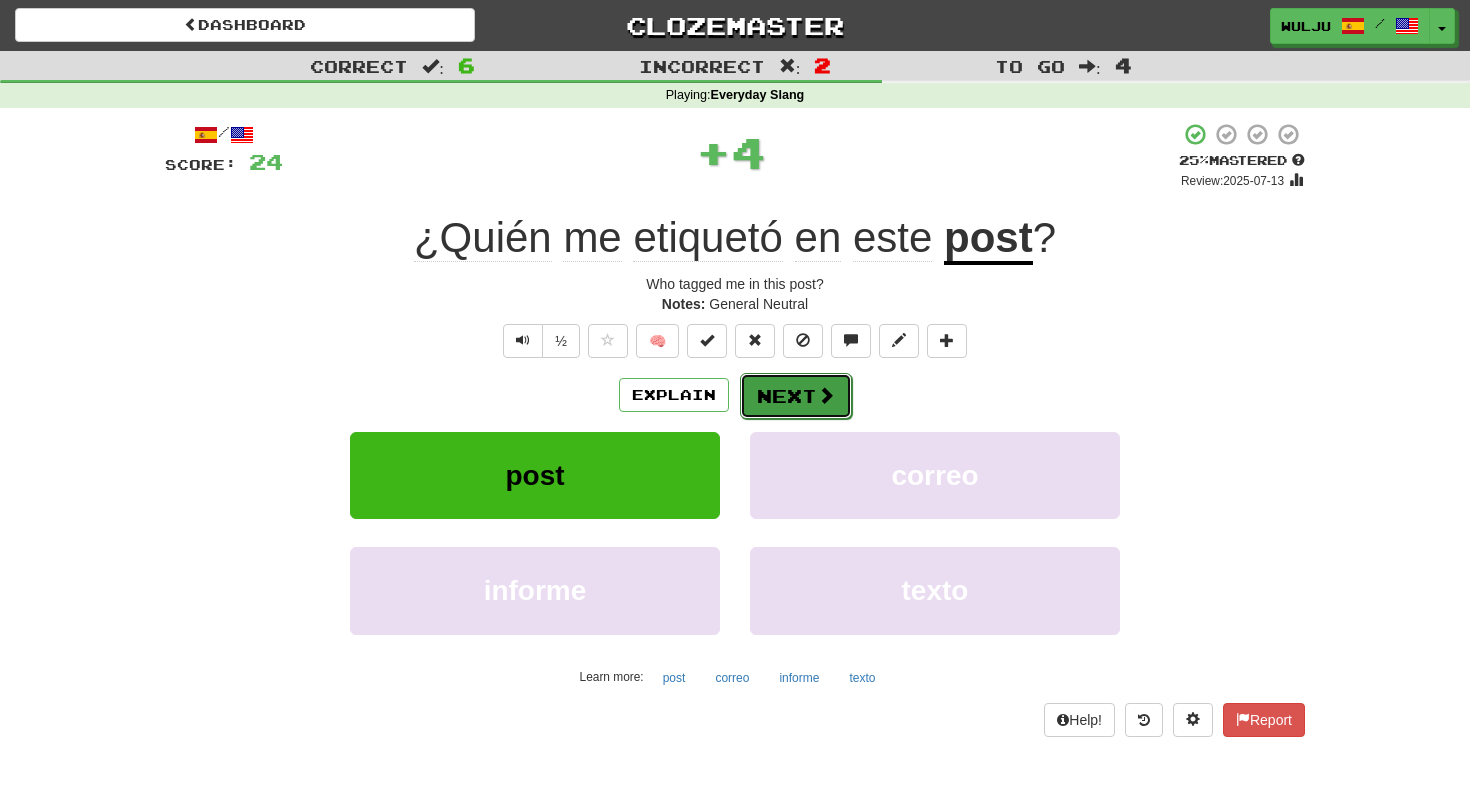 click on "Next" at bounding box center (796, 396) 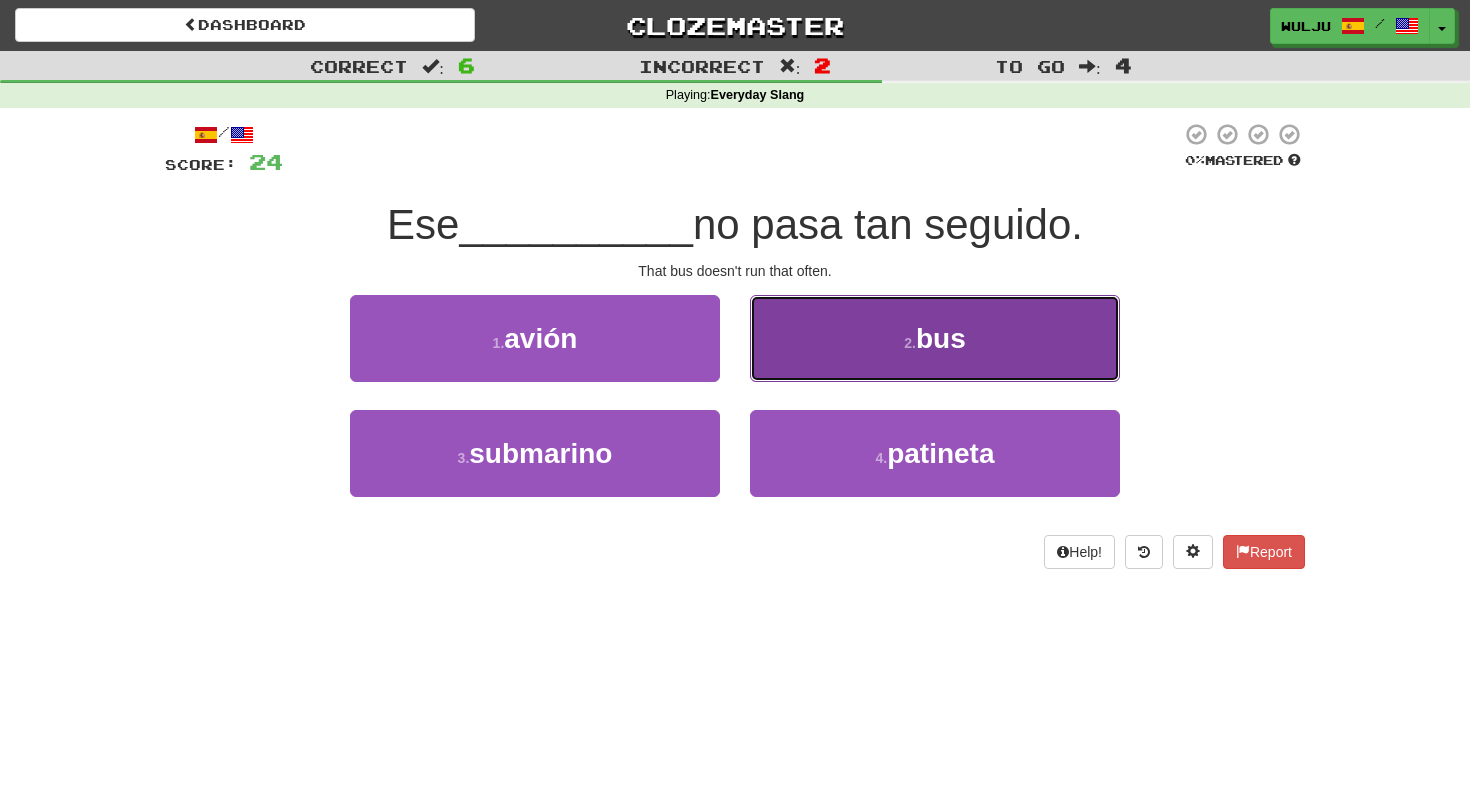click on "2 .  bus" at bounding box center [935, 338] 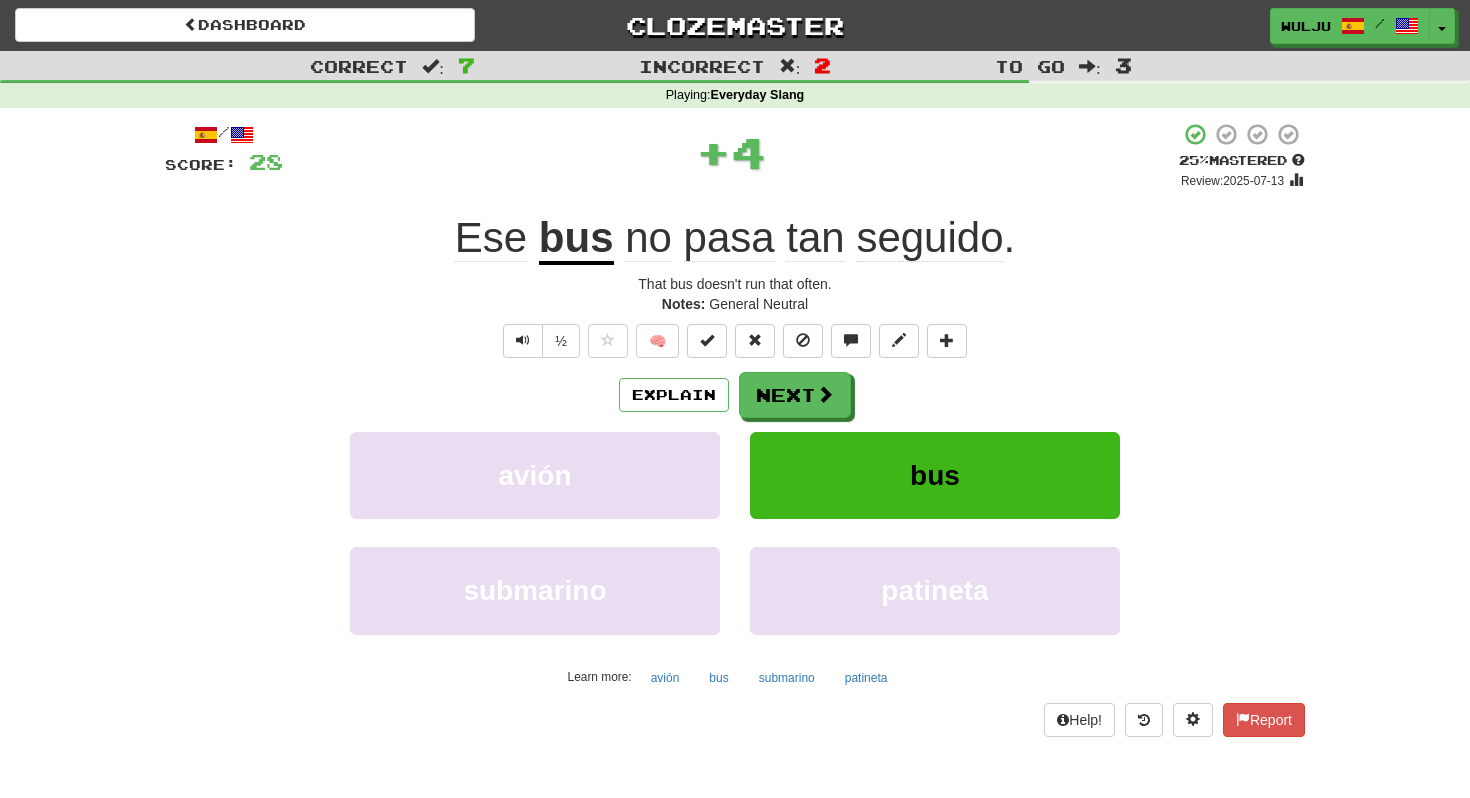 click on "Explain Next" at bounding box center [735, 395] 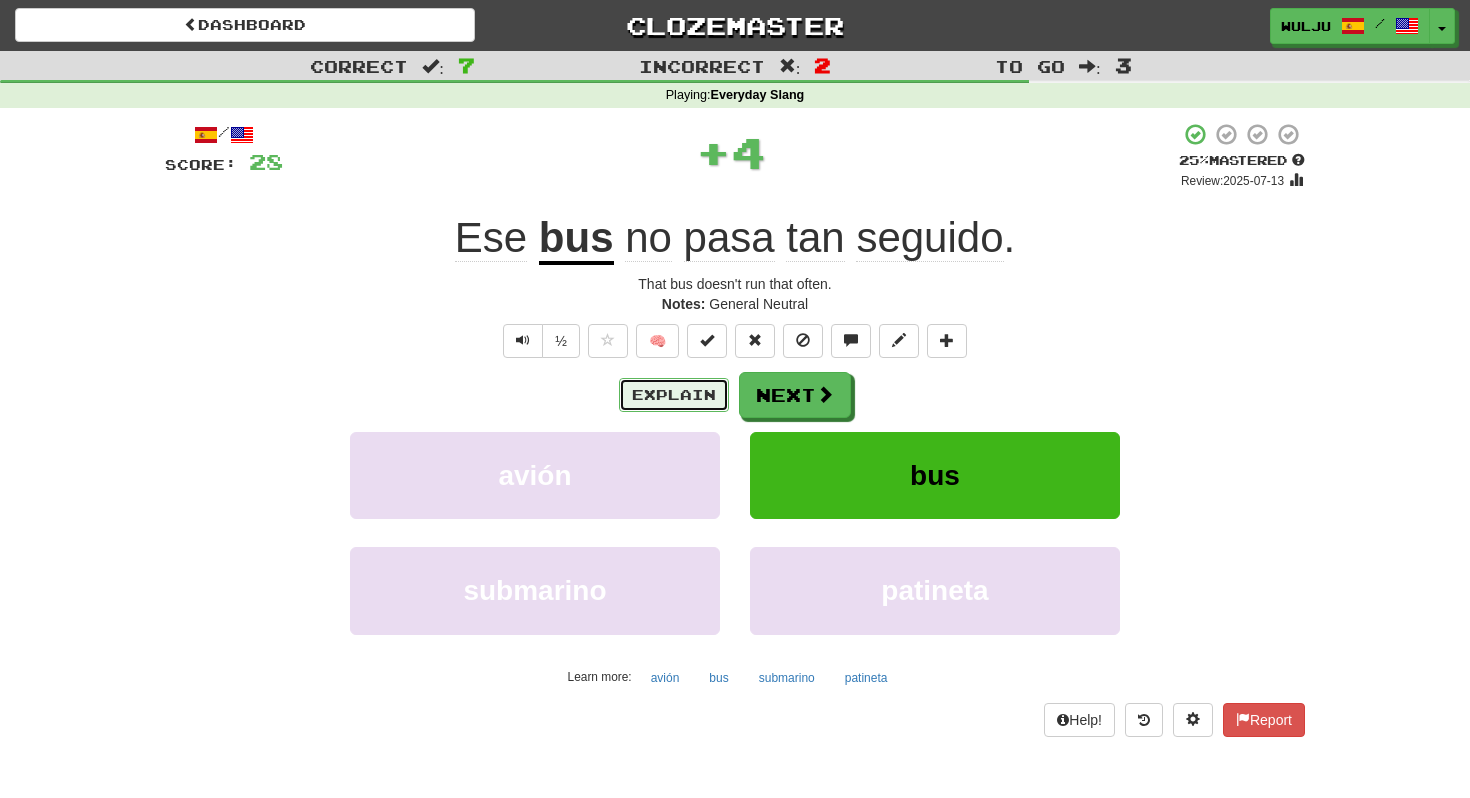 click on "Explain" at bounding box center [674, 395] 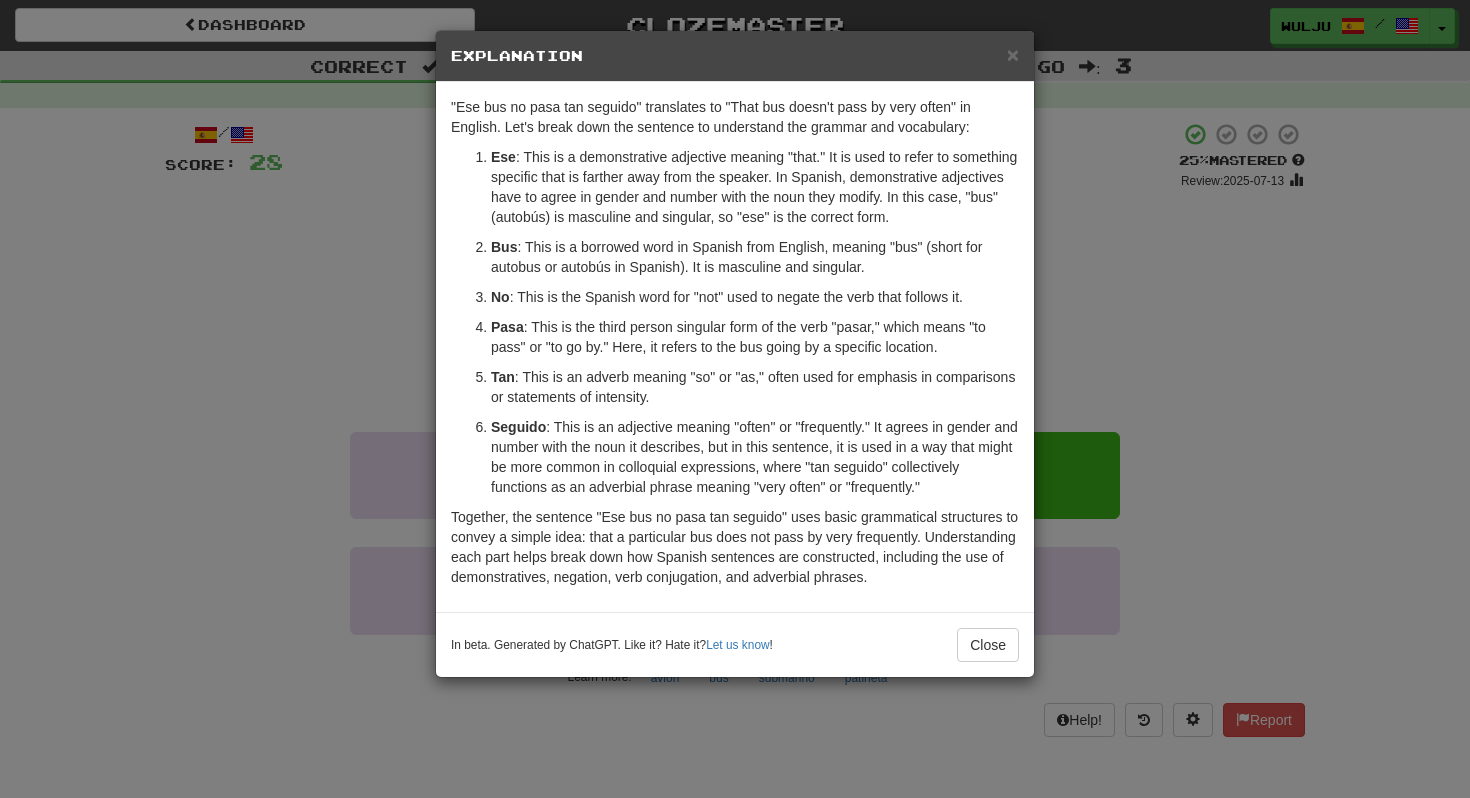 click on ""Ese bus no pasa tan seguido" translates to "That bus doesn't pass by very often" in English. Let's break down the sentence to understand the grammar and vocabulary:
Ese : This is a demonstrative adjective meaning "that." It is used to refer to something specific that is farther away from the speaker. In Spanish, demonstrative adjectives have to agree in gender and number with the noun they modify. In this case, "bus" (autobús) is masculine and singular, so "ese" is the correct form.
Bus : This is a borrowed word in Spanish from English, meaning "bus" (short for autobus or autobús in Spanish). It is masculine and singular.
No : This is the Spanish word for "not" used to negate the verb that follows it.
Pasa : This is the third person singular form of the verb "pasar," which means "to pass" or "to go by." Here, it refers to the bus going by a specific location.
Tan : This is an adverb meaning "so" or "as," often used for emphasis in comparisons or statements of intensity." at bounding box center [735, 347] 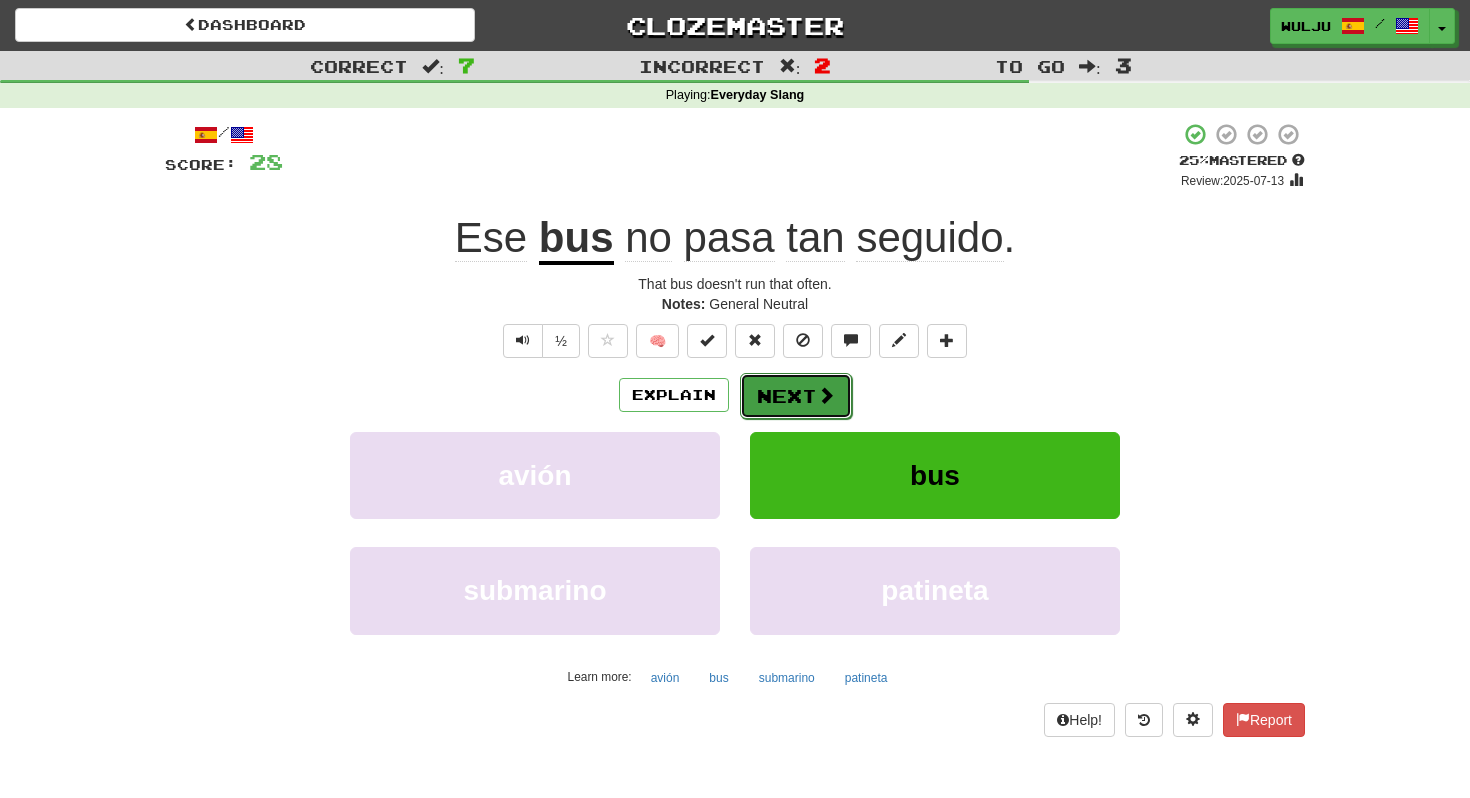 click on "Next" at bounding box center [796, 396] 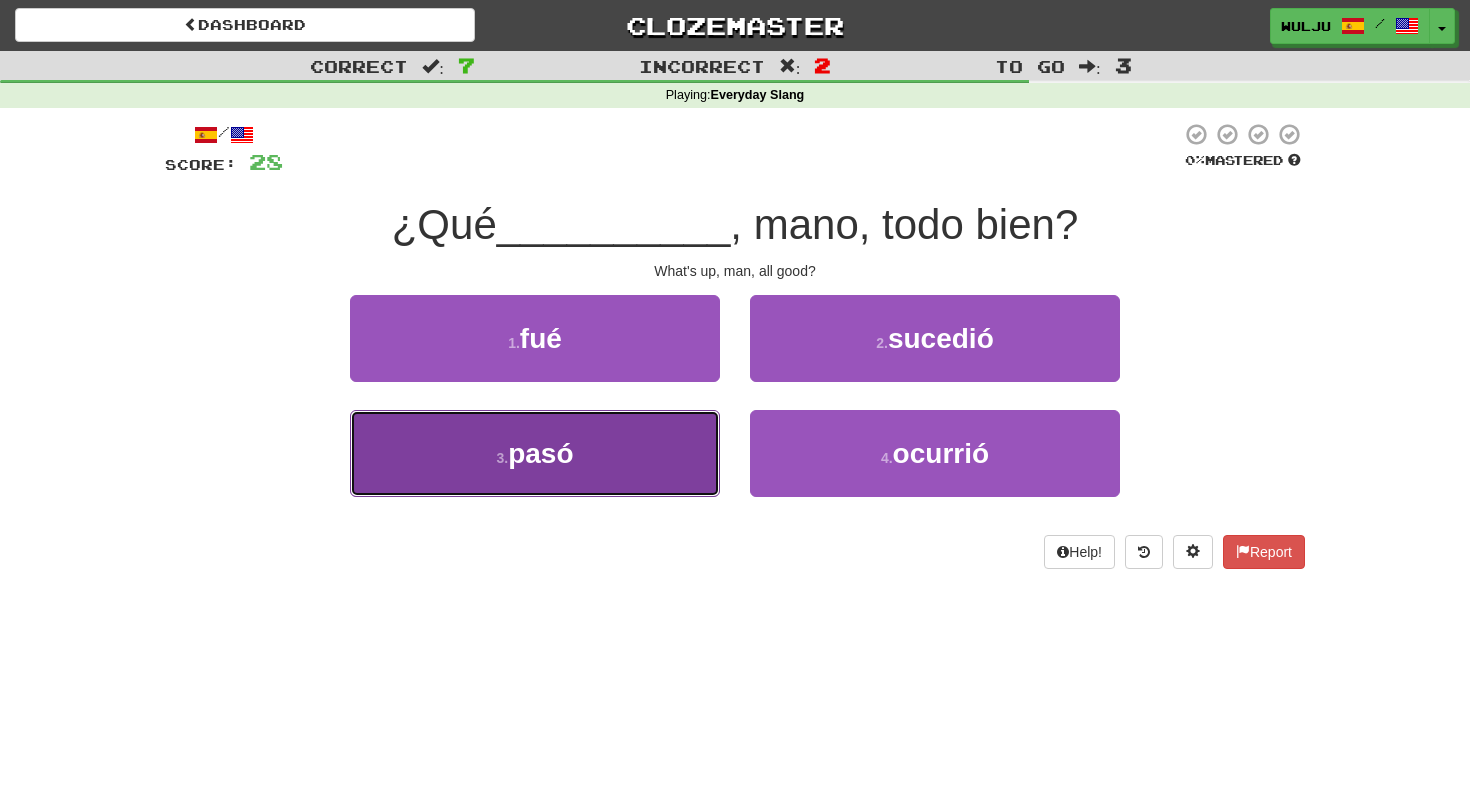 click on "3 .  pasó" at bounding box center (535, 453) 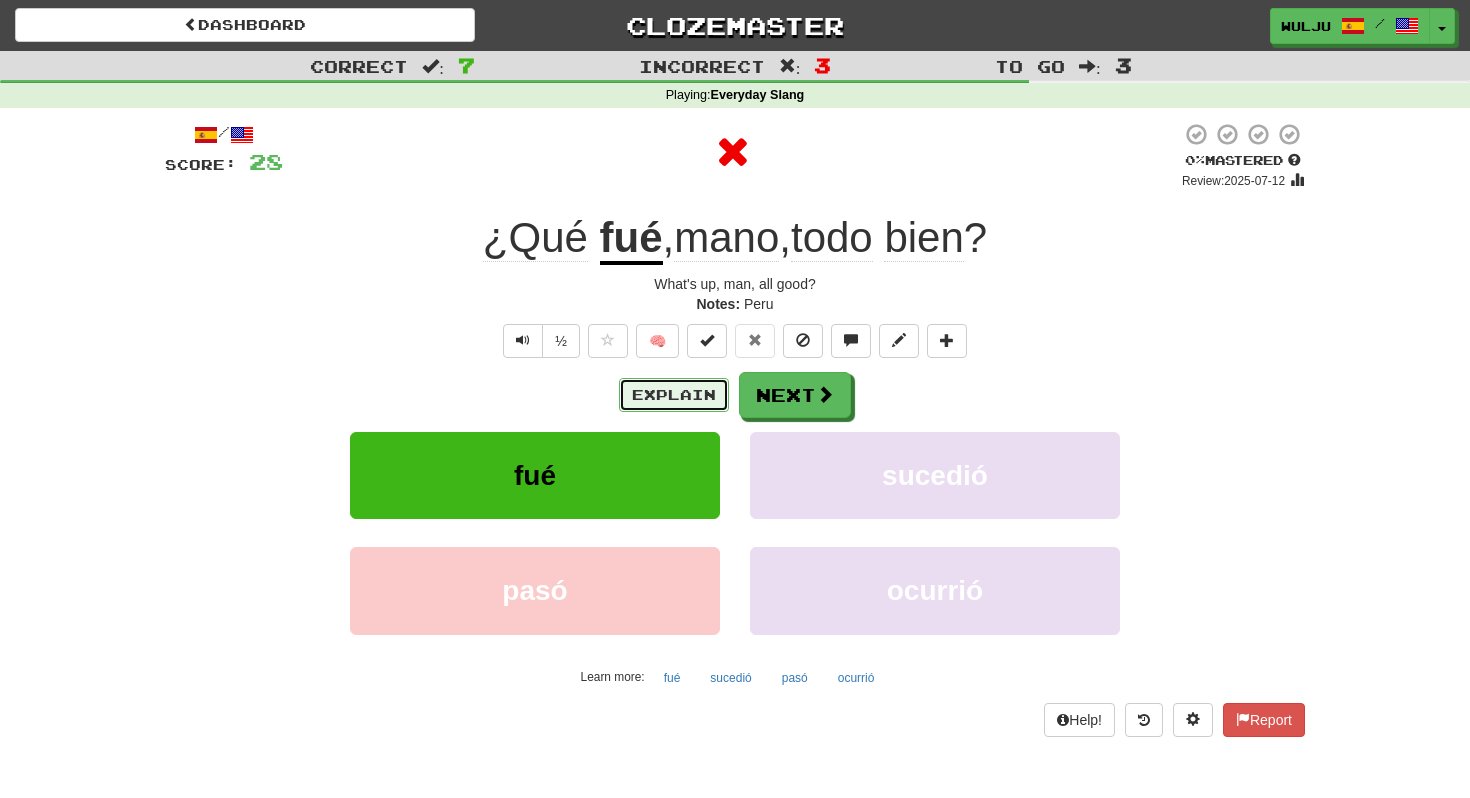 click on "Explain" at bounding box center [674, 395] 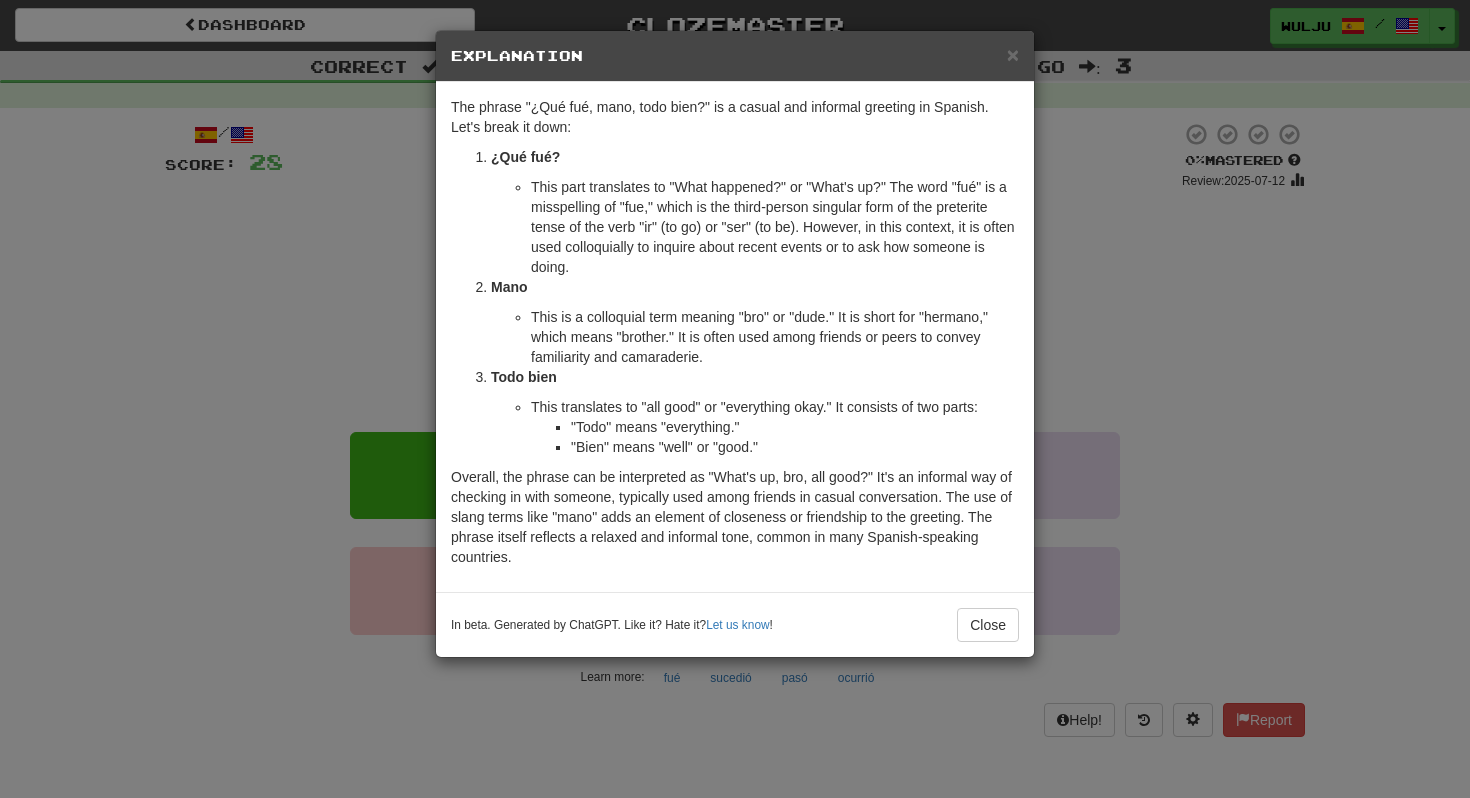 click on "× Explanation The phrase "¿Qué fué, mano, todo bien?" is a casual and informal greeting in Spanish. Let's break it down:
¿Qué fué?
This part translates to "What happened?" or "What's up?" The word "fué" is a misspelling of "fue," which is the third-person singular form of the preterite tense of the verb "ir" (to go) or "ser" (to be). However, in this context, it is often used colloquially to inquire about recent events or to ask how someone is doing.
Mano
This is a colloquial term meaning "bro" or "dude." It is short for "hermano," which means "brother." It is often used among friends or peers to convey familiarity and camaraderie.
Todo bien
This translates to "all good" or "everything okay." It consists of two parts:
"Todo" means "everything."
"Bien" means "well" or "good."
In beta. Generated by ChatGPT. Like it? Hate it?  Let us know ! Close" at bounding box center (735, 399) 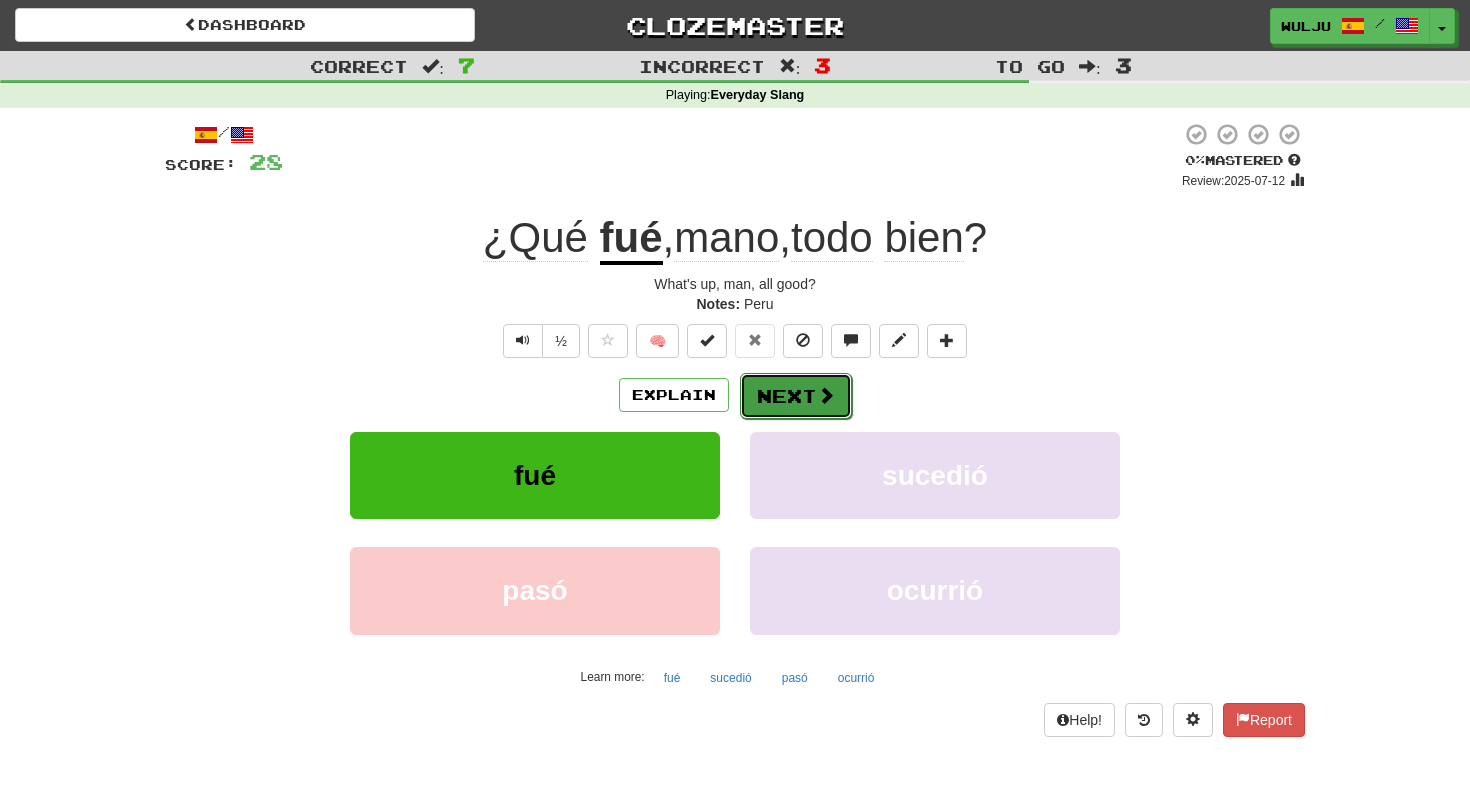 click on "Next" at bounding box center (796, 396) 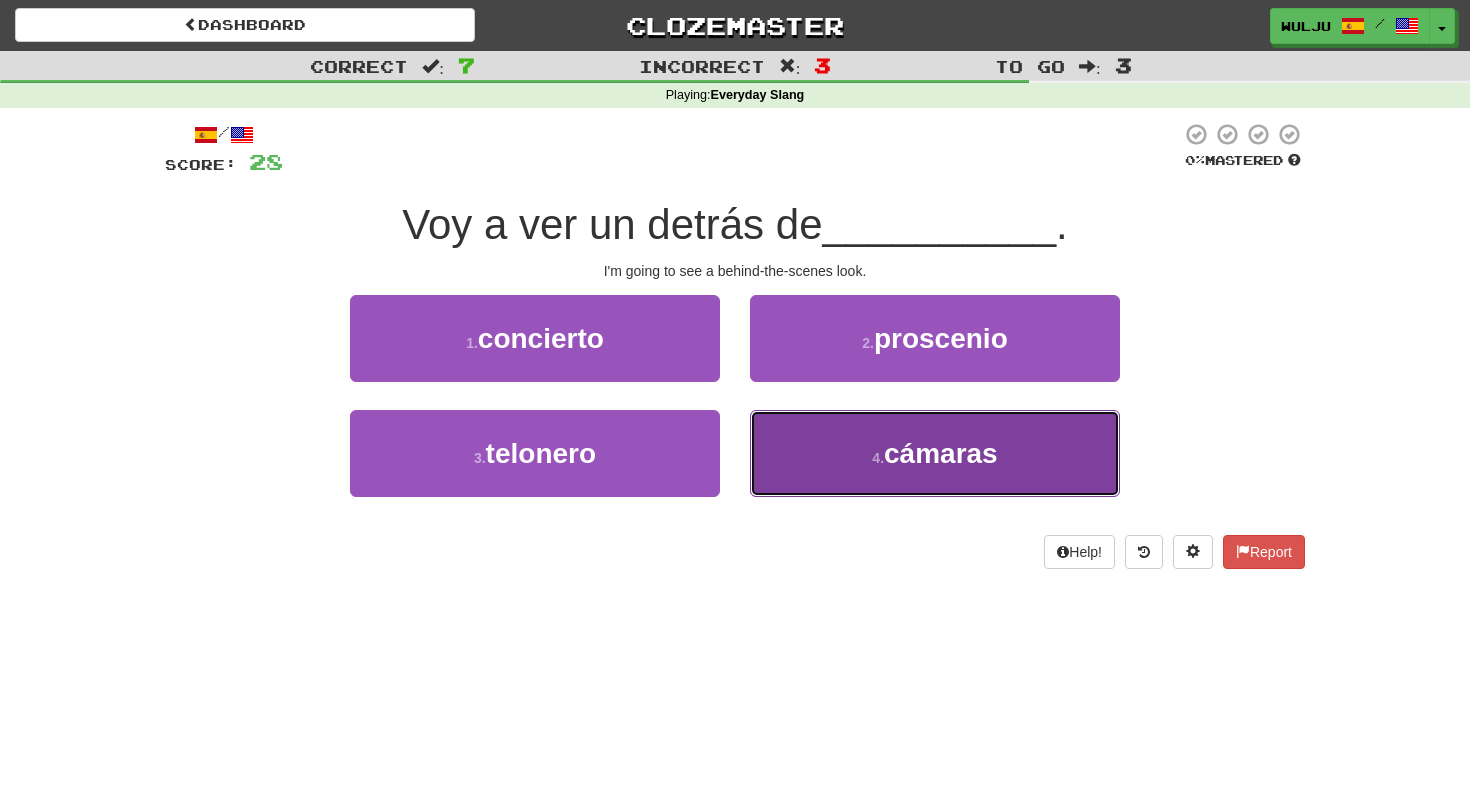 click on "4 .  cámaras" at bounding box center [935, 453] 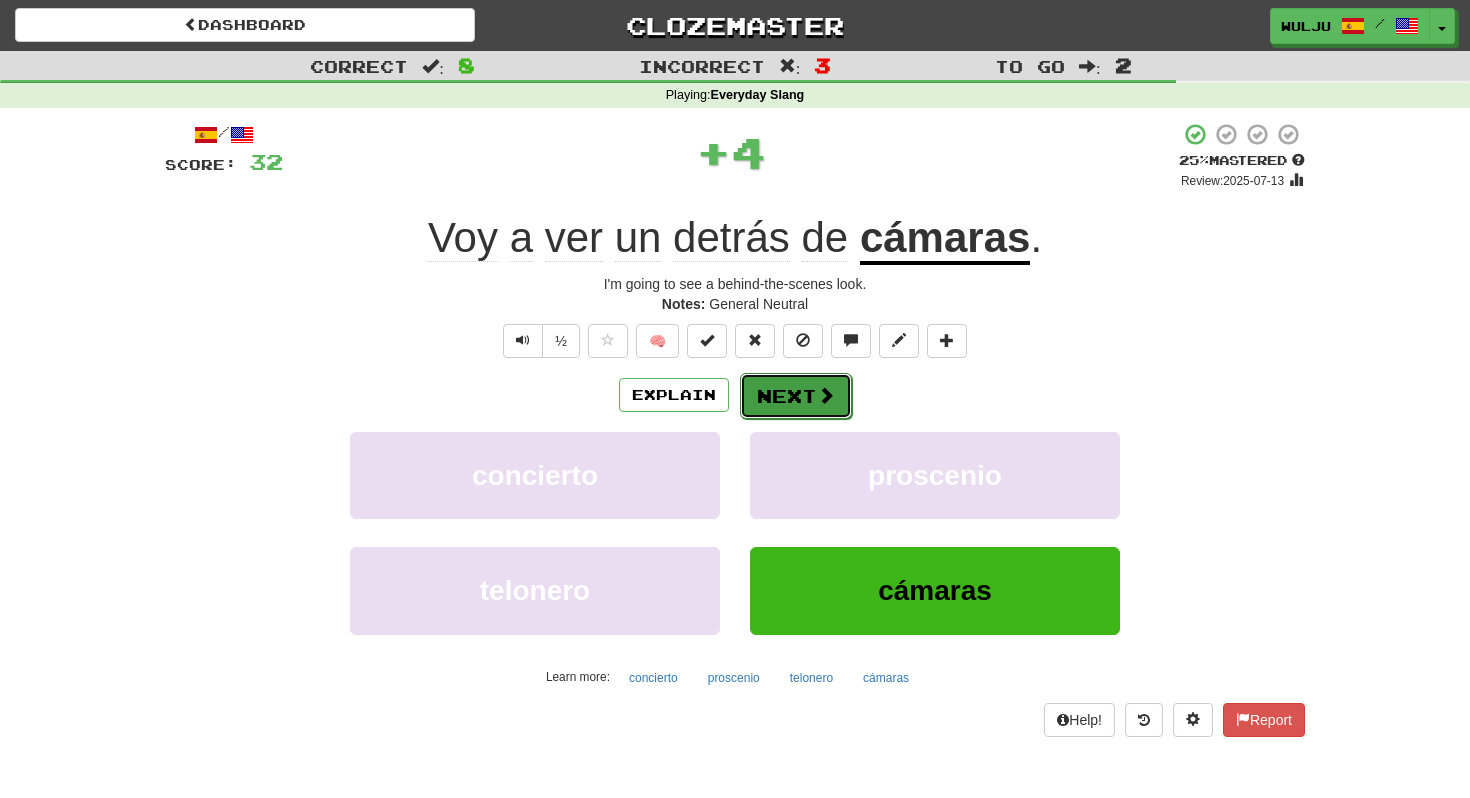 click on "Next" at bounding box center [796, 396] 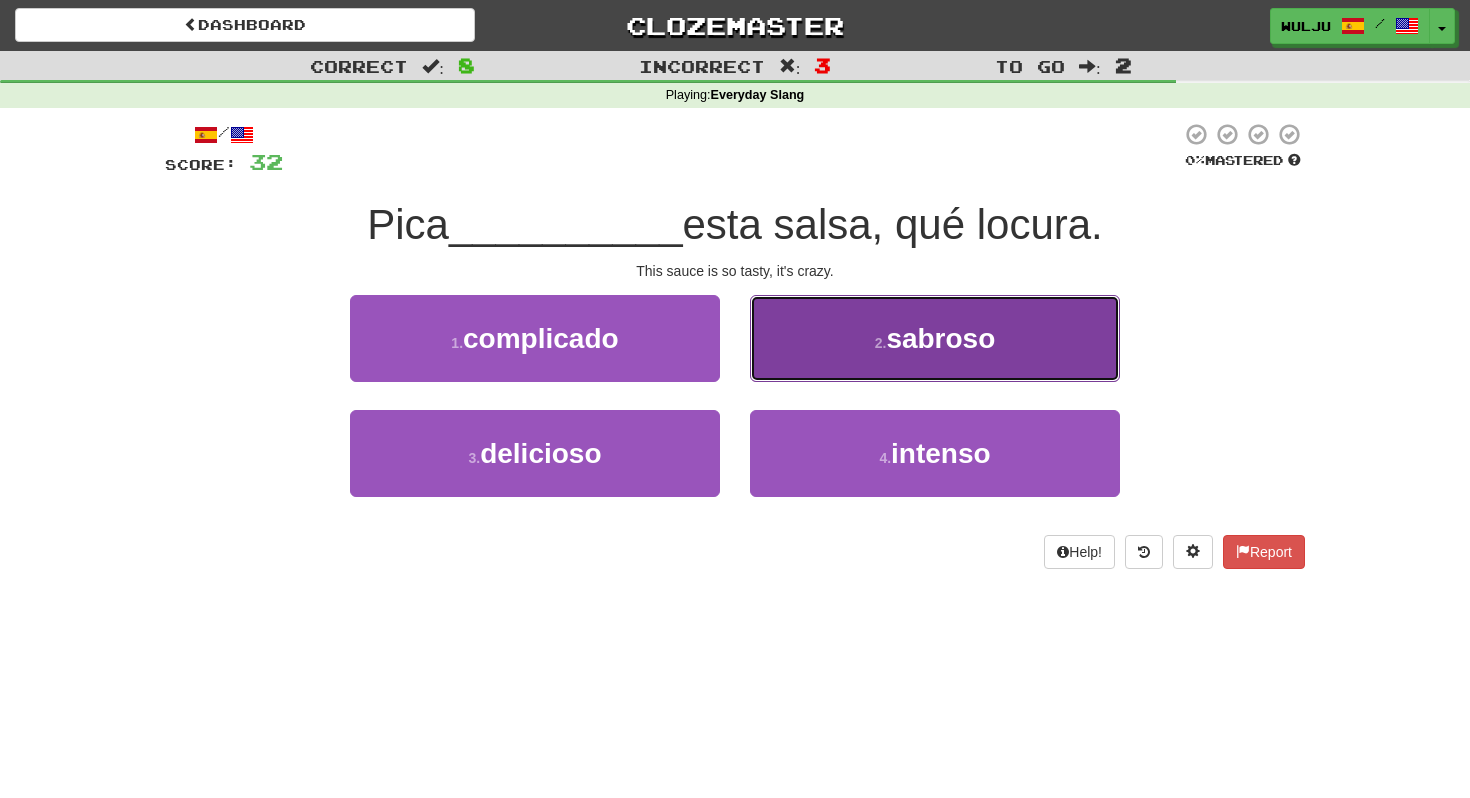click on "2 .  sabroso" at bounding box center (935, 338) 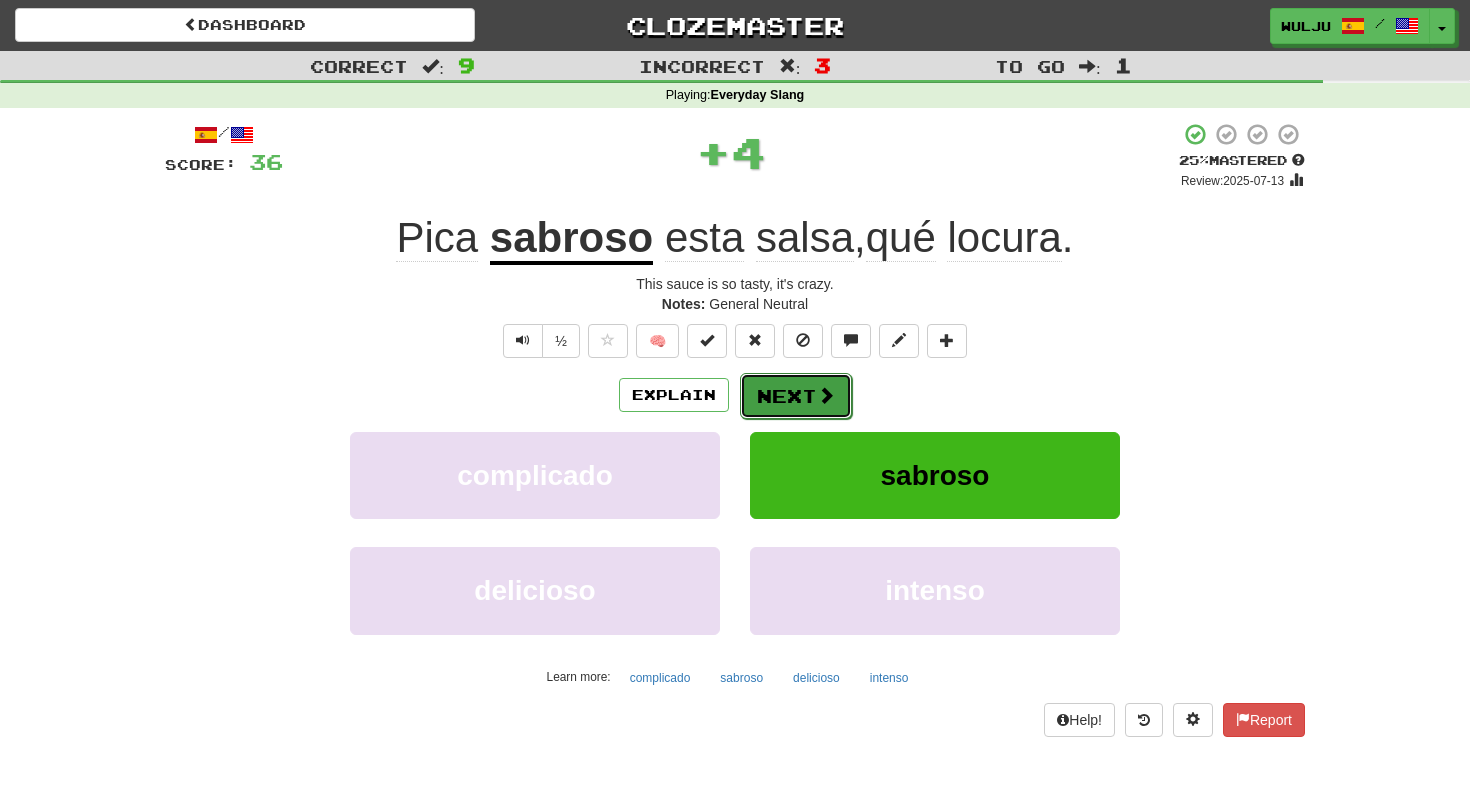 click on "Next" at bounding box center (796, 396) 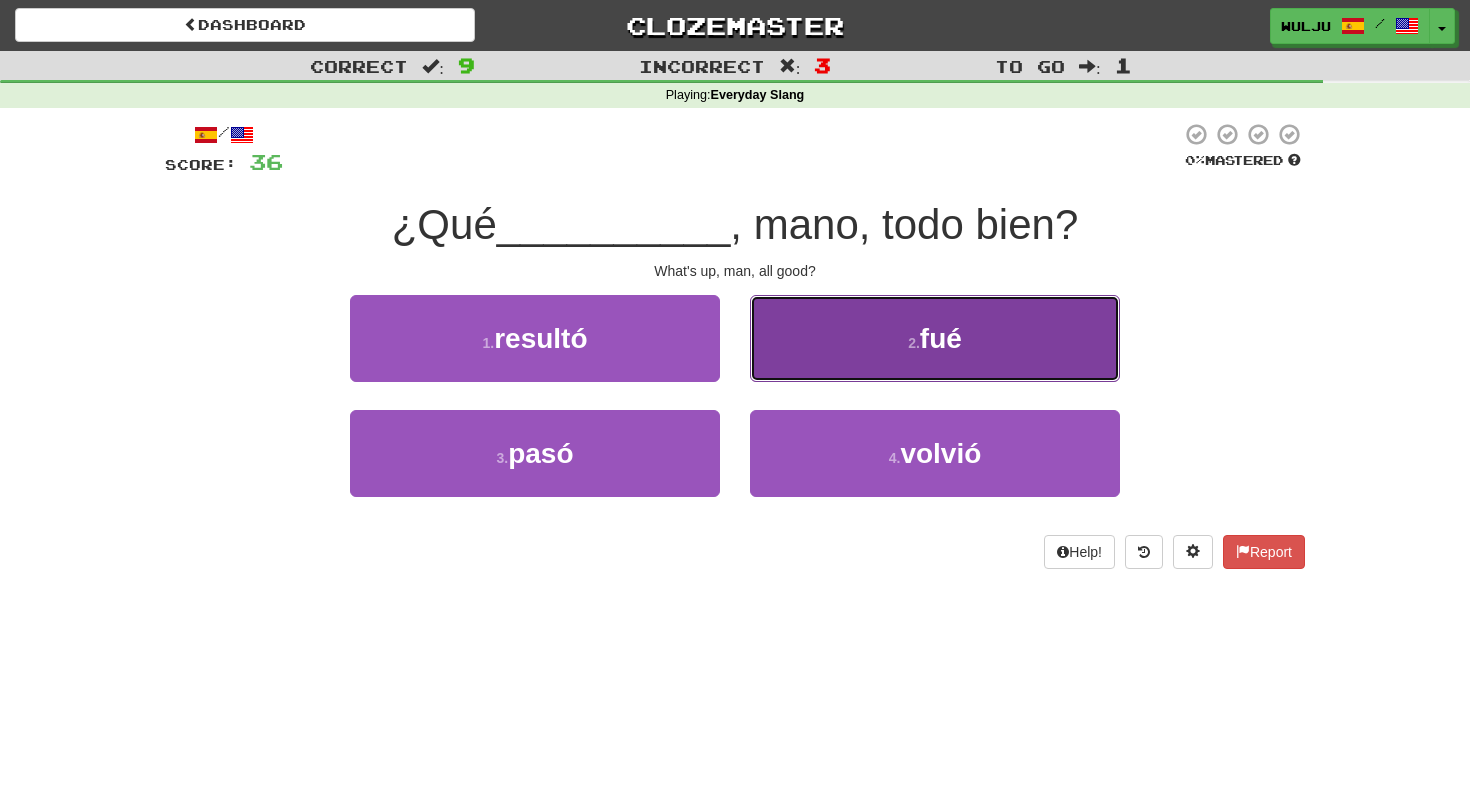click on "2 .  fué" at bounding box center (935, 338) 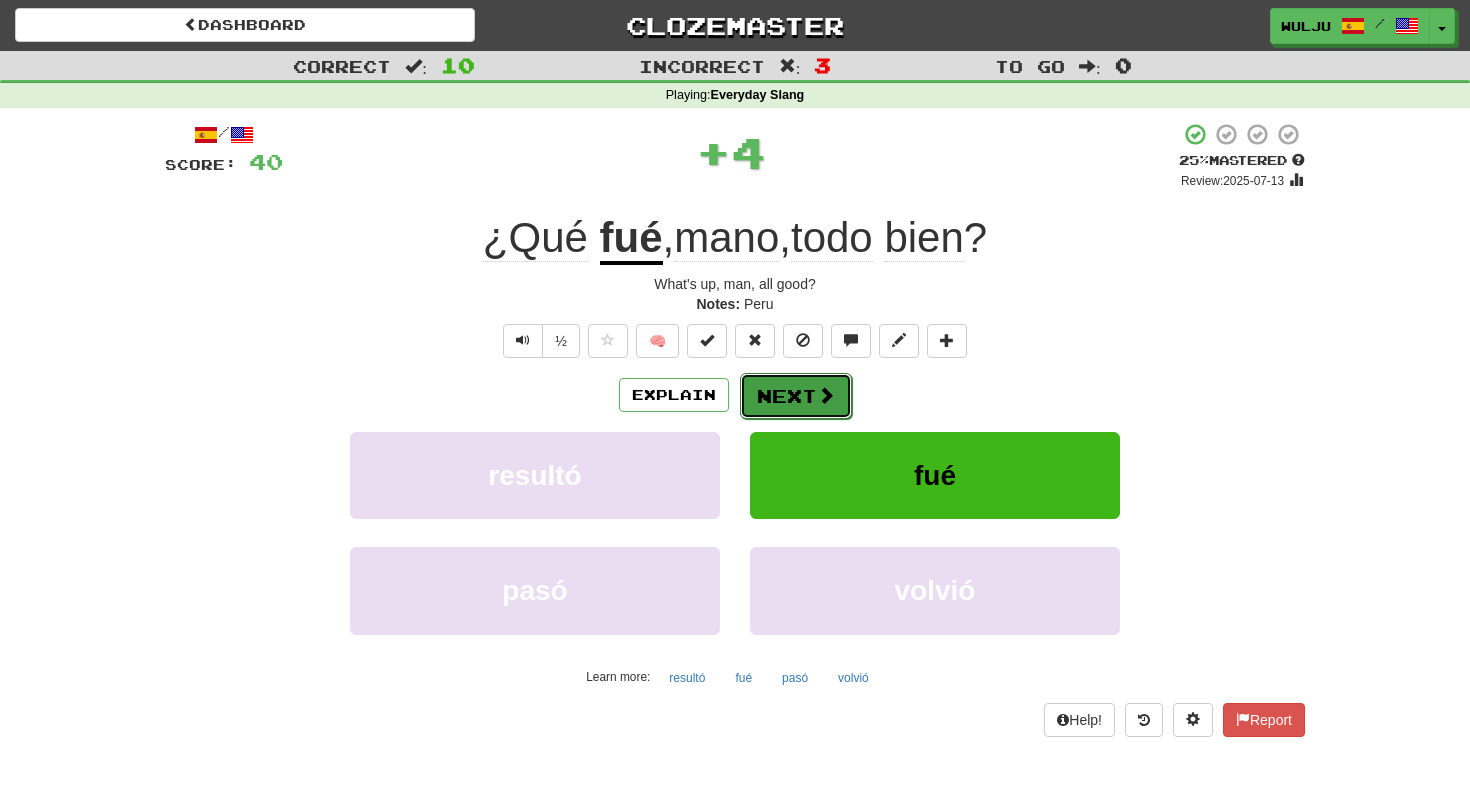 click on "Next" at bounding box center (796, 396) 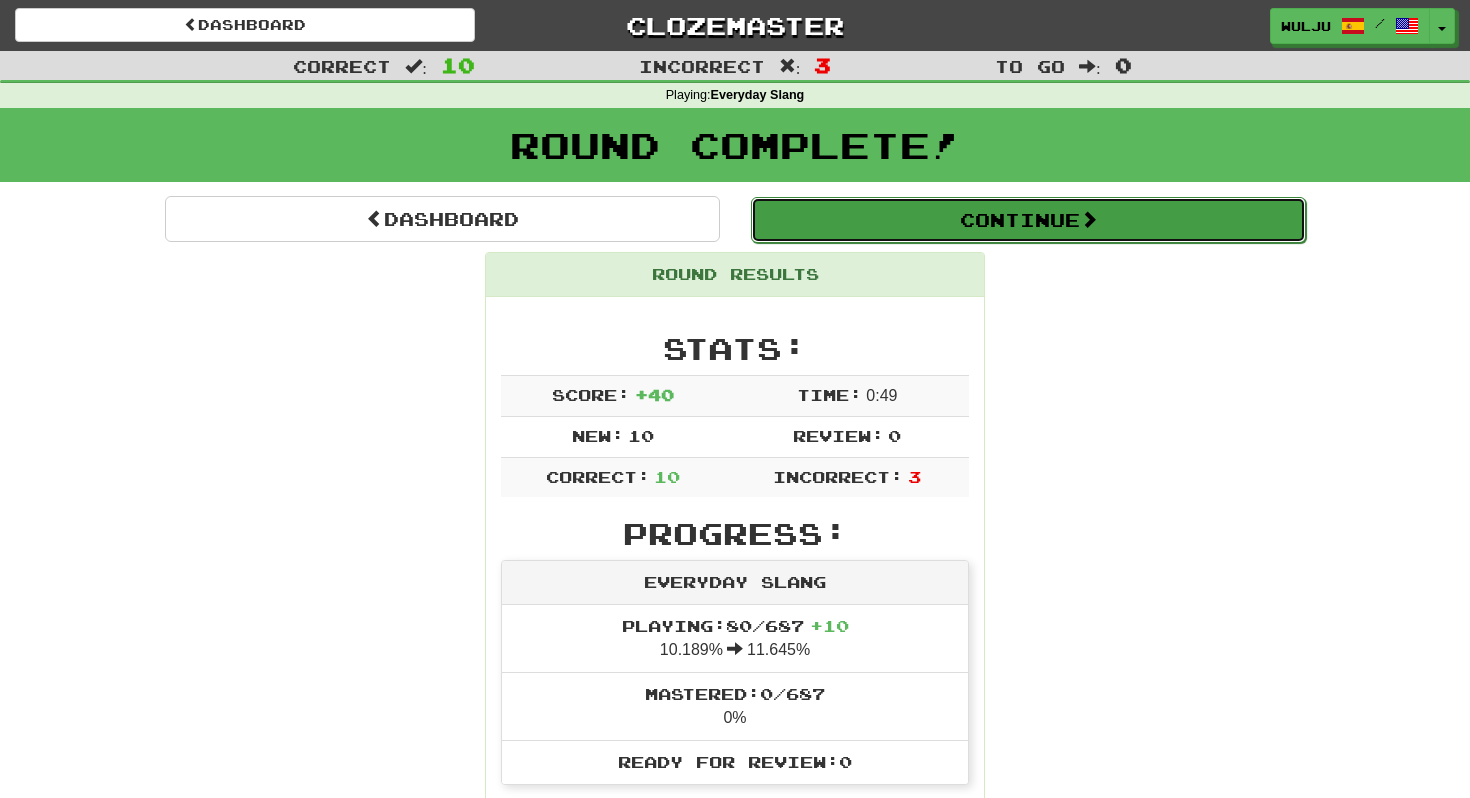 click on "Continue" at bounding box center (1028, 220) 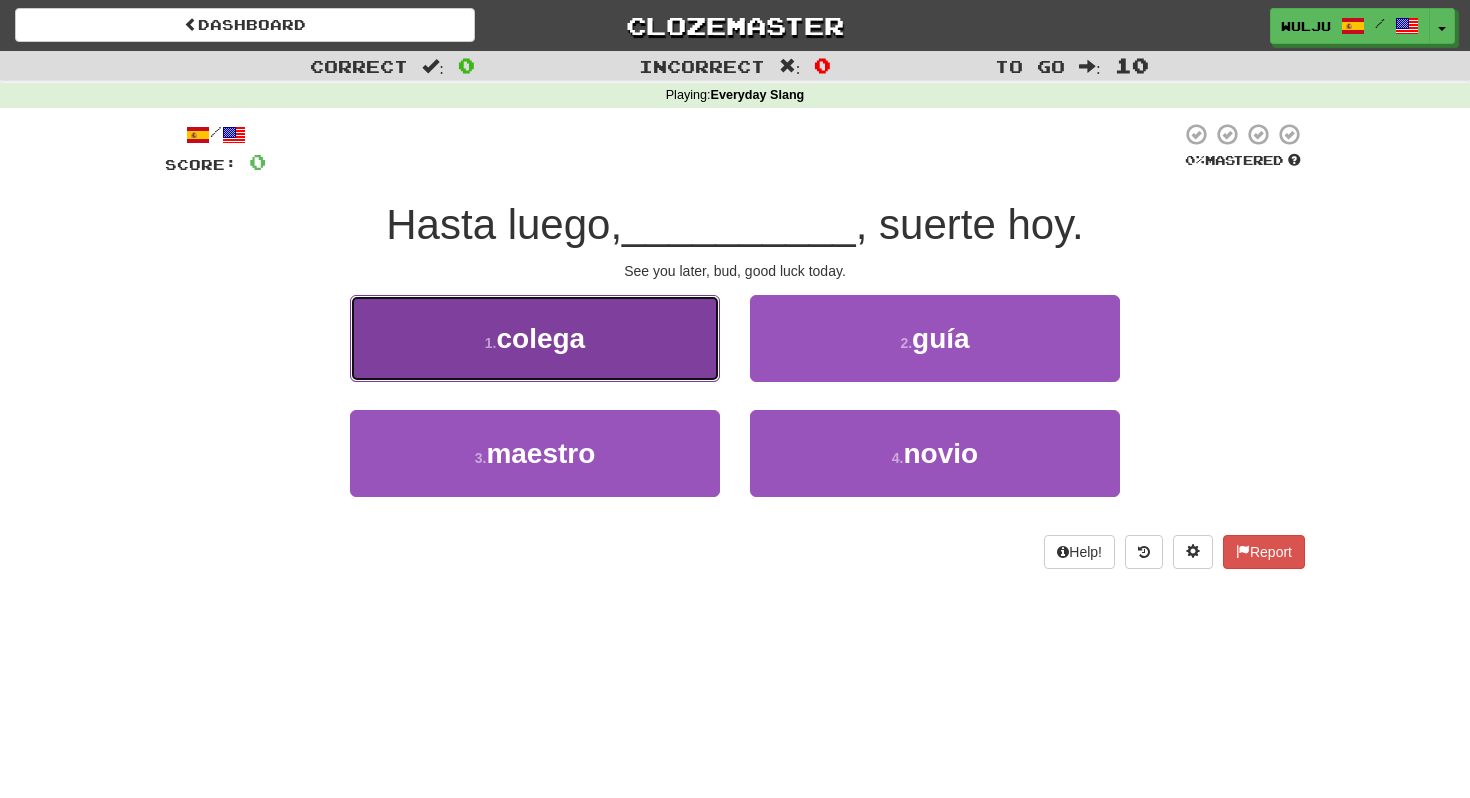 click on "1 .  colega" at bounding box center (535, 338) 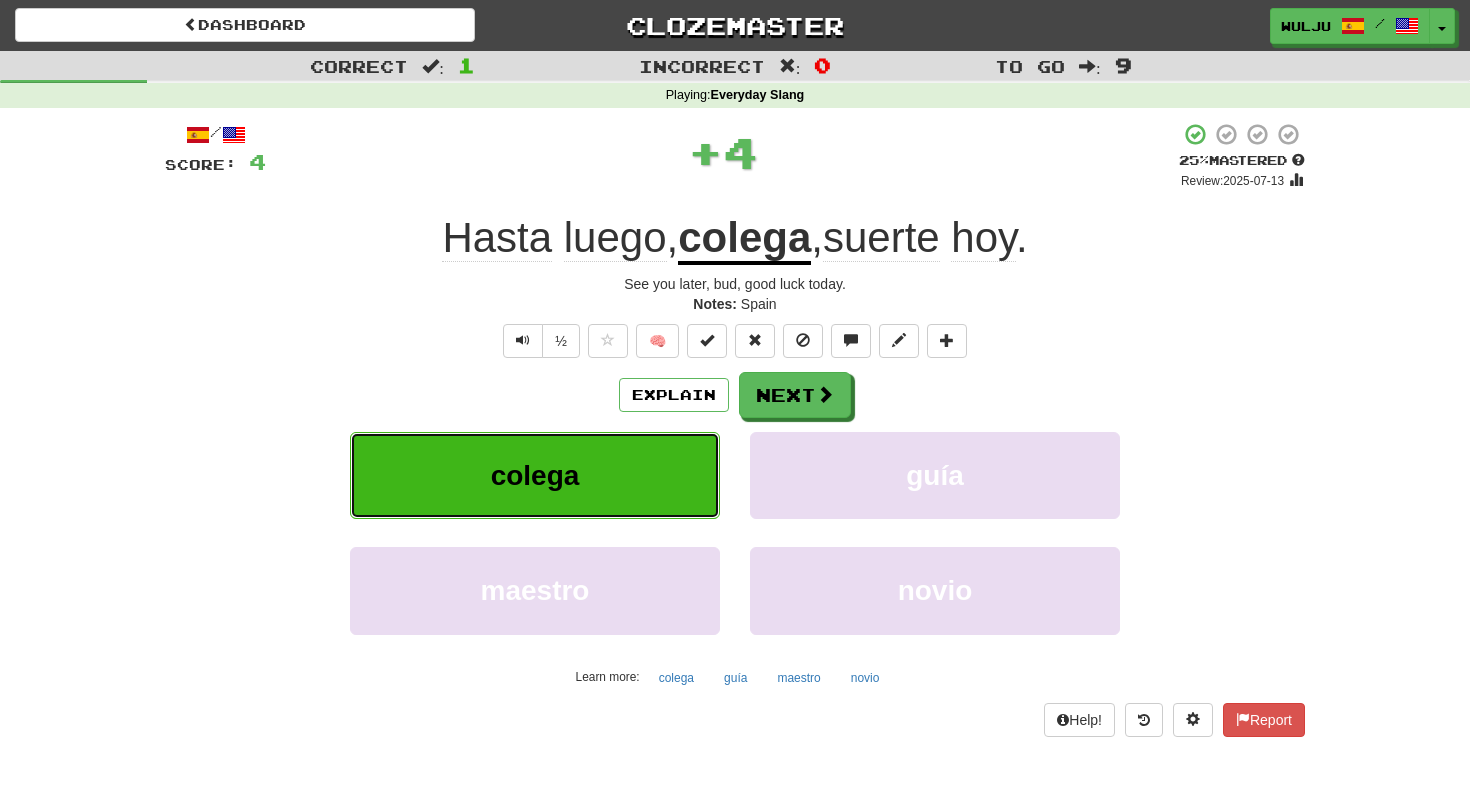 type 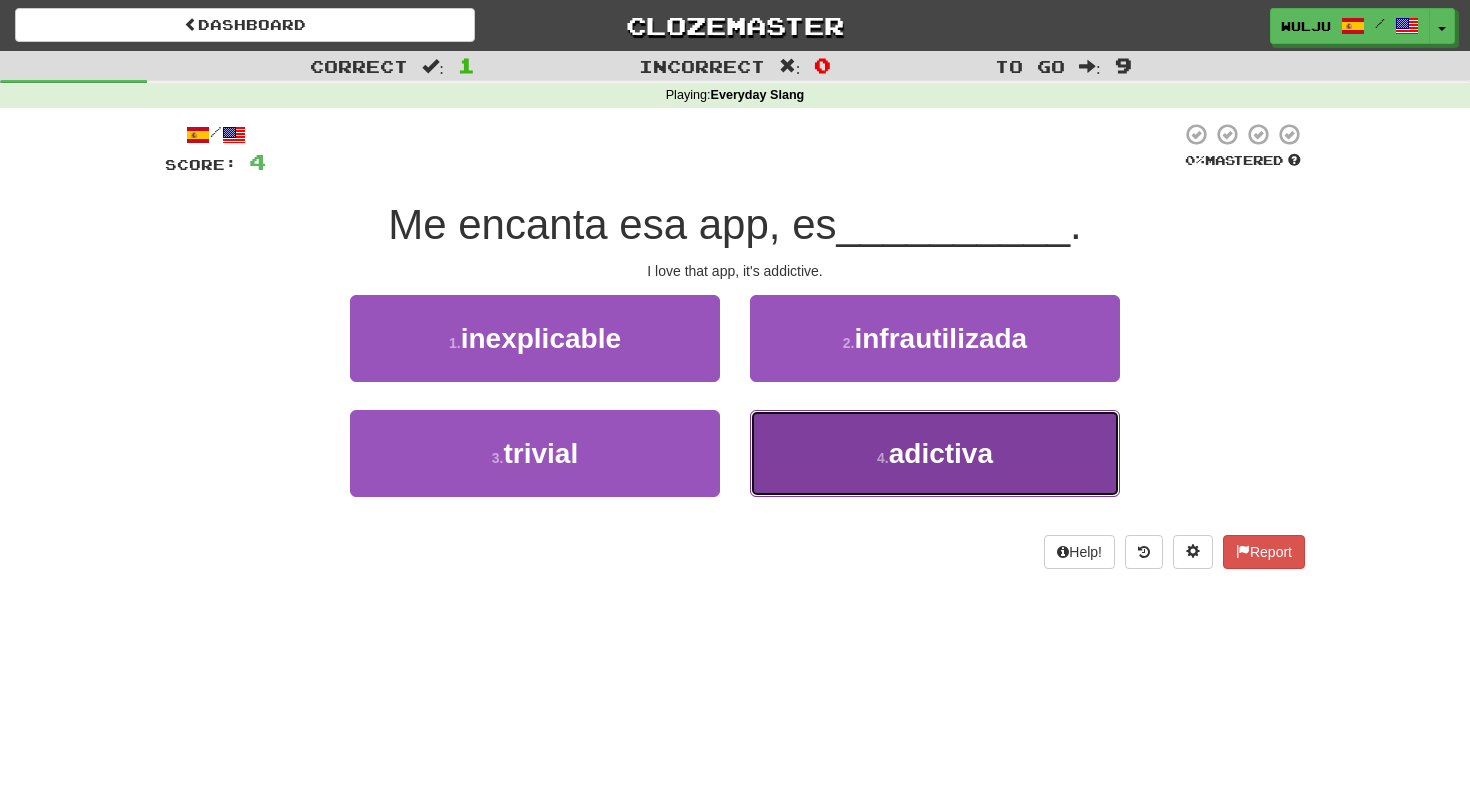 click on "4 .  adictiva" at bounding box center (935, 453) 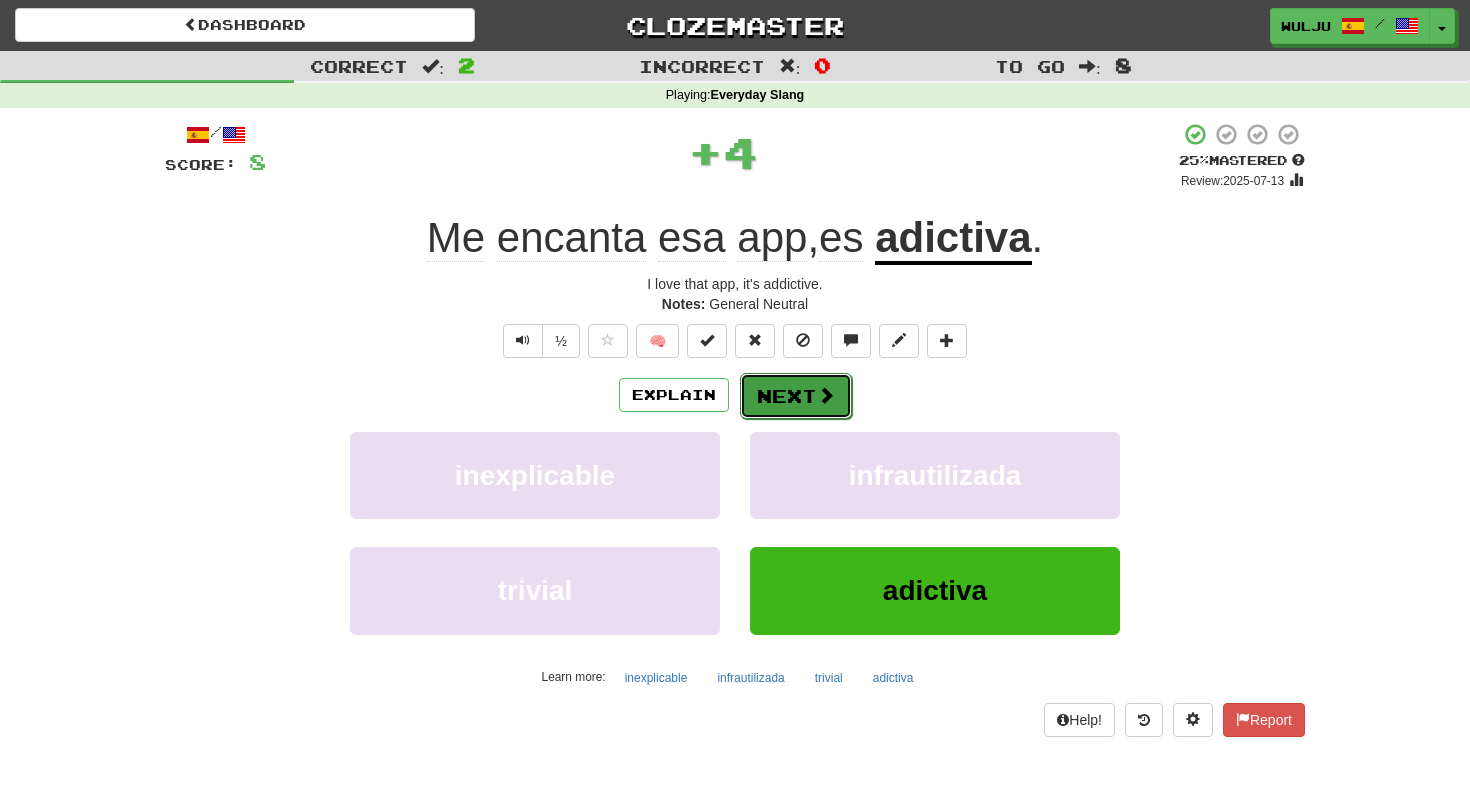 click on "Next" at bounding box center (796, 396) 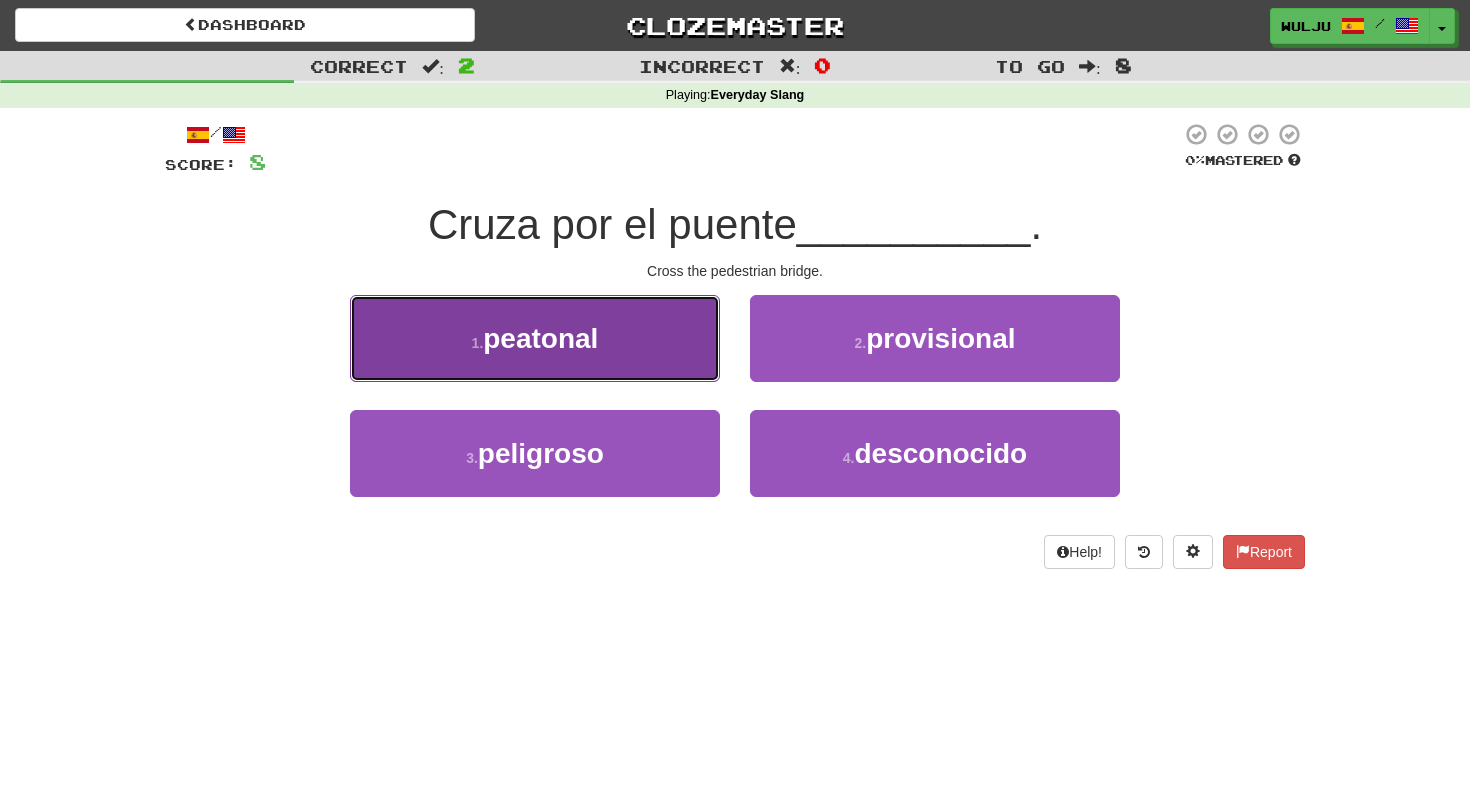 click on "1 .  peatonal" at bounding box center (535, 338) 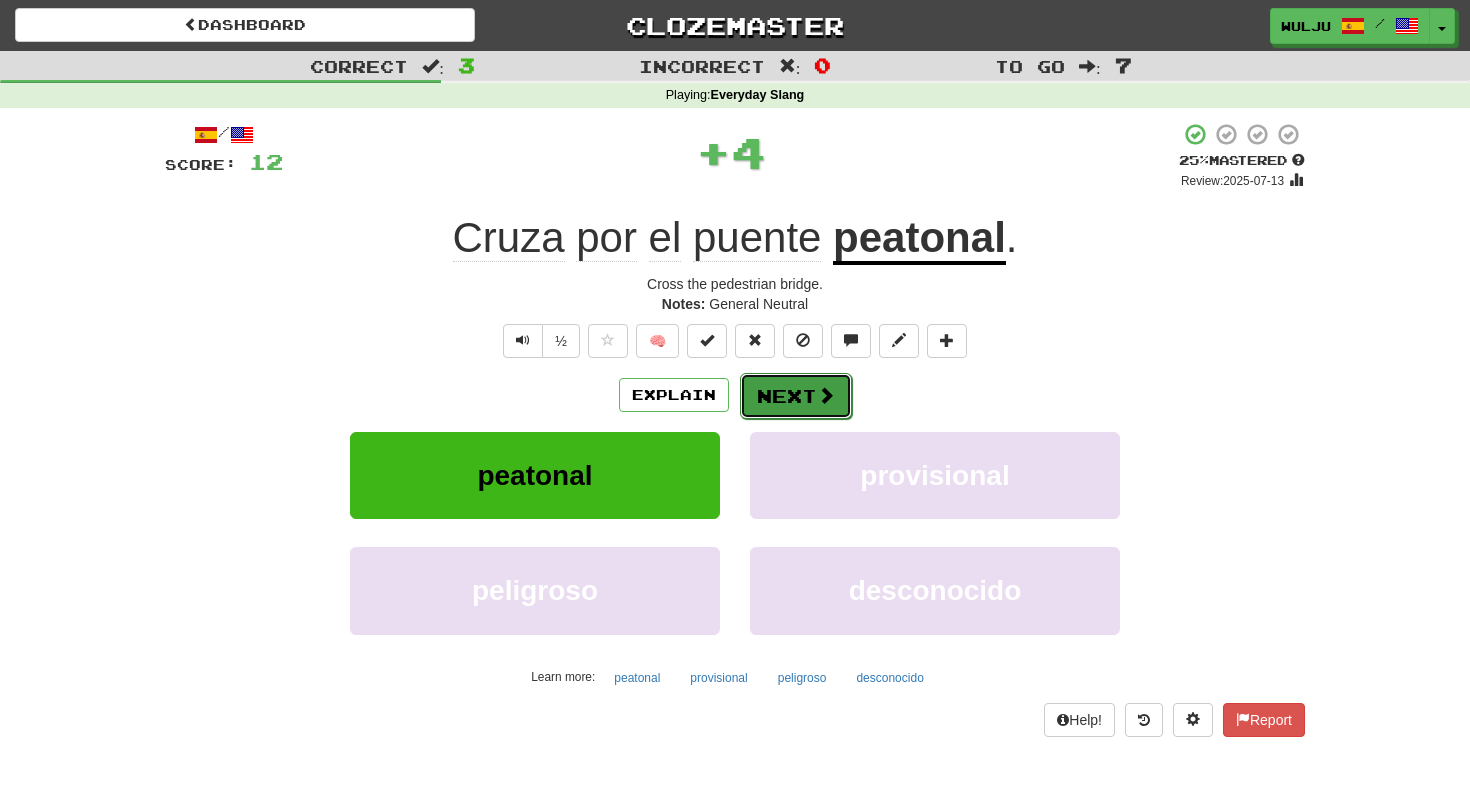 click on "Next" at bounding box center (796, 396) 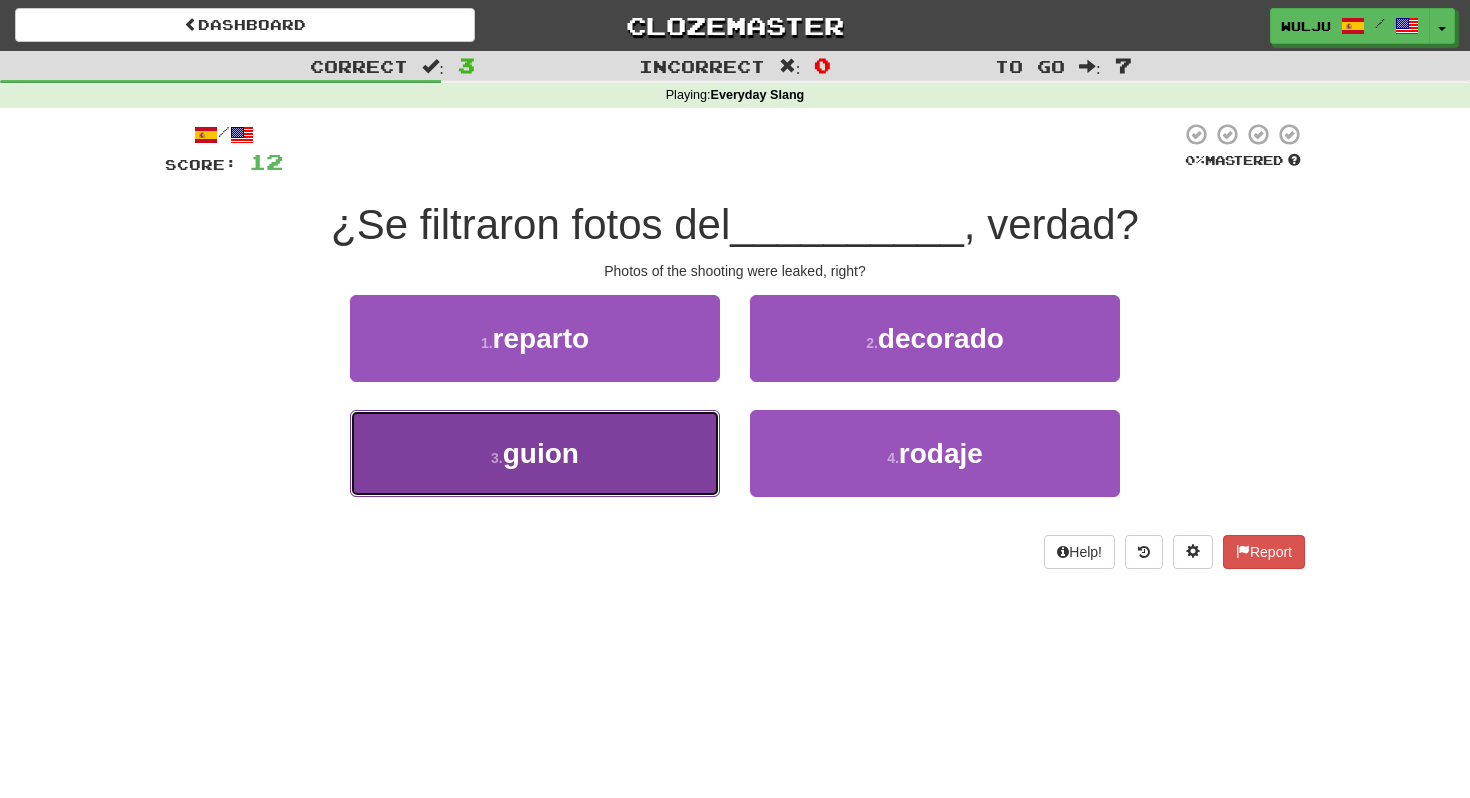 click on "3 .  guion" at bounding box center (535, 453) 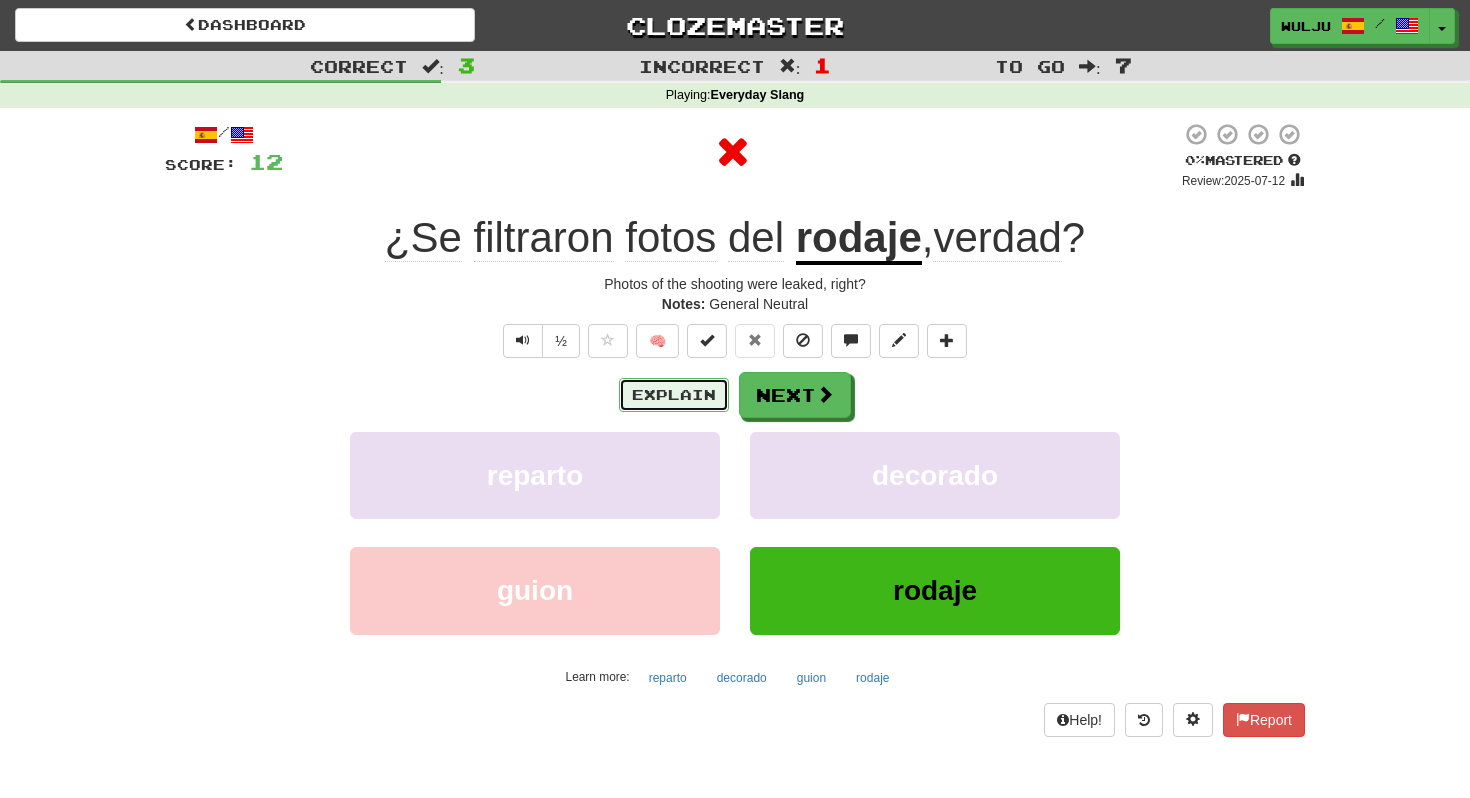 click on "Explain" at bounding box center (674, 395) 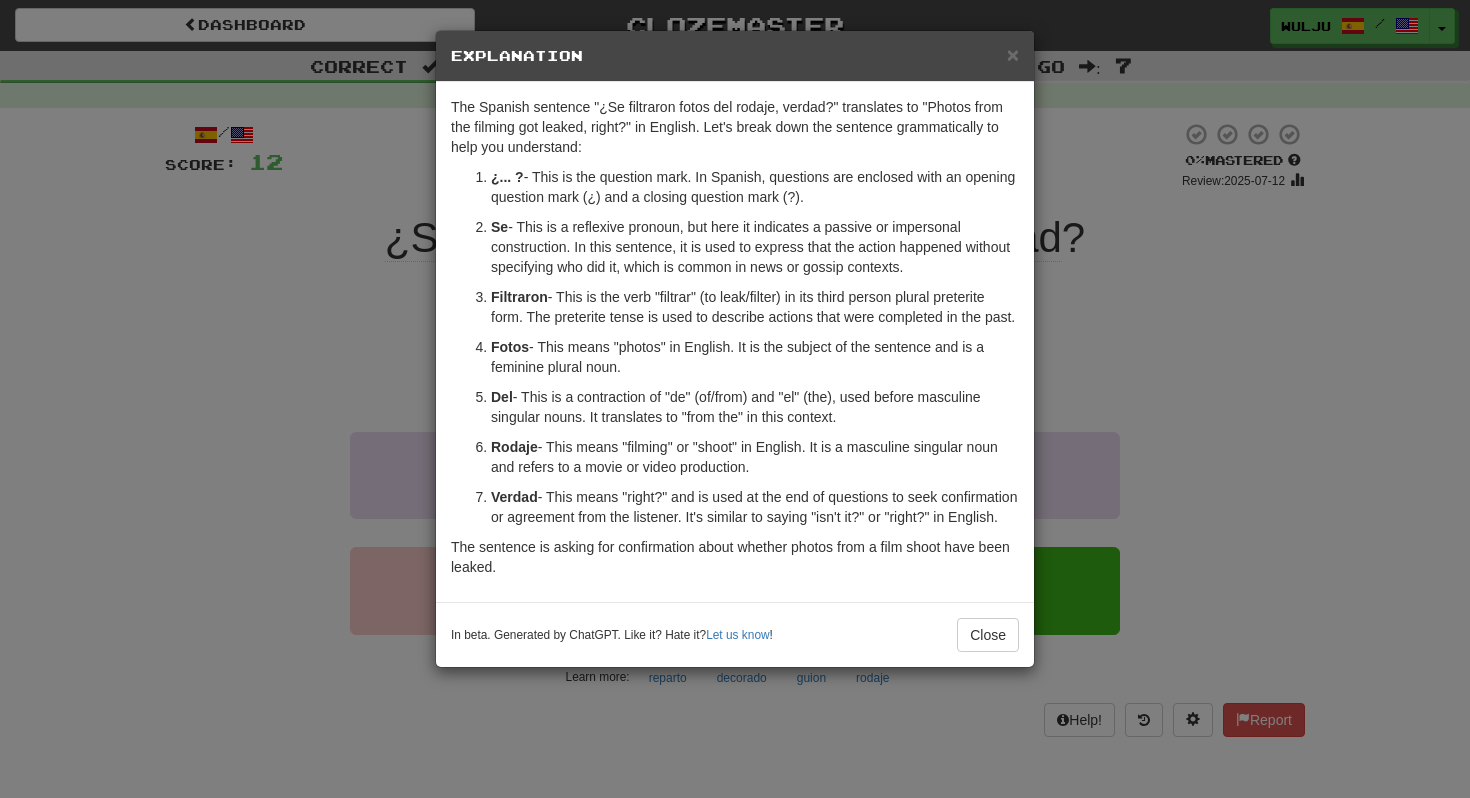click on "× Explanation The Spanish sentence "¿Se filtraron fotos del rodaje, verdad?" translates to "Photos from the filming got leaked, right?" in English. Let's break down the sentence grammatically to help you understand:
¿... ?  - This is the question mark. In Spanish, questions are enclosed with an opening question mark (¿) and a closing question mark (?).
Se  - This is a reflexive pronoun, but here it indicates a passive or impersonal construction. In this sentence, it is used to express that the action happened without specifying who did it, which is common in news or gossip contexts.
Filtraron  - This is the verb "filtrar" (to leak/filter) in its third person plural preterite form. The preterite tense is used to describe actions that were completed in the past.
Fotos  - This means "photos" in English. It is the subject of the sentence and is a feminine plural noun.
Del
Rodaje
Verdad
In beta. Generated by ChatGPT. Like it? Hate it?  Let us know ! Close" at bounding box center (735, 399) 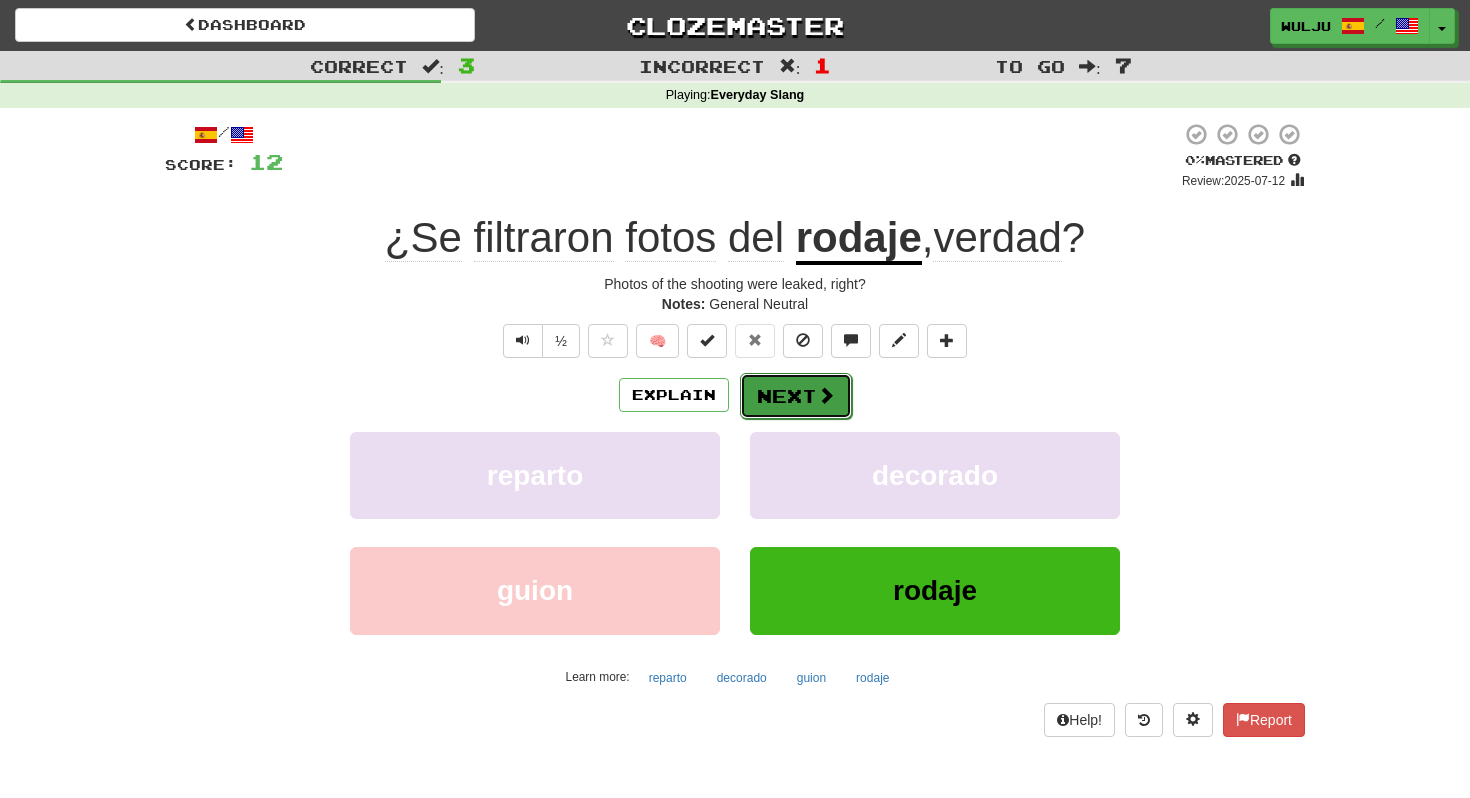 click on "Next" at bounding box center [796, 396] 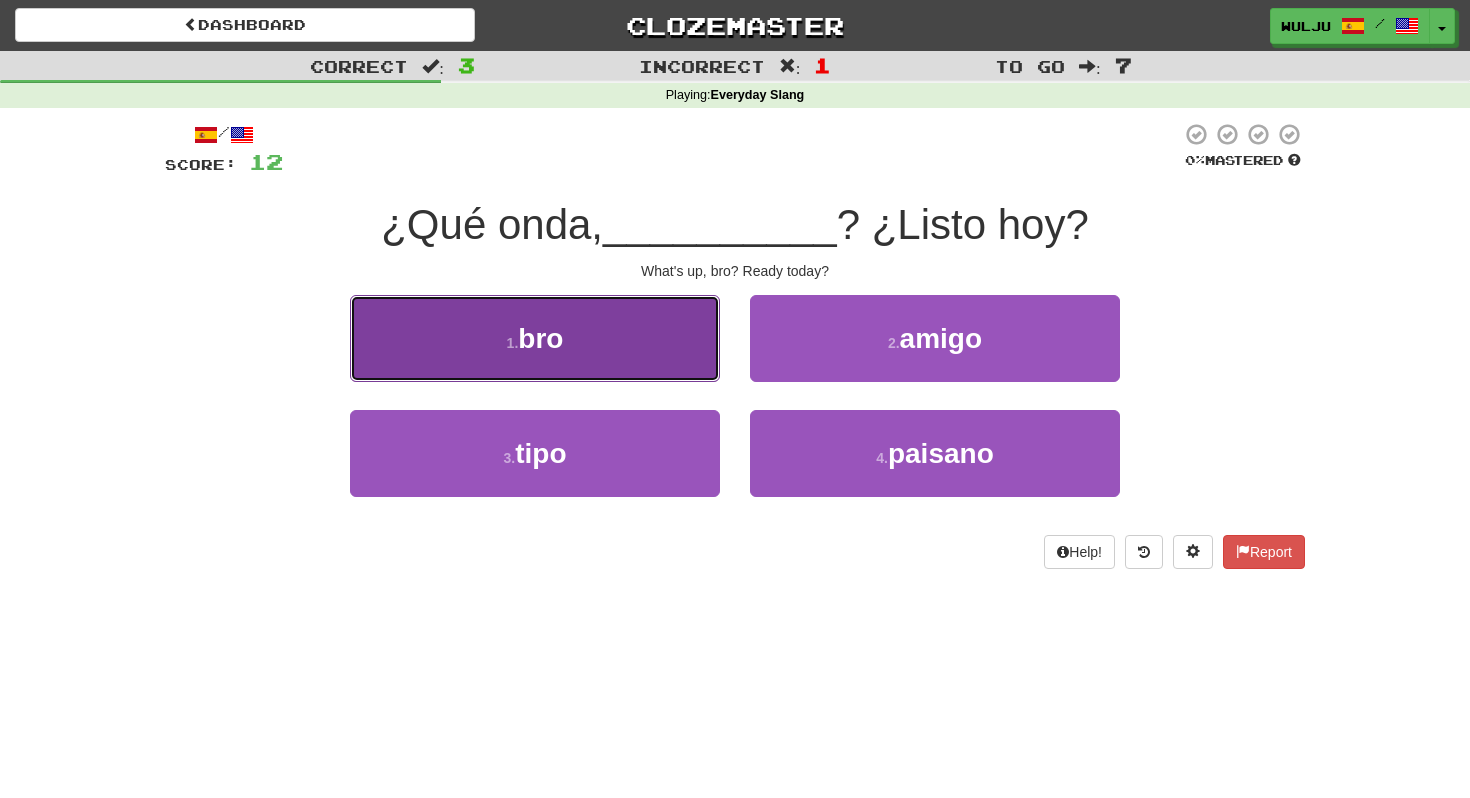 click on "1 .  bro" at bounding box center [535, 338] 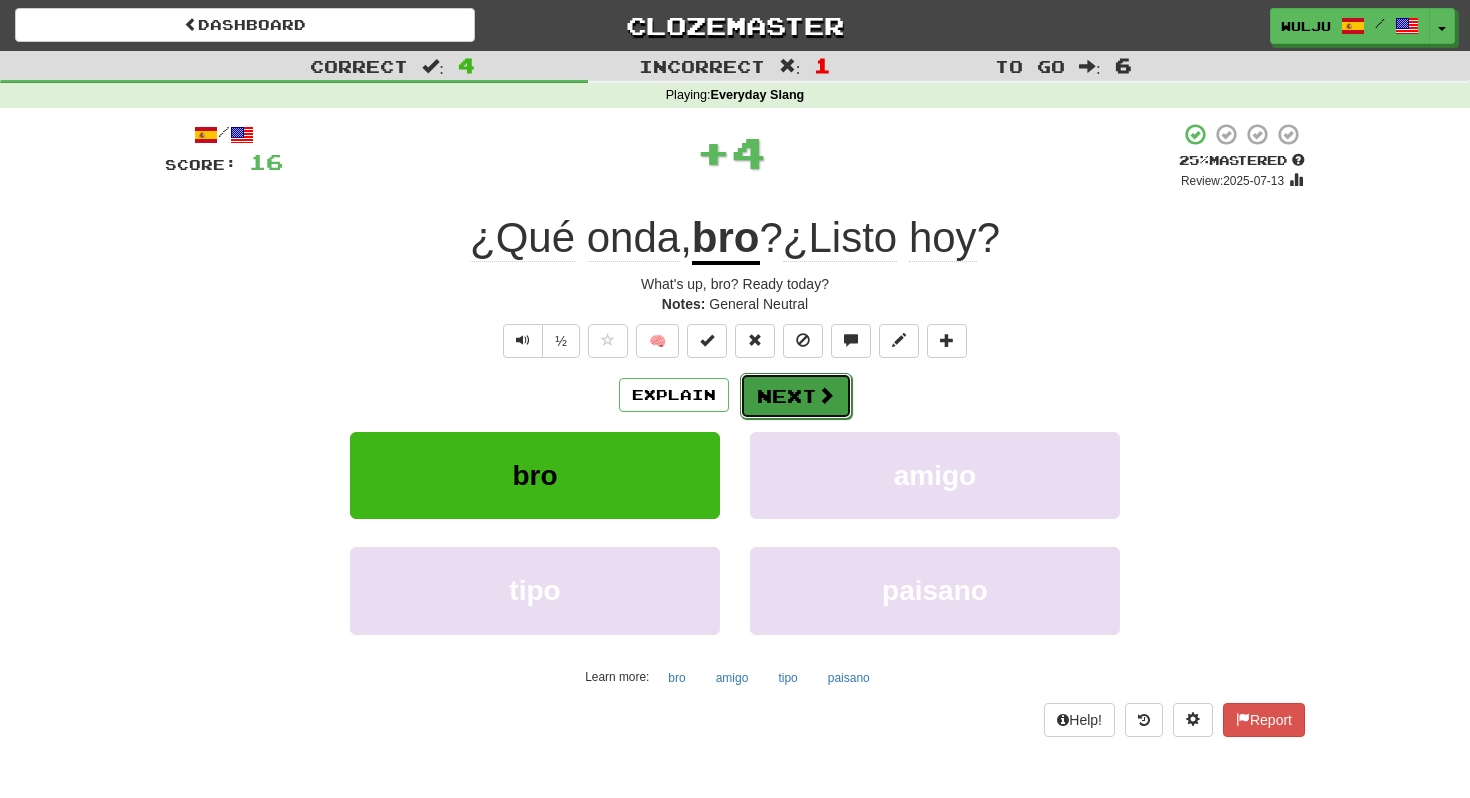 click on "Next" at bounding box center (796, 396) 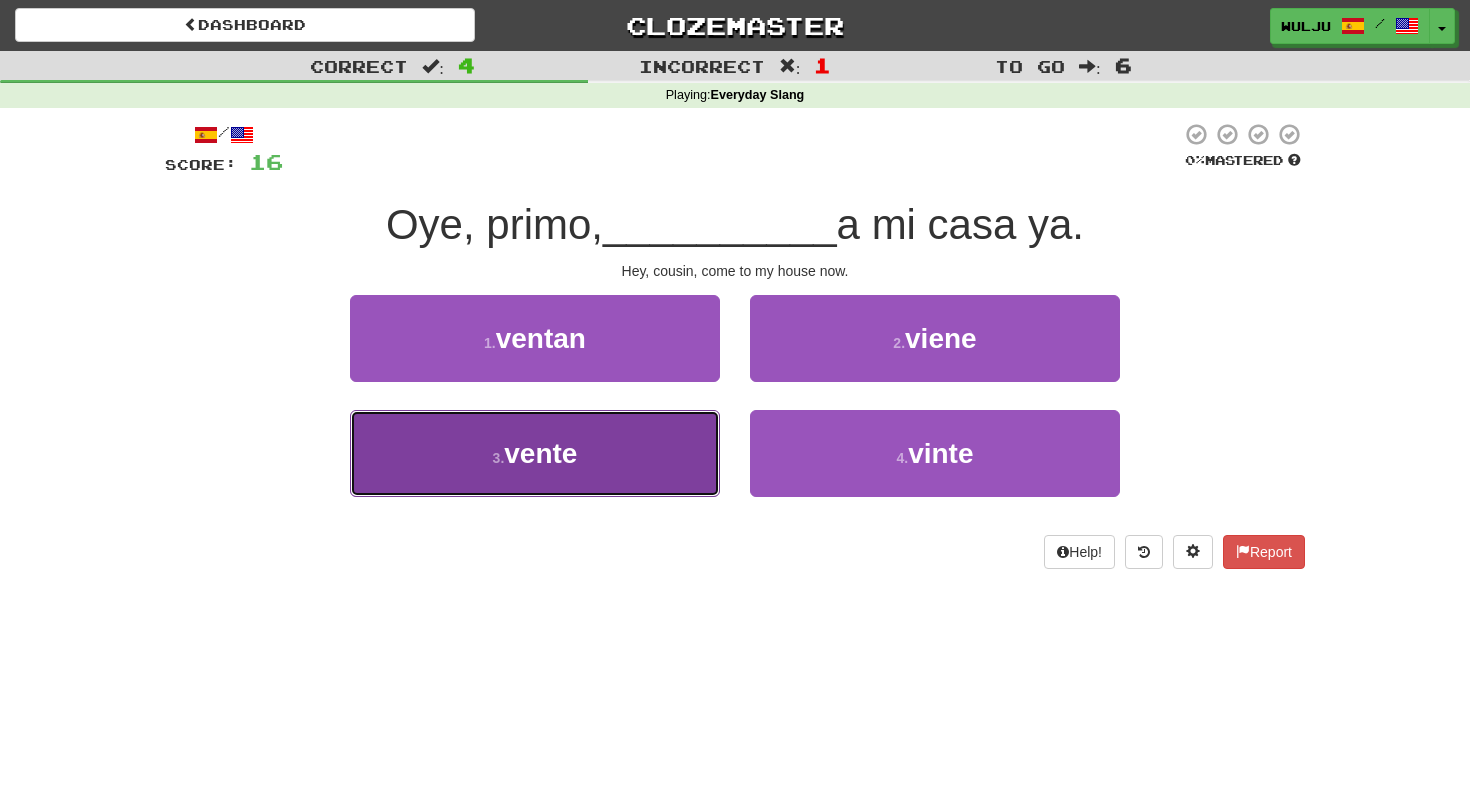 click on "3 .  vente" at bounding box center [535, 453] 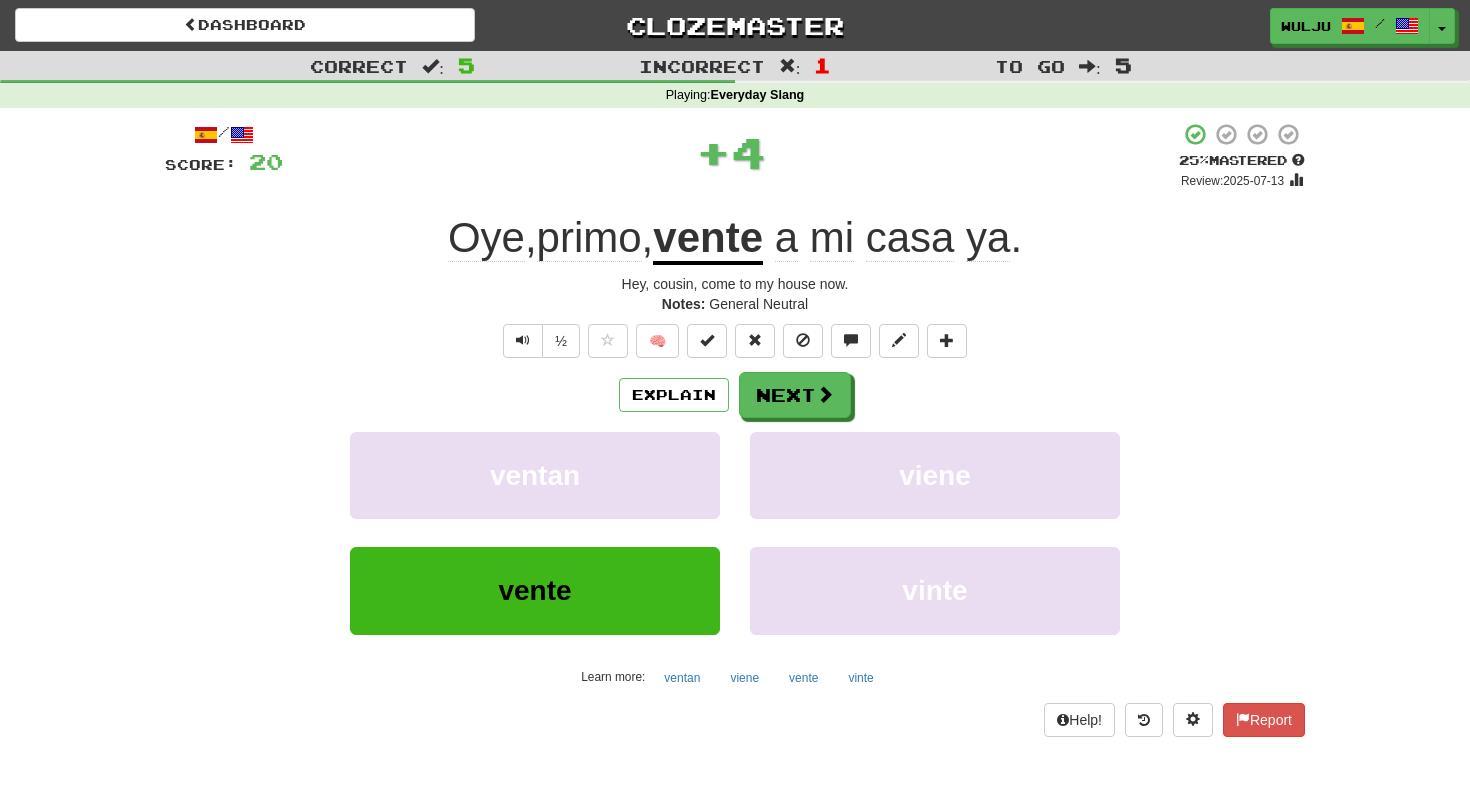 click on "Explain Next" at bounding box center (735, 395) 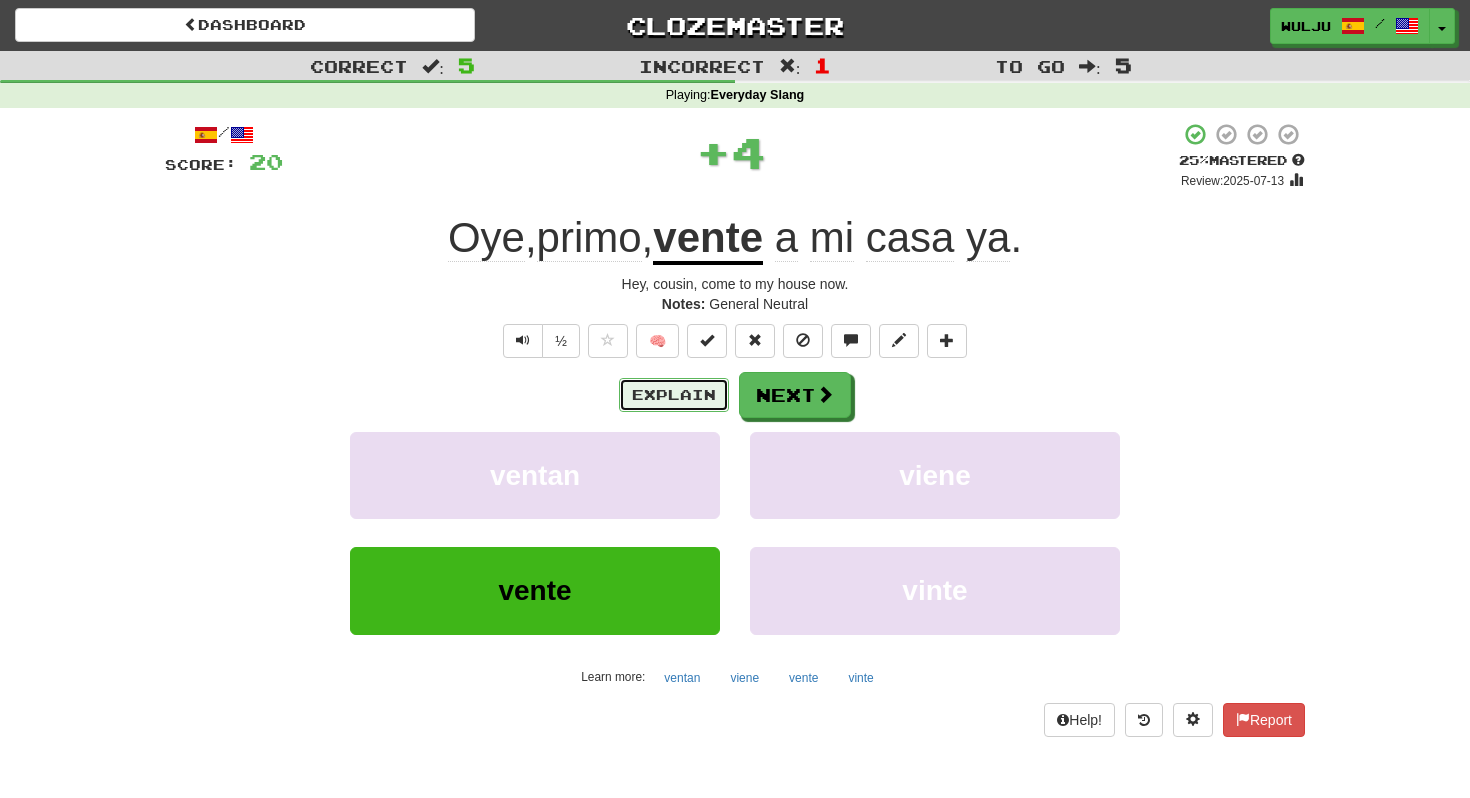 click on "Explain" at bounding box center (674, 395) 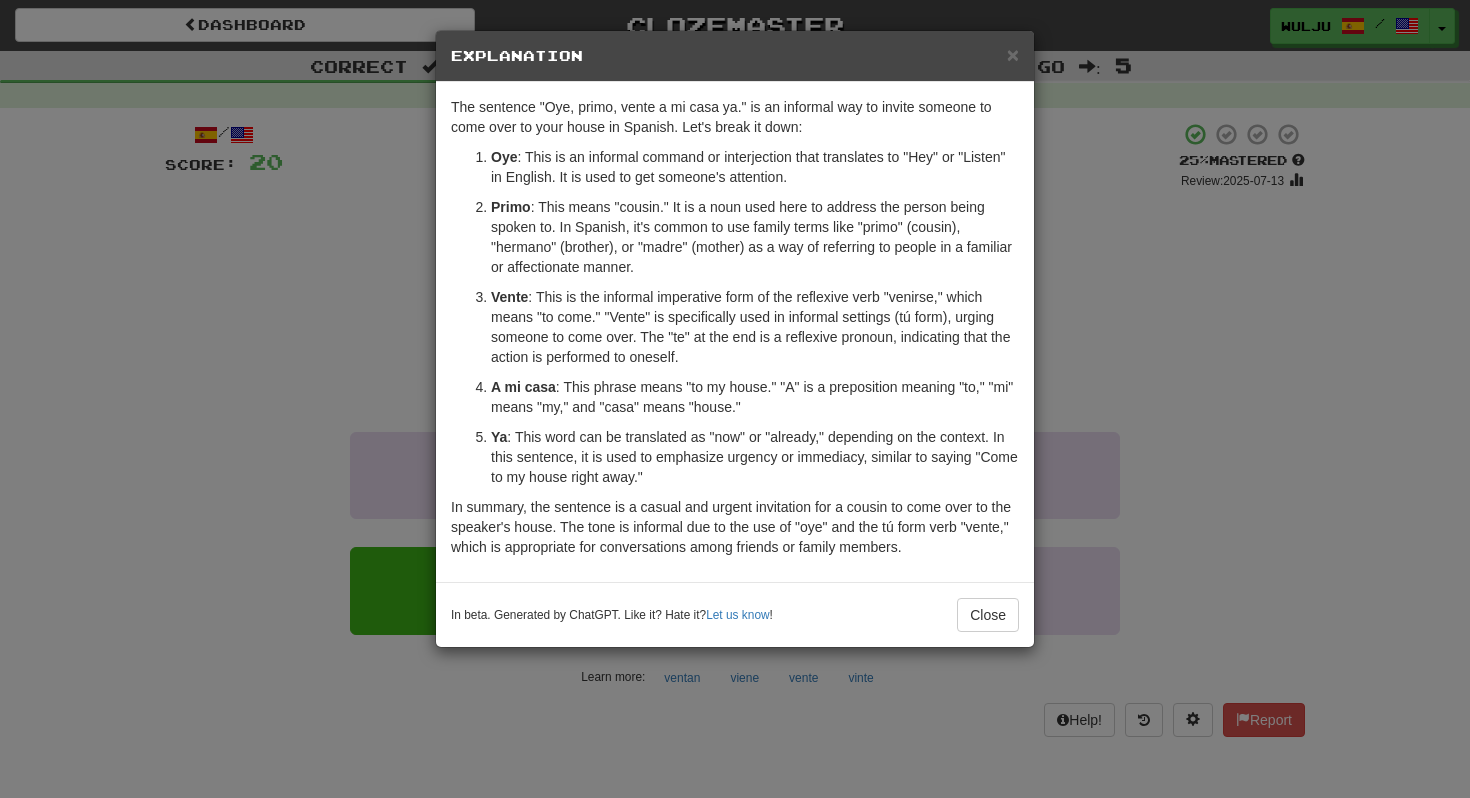click on "× Explanation The sentence "Oye, primo, vente a mi casa ya." is an informal way to invite someone to come over to your house in Spanish. Let's break it down:
Oye : This is an informal command or interjection that translates to "Hey" or "Listen" in English. It is used to get someone's attention.
Primo : This means "cousin." It is a noun used here to address the person being spoken to. In Spanish, it's common to use family terms like "primo" (cousin), "hermano" (brother), or "madre" (mother) as a way of referring to people in a familiar or affectionate manner.
Vente : This is the informal imperative form of the reflexive verb "venirse," which means "to come." "Vente" is specifically used in informal settings (tú form), urging someone to come over. The "te" at the end is a reflexive pronoun, indicating that the action is performed to oneself.
A mi casa : This phrase means "to my house." "A" is a preposition meaning "to," "mi" means "my," and "casa" means "house."
Ya
! Close" at bounding box center (735, 399) 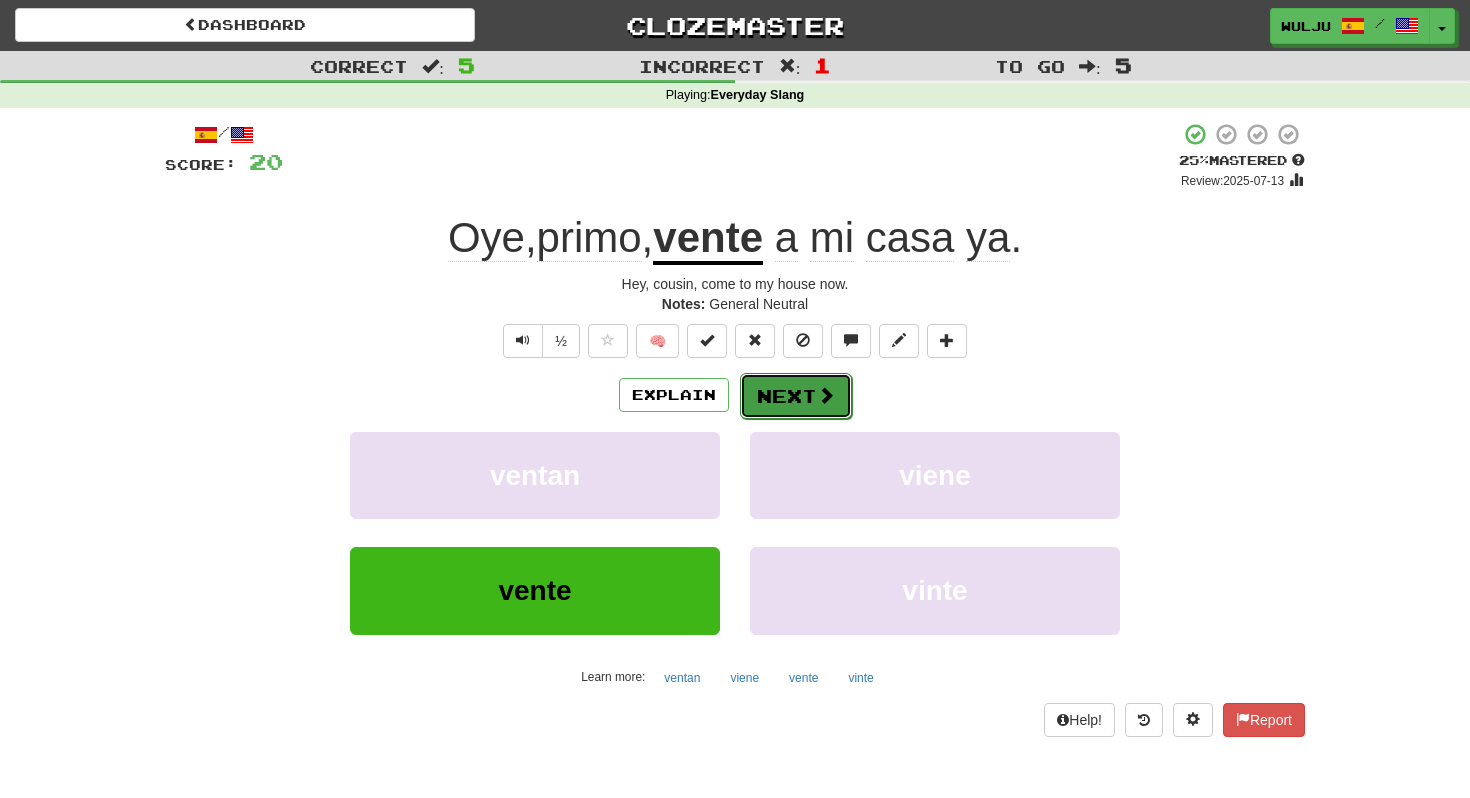 click on "Next" at bounding box center (796, 396) 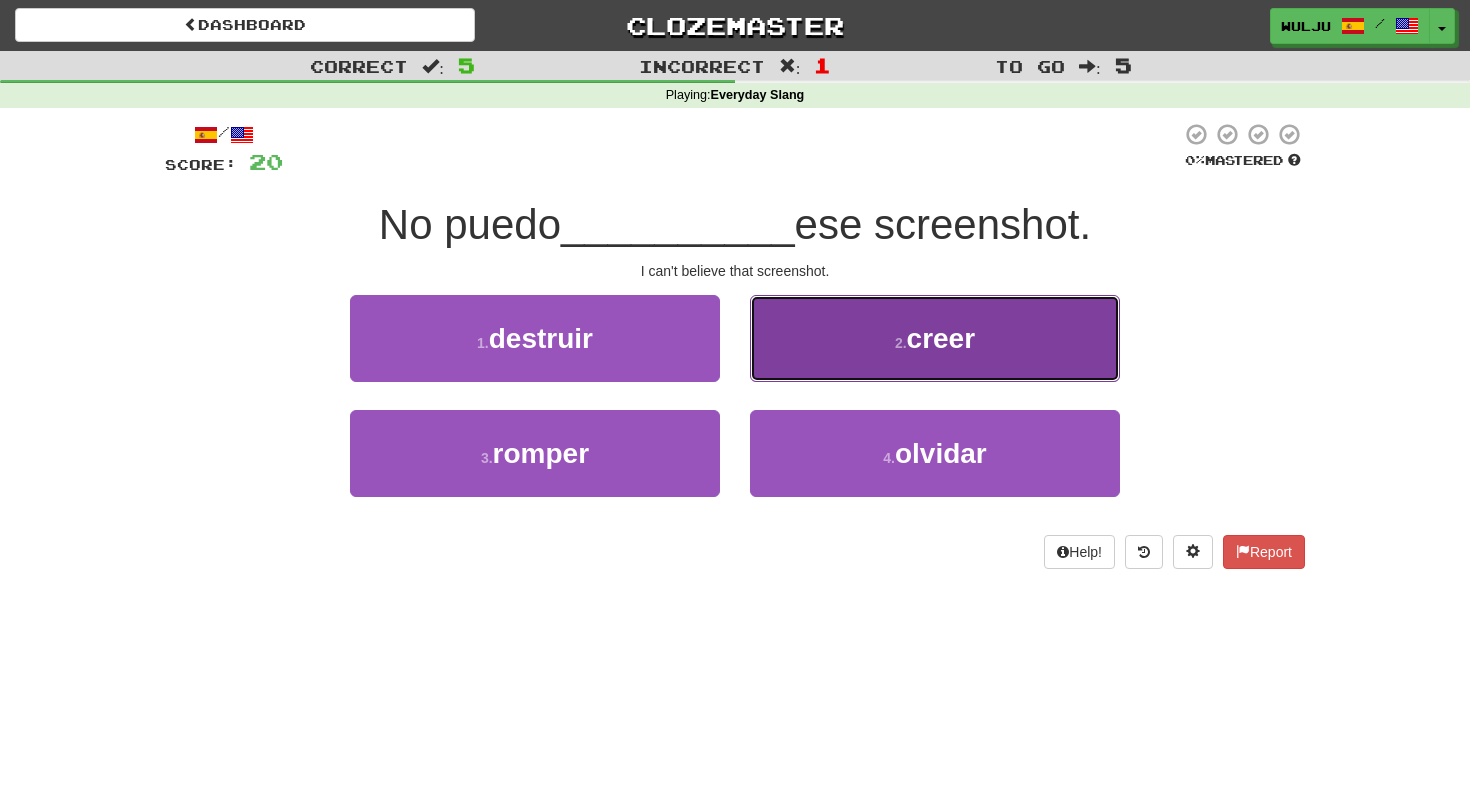 click on "2 .  creer" at bounding box center [935, 338] 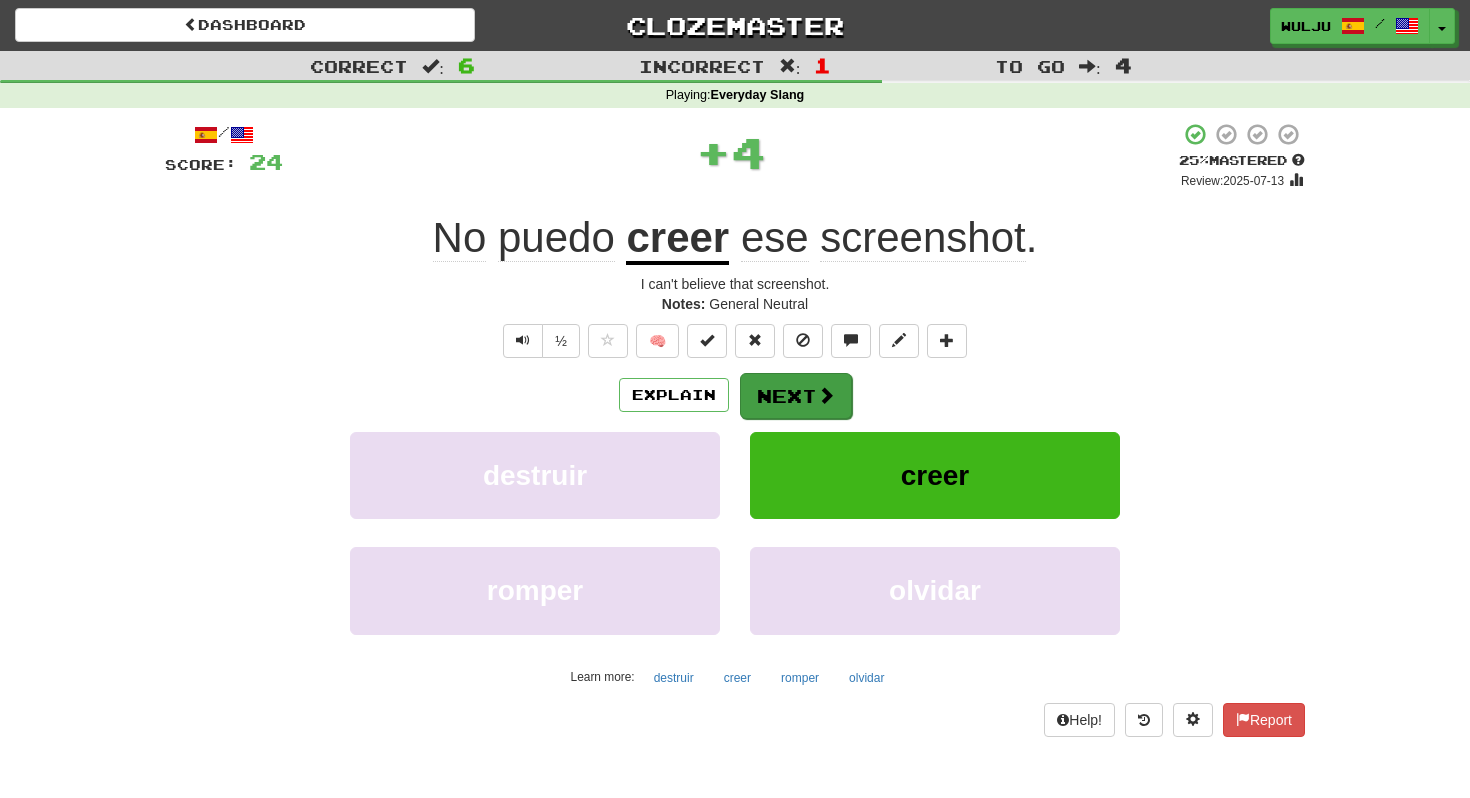 click on "/  Score:   24 + 4 25 %  Mastered Review:  2025-07-13 No   puedo   creer   ese   screenshot . I can't believe that screenshot. Notes:   General Neutral ½ 🧠 Explain Next destruir creer romper olvidar Learn more: destruir creer romper olvidar  Help!  Report" at bounding box center [735, 429] 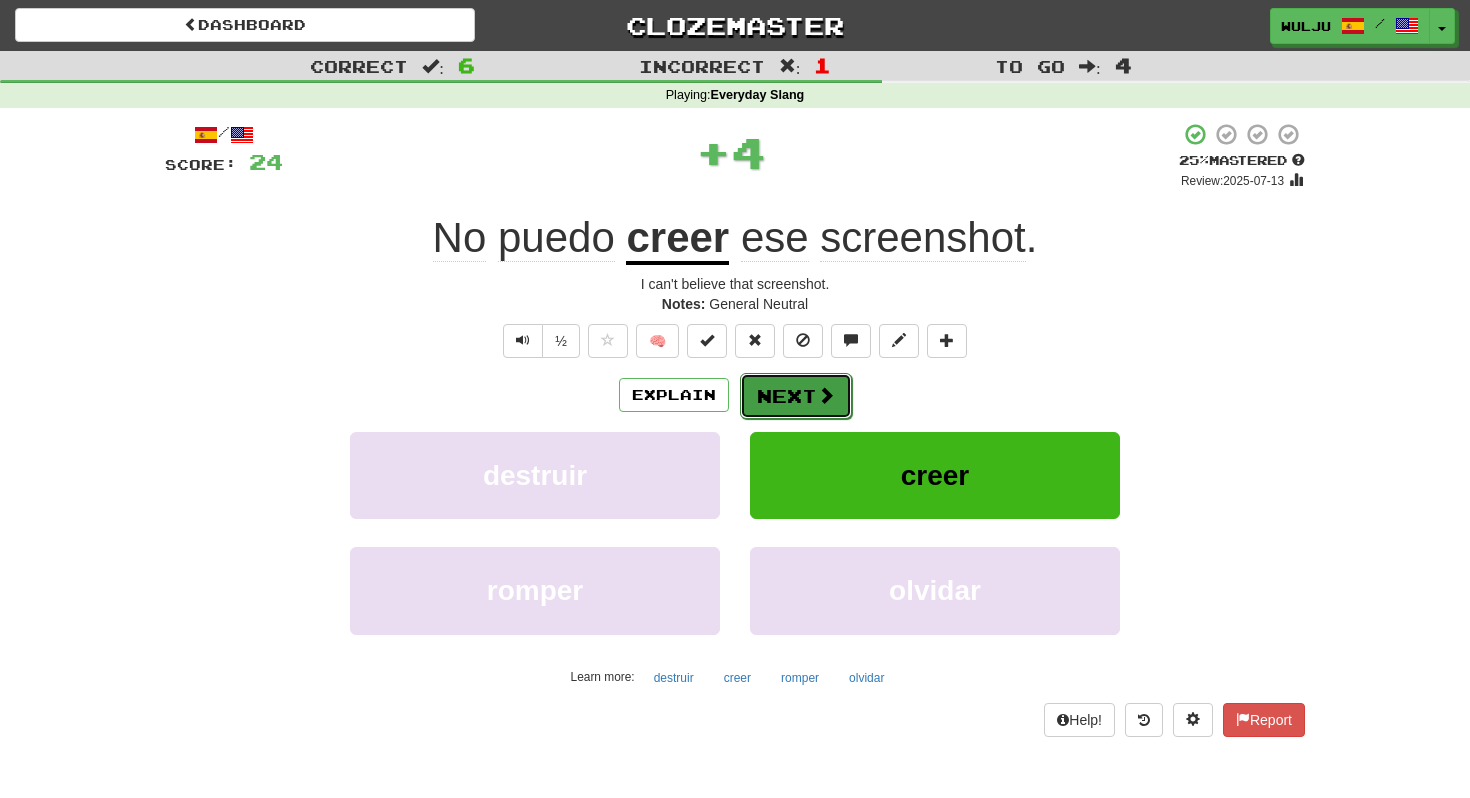 click on "Next" at bounding box center (796, 396) 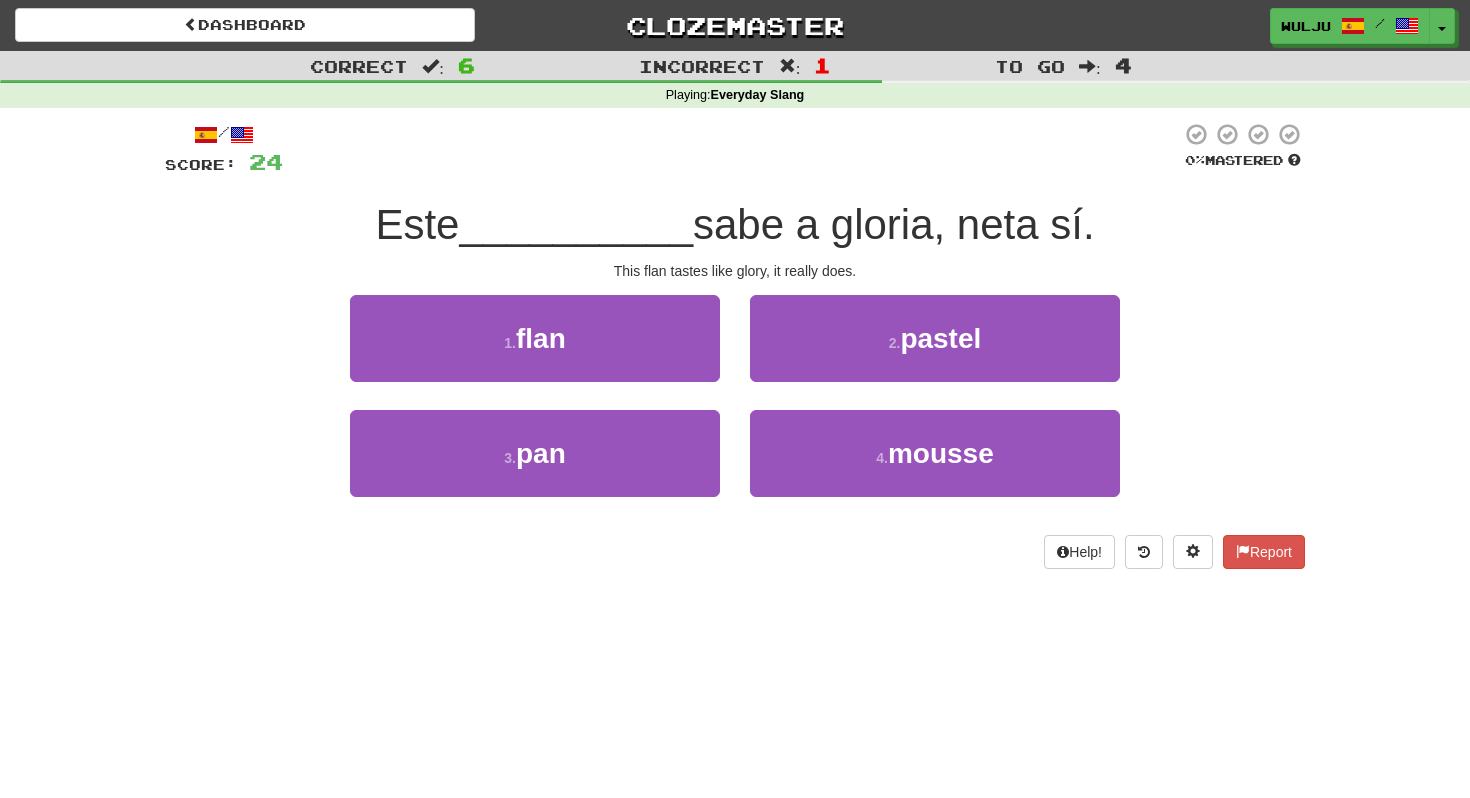 click on "1 .  flan" at bounding box center [535, 352] 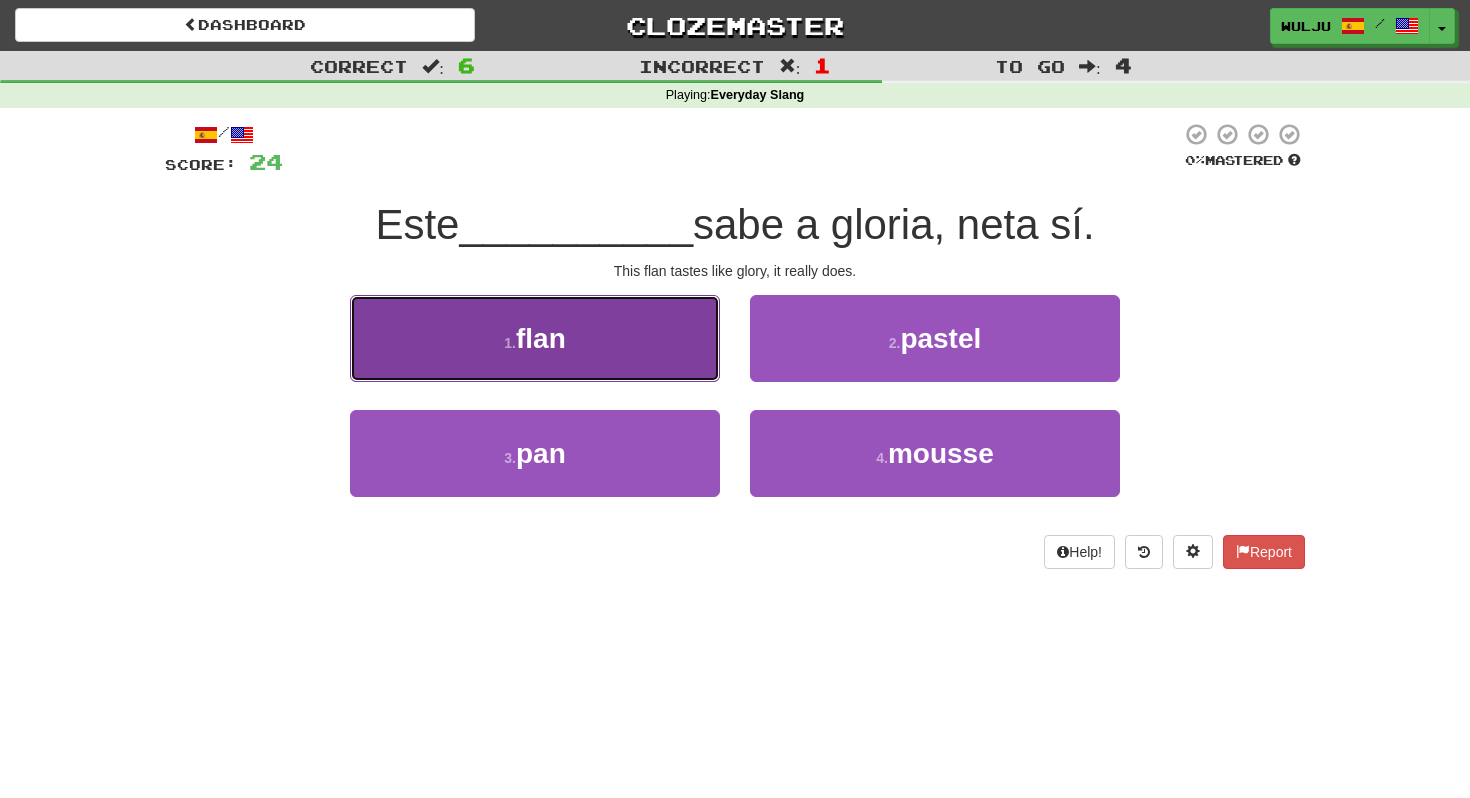 click on "1 .  flan" at bounding box center [535, 338] 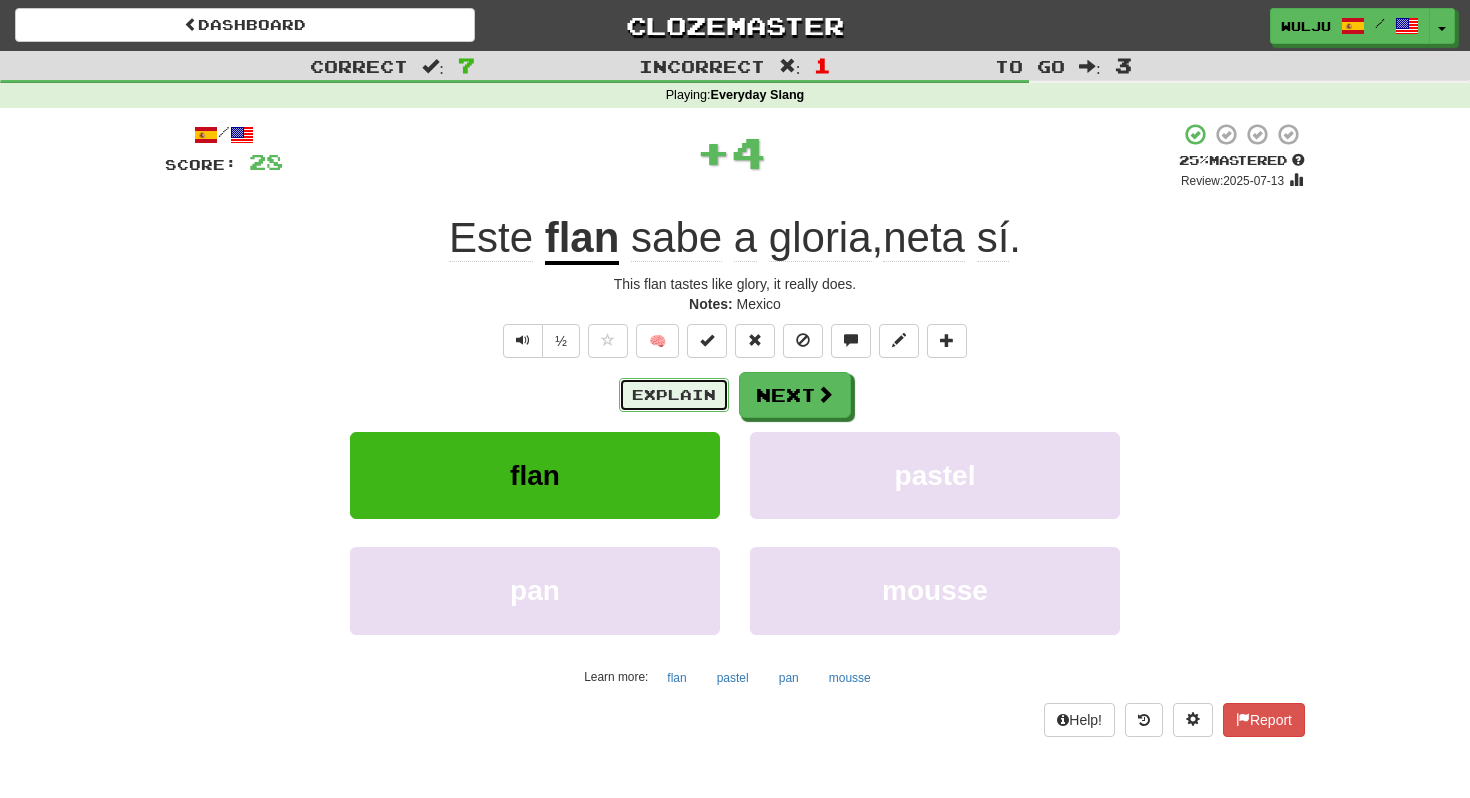click on "Explain" at bounding box center (674, 395) 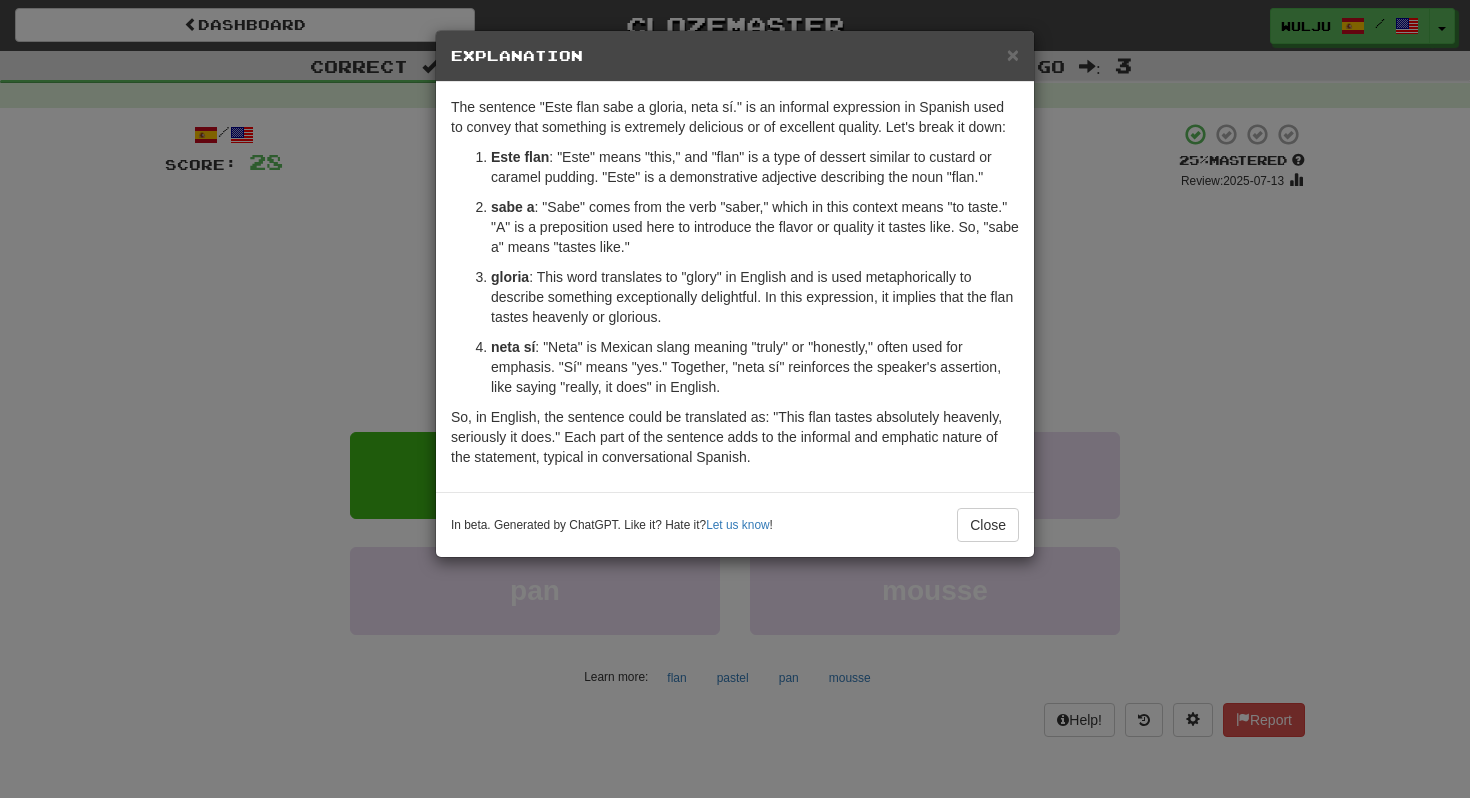 click on "× Explanation The sentence "Este flan sabe a gloria, neta sí." is an informal expression in Spanish used to convey that something is extremely delicious or of excellent quality. Let's break it down:
Este flan : "Este" means "this," and "flan" is a type of dessert similar to custard or caramel pudding. "Este" is a demonstrative adjective describing the noun "flan."
sabe a : "Sabe" comes from the verb "saber," which in this context means "to taste." "A" is a preposition used here to introduce the flavor or quality it tastes like. So, "sabe a" means "tastes like."
gloria : This word translates to "glory" in English and is used metaphorically to describe something exceptionally delightful. In this expression, it implies that the flan tastes heavenly or glorious.
neta sí : "Neta" is Mexican slang meaning "truly" or "honestly," often used for emphasis. "Sí" means "yes." Together, "neta sí" reinforces the speaker's assertion, like saying "really, it does" in English.
Let us know !" at bounding box center [735, 399] 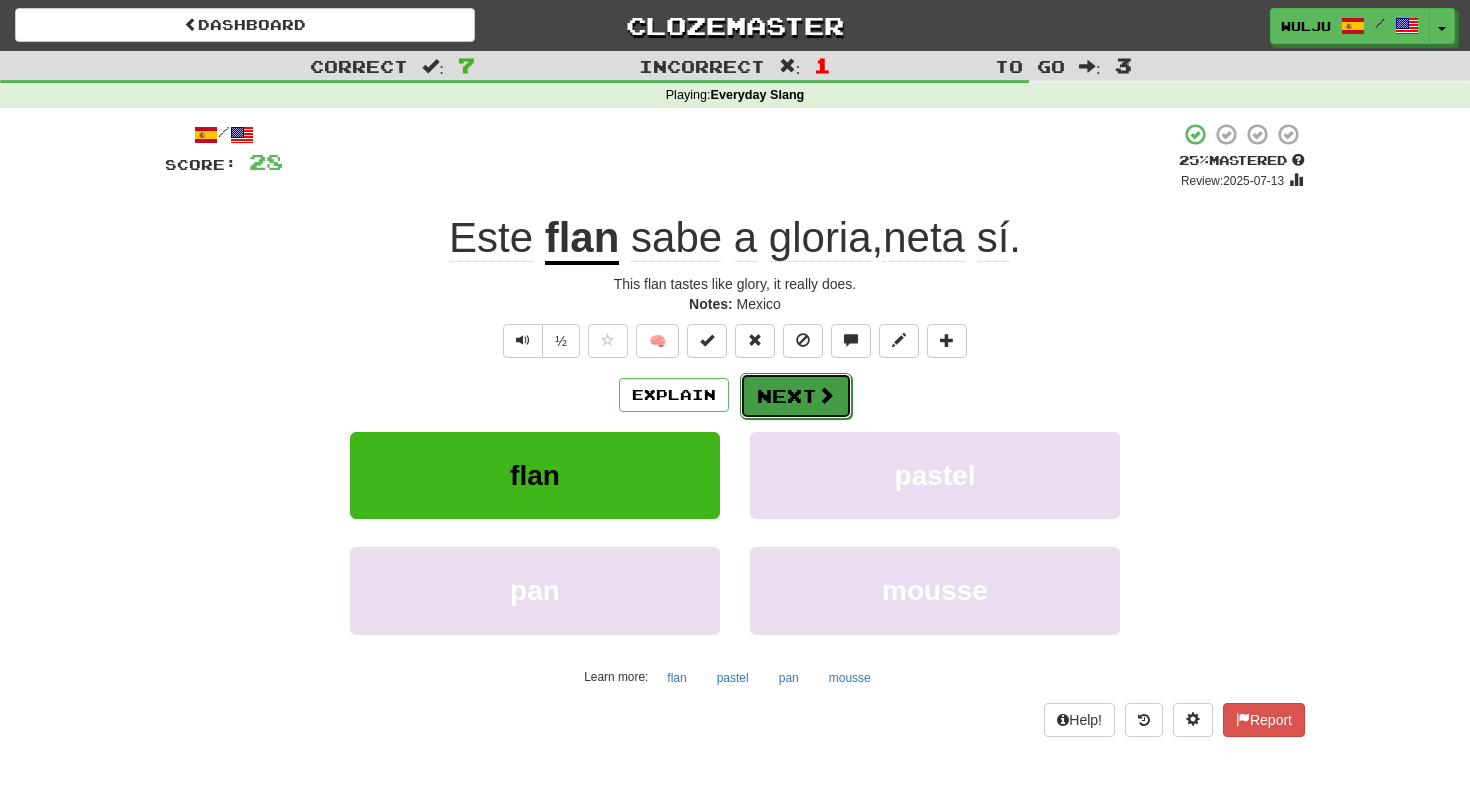 click at bounding box center [826, 395] 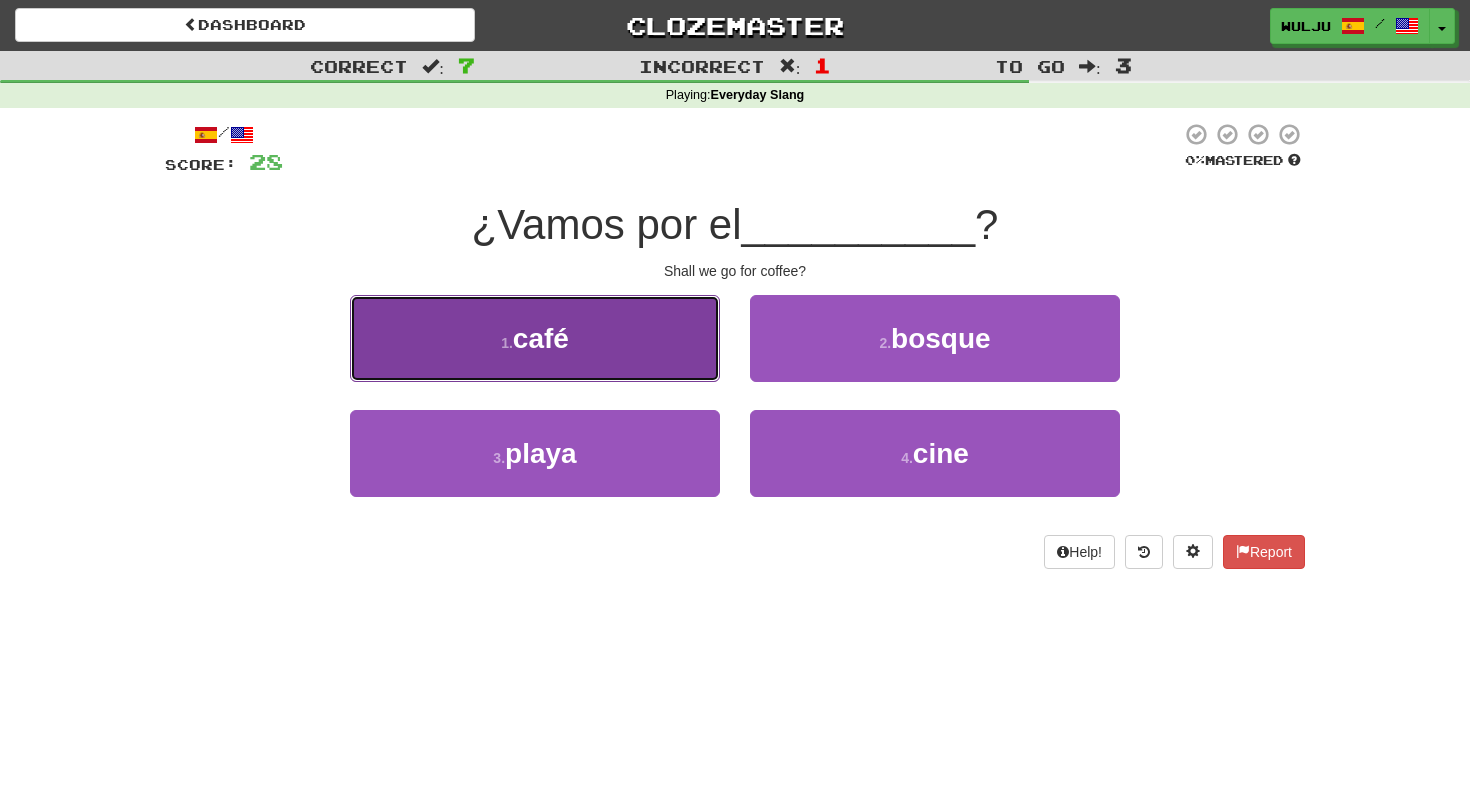 click on "1 .  café" at bounding box center [535, 338] 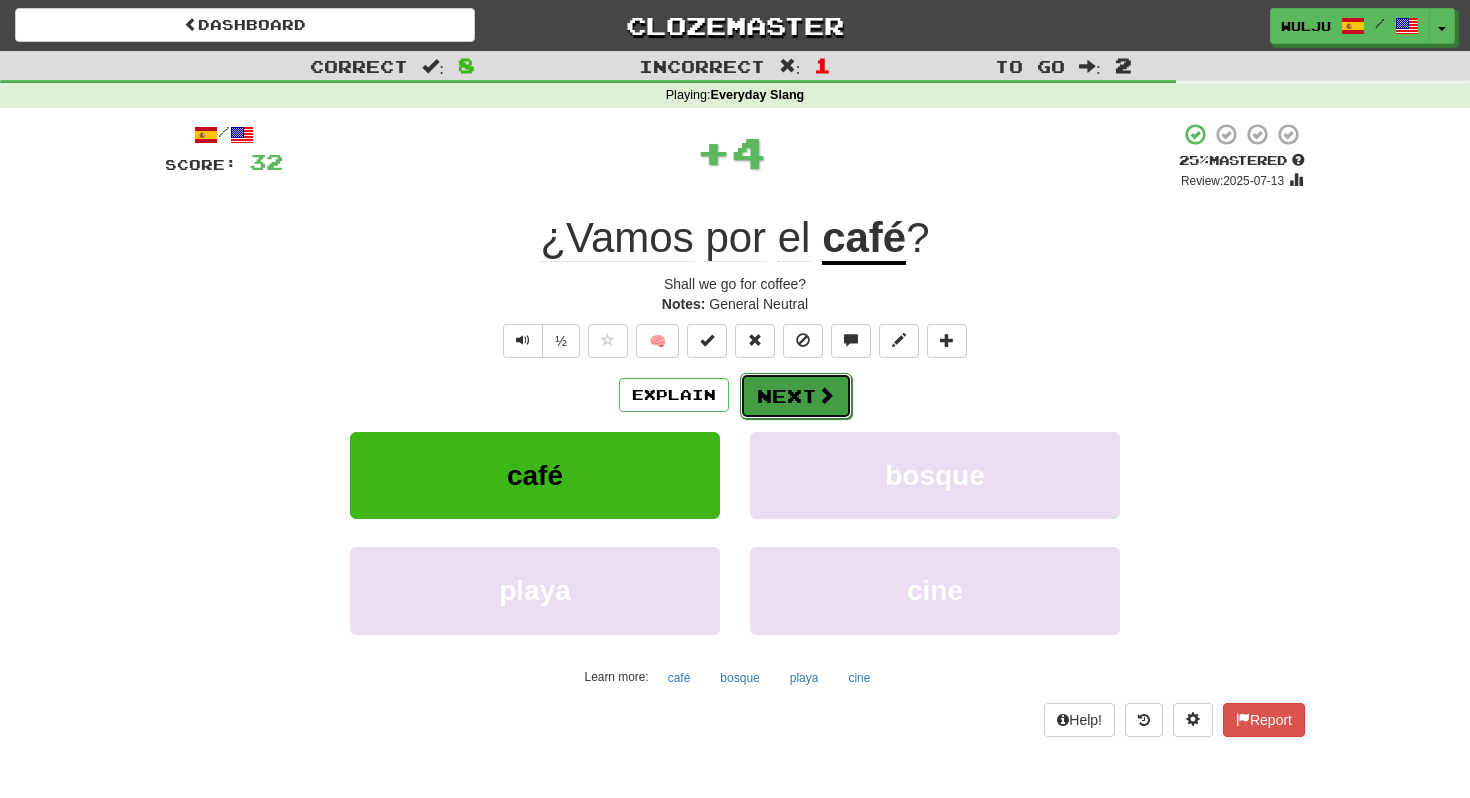 click on "Next" at bounding box center (796, 396) 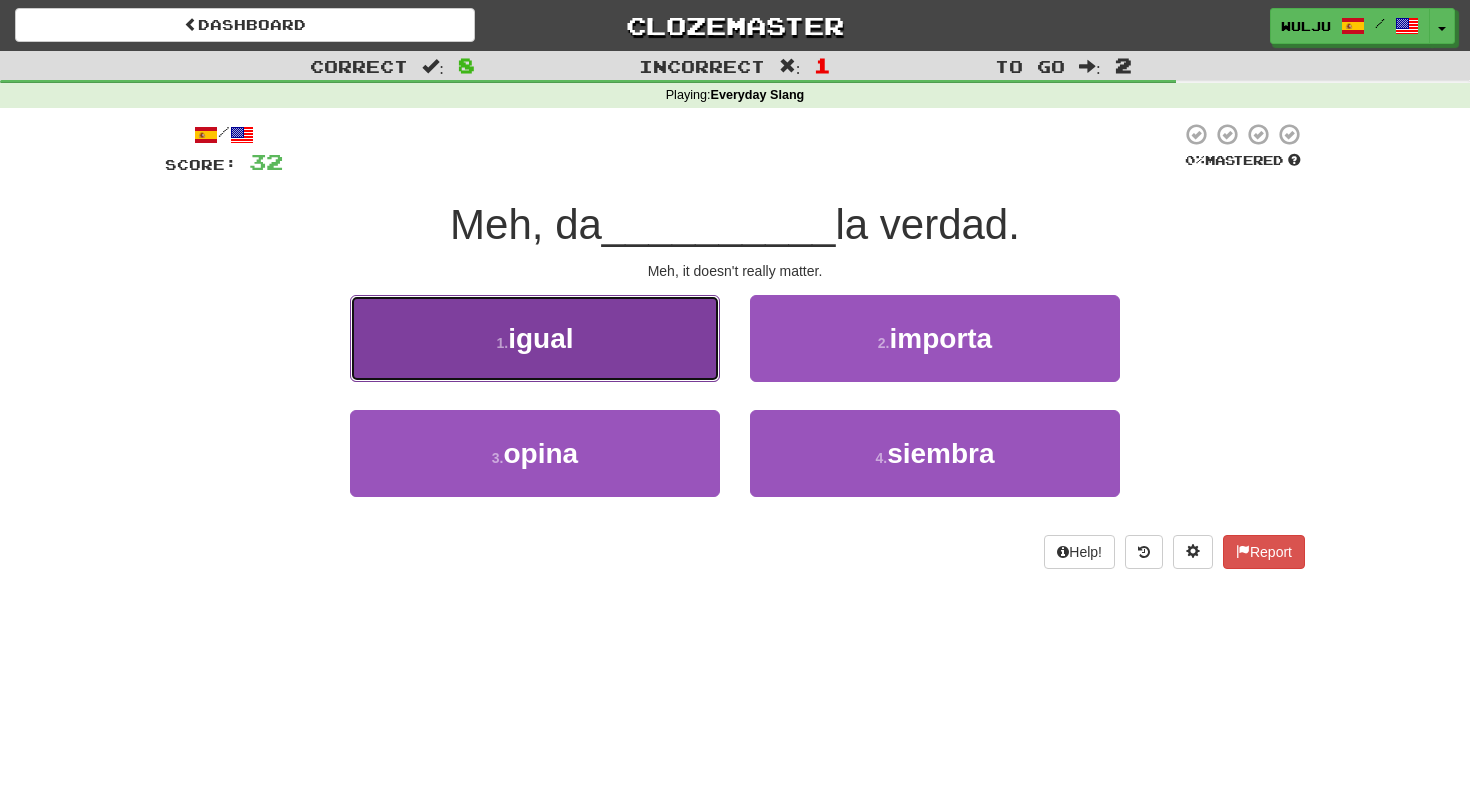 click on "1 .  igual" at bounding box center (535, 338) 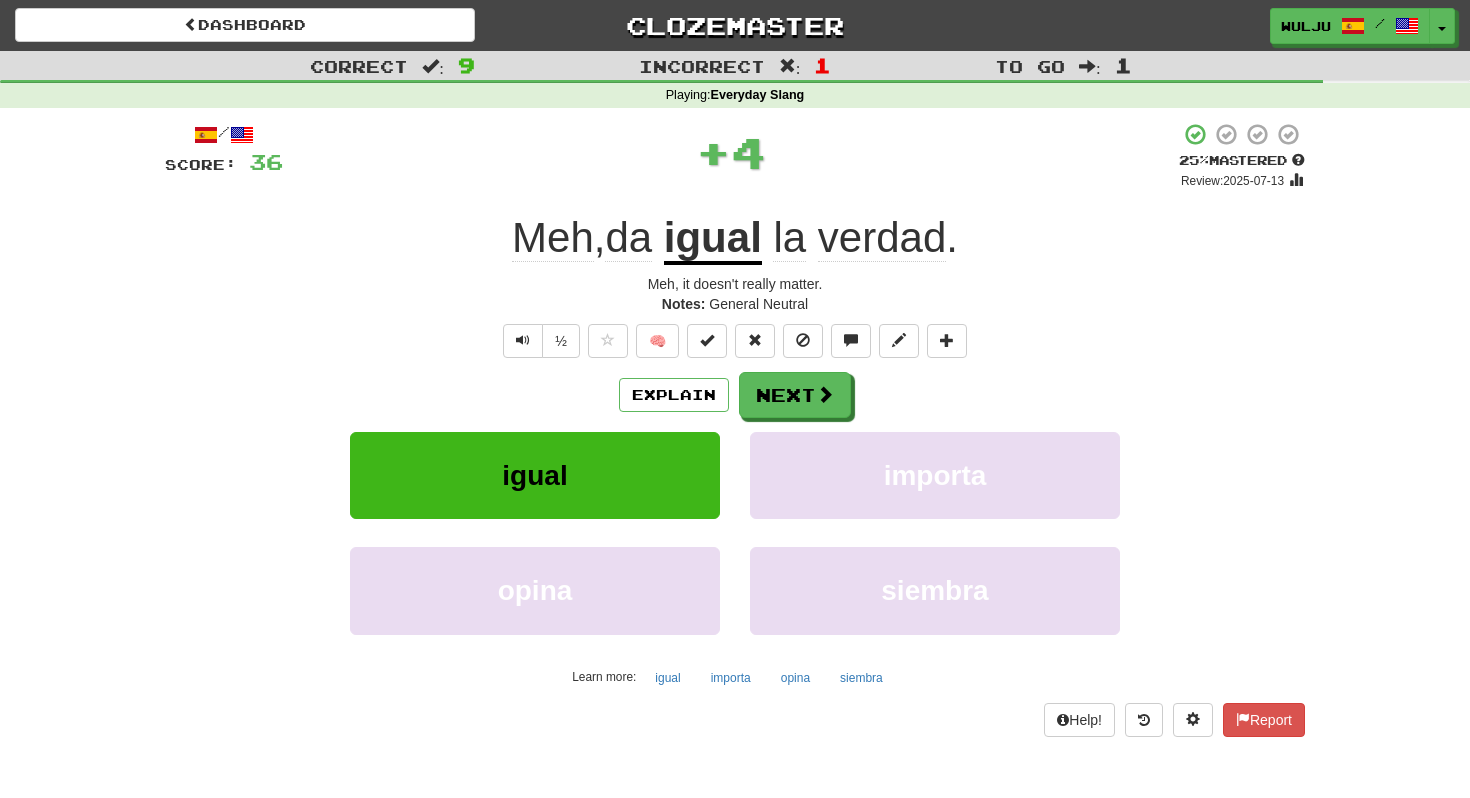 click on "Explain Next igual importa opina siembra Learn more: igual importa opina siembra" at bounding box center (735, 532) 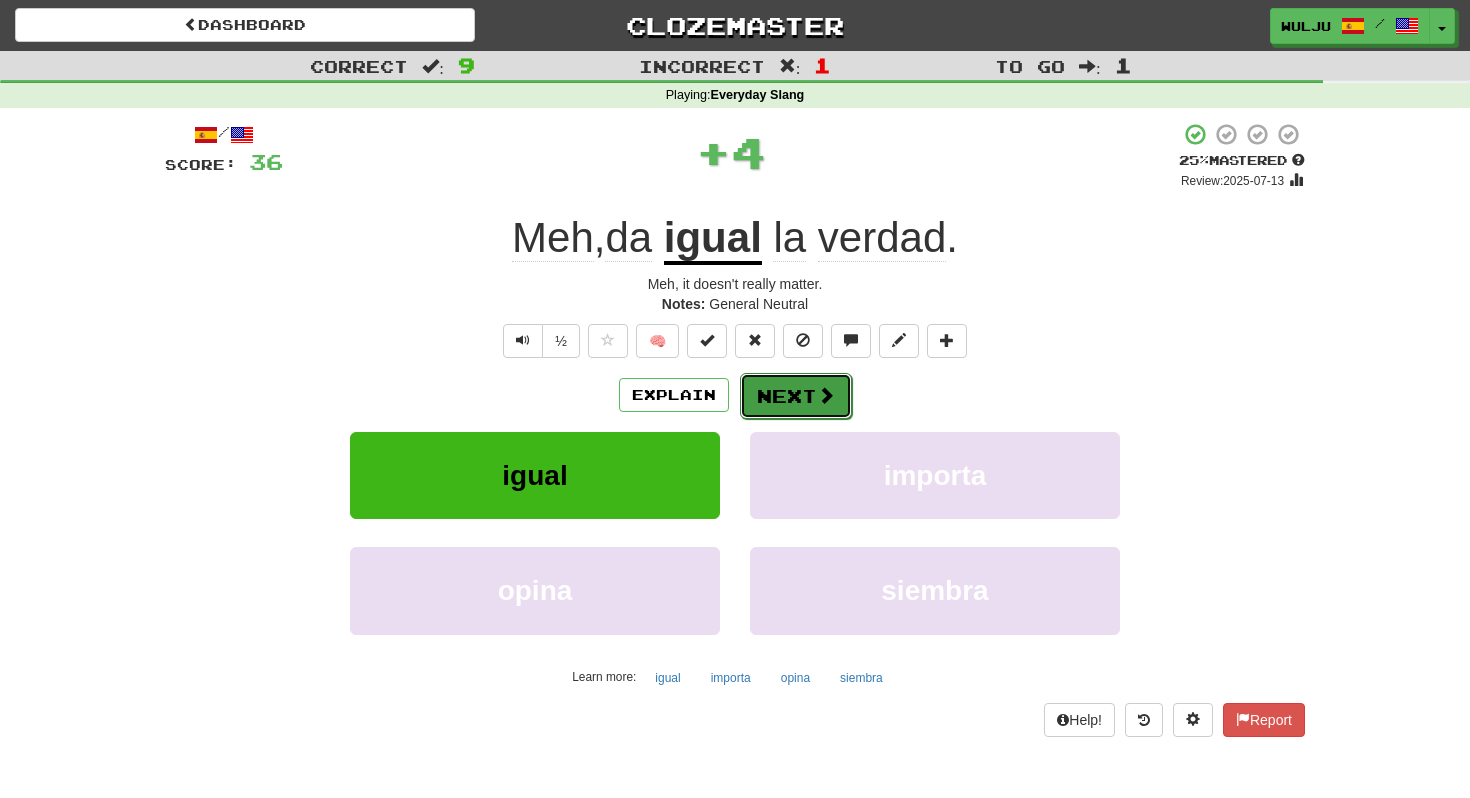 click on "Next" at bounding box center (796, 396) 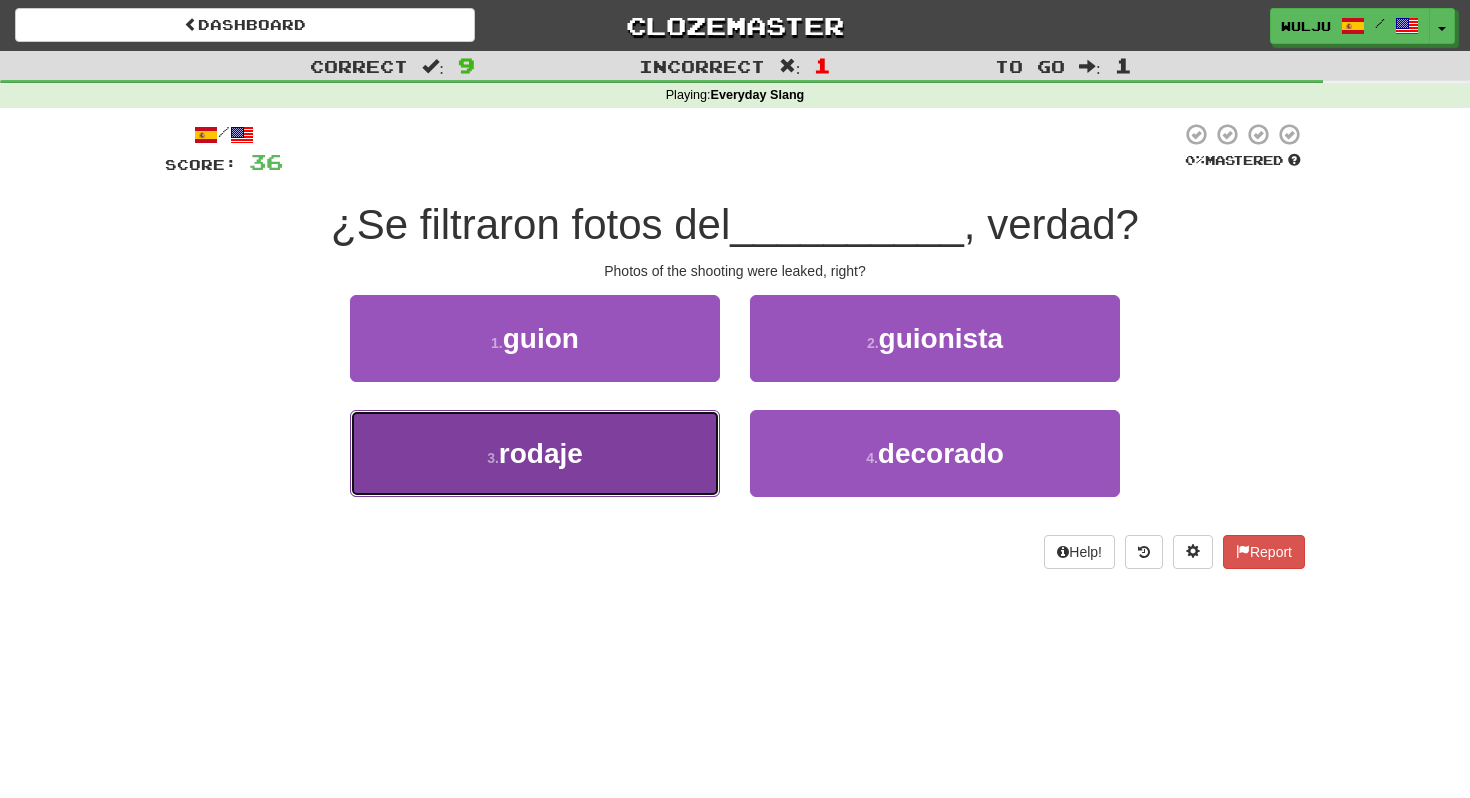 click on "3 .  rodaje" at bounding box center (535, 453) 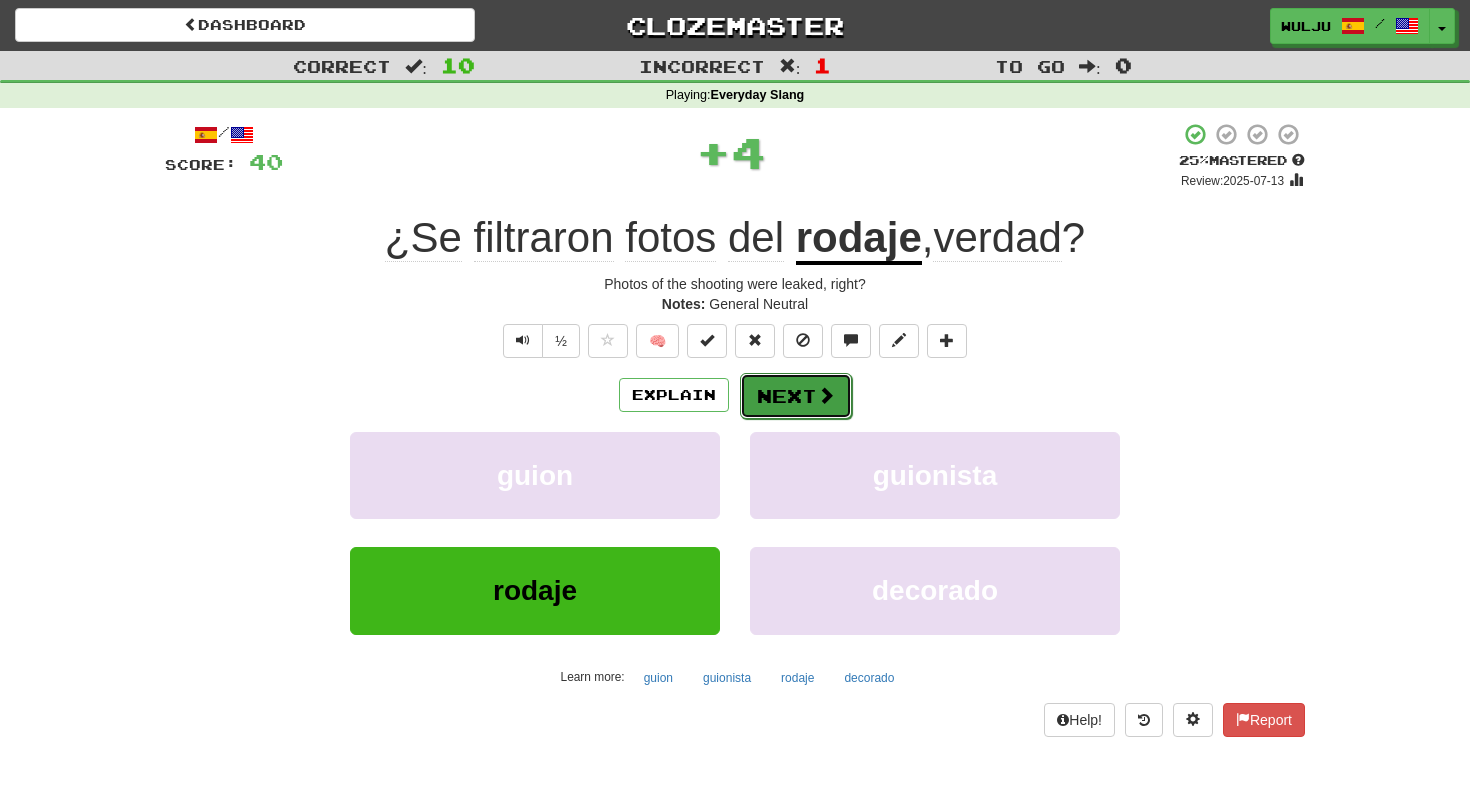 click on "Next" at bounding box center (796, 396) 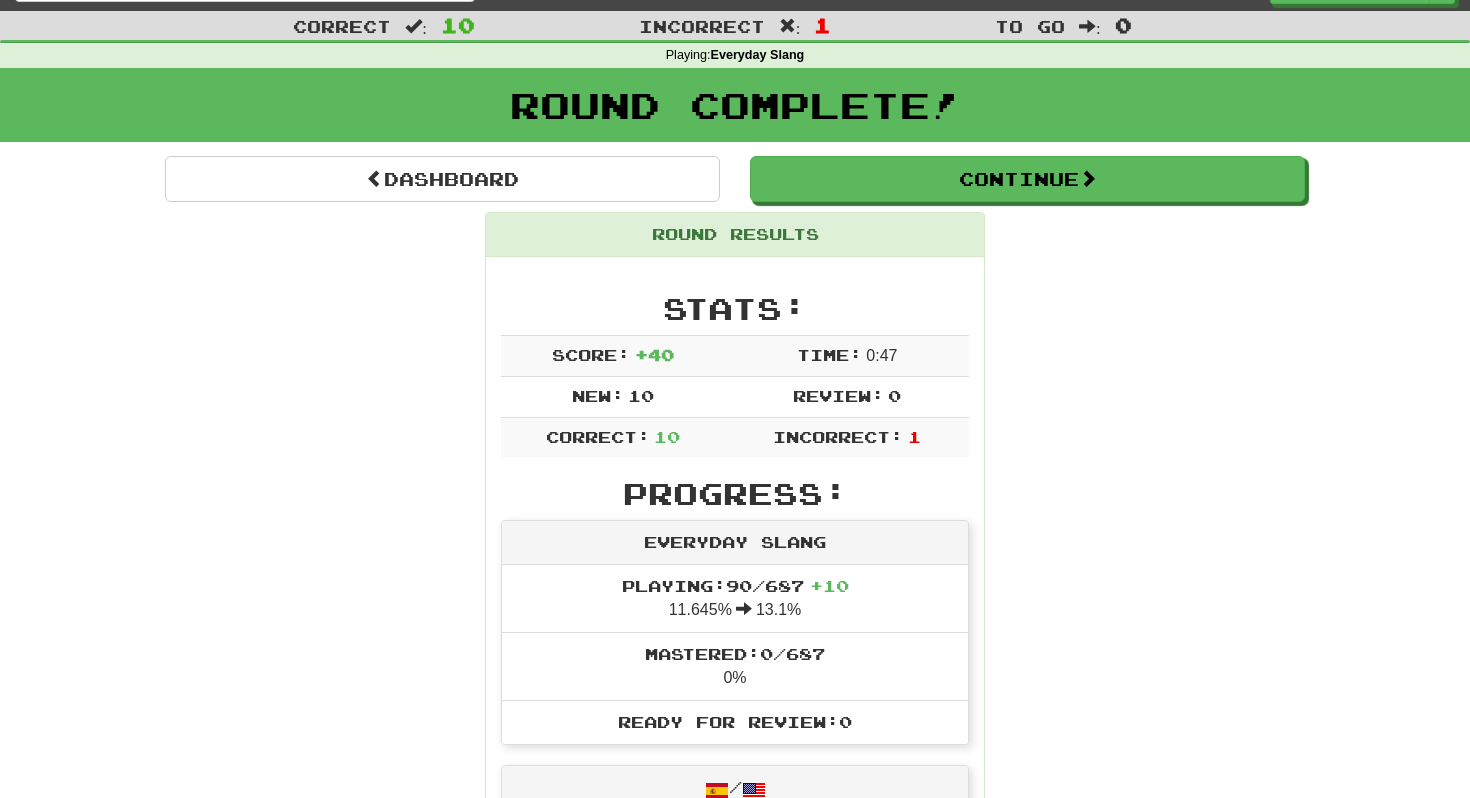 scroll, scrollTop: 9, scrollLeft: 0, axis: vertical 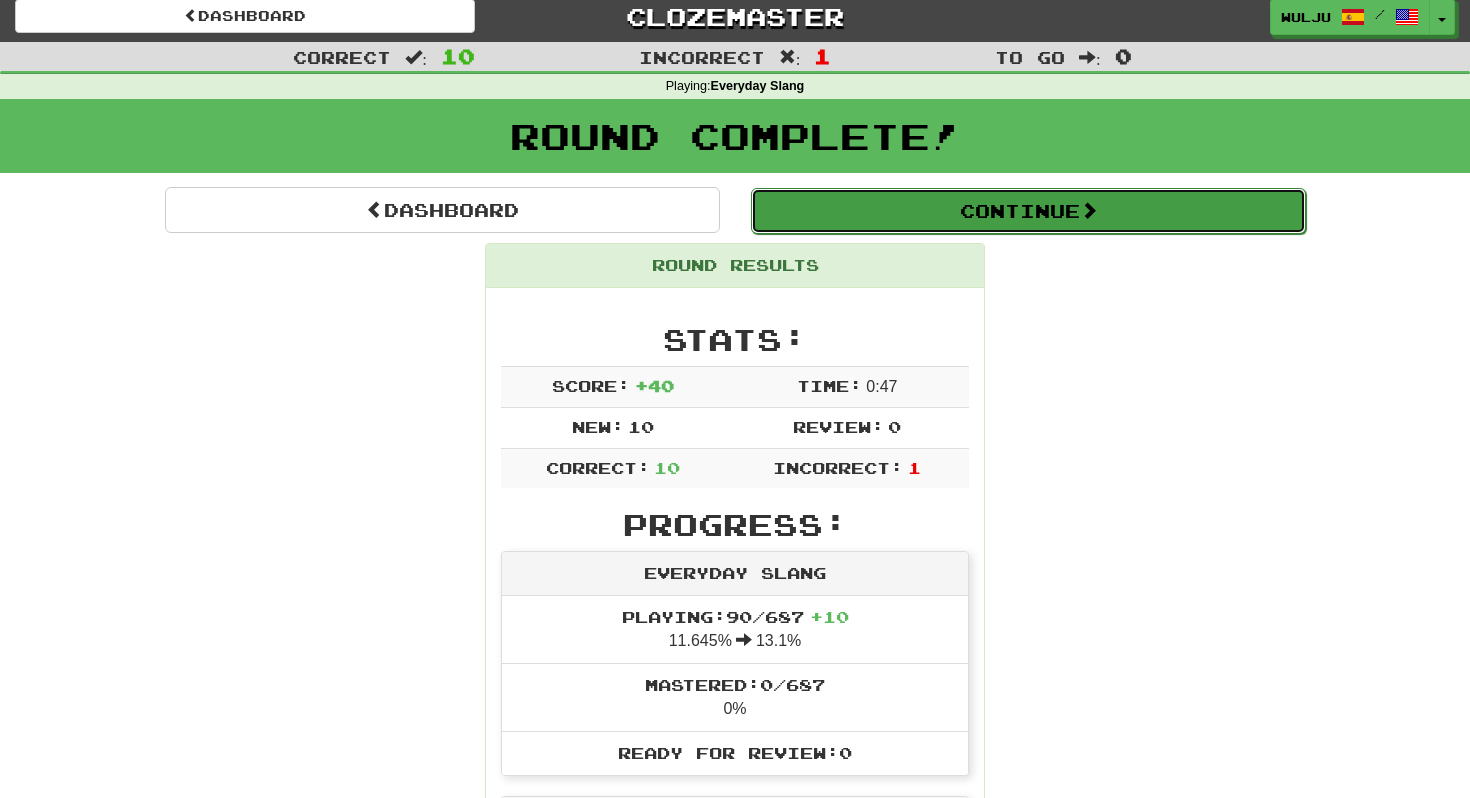 click on "Continue" at bounding box center (1028, 211) 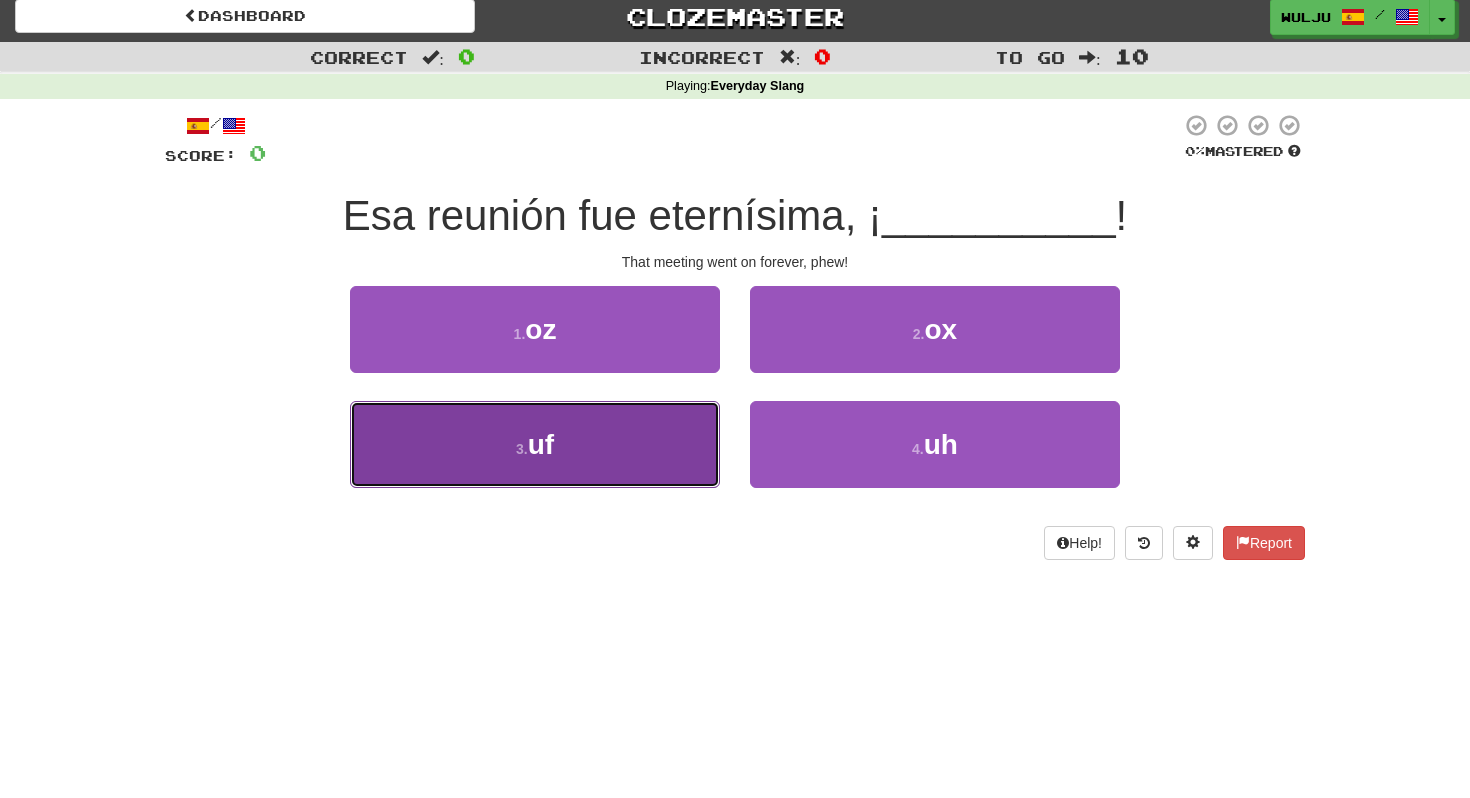 click on "3 .  uf" at bounding box center [535, 444] 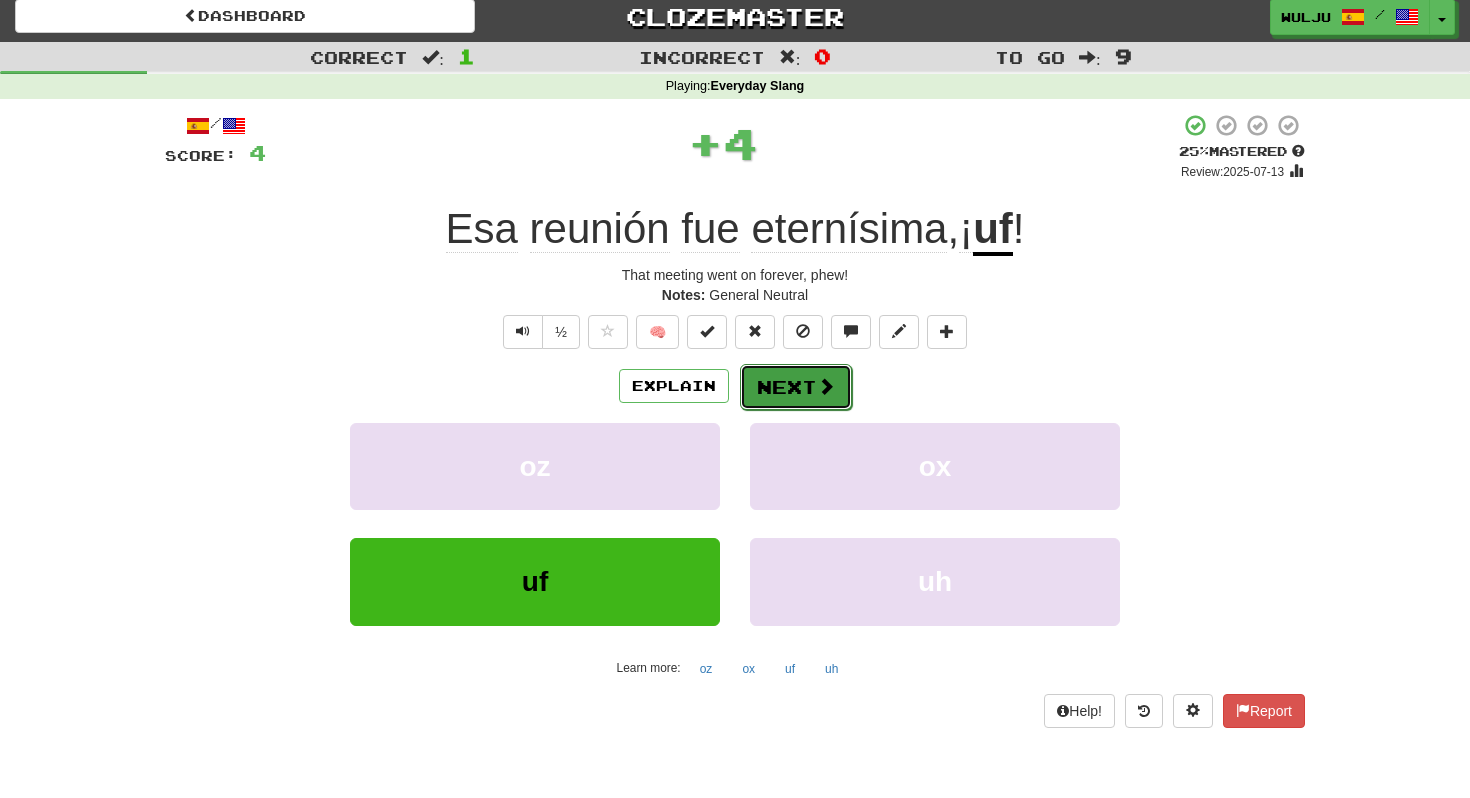 click on "Next" at bounding box center [796, 387] 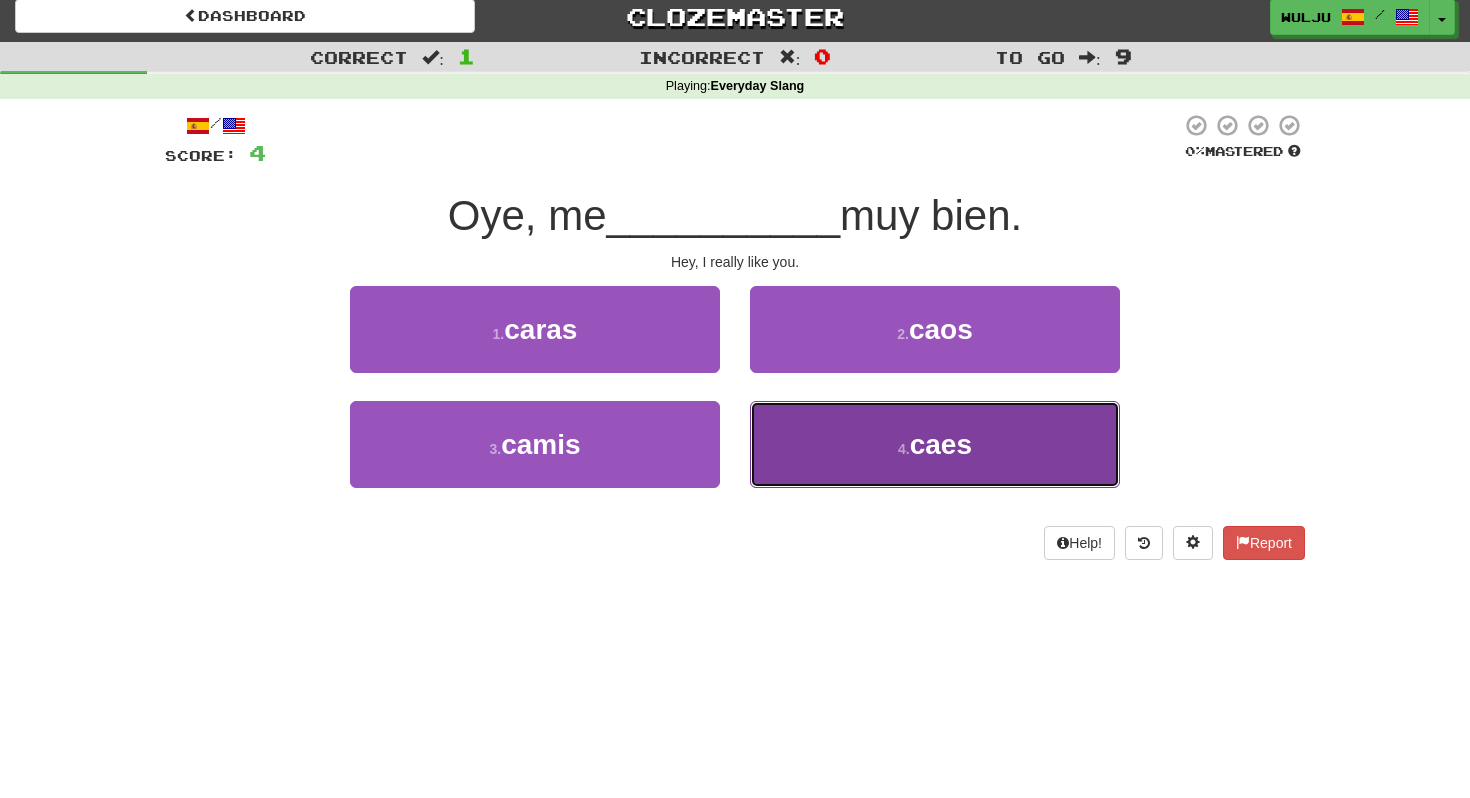click on "4 .  caes" at bounding box center (935, 444) 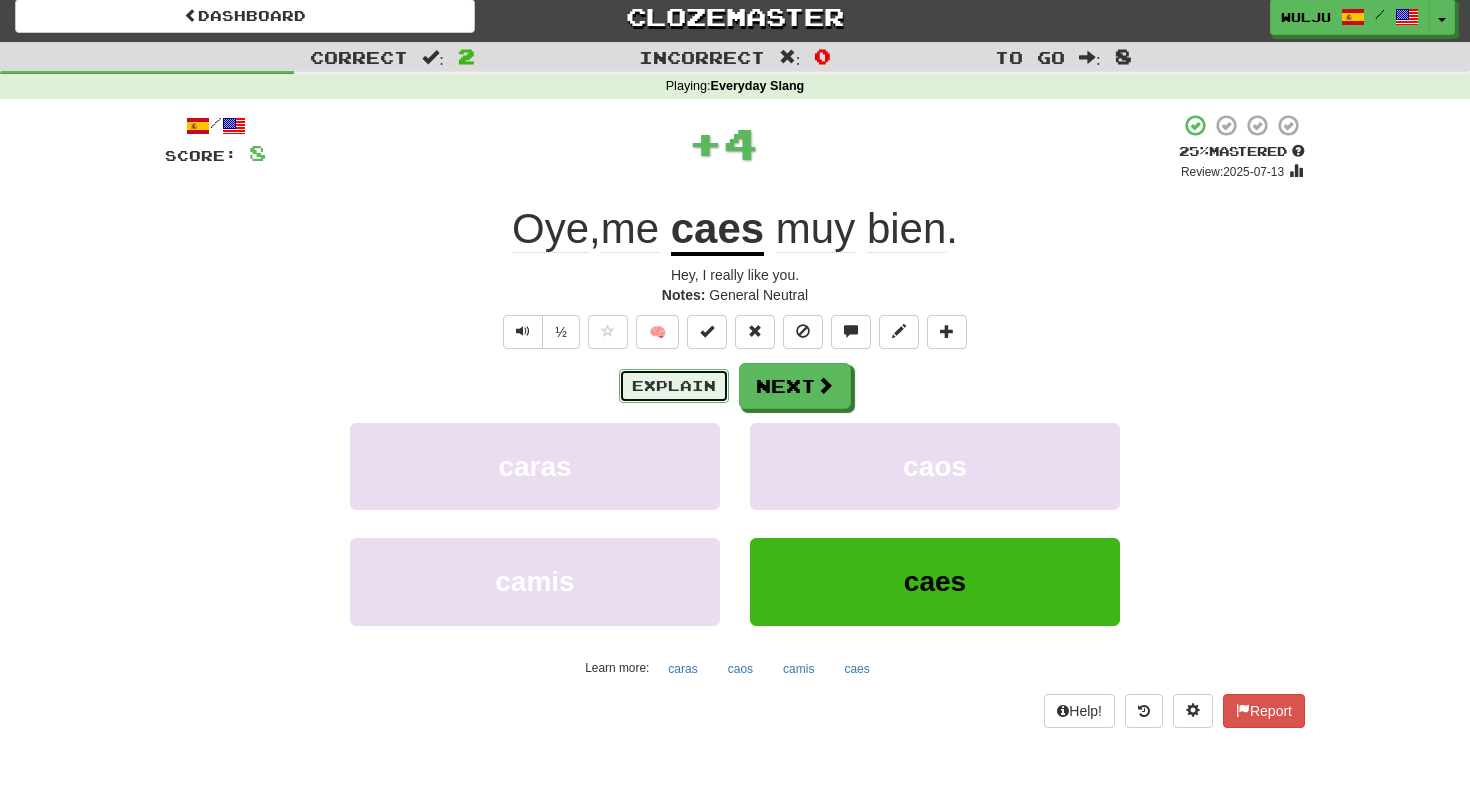 click on "Explain" at bounding box center (674, 386) 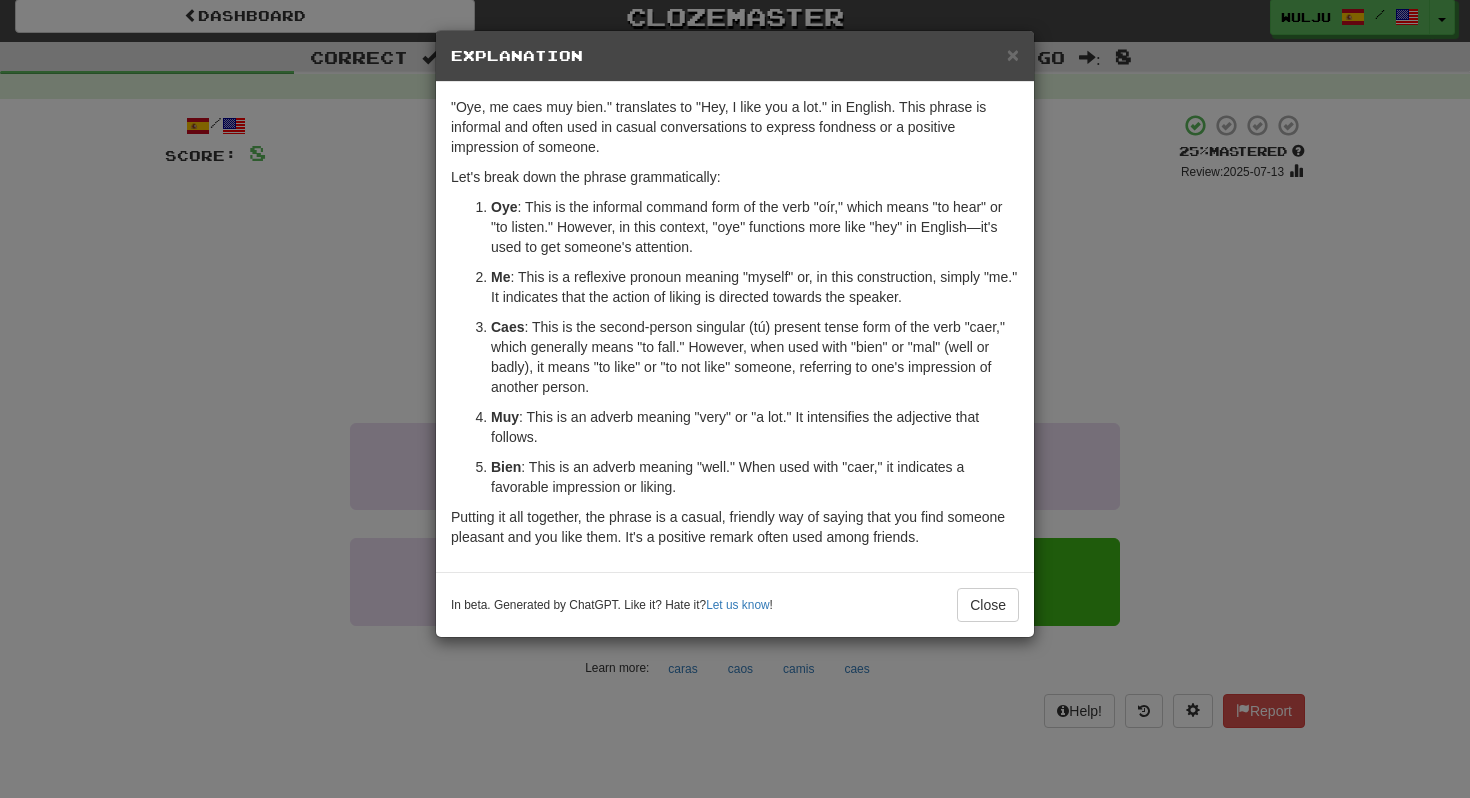 click on "× Explanation "Oye, me caes muy bien." translates to "Hey, I like you a lot." in English. This phrase is informal and often used in casual conversations to express fondness or a positive impression of someone.
Let's break down the phrase grammatically:
Oye : This is the informal command form of the verb "oír," which means "to hear" or "to listen." However, in this context, "oye" functions more like "hey" in English—it's used to get someone's attention.
Me : This is a reflexive pronoun meaning "myself" or, in this construction, simply "me." It indicates that the action of liking is directed towards the speaker.
Caes : This is the second-person singular (tú) present tense form of the verb "caer," which generally means "to fall." However, when used with "bien" or "mal" (well or badly), it means "to like" or "to not like" someone, referring to one's impression of another person.
Muy : This is an adverb meaning "very" or "a lot." It intensifies the adjective that follows.
Bien" at bounding box center [735, 399] 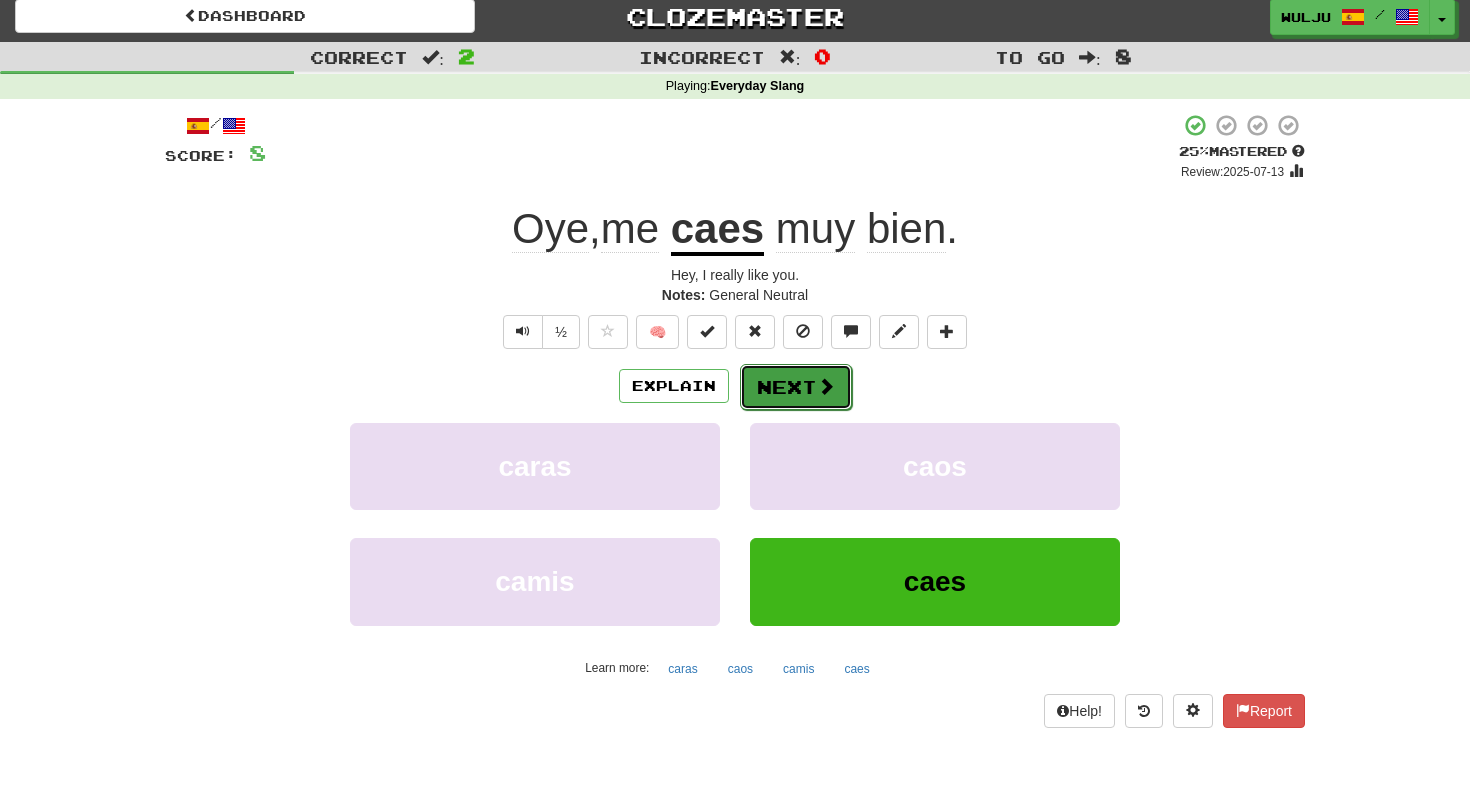 click on "Next" at bounding box center (796, 387) 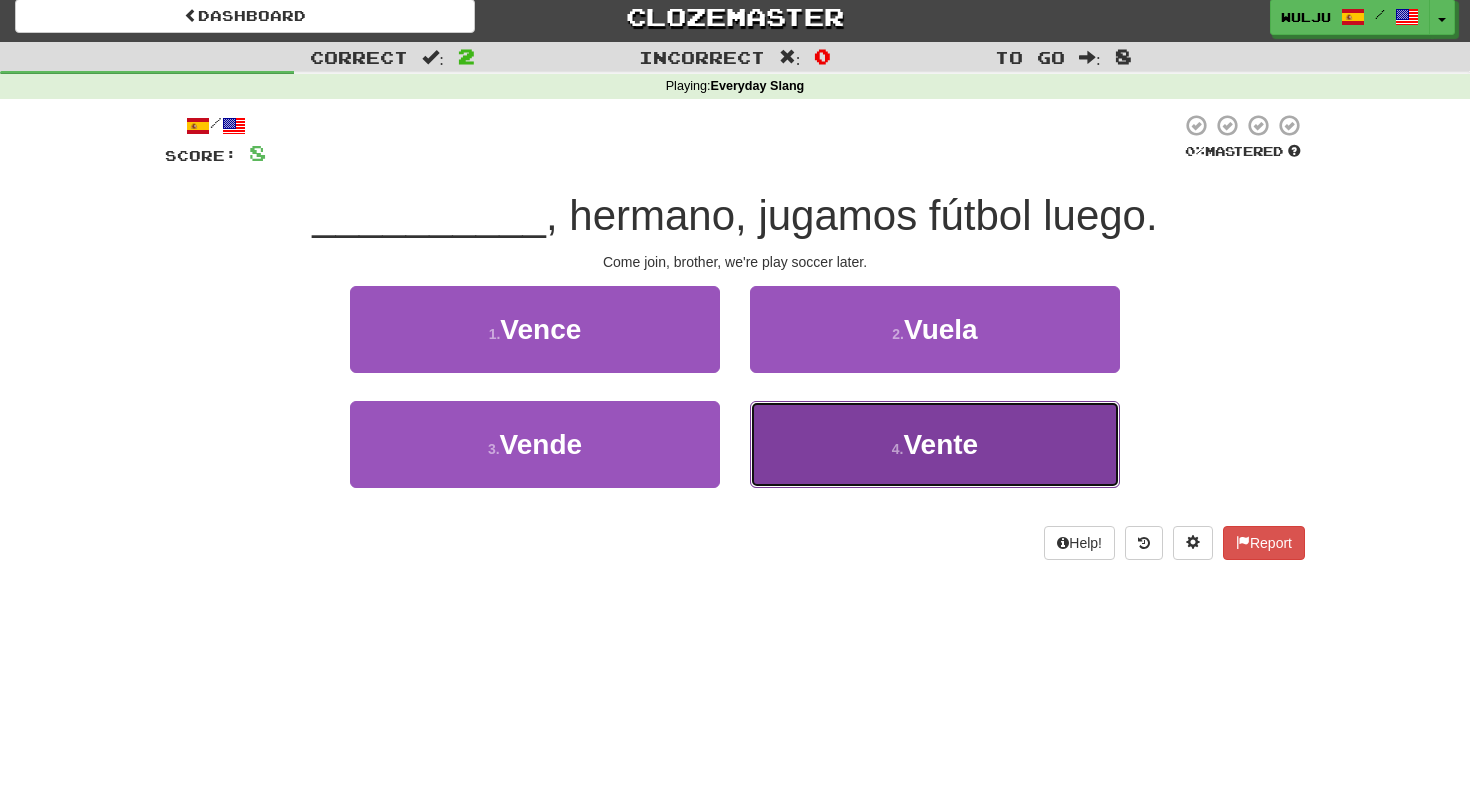 click on "4 .  Vente" at bounding box center [935, 444] 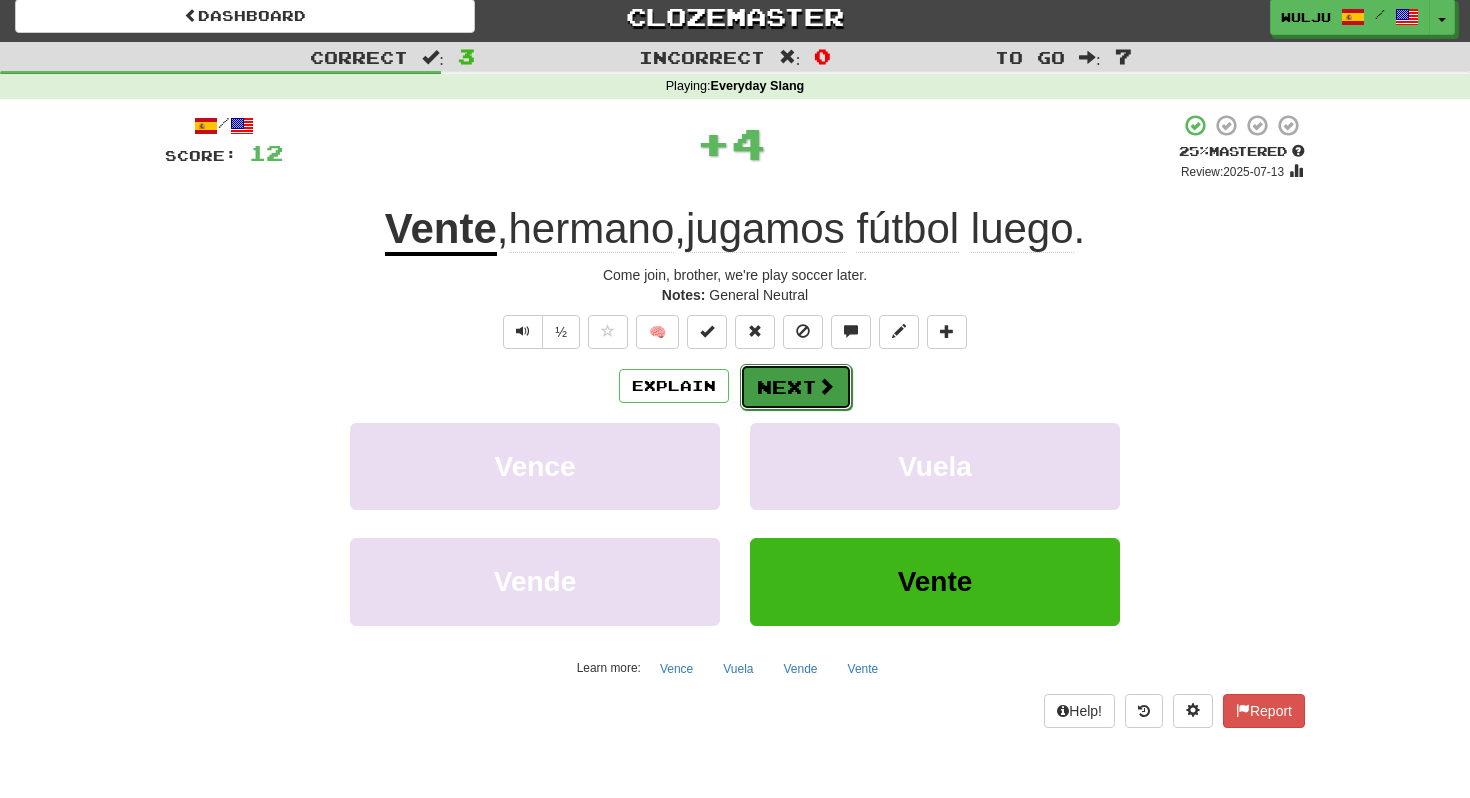 click on "Next" at bounding box center (796, 387) 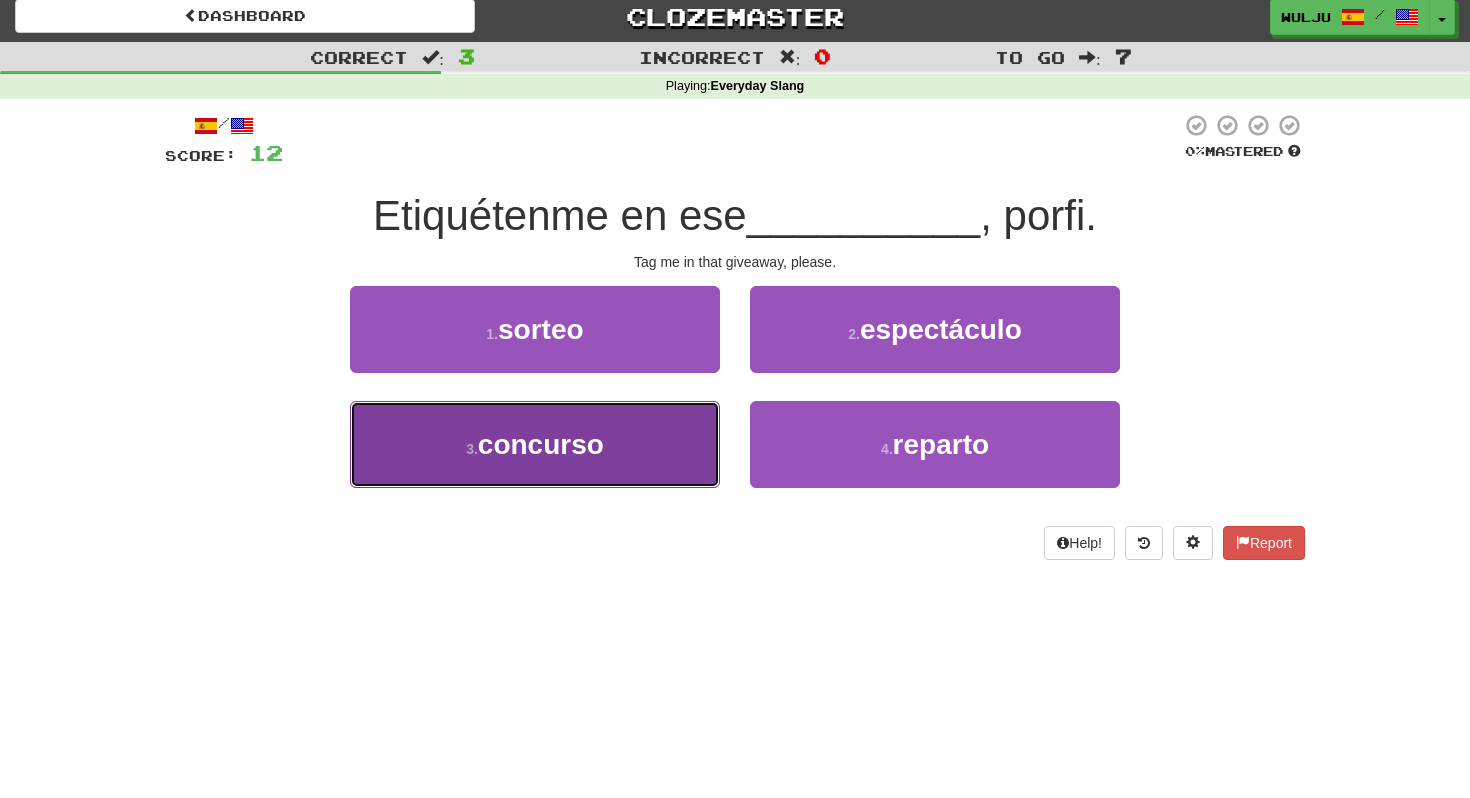 click on "3 .  concurso" at bounding box center (535, 444) 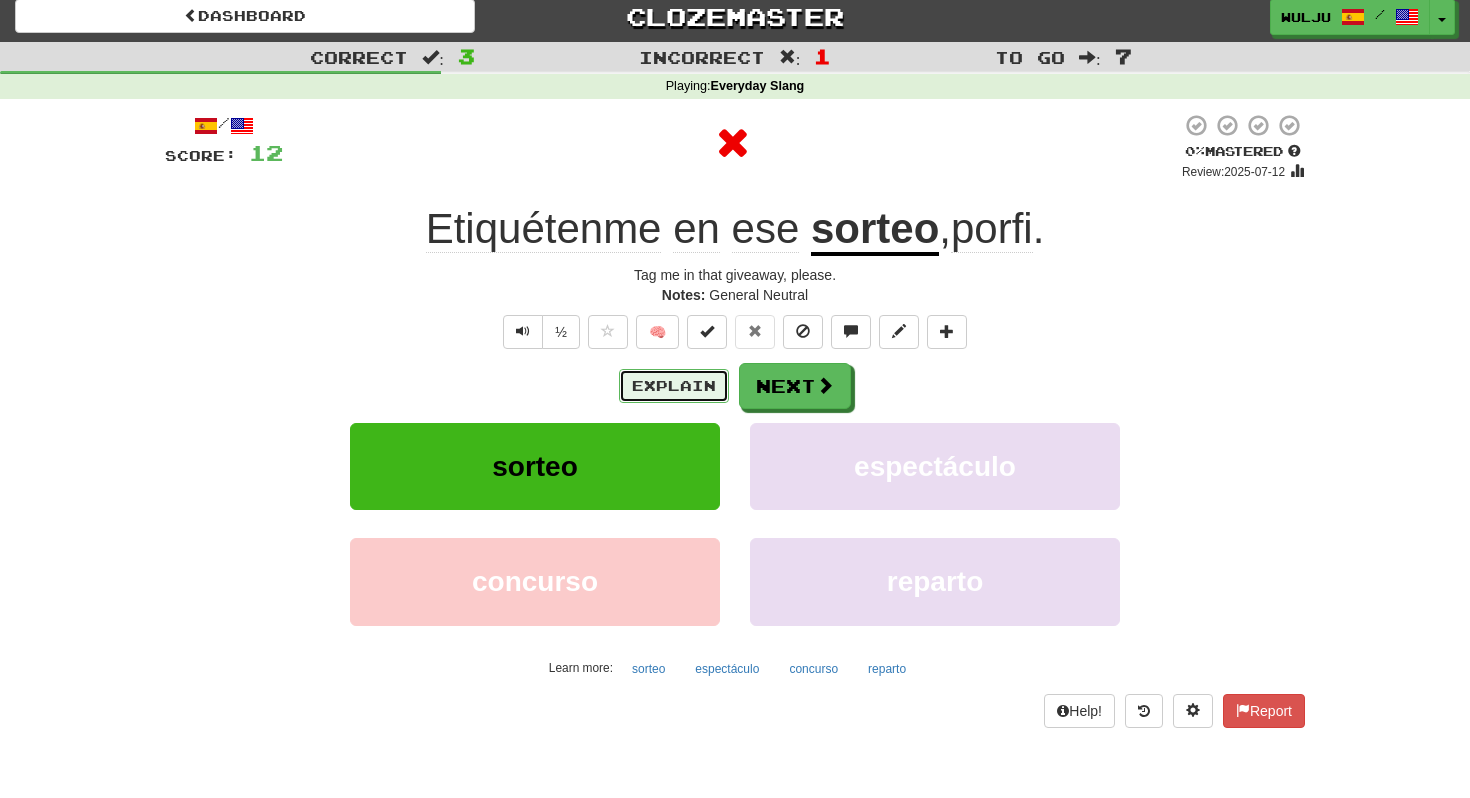 click on "Explain" at bounding box center (674, 386) 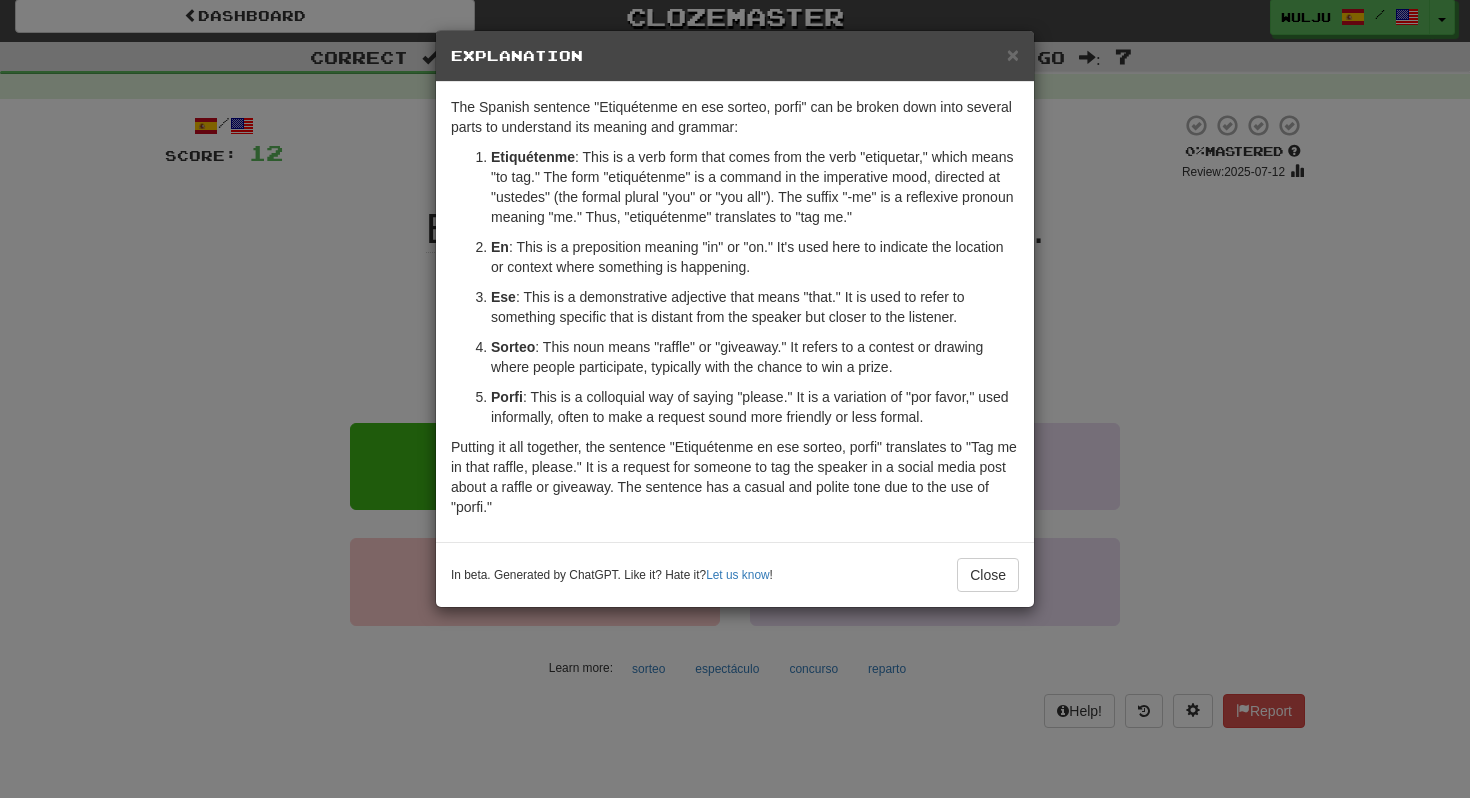 click on "× Explanation The Spanish sentence "Etiquétenme en ese sorteo, porfi" can be broken down into several parts to understand its meaning and grammar:
Etiquétenme : This is a verb form that comes from the verb "etiquetar," which means "to tag." The form "etiquétenme" is a command in the imperative mood, directed at "ustedes" (the formal plural "you" or "you all"). The suffix "-me" is a reflexive pronoun meaning "me." Thus, "etiquétenme" translates to "tag me."
En : This is a preposition meaning "in" or "on." It's used here to indicate the location or context where something is happening.
Ese : This is a demonstrative adjective that means "that." It is used to refer to something specific that is distant from the speaker but closer to the listener.
Sorteo : This noun means "raffle" or "giveaway." It refers to a contest or drawing where people participate, typically with the chance to win a prize.
Porfi
In beta. Generated by ChatGPT. Like it? Hate it?  Let us know ! Close" at bounding box center (735, 399) 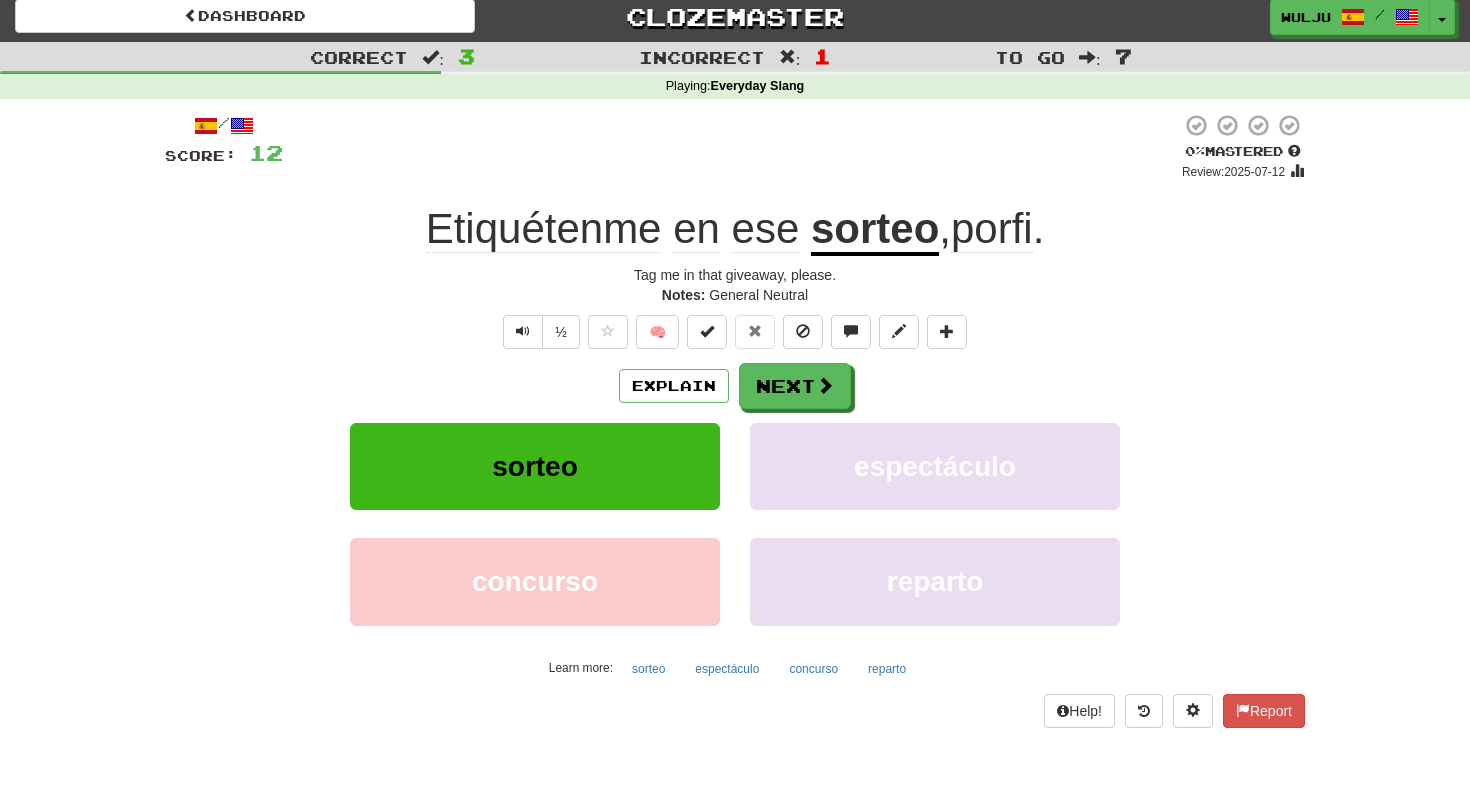 click on "Dashboard
Clozemaster
wulju
/
Toggle Dropdown
Dashboard
Leaderboard
Activity Feed
Notifications
Profile
Discussions
한국어
/
English
Streak:
0
Review:
0
Points Today: 0
Deutsch
/
English
Streak:
0
Review:
40
Points Today: 0
English
/
Polski
Streak:
0
Review:
0
Points Today: 0
Español
/
English
Streak:
2
Review:
102
Points Today: 0
Français
/
English
Streak:
0
Review:
20
Points Today: 0
Nederlands
/
English
Streak:
0
Review:
23
Points Today: 0
Português
/
English
Streak:
0
Review:
1
Points Today: 0
Shqip
/
English
0" at bounding box center (735, 745) 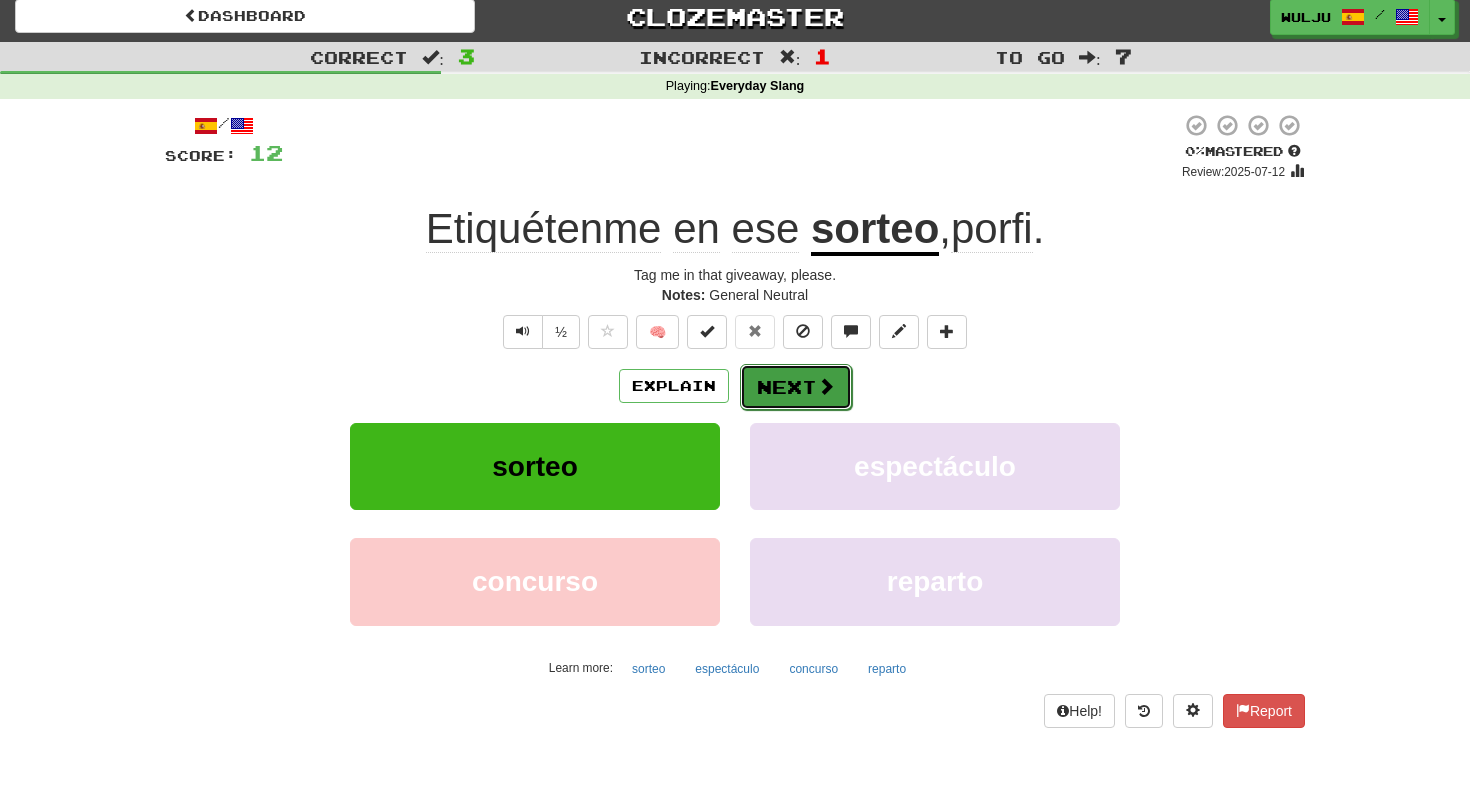 click at bounding box center (826, 386) 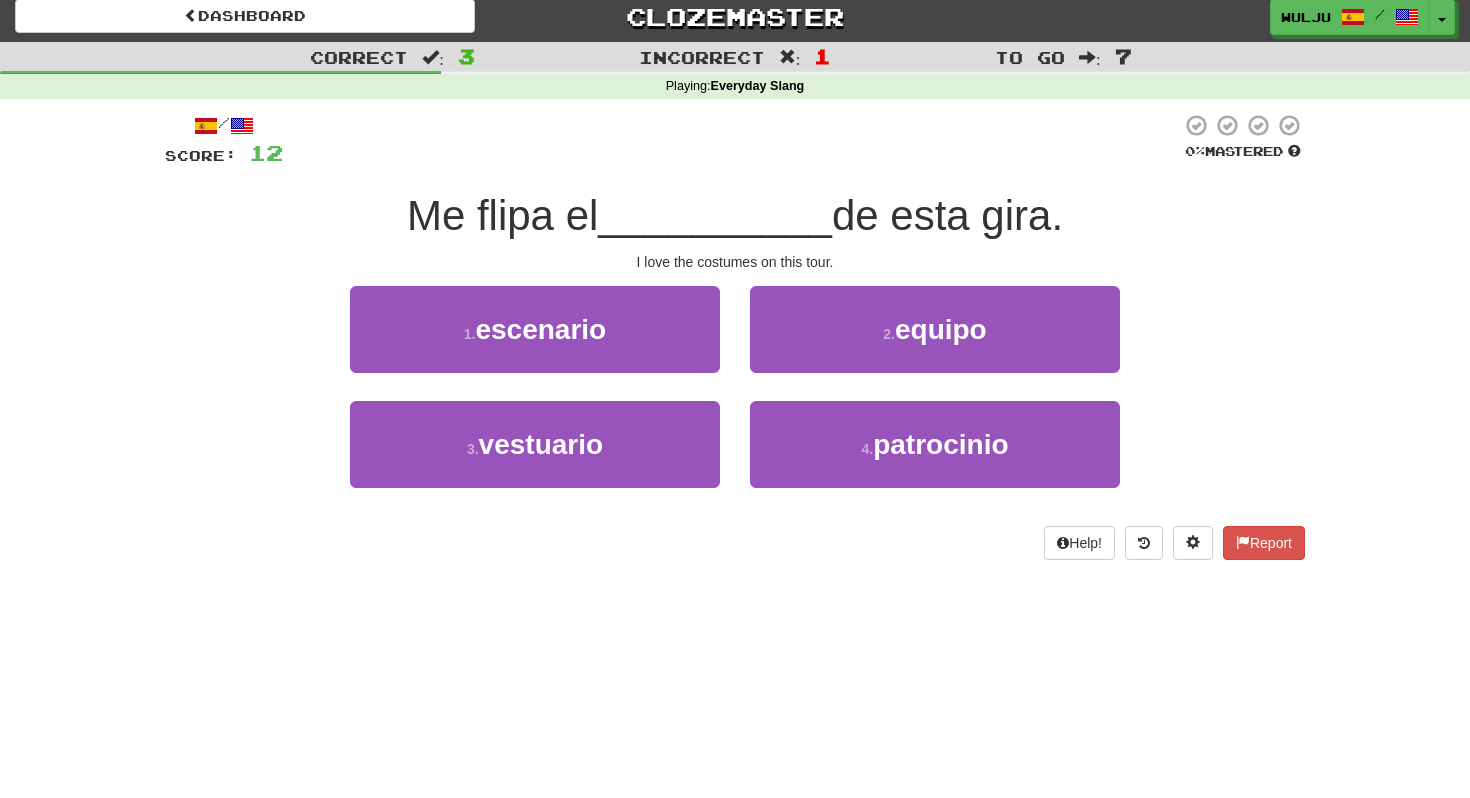 click on "3 .  vestuario" at bounding box center [535, 458] 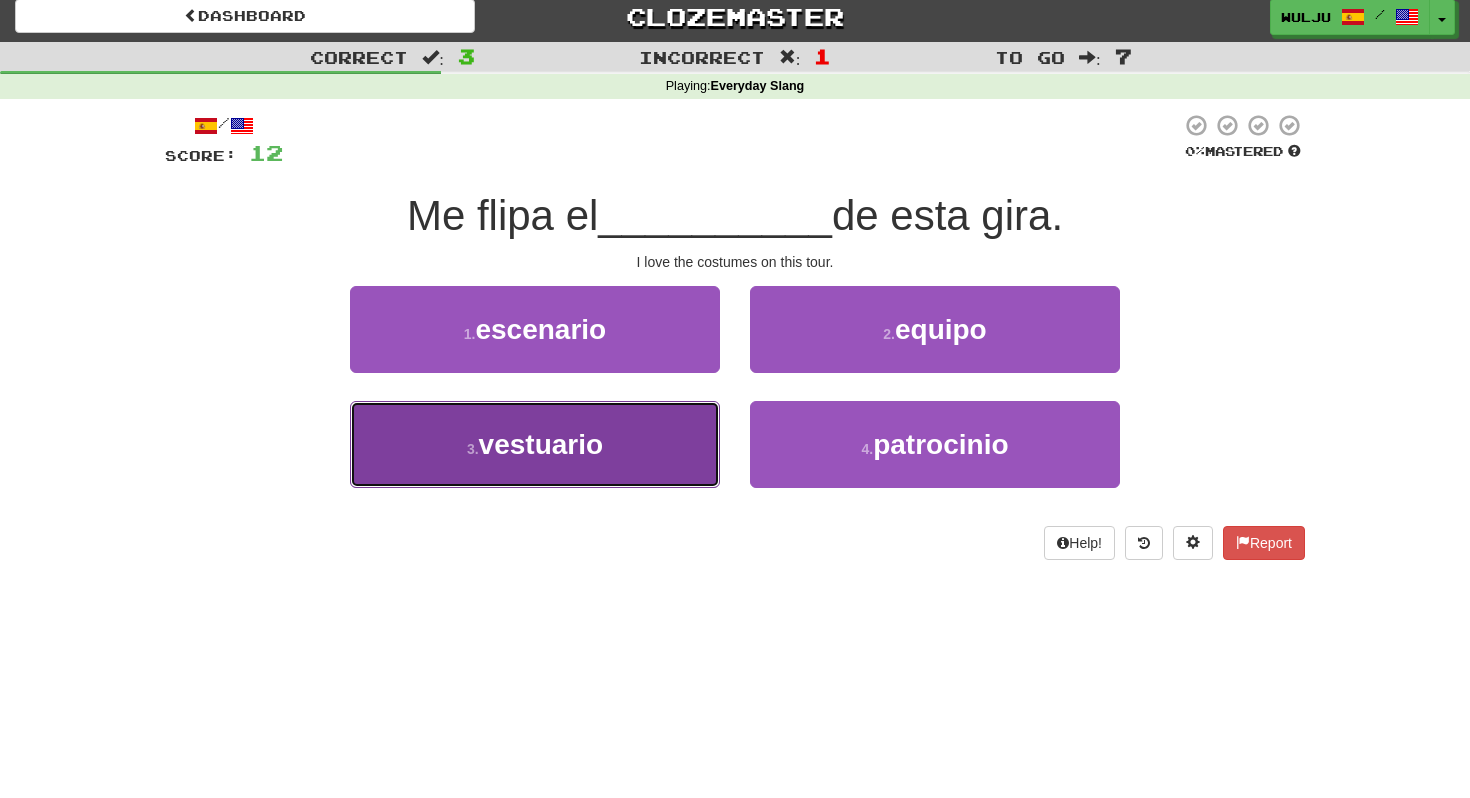 click on "3 .  vestuario" at bounding box center (535, 444) 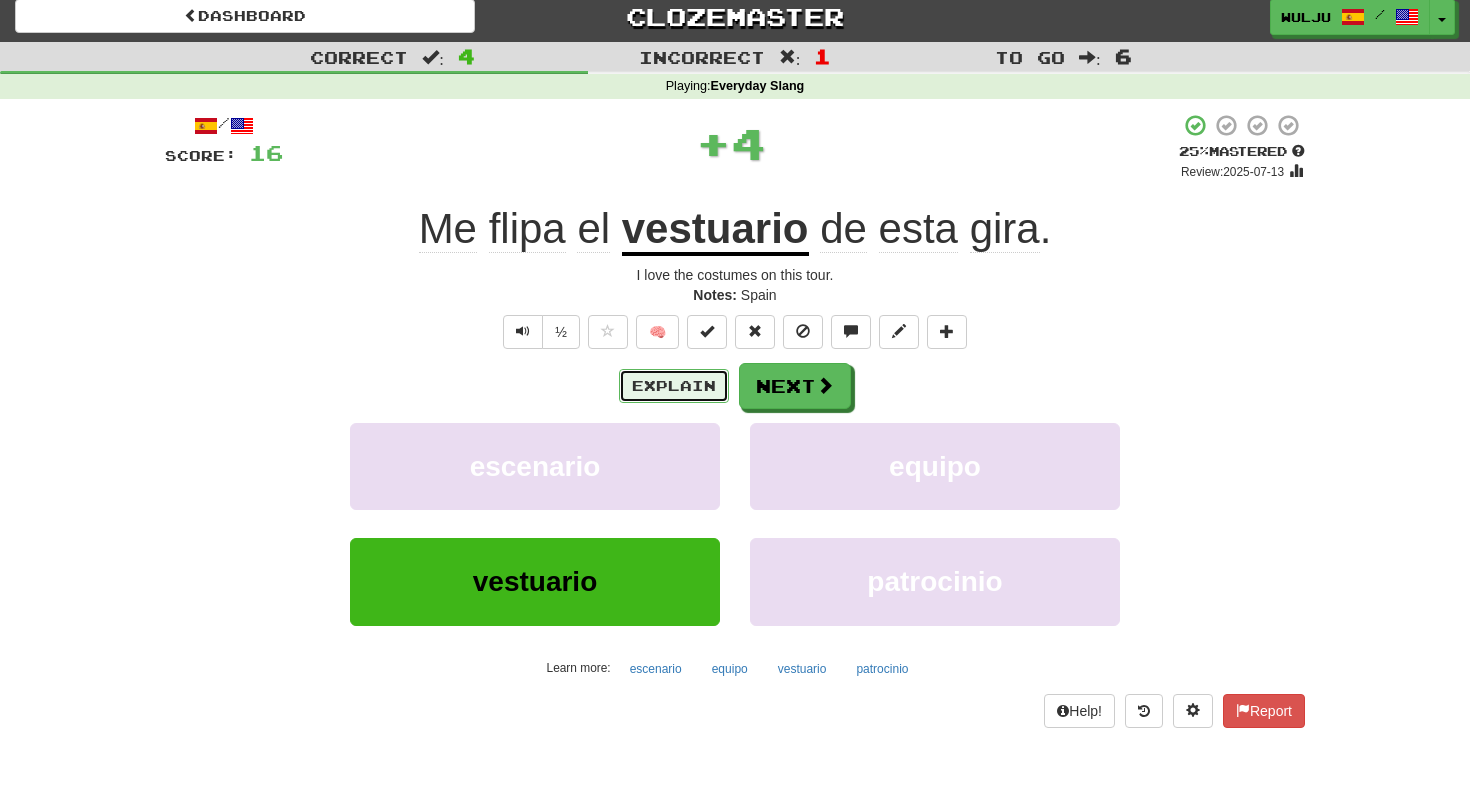 click on "Explain" at bounding box center (674, 386) 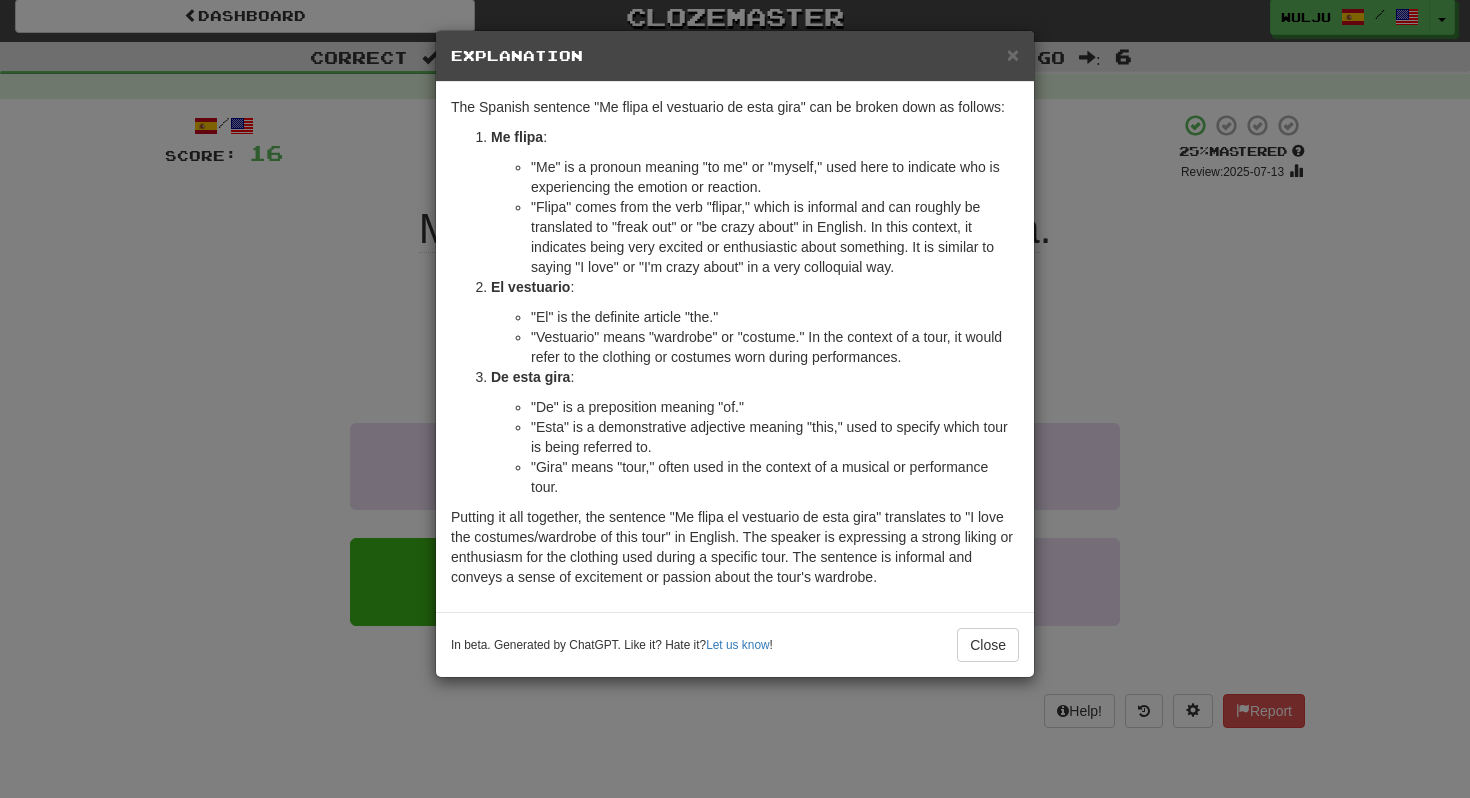 click on "× Explanation The Spanish sentence "Me flipa el vestuario de esta gira" can be broken down as follows:
Me flipa :
"Me" is a pronoun meaning "to me" or "myself," used here to indicate who is experiencing the emotion or reaction.
"Flipa" comes from the verb "flipar," which is informal and can roughly be translated to "freak out" or "be crazy about" in English. In this context, it indicates being very excited or enthusiastic about something. It is similar to saying "I love" or "I'm crazy about" in a very colloquial way.
El vestuario :
"El" is the definite article "the."
"Vestuario" means "wardrobe" or "costume." In the context of a tour, it would refer to the clothing or costumes worn during performances.
De esta gira :
"De" is a preposition meaning "of."
"Esta" is a demonstrative adjective meaning "this," used to specify which tour is being referred to.
"Gira" means "tour," often used in the context of a musical or performance tour.
Let us know ! Close" at bounding box center [735, 399] 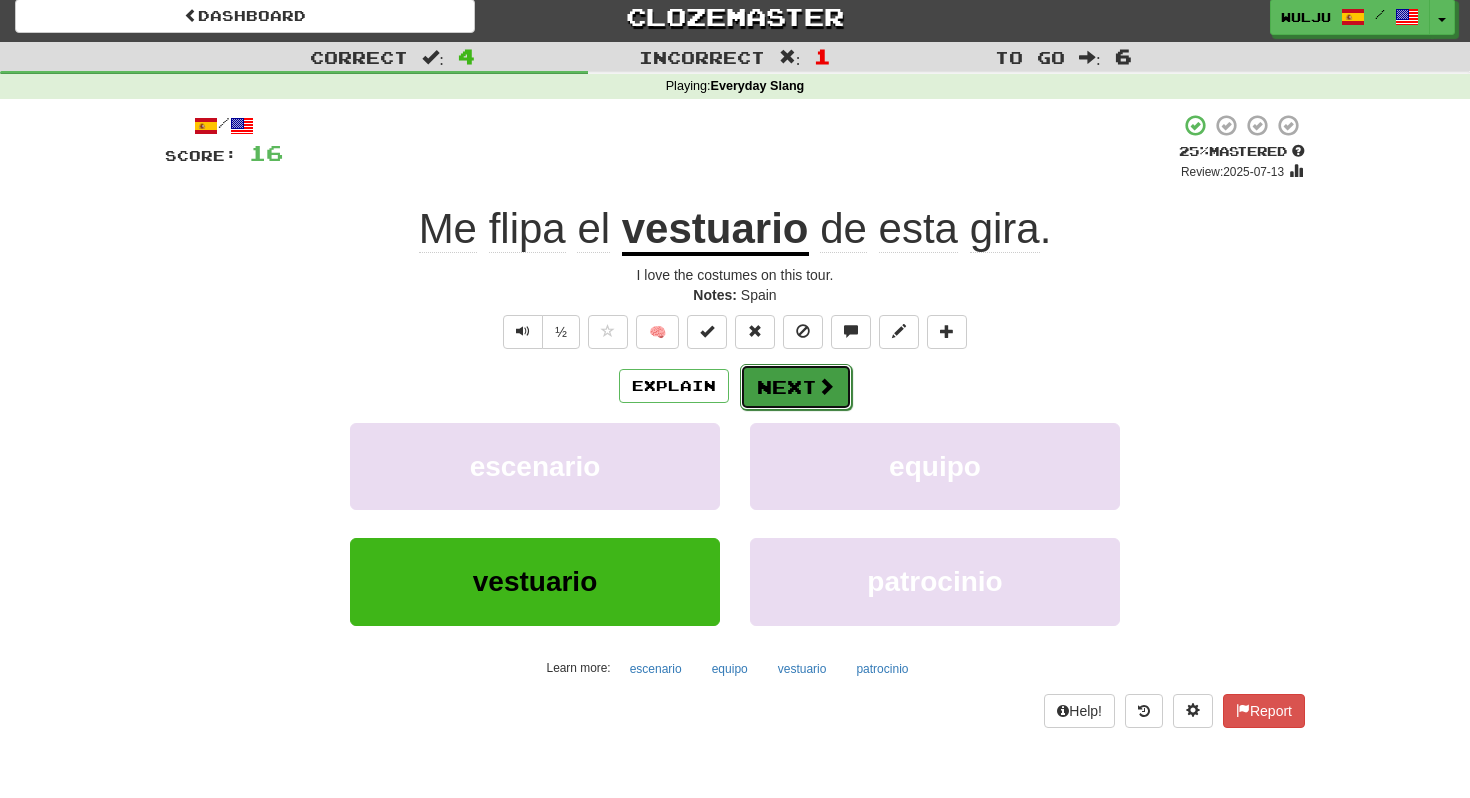 click on "Next" at bounding box center (796, 387) 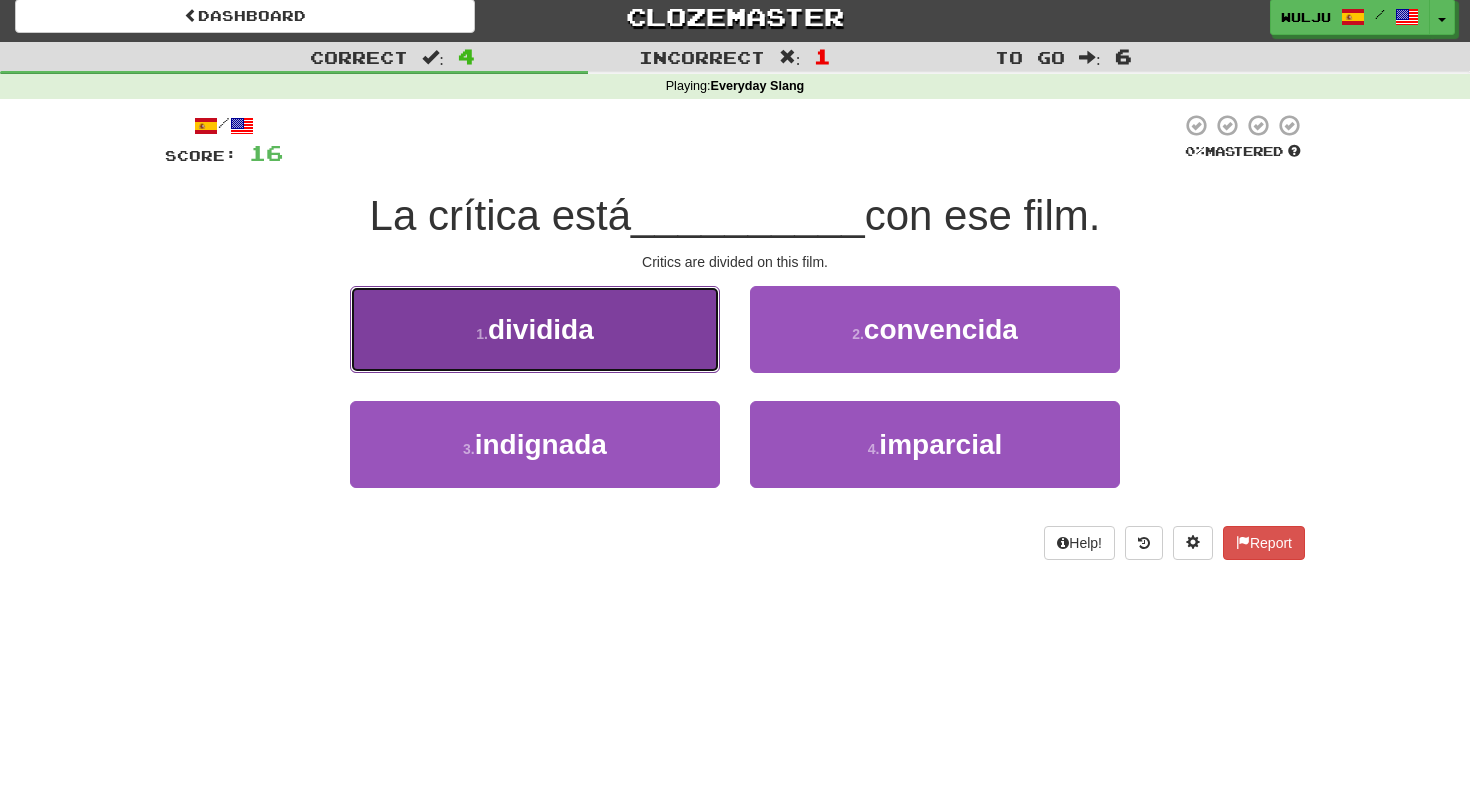 click on "1 .  dividida" at bounding box center [535, 329] 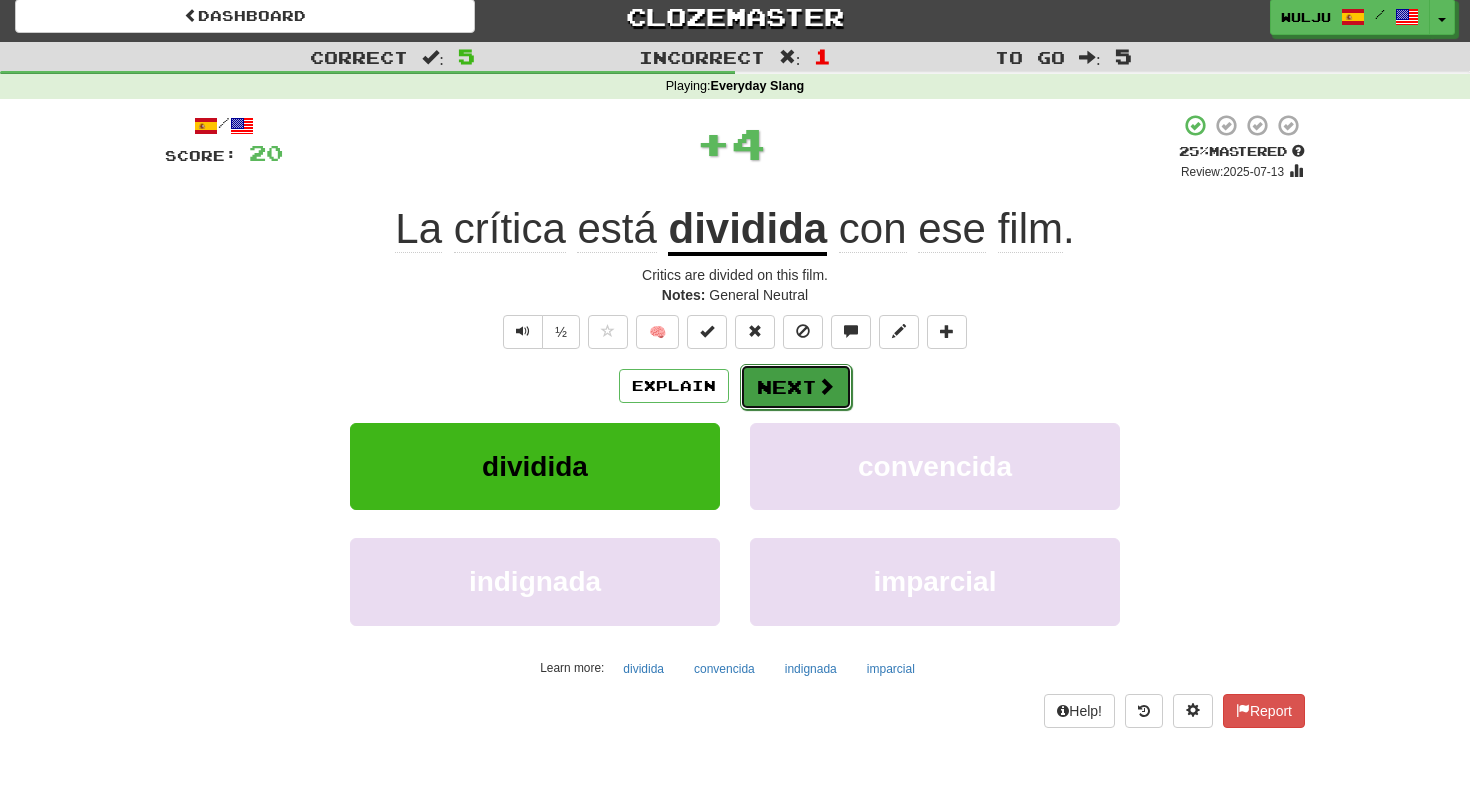 click on "Next" at bounding box center (796, 387) 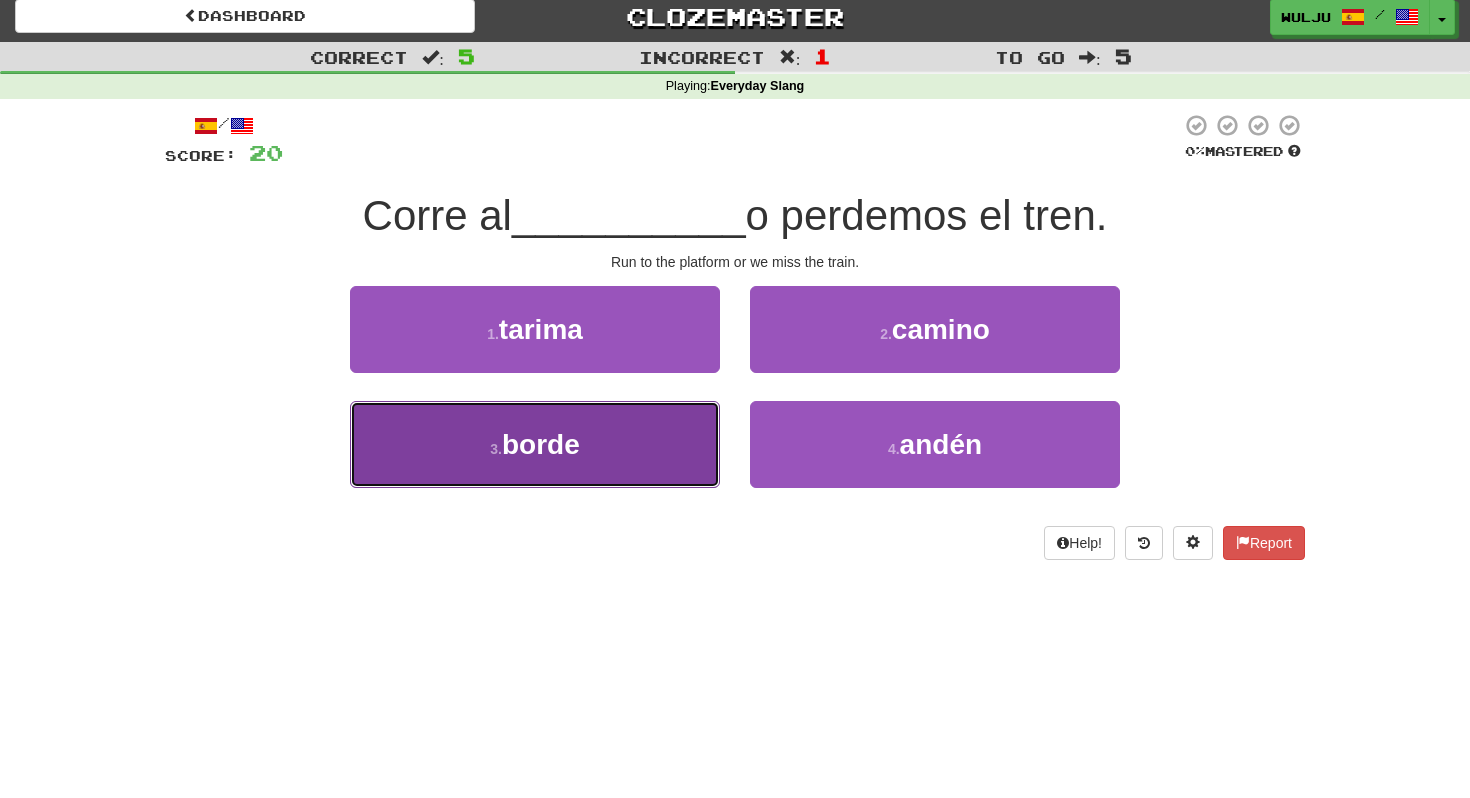 click on "3 .  borde" at bounding box center (535, 444) 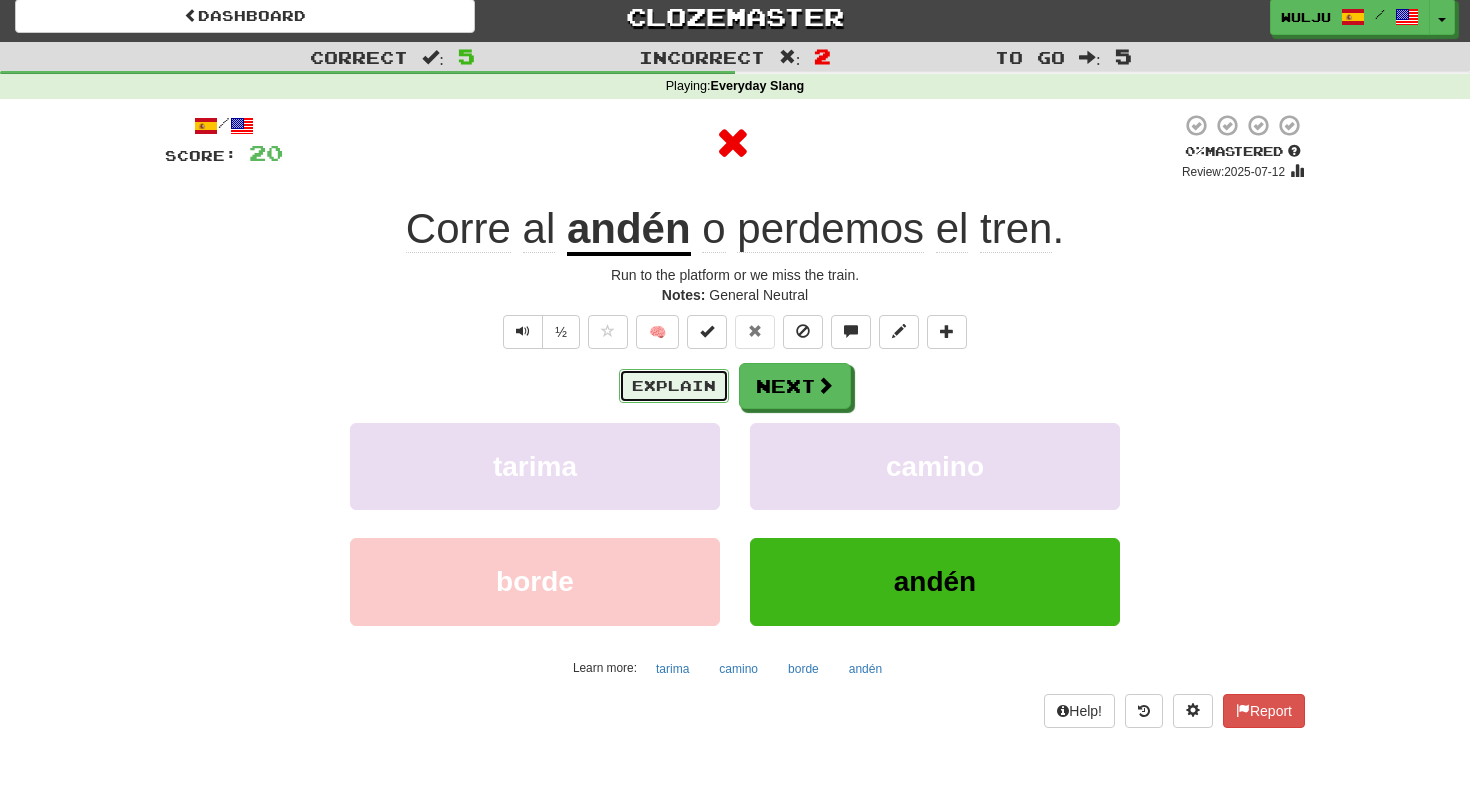 click on "Explain" at bounding box center [674, 386] 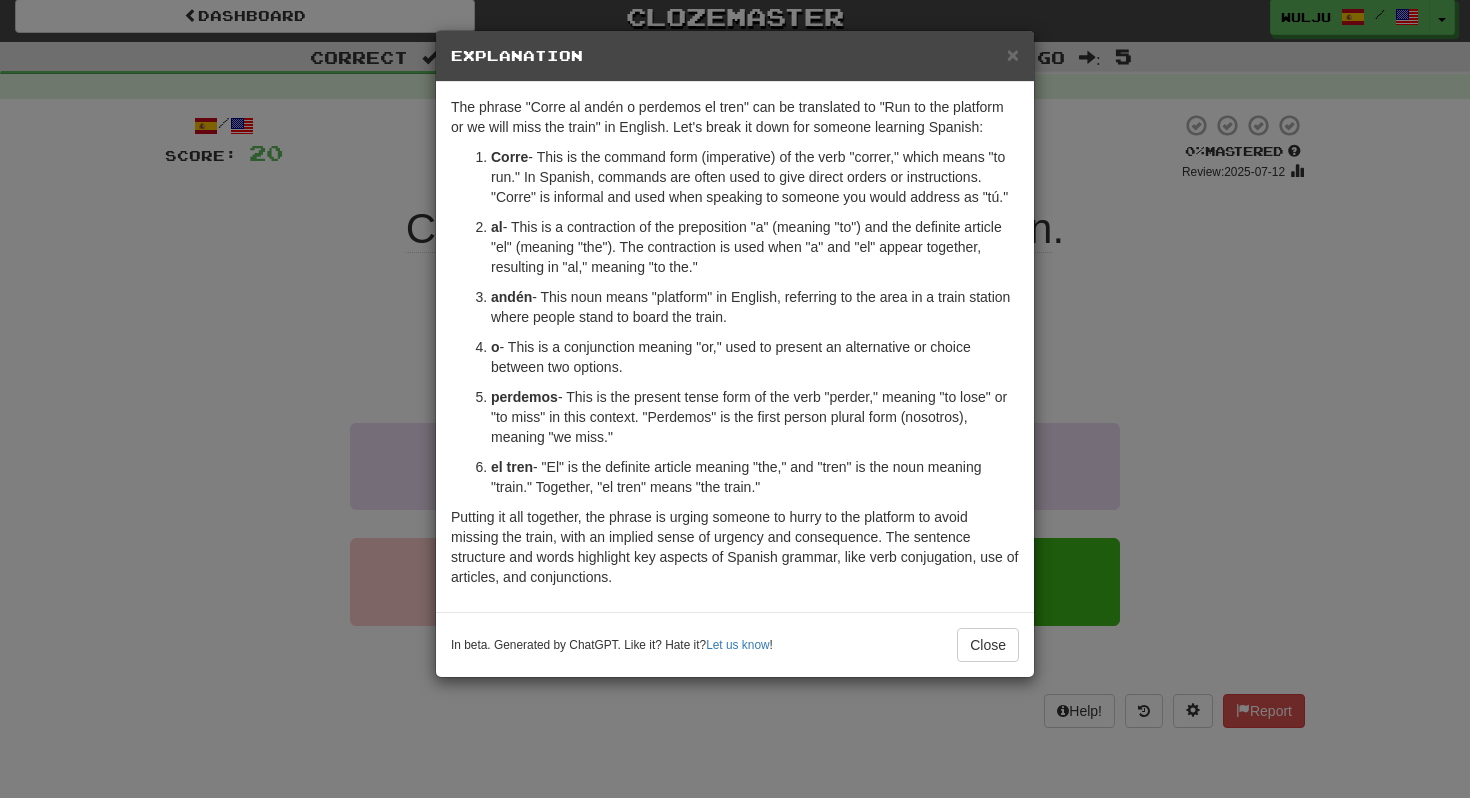 click on "× Explanation The phrase "Corre al andén o perdemos el tren" can be translated to "Run to the platform or we will miss the train" in English. Let's break it down for someone learning Spanish:
Corre  - This is the command form (imperative) of the verb "correr," which means "to run." In Spanish, commands are often used to give direct orders or instructions. "Corre" is informal and used when speaking to someone you would address as "tú."
al  - This is a contraction of the preposition "a" (meaning "to") and the definite article "el" (meaning "the"). The contraction is used when "a" and "el" appear together, resulting in "al," meaning "to the."
andén  - This noun means "platform" in English, referring to the area in a train station where people stand to board the train.
o  - This is a conjunction meaning "or," used to present an alternative or choice between two options.
perdemos
el tren
In beta. Generated by ChatGPT. Like it? Hate it?  Let us know ! Close" at bounding box center [735, 399] 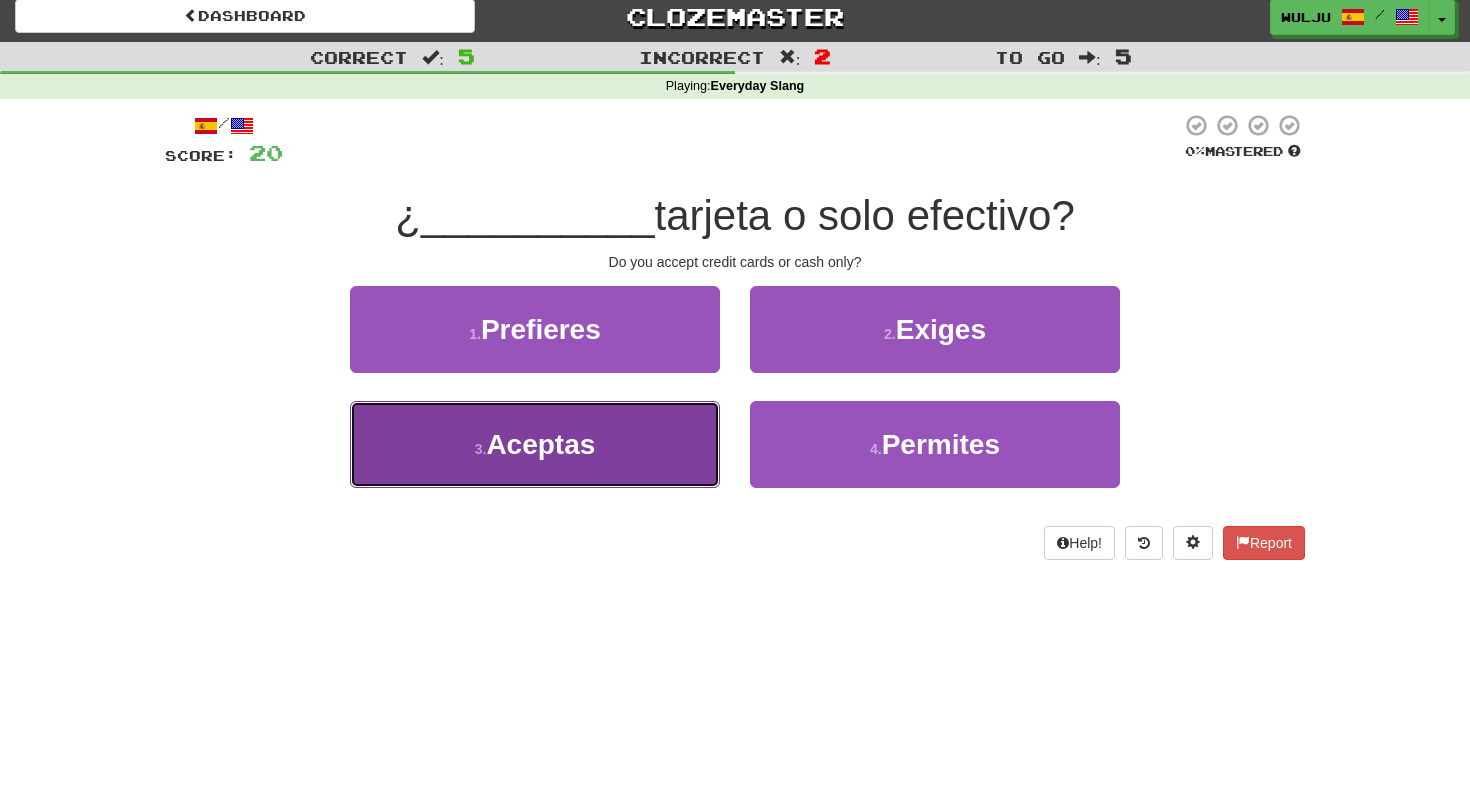 click on "3 .  Aceptas" at bounding box center (535, 444) 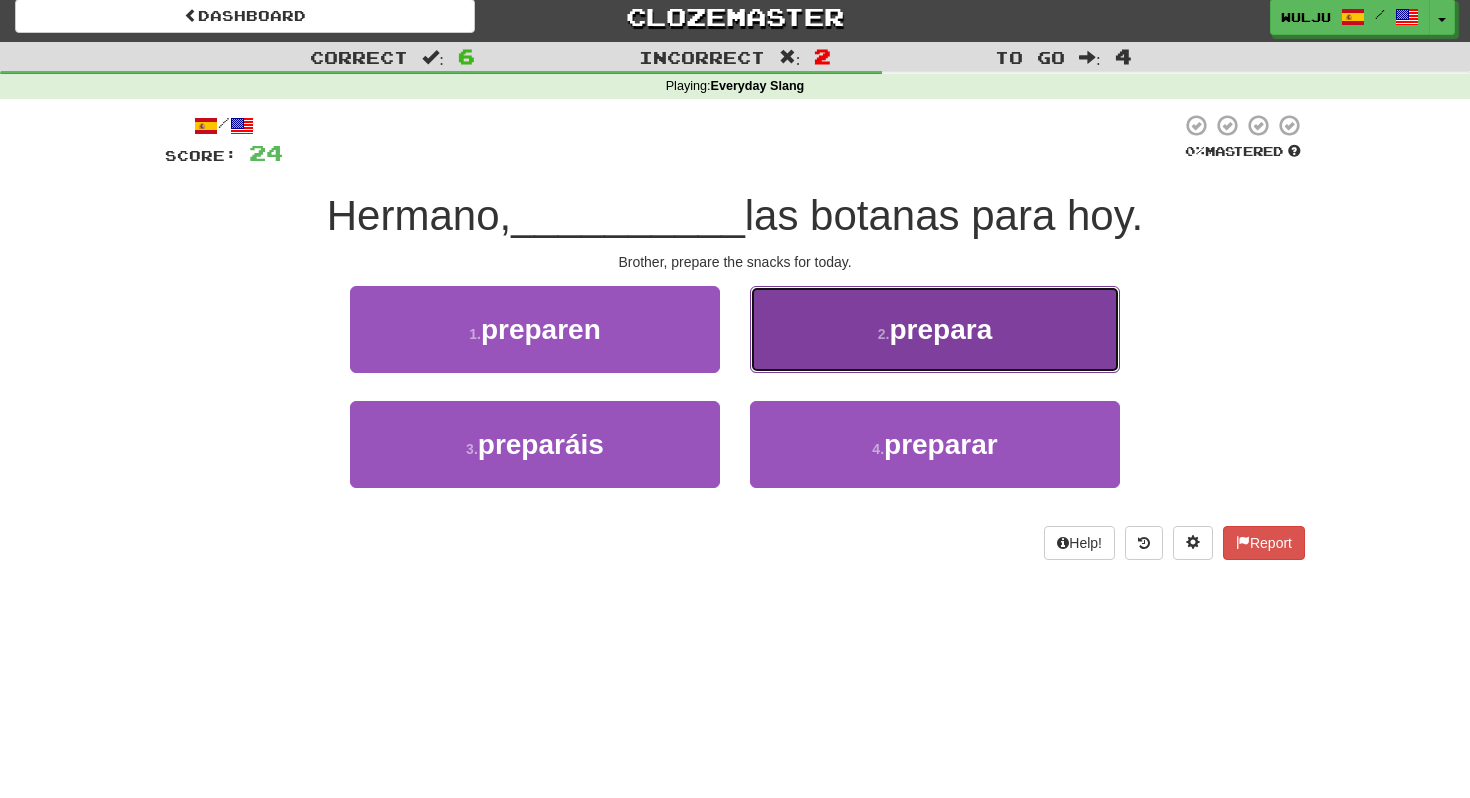 click on "2 .  prepara" at bounding box center (935, 329) 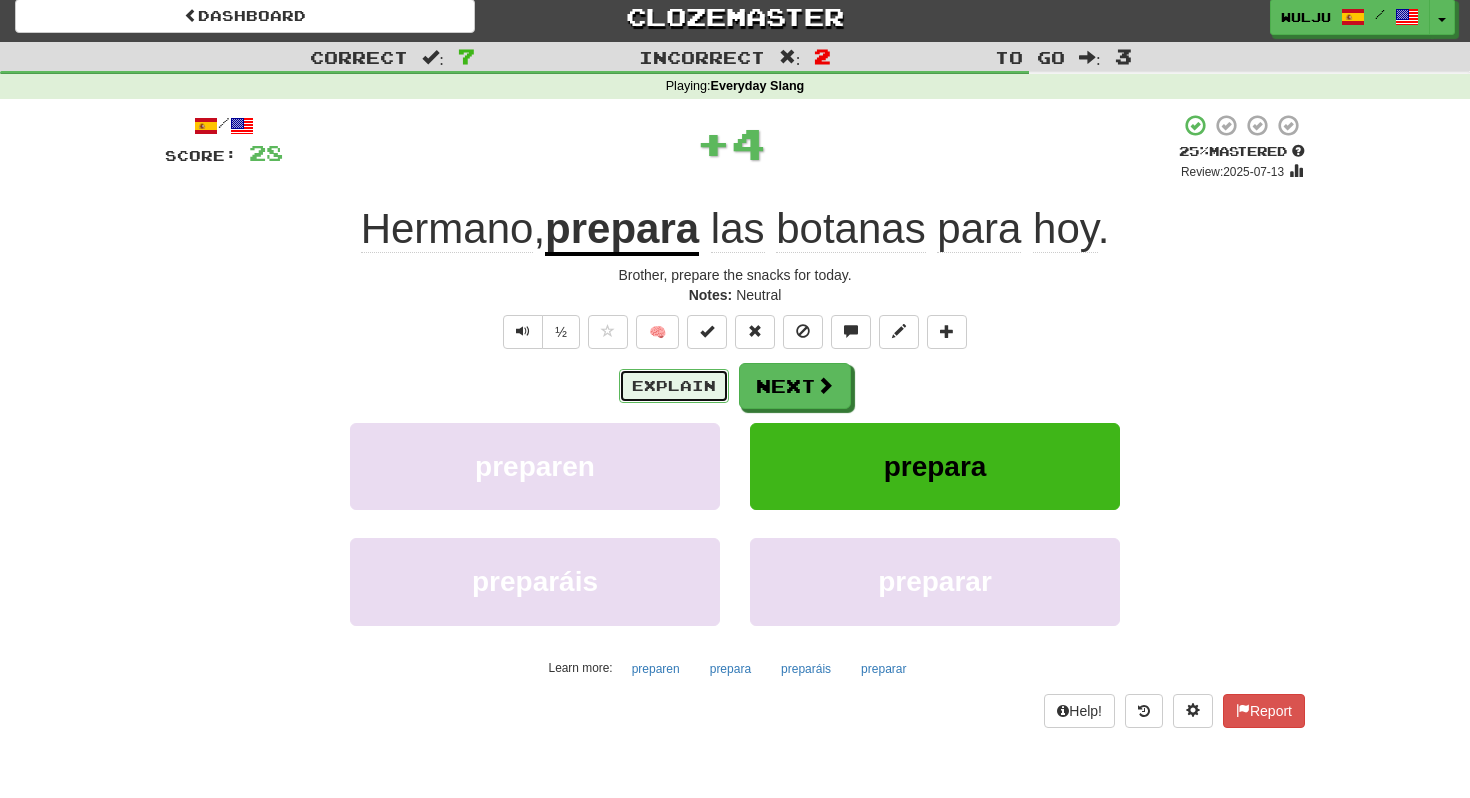 click on "Explain" at bounding box center (674, 386) 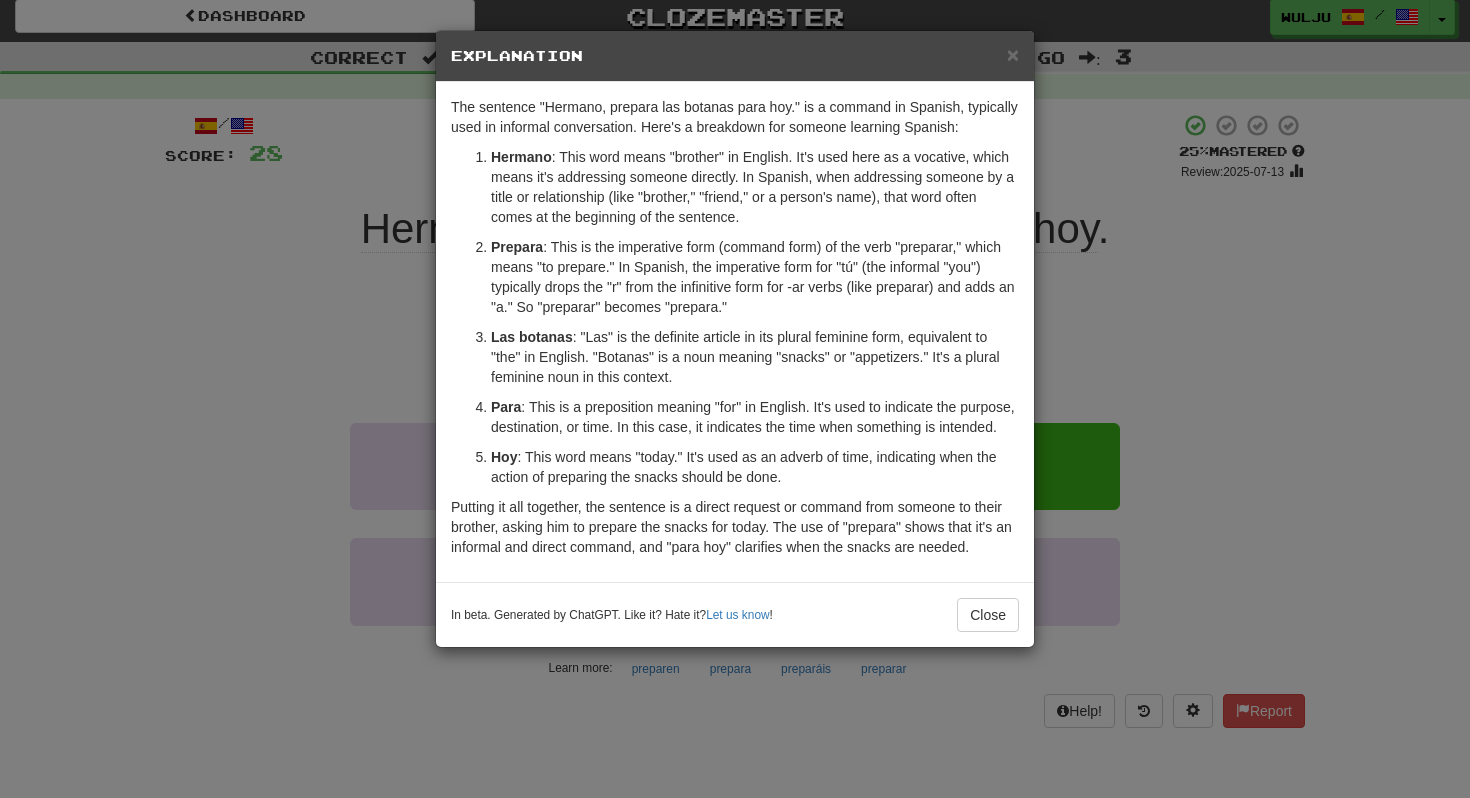 click on "× Explanation The sentence "Hermano, prepara las botanas para hoy." is a command in Spanish, typically used in informal conversation. Here's a breakdown for someone learning Spanish:
Hermano : This word means "brother" in English. It's used here as a vocative, which means it's addressing someone directly. In Spanish, when addressing someone by a title or relationship (like "brother," "friend," or a person's name), that word often comes at the beginning of the sentence.
Prepara : This is the imperative form (command form) of the verb "preparar," which means "to prepare." In Spanish, the imperative form for "tú" (the informal "you") typically drops the "r" from the infinitive form for -ar verbs (like preparar) and adds an "a." So "preparar" becomes "prepara."
Las botanas : "Las" is the definite article in its plural feminine form, equivalent to "the" in English. "Botanas" is a noun meaning "snacks" or "appetizers." It's a plural feminine noun in this context.
Para
Hoy
!" at bounding box center (735, 399) 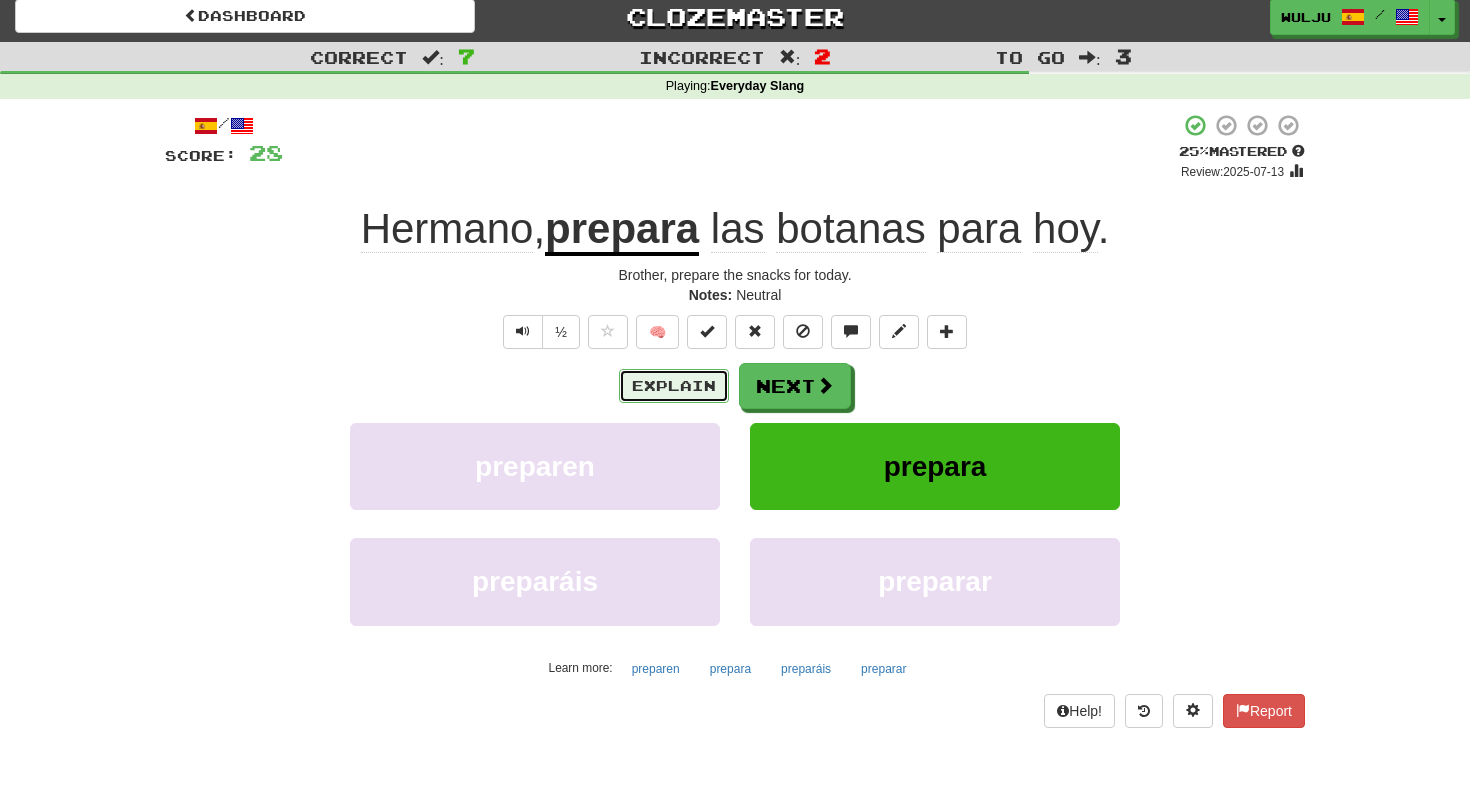 click on "Explain" at bounding box center (674, 386) 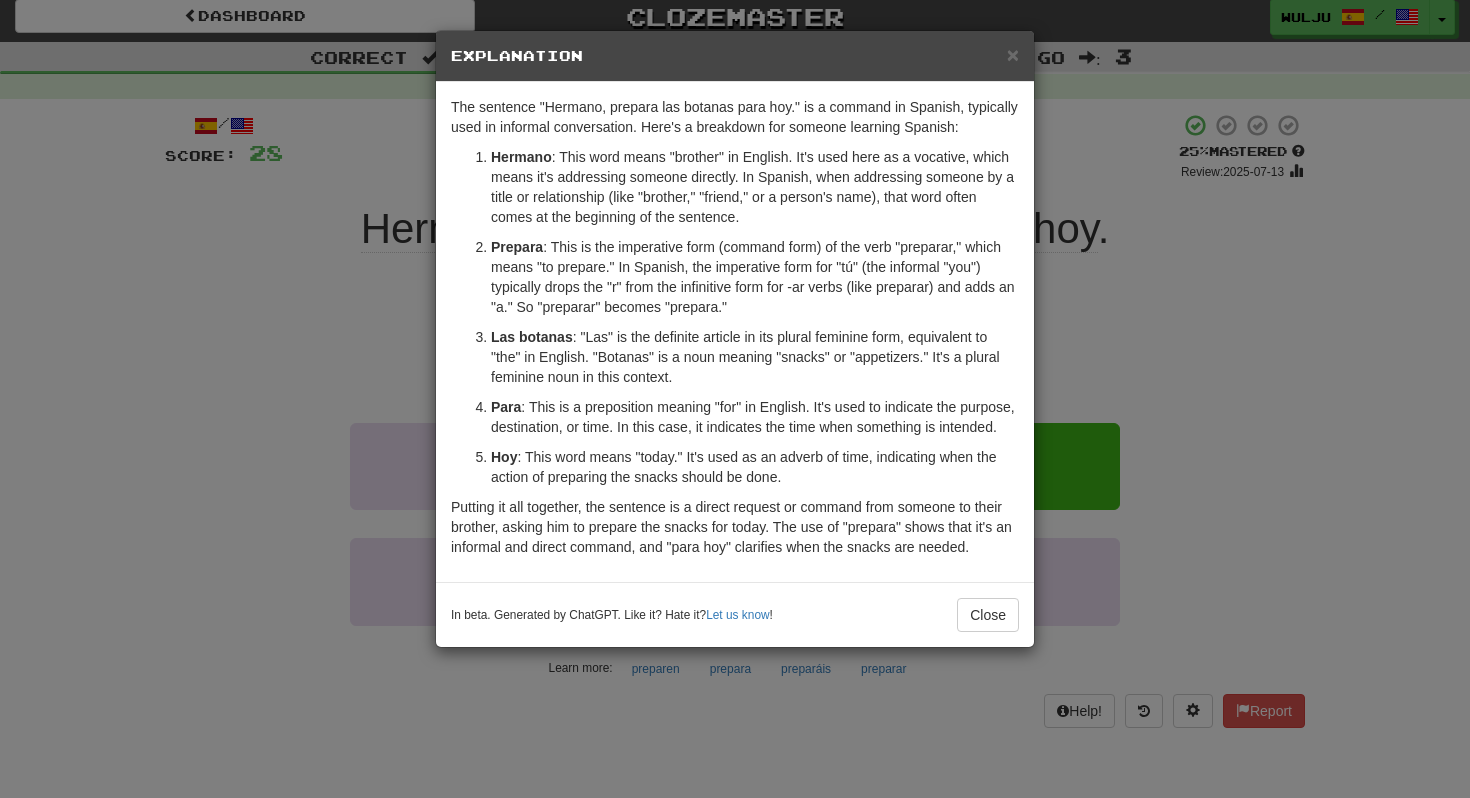 click on "× Explanation The sentence "Hermano, prepara las botanas para hoy." is a command in Spanish, typically used in informal conversation. Here's a breakdown for someone learning Spanish:
Hermano : This word means "brother" in English. It's used here as a vocative, which means it's addressing someone directly. In Spanish, when addressing someone by a title or relationship (like "brother," "friend," or a person's name), that word often comes at the beginning of the sentence.
Prepara : This is the imperative form (command form) of the verb "preparar," which means "to prepare." In Spanish, the imperative form for "tú" (the informal "you") typically drops the "r" from the infinitive form for -ar verbs (like preparar) and adds an "a." So "preparar" becomes "prepara."
Las botanas : "Las" is the definite article in its plural feminine form, equivalent to "the" in English. "Botanas" is a noun meaning "snacks" or "appetizers." It's a plural feminine noun in this context.
Para
Hoy
!" at bounding box center [735, 399] 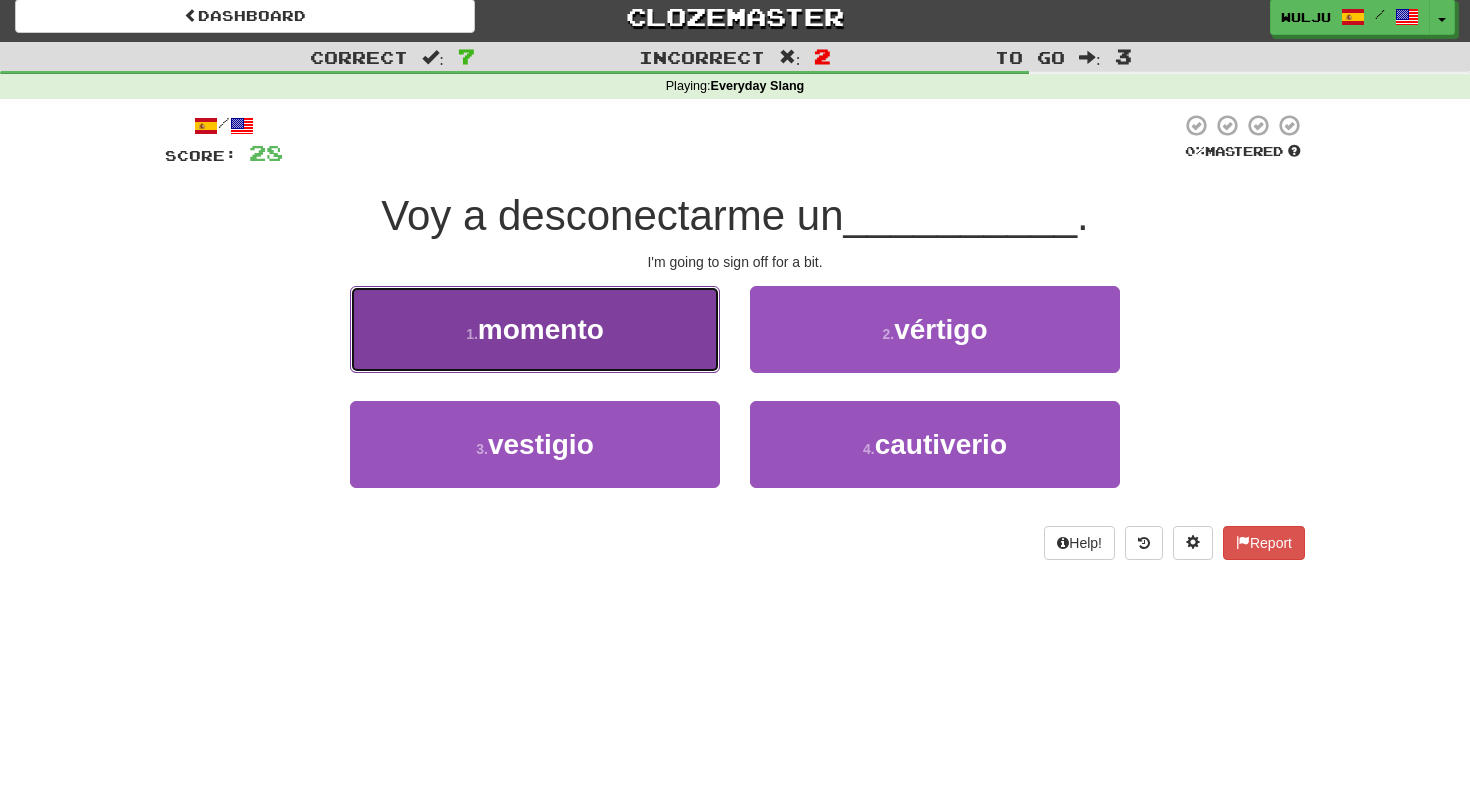 click on "1 .  momento" at bounding box center (535, 329) 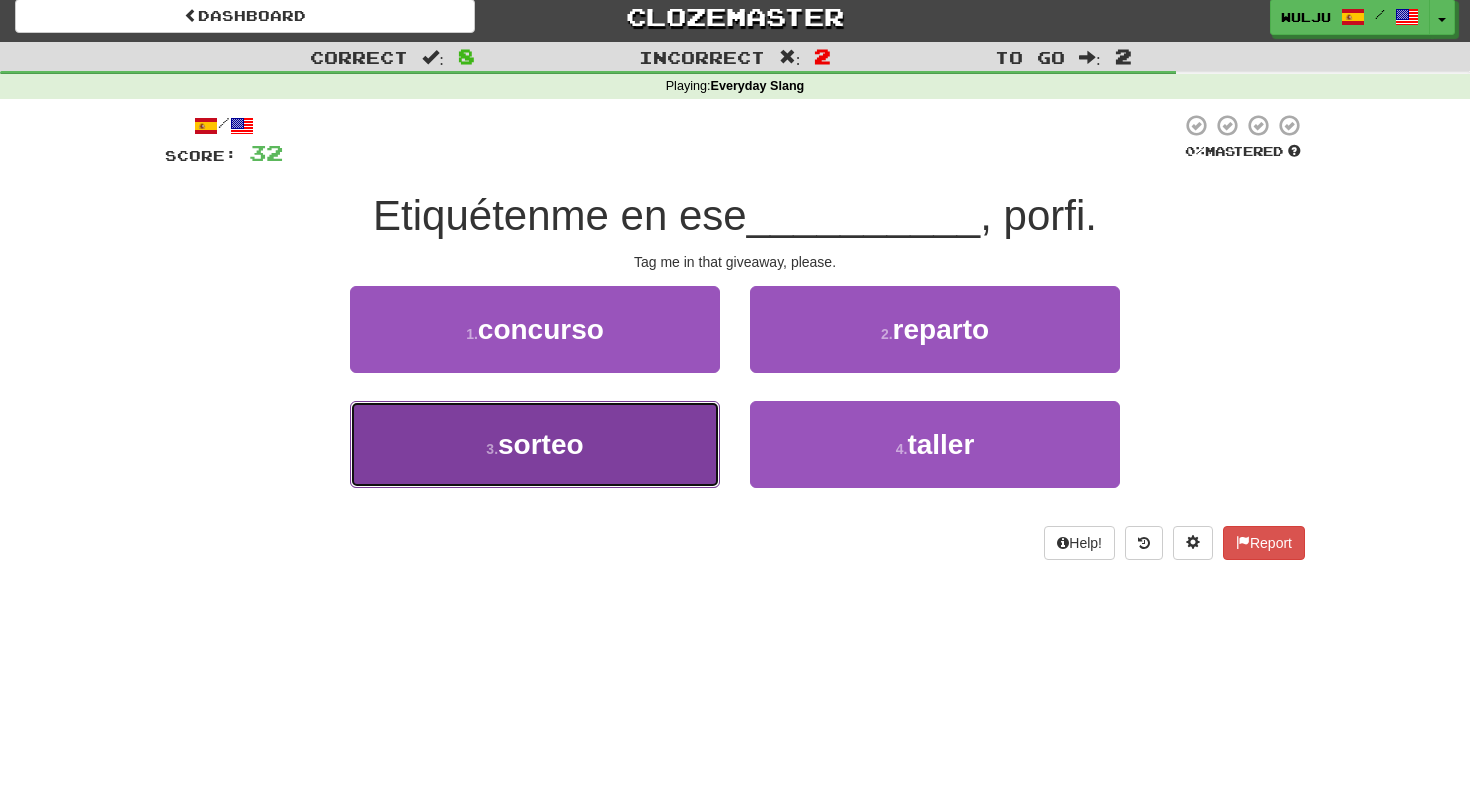 click on "3 .  sorteo" at bounding box center [535, 444] 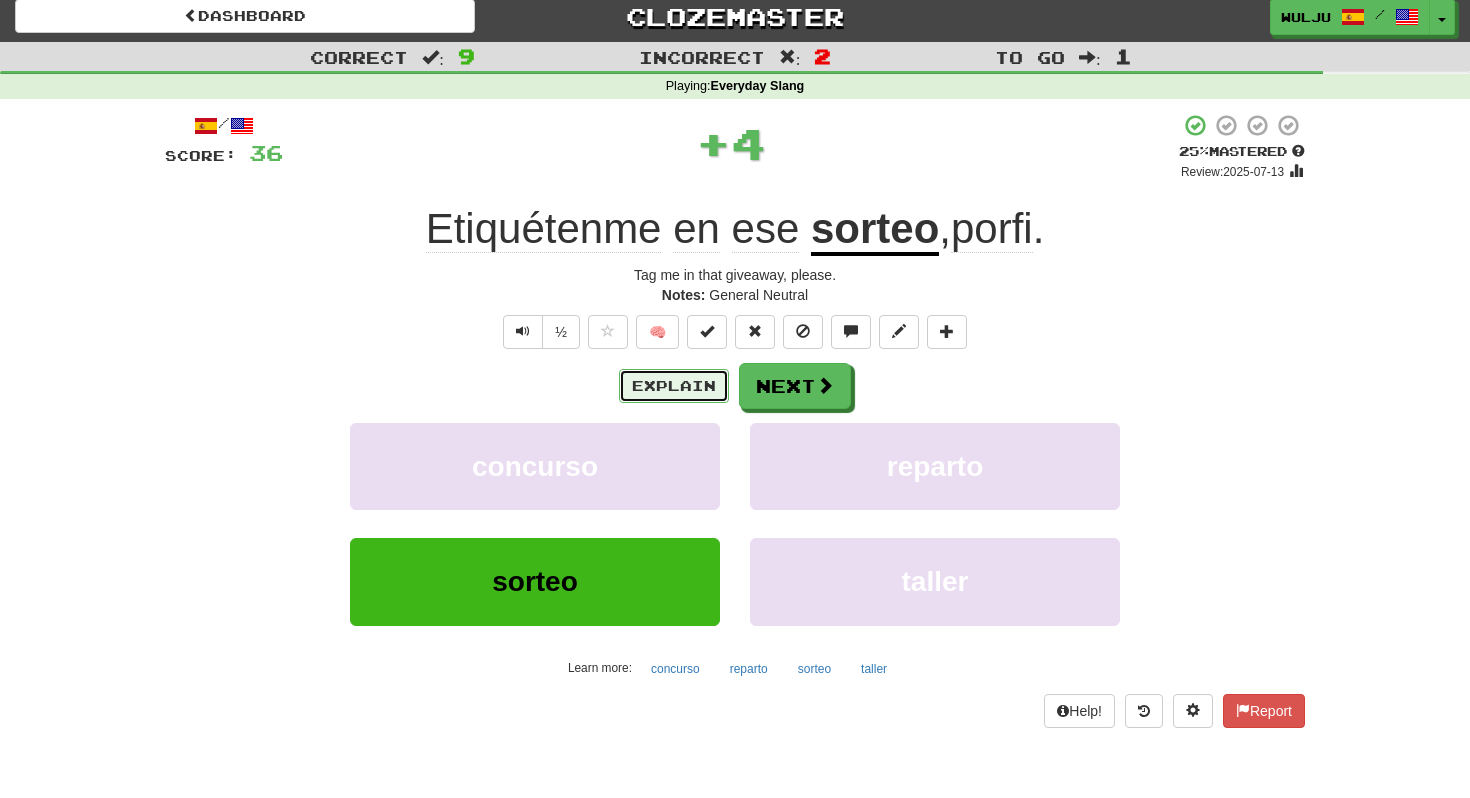click on "Explain" at bounding box center (674, 386) 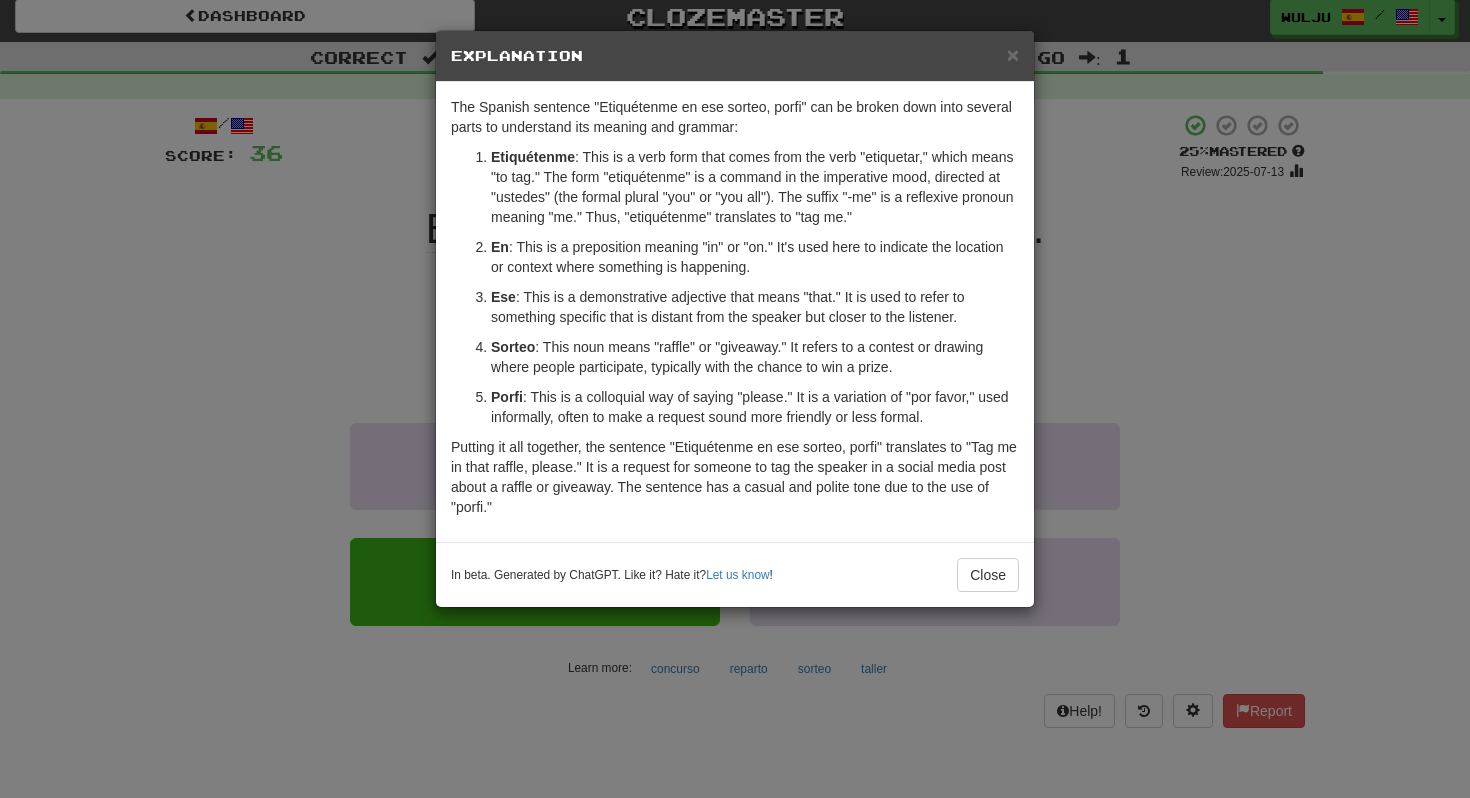 click on "× Explanation The Spanish sentence "Etiquétenme en ese sorteo, porfi" can be broken down into several parts to understand its meaning and grammar:
Etiquétenme : This is a verb form that comes from the verb "etiquetar," which means "to tag." The form "etiquétenme" is a command in the imperative mood, directed at "ustedes" (the formal plural "you" or "you all"). The suffix "-me" is a reflexive pronoun meaning "me." Thus, "etiquétenme" translates to "tag me."
En : This is a preposition meaning "in" or "on." It's used here to indicate the location or context where something is happening.
Ese : This is a demonstrative adjective that means "that." It is used to refer to something specific that is distant from the speaker but closer to the listener.
Sorteo : This noun means "raffle" or "giveaway." It refers to a contest or drawing where people participate, typically with the chance to win a prize.
Porfi
In beta. Generated by ChatGPT. Like it? Hate it?  Let us know ! Close" at bounding box center [735, 399] 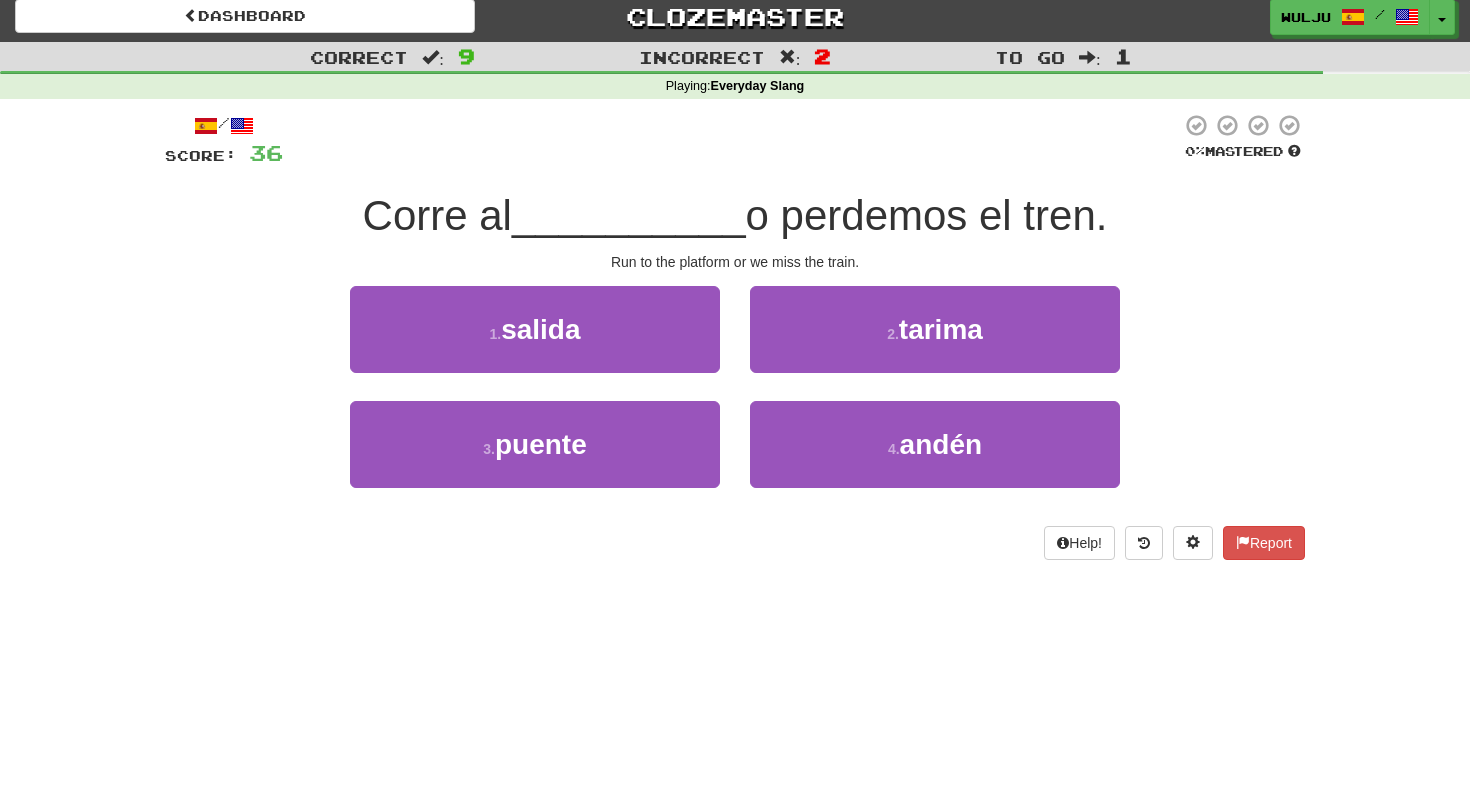 click on "Dashboard
Clozemaster
wulju
/
Toggle Dropdown
Dashboard
Leaderboard
Activity Feed
Notifications
Profile
Discussions
한국어
/
English
Streak:
0
Review:
0
Points Today: 0
Deutsch
/
English
Streak:
0
Review:
40
Points Today: 0
English
/
Polski
Streak:
0
Review:
0
Points Today: 0
Español
/
English
Streak:
2
Review:
102
Points Today: 0
Français
/
English
Streak:
0
Review:
20
Points Today: 0
Nederlands
/
English
Streak:
0
Review:
23
Points Today: 0
Português
/
English
Streak:
0
Review:
1
Points Today: 0
Shqip
/
English
0" at bounding box center (735, 390) 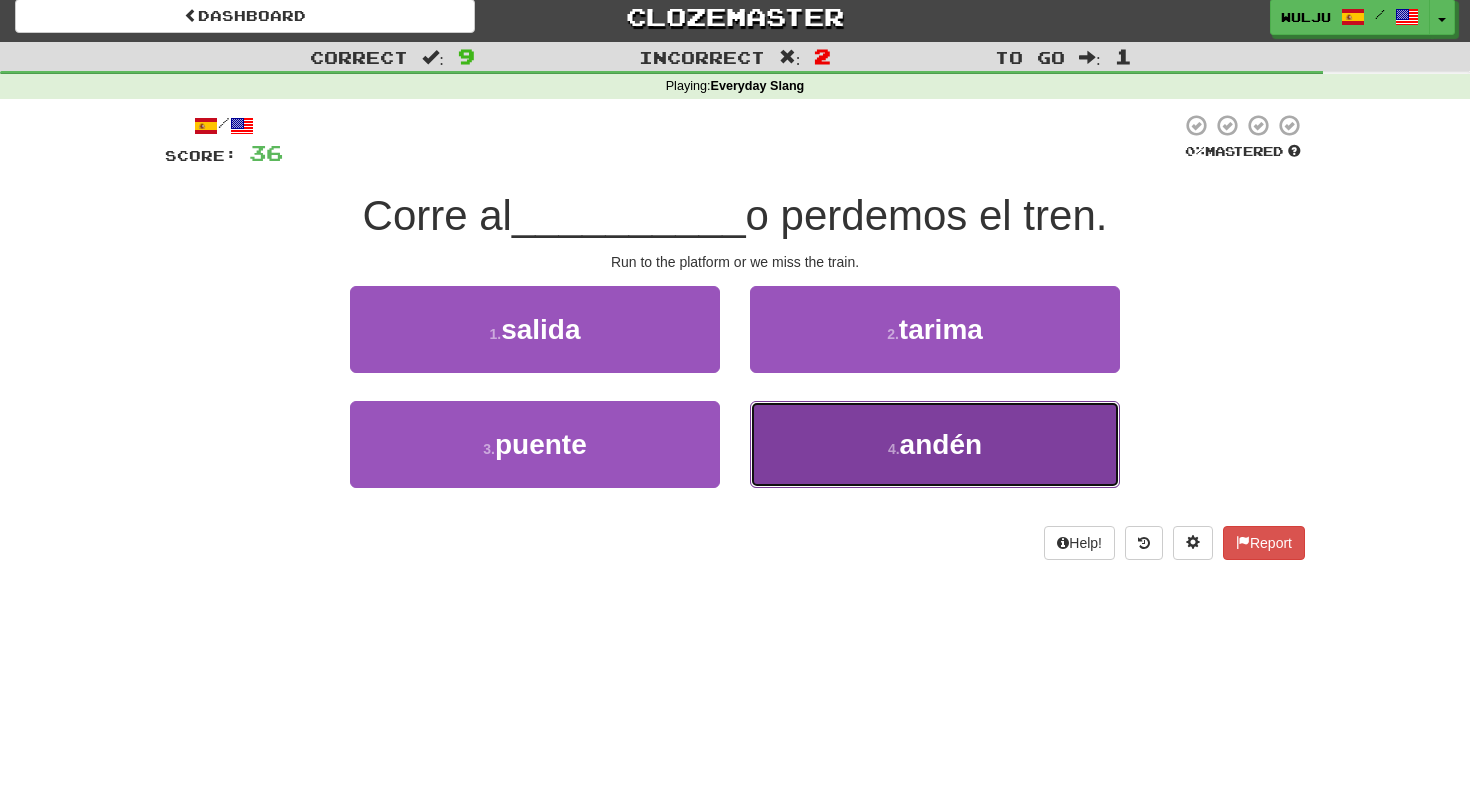 click on "4 .  andén" at bounding box center (935, 444) 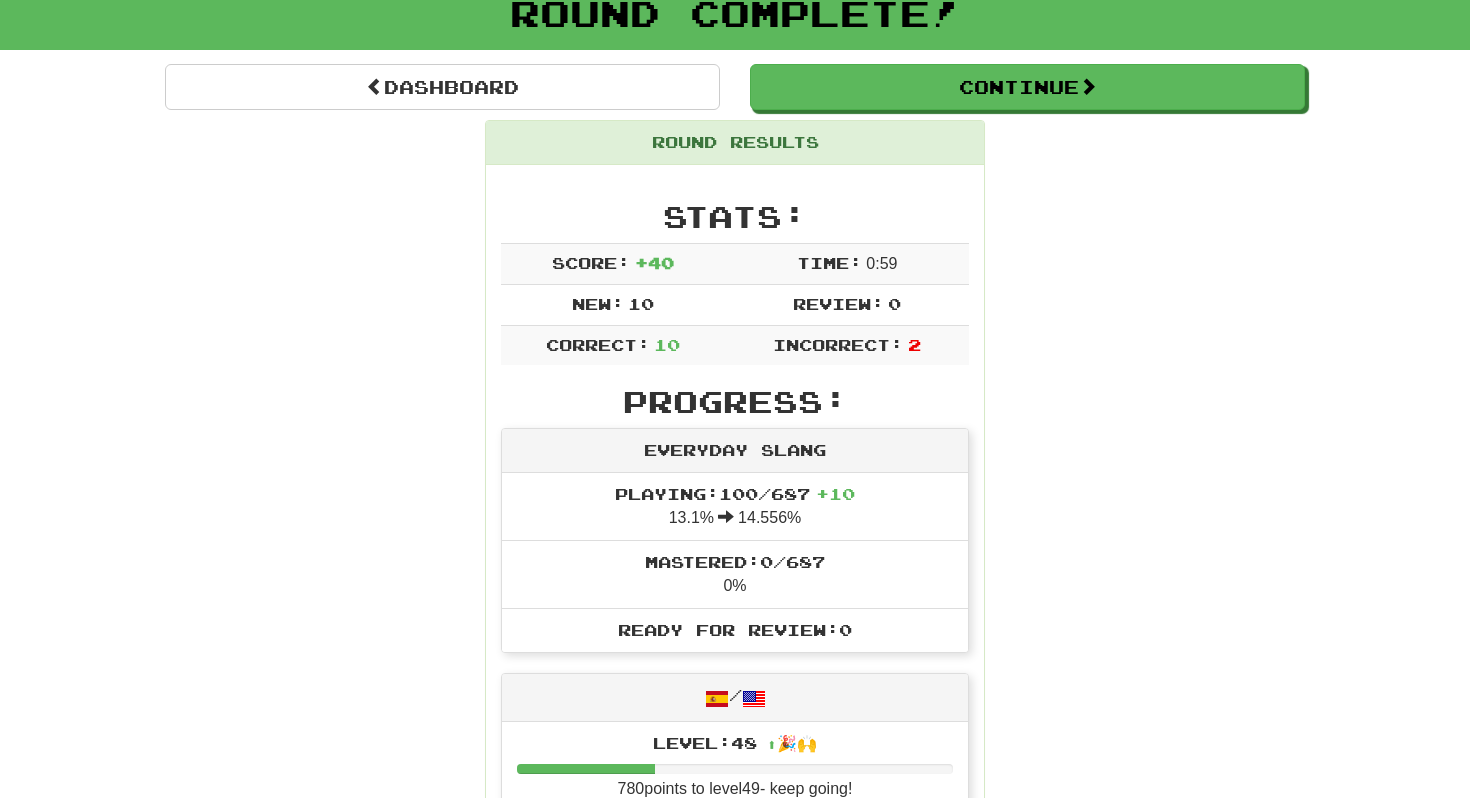 scroll, scrollTop: 0, scrollLeft: 0, axis: both 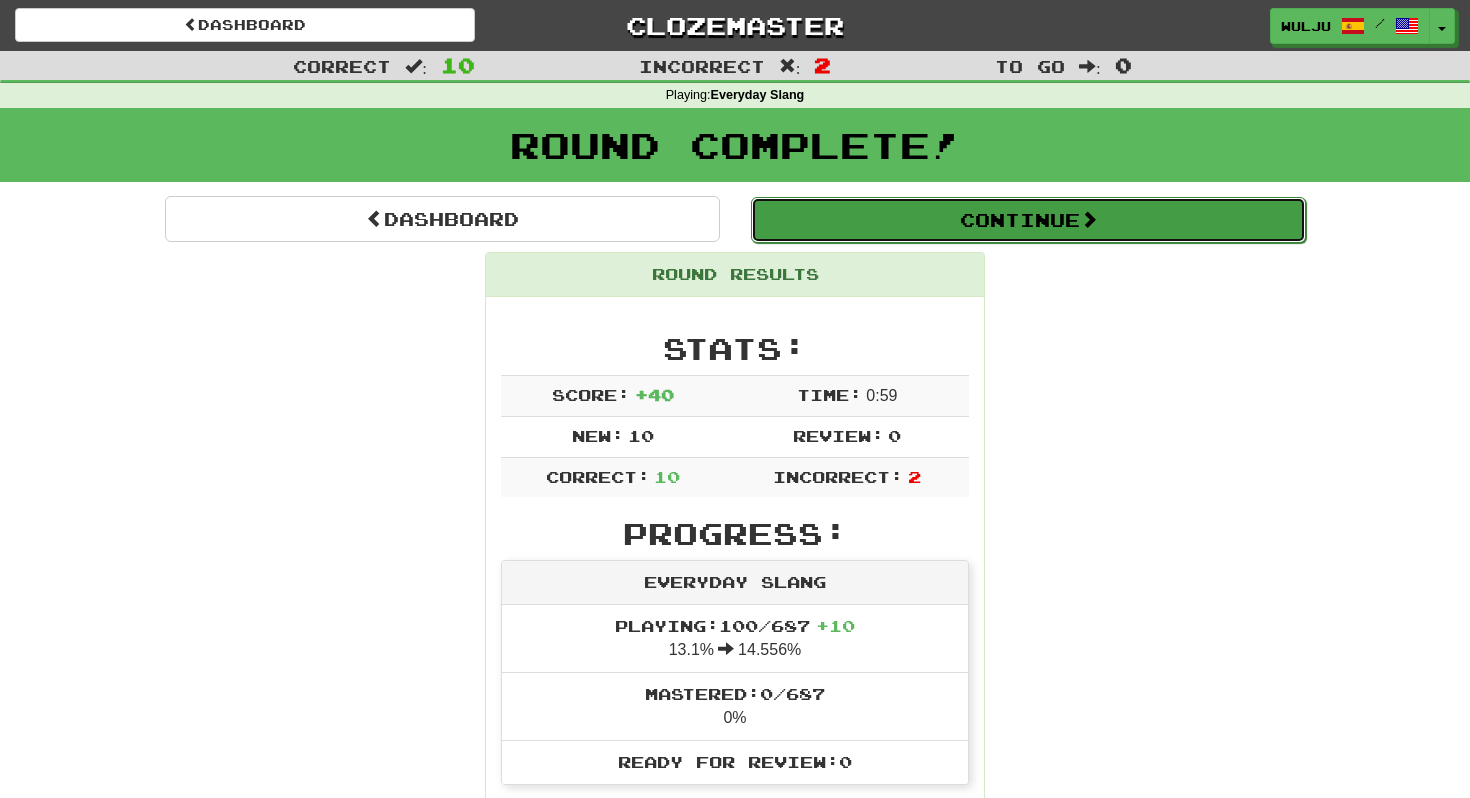 click on "Continue" at bounding box center (1028, 220) 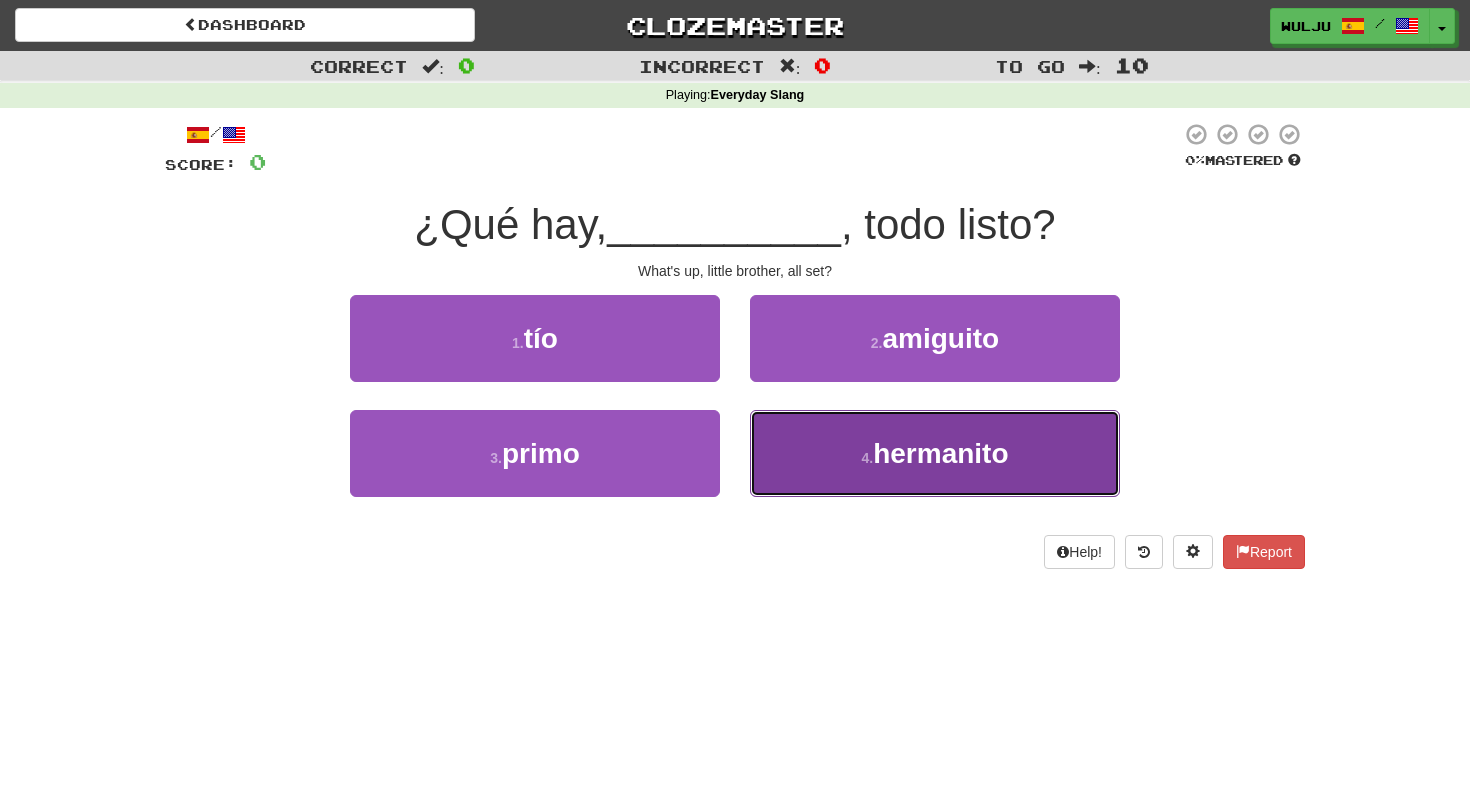 click on "4 .  hermanito" at bounding box center (935, 453) 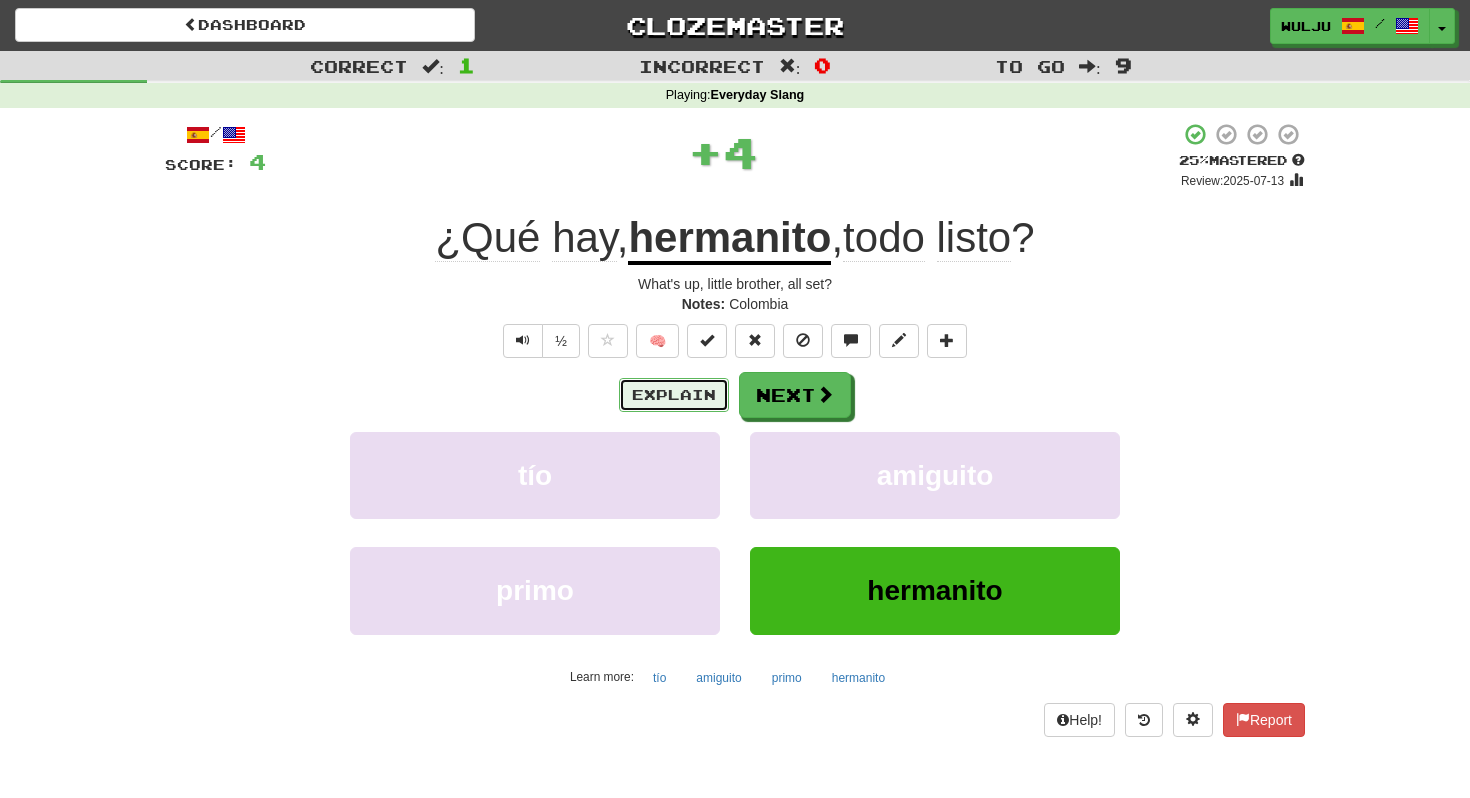 click on "Explain" at bounding box center [674, 395] 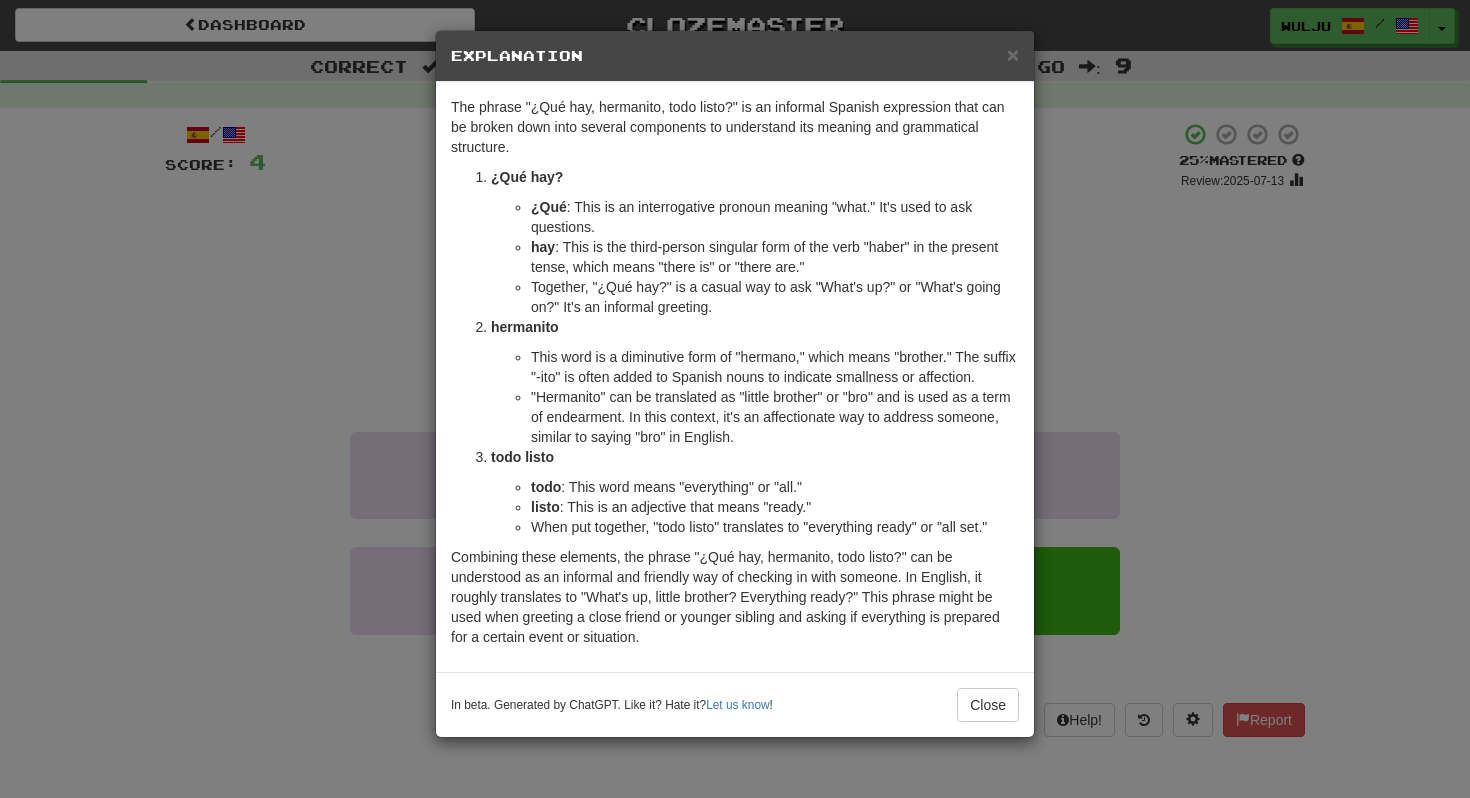 click on "× Explanation The phrase "¿Qué hay, hermanito, todo listo?" is an informal Spanish expression that can be broken down into several components to understand its meaning and grammatical structure.
¿Qué hay?
¿Qué : This is an interrogative pronoun meaning "what." It's used to ask questions.
hay : This is the third-person singular form of the verb "haber" in the present tense, which means "there is" or "there are."
Together, "¿Qué hay?" is a casual way to ask "What's up?" or "What's going on?" It's an informal greeting.
hermanito
This word is a diminutive form of "hermano," which means "brother." The suffix "-ito" is often added to Spanish nouns to indicate smallness or affection.
"Hermanito" can be translated as "little brother" or "bro" and is used as a term of endearment. In this context, it's an affectionate way to address someone, similar to saying "bro" in English.
todo listo
todo : This word means "everything" or "all."
listo
Let us know ! Close" at bounding box center [735, 399] 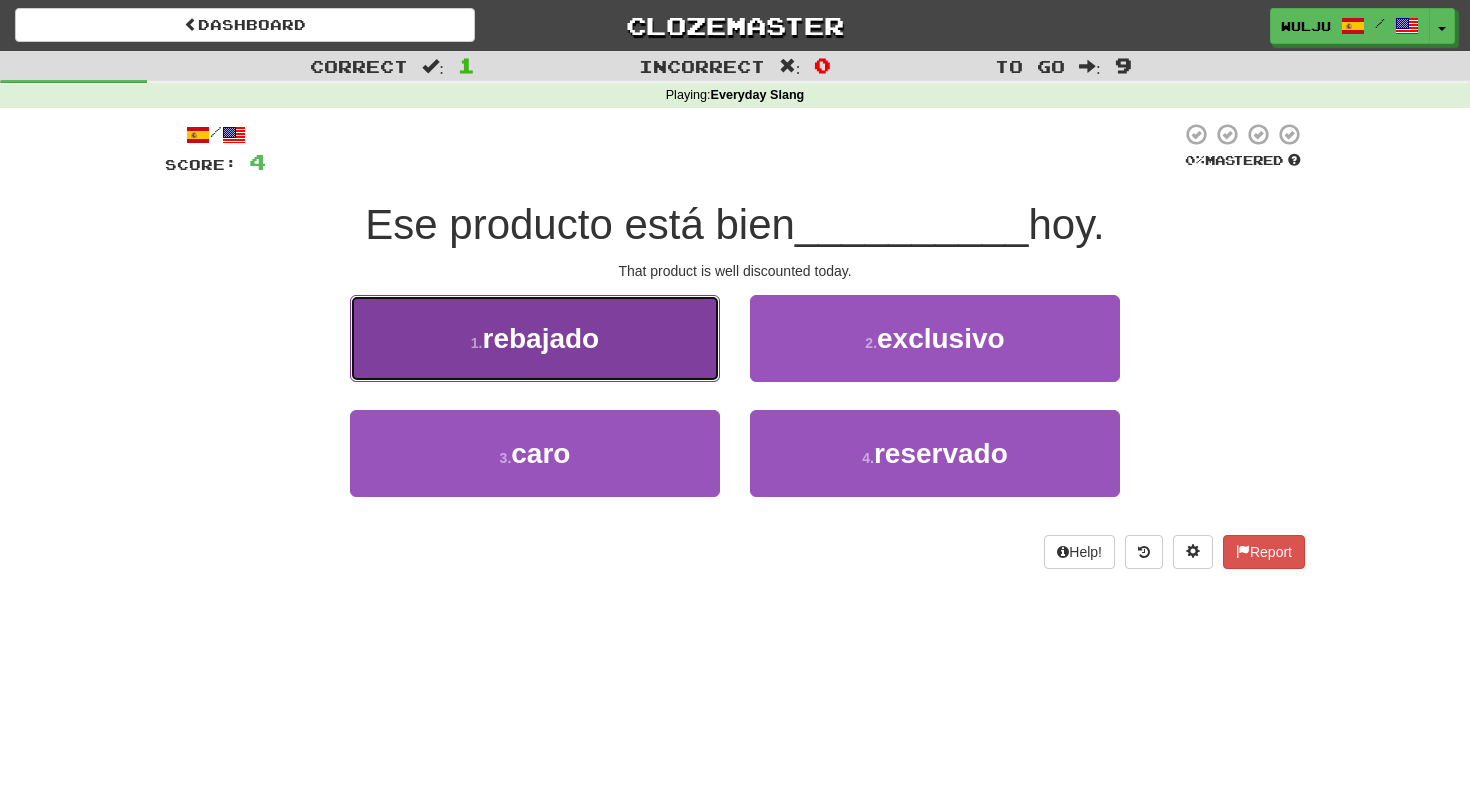 click on "1 .  rebajado" at bounding box center (535, 338) 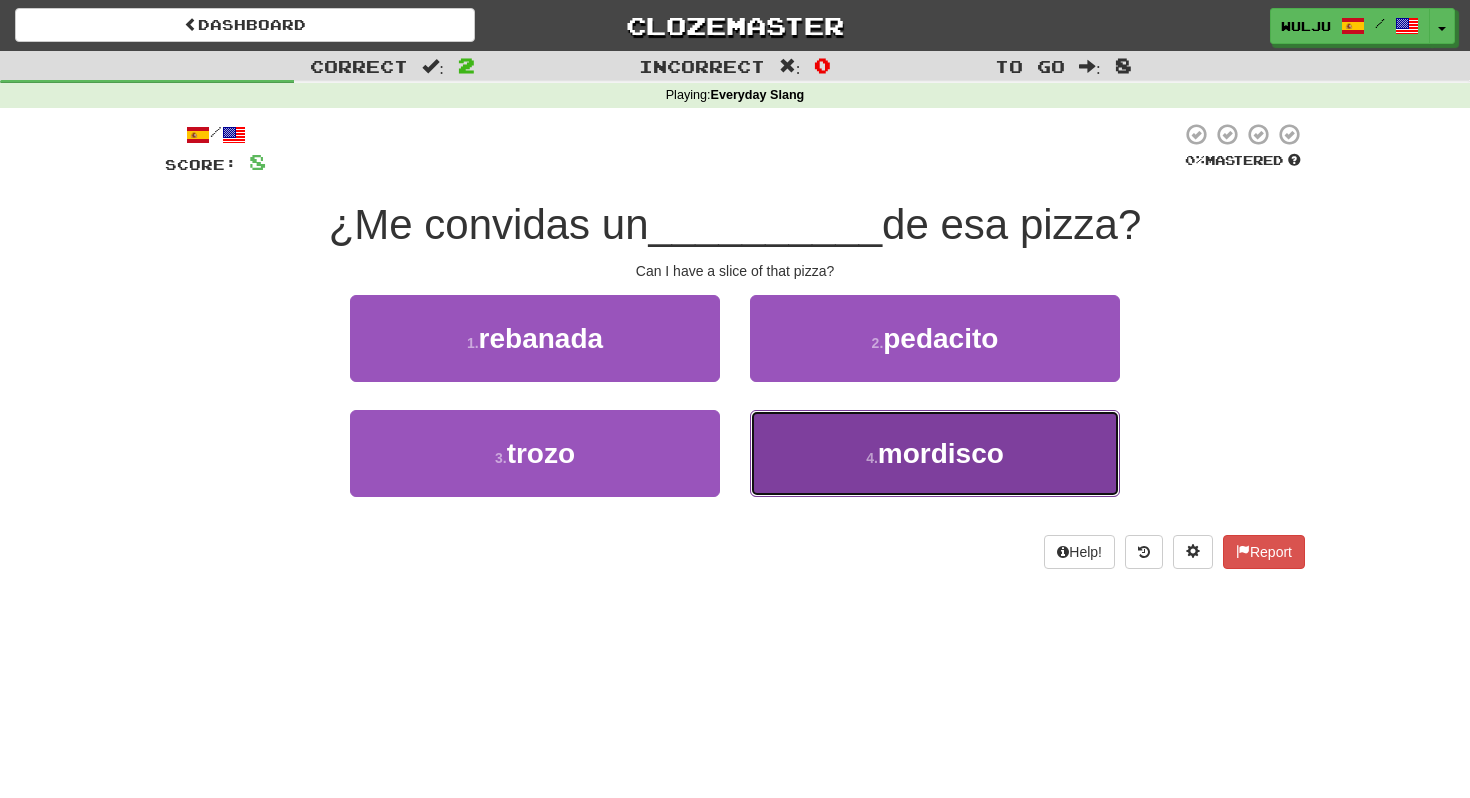 click on "4 .  mordisco" at bounding box center (935, 453) 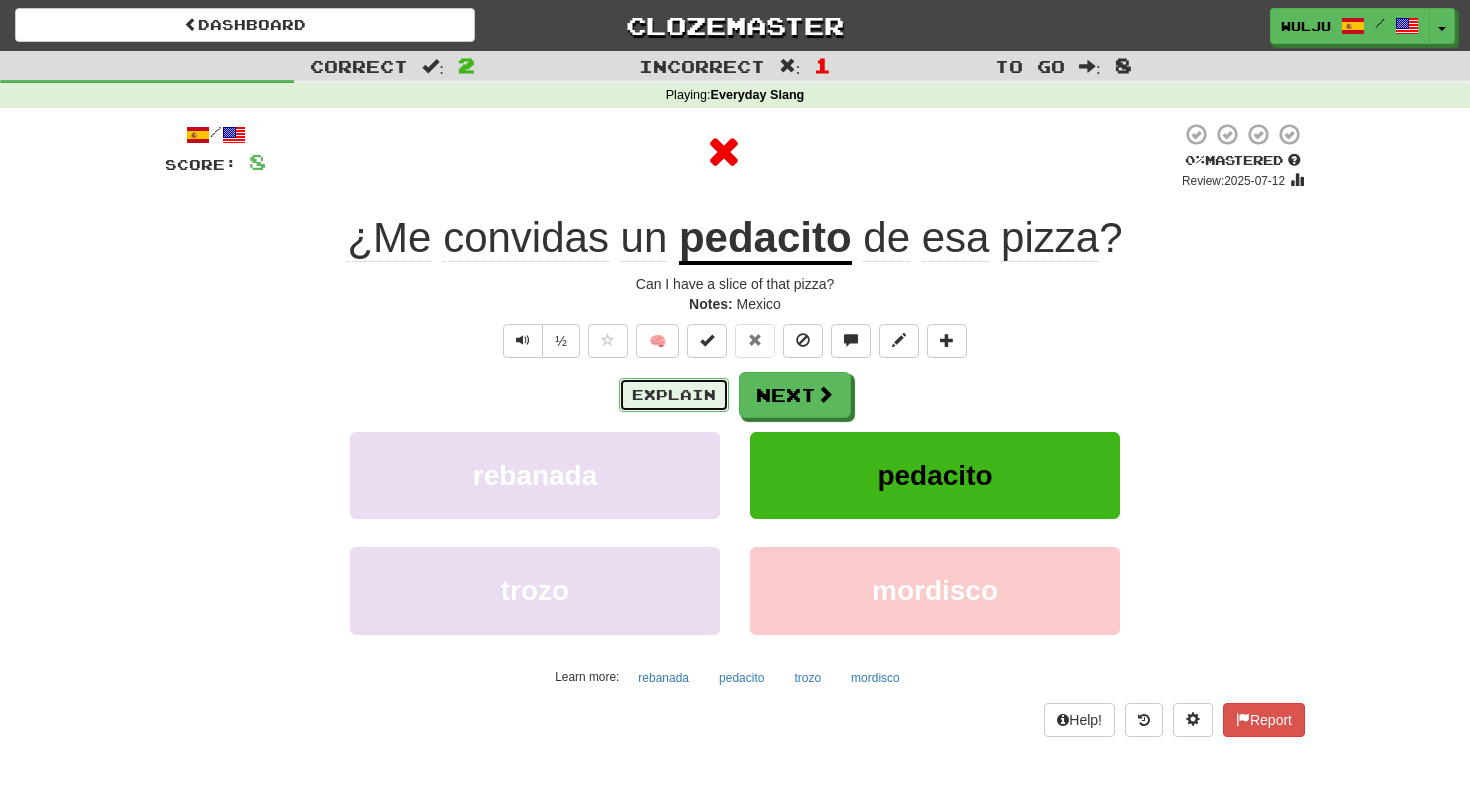 click on "Explain" at bounding box center (674, 395) 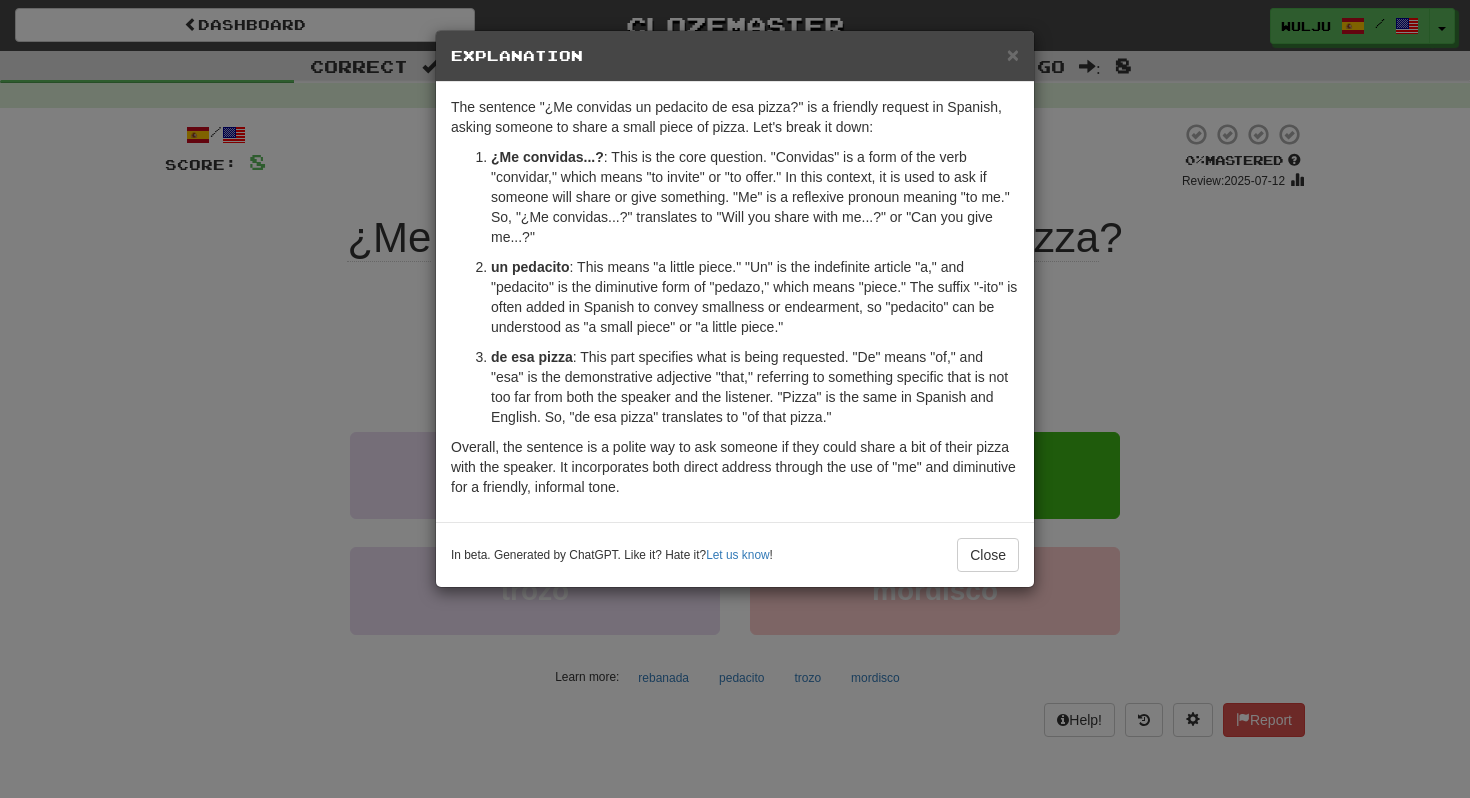 click on "× Explanation The sentence "¿Me convidas un pedacito de esa pizza?" is a friendly request in Spanish, asking someone to share a small piece of pizza. Let's break it down:
¿Me convidas...? : This is the core question. "Convidas" is a form of the verb "convidar," which means "to invite" or "to offer." In this context, it is used to ask if someone will share or give something. "Me" is a reflexive pronoun meaning "to me." So, "¿Me convidas...?" translates to "Will you share with me...?" or "Can you give me...?"
un pedacito : This means "a little piece." "Un" is the indefinite article "a," and "pedacito" is the diminutive form of "pedazo," which means "piece." The suffix "-ito" is often added in Spanish to convey smallness or endearment, so "pedacito" can be understood as "a small piece" or "a little piece."
de esa pizza
In beta. Generated by ChatGPT. Like it? Hate it?  Let us know ! Close" at bounding box center (735, 399) 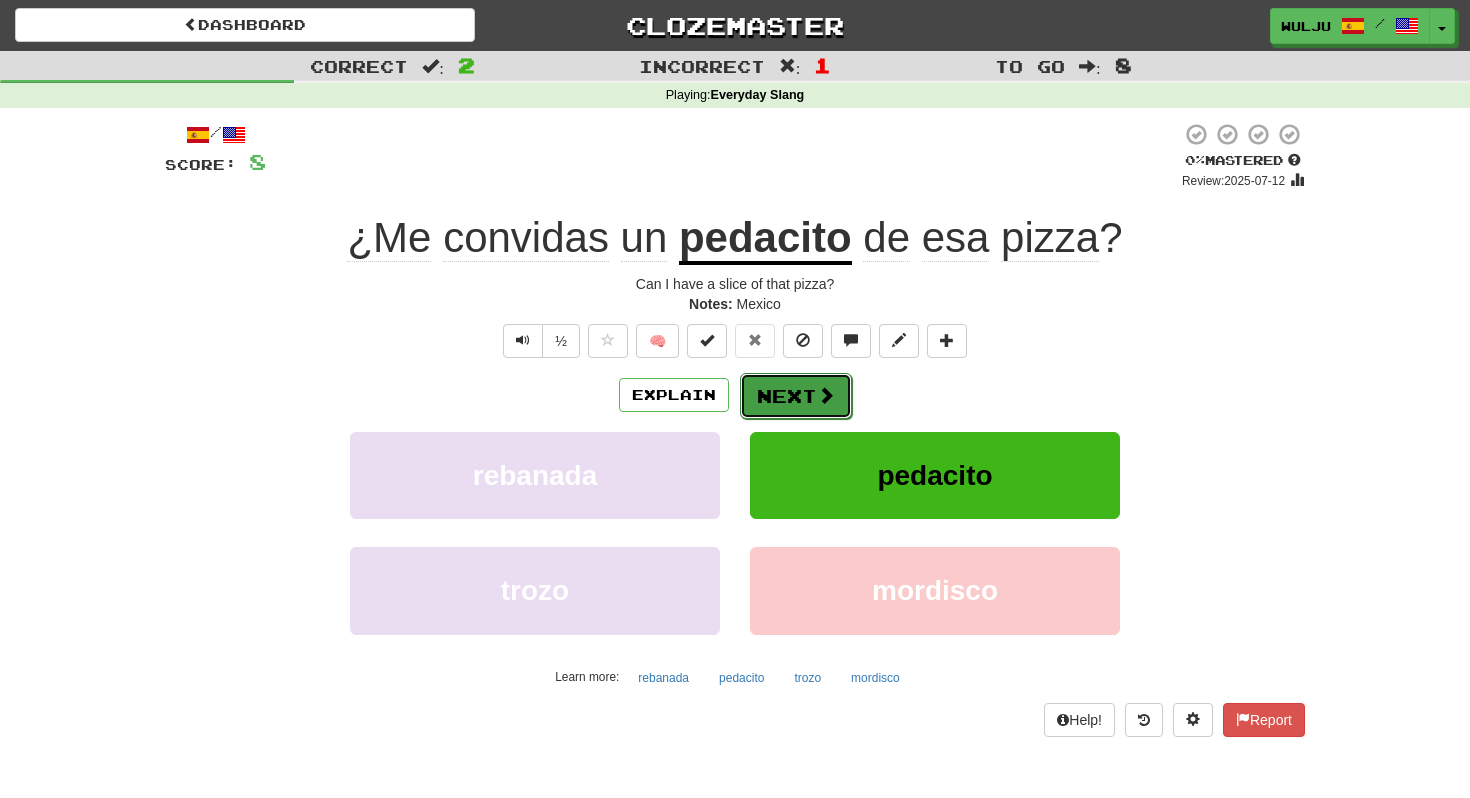 click on "Next" at bounding box center [796, 396] 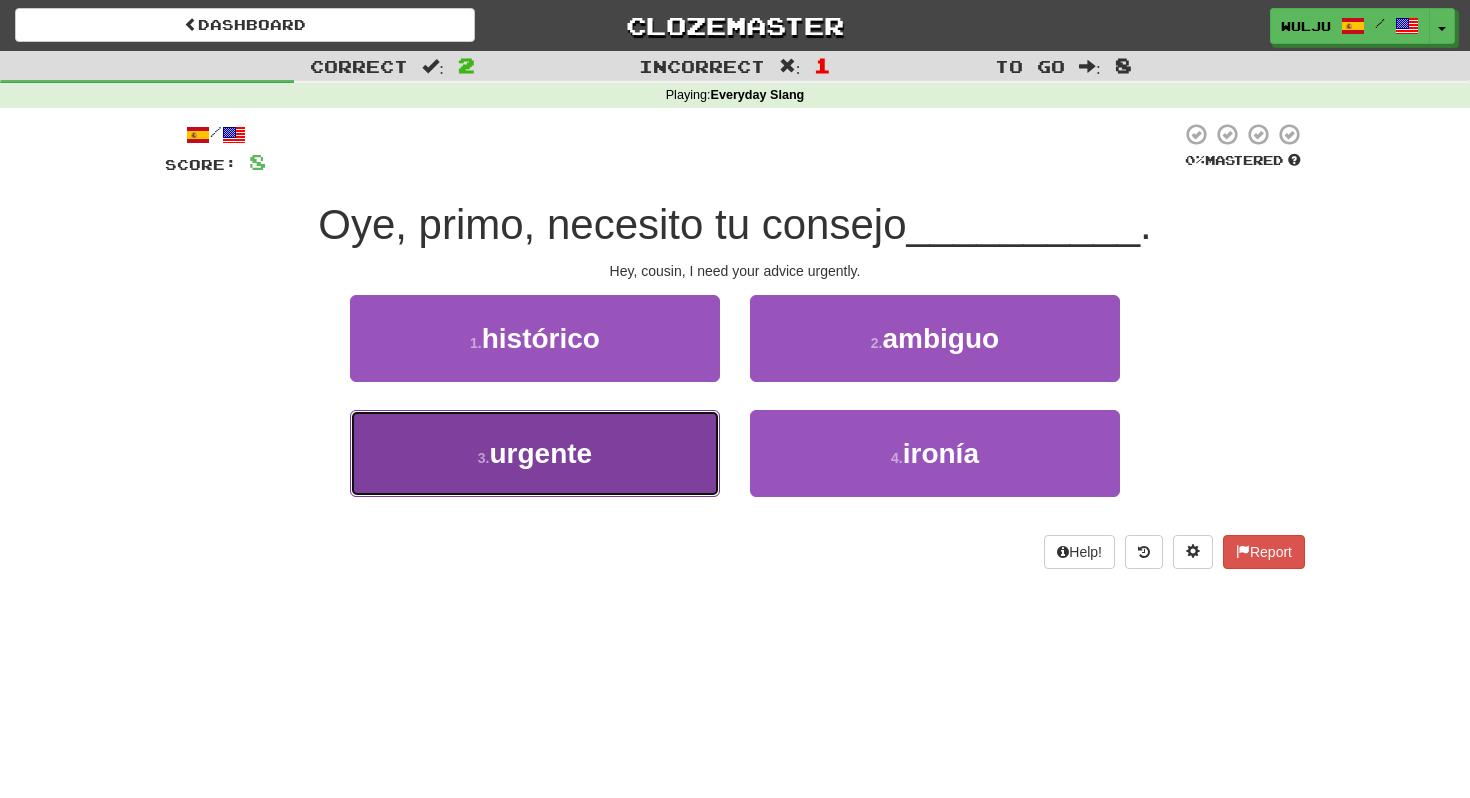 click on "3 .  urgente" at bounding box center (535, 453) 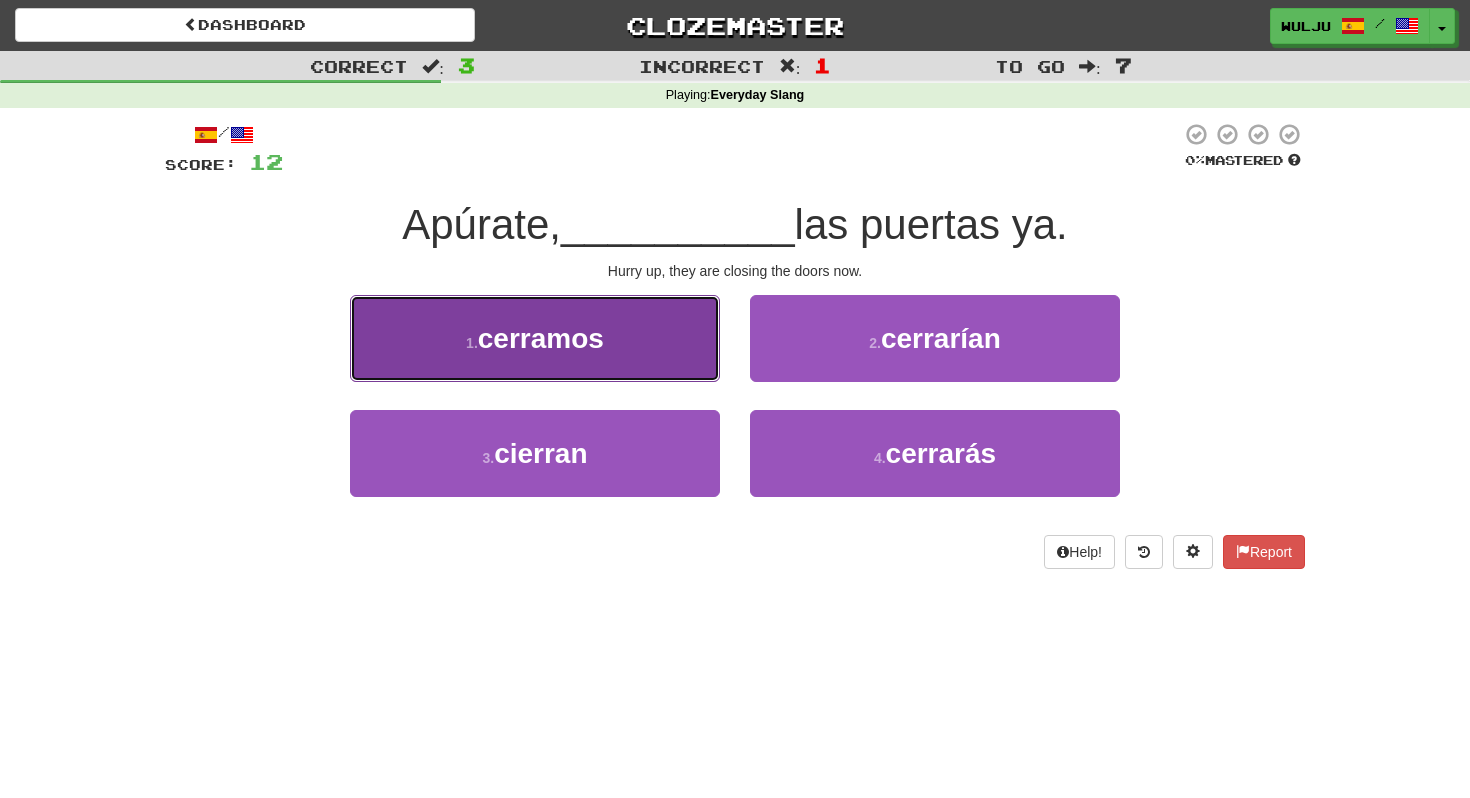 click on "1 .  cerramos" at bounding box center [535, 338] 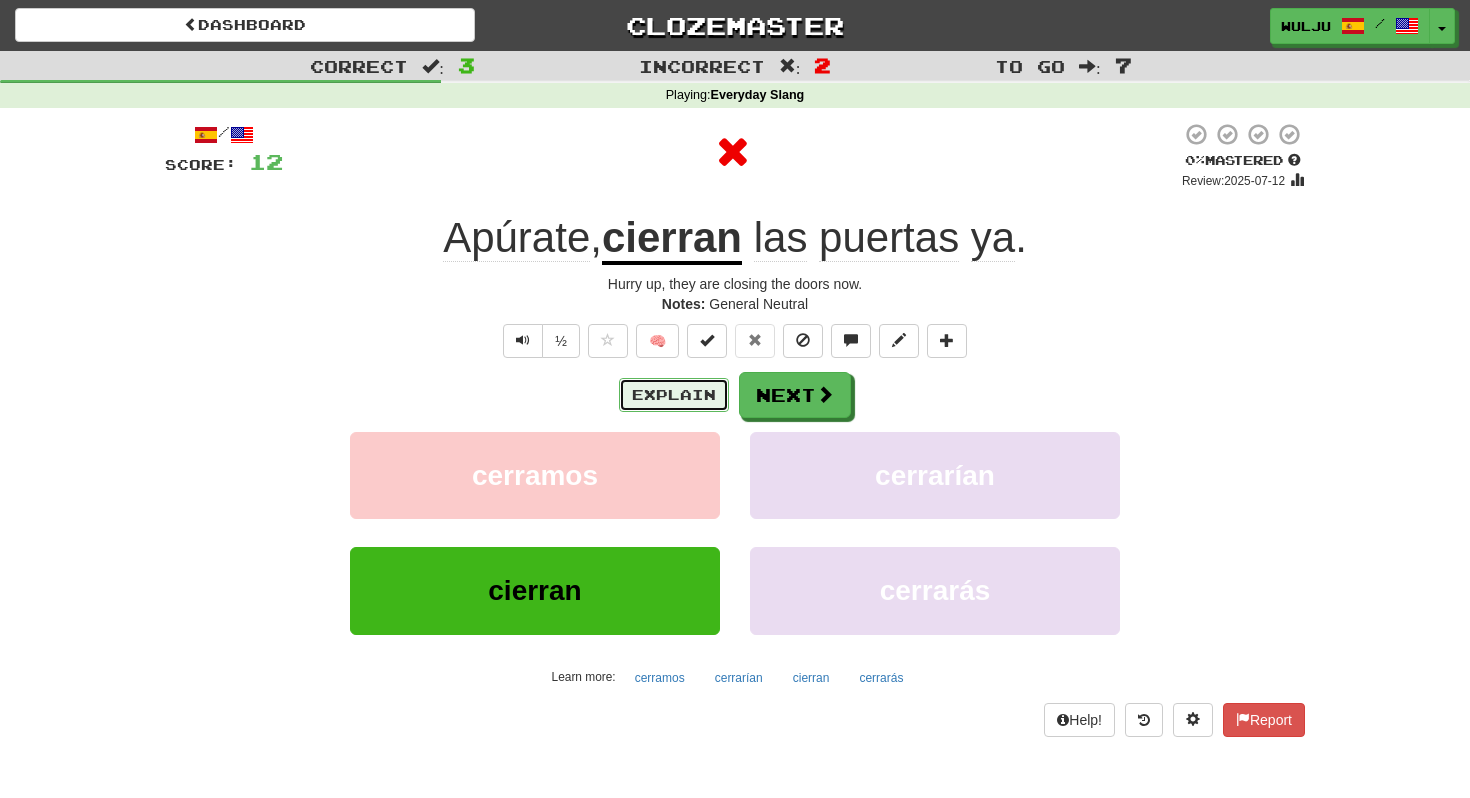 click on "Explain" at bounding box center (674, 395) 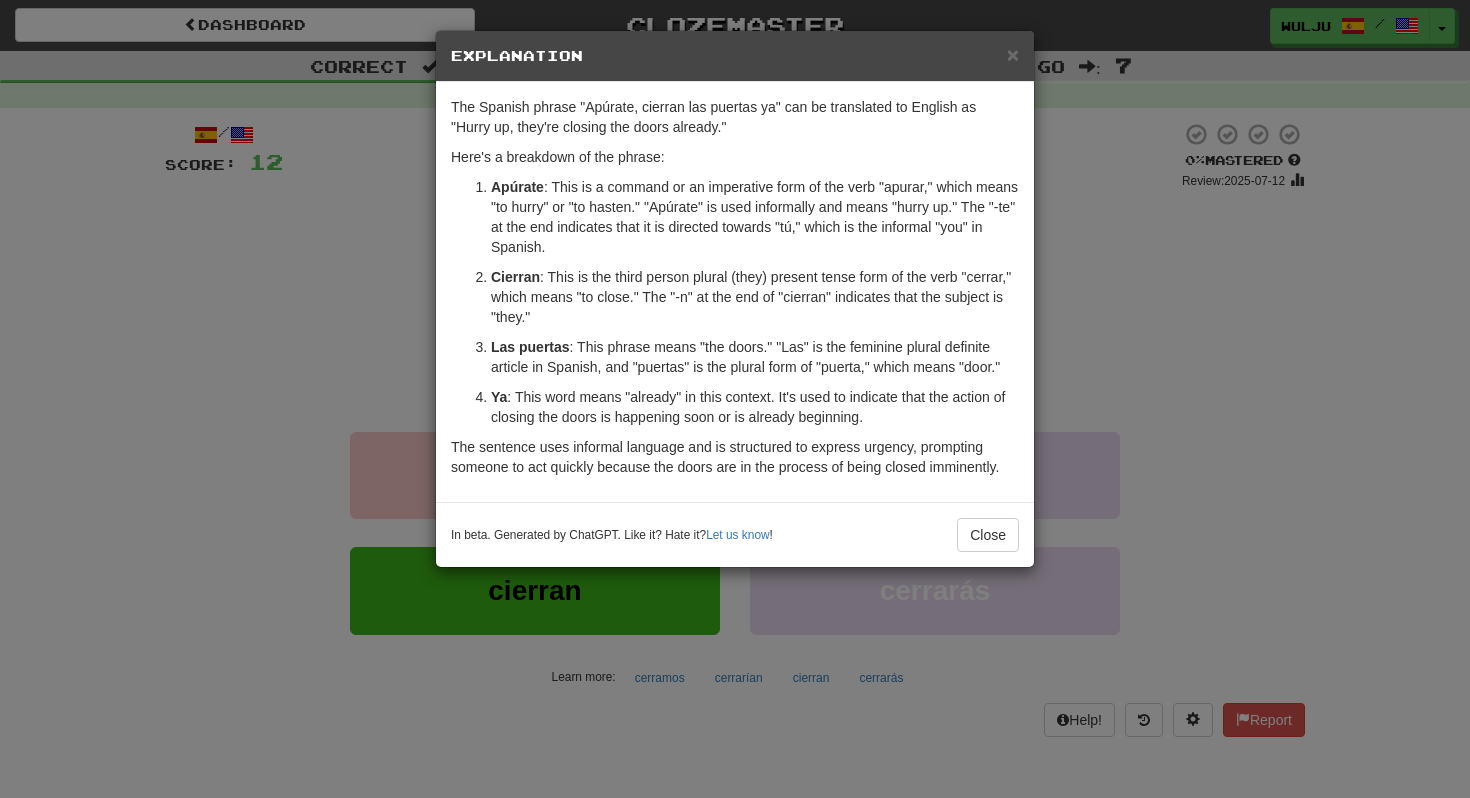 click on "× Explanation The Spanish phrase "Apúrate, cierran las puertas ya" can be translated to English as "Hurry up, they're closing the doors already."
Here's a breakdown of the phrase:
Apúrate : This is a command or an imperative form of the verb "apurar," which means "to hurry" or "to hasten." "Apúrate" is used informally and means "hurry up." The "-te" at the end indicates that it is directed towards "tú," which is the informal "you" in Spanish.
Cierran : This is the third person plural (they) present tense form of the verb "cerrar," which means "to close." The "-n" at the end of "cierran" indicates that the subject is "they."
Las puertas : This phrase means "the doors." "Las" is the feminine plural definite article in Spanish, and "puertas" is the plural form of "puerta," which means "door."
Ya : This word means "already" in this context. It's used to indicate that the action of closing the doors is happening soon or is already beginning.
Let us know ! Close" at bounding box center [735, 399] 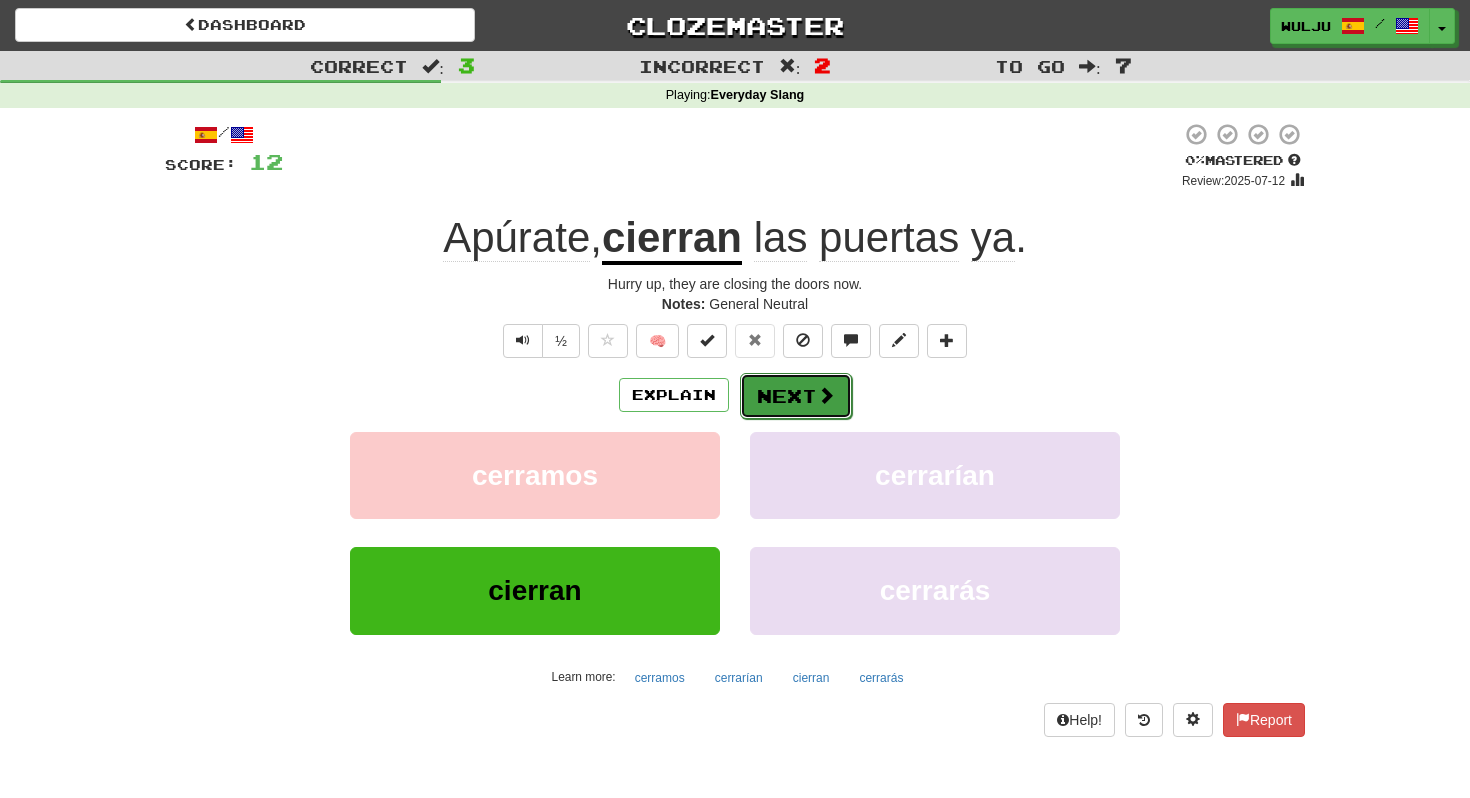 click on "Next" at bounding box center (796, 396) 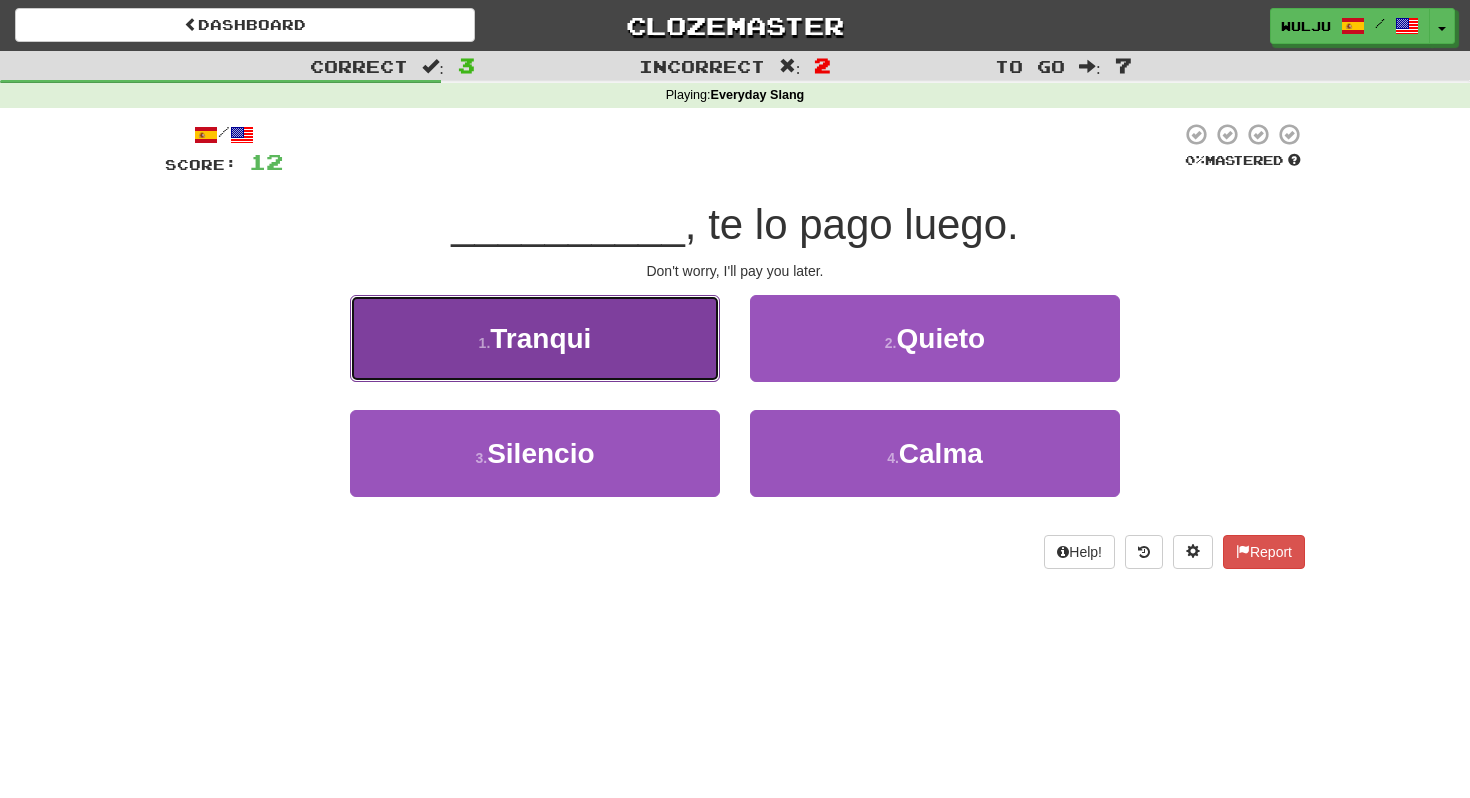 click on "1 .  Tranqui" at bounding box center [535, 338] 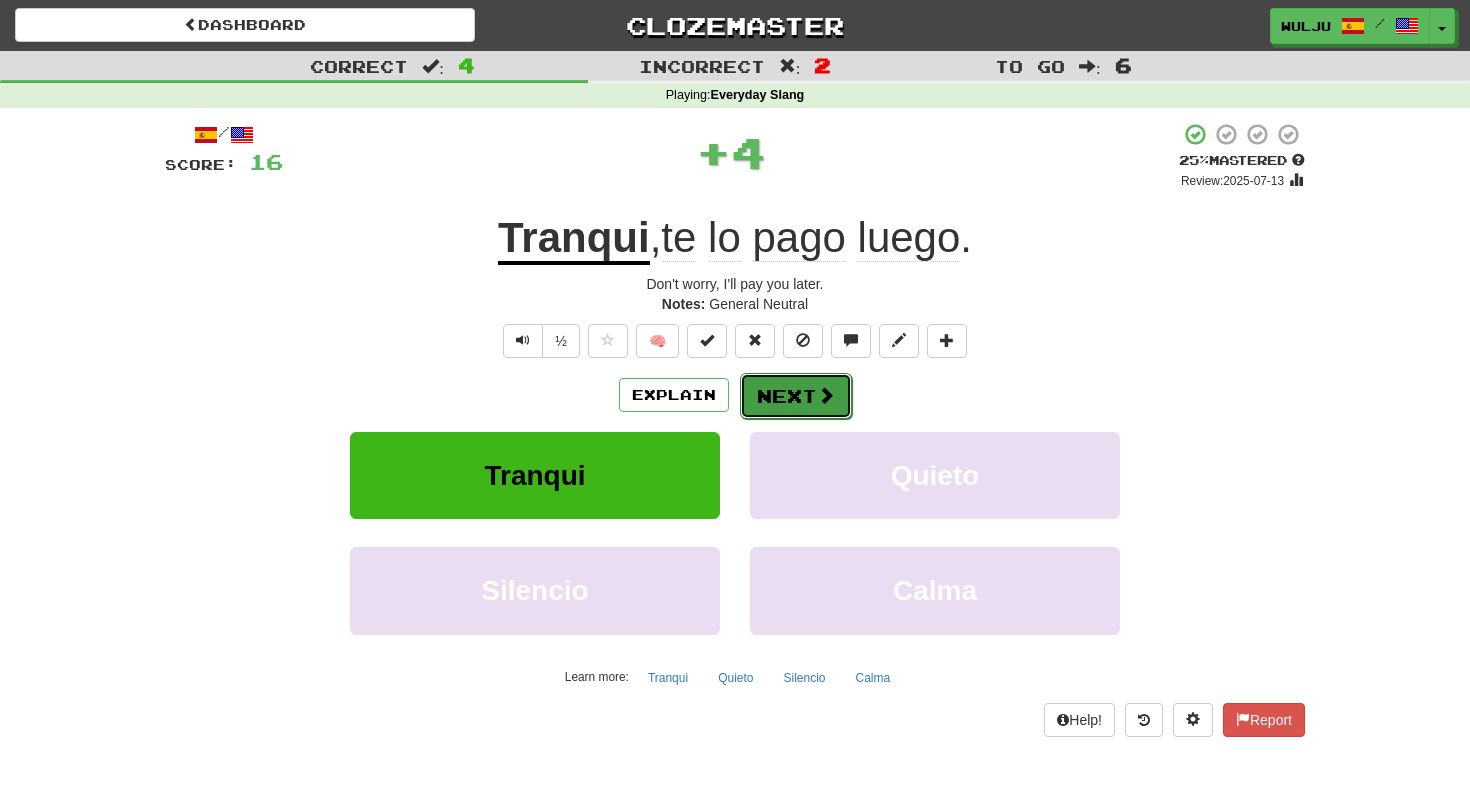 click on "Next" at bounding box center [796, 396] 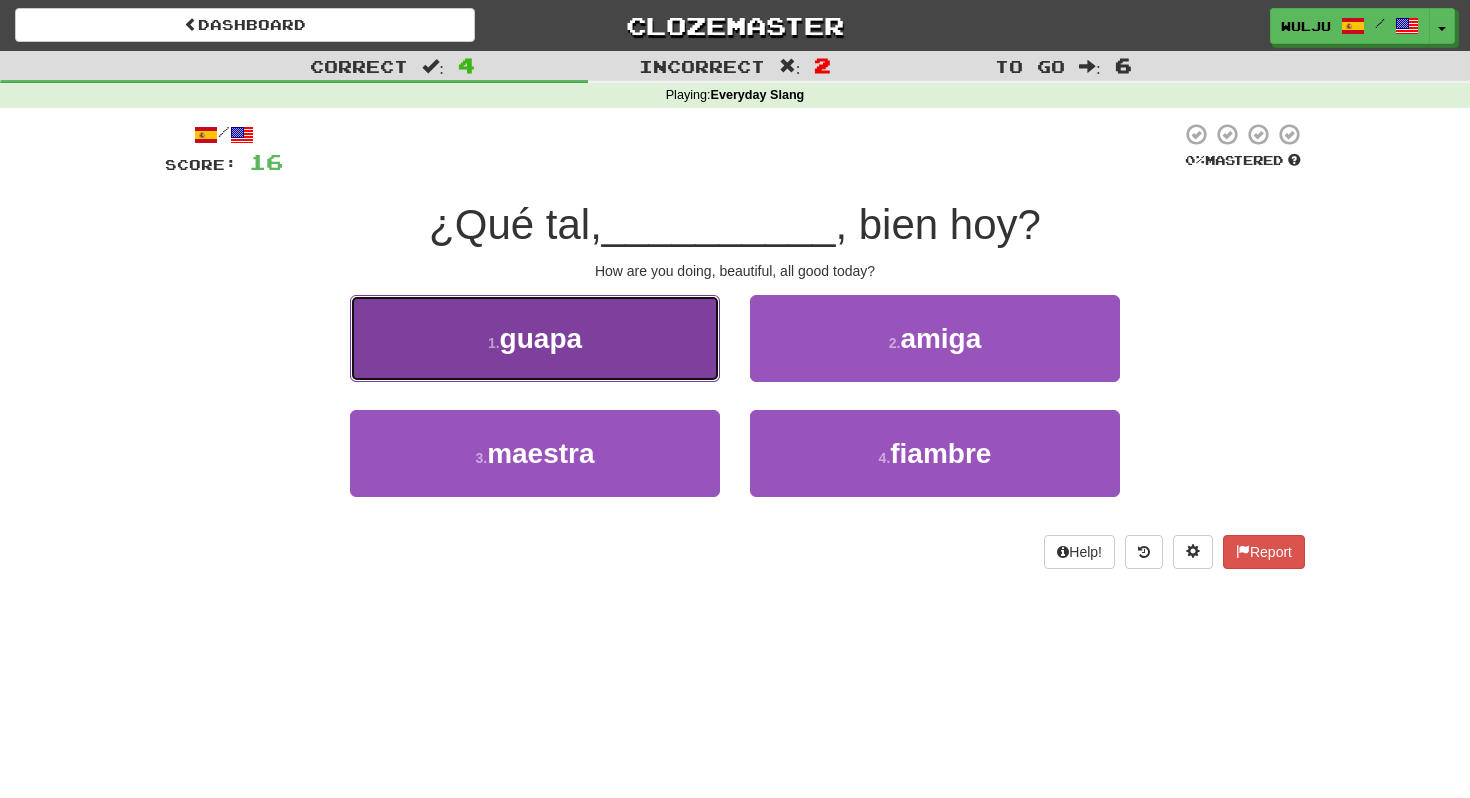 click on "1 .  guapa" at bounding box center (535, 338) 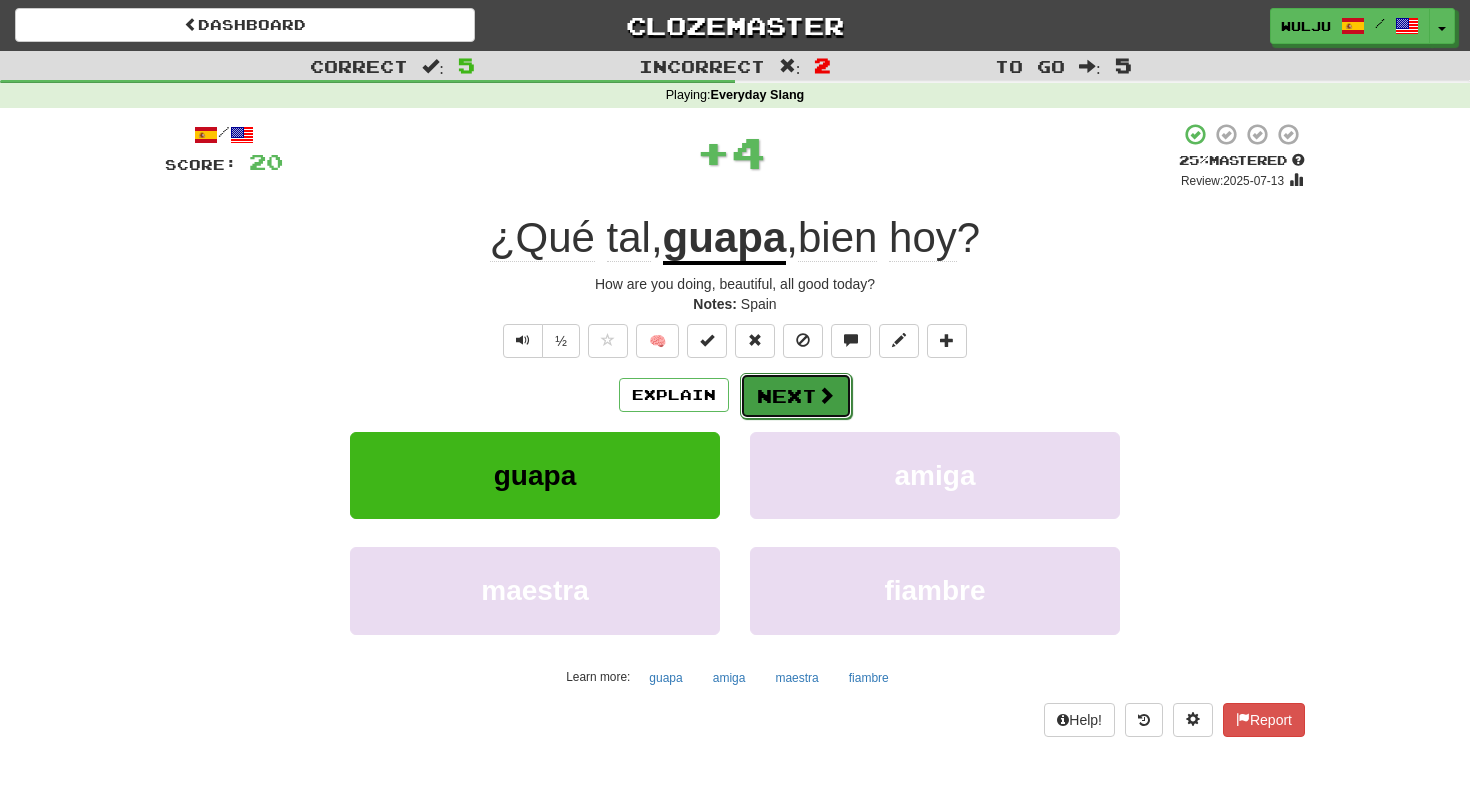 click on "Next" at bounding box center (796, 396) 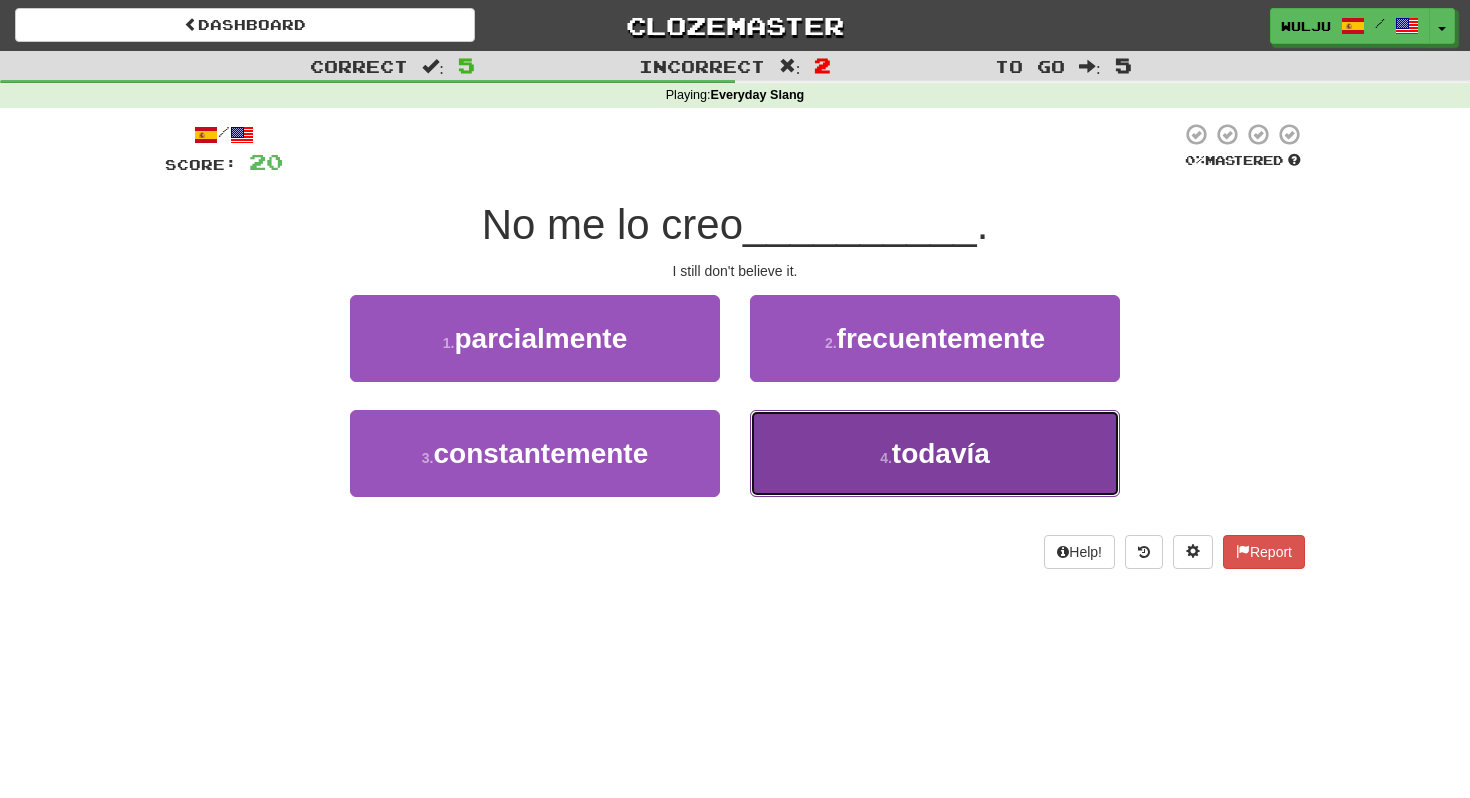 click on "4 .  todavía" at bounding box center [935, 453] 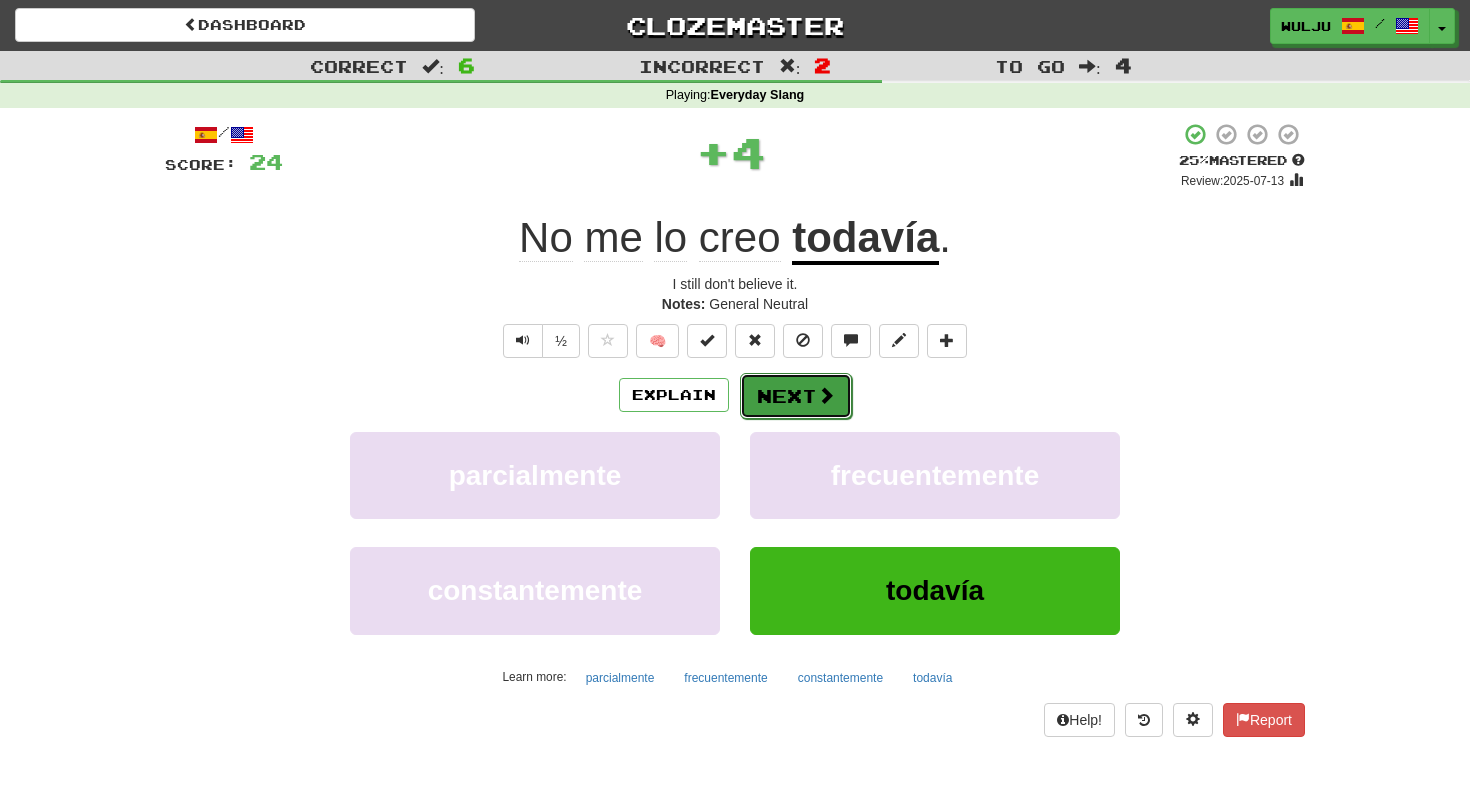 click on "Next" at bounding box center [796, 396] 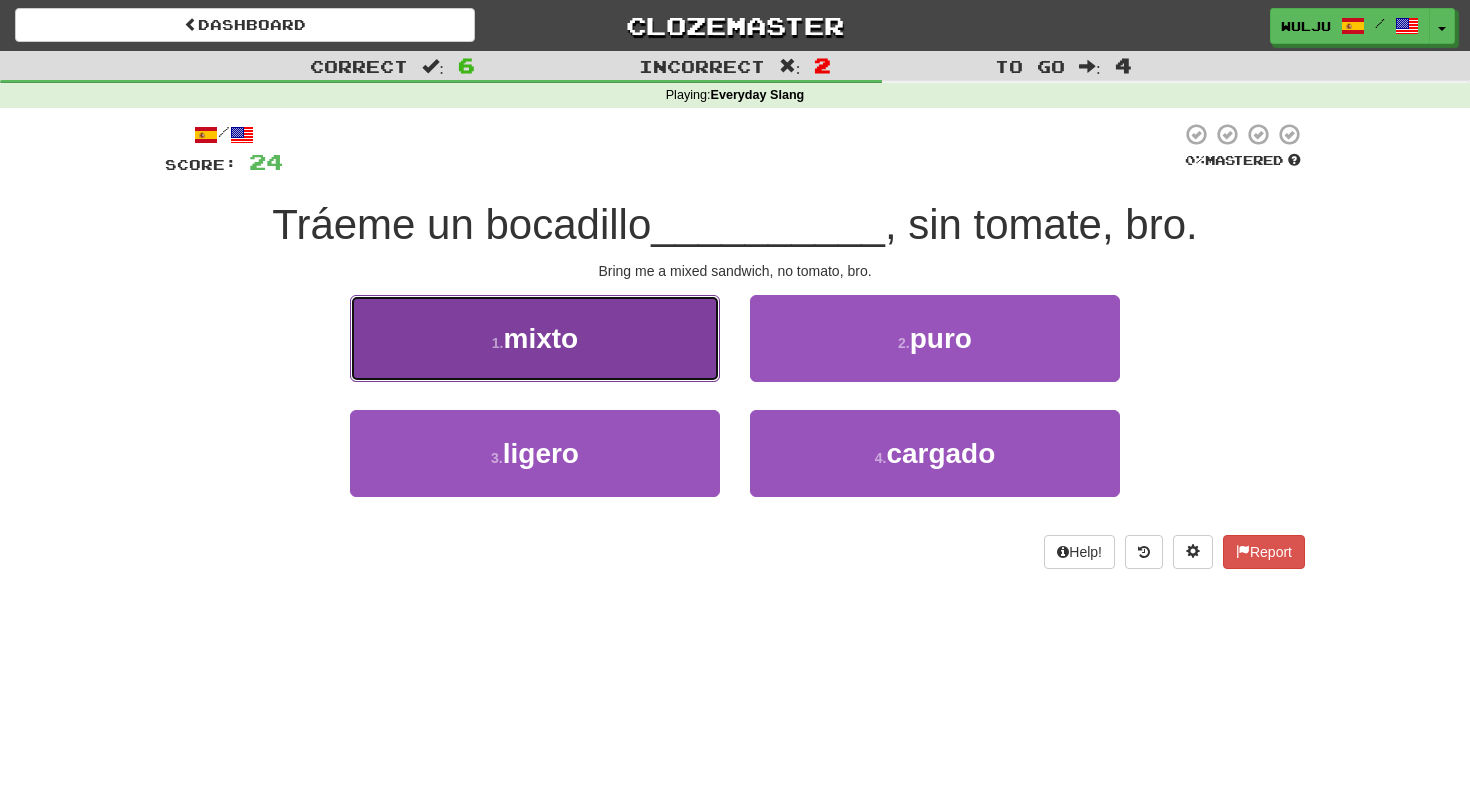 click on "1 .  mixto" at bounding box center [535, 338] 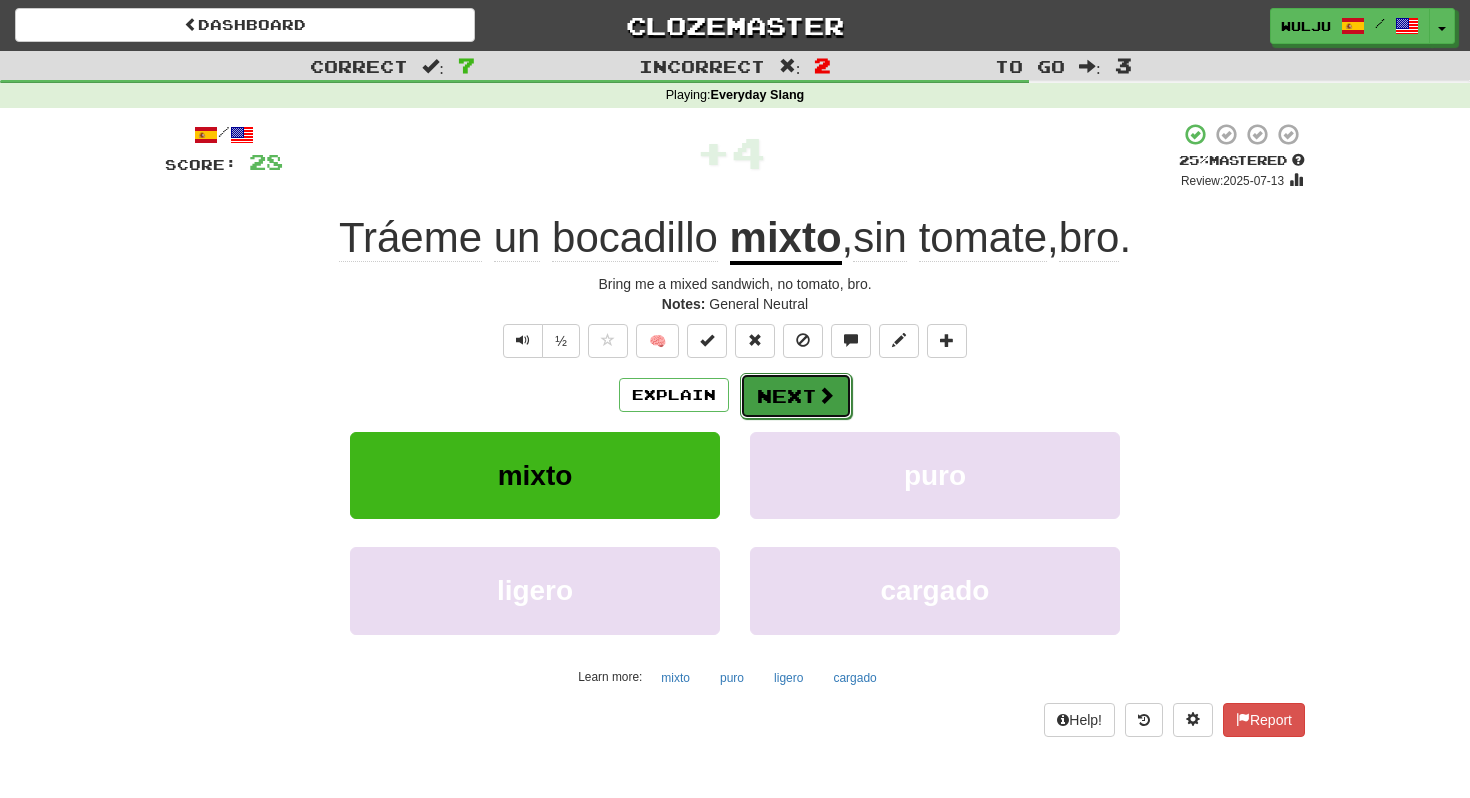 click on "Next" at bounding box center [796, 396] 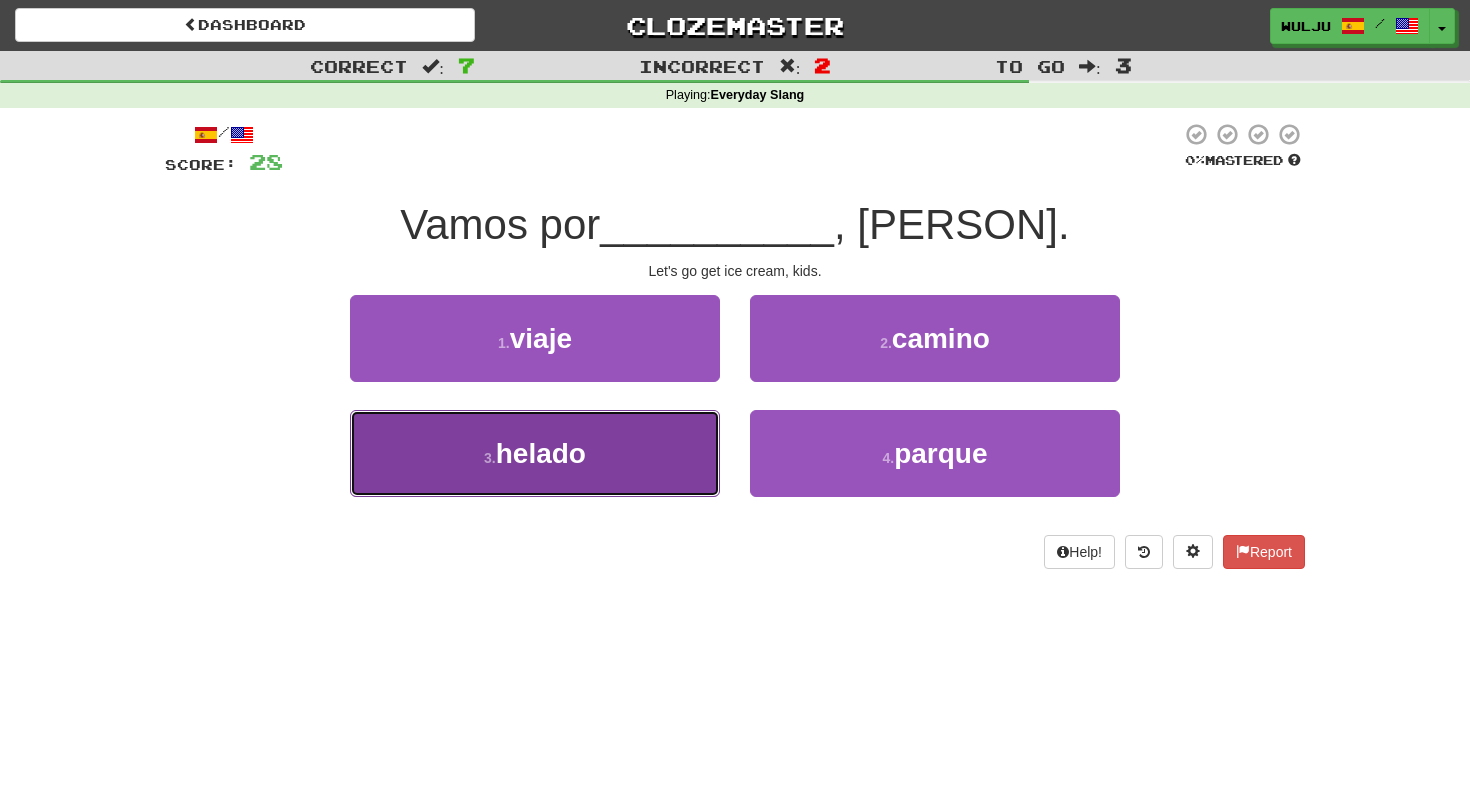 click on "helado" at bounding box center [541, 453] 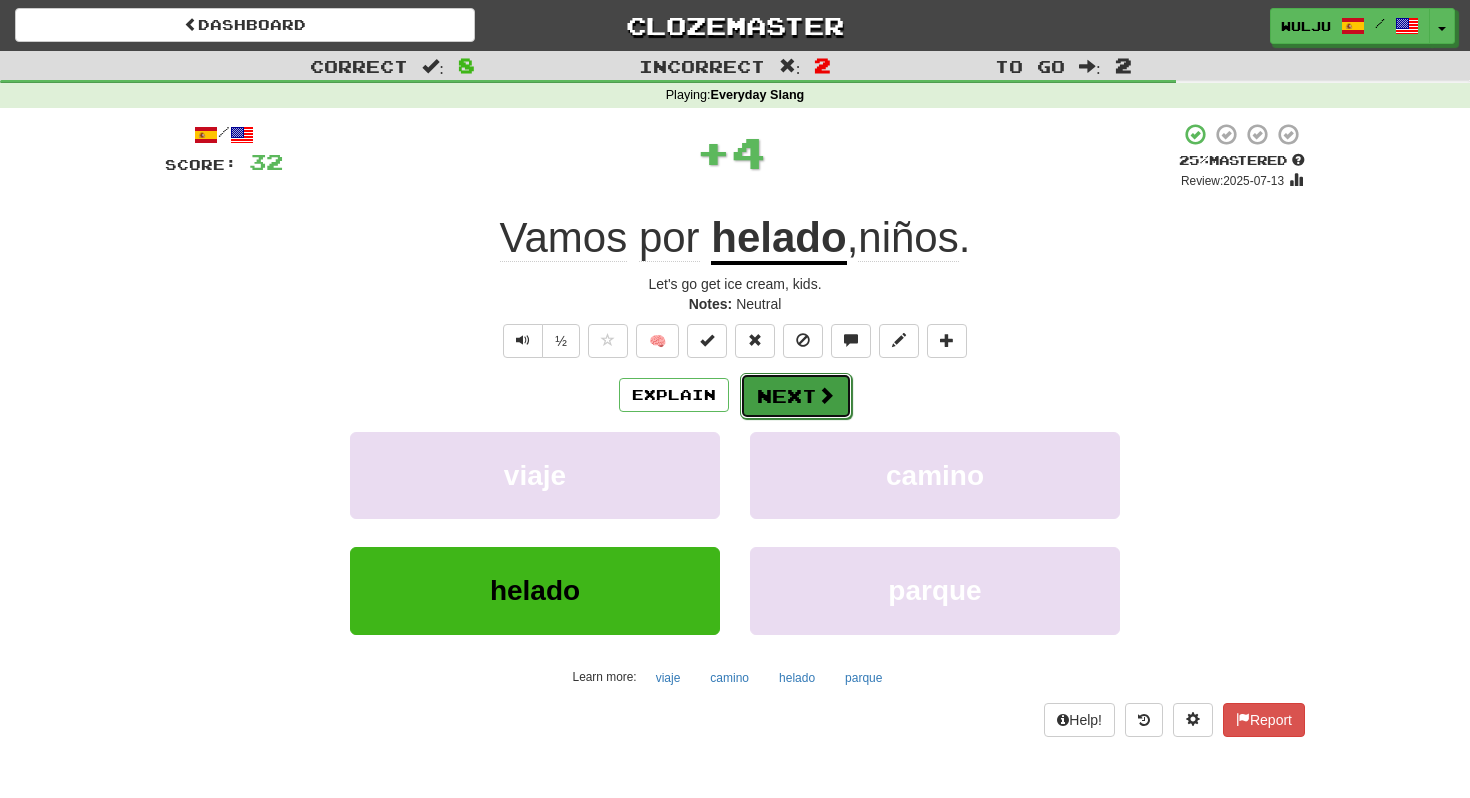 click on "Next" at bounding box center (796, 396) 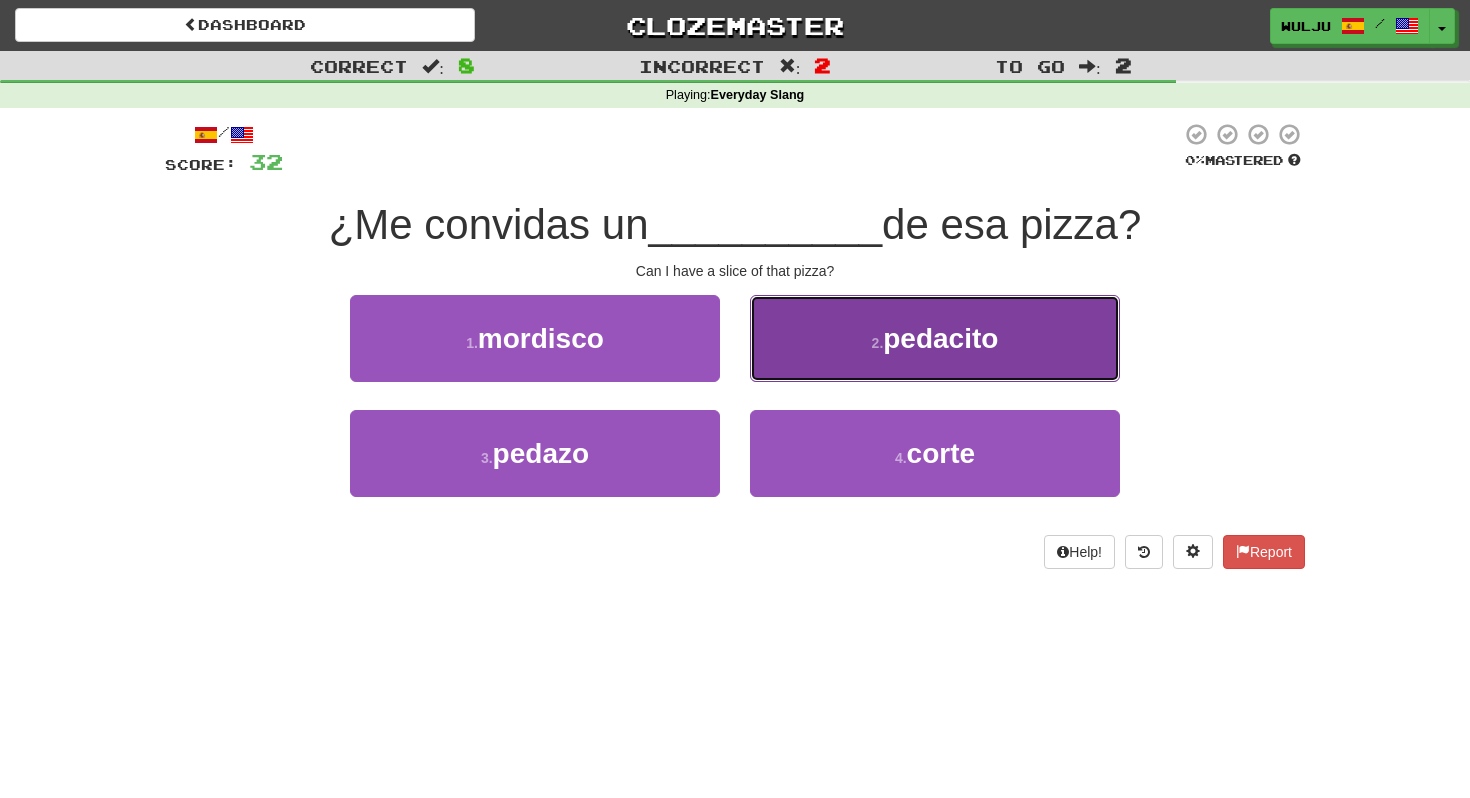 click on "2 .  pedacito" at bounding box center [935, 338] 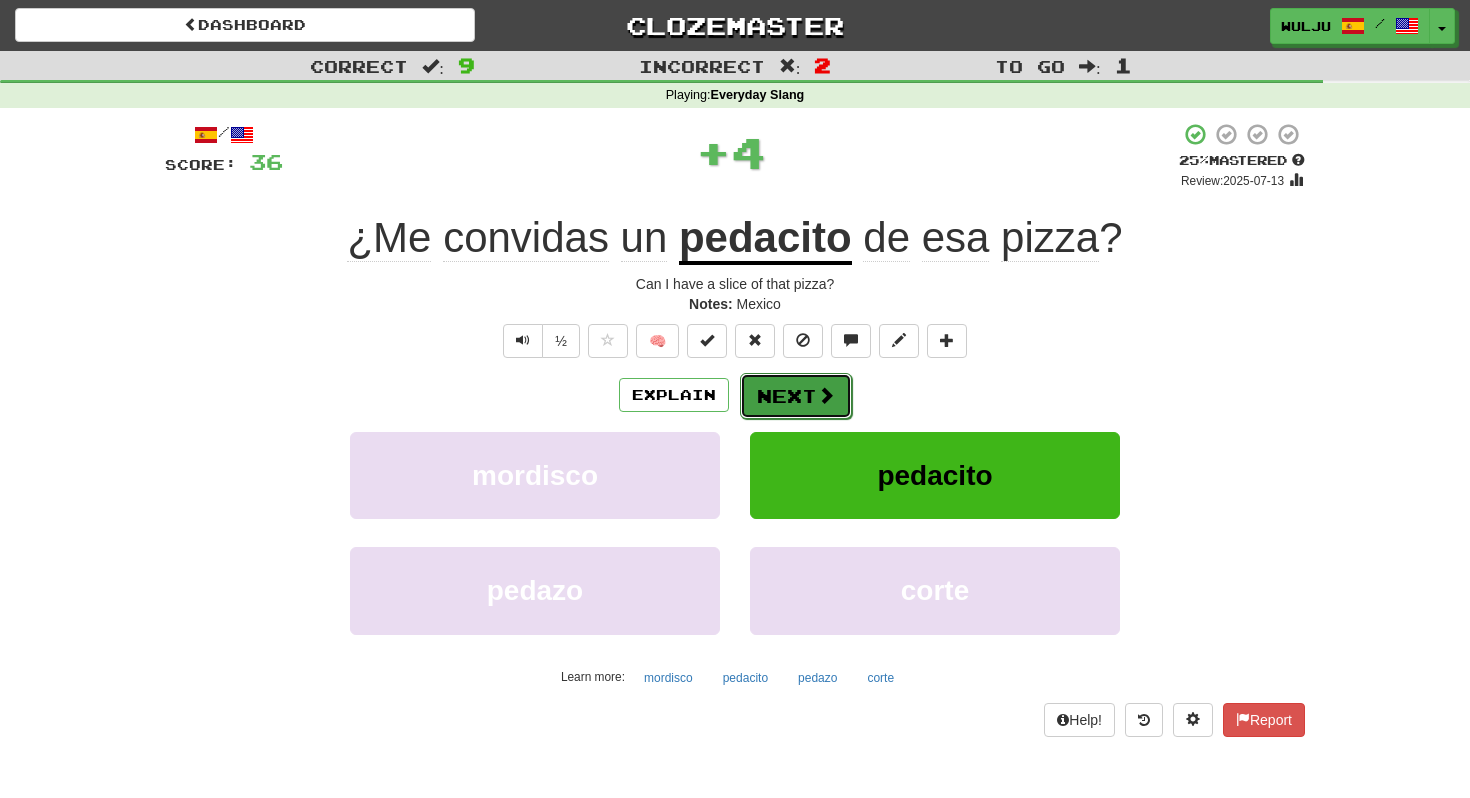 click on "Next" at bounding box center (796, 396) 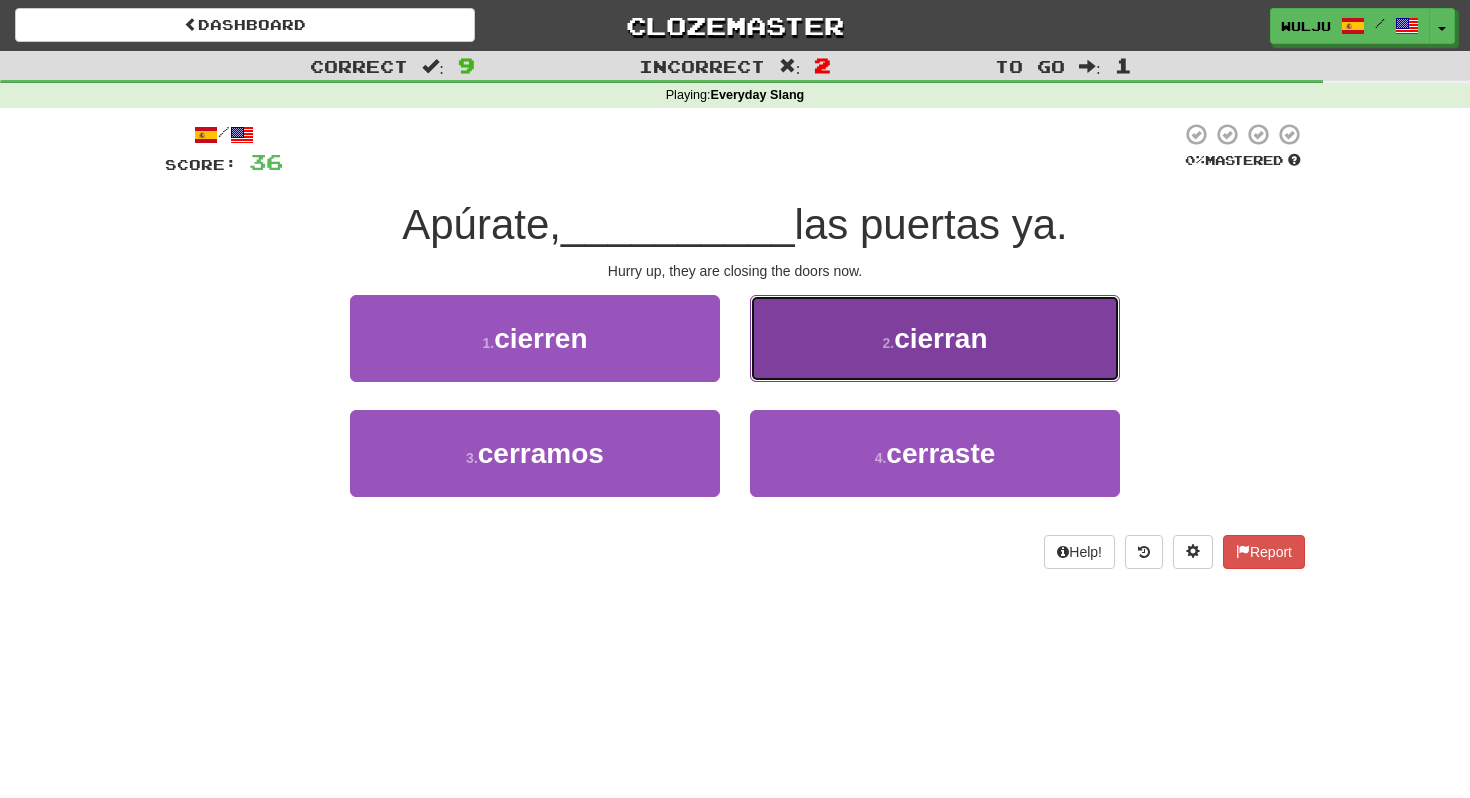 click on "2 .  cierran" at bounding box center [935, 338] 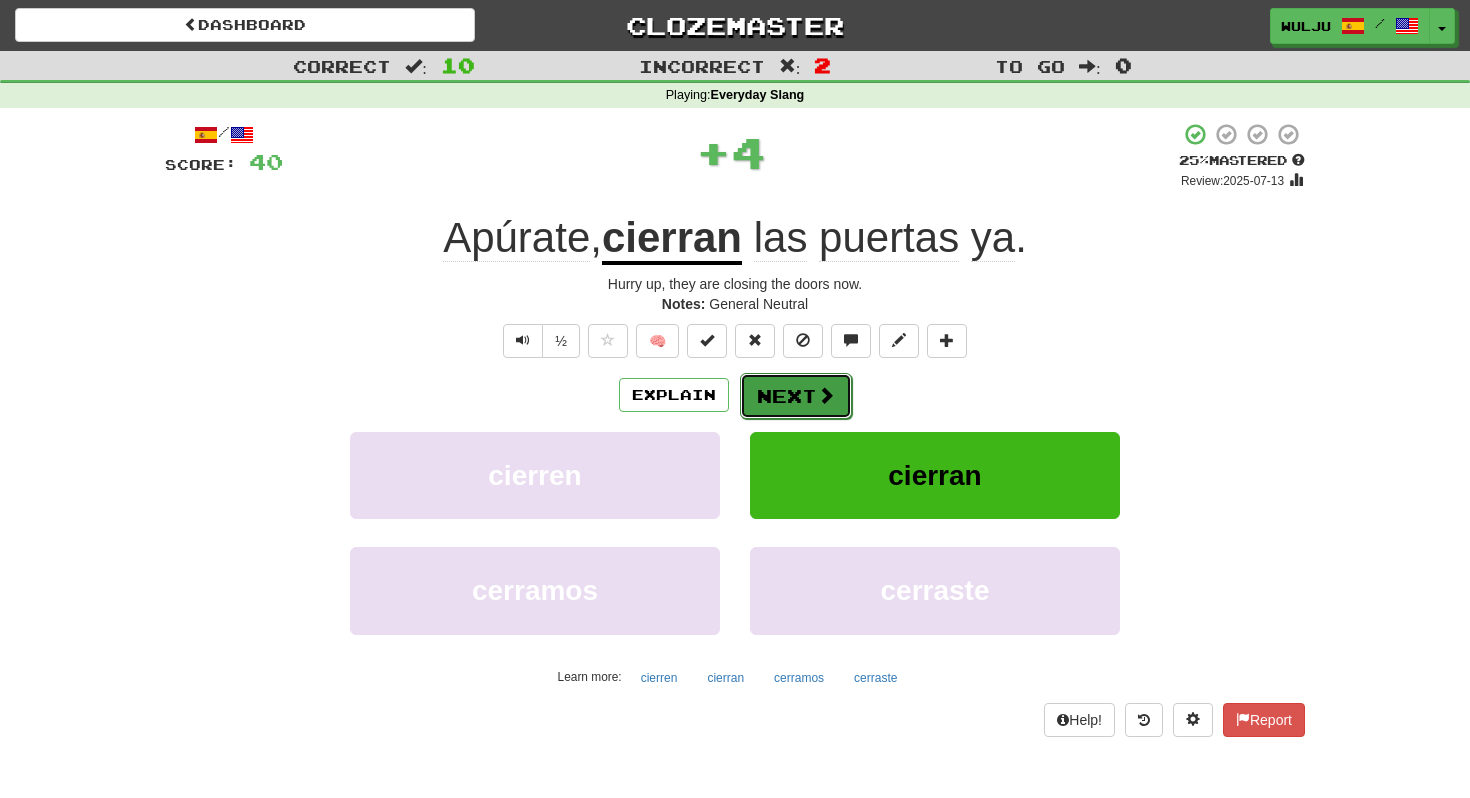 click on "Next" at bounding box center [796, 396] 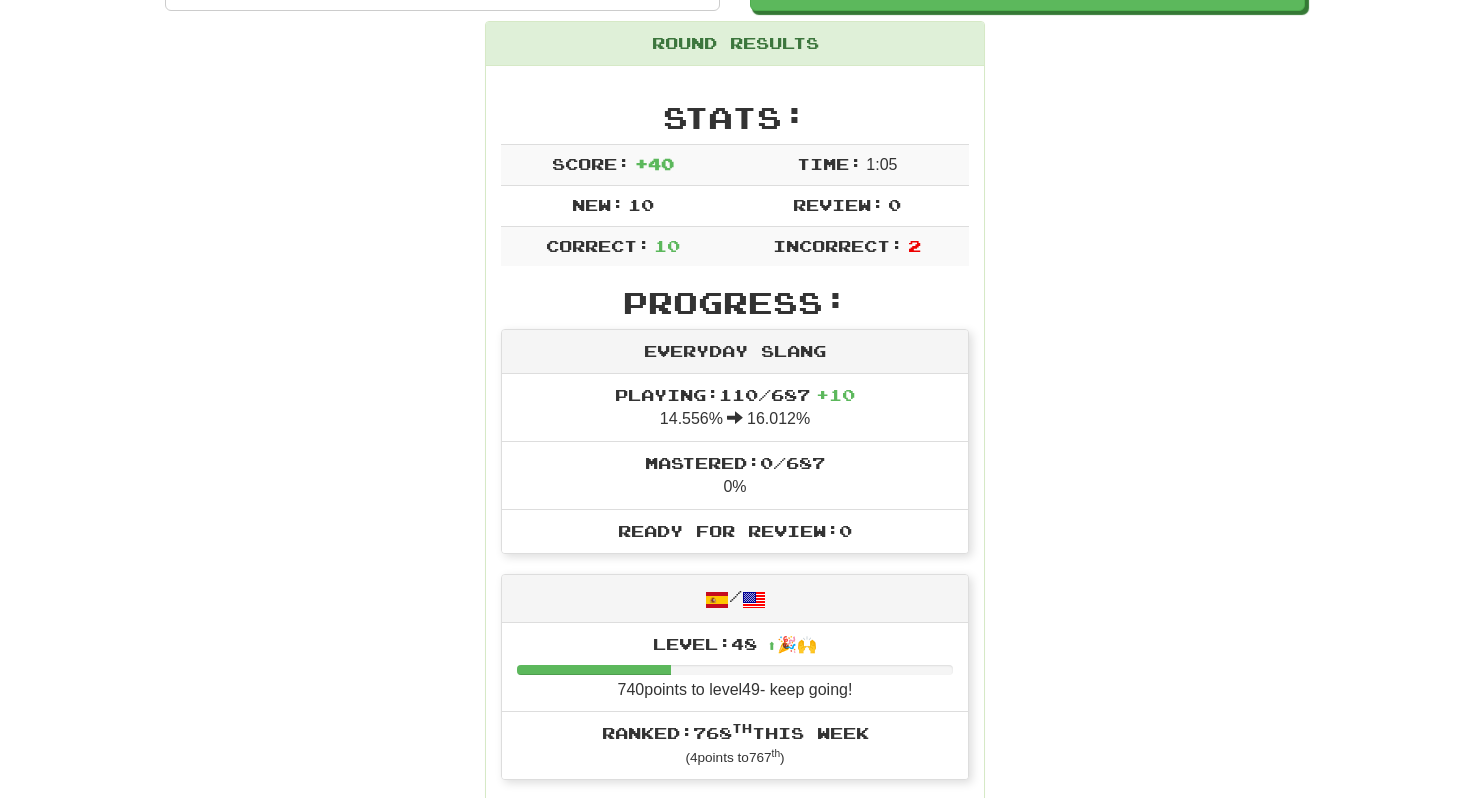 scroll, scrollTop: 0, scrollLeft: 0, axis: both 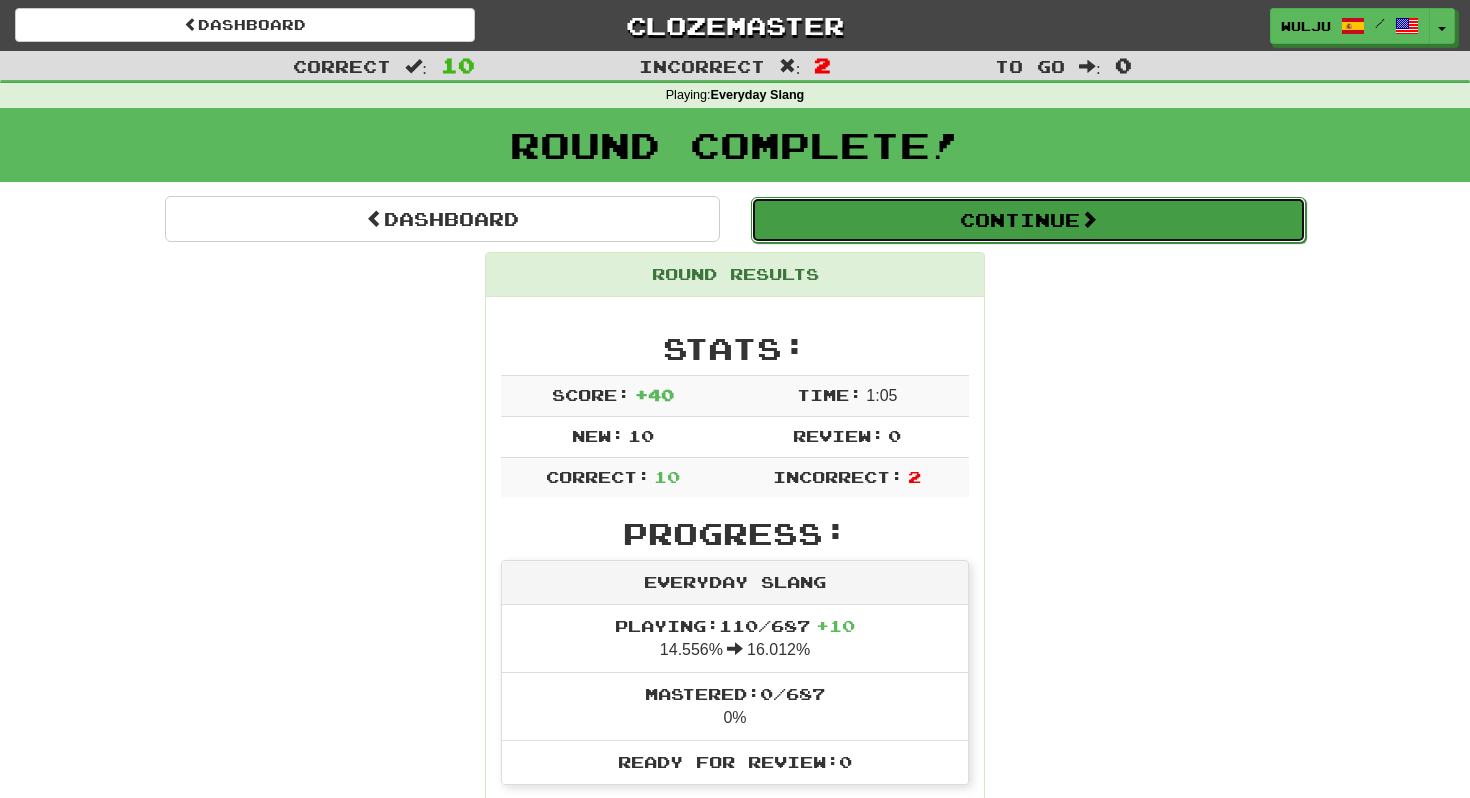 click on "Continue" at bounding box center [1028, 220] 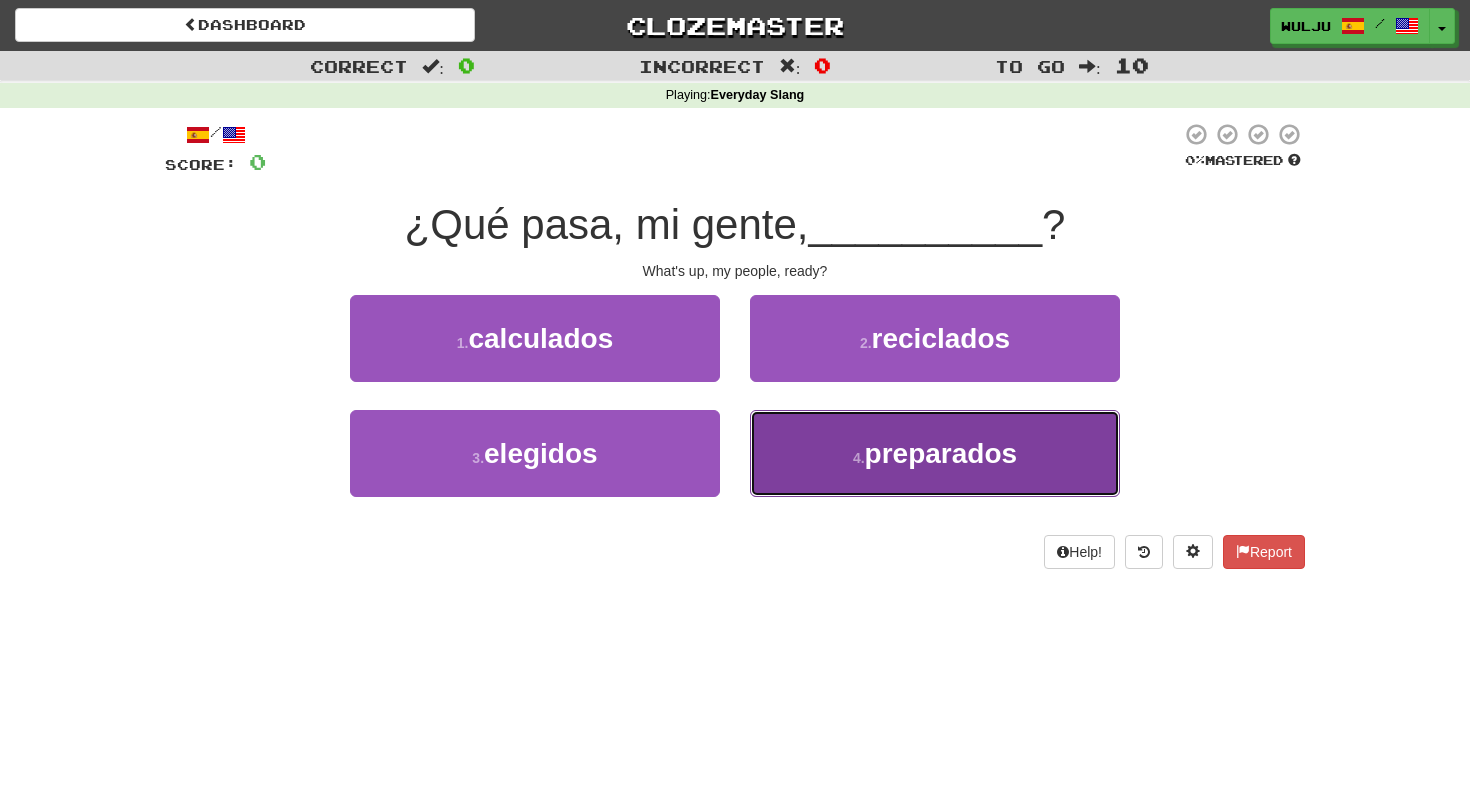 click on "4 .  preparados" at bounding box center (935, 453) 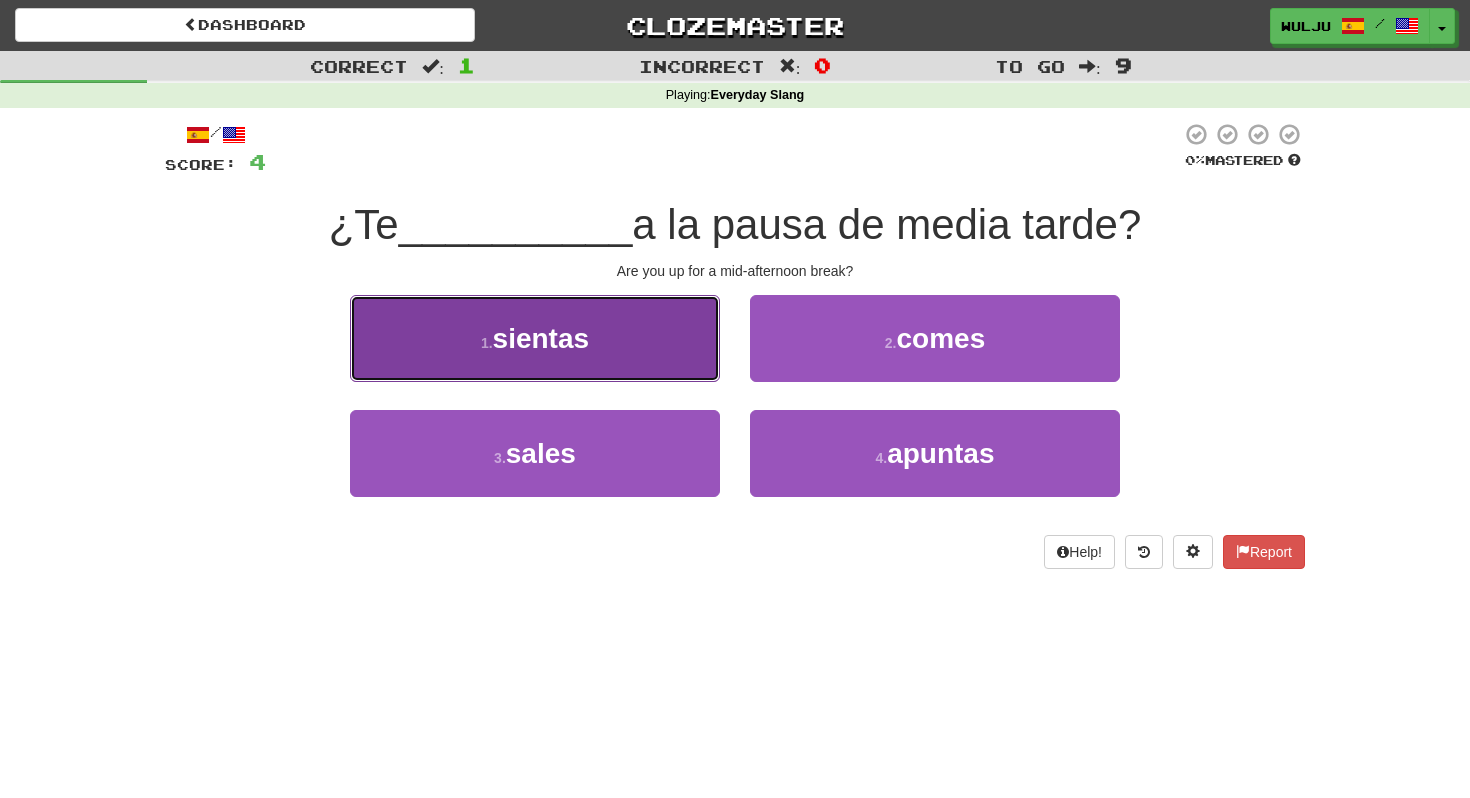 click on "1 .  sientas" at bounding box center [535, 338] 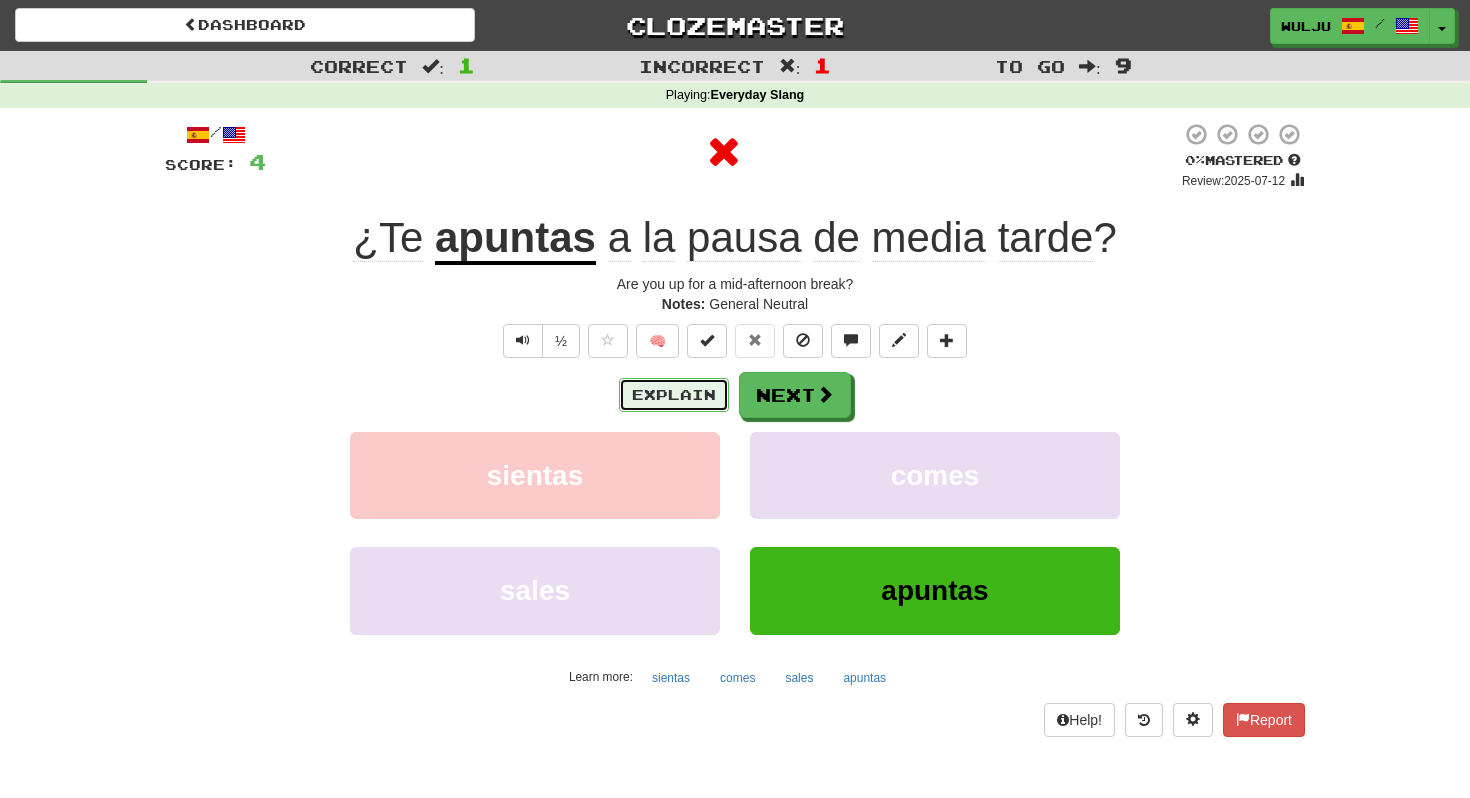 click on "Explain" at bounding box center [674, 395] 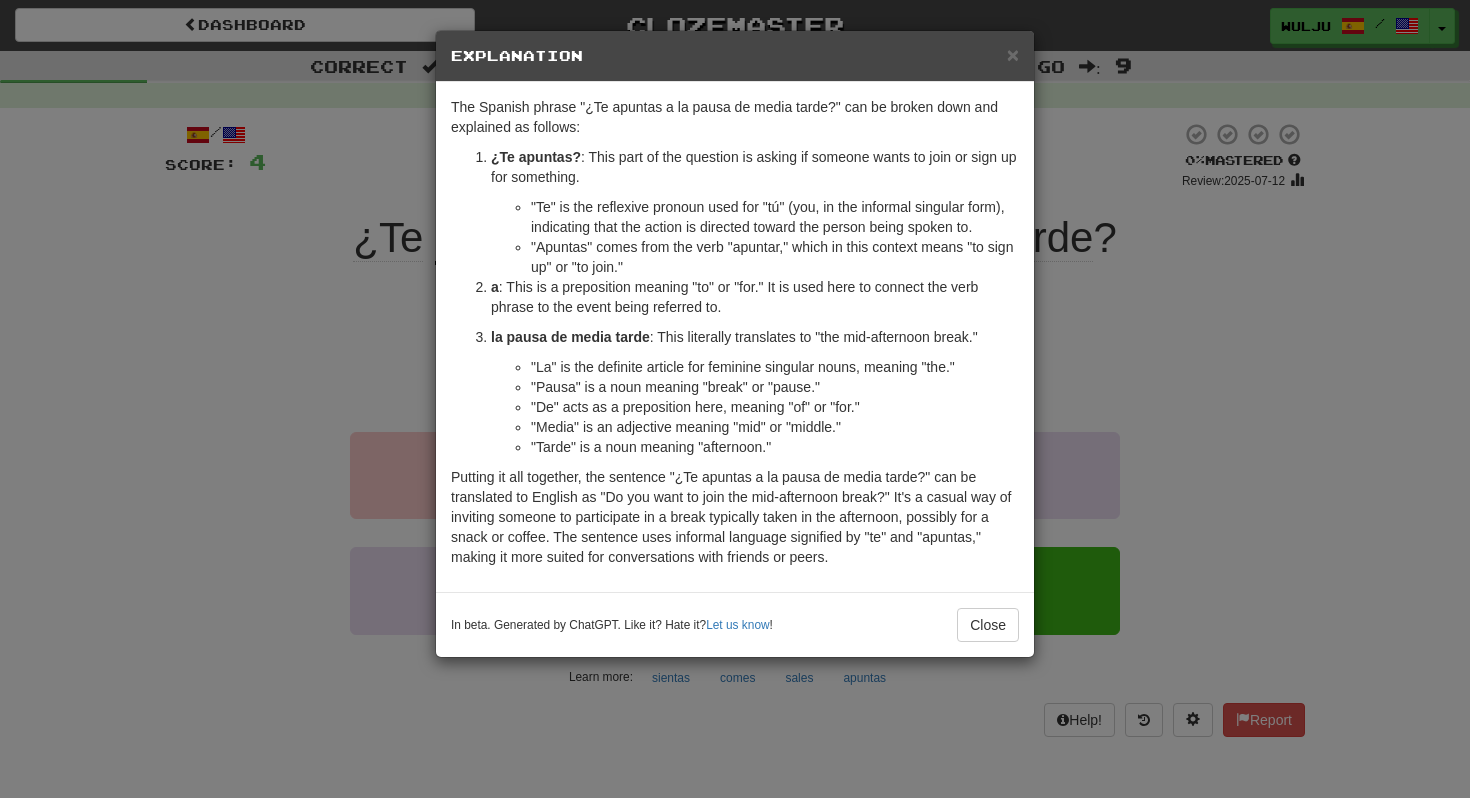 click on "× Explanation The Spanish phrase "¿Te apuntas a la pausa de media tarde?" can be broken down and explained as follows:
¿Te apuntas? : This part of the question is asking if someone wants to join or sign up for something.
"Te" is the reflexive pronoun used for "tú" (you, in the informal singular form), indicating that the action is directed toward the person being spoken to.
"Apuntas" comes from the verb "apuntar," which in this context means "to sign up" or "to join."
a : This is a preposition meaning "to" or "for." It is used here to connect the verb phrase to the event being referred to.
la pausa de media tarde : This literally translates to "the mid-afternoon break."
"La" is the definite article for feminine singular nouns, meaning "the."
"Pausa" is a noun meaning "break" or "pause."
"De" acts as a preposition here, meaning "of" or "for."
"Media" is an adjective meaning "mid" or "middle."
"Tarde" is a noun meaning "afternoon."
Let us know ! Close" at bounding box center (735, 399) 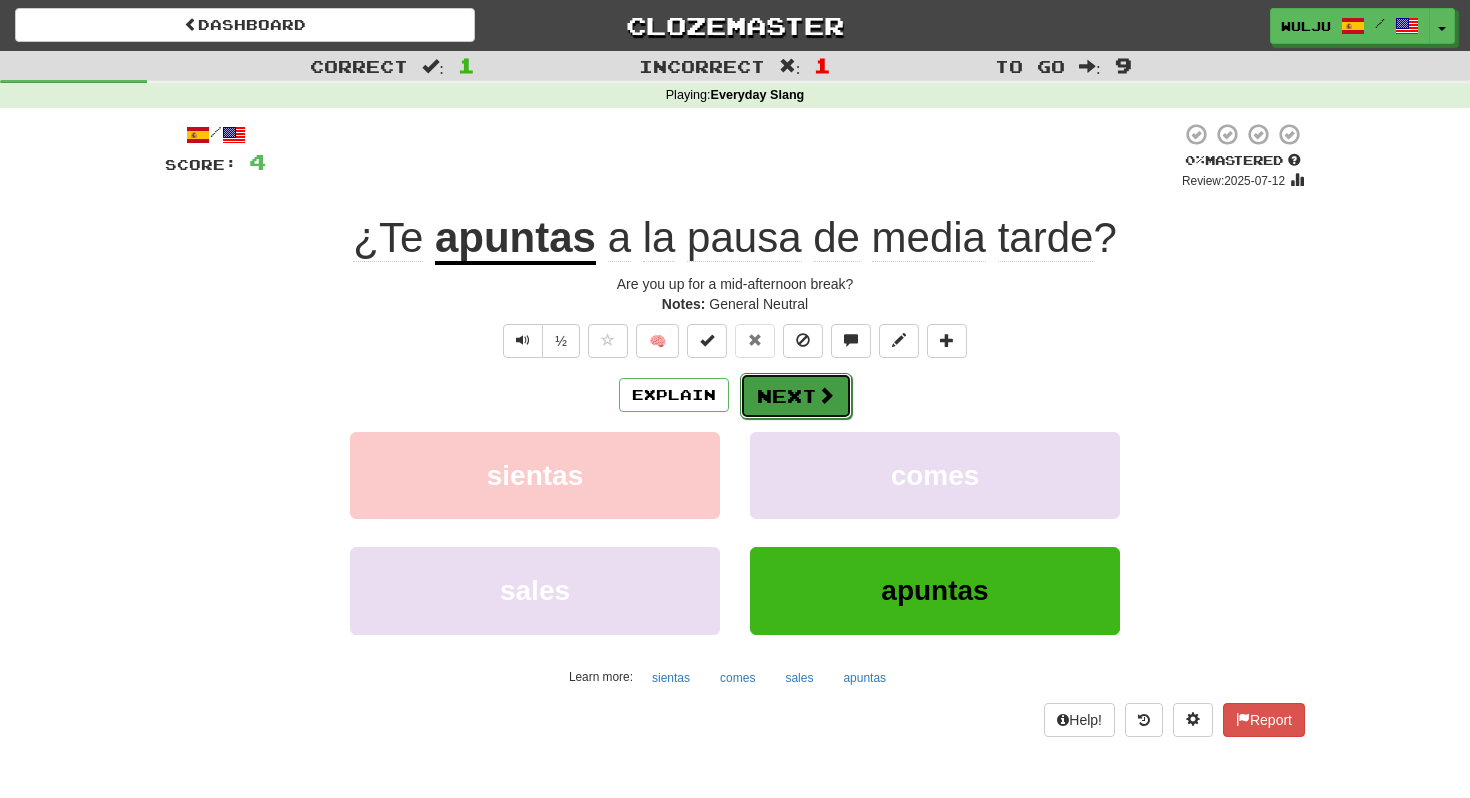 click on "Next" at bounding box center [796, 396] 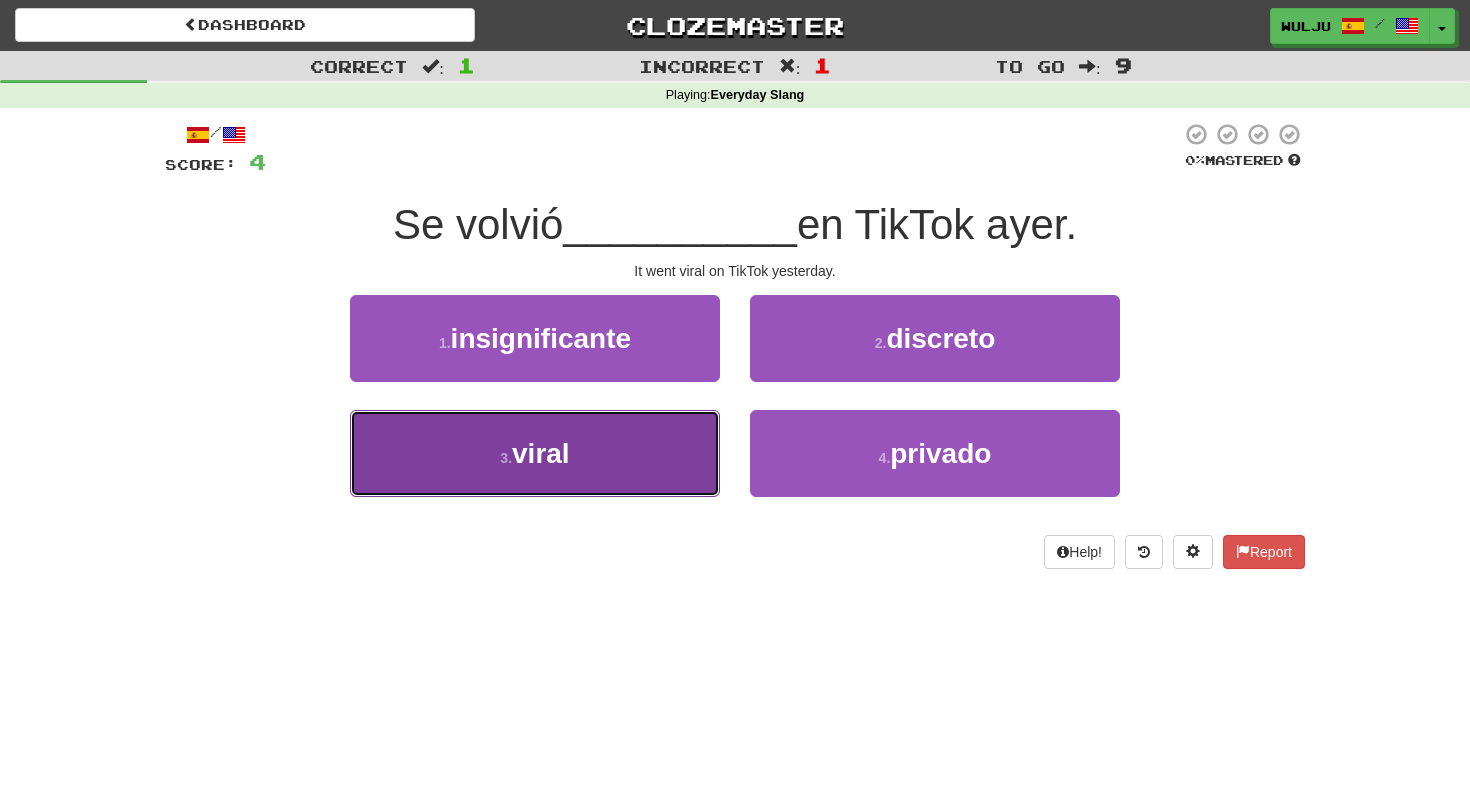 click on "3 .  viral" at bounding box center [535, 453] 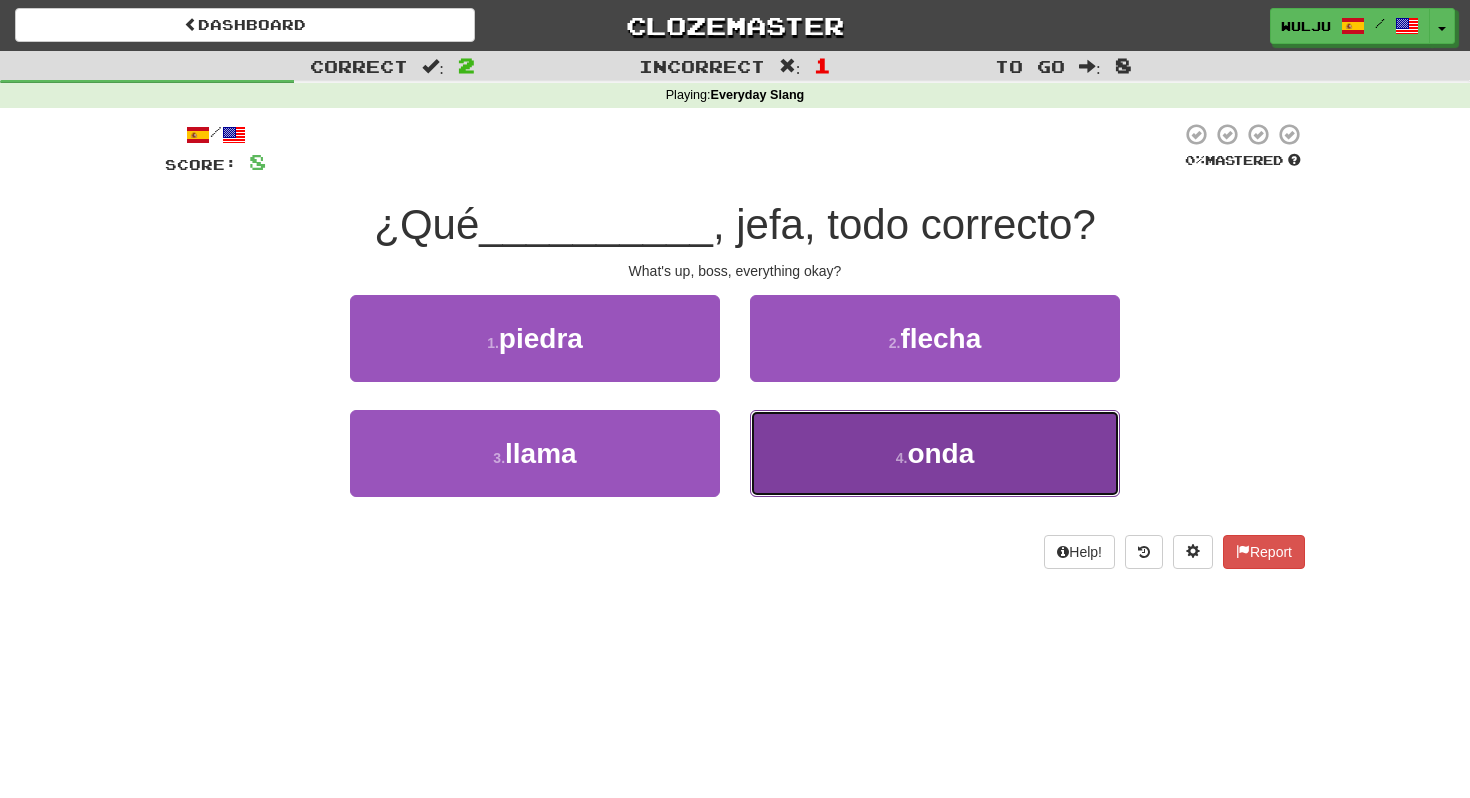 click on "4 .  onda" at bounding box center (935, 453) 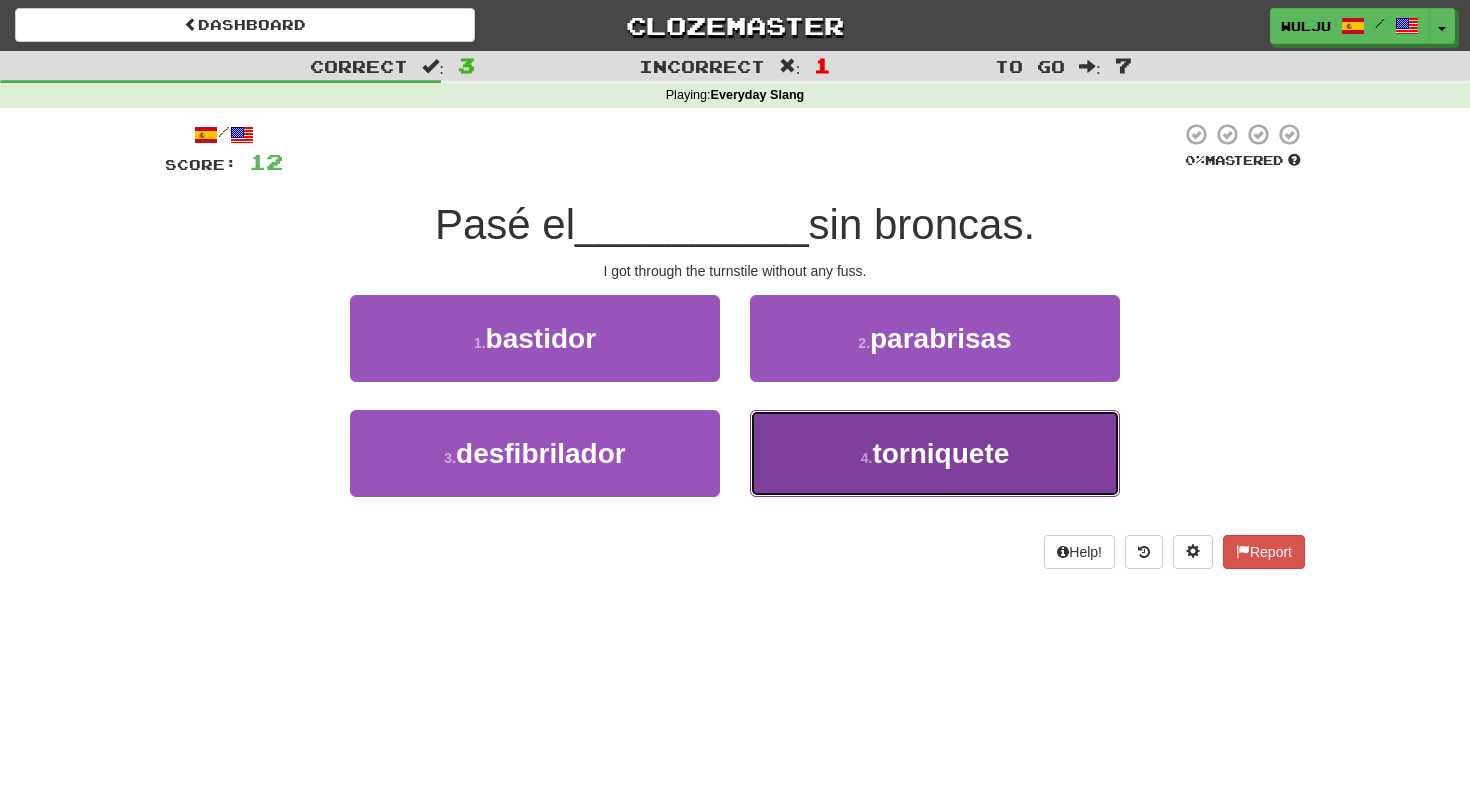 click on "4 .  torniquete" at bounding box center (935, 453) 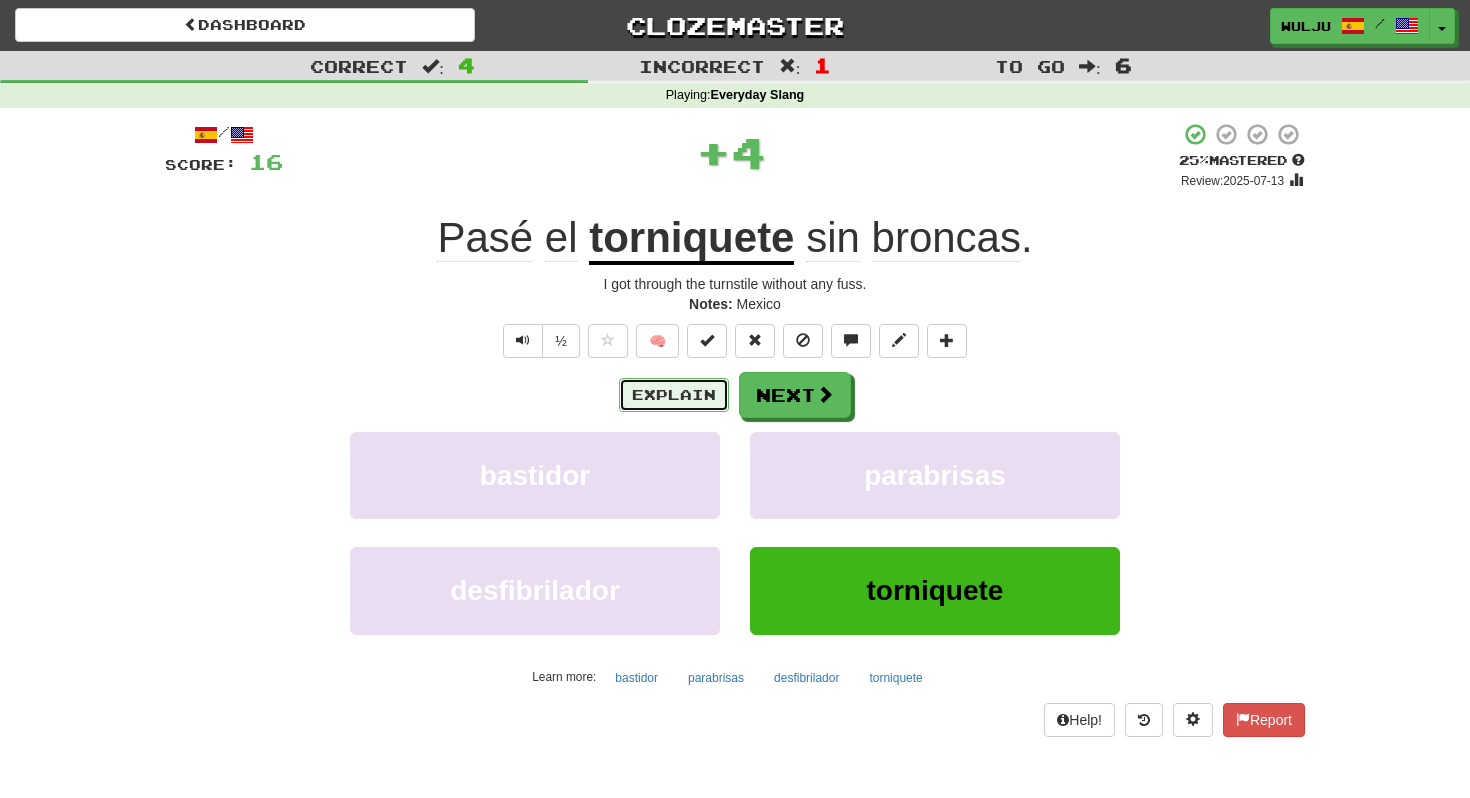 click on "Explain" at bounding box center [674, 395] 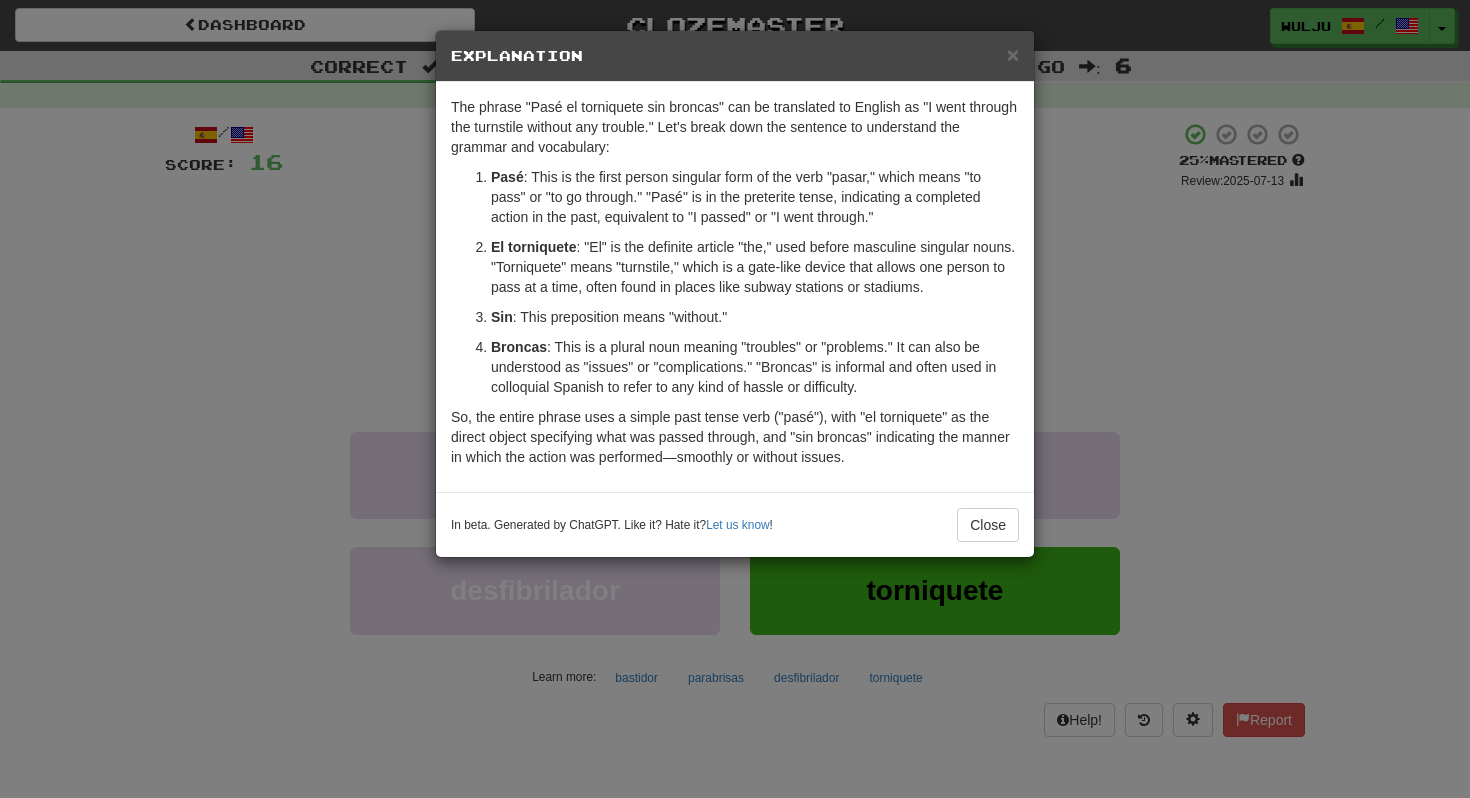 click on "× Explanation The phrase "Pasé el torniquete sin broncas" can be translated to English as "I went through the turnstile without any trouble." Let's break down the sentence to understand the grammar and vocabulary:
Pasé : This is the first person singular form of the verb "pasar," which means "to pass" or "to go through." "Pasé" is in the preterite tense, indicating a completed action in the past, equivalent to "I passed" or "I went through."
El torniquete : "El" is the definite article "the," used before masculine singular nouns. "Torniquete" means "turnstile," which is a gate-like device that allows one person to pass at a time, often found in places like subway stations or stadiums.
Sin : This preposition means "without."
Broncas : This is a plural noun meaning "troubles" or "problems." It can also be understood as "issues" or "complications." "Broncas" is informal and often used in colloquial Spanish to refer to any kind of hassle or difficulty.
Let us know ! Close" at bounding box center (735, 399) 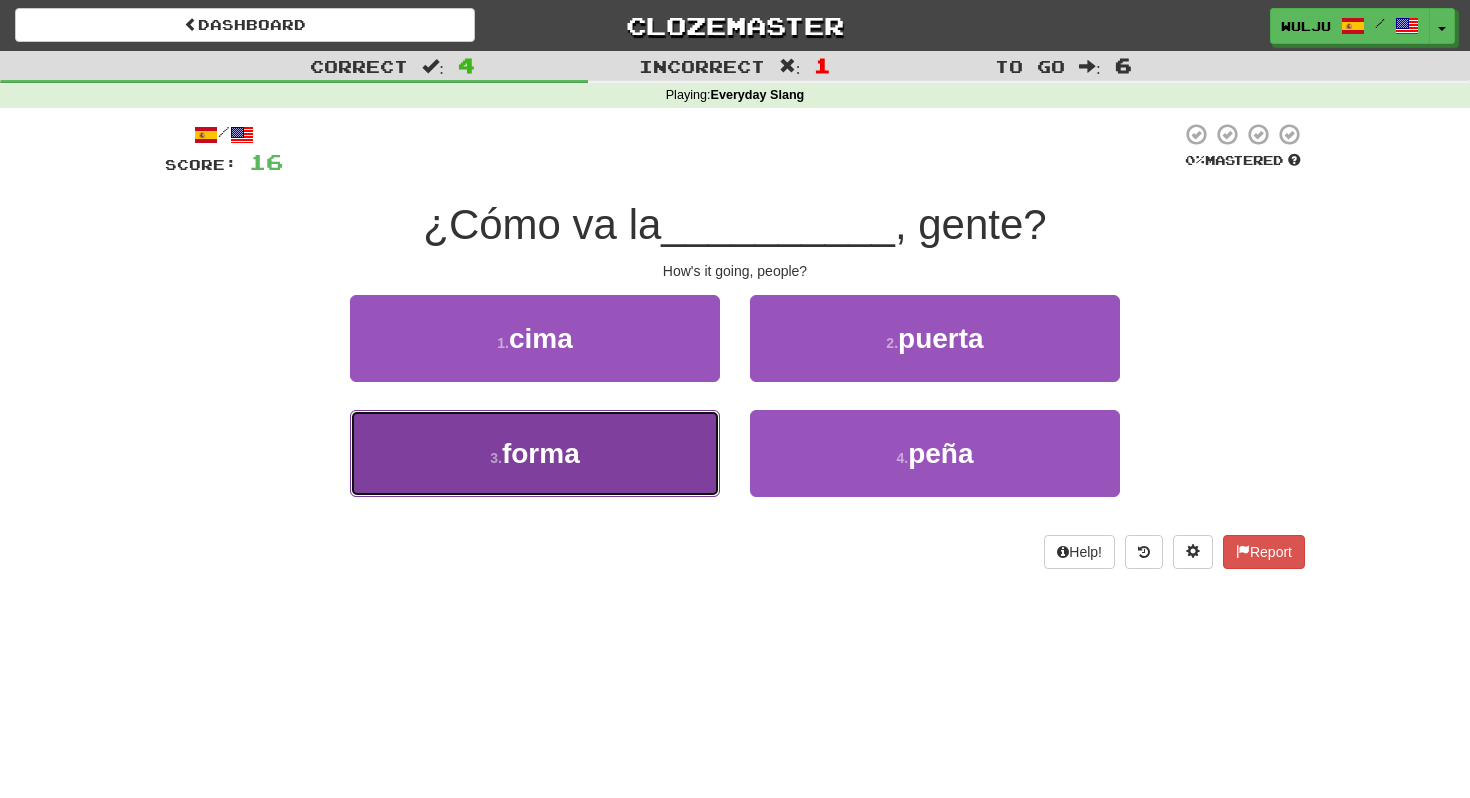 click on "3 .  forma" at bounding box center [535, 453] 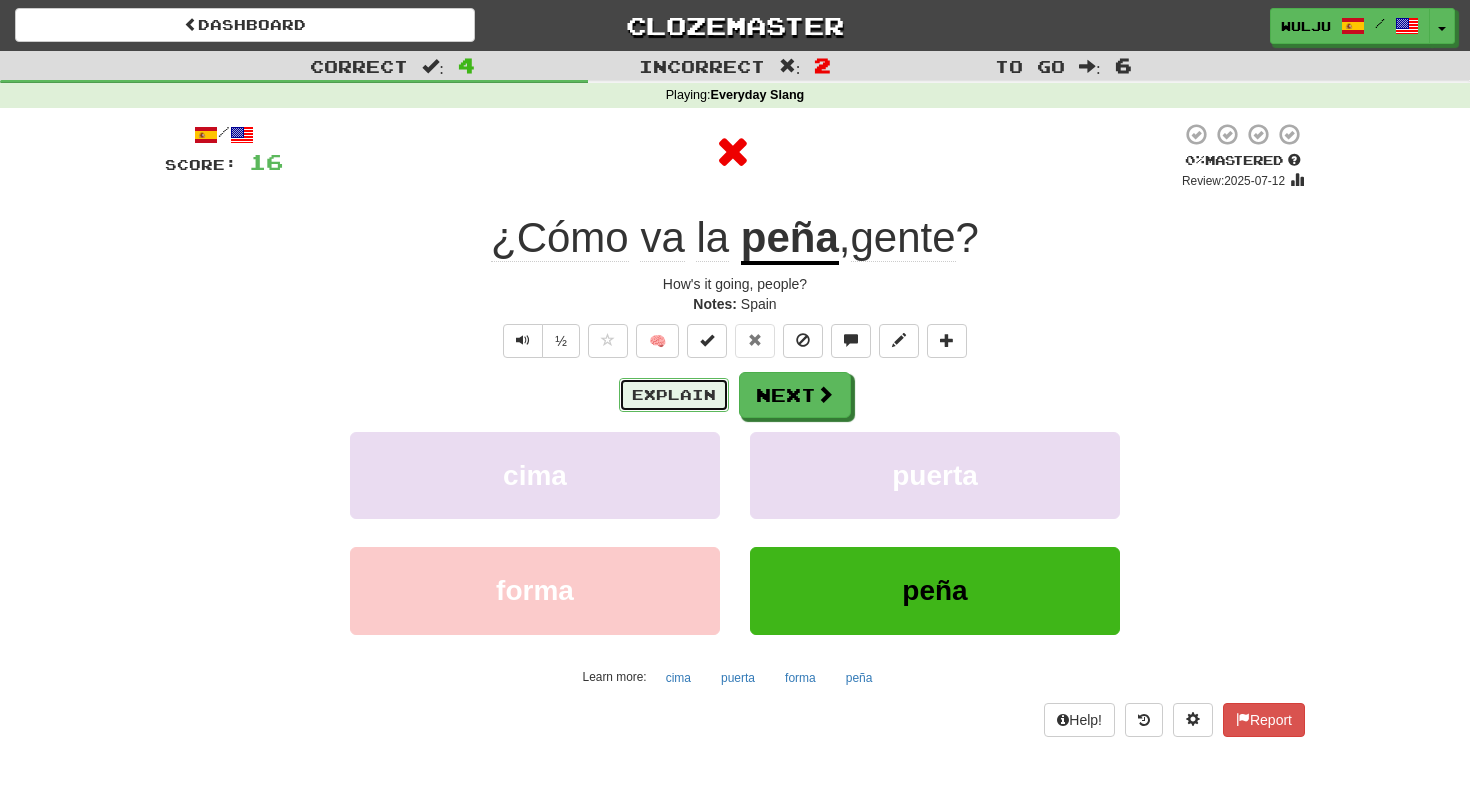 click on "Explain" at bounding box center [674, 395] 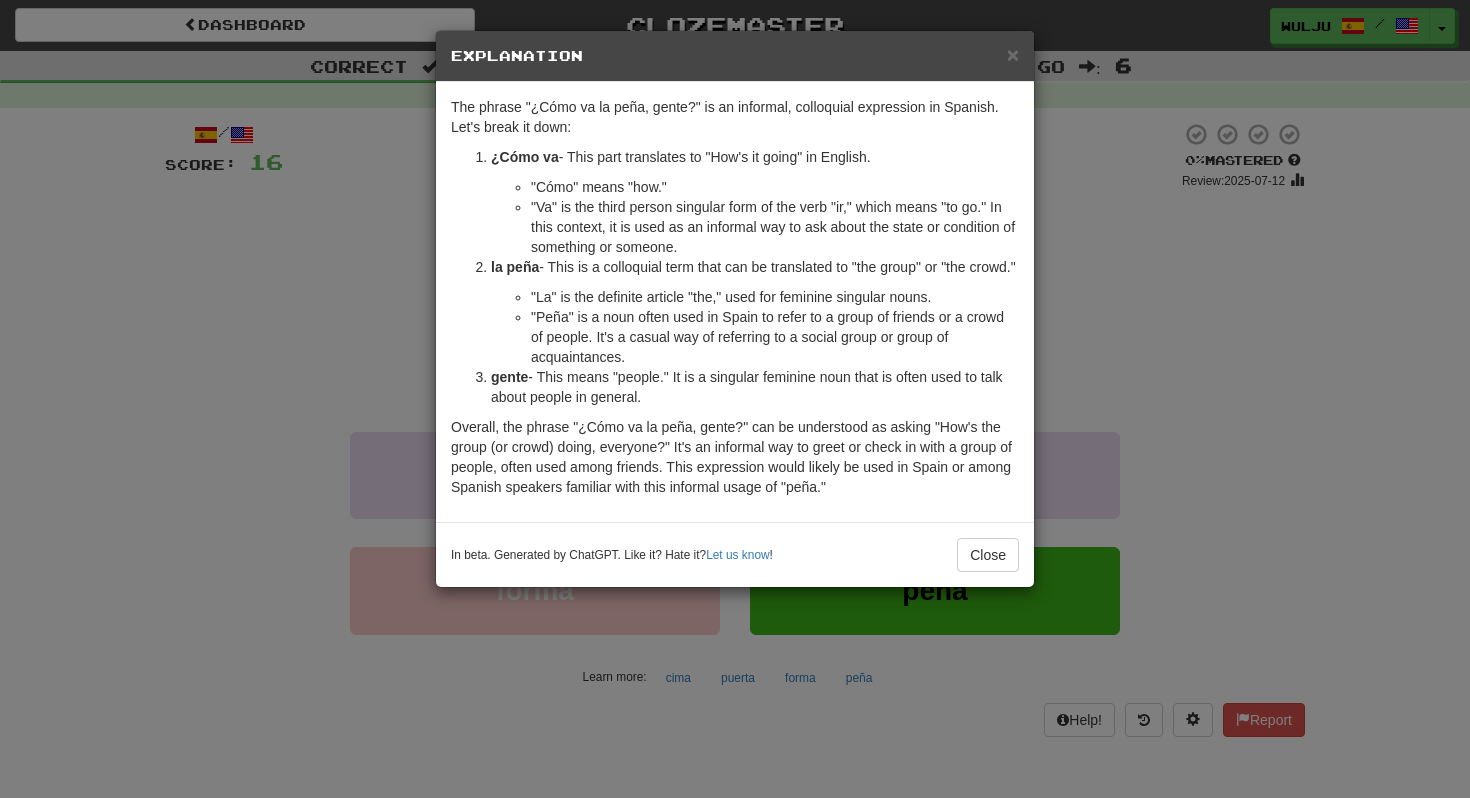 click on "× Explanation The phrase "¿Cómo va la peña, gente?" is an informal, colloquial expression in Spanish. Let's break it down:
¿Cómo va  - This part translates to "How's it going" in English.
"Cómo" means "how."
"Va" is the third person singular form of the verb "ir," which means "to go." In this context, it is used as an informal way to ask about the state or condition of something or someone.
la peña  - This is a colloquial term that can be translated to "the group" or "the crowd."
"La" is the definite article "the," used for feminine singular nouns.
"Peña" is a noun often used in Spain to refer to a group of friends or a crowd of people. It's a casual way of referring to a social group or group of acquaintances.
gente  - This means "people." It is a singular feminine noun that is often used to talk about people in general.
In beta. Generated by ChatGPT. Like it? Hate it?  Let us know ! Close" at bounding box center (735, 399) 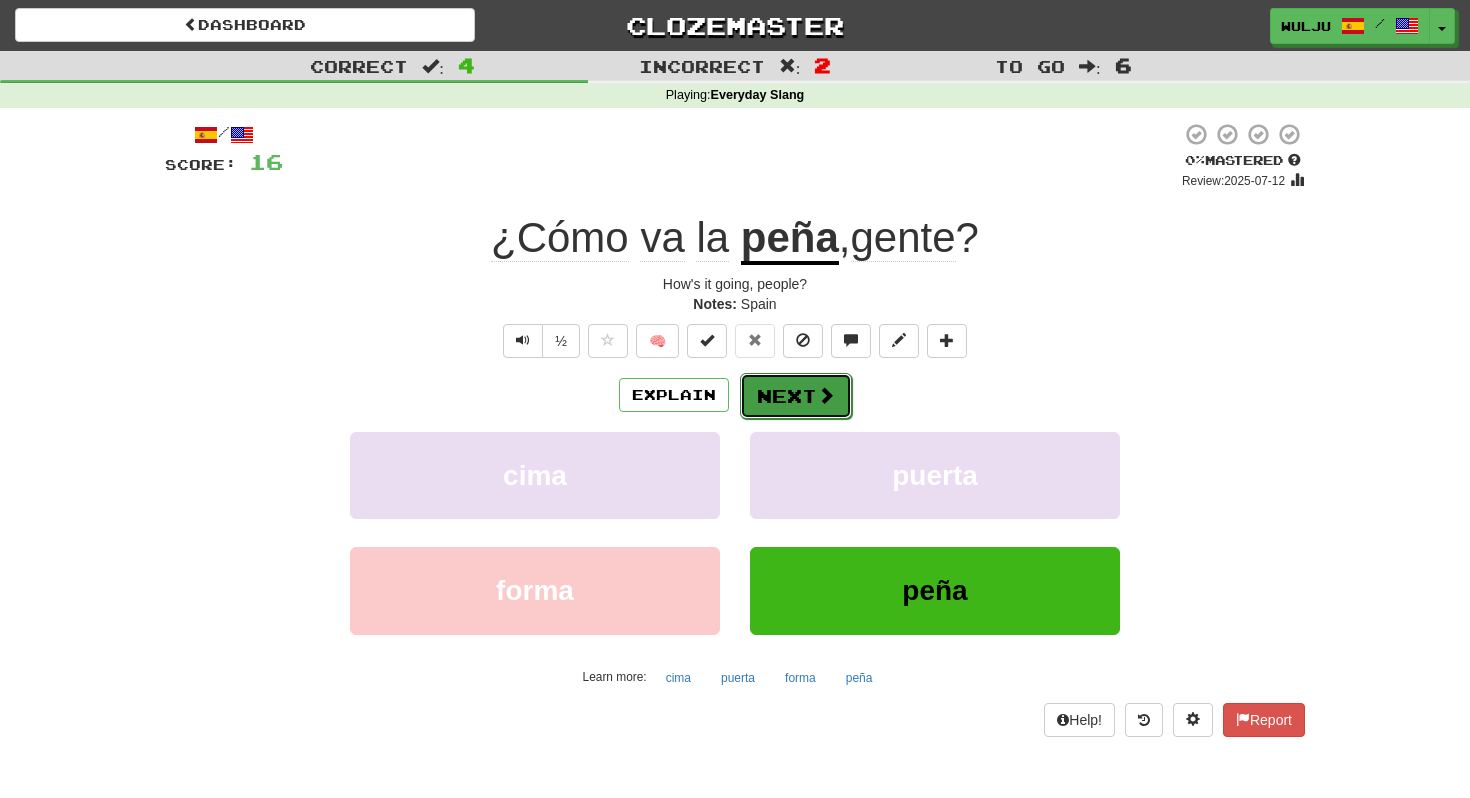 click on "Next" at bounding box center [796, 396] 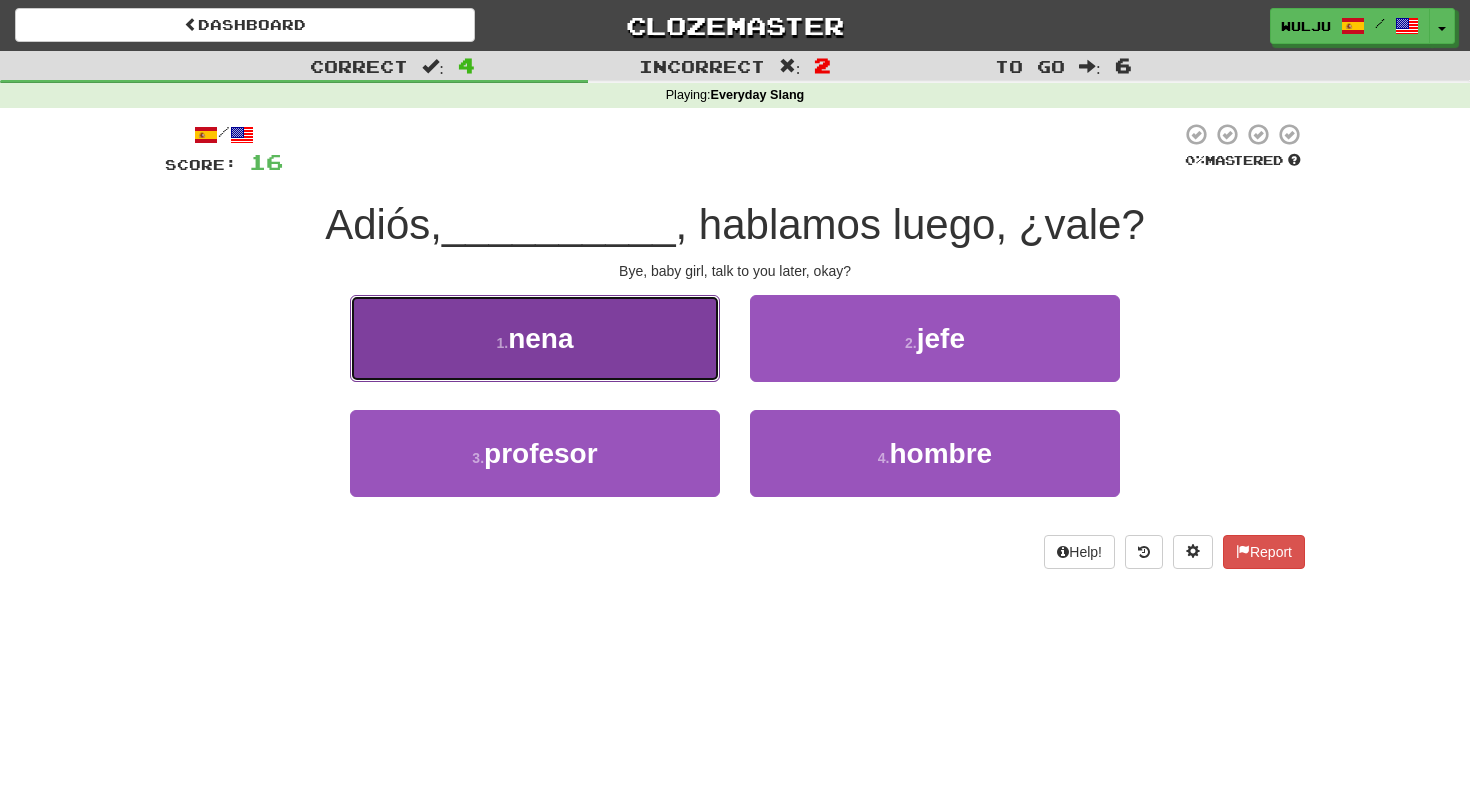 click on "1 .  nena" at bounding box center [535, 338] 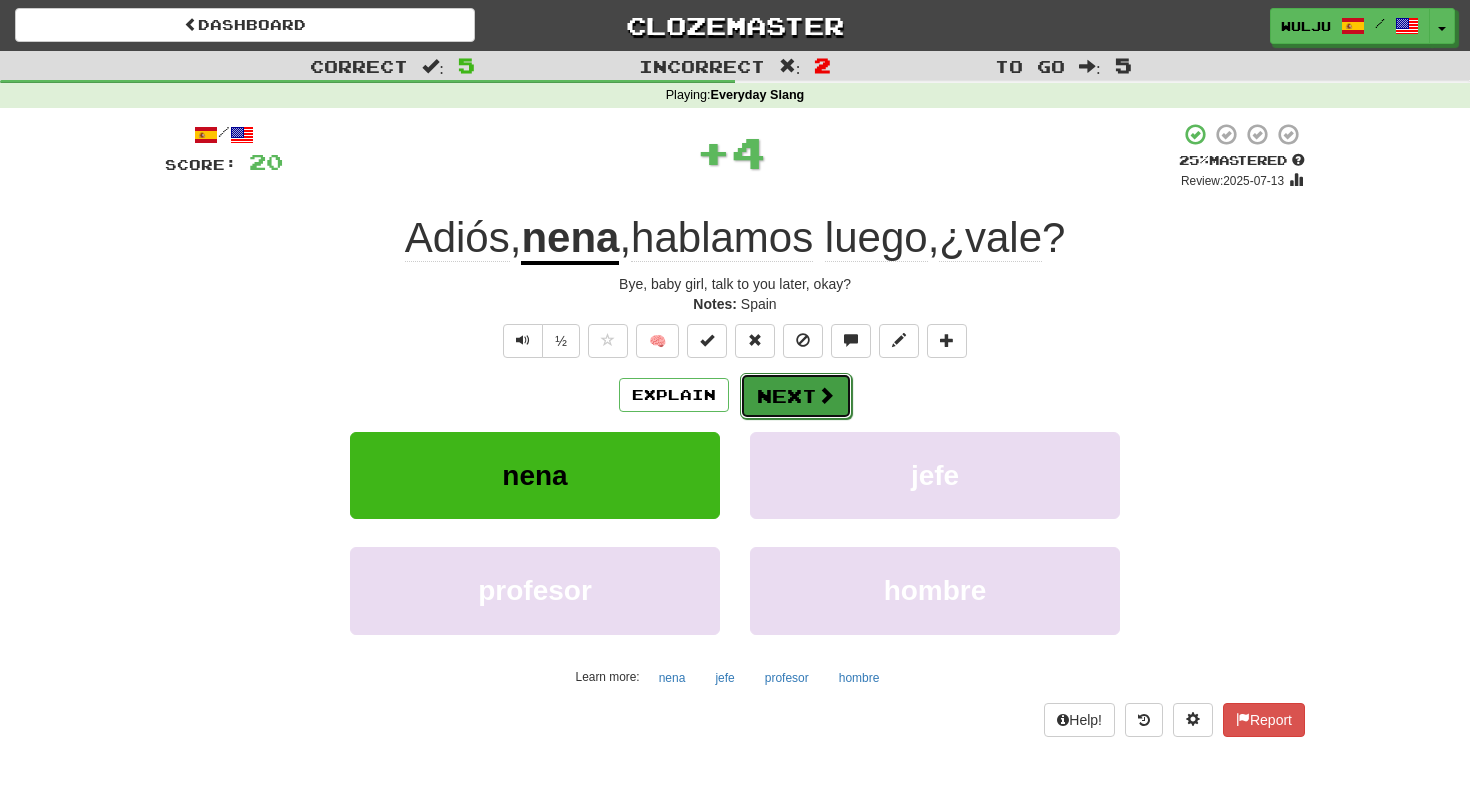 click on "Next" at bounding box center (796, 396) 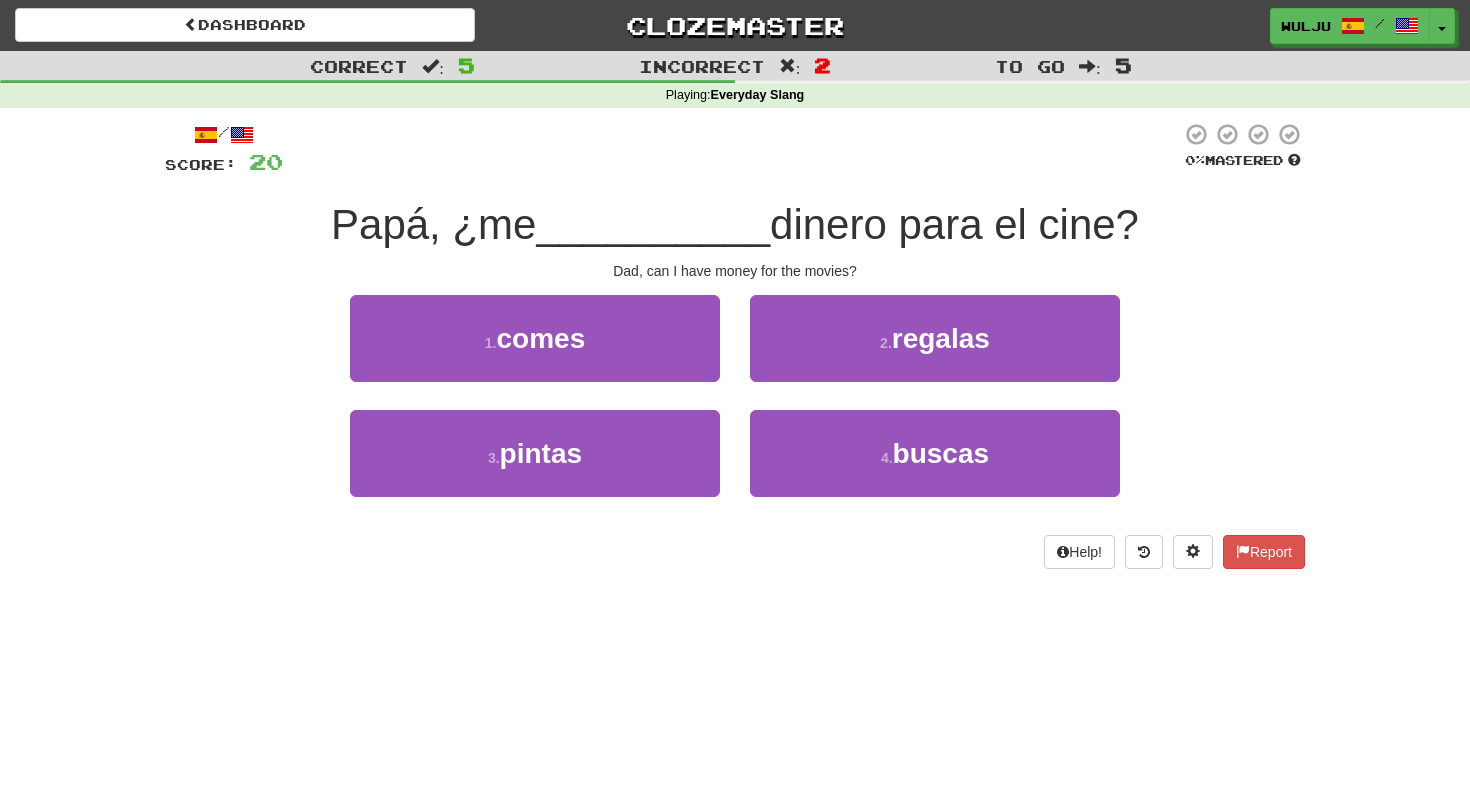 click on "2 .  regalas" at bounding box center (935, 352) 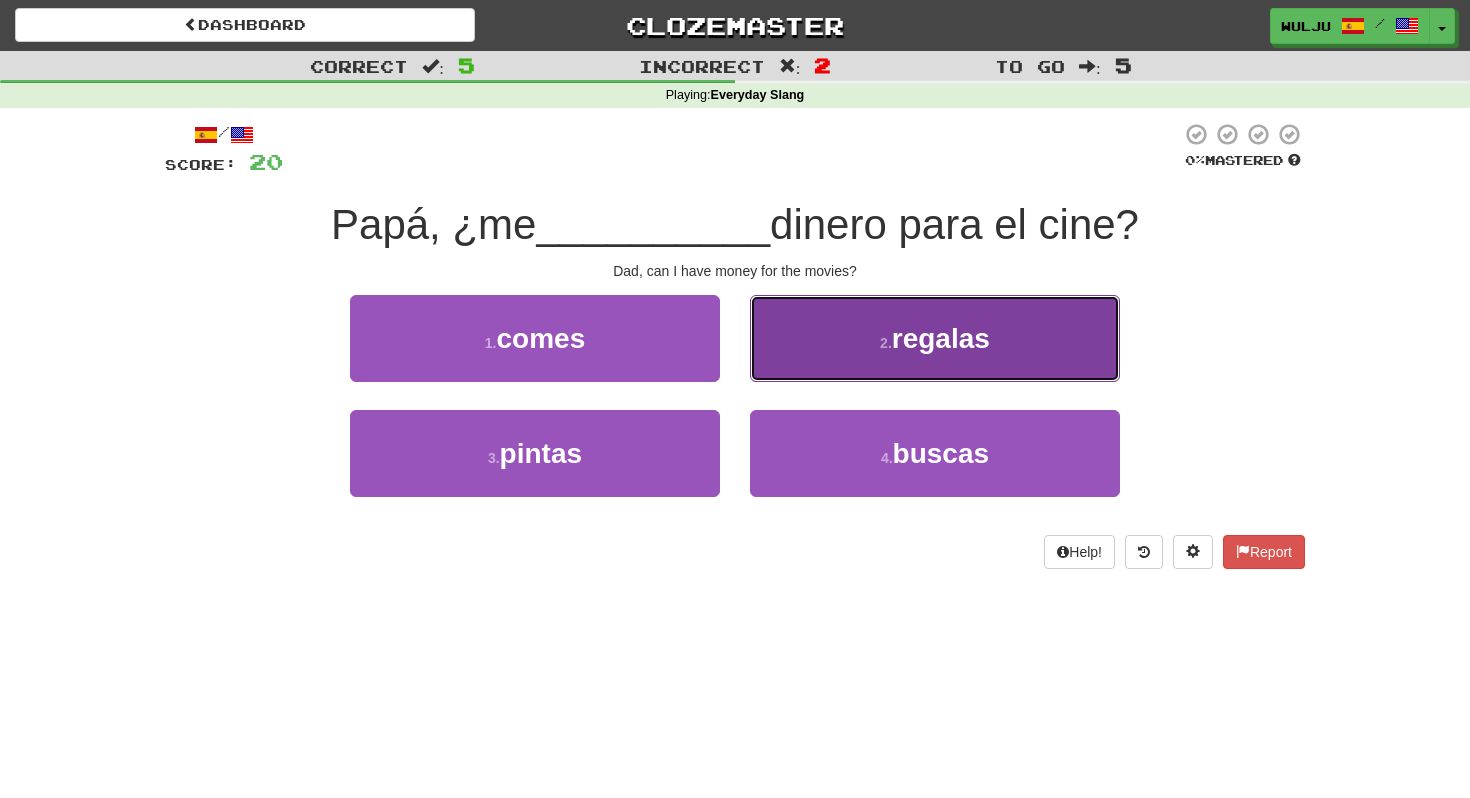 click on "2 .  regalas" at bounding box center [935, 338] 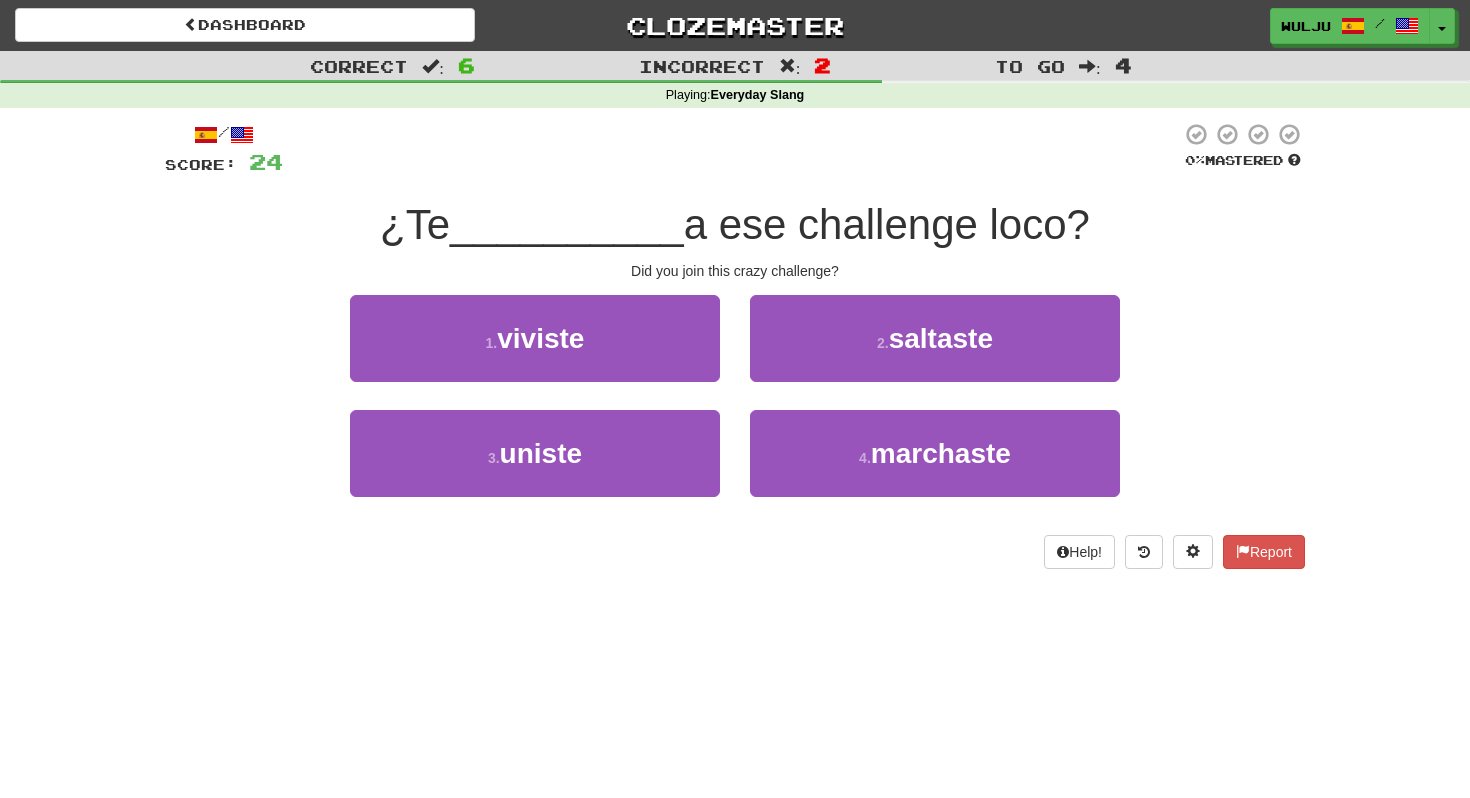click on "2 .  saltaste" at bounding box center [935, 352] 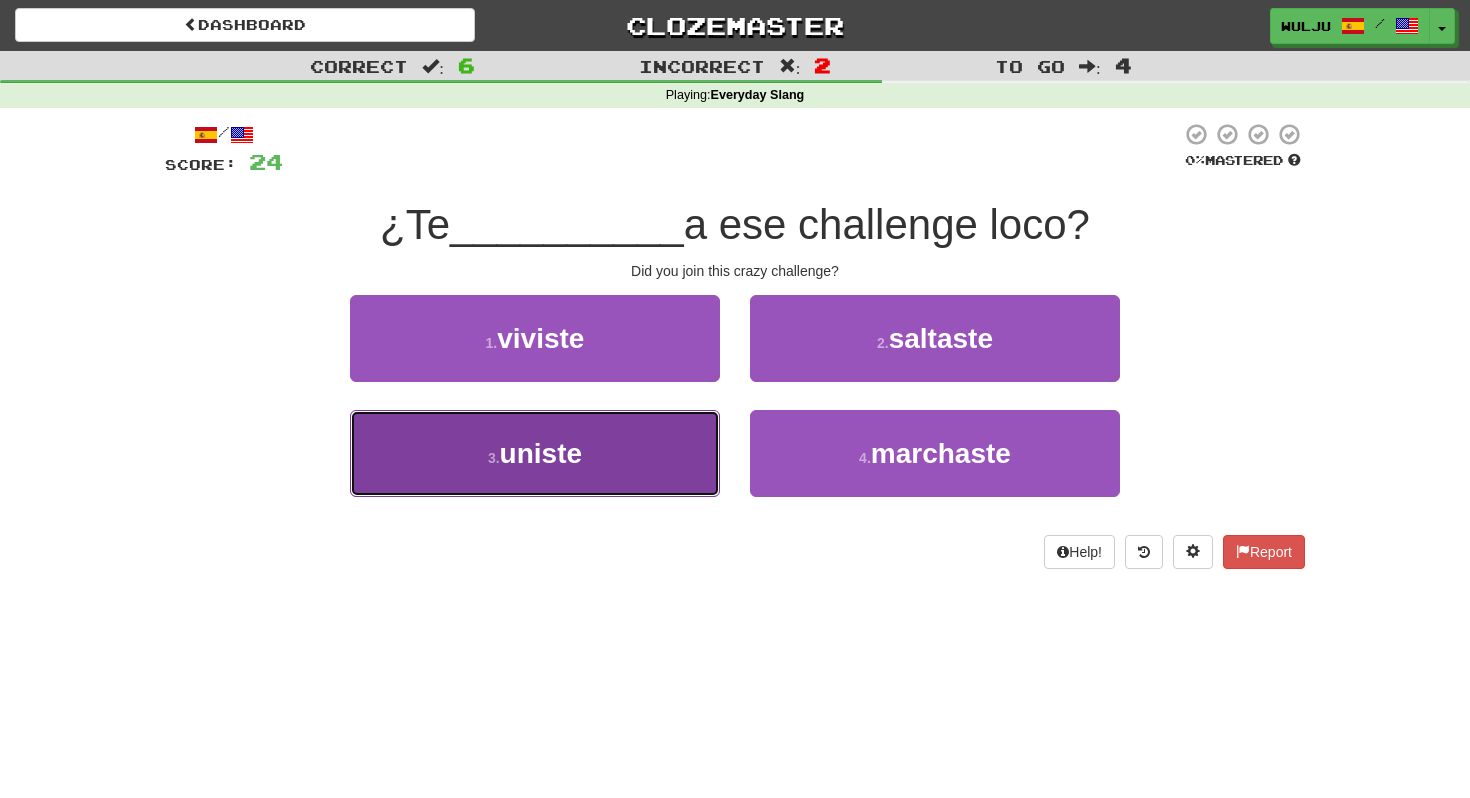 click on "3 .  uniste" at bounding box center [535, 453] 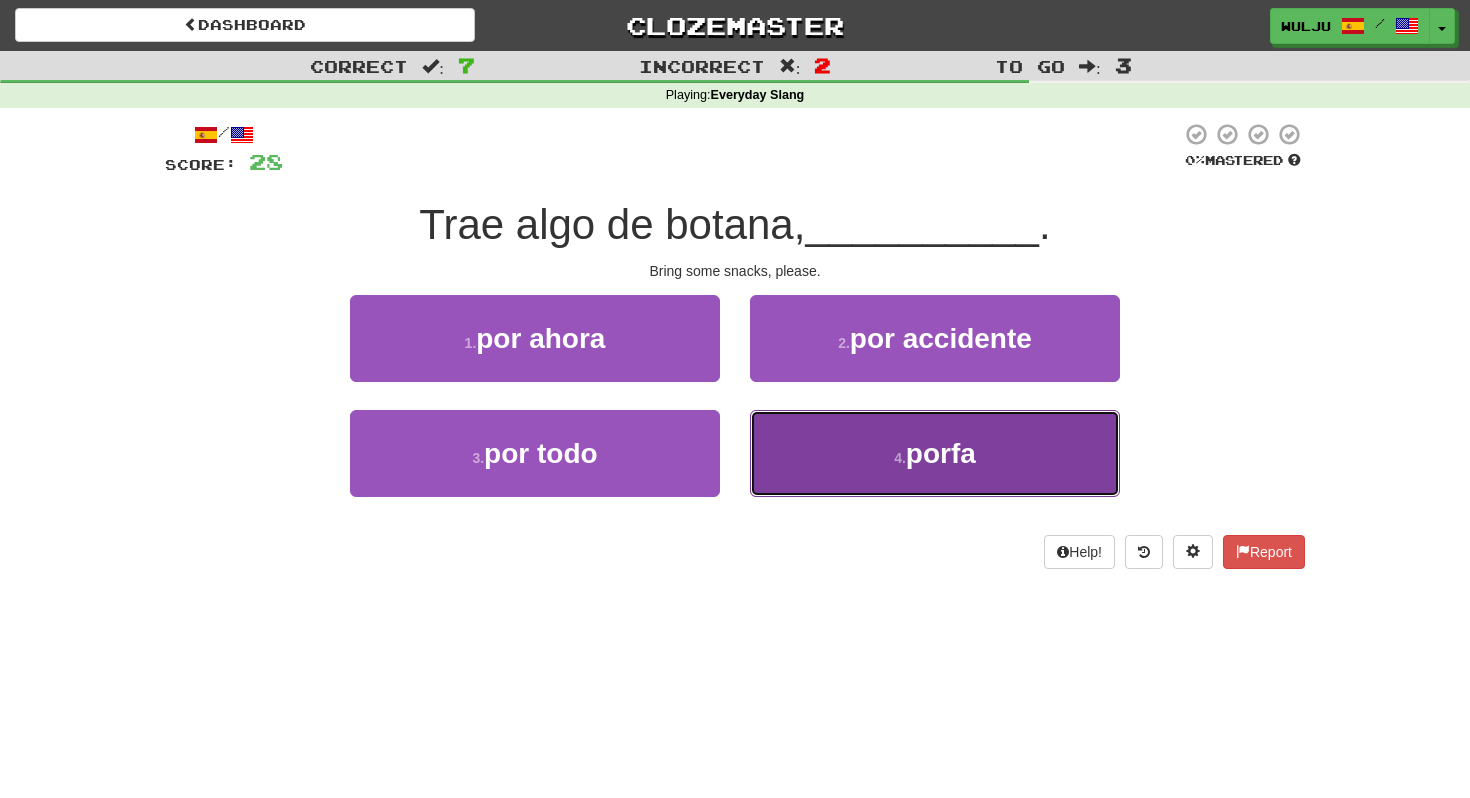 click on "4 .  porfa" at bounding box center [935, 453] 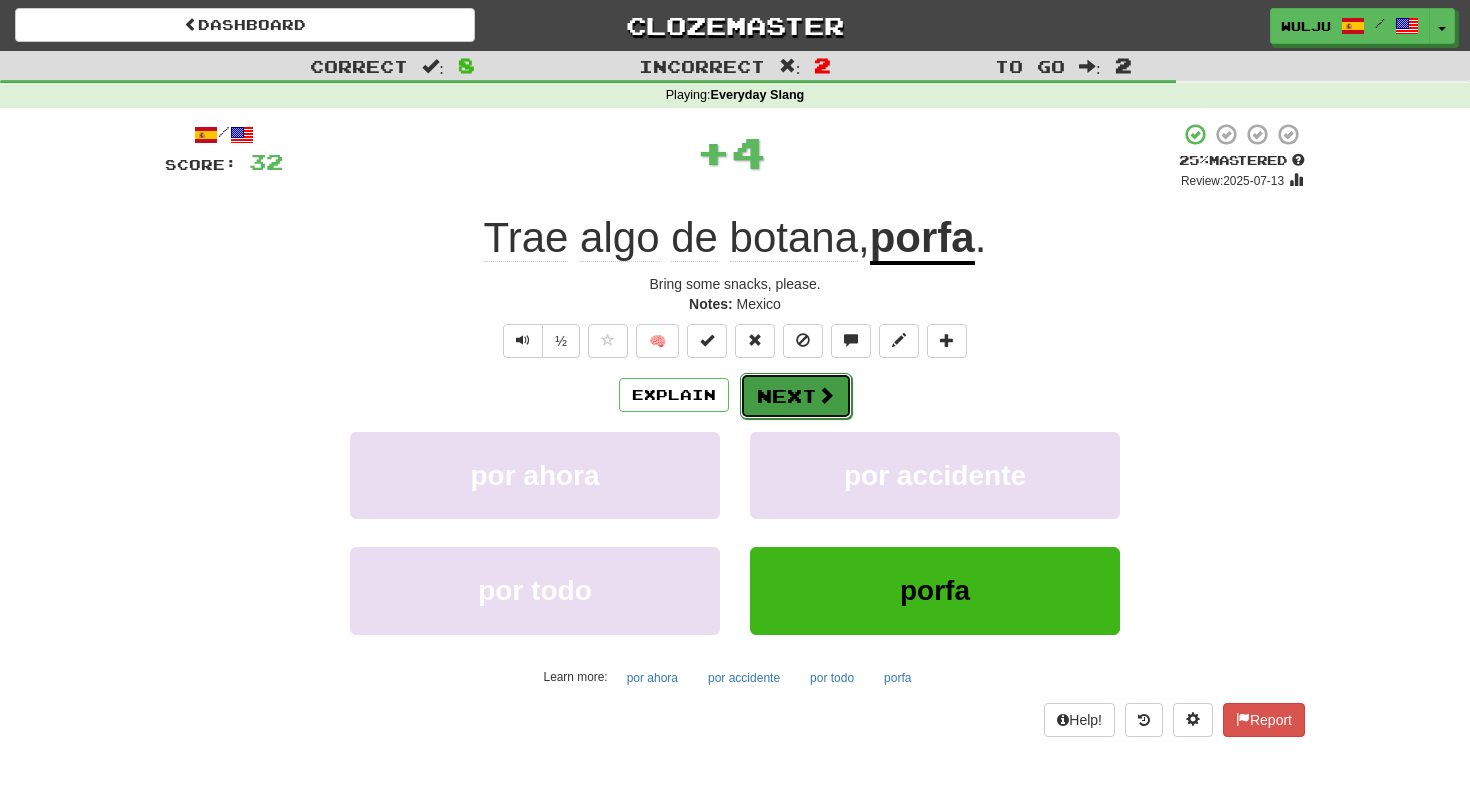 click on "Next" at bounding box center [796, 396] 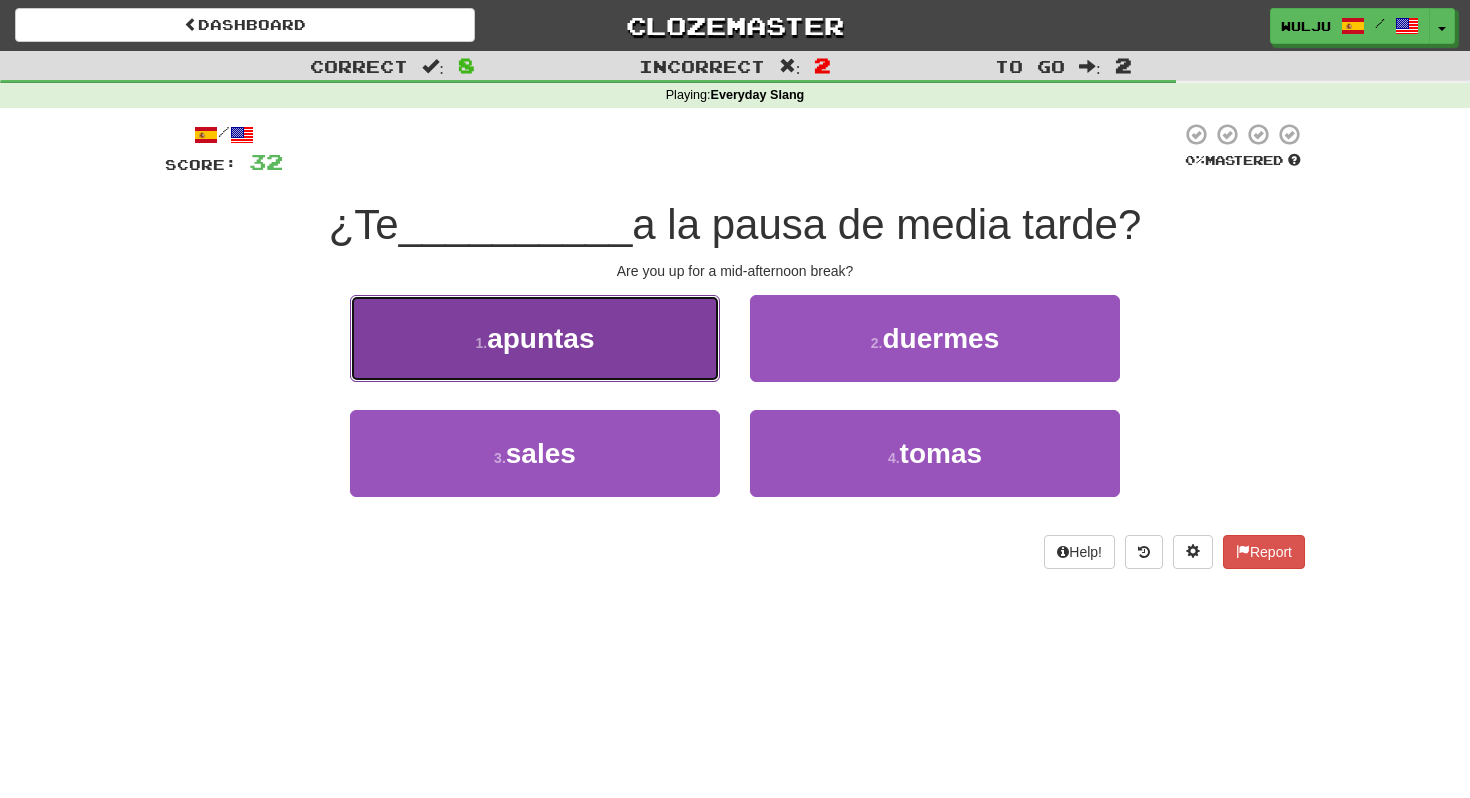 click on "1 .  apuntas" at bounding box center [535, 338] 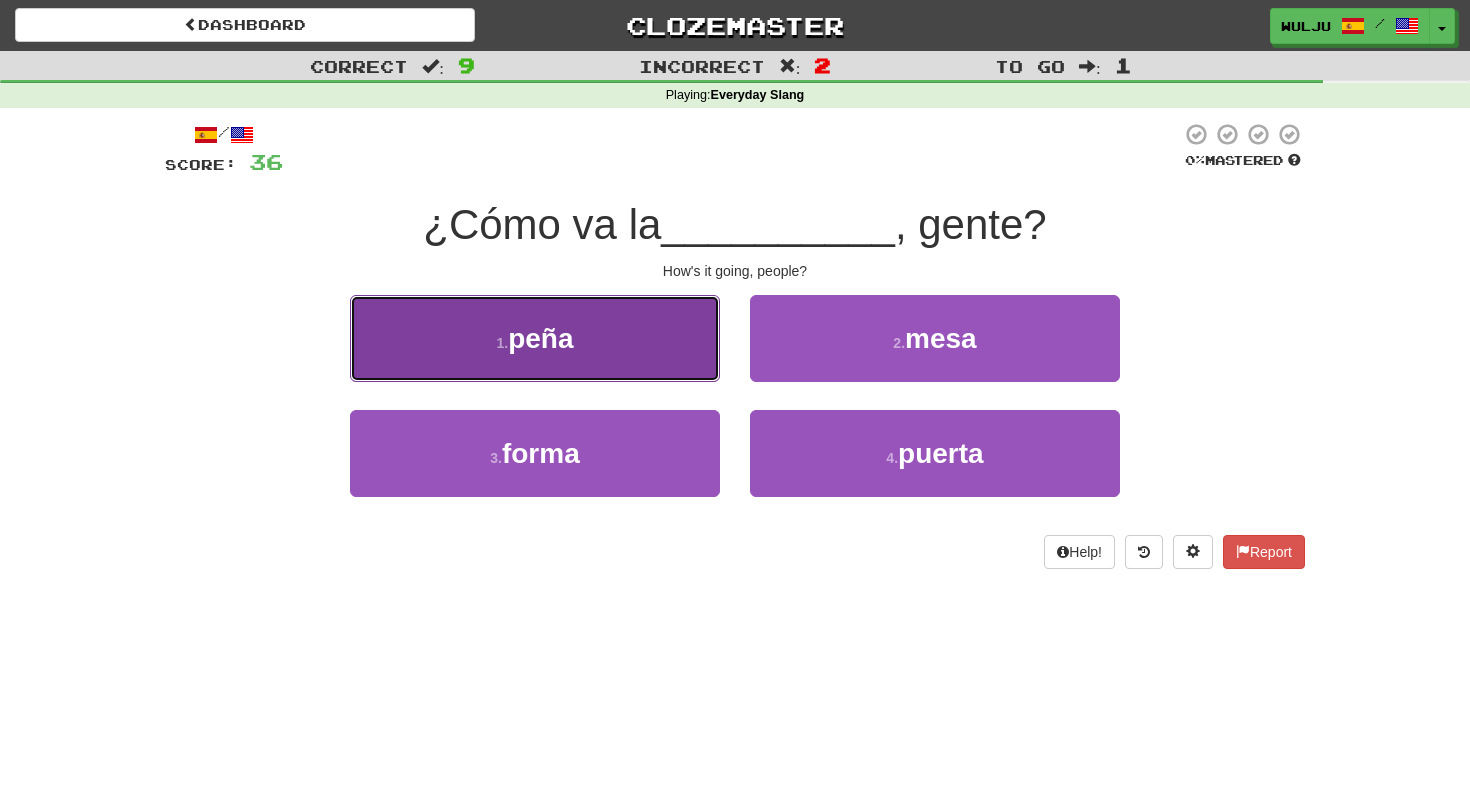 click on "1 .  peña" at bounding box center [535, 338] 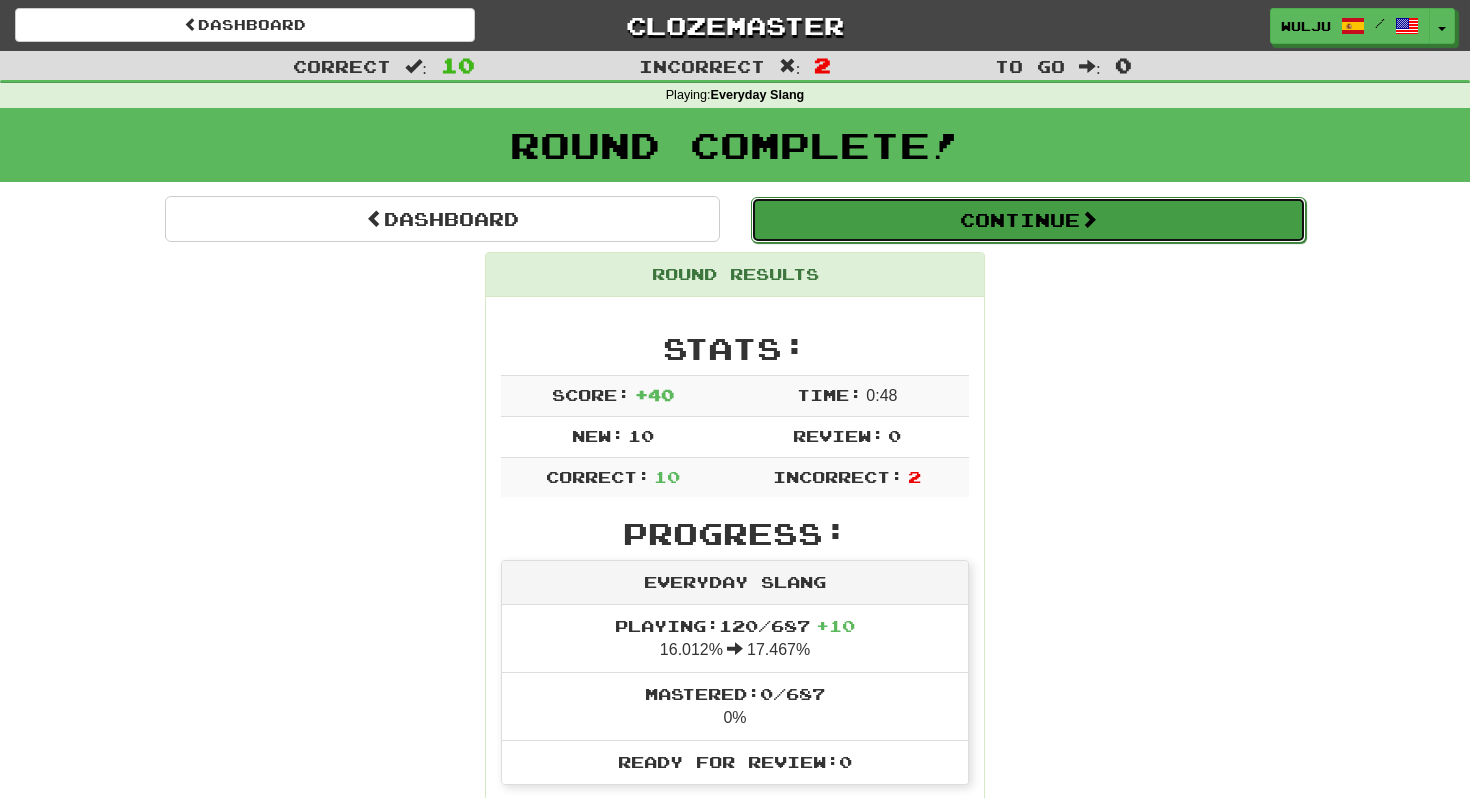 click on "Continue" at bounding box center [1028, 220] 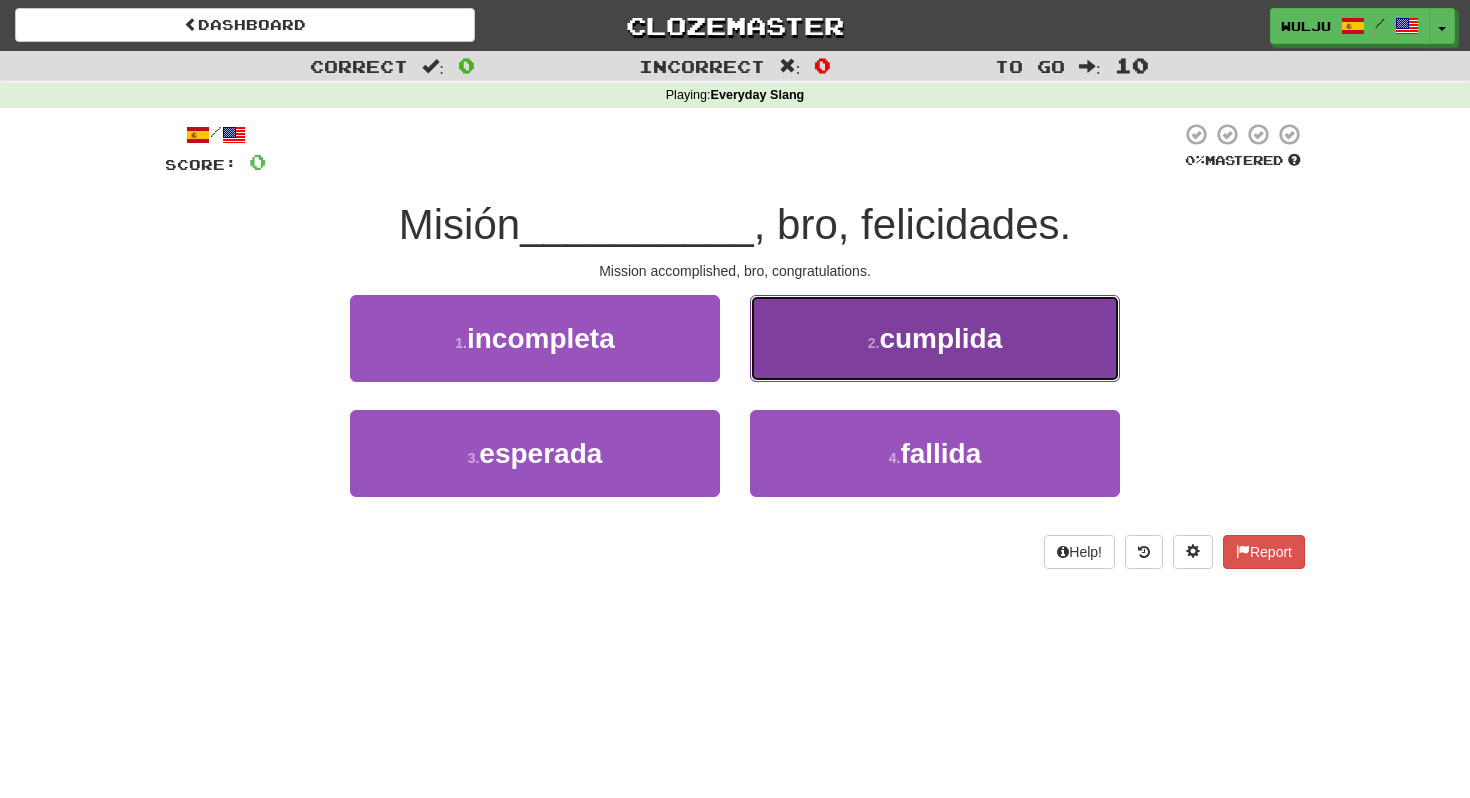 click on "2 .  cumplida" at bounding box center [935, 338] 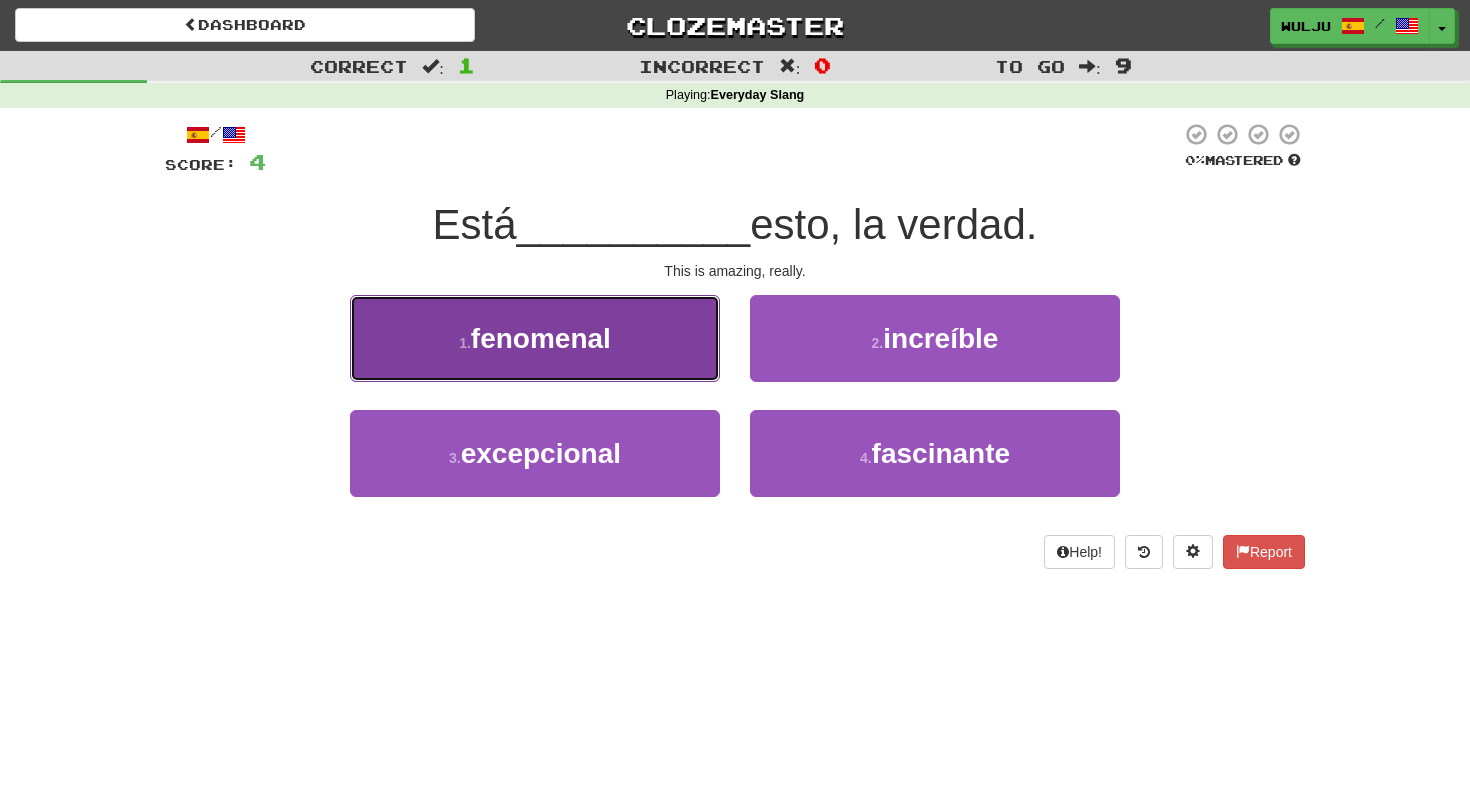 click on "1 .  fenomenal" at bounding box center [535, 338] 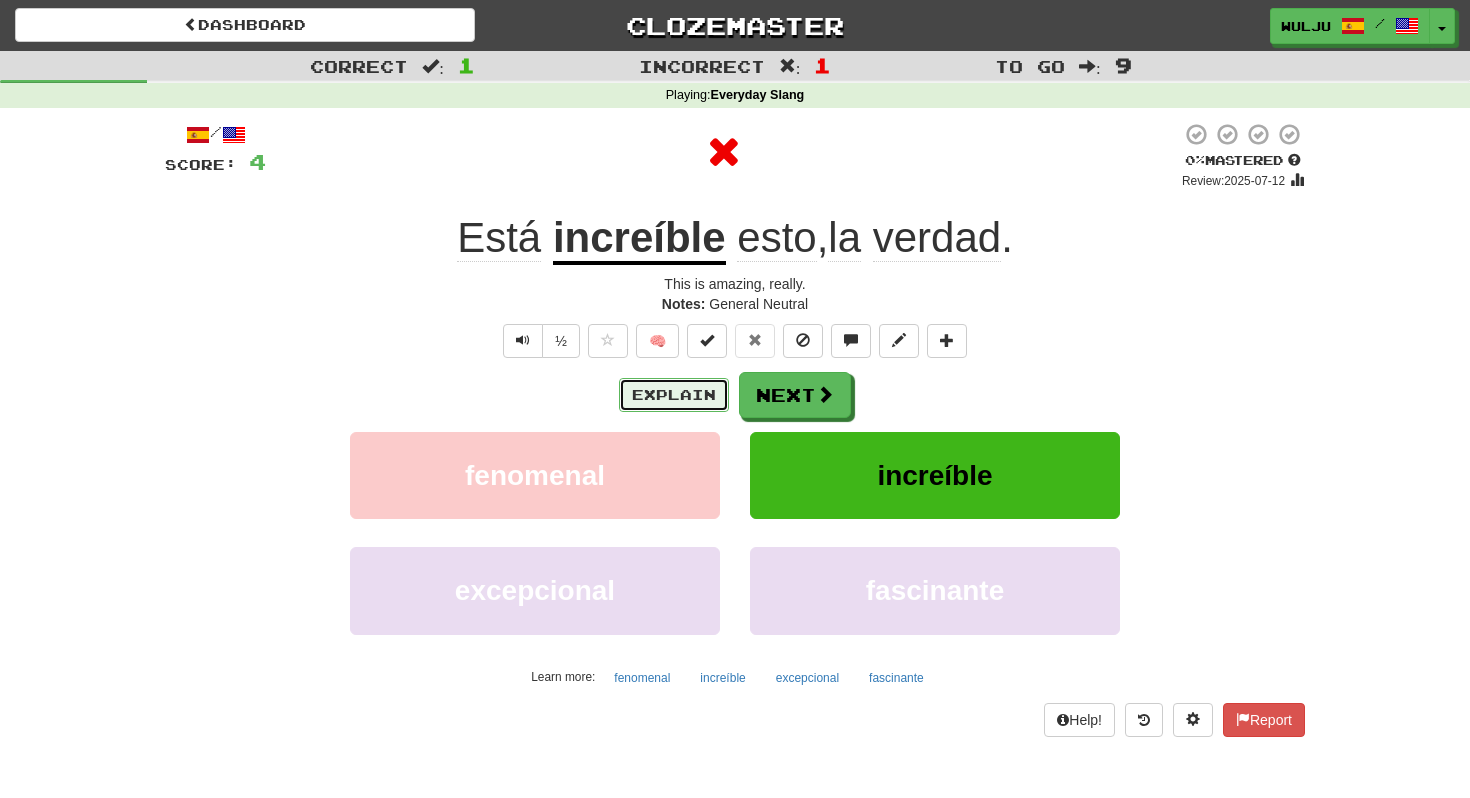 click on "Explain" at bounding box center (674, 395) 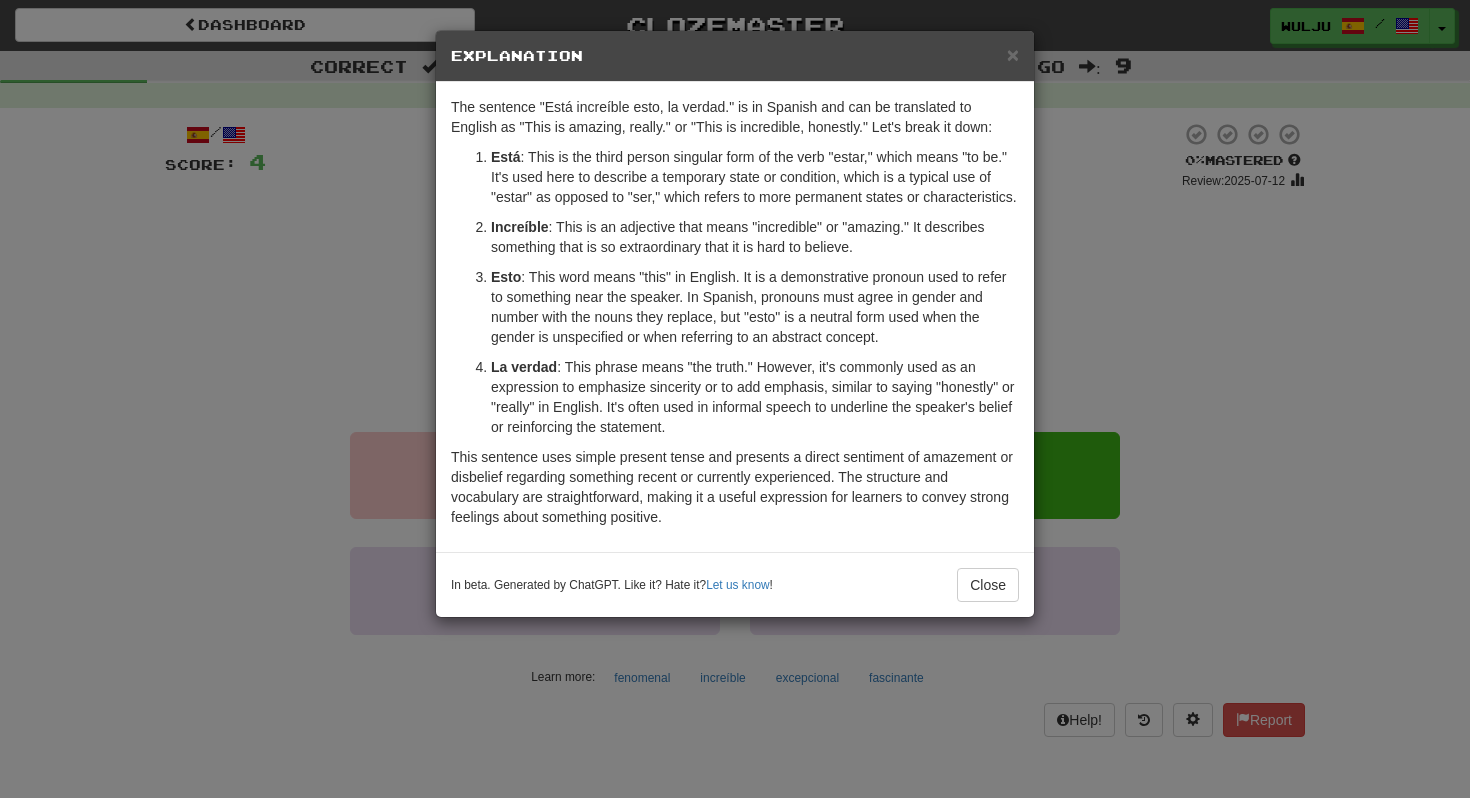 click on "× Explanation The sentence "Está increíble esto, la verdad." is in Spanish and can be translated to English as "This is amazing, really." or "This is incredible, honestly." Let's break it down:
Está : This is the third person singular form of the verb "estar," which means "to be." It's used here to describe a temporary state or condition, which is a typical use of "estar" as opposed to "ser," which refers to more permanent states or characteristics.
Increíble : This is an adjective that means "incredible" or "amazing." It describes something that is so extraordinary that it is hard to believe.
Esto : This word means "this" in English. It is a demonstrative pronoun used to refer to something near the speaker. In Spanish, pronouns must agree in gender and number with the nouns they replace, but "esto" is a neutral form used when the gender is unspecified or when referring to an abstract concept.
La verdad
In beta. Generated by ChatGPT. Like it? Hate it?  Let us know ! Close" at bounding box center [735, 399] 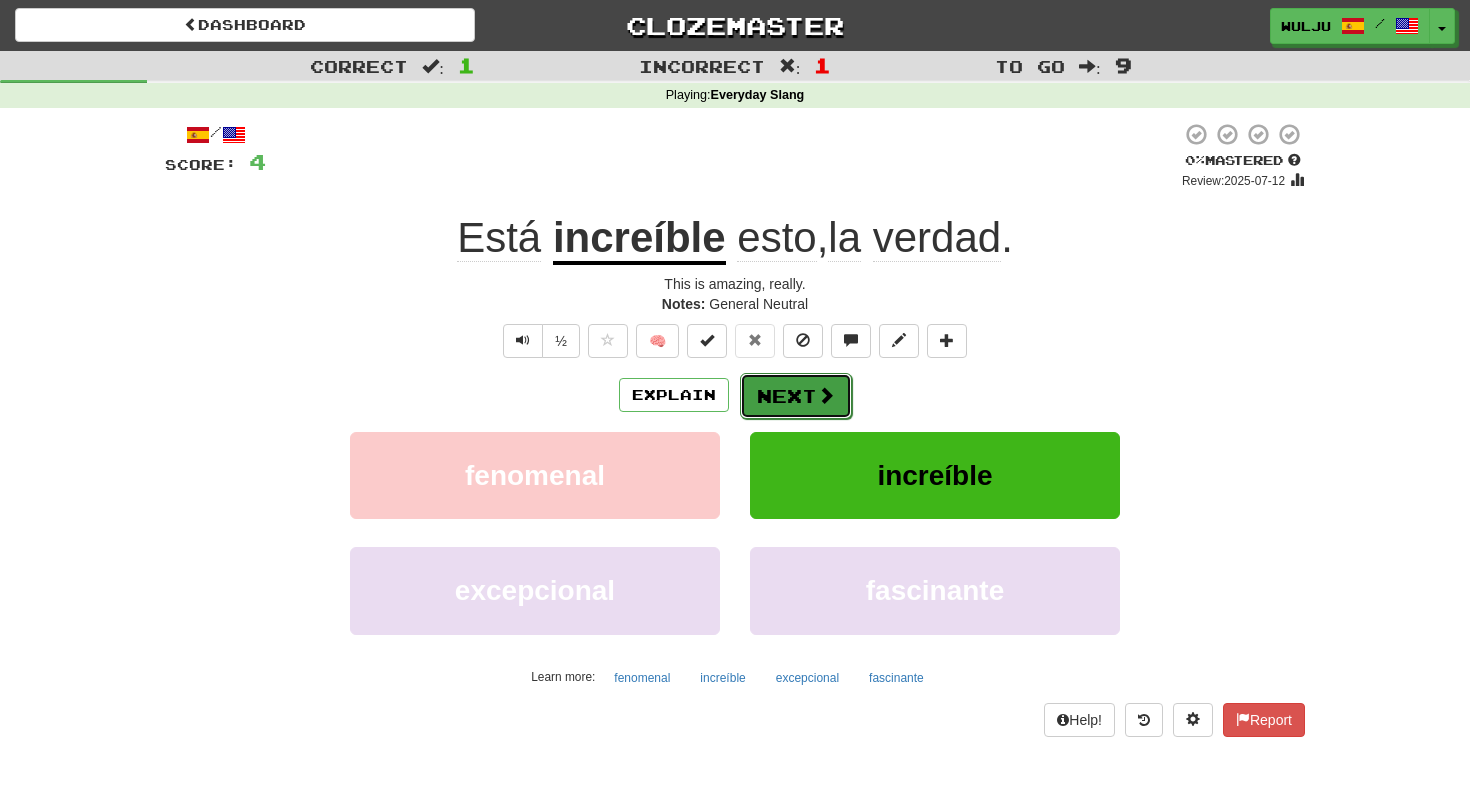 click on "Next" at bounding box center (796, 396) 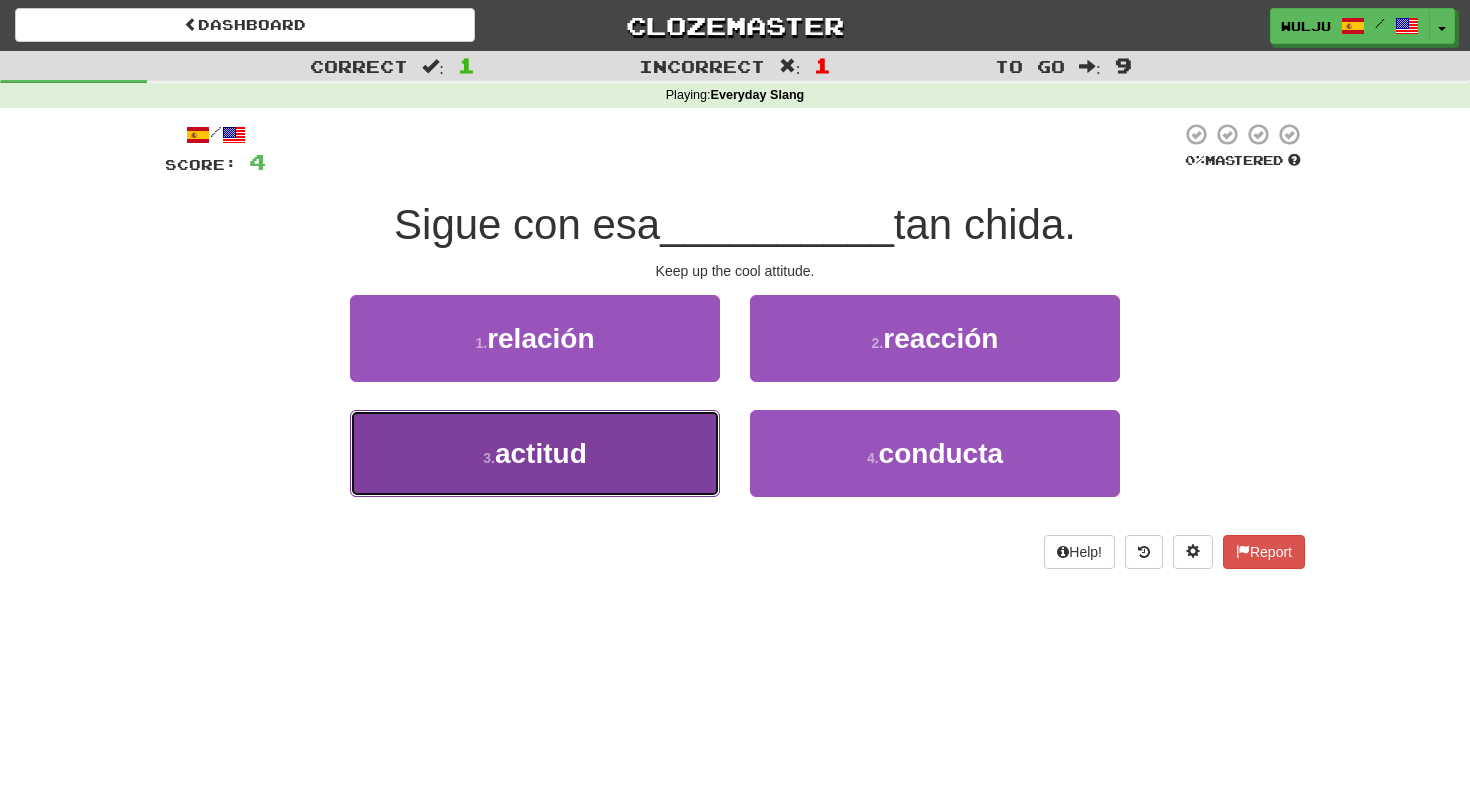 click on "3 .  actitud" at bounding box center (535, 453) 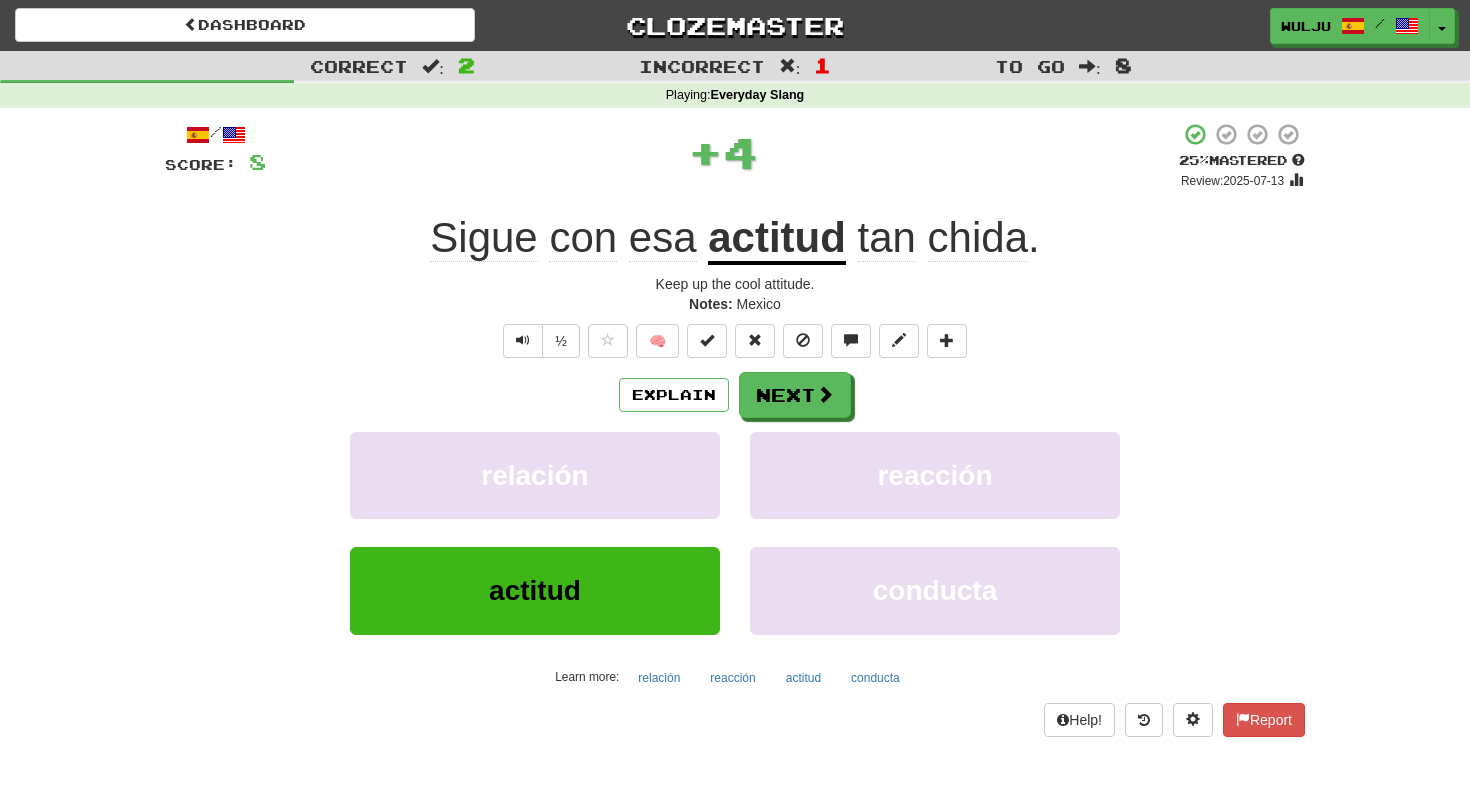 click on "Explain Next" at bounding box center [735, 395] 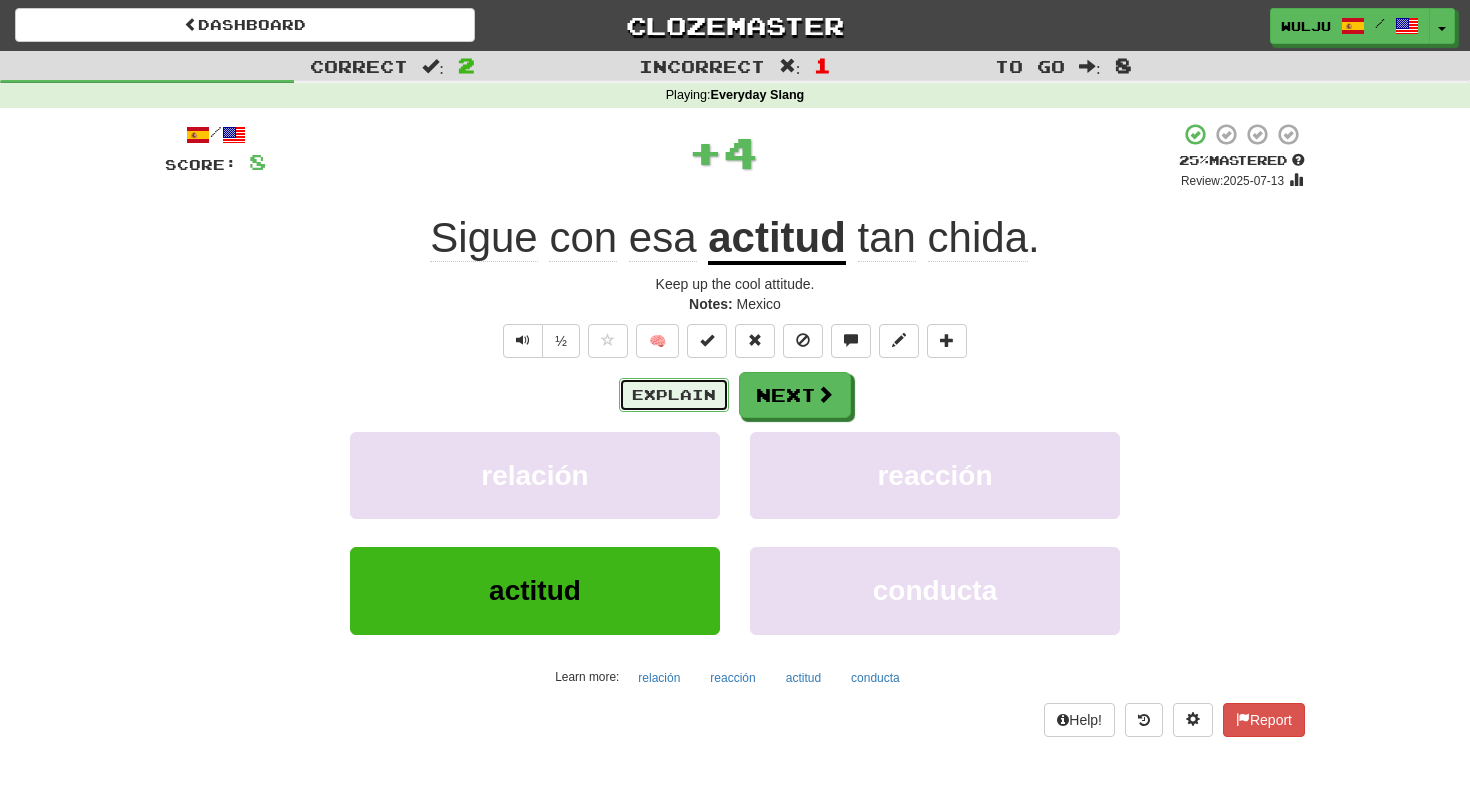 click on "Explain" at bounding box center (674, 395) 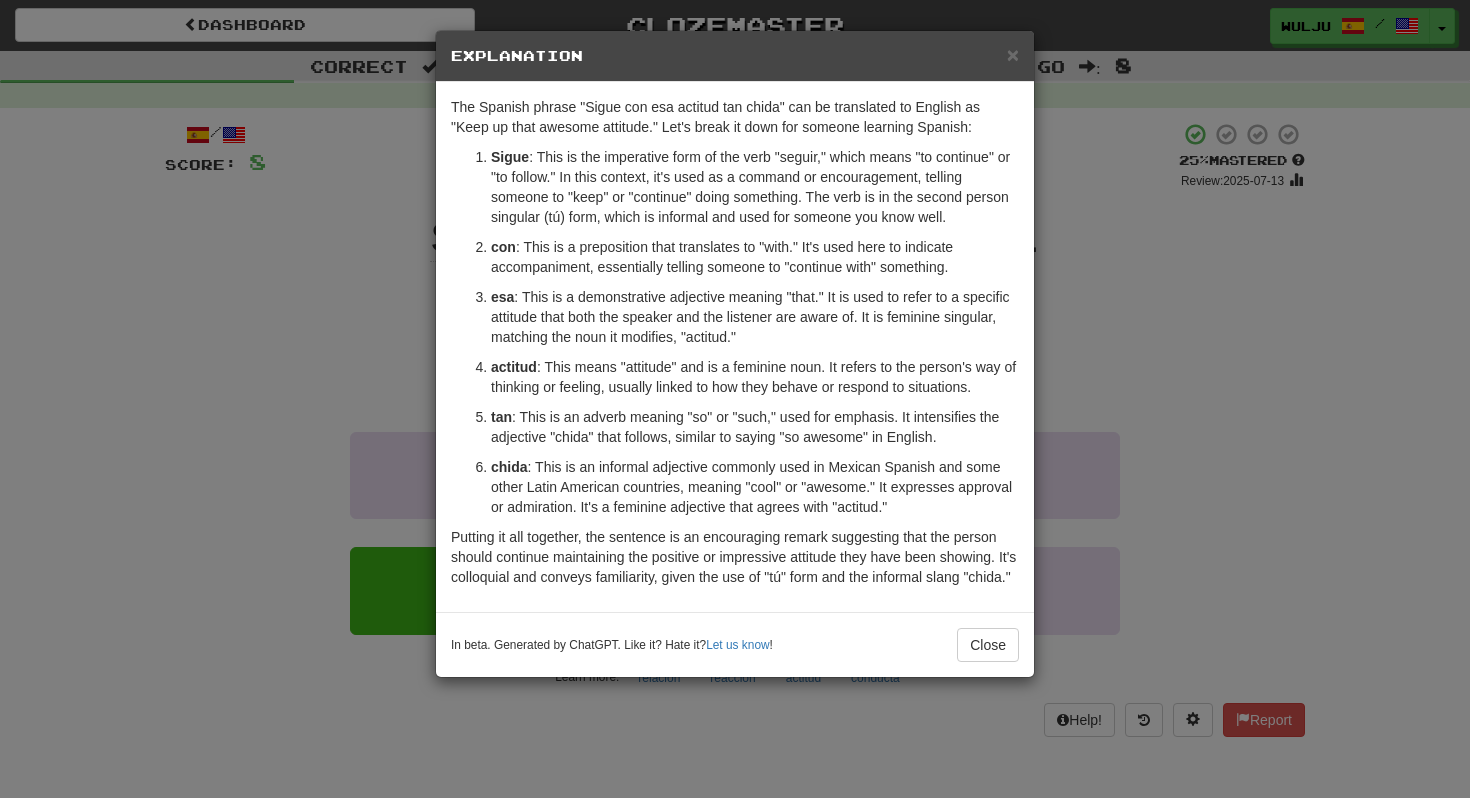 click on "× Explanation The Spanish phrase "Sigue con esa actitud tan chida" can be translated to English as "Keep up that awesome attitude." Let's break it down for someone learning Spanish:
Sigue : This is the imperative form of the verb "seguir," which means "to continue" or "to follow." In this context, it's used as a command or encouragement, telling someone to "keep" or "continue" doing something. The verb is in the second person singular (tú) form, which is informal and used for someone you know well.
con : This is a preposition that translates to "with." It's used here to indicate accompaniment, essentially telling someone to "continue with" something.
esa : This is a demonstrative adjective meaning "that." It is used to refer to a specific attitude that both the speaker and the listener are aware of. It is feminine singular, matching the noun it modifies, "actitud."
actitud
tan
chida
In beta. Generated by ChatGPT. Like it? Hate it?  Let us know ! Close" at bounding box center [735, 399] 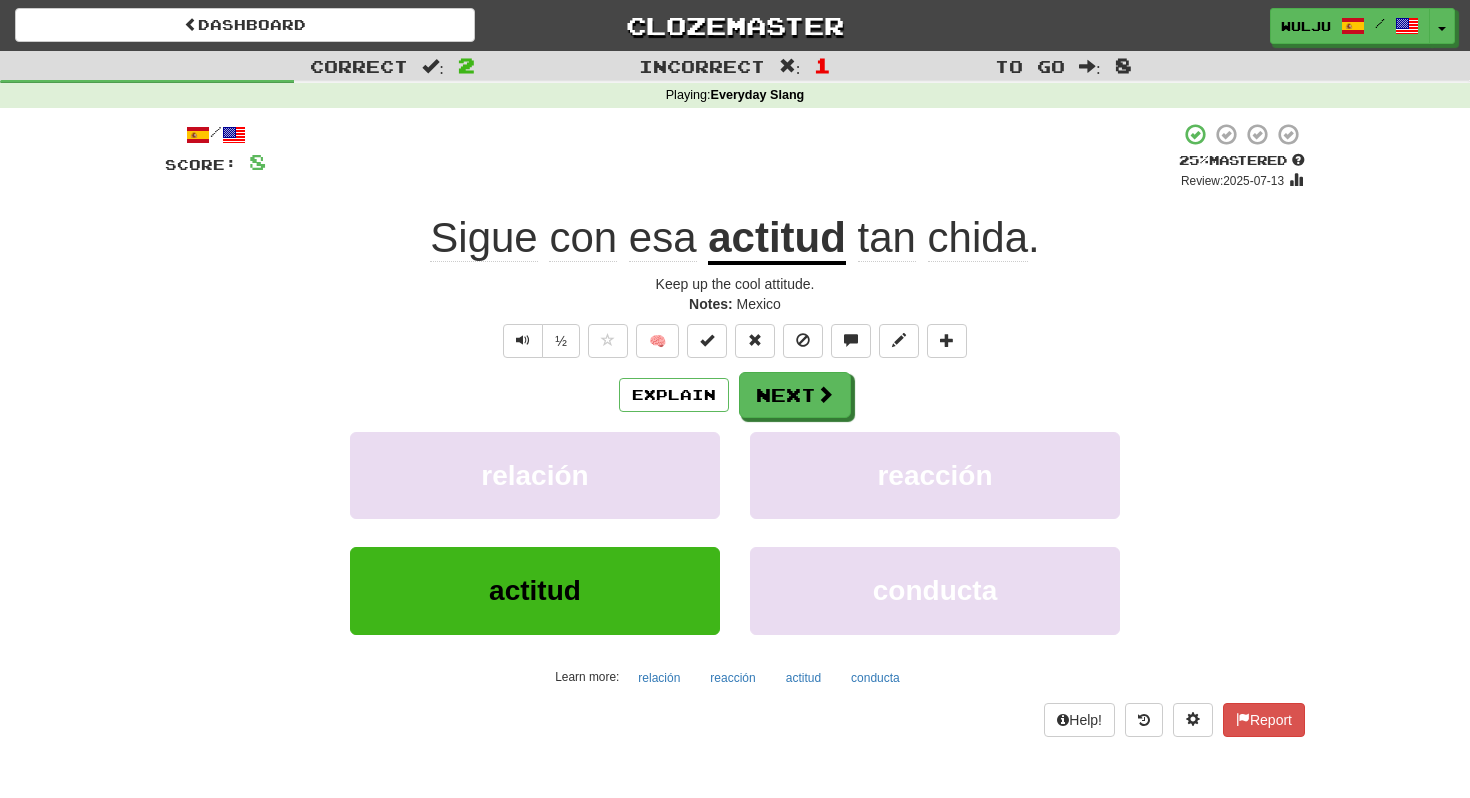 click on "Explain Next" at bounding box center [735, 395] 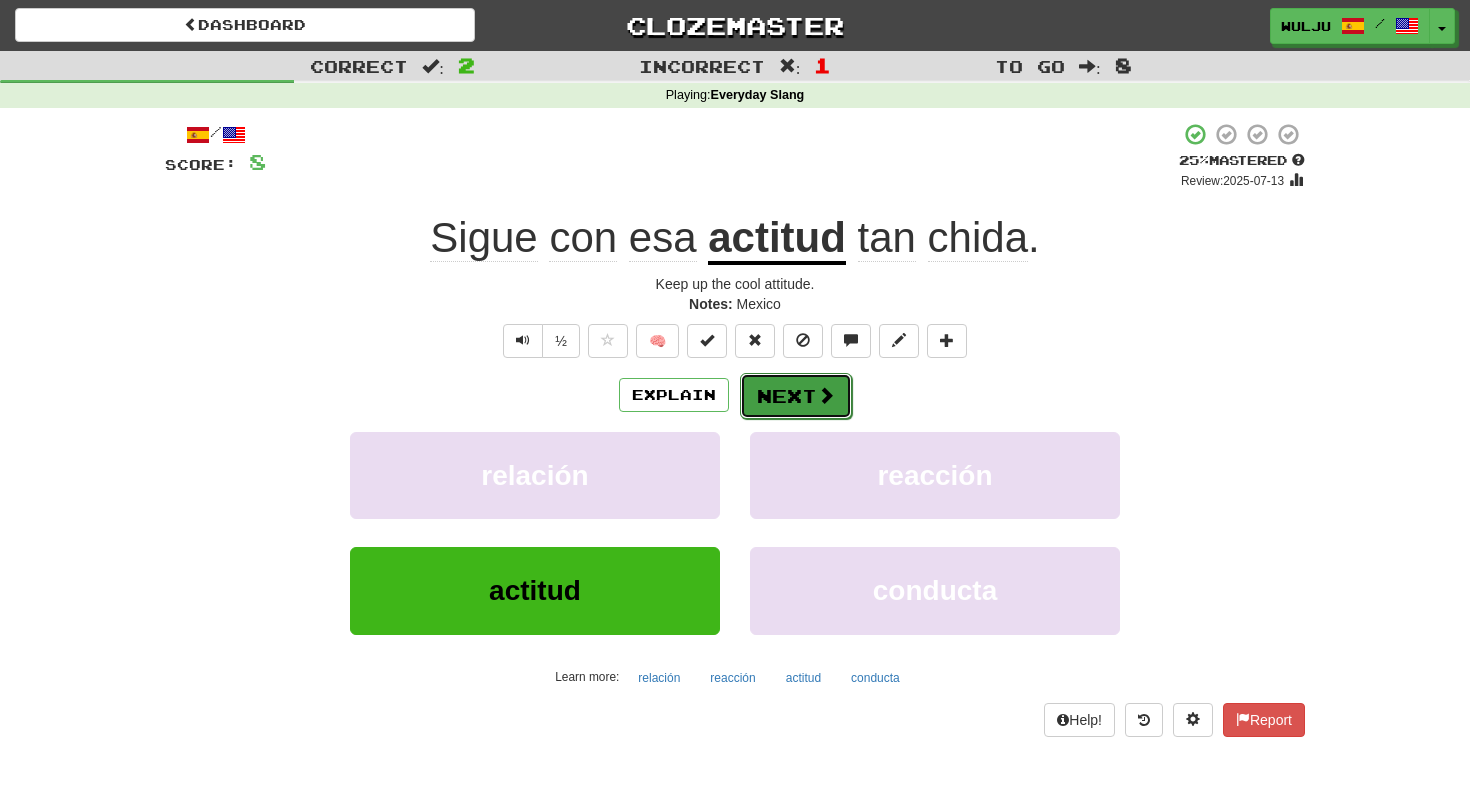 click on "Next" at bounding box center [796, 396] 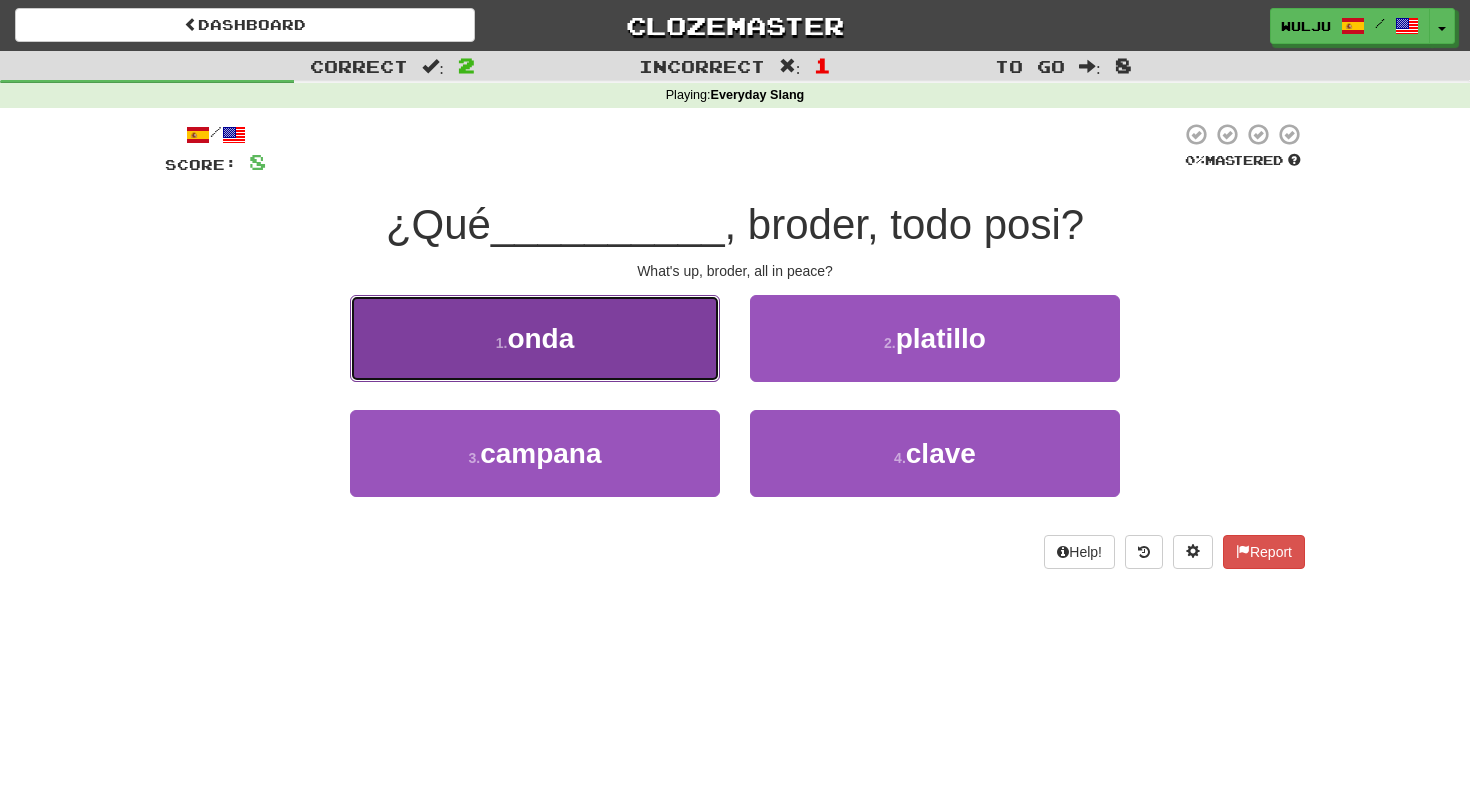 click on "1 .  onda" at bounding box center (535, 338) 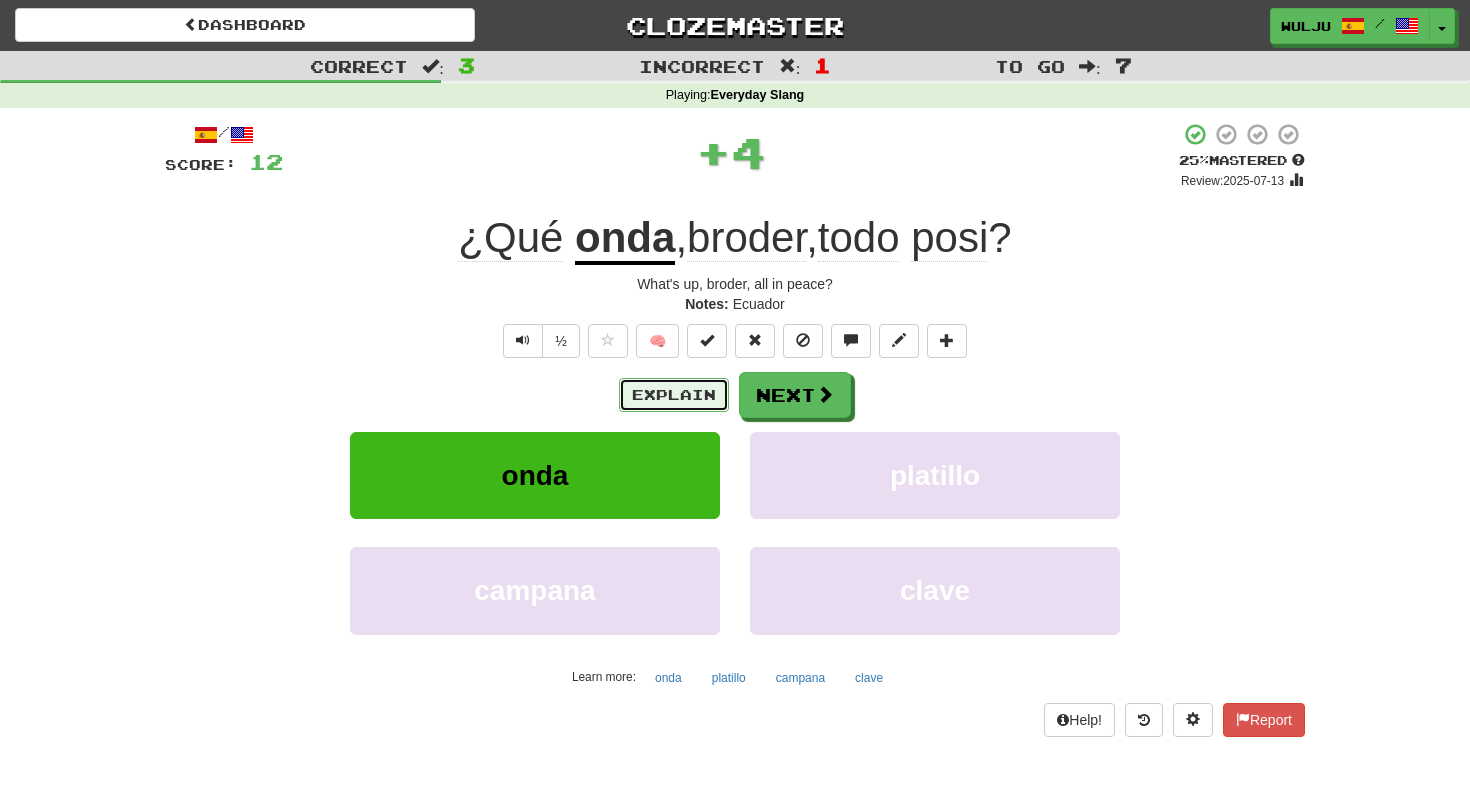 click on "Explain Next" at bounding box center (735, 395) 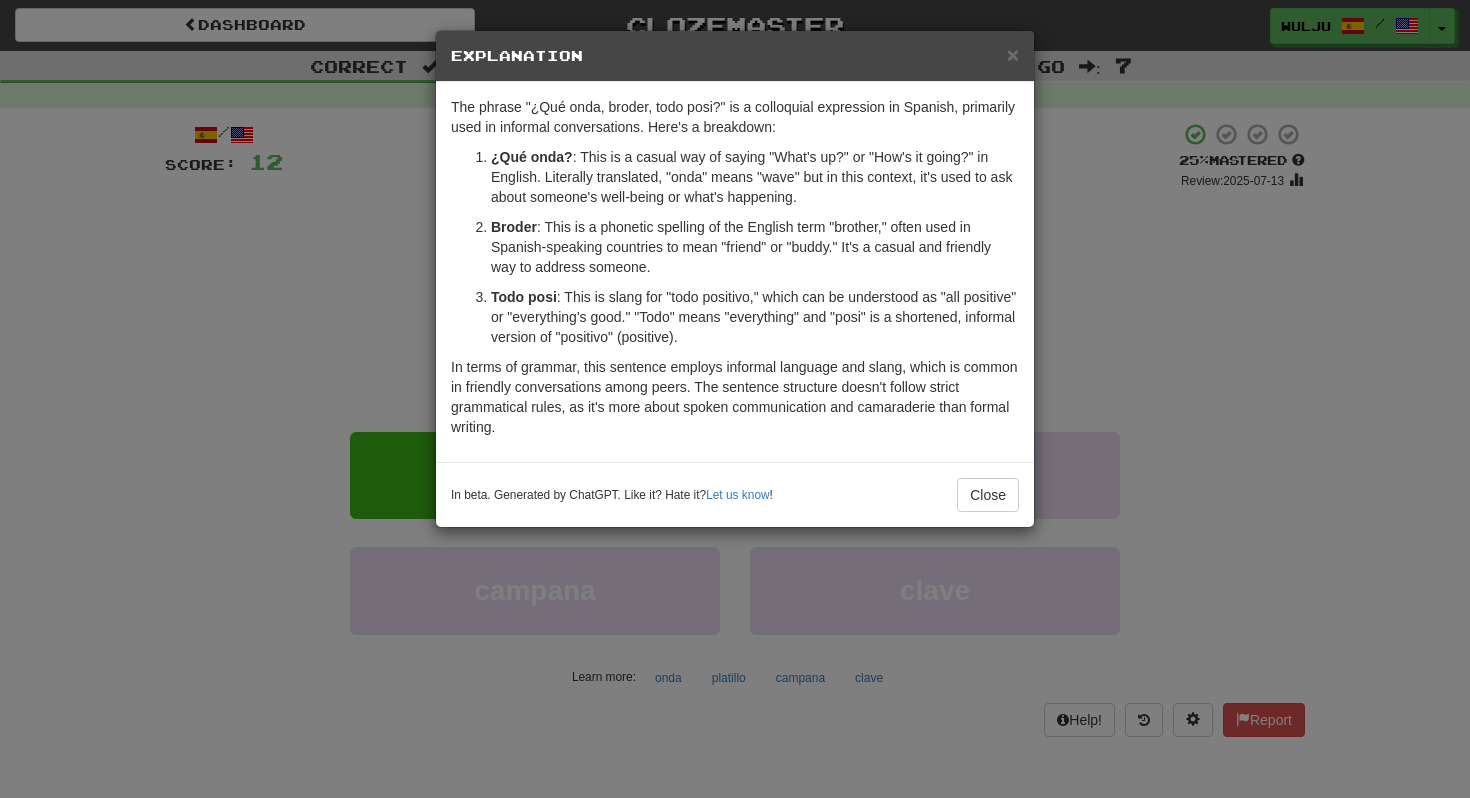 click on "× Explanation The phrase "¿Qué onda, broder, todo posi?" is a colloquial expression in Spanish, primarily used in informal conversations. Here's a breakdown:
¿Qué onda? : This is a casual way of saying "What's up?" or "How's it going?" in English. Literally translated, "onda" means "wave" but in this context, it's used to ask about someone's well-being or what's happening.
Broder : This is a phonetic spelling of the English term "brother," often used in Spanish-speaking countries to mean "friend" or "buddy." It's a casual and friendly way to address someone.
Todo posi : This is slang for "todo positivo," which can be understood as "all positive" or "everything's good." "Todo" means "everything" and "posi" is a shortened, informal version of "positivo" (positive).
In beta. Generated by ChatGPT. Like it? Hate it?  Let us know ! Close" at bounding box center (735, 399) 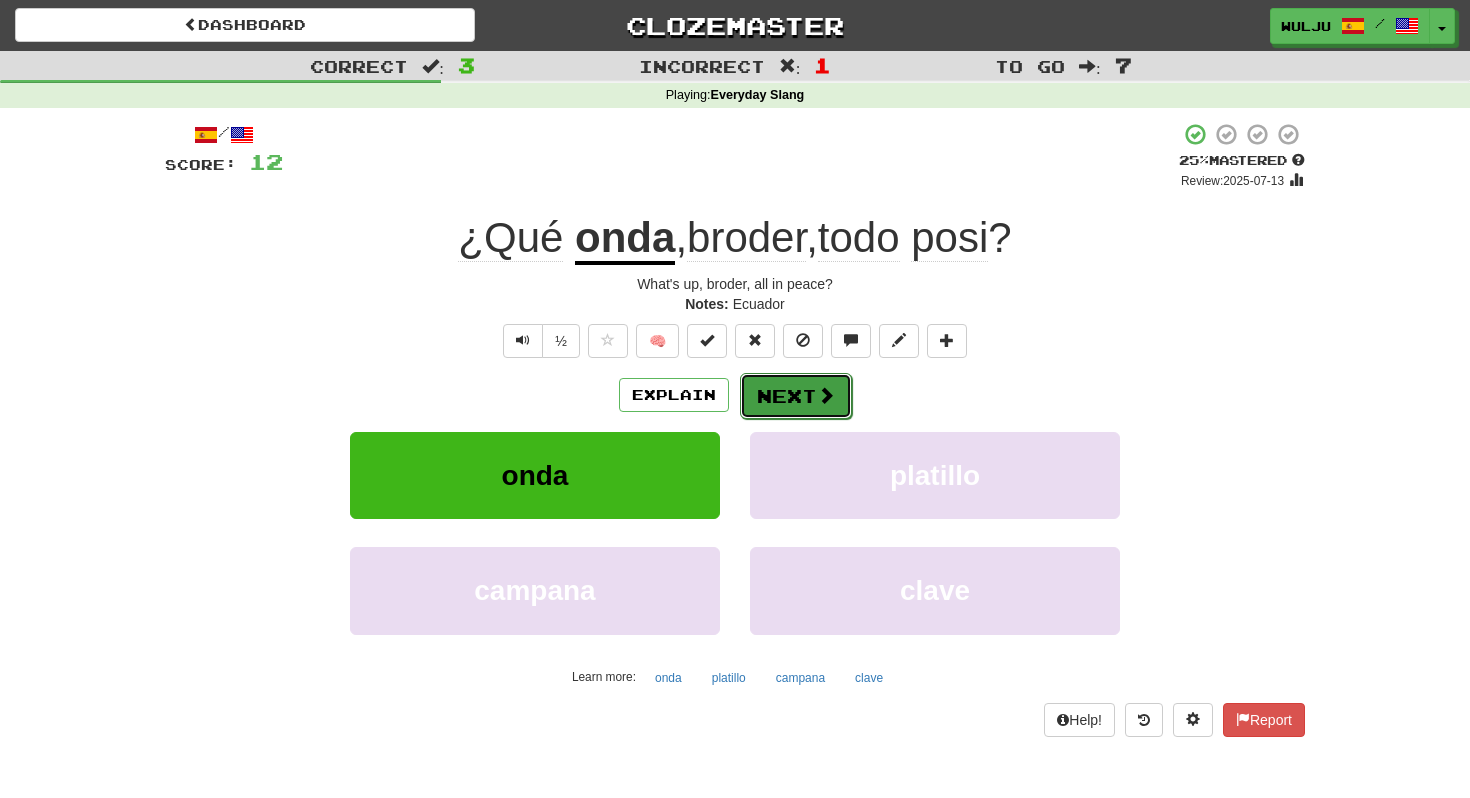 click on "Next" at bounding box center (796, 396) 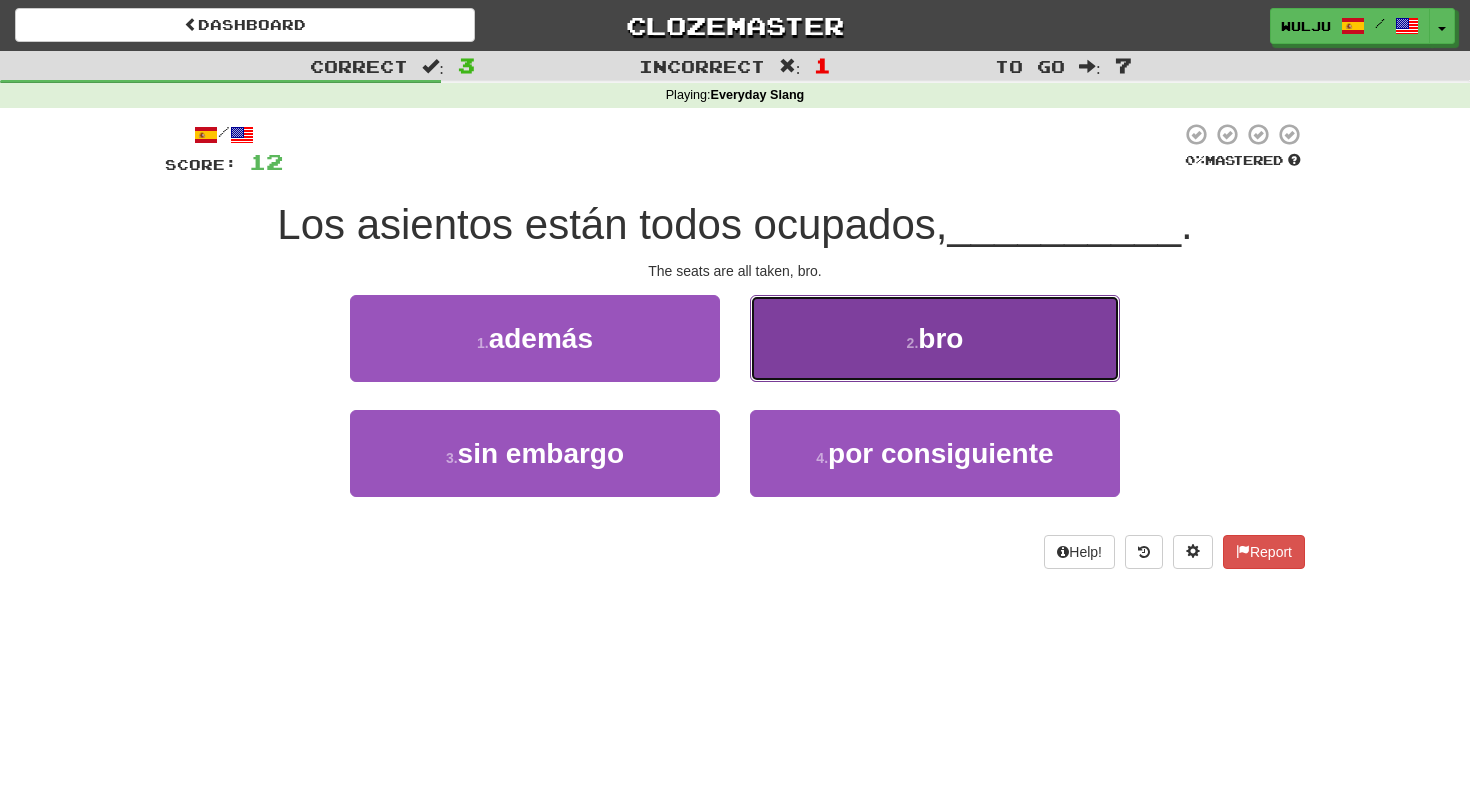 click on "2 .  bro" at bounding box center [935, 338] 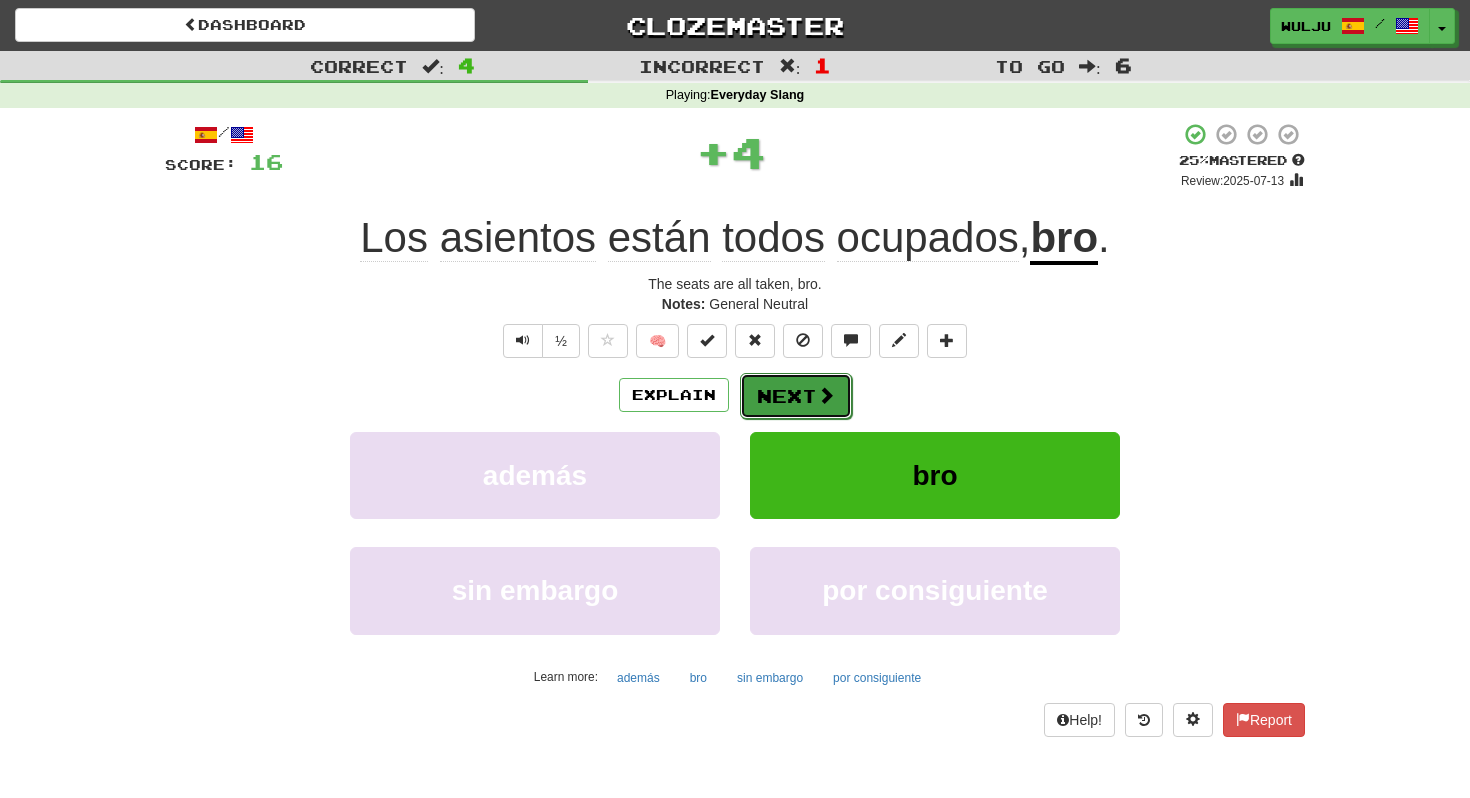 click on "Next" at bounding box center [796, 396] 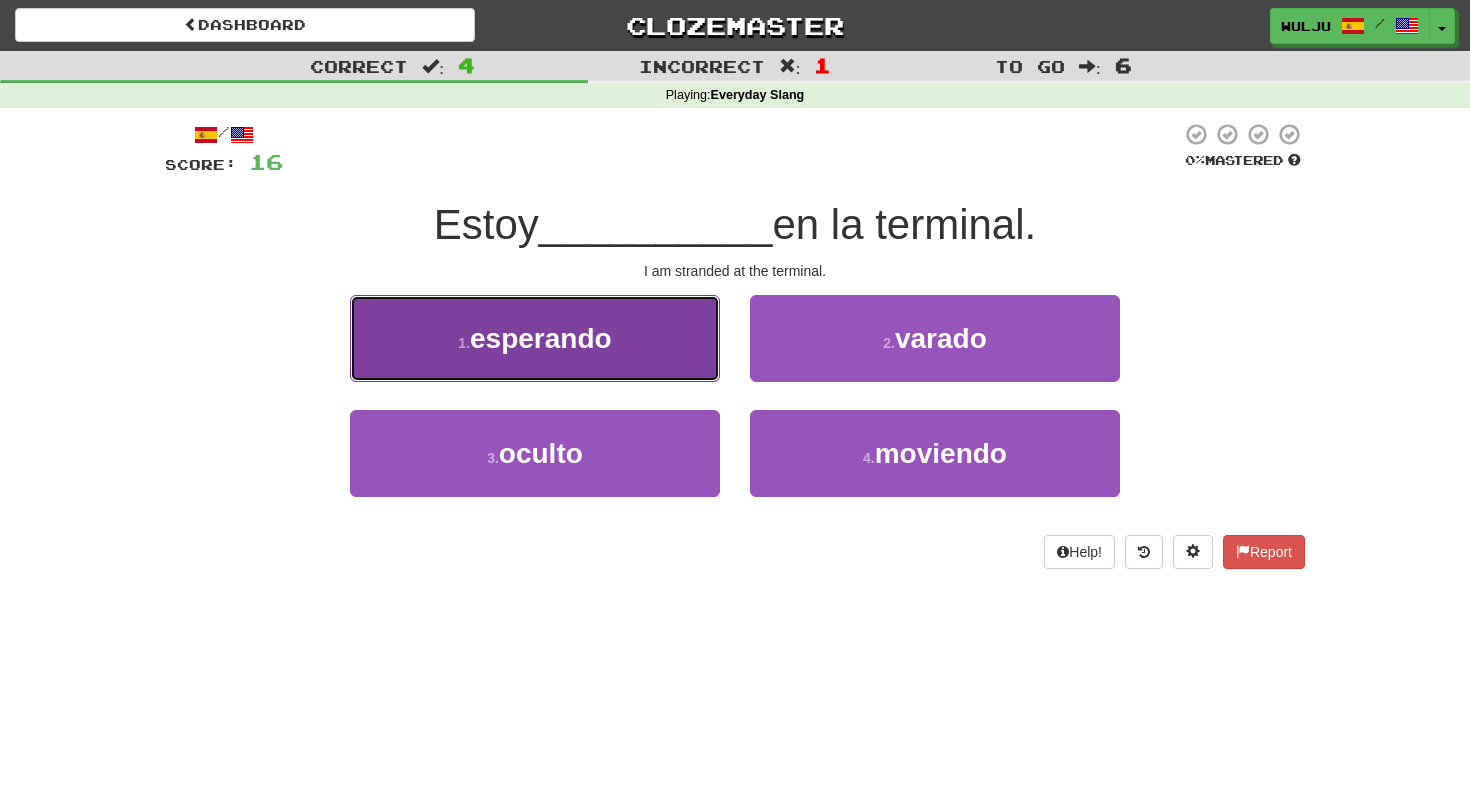 click on "1 .  esperando" at bounding box center [535, 338] 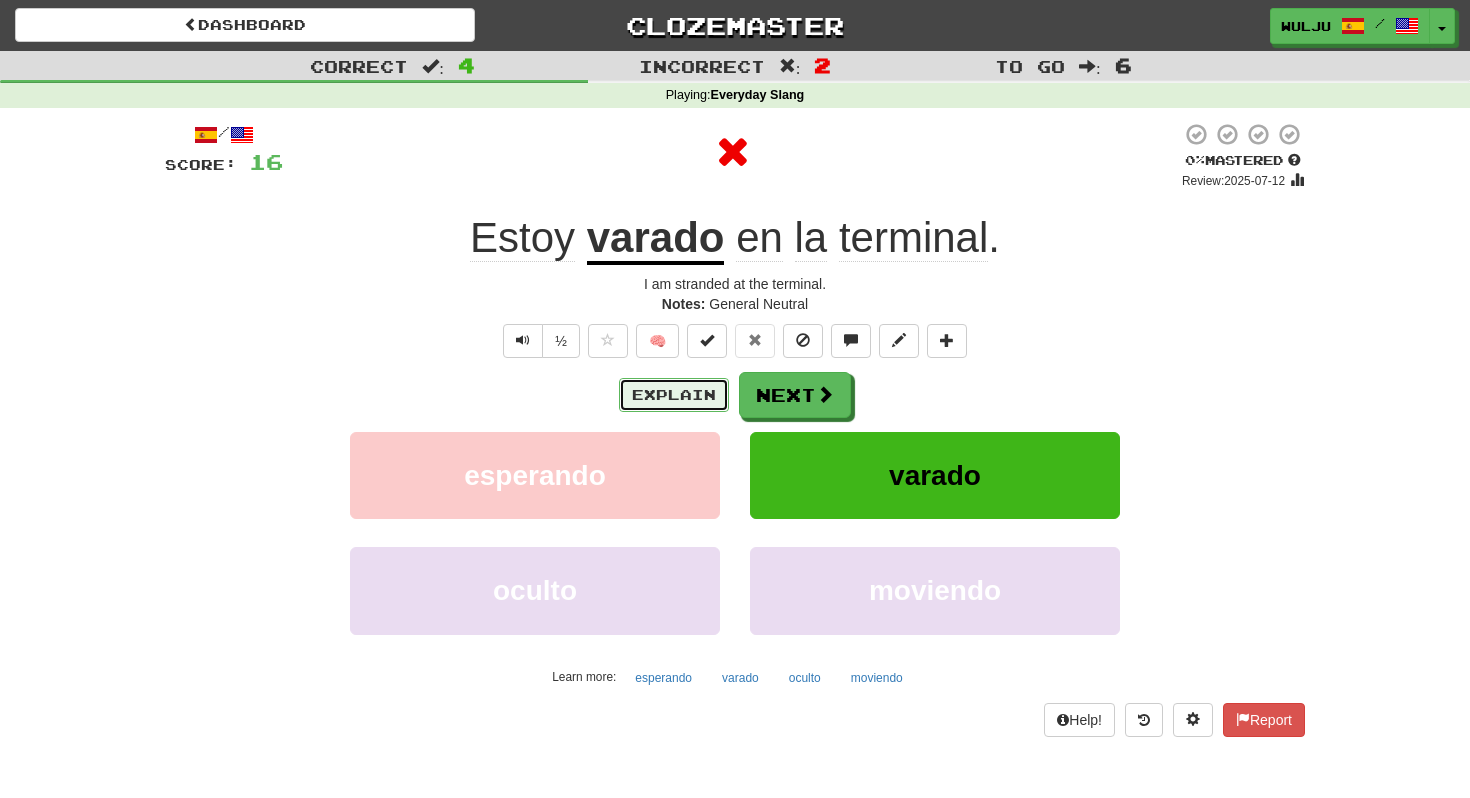 click on "Explain" at bounding box center [674, 395] 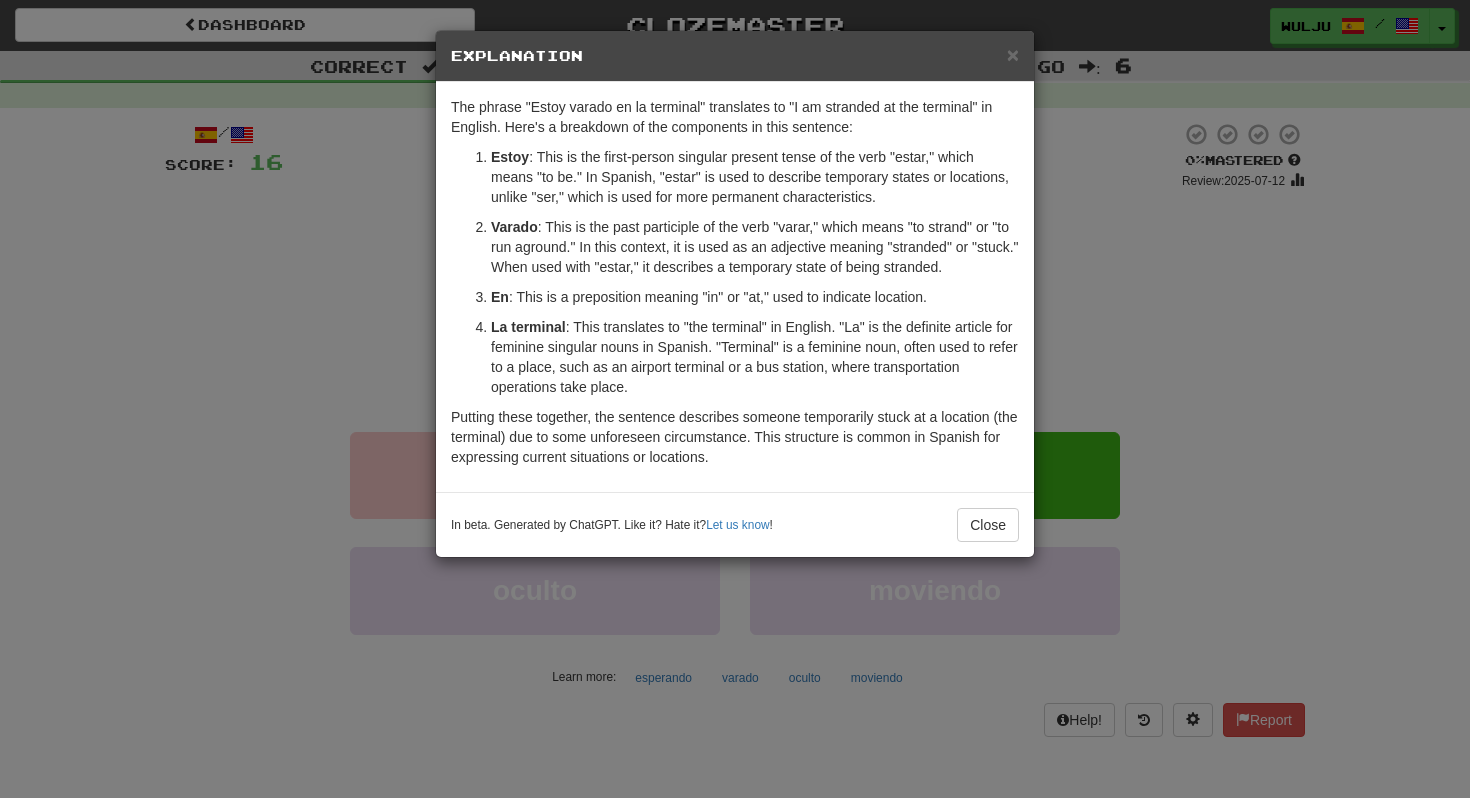 click on "× Explanation The phrase "Estoy varado en la terminal" translates to "I am stranded at the terminal" in English. Here's a breakdown of the components in this sentence:
Estoy : This is the first-person singular present tense of the verb "estar," which means "to be." In Spanish, "estar" is used to describe temporary states or locations, unlike "ser," which is used for more permanent characteristics.
Varado : This is the past participle of the verb "varar," which means "to strand" or "to run aground." In this context, it is used as an adjective meaning "stranded" or "stuck." When used with "estar," it describes a temporary state of being stranded.
En : This is a preposition meaning "in" or "at," used to indicate location.
La terminal
Putting these together, the sentence describes someone temporarily stuck at a location (the terminal) due to some unforeseen circumstance. This structure is common in Spanish for expressing current situations or locations. Let us know ! Close" at bounding box center [735, 399] 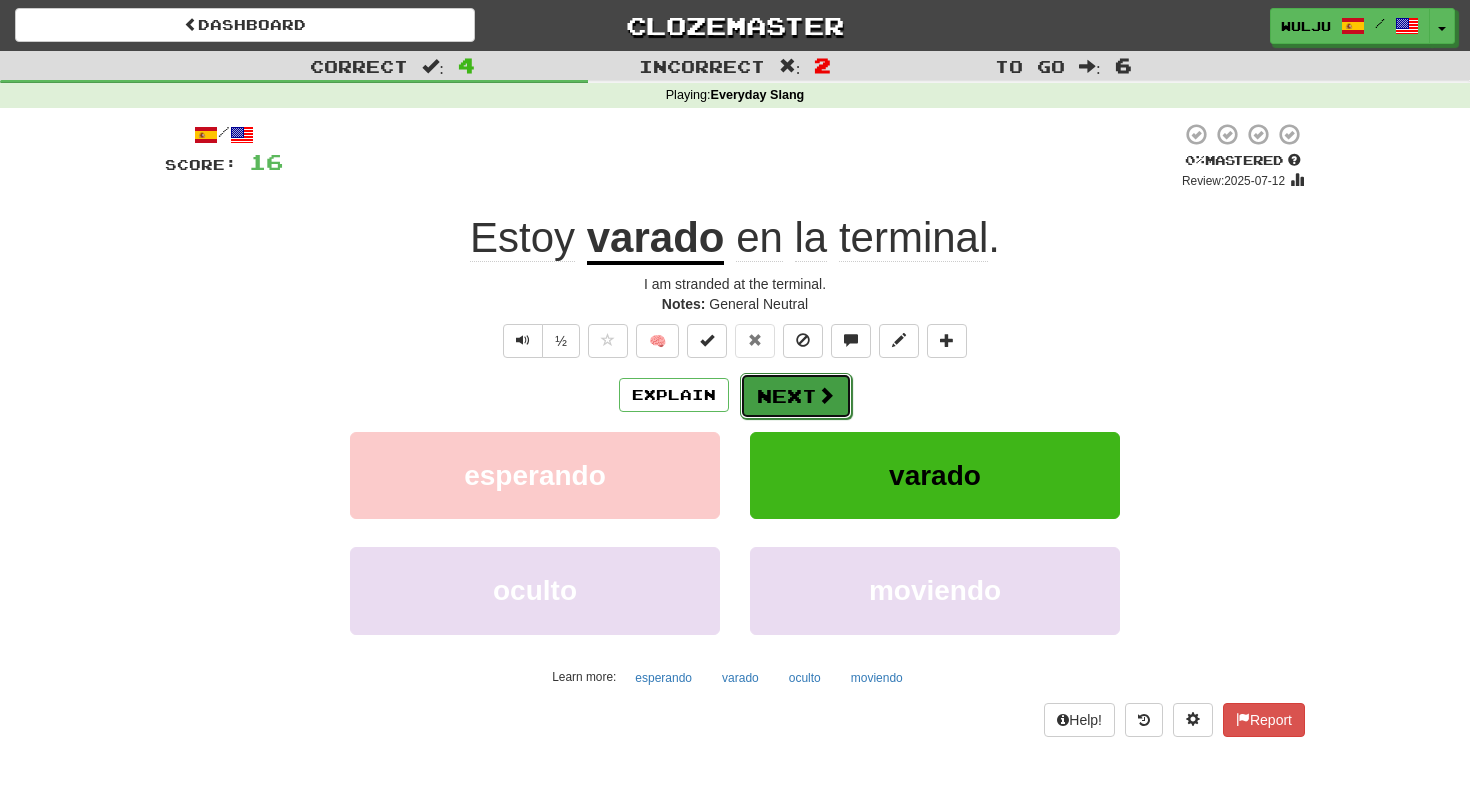 click on "Next" at bounding box center [796, 396] 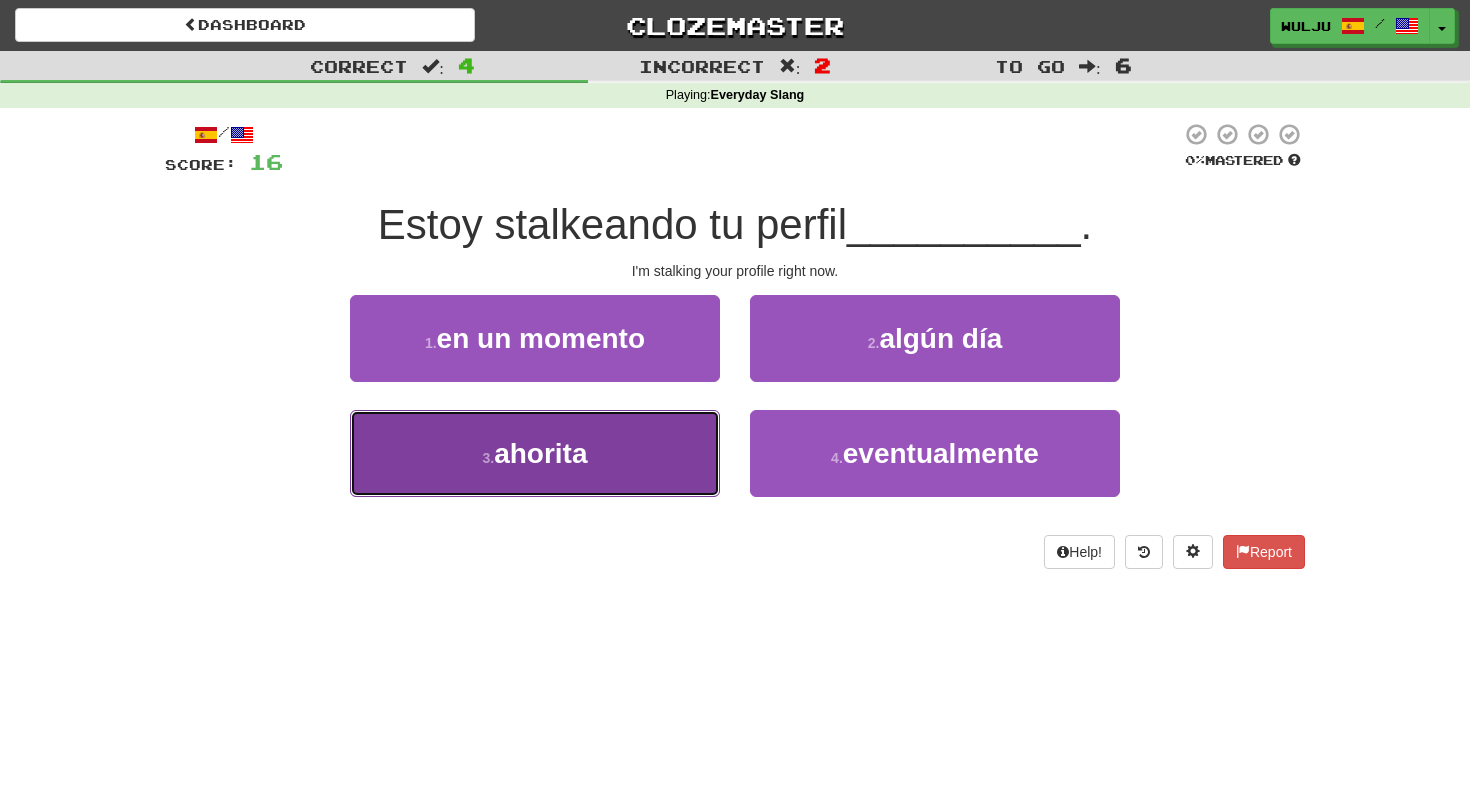 click on "3 .  ahorita" at bounding box center [535, 453] 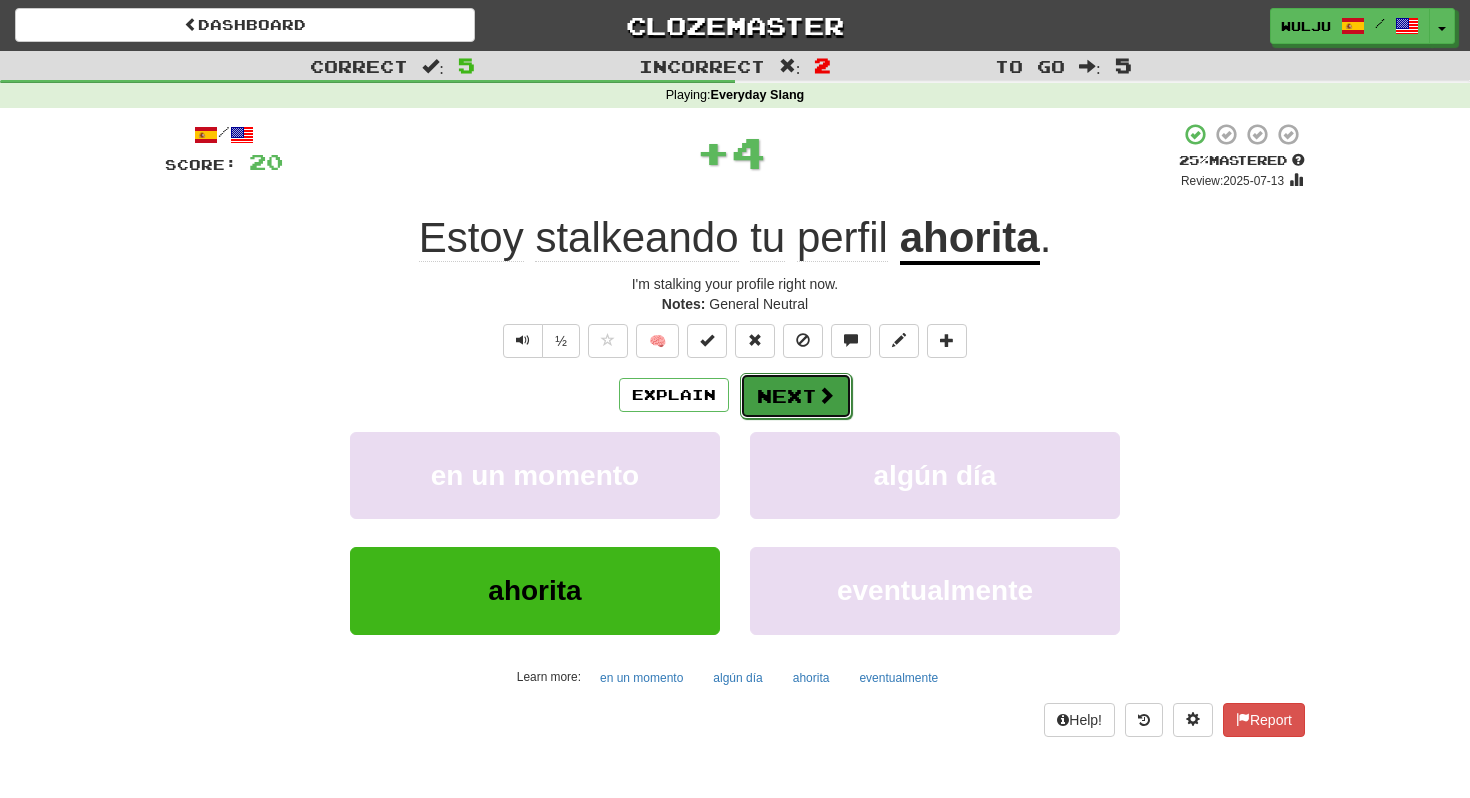 click on "Next" at bounding box center (796, 396) 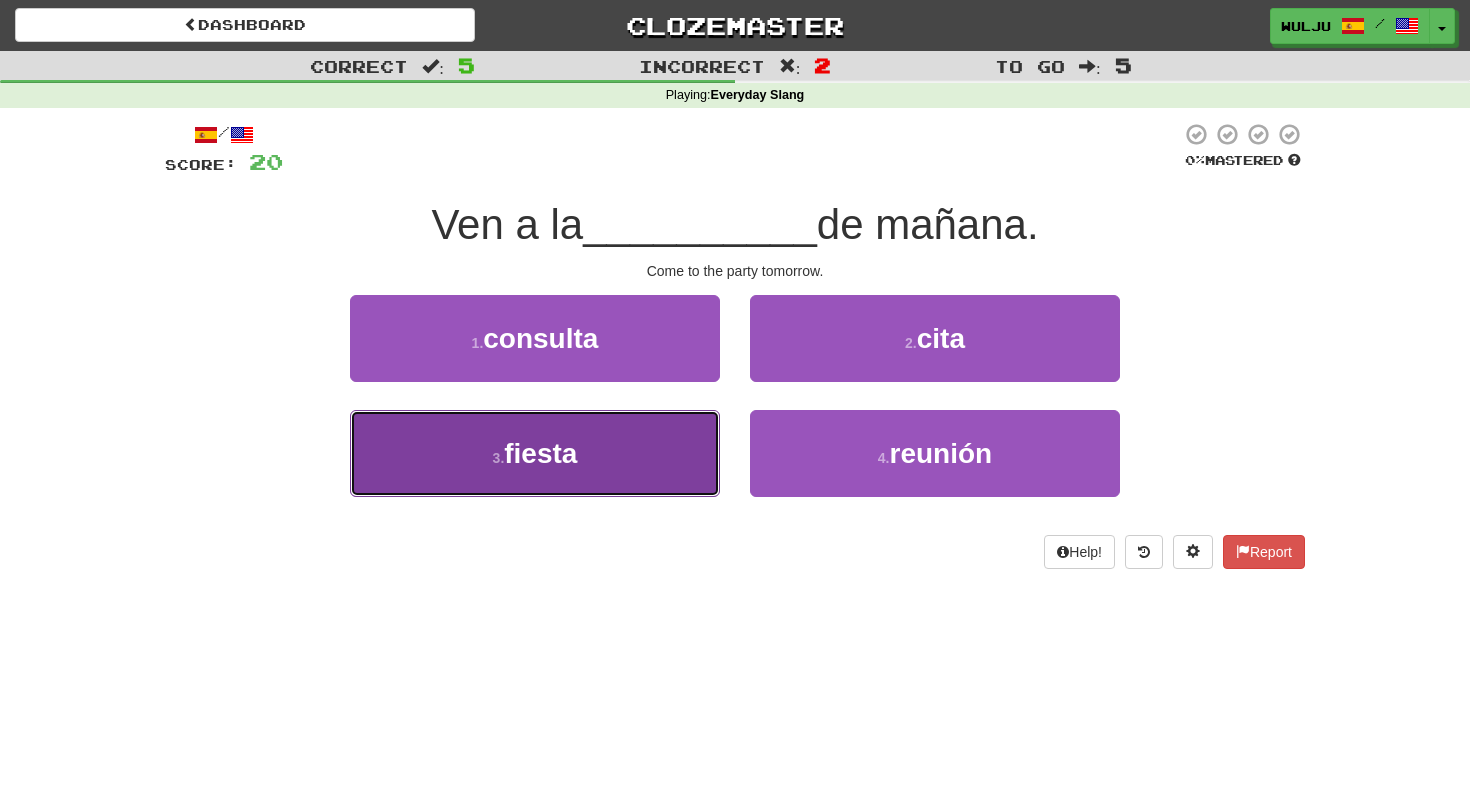 click on "3 .  fiesta" at bounding box center (535, 453) 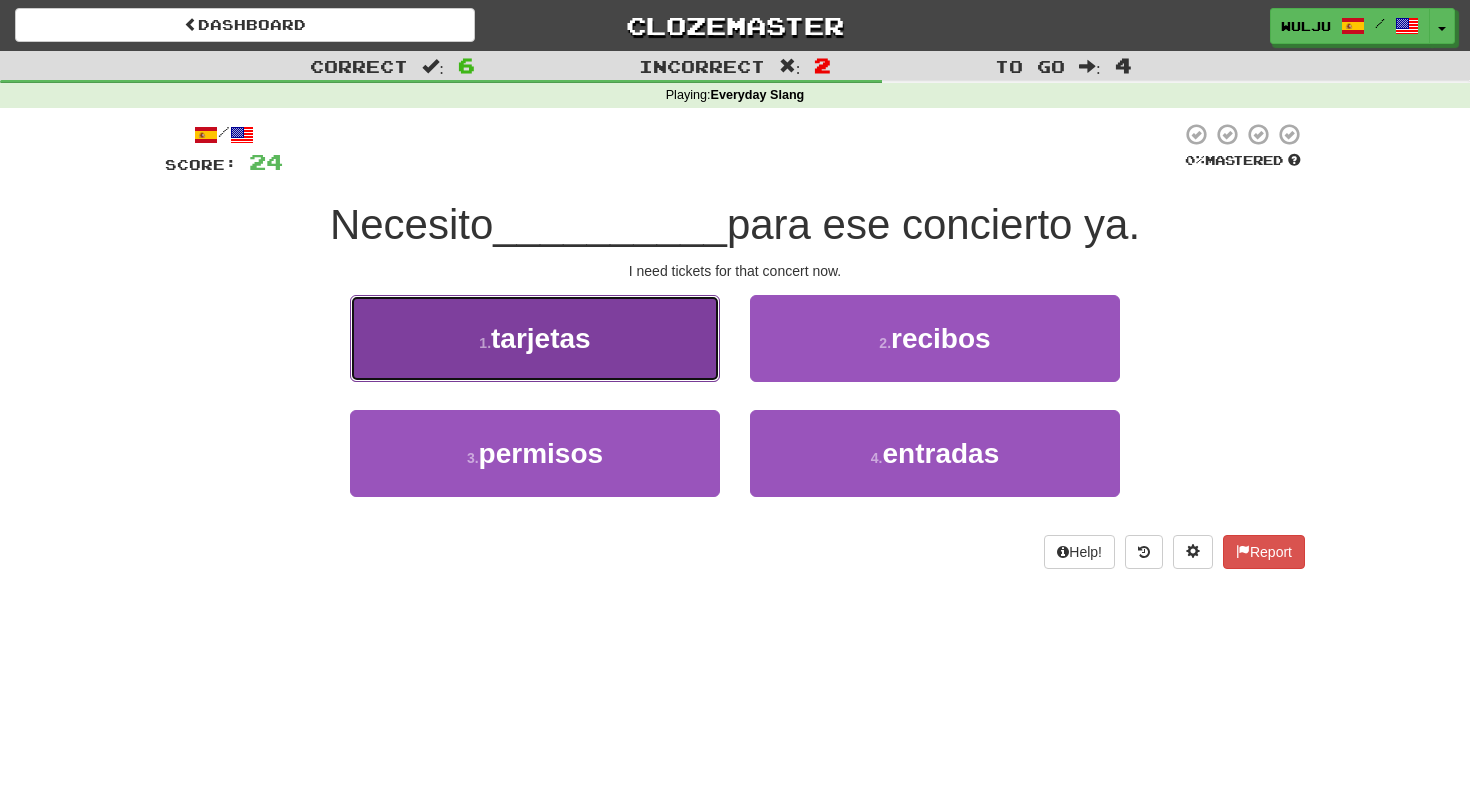 click on "1 .  tarjetas" at bounding box center [535, 338] 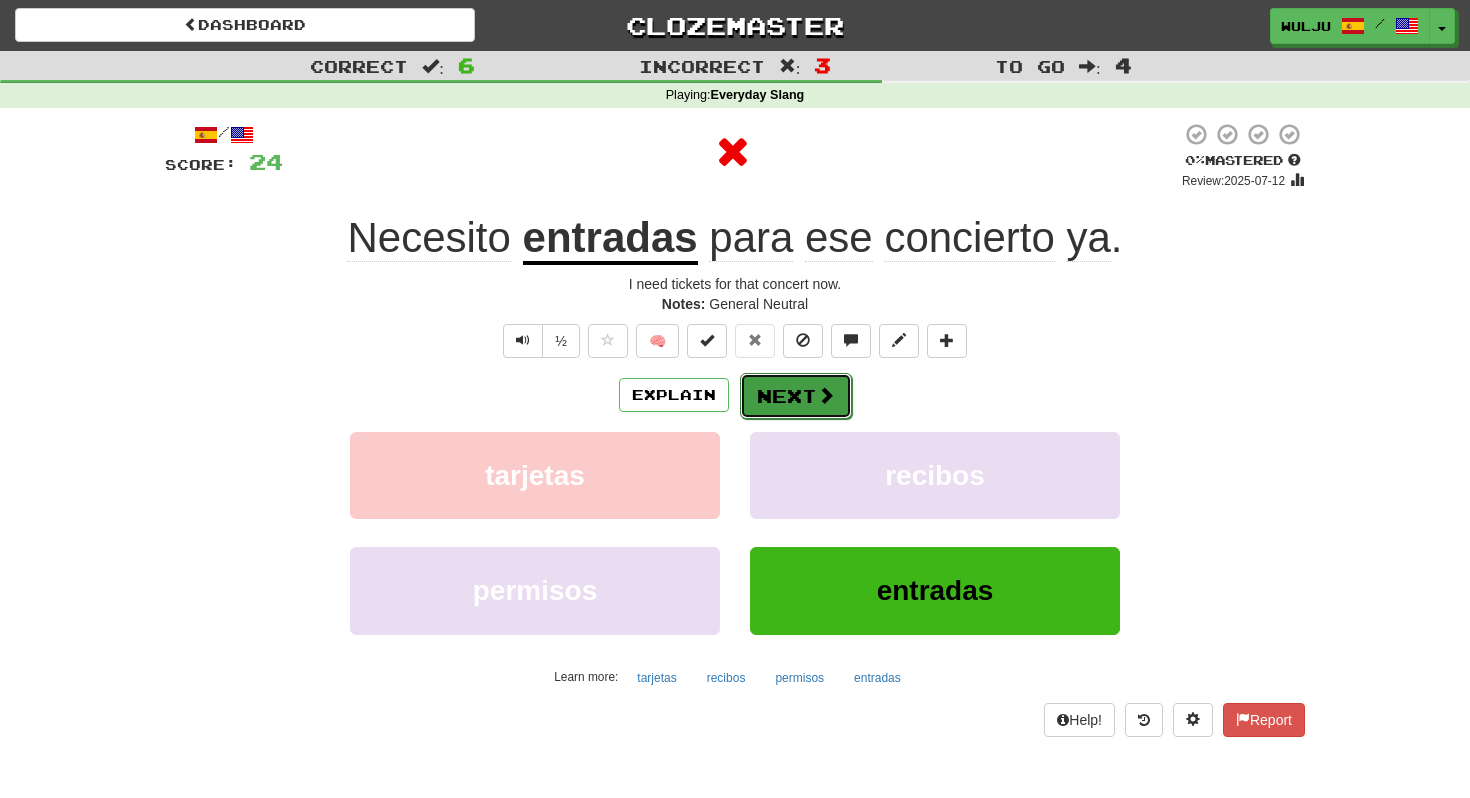 click on "Next" at bounding box center (796, 396) 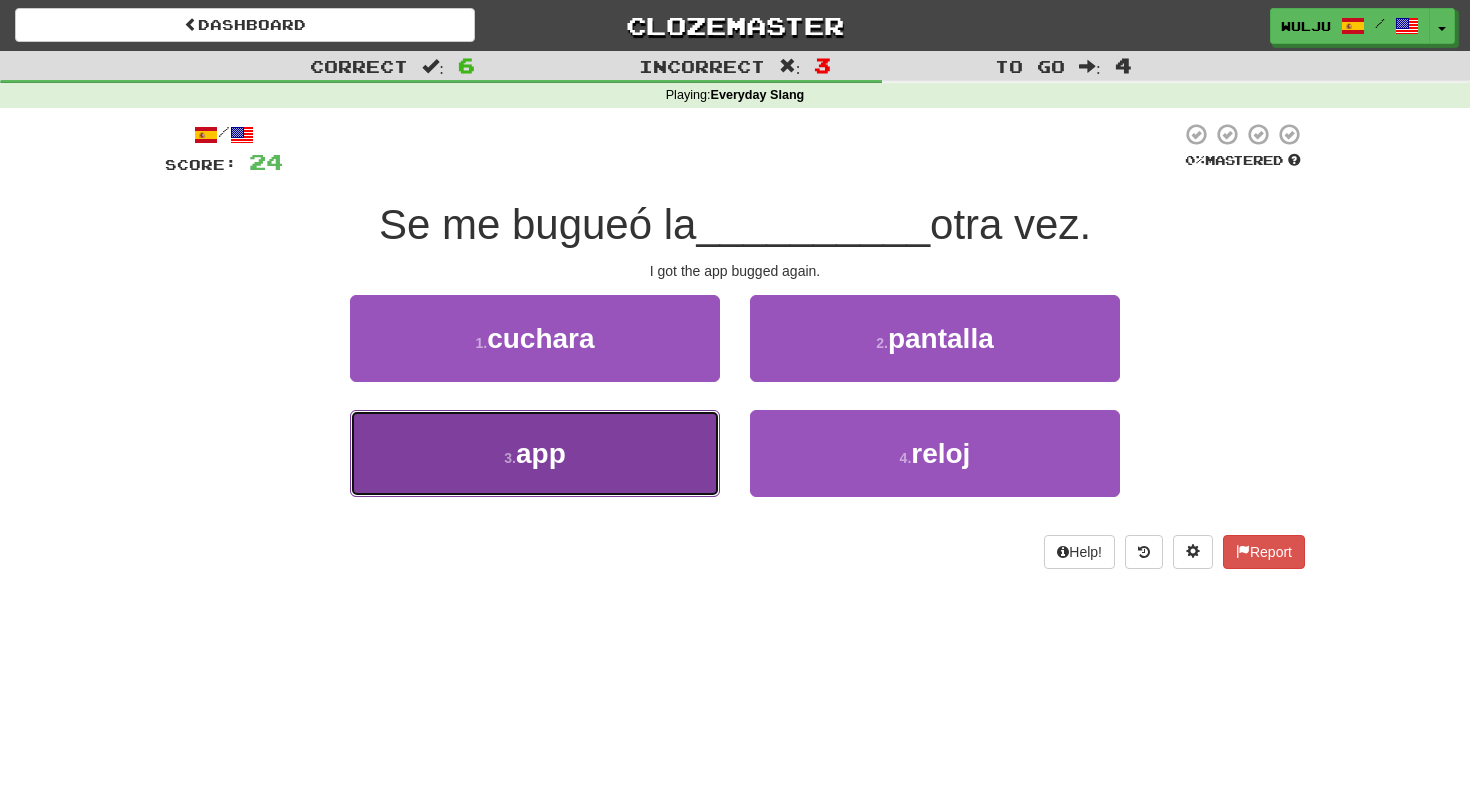 click on "3 .  app" at bounding box center (535, 453) 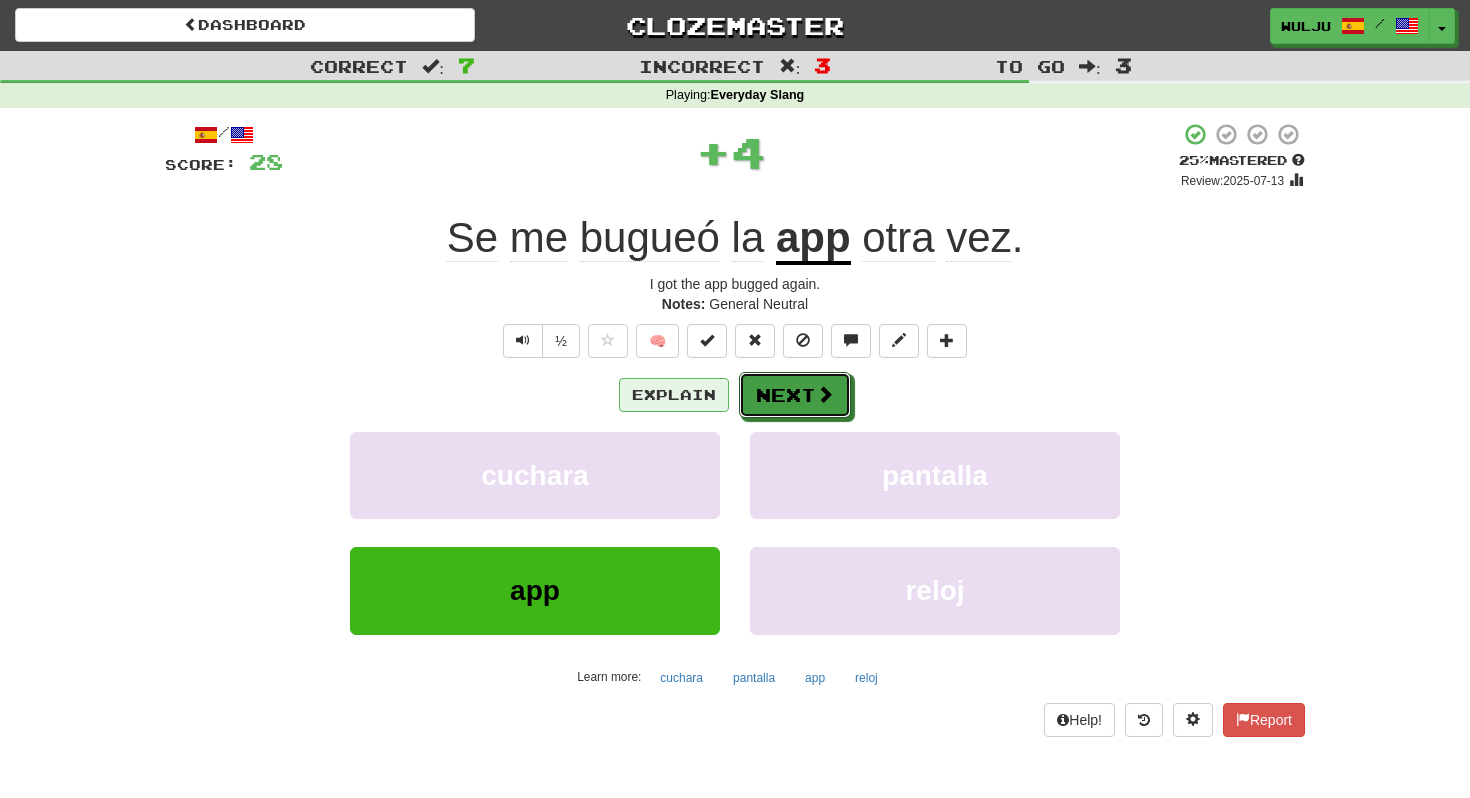drag, startPoint x: 773, startPoint y: 402, endPoint x: 717, endPoint y: 402, distance: 56 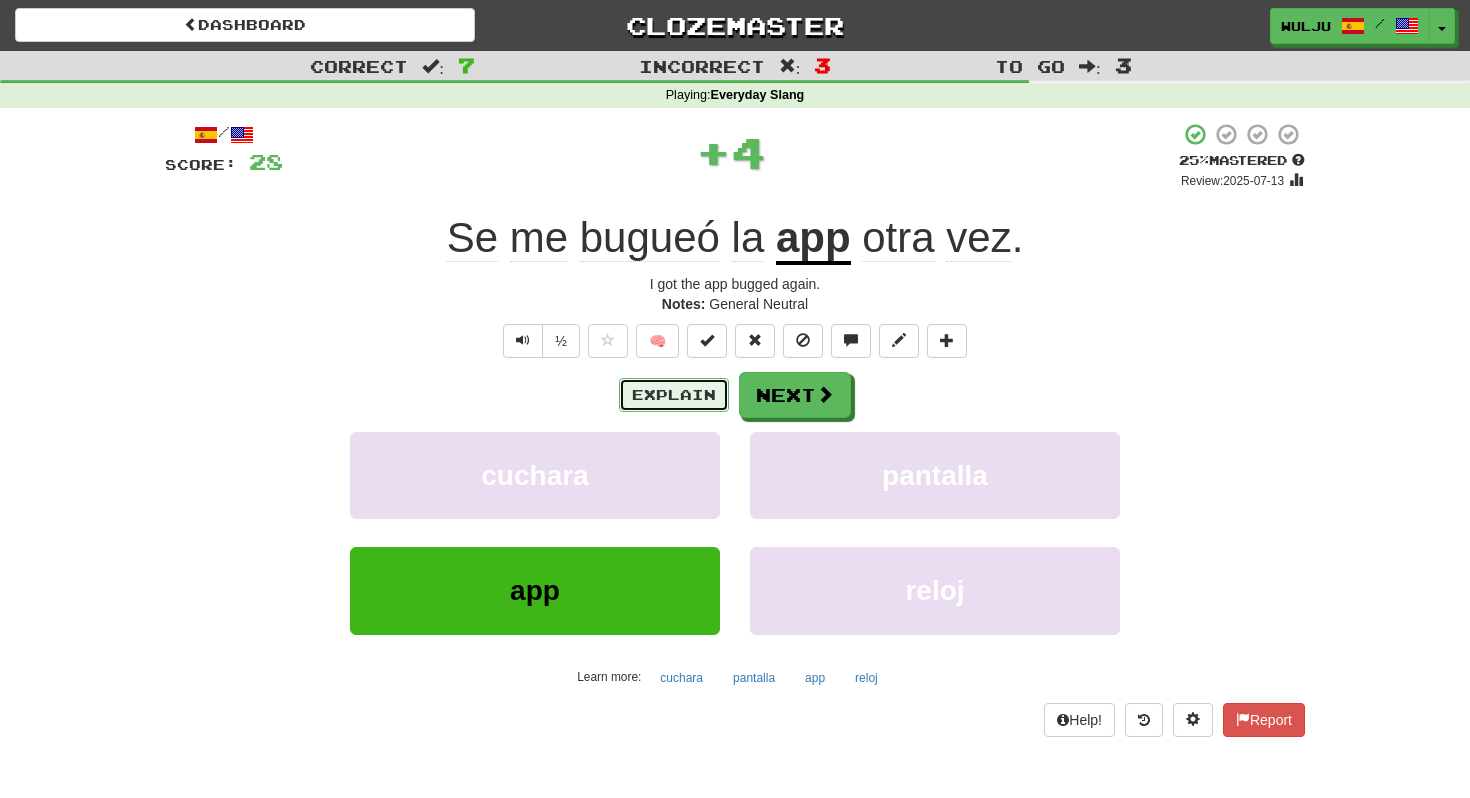 click on "Explain" at bounding box center [674, 395] 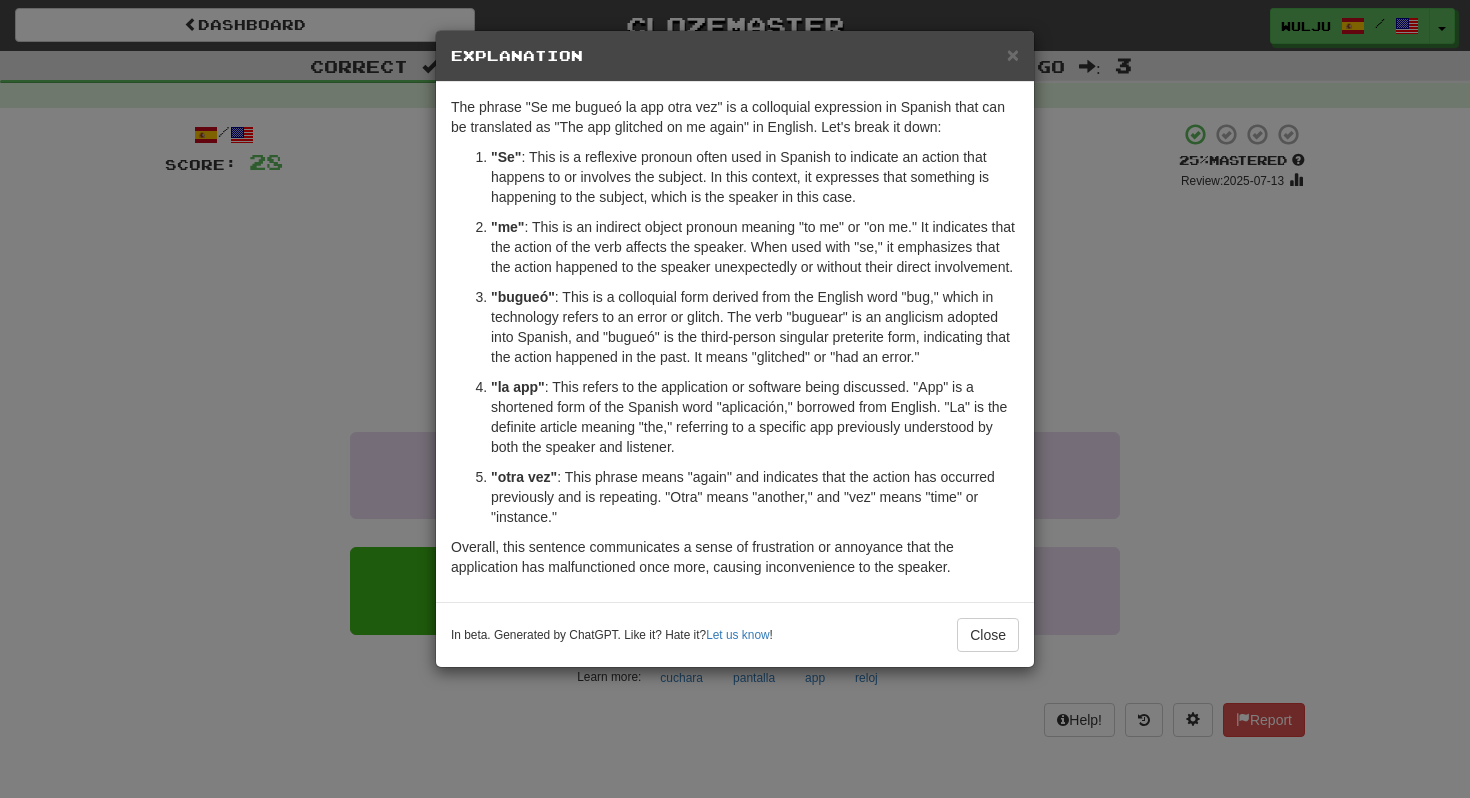 click on "× Explanation The phrase "Se me bugueó la app otra vez" is a colloquial expression in Spanish that can be translated as "The app glitched on me again" in English. Let's break it down:
"Se" : This is a reflexive pronoun often used in Spanish to indicate an action that happens to or involves the subject. In this context, it expresses that something is happening to the subject, which is the speaker in this case.
"me" : This is an indirect object pronoun meaning "to me" or "on me." It indicates that the action of the verb affects the speaker. When used with "se," it emphasizes that the action happened to the speaker unexpectedly or without their direct involvement.
"bugueó" : This is a colloquial form derived from the English word "bug," which in technology refers to an error or glitch. The verb "buguear" is an anglicism adopted into Spanish, and "bugueó" is the third-person singular preterite form, indicating that the action happened in the past. It means "glitched" or "had an error."" at bounding box center [735, 399] 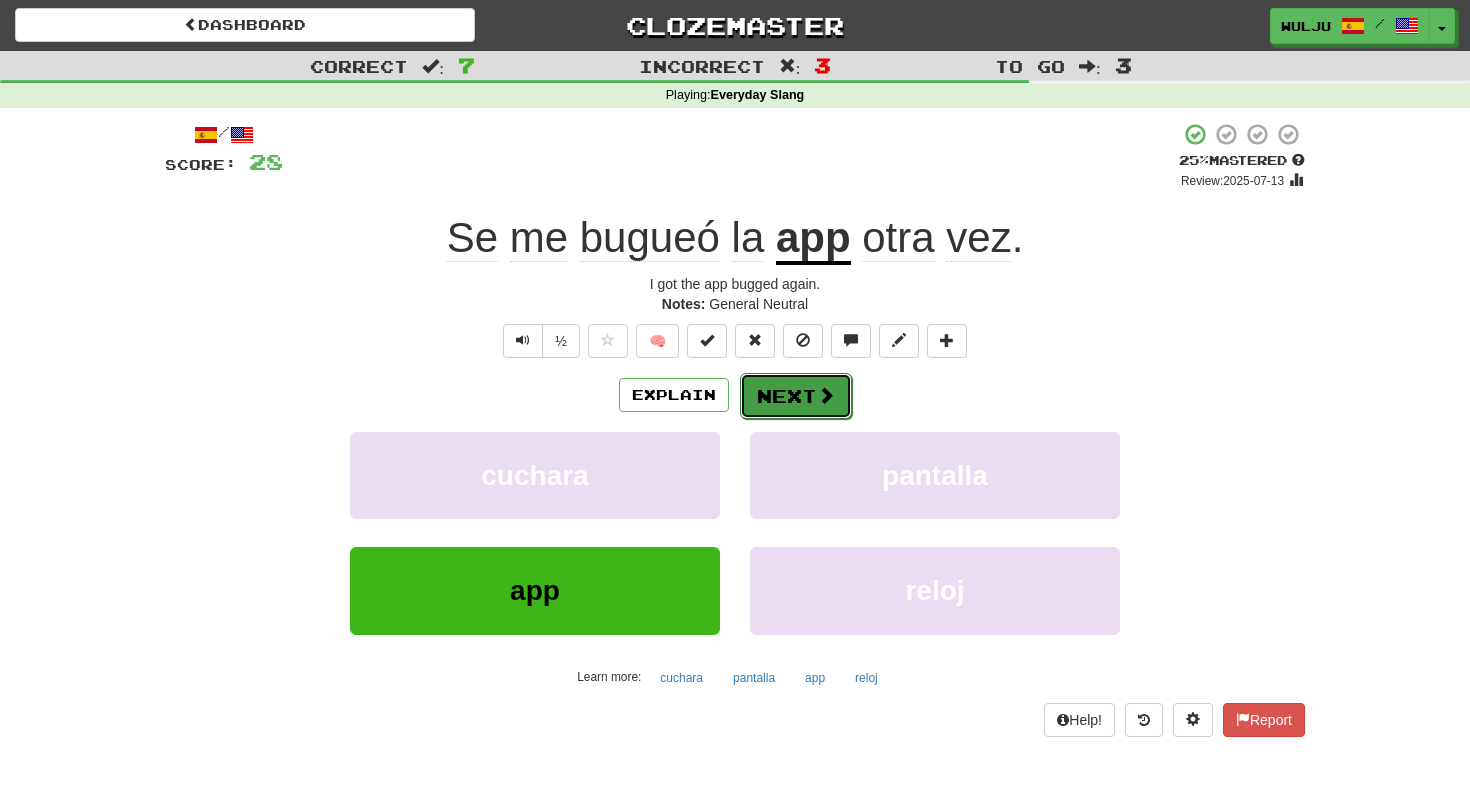 click at bounding box center [826, 395] 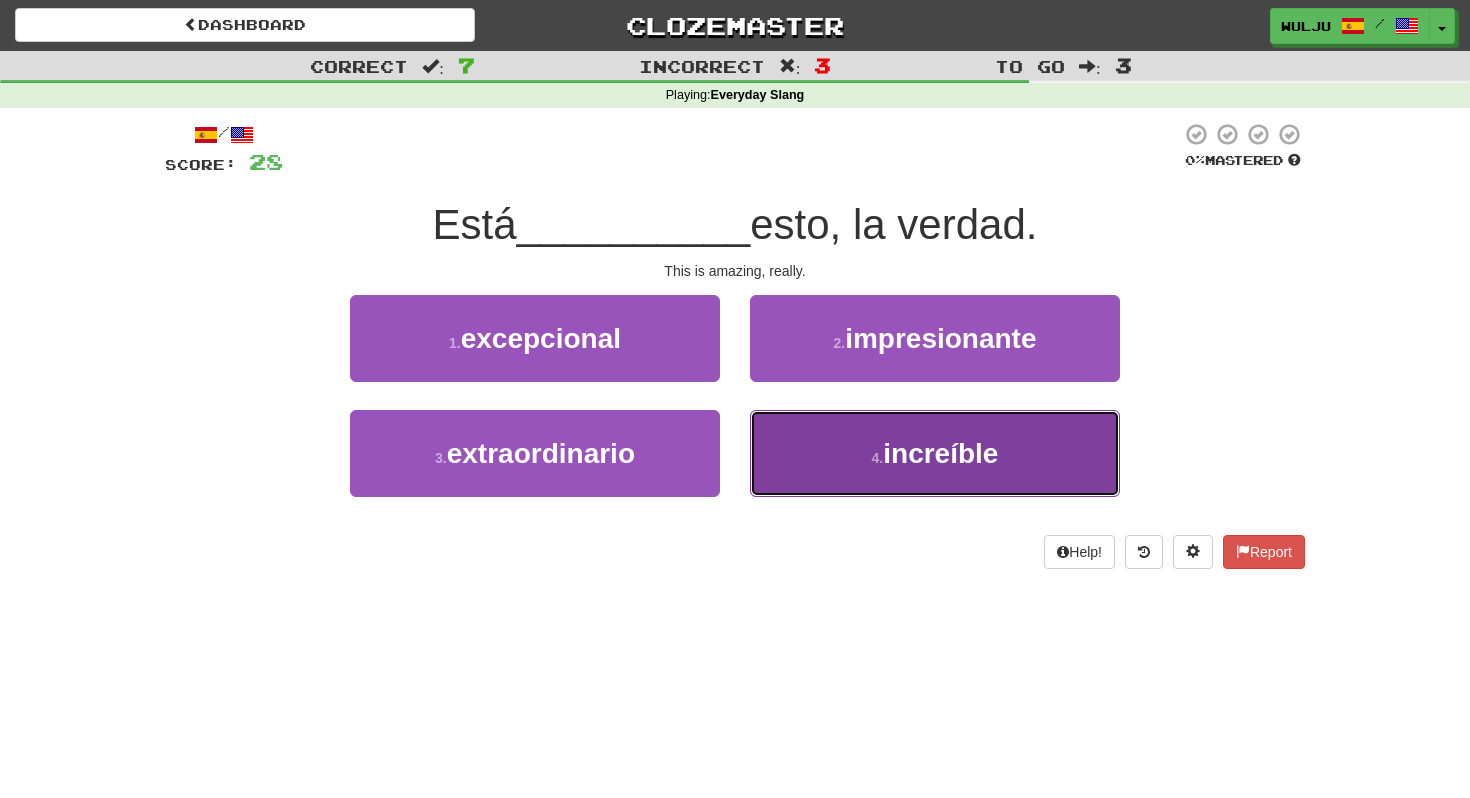 click on "4 .  increíble" at bounding box center (935, 453) 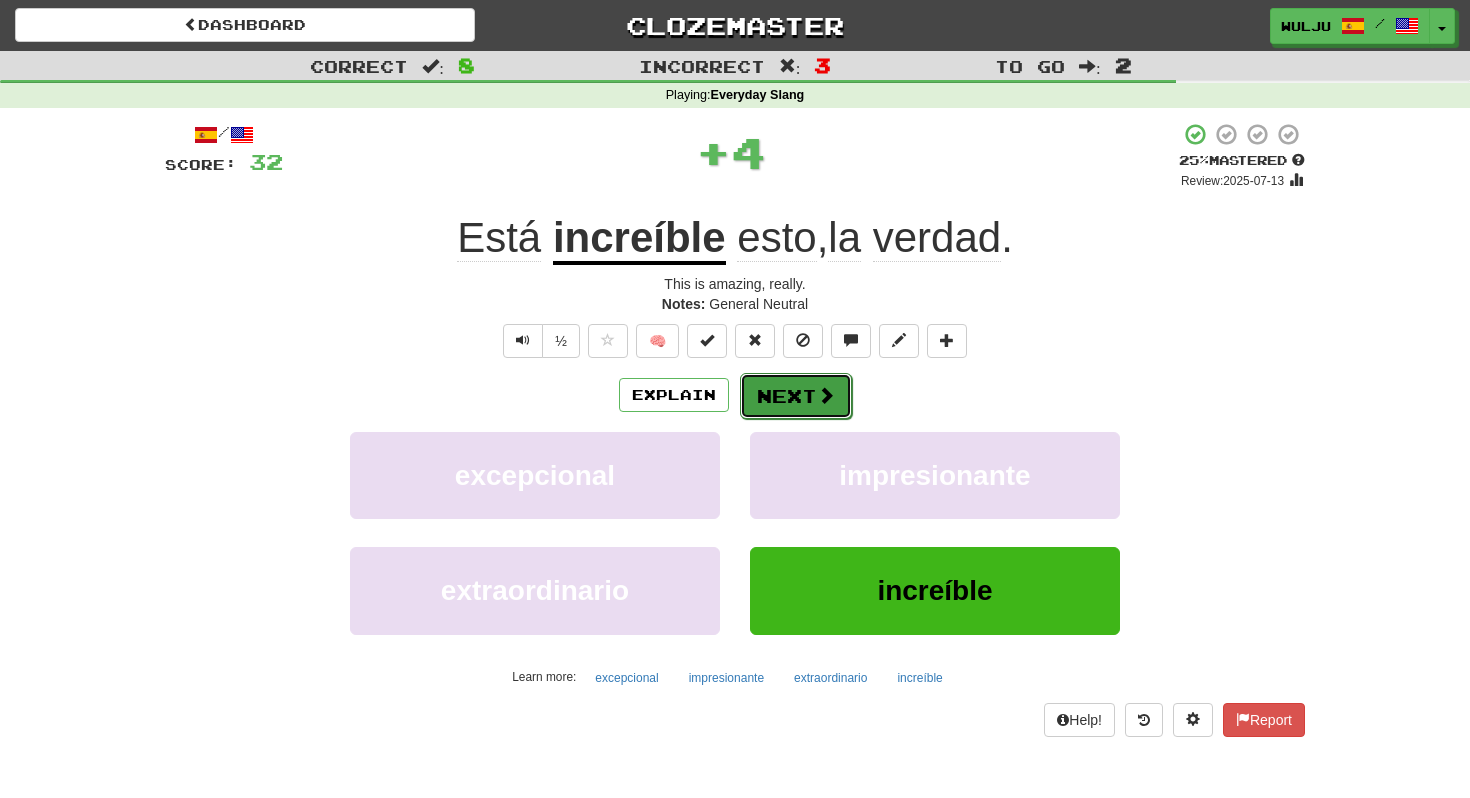 click at bounding box center [826, 395] 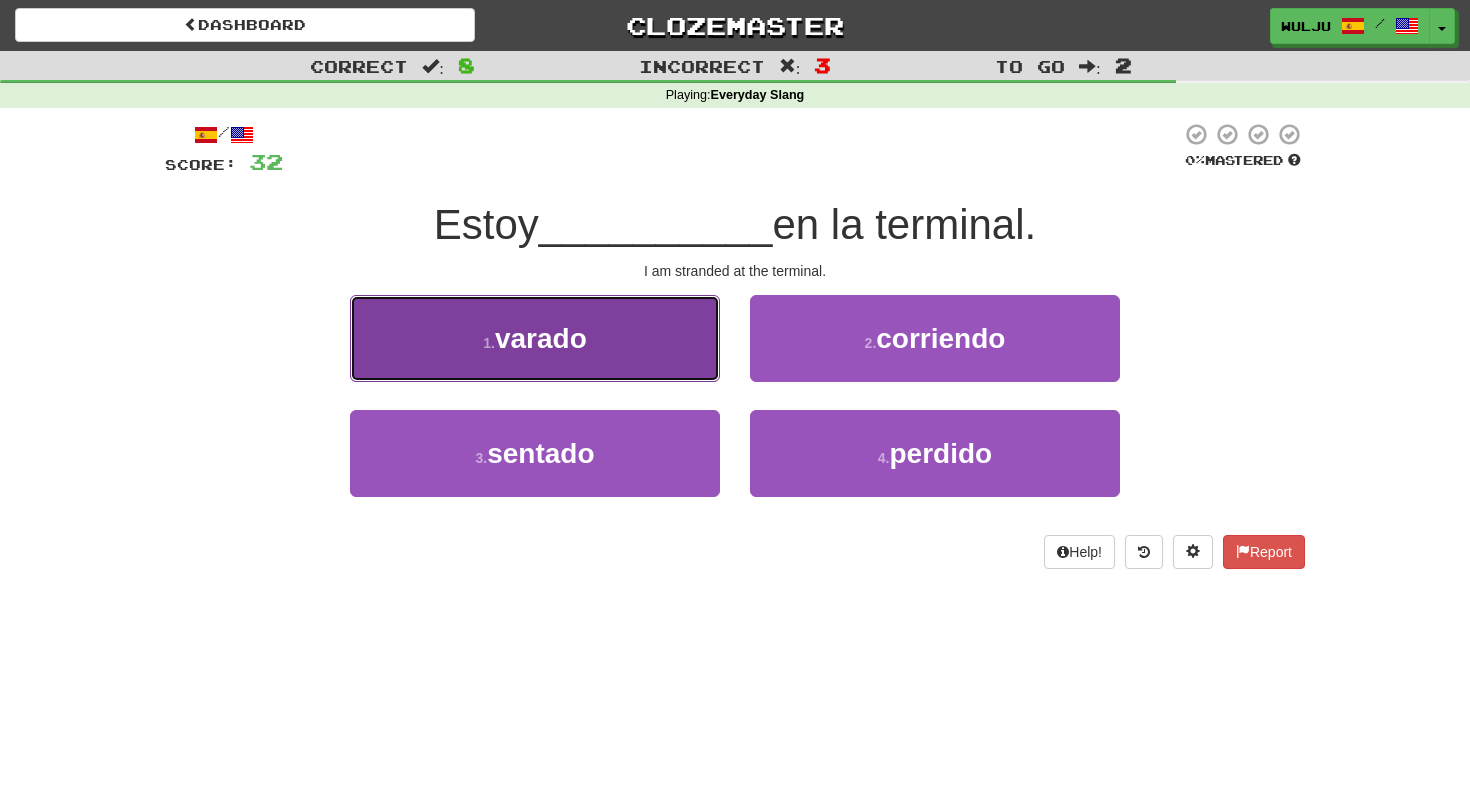 click on "1 .  varado" at bounding box center [535, 338] 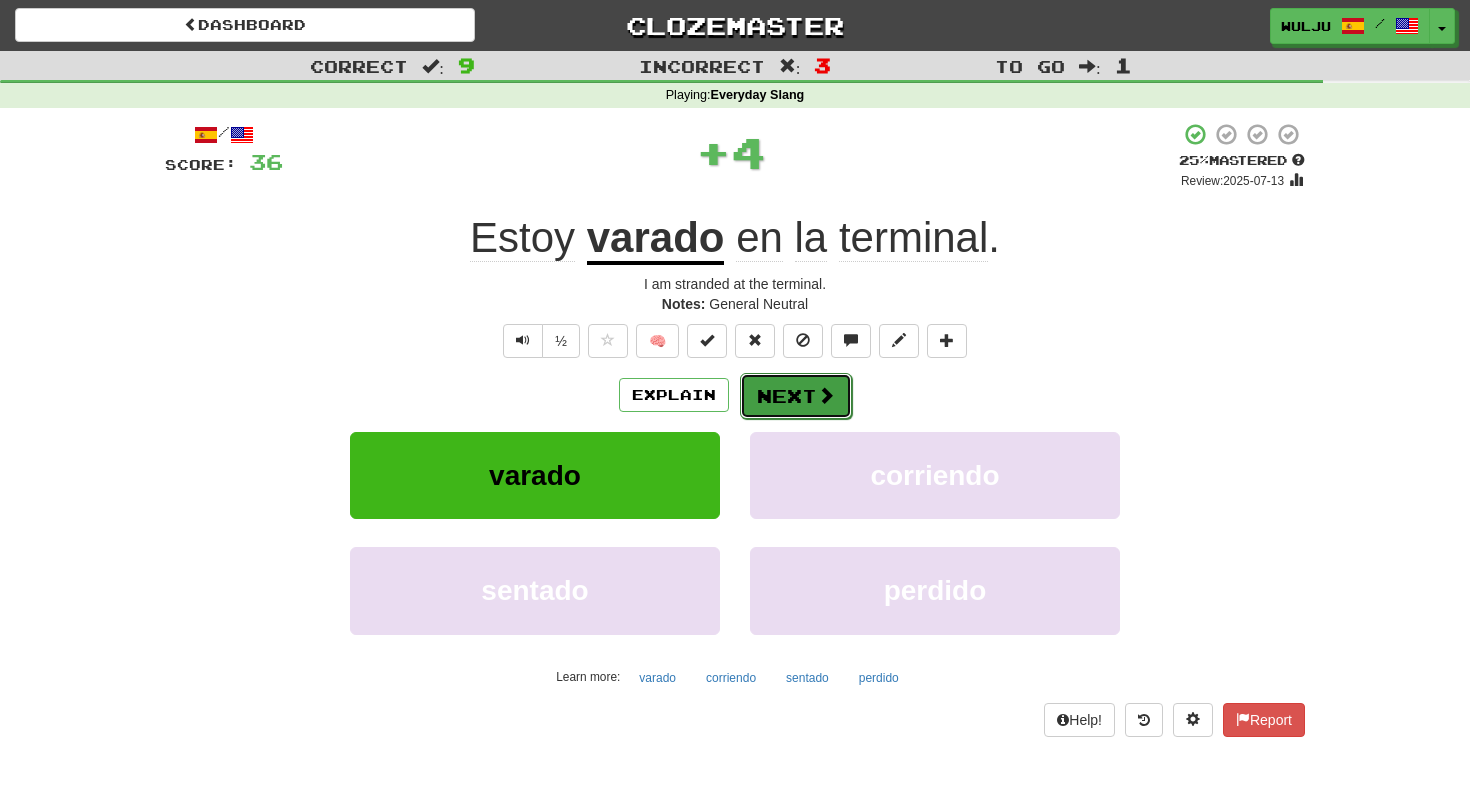 click on "Next" at bounding box center [796, 396] 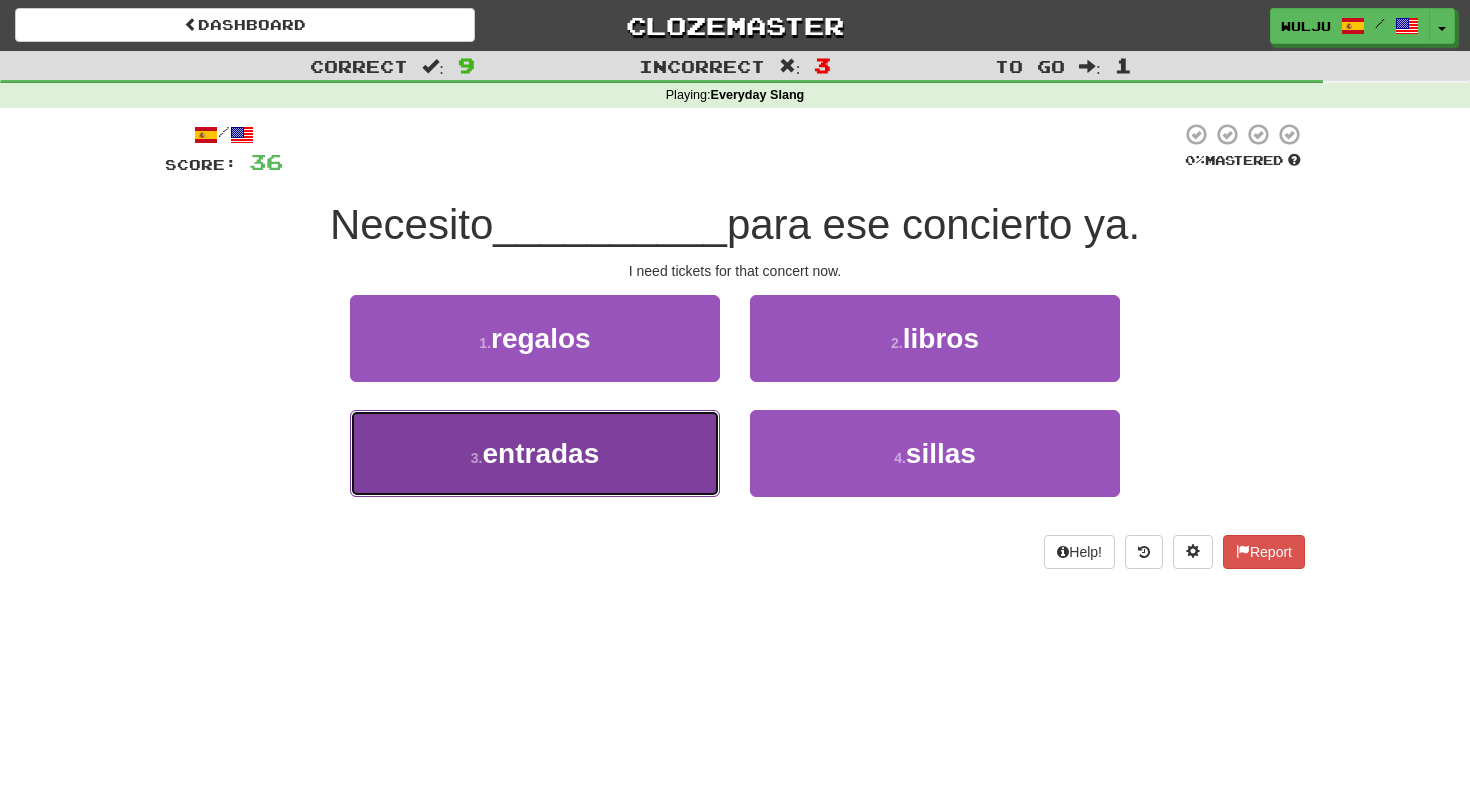 click on "3 .  entradas" at bounding box center [535, 453] 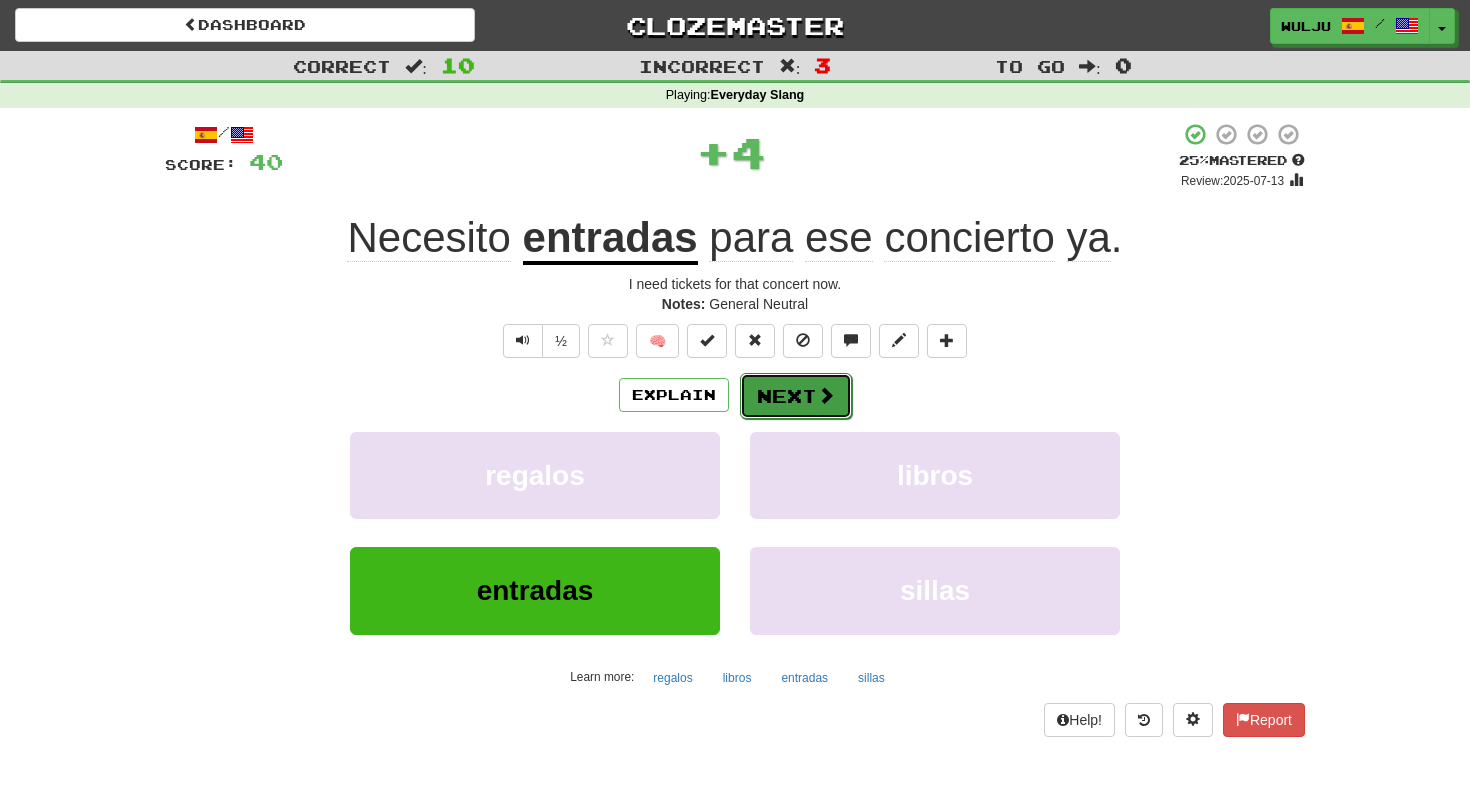 click on "Next" at bounding box center (796, 396) 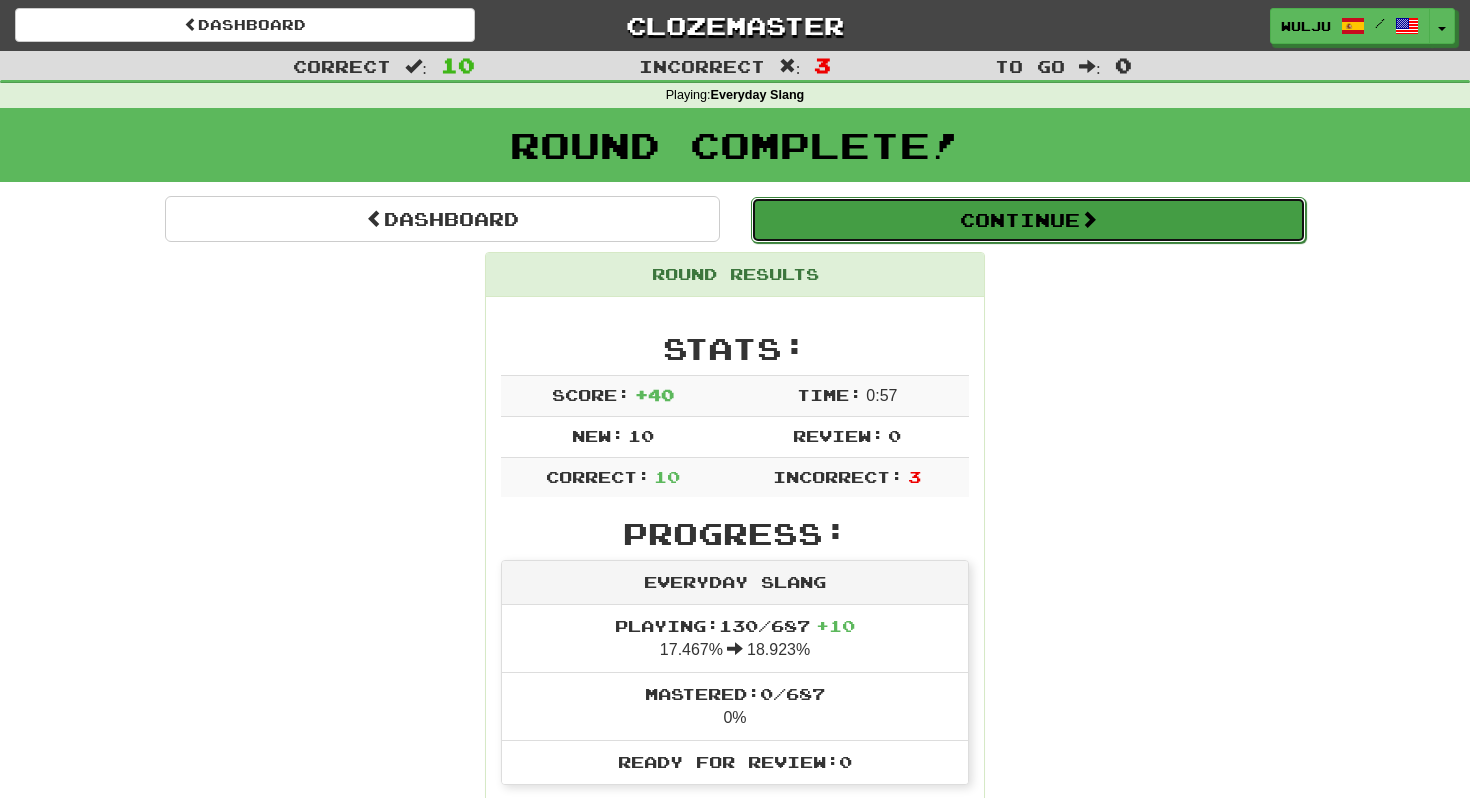 click on "Continue" at bounding box center [1028, 220] 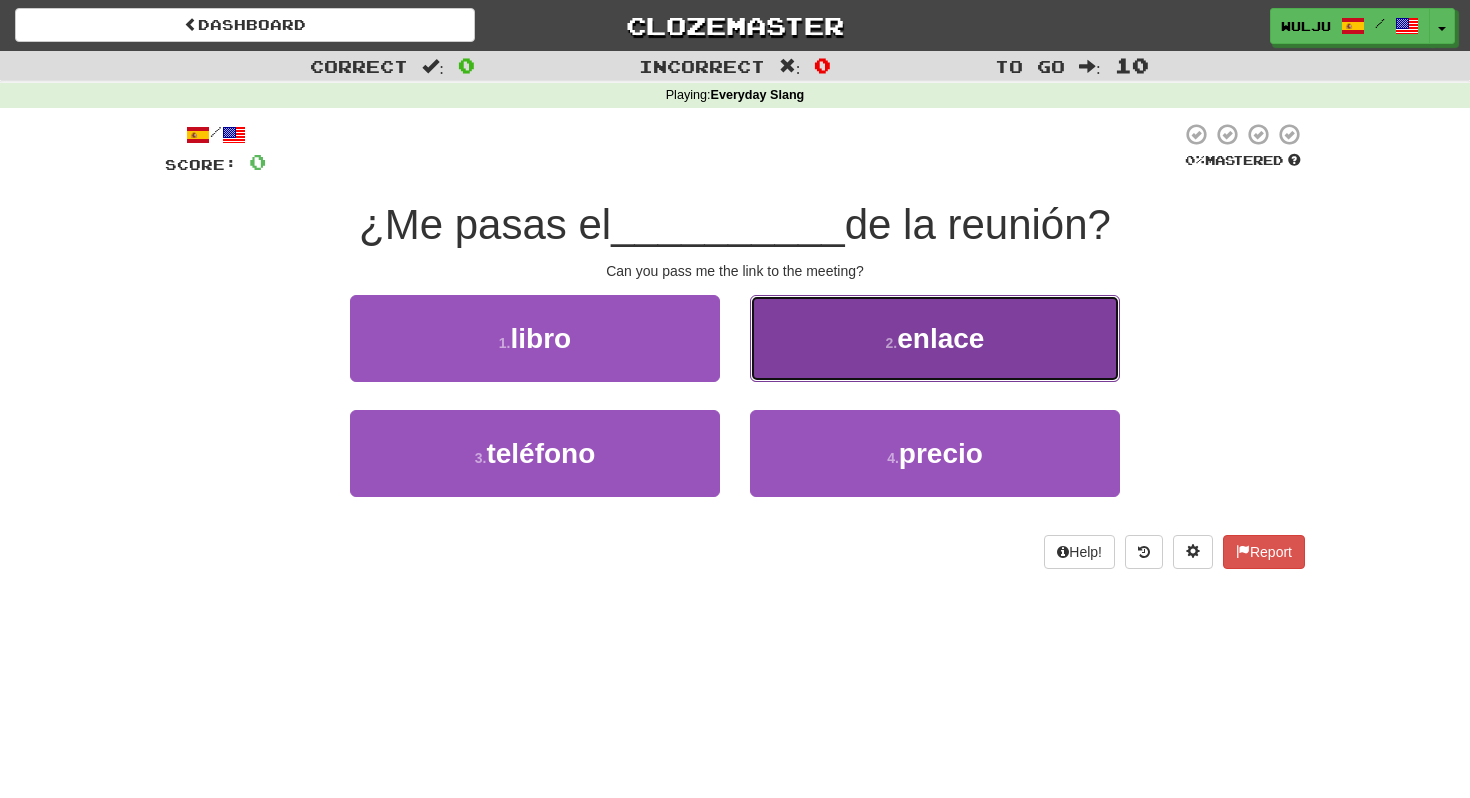 click on "2 .  enlace" at bounding box center (935, 338) 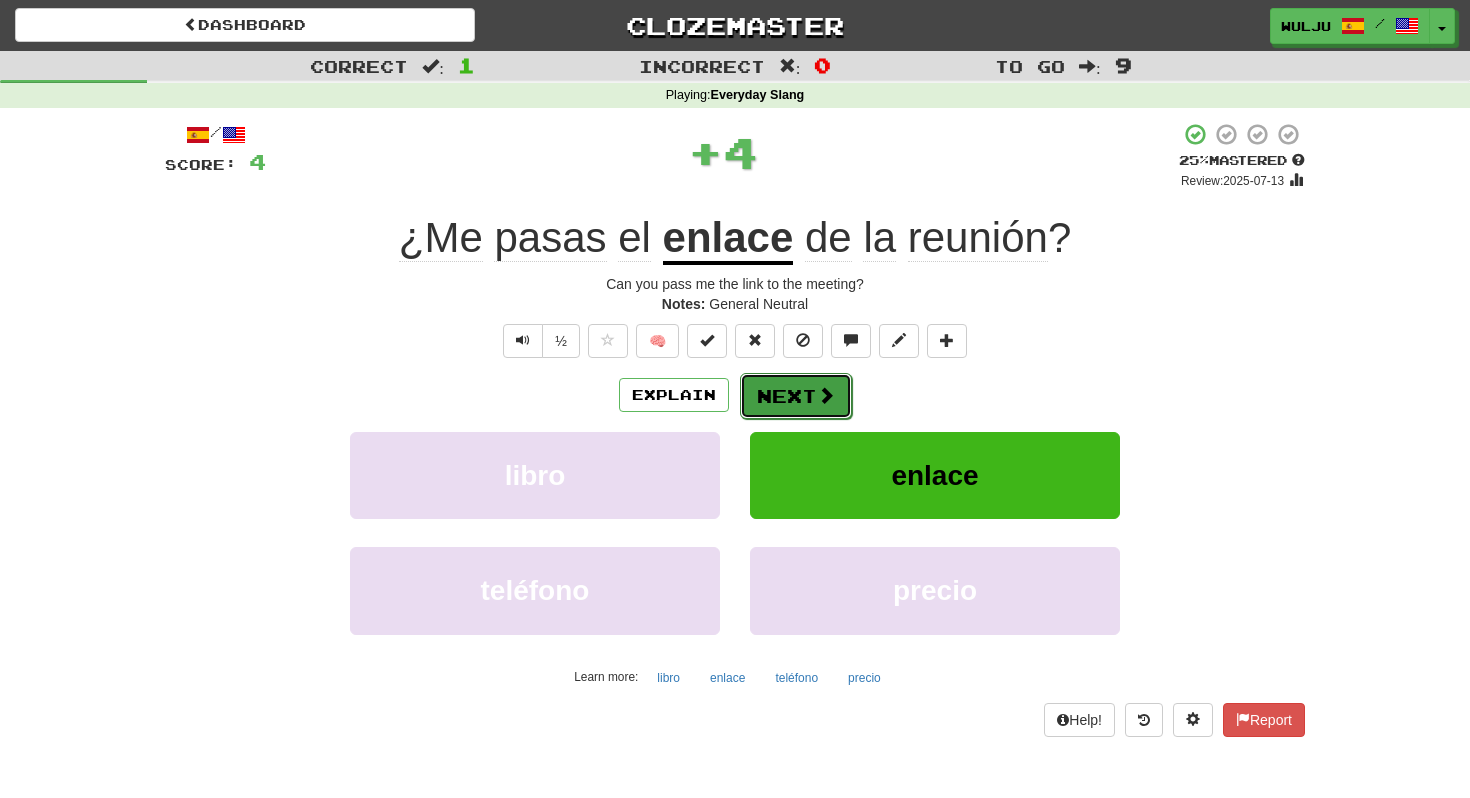 click on "Next" at bounding box center [796, 396] 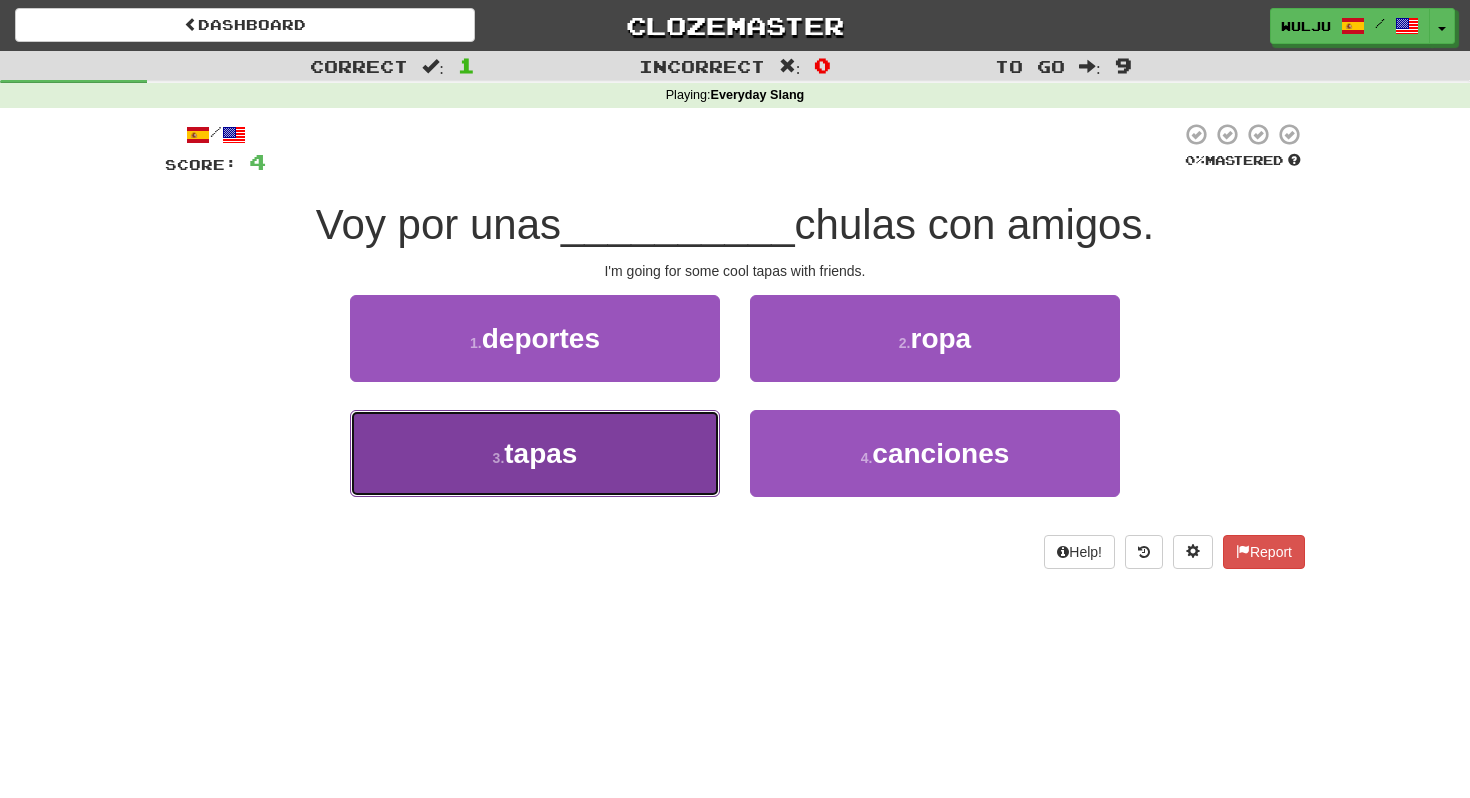 click on "3 .  tapas" at bounding box center [535, 453] 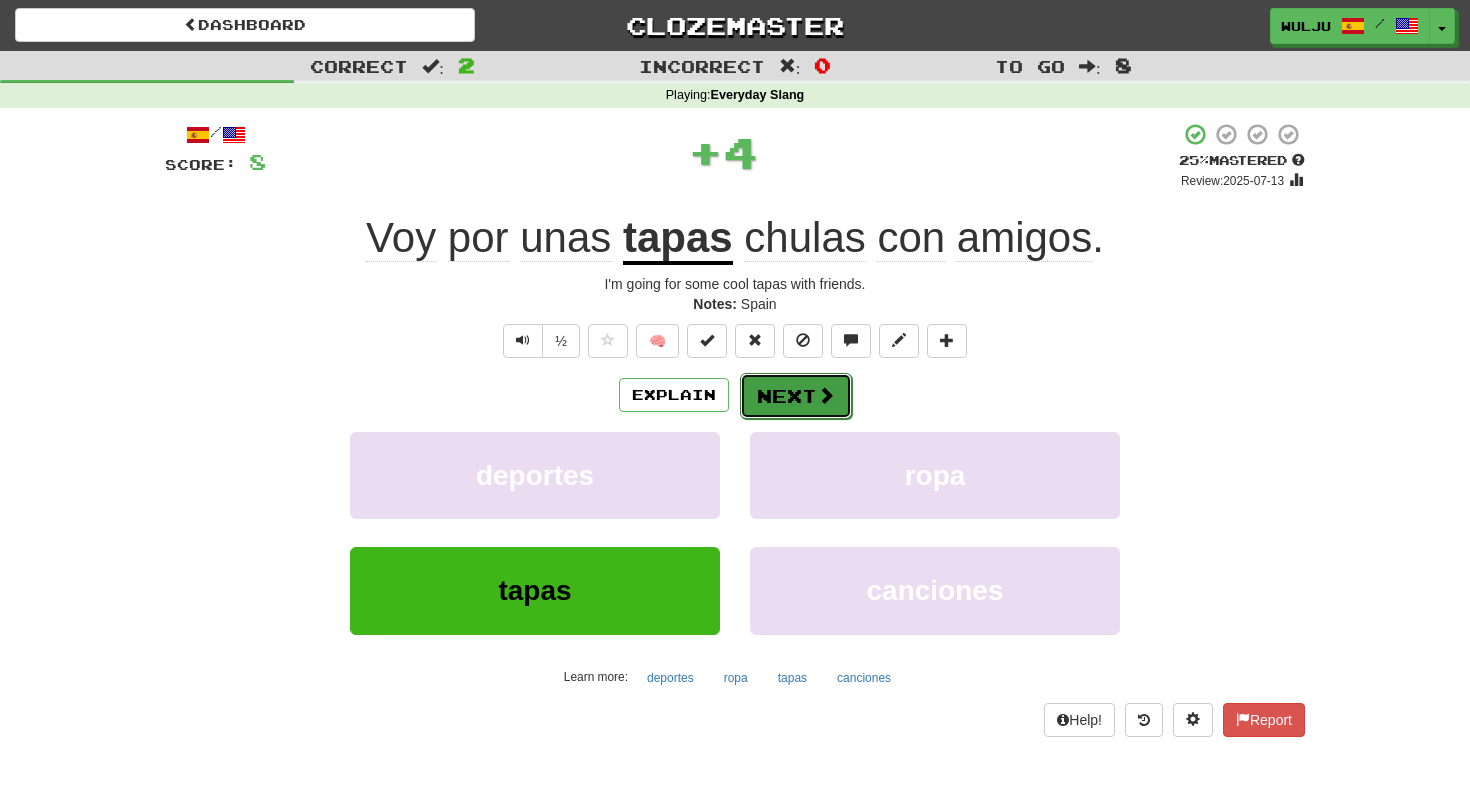 click on "Next" at bounding box center [796, 396] 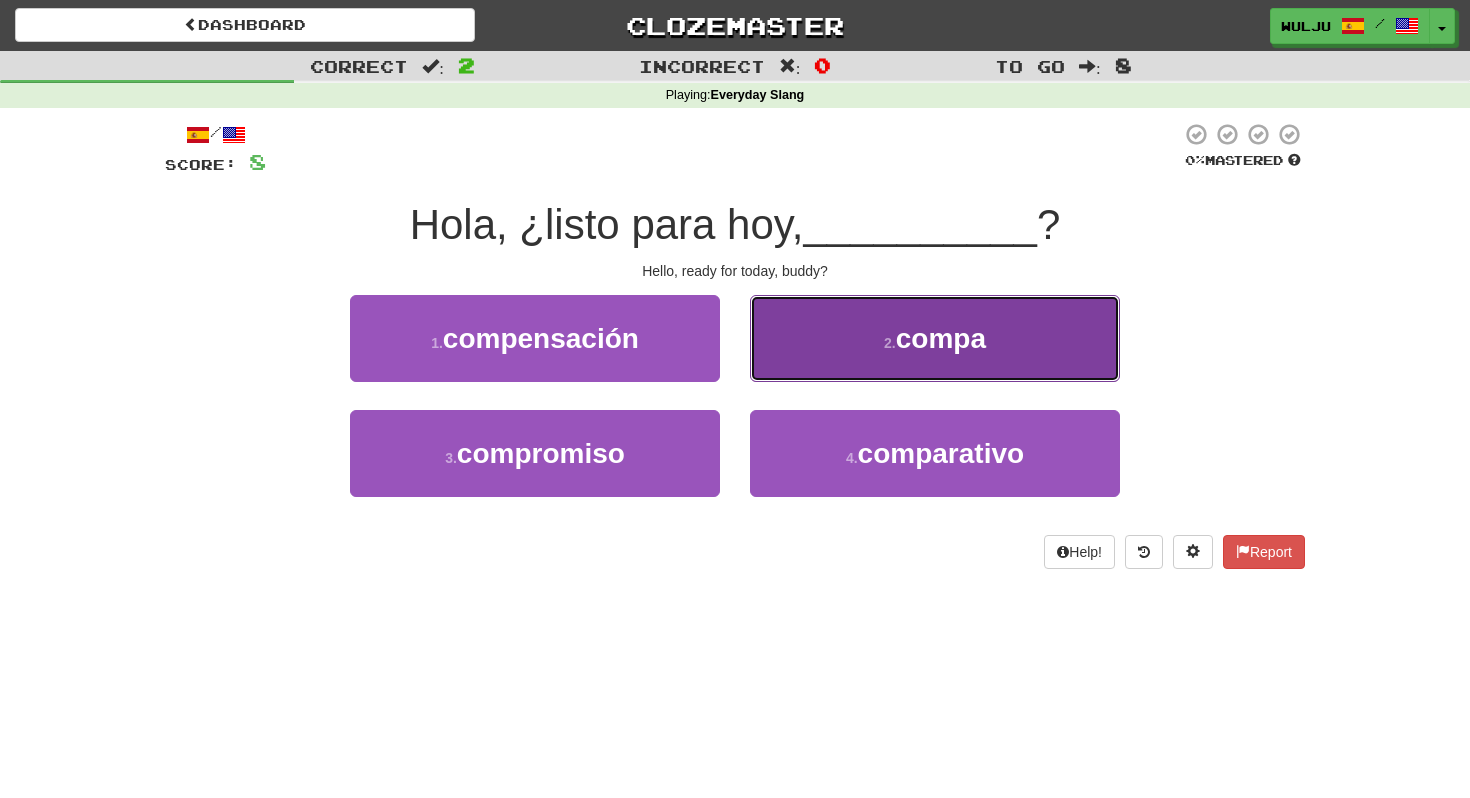 click on "2 .  compa" at bounding box center (935, 338) 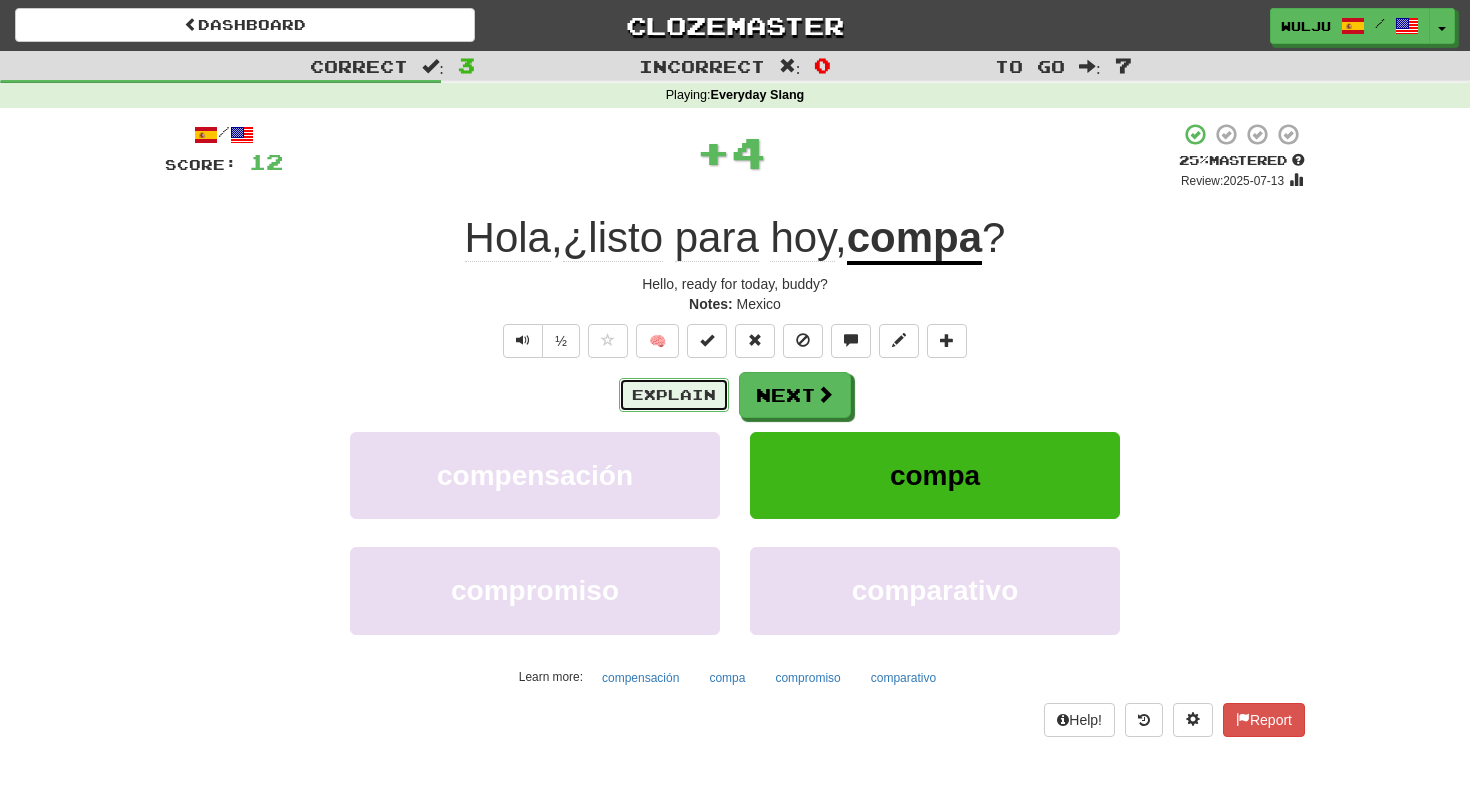 click on "Explain" at bounding box center (674, 395) 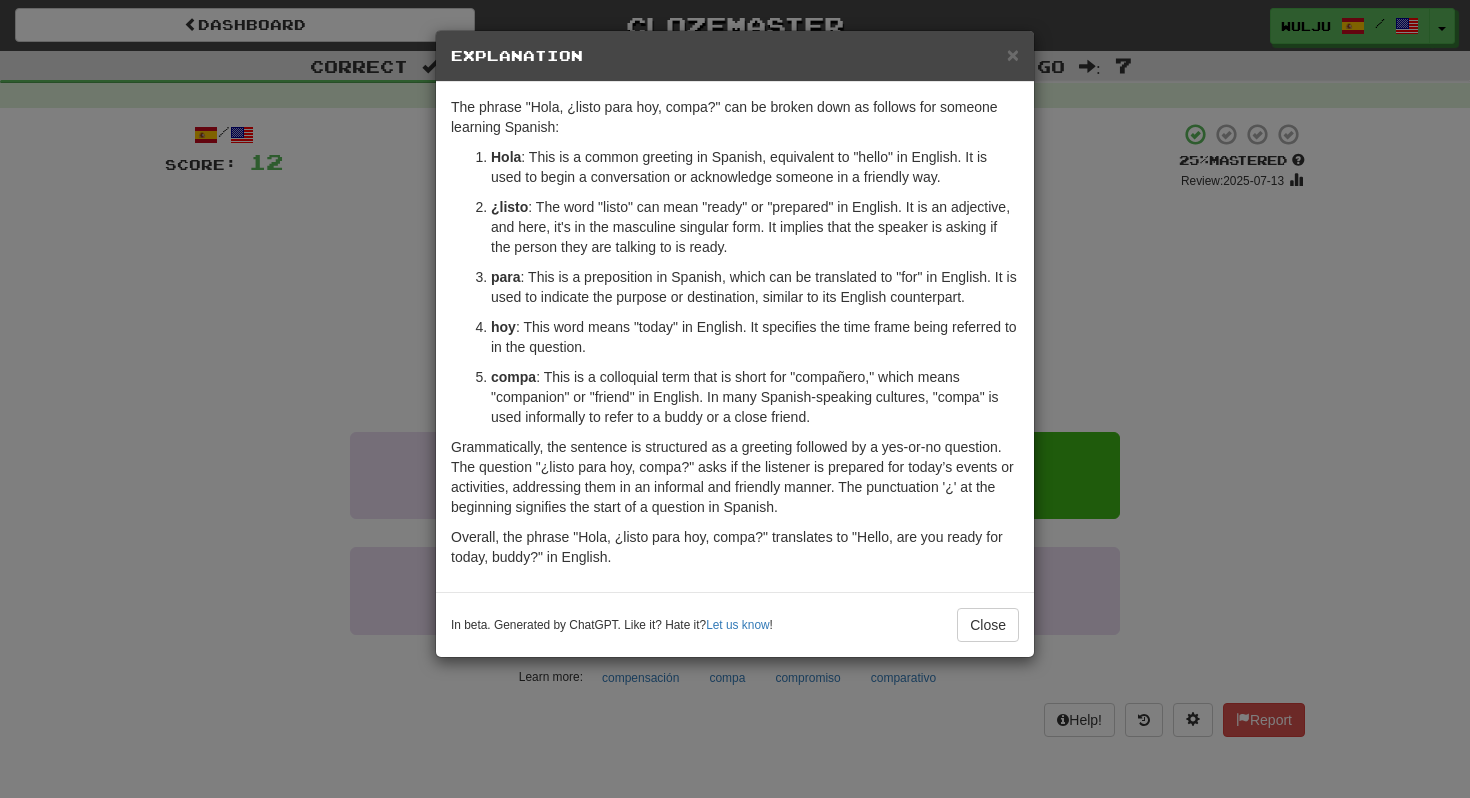 click on "× Explanation The phrase "Hola, ¿listo para hoy, compa?" can be broken down as follows for someone learning Spanish:
Hola : This is a common greeting in Spanish, equivalent to "hello" in English. It is used to begin a conversation or acknowledge someone in a friendly way.
¿listo : The word "listo" can mean "ready" or "prepared" in English. It is an adjective, and here, it's in the masculine singular form. It implies that the speaker is asking if the person they are talking to is ready.
para : This is a preposition in Spanish, which can be translated to "for" in English. It is used to indicate the purpose or destination, similar to its English counterpart.
hoy : This word means "today" in English. It specifies the time frame being referred to in the question.
compa : This is a colloquial term that is short for "compañero," which means "companion" or "friend" in English. In many Spanish-speaking cultures, "compa" is used informally to refer to a buddy or a close friend." at bounding box center (735, 399) 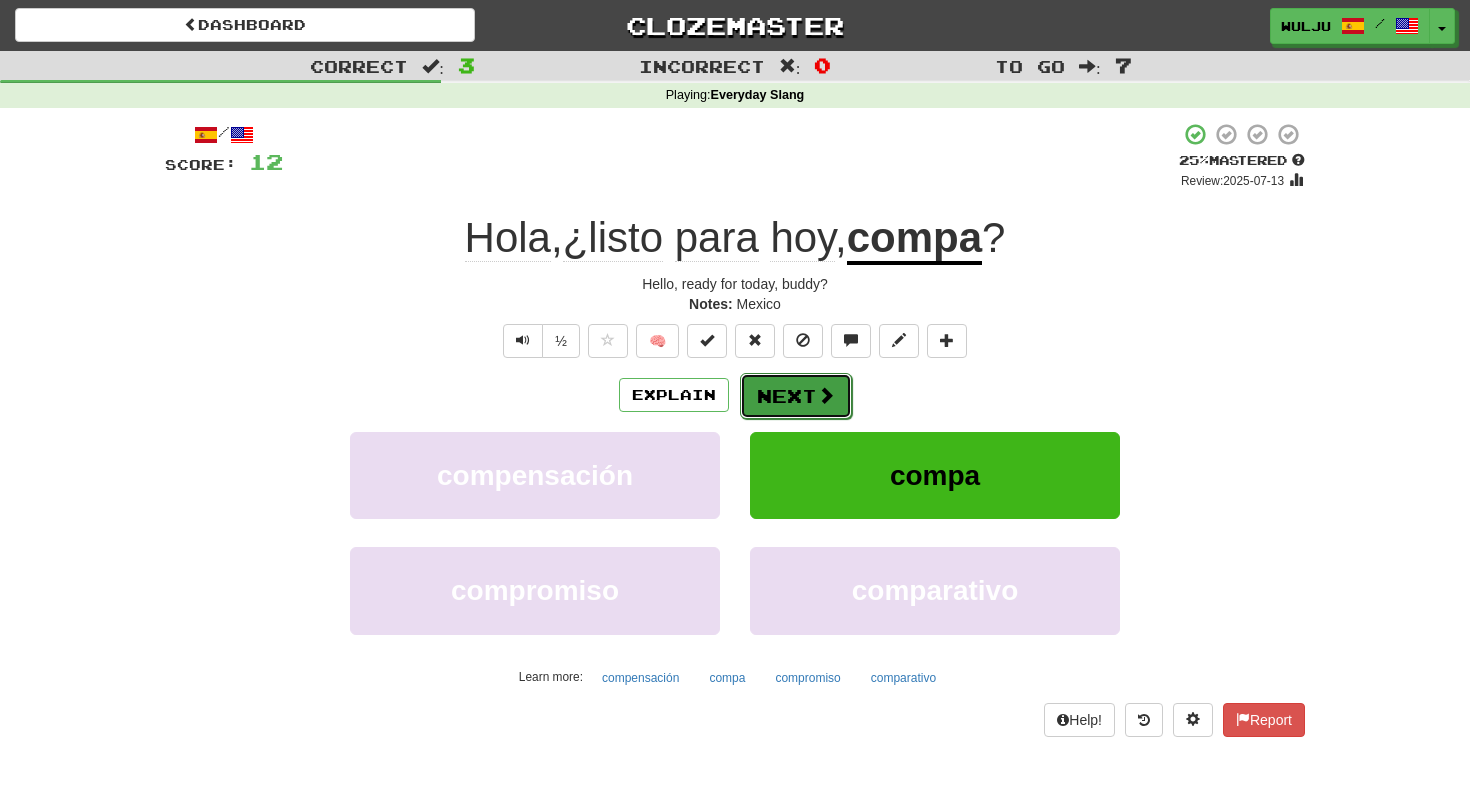 click on "Next" at bounding box center (796, 396) 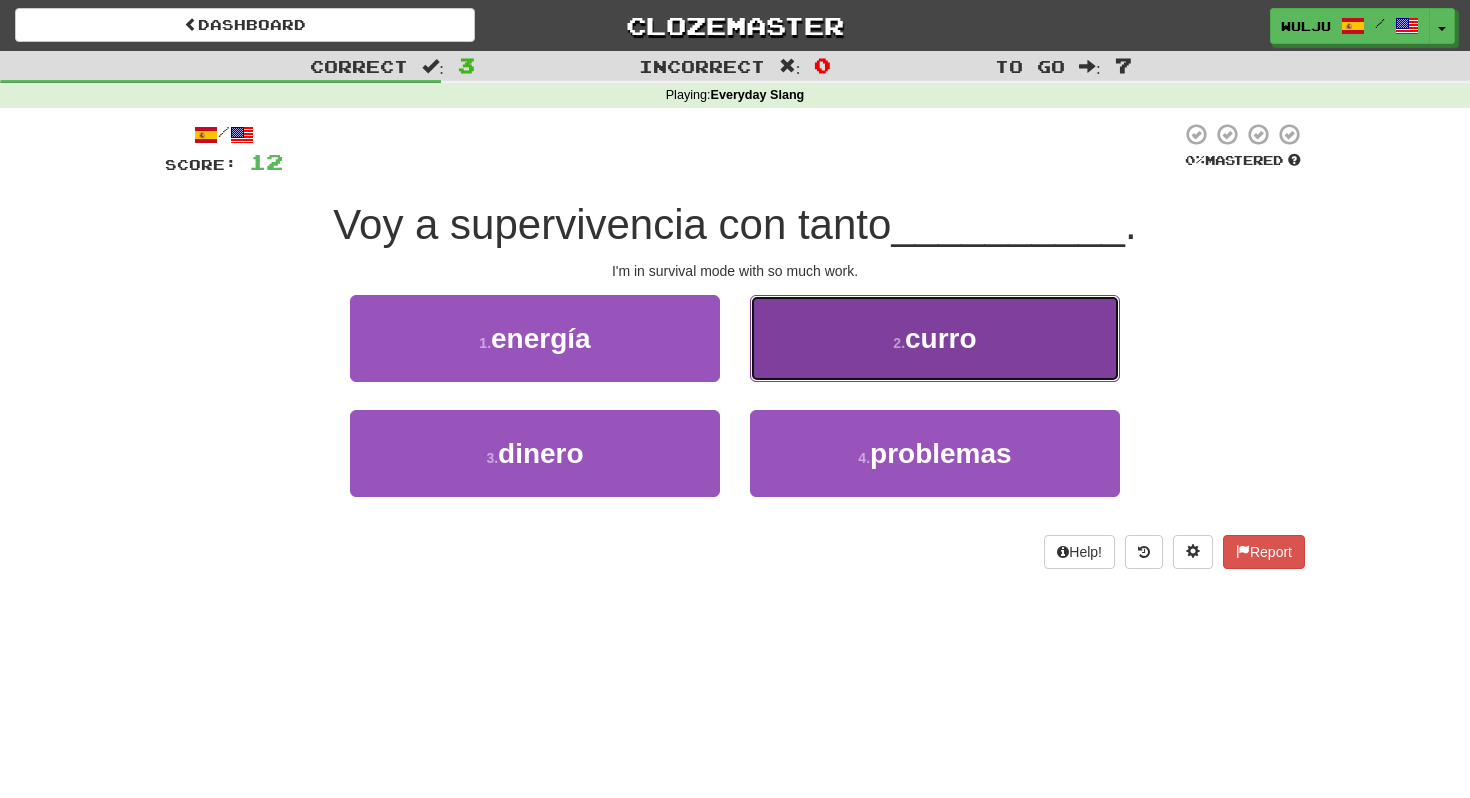 click on "2 .  curro" at bounding box center [935, 338] 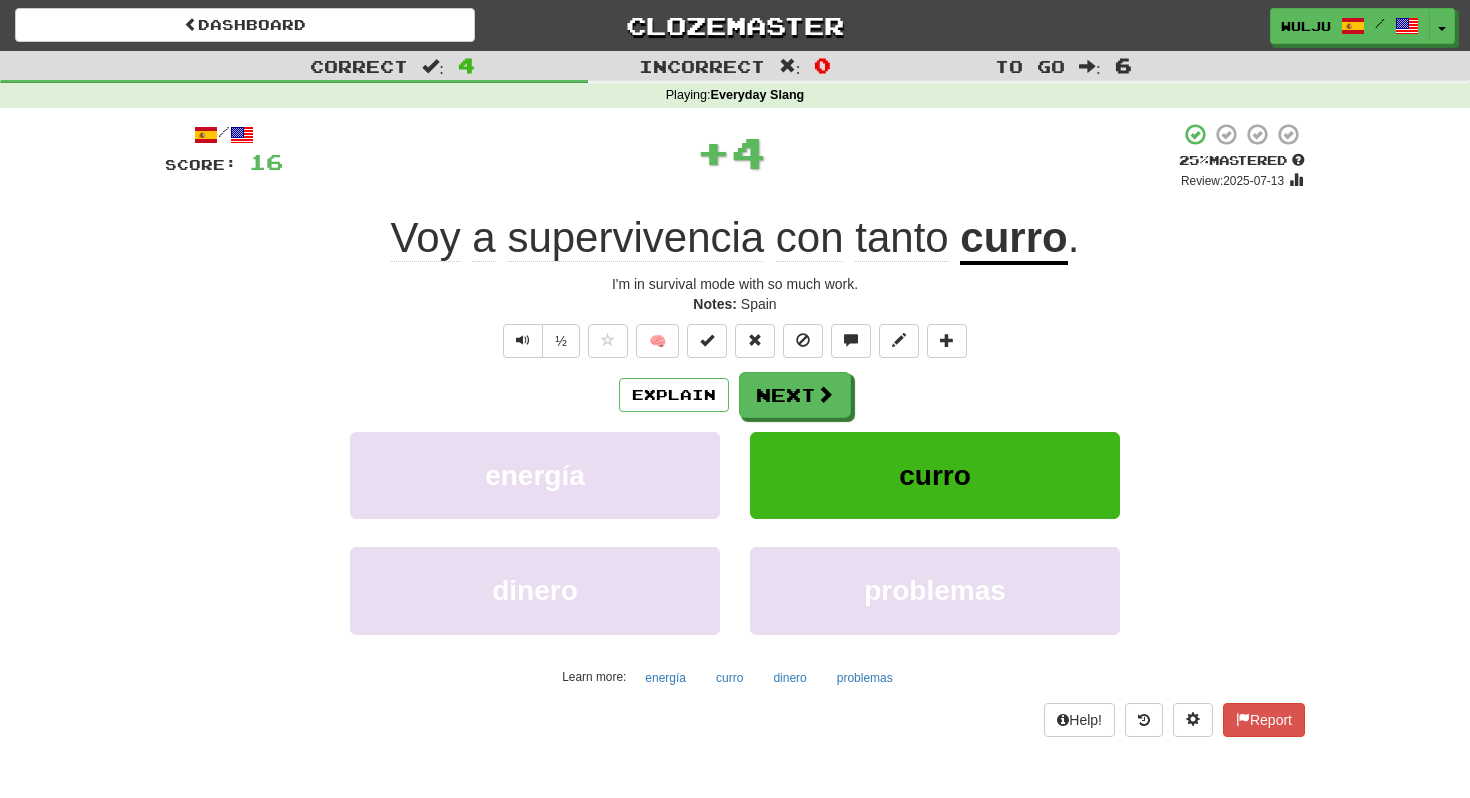click on "Explain Next" at bounding box center [735, 395] 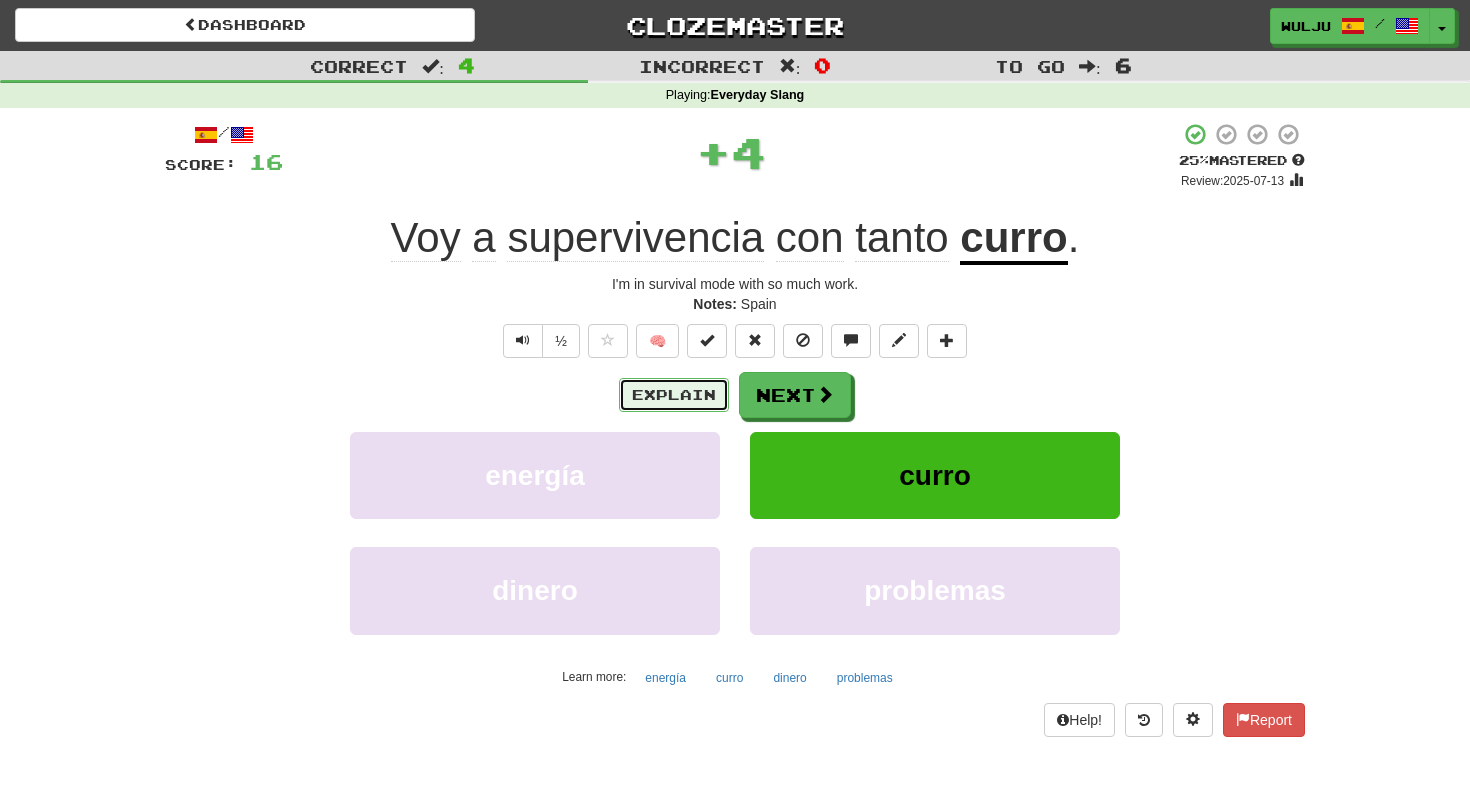 click on "Explain" at bounding box center (674, 395) 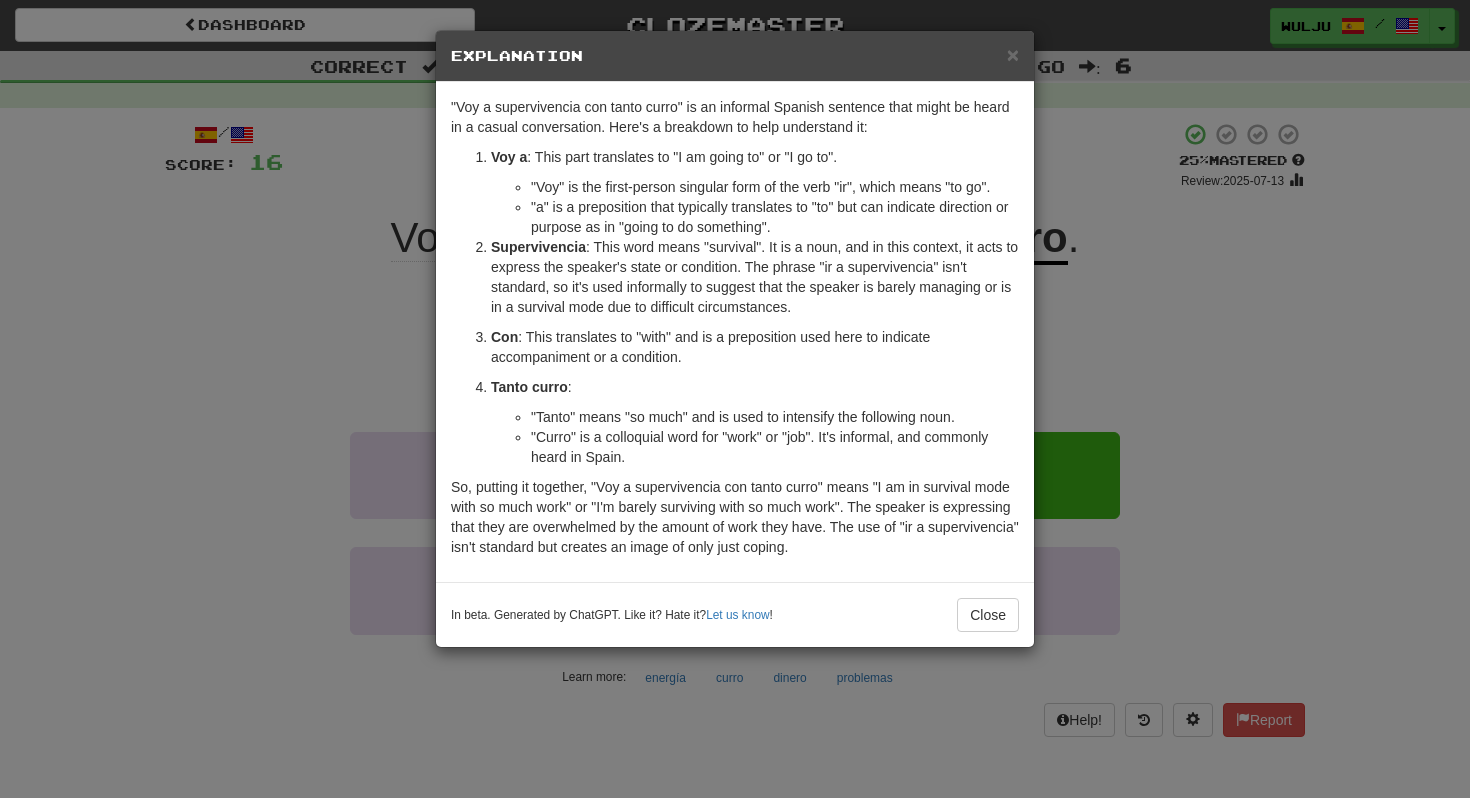 click on "× Explanation "Voy a supervivencia con tanto curro" is an informal Spanish sentence that might be heard in a casual conversation. Here's a breakdown to help understand it:
Voy a : This part translates to "I am going to" or "I go to".
"Voy" is the first-person singular form of the verb "ir", which means "to go".
"a" is a preposition that typically translates to "to" but can indicate direction or purpose as in "going to do something".
Supervivencia : This word means "survival". It is a noun, and in this context, it acts to express the speaker's state or condition. The phrase "ir a supervivencia" isn't standard, so it's used informally to suggest that the speaker is barely managing or is in a survival mode due to difficult circumstances.
Con : This translates to "with" and is a preposition used here to indicate accompaniment or a condition.
Tanto curro :
"Tanto" means "so much" and is used to intensify the following noun.
Let us know ! Close" at bounding box center [735, 399] 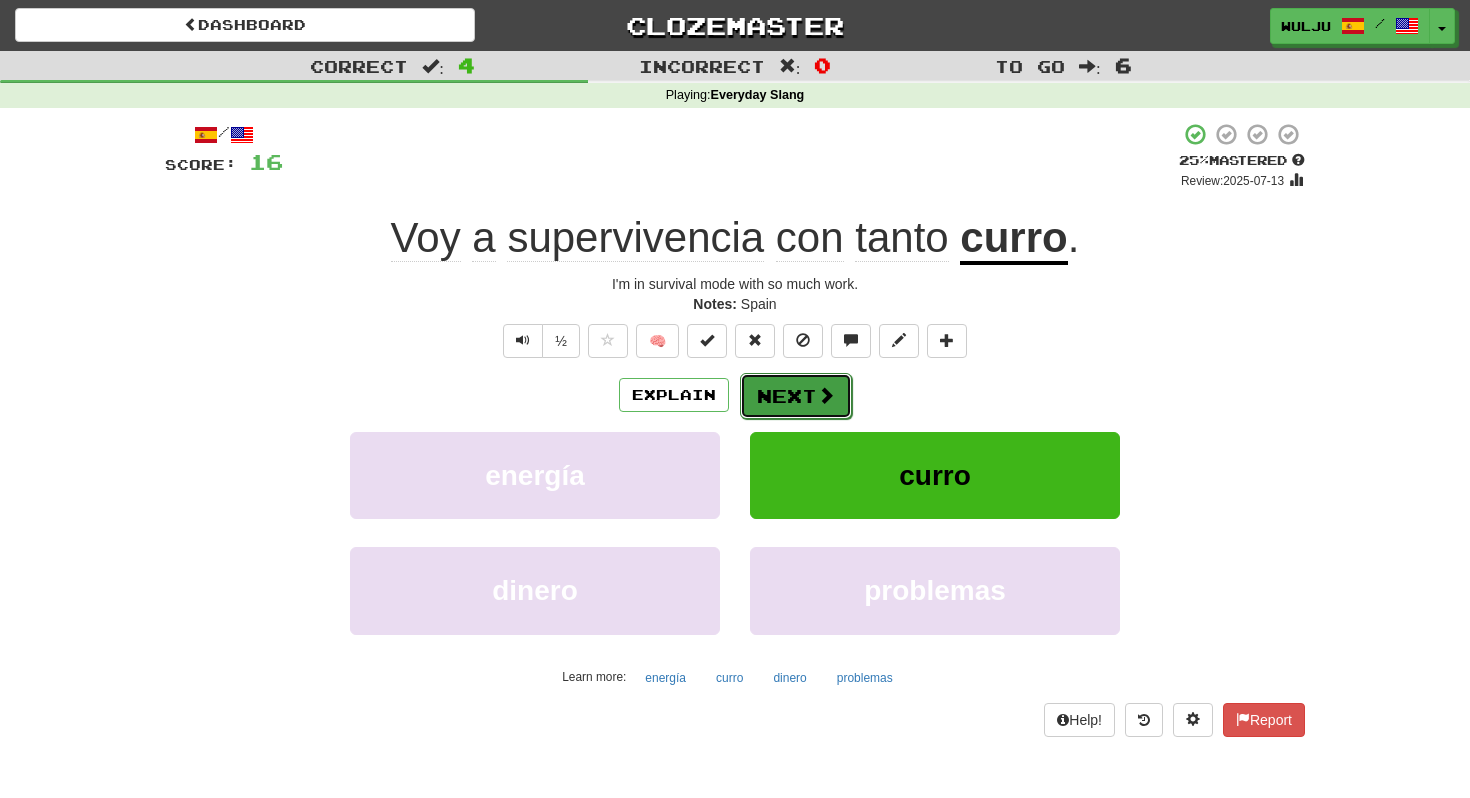 click at bounding box center [826, 395] 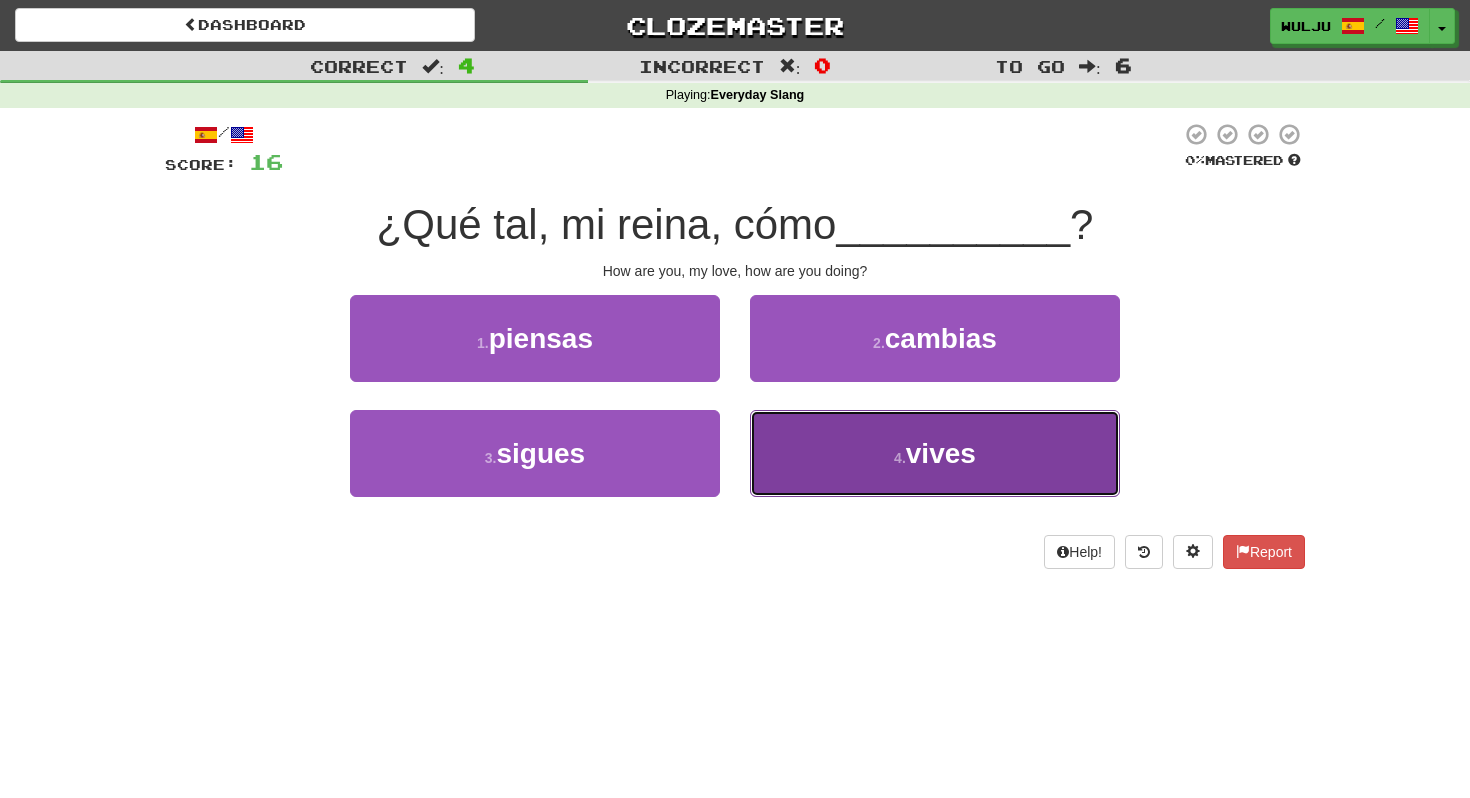 click on "4 .  vives" at bounding box center (935, 453) 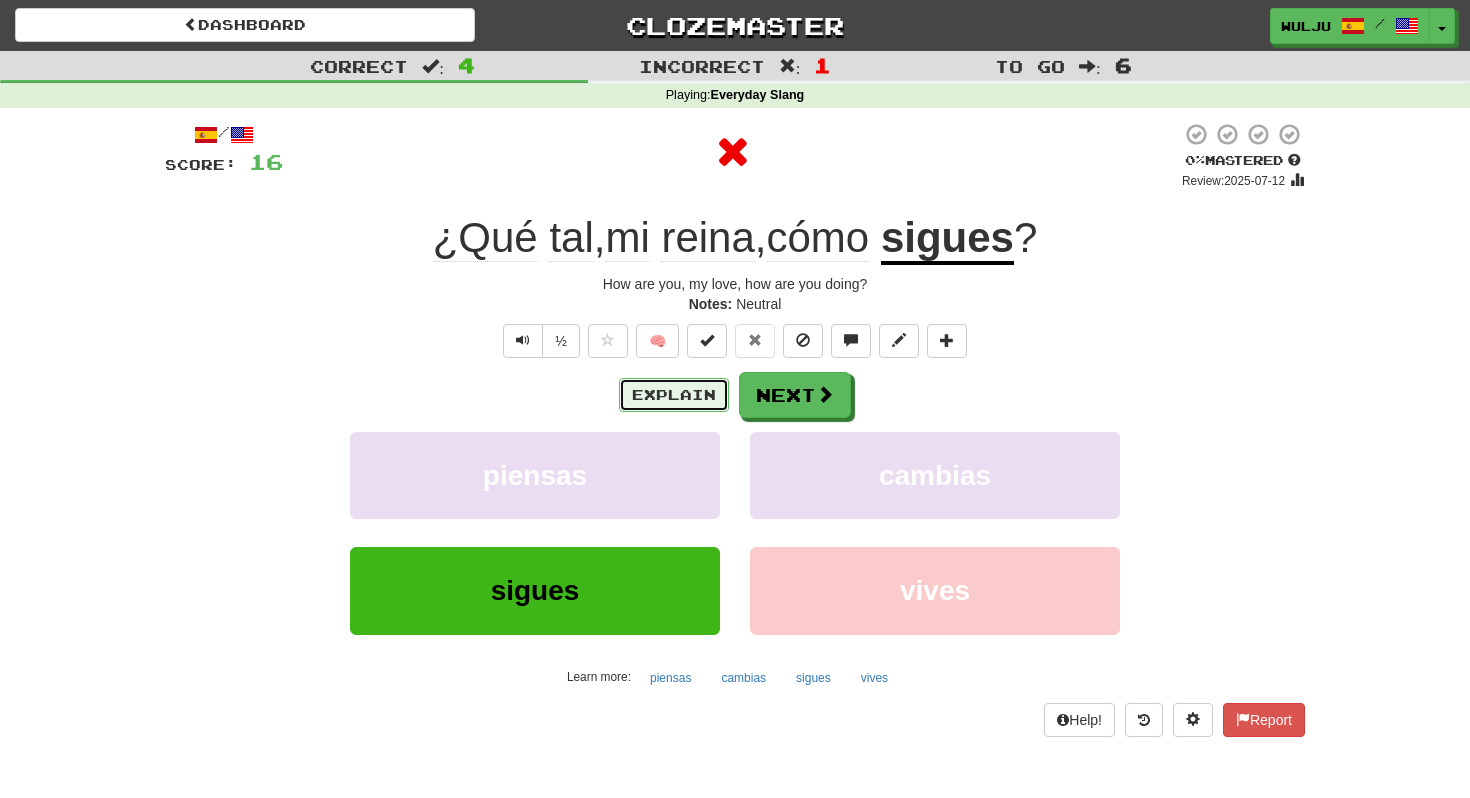 click on "Explain" at bounding box center [674, 395] 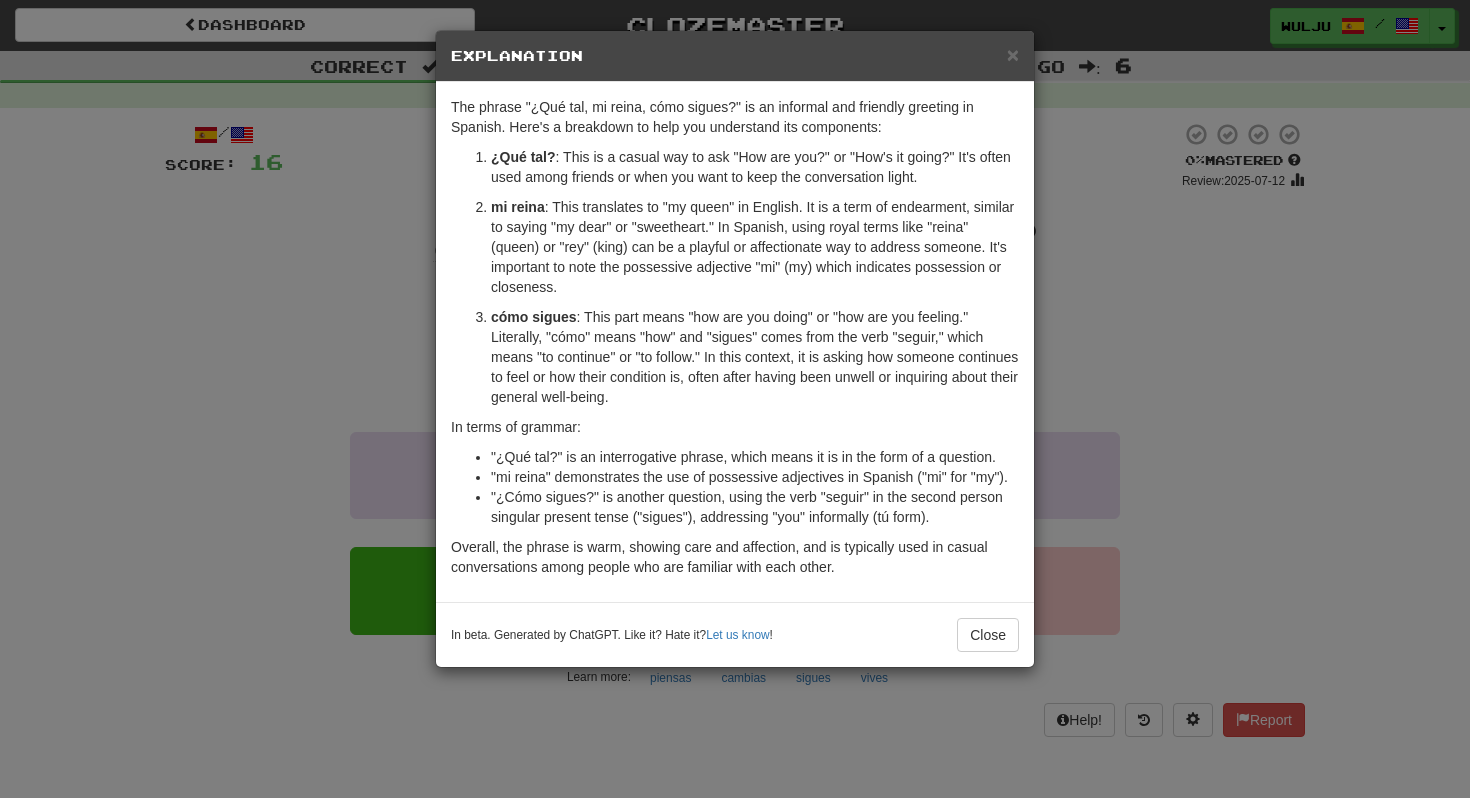 click on "× Explanation The phrase "¿Qué tal, mi reina, cómo sigues?" is an informal and friendly greeting in Spanish. Here's a breakdown to help you understand its components:
¿Qué tal? : This is a casual way to ask "How are you?" or "How's it going?" It's often used among friends or when you want to keep the conversation light.
mi reina : This translates to "my queen" in English. It is a term of endearment, similar to saying "my dear" or "sweetheart." In Spanish, using royal terms like "reina" (queen) or "rey" (king) can be a playful or affectionate way to address someone. It's important to note the possessive adjective "mi" (my) which indicates possession or closeness.
cómo sigues
In terms of grammar:
"¿Qué tal?" is an interrogative phrase, which means it is in the form of a question.
"mi reina" demonstrates the use of possessive adjectives in Spanish ("mi" for "my").
In beta. Generated by ChatGPT. Like it? Hate it?  Let us know ! Close" at bounding box center (735, 399) 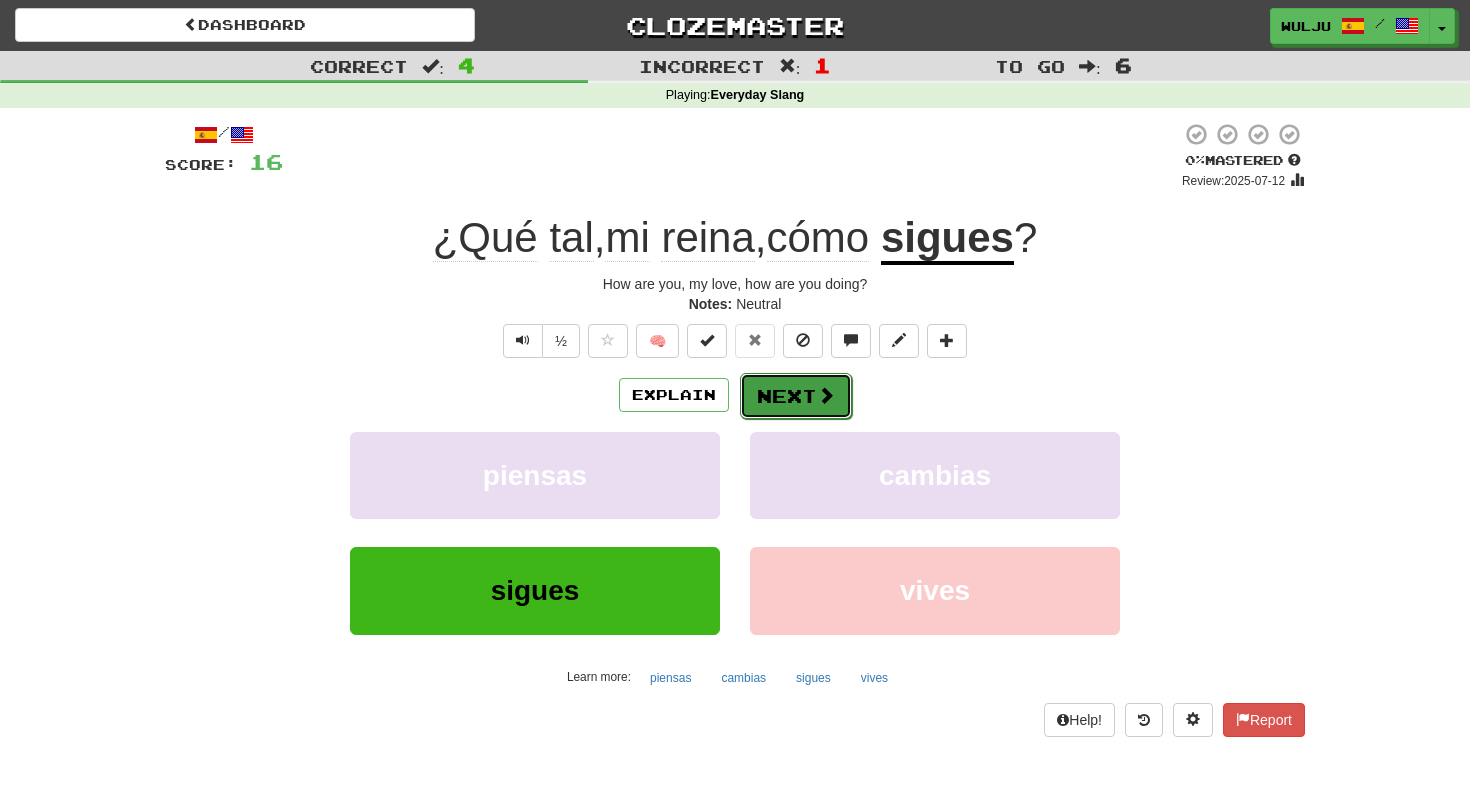 click on "Next" at bounding box center [796, 396] 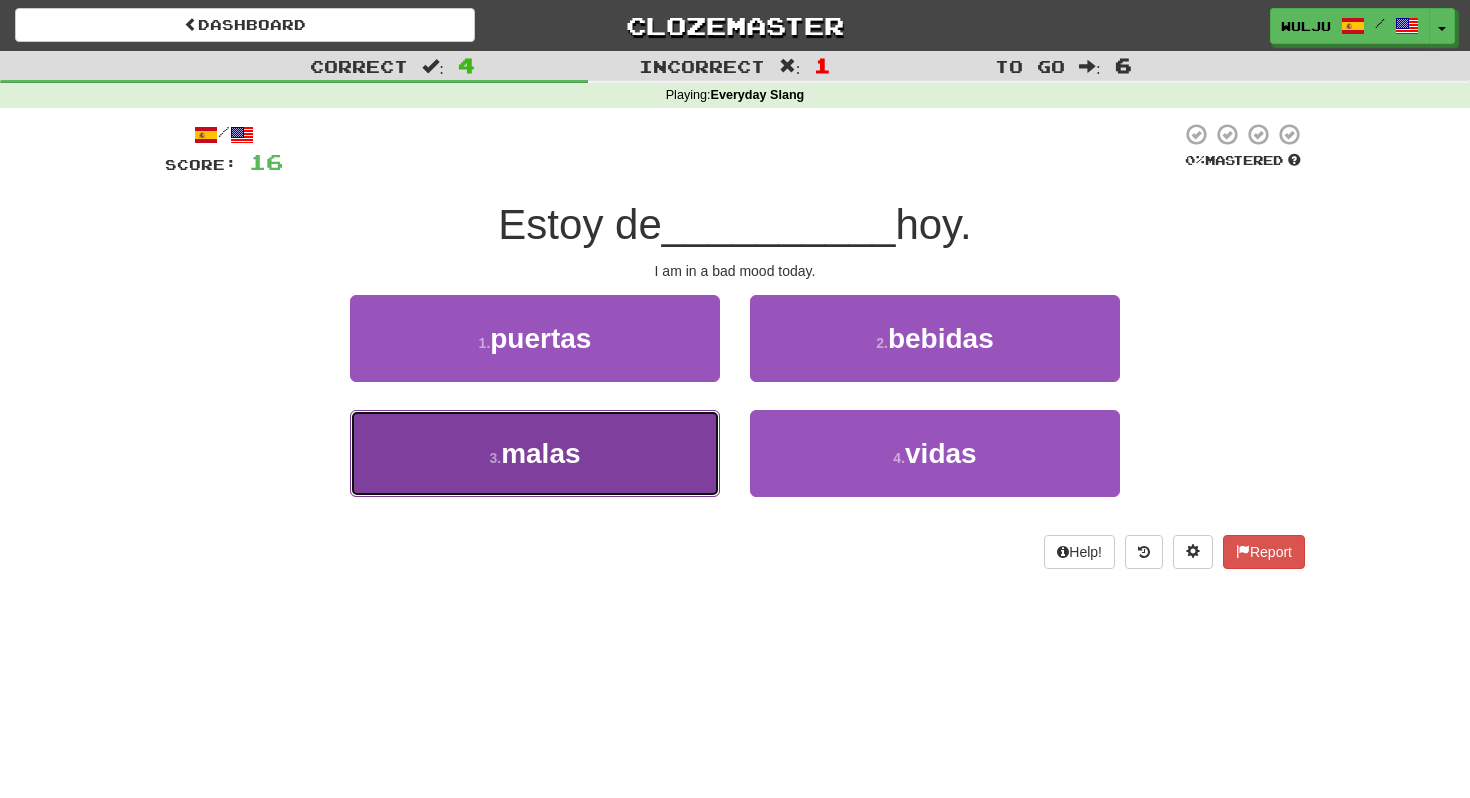 click on "3 .  malas" at bounding box center [535, 453] 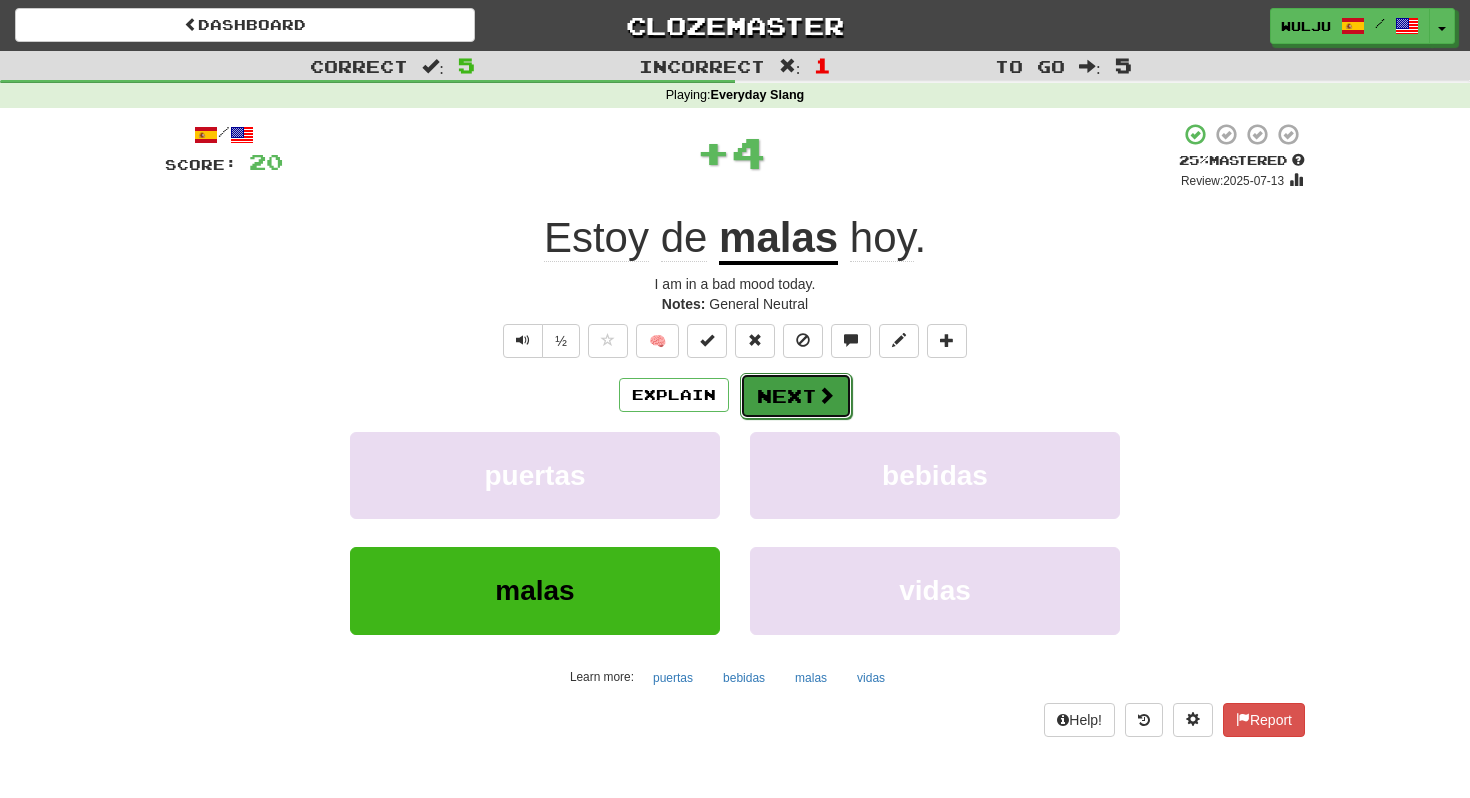 click on "Next" at bounding box center [796, 396] 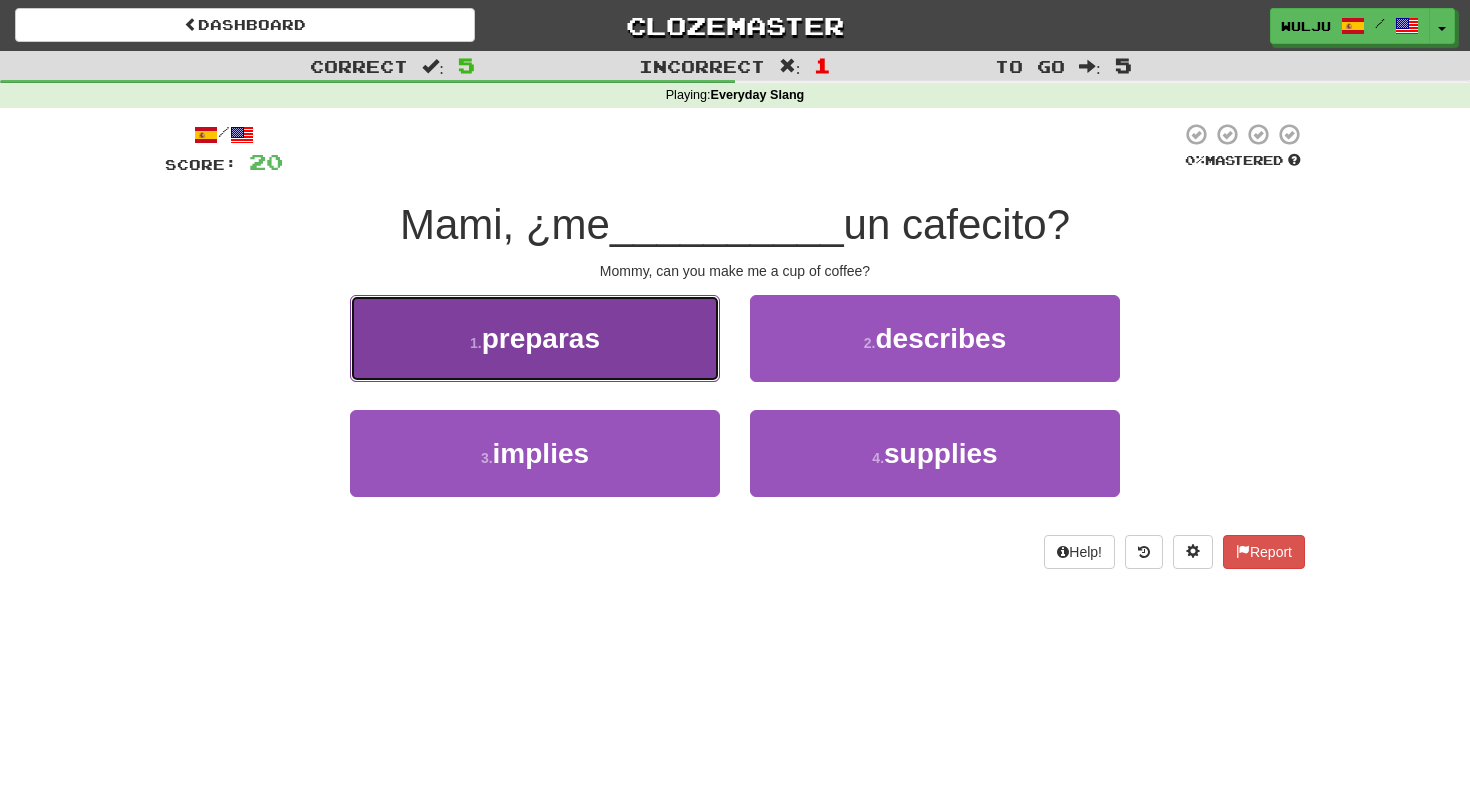 click on "1 .  preparas" at bounding box center [535, 338] 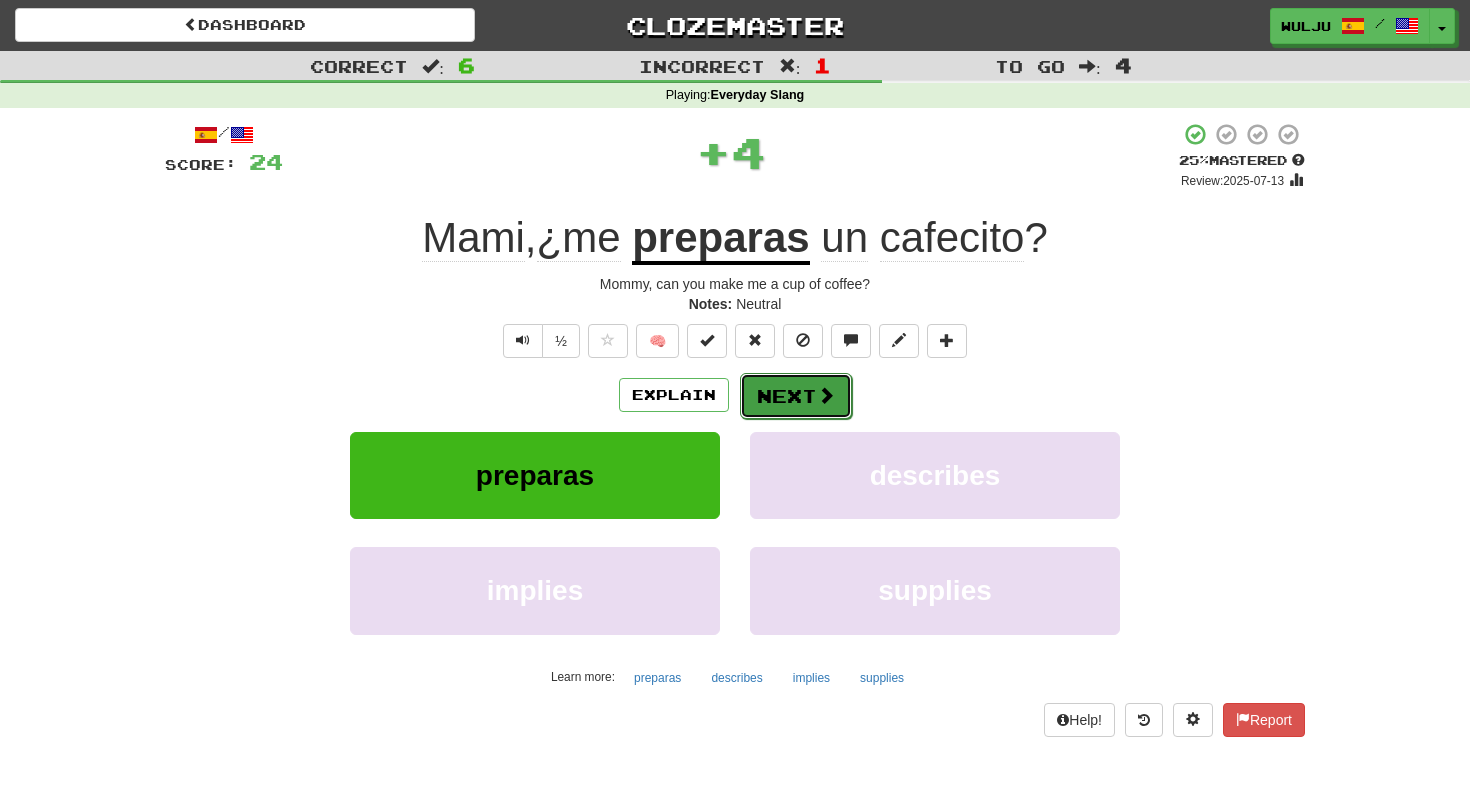 click on "Next" at bounding box center (796, 396) 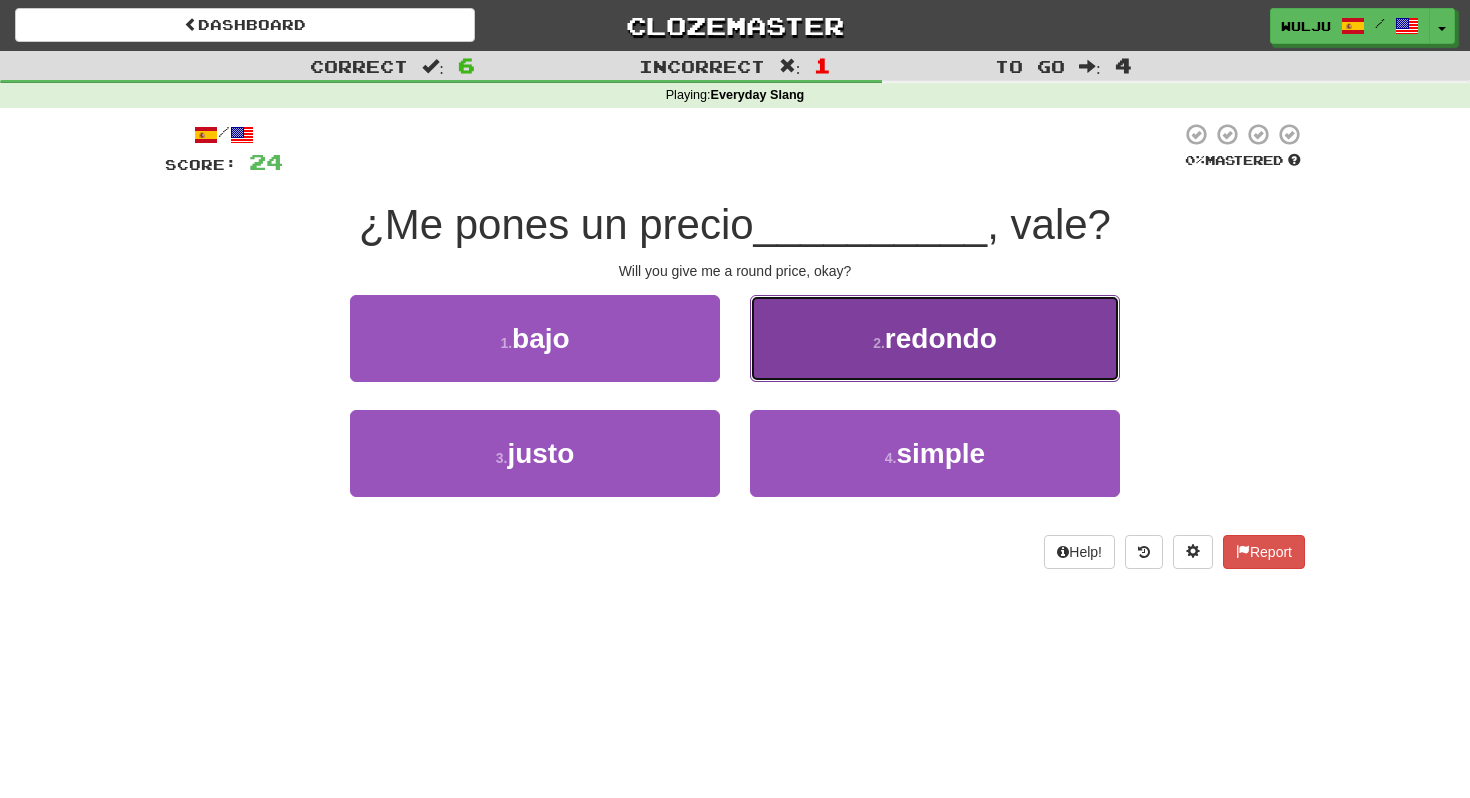 click on "2 .  redondo" at bounding box center (935, 338) 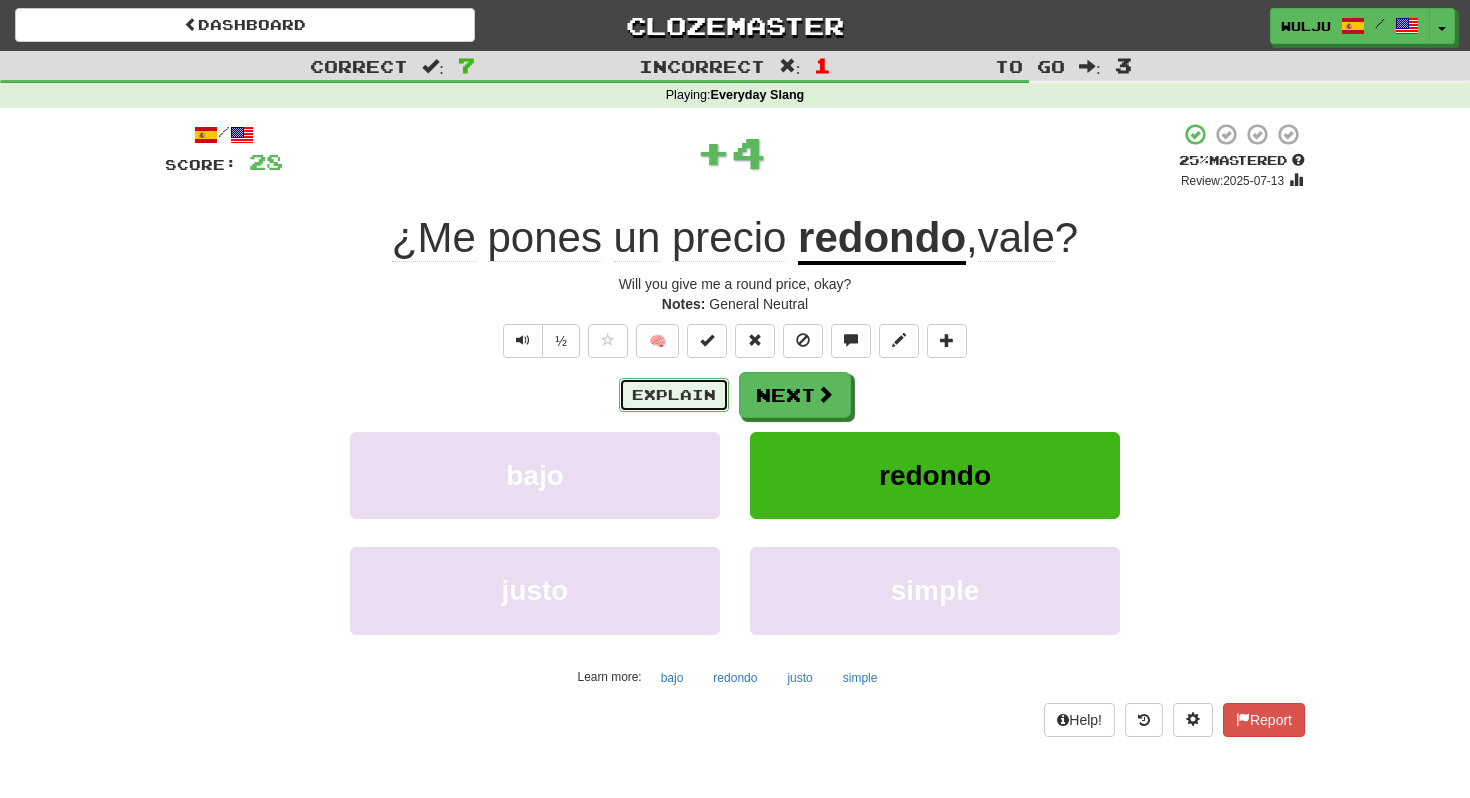 click on "Explain" at bounding box center [674, 395] 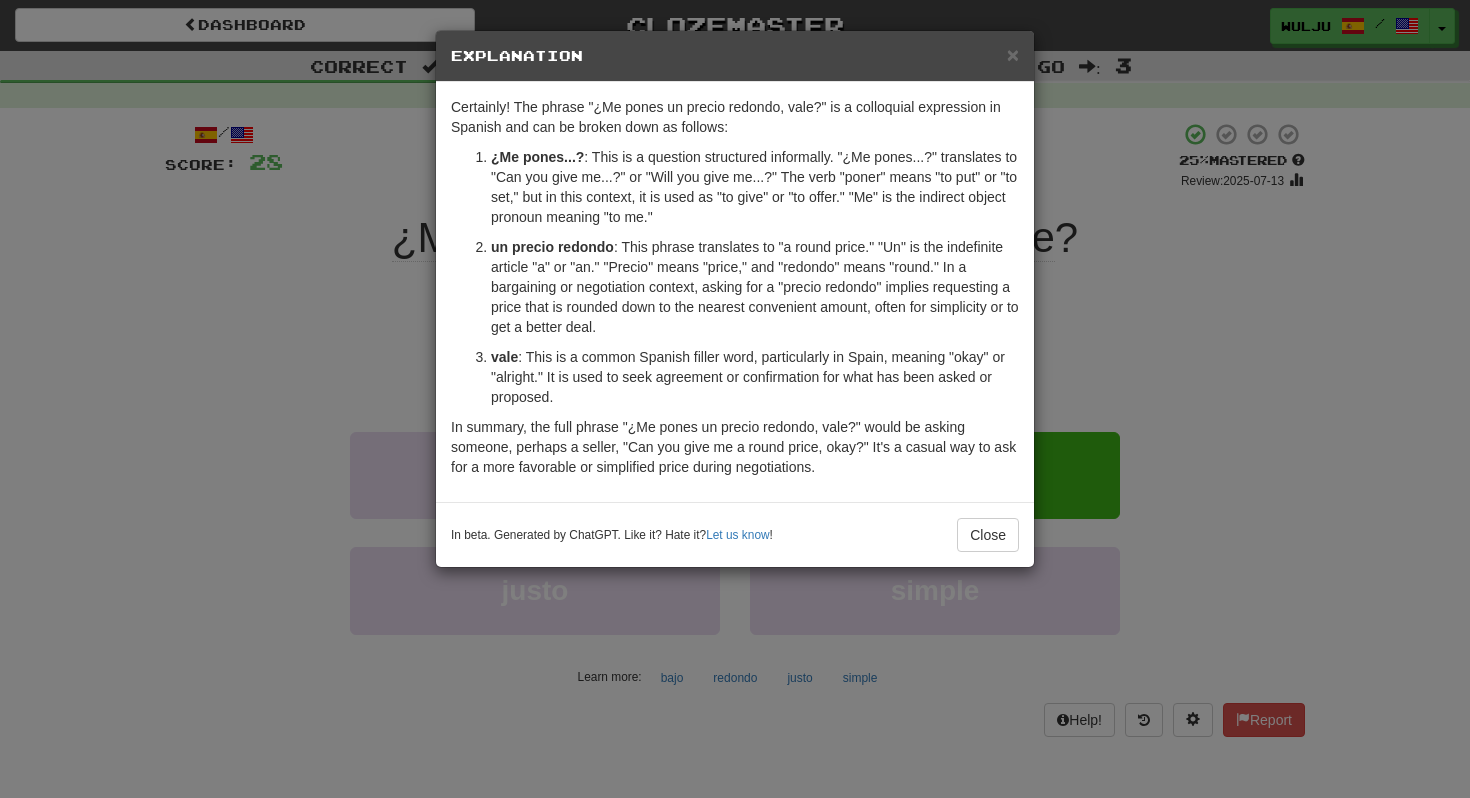 click on "× Explanation Certainly! The phrase "¿Me pones un precio redondo, vale?" is a colloquial expression in Spanish and can be broken down as follows:
¿Me pones...? : This is a question structured informally. "¿Me pones...?" translates to "Can you give me...?" or "Will you give me...?" The verb "poner" means "to put" or "to set," but in this context, it is used as "to give" or "to offer." "Me" is the indirect object pronoun meaning "to me."
un precio redondo : This phrase translates to "a round price." "Un" is the indefinite article "a" or "an." "Precio" means "price," and "redondo" means "round." In a bargaining or negotiation context, asking for a "precio redondo" implies requesting a price that is rounded down to the nearest convenient amount, often for simplicity or to get a better deal.
vale : This is a common Spanish filler word, particularly in Spain, meaning "okay" or "alright." It is used to seek agreement or confirmation for what has been asked or proposed.
Let us know ! Close" at bounding box center (735, 399) 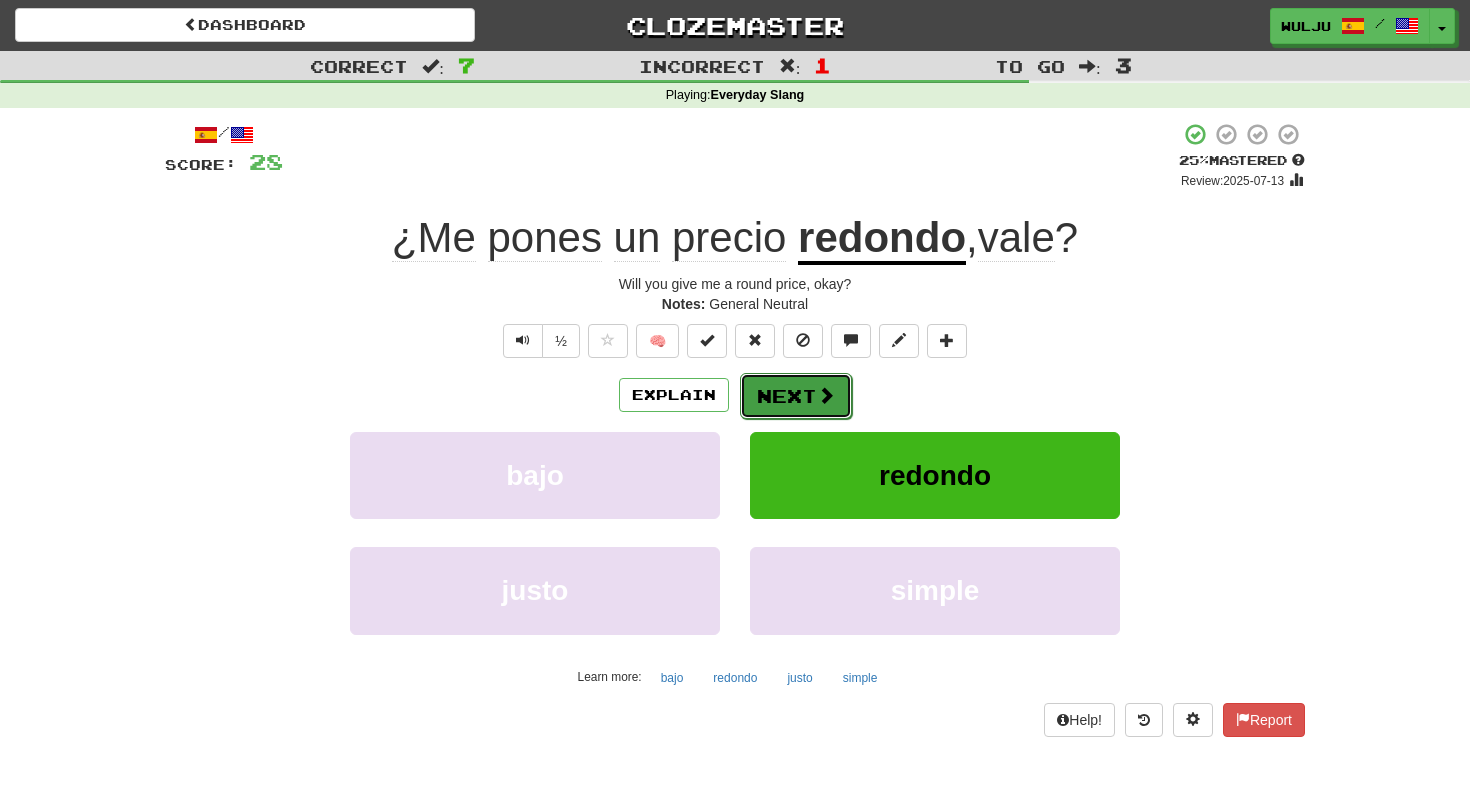 click at bounding box center [826, 395] 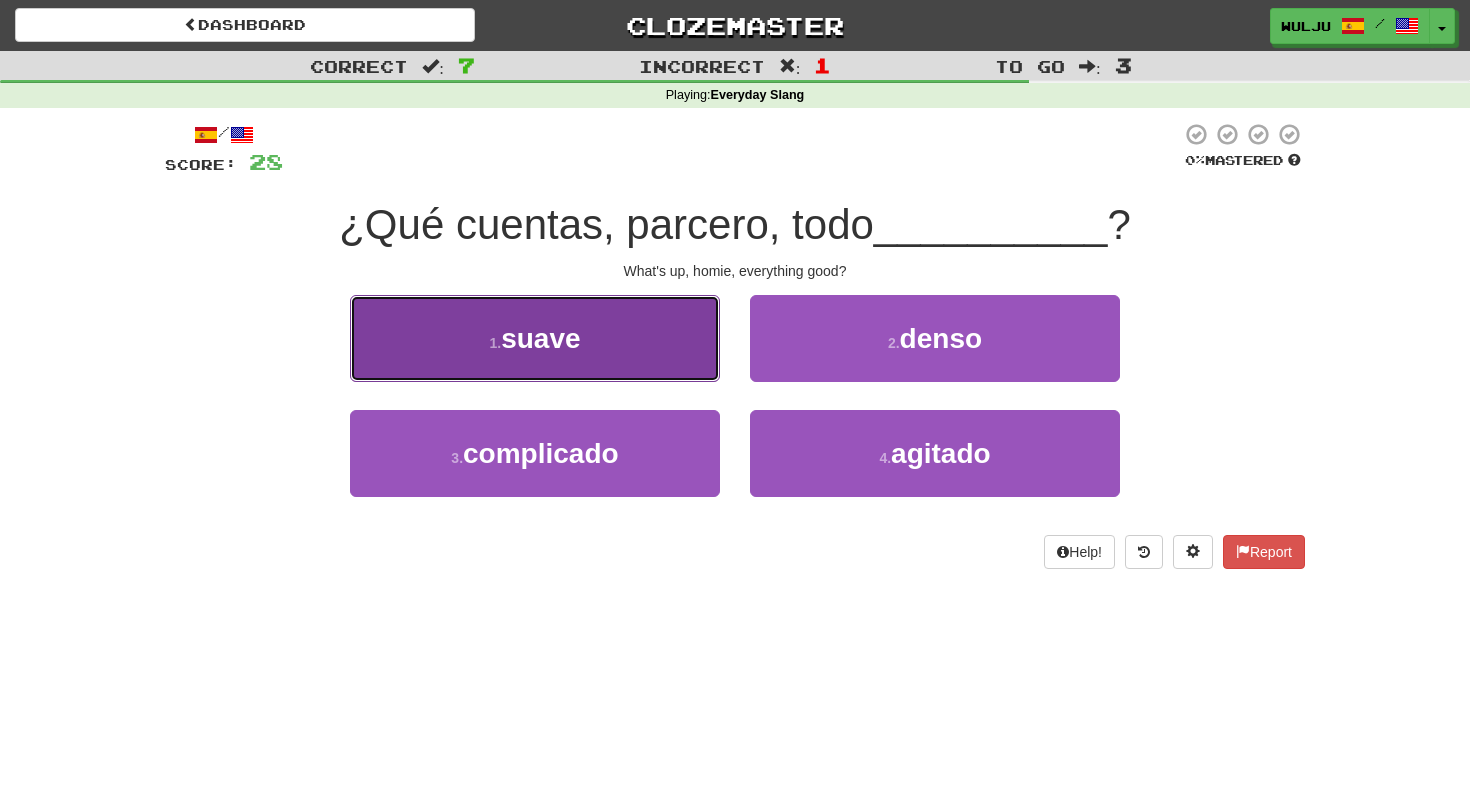 click on "1 .  suave" at bounding box center [535, 338] 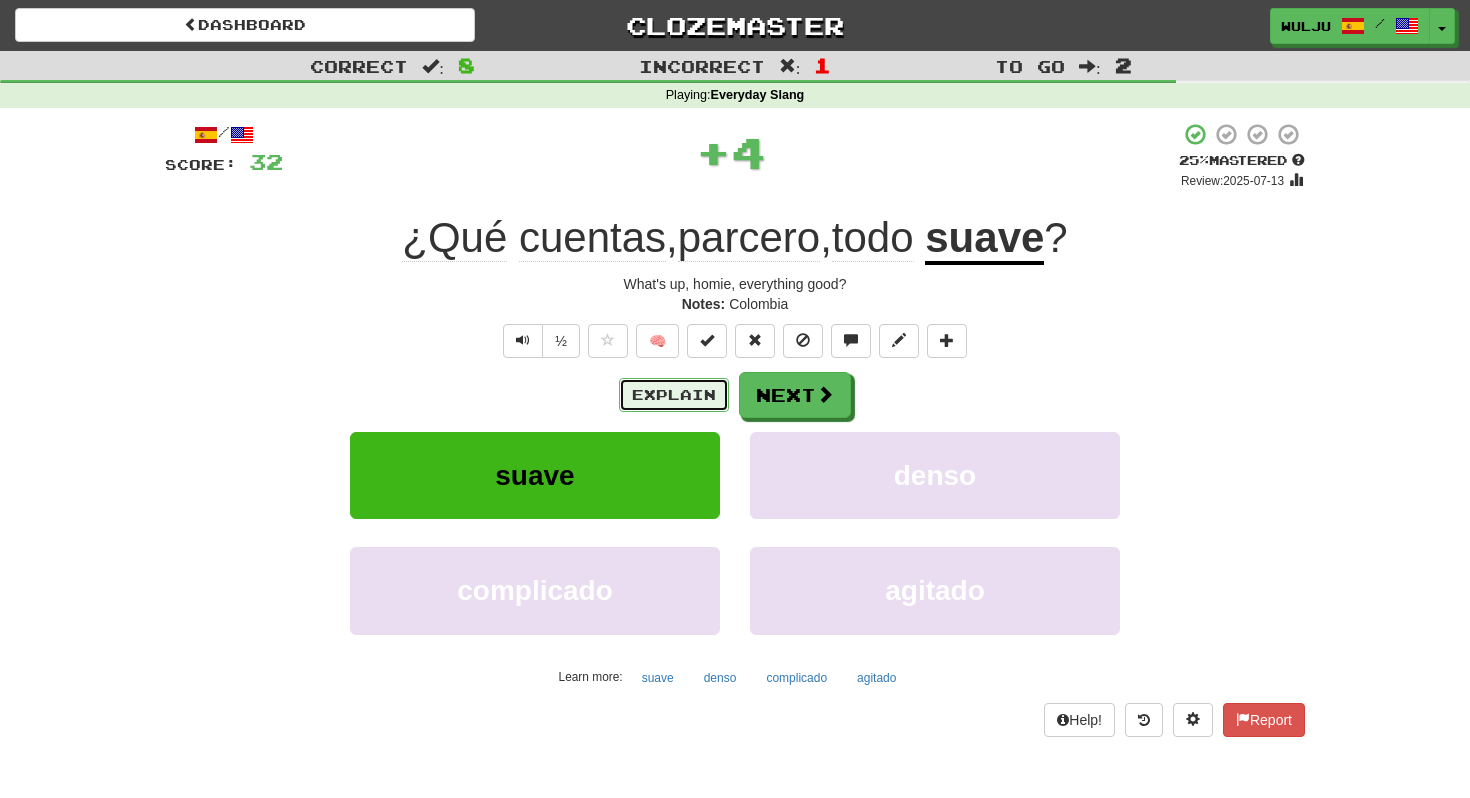 click on "Explain" at bounding box center (674, 395) 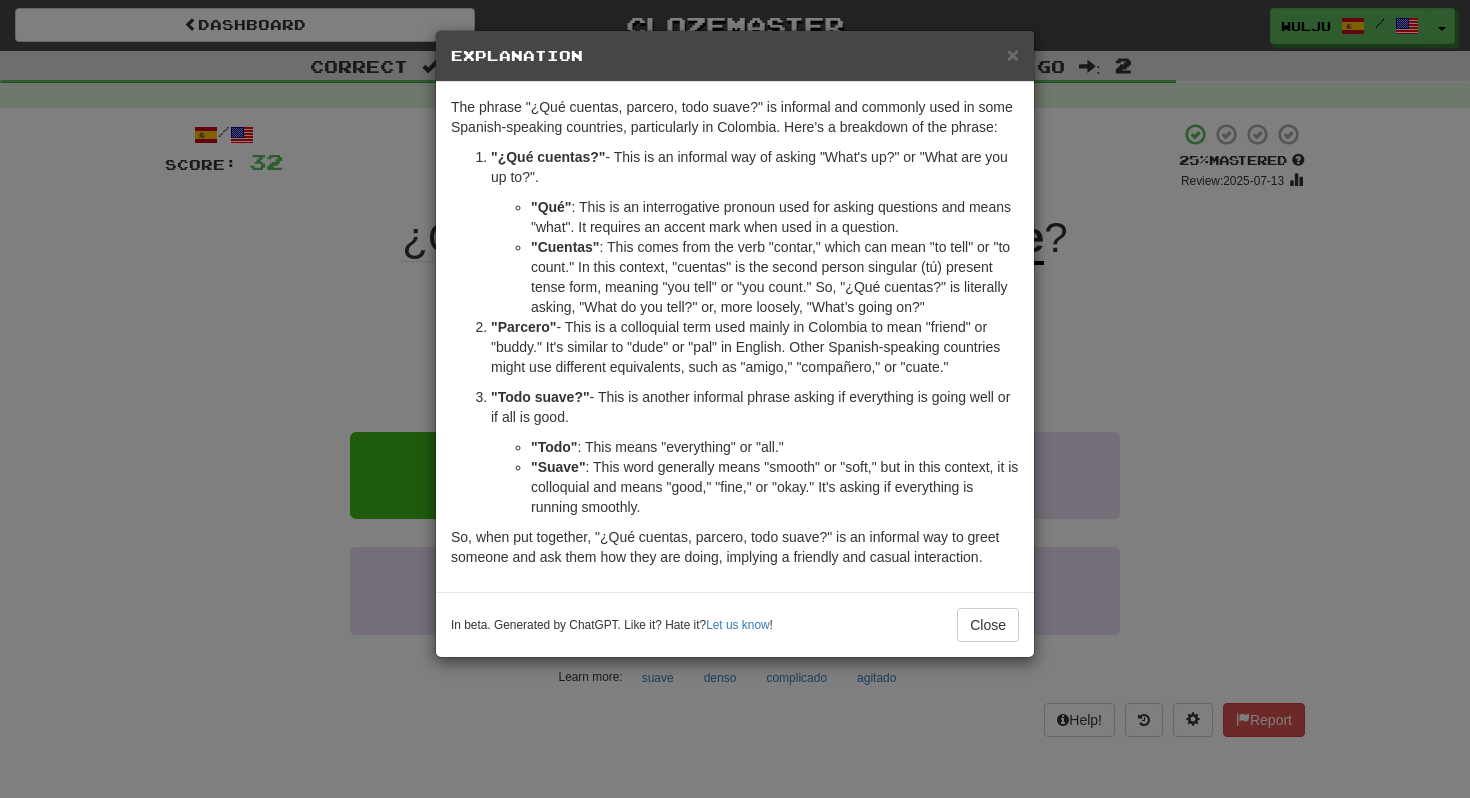 click on "× Explanation The phrase "¿Qué cuentas, parcero, todo suave?" is informal and commonly used in some Spanish-speaking countries, particularly in Colombia. Here's a breakdown of the phrase:
"¿Qué cuentas?"  - This is an informal way of asking "What's up?" or "What are you up to?".
"Qué" : This is an interrogative pronoun used for asking questions and means "what". It requires an accent mark when used in a question.
"Cuentas" : This comes from the verb "contar," which can mean "to tell" or "to count." In this context, "cuentas" is the second person singular (tú) present tense form, meaning "you tell" or "you count." So, "¿Qué cuentas?" is literally asking, "What do you tell?" or, more loosely, "What’s going on?"
"Parcero"  - This is a colloquial term used mainly in Colombia to mean "friend" or "buddy." It's similar to "dude" or "pal" in English. Other Spanish-speaking countries might use different equivalents, such as "amigo," "compañero," or "cuate."
"Todo suave?"" at bounding box center [735, 399] 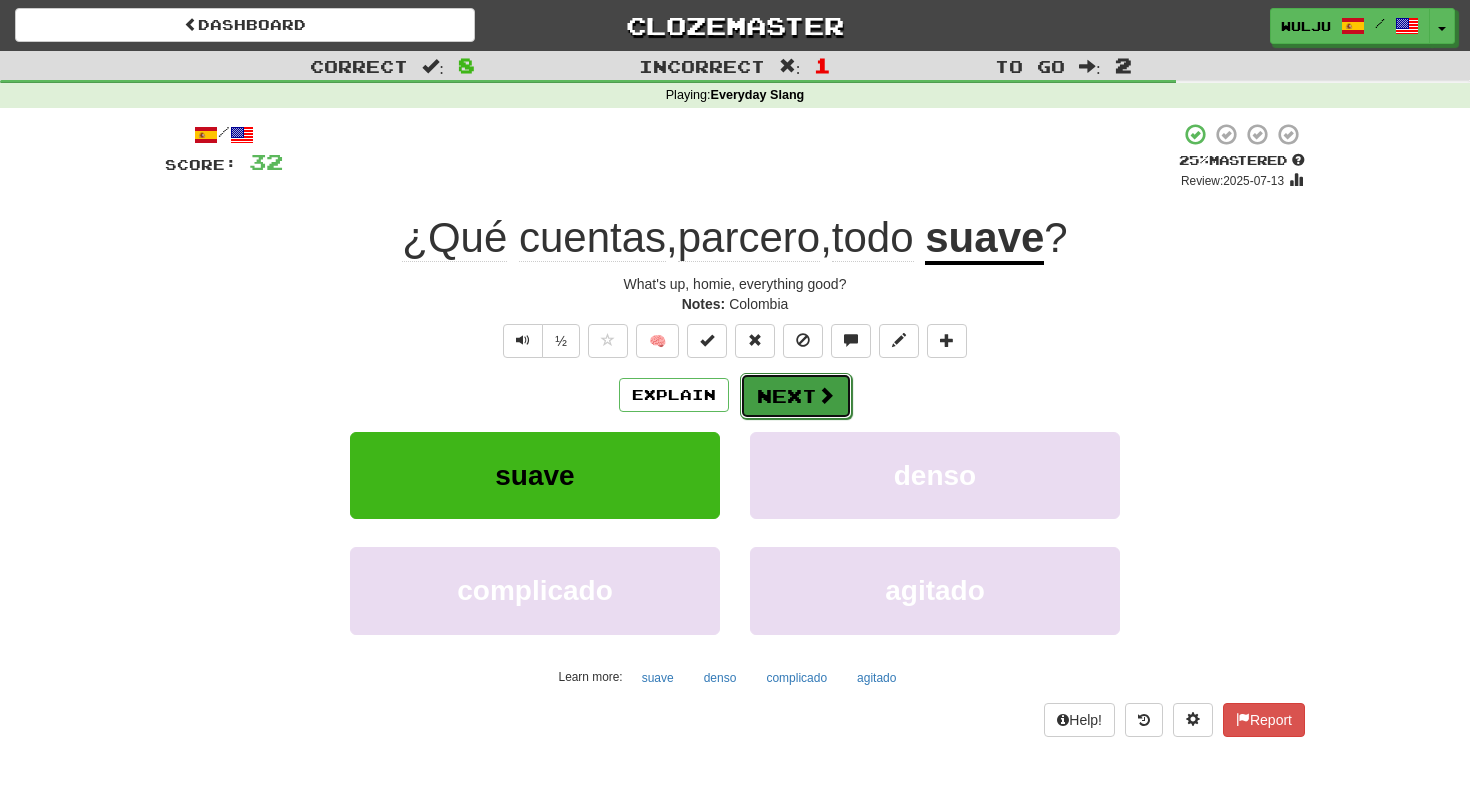 click on "Next" at bounding box center [796, 396] 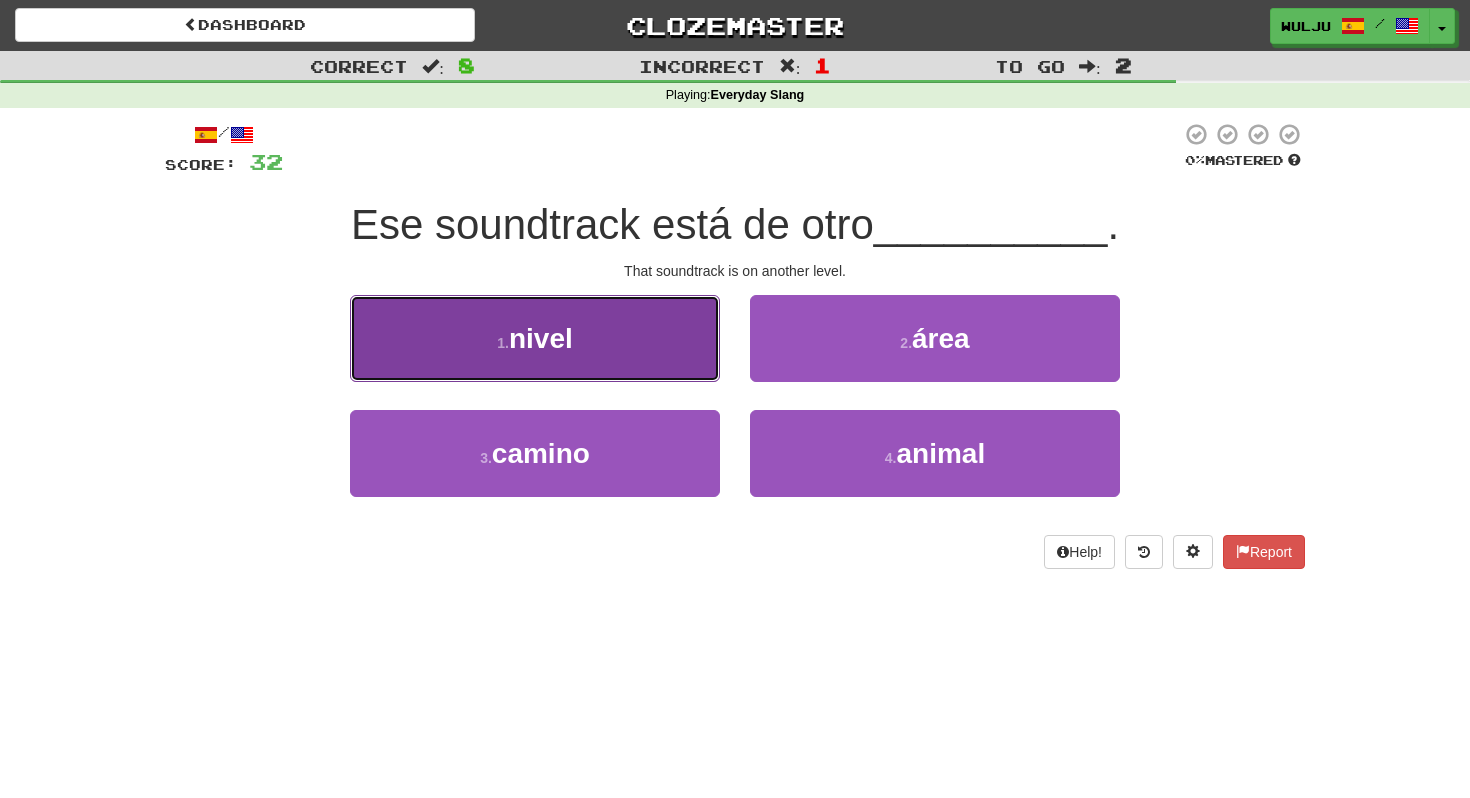 click on "1 .  nivel" at bounding box center [535, 338] 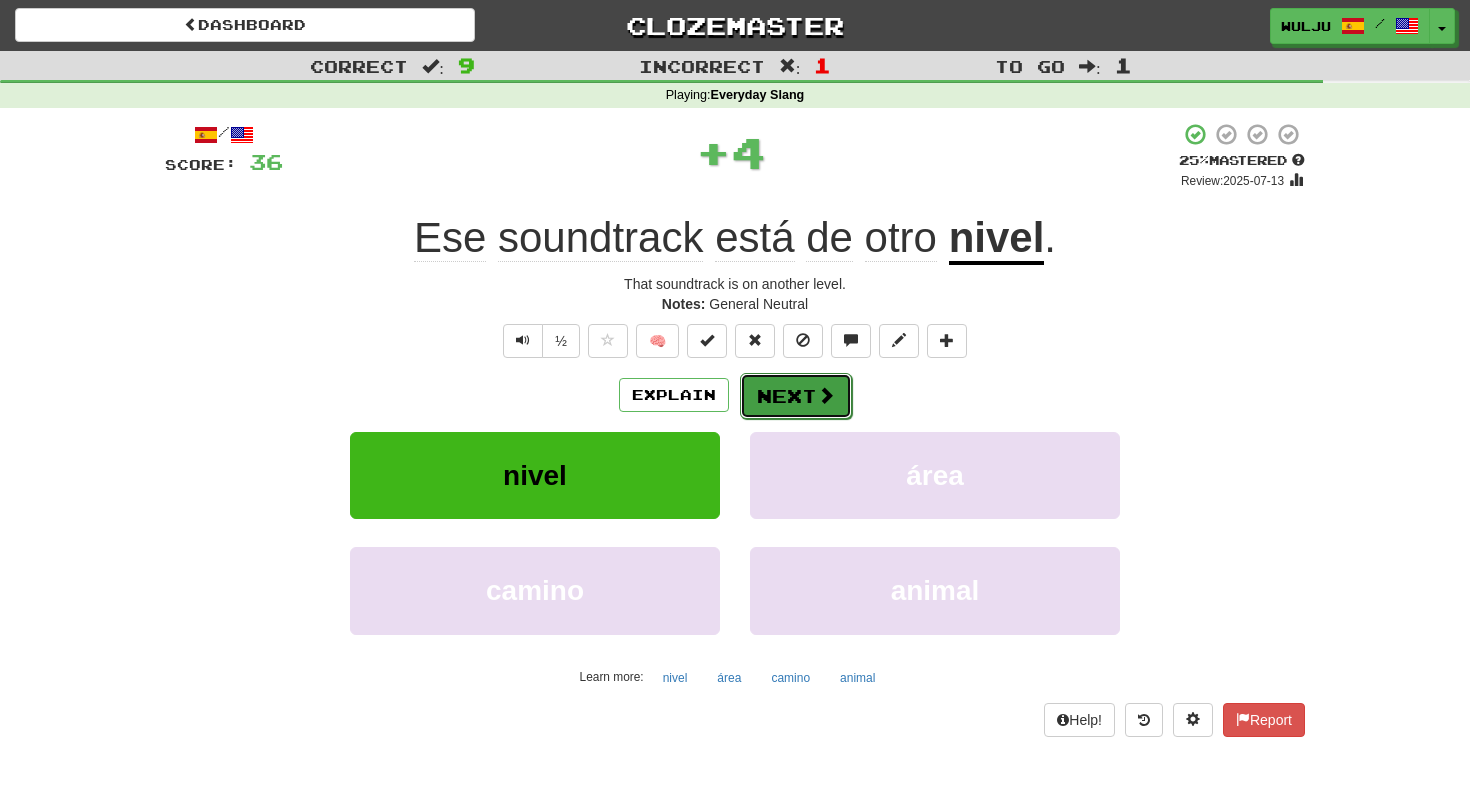 click on "Next" at bounding box center (796, 396) 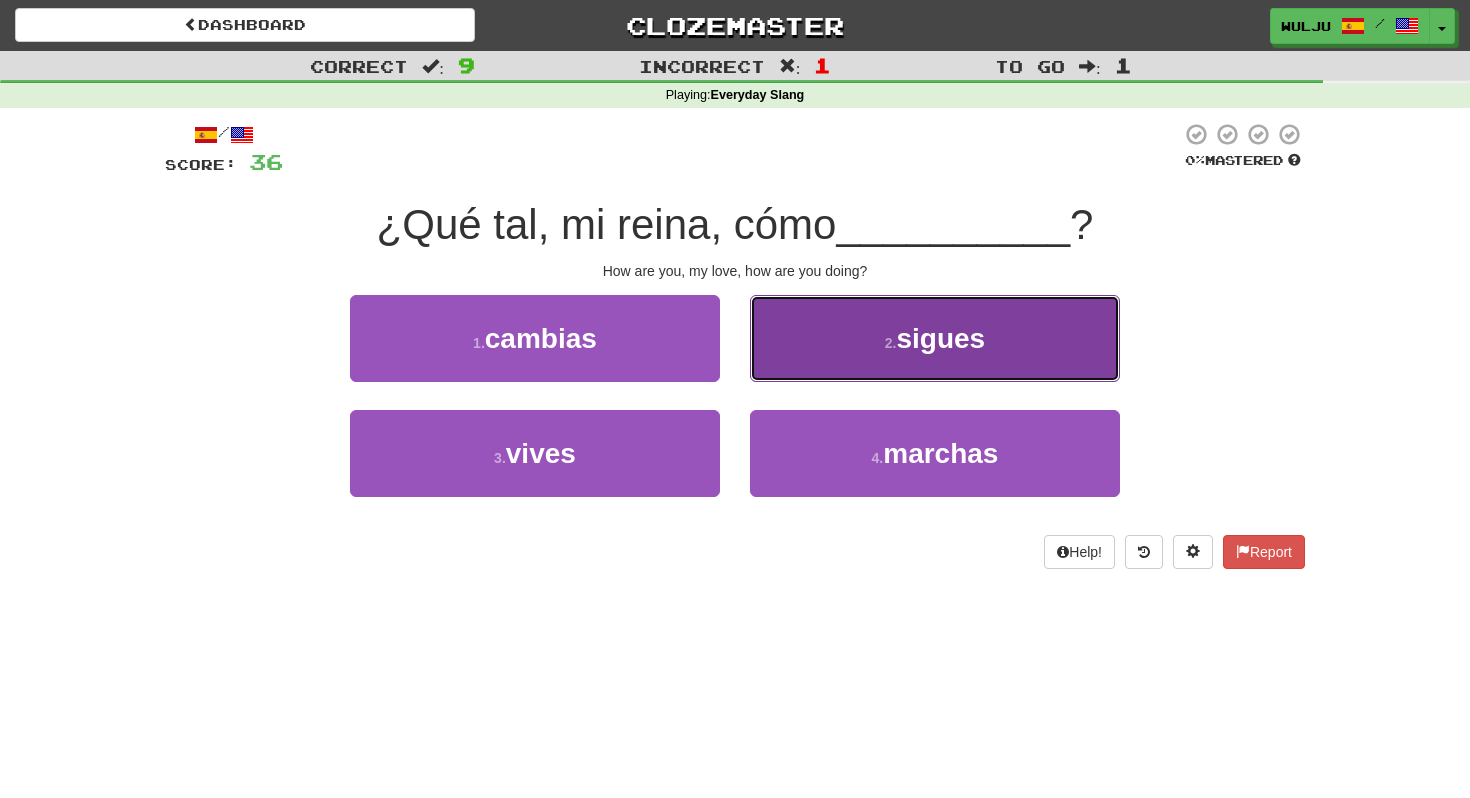 click on "2 .  sigues" at bounding box center (935, 338) 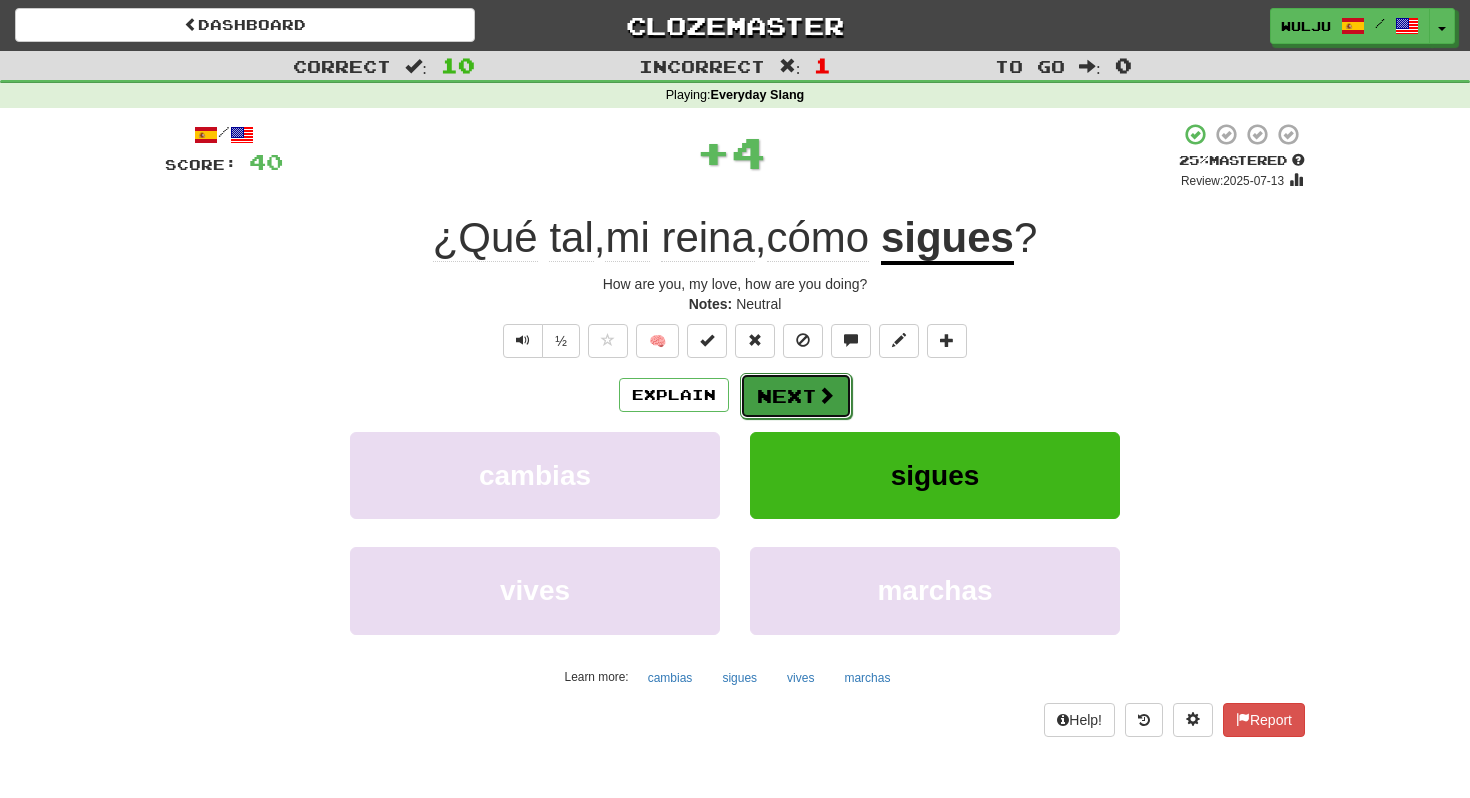 click on "Next" at bounding box center [796, 396] 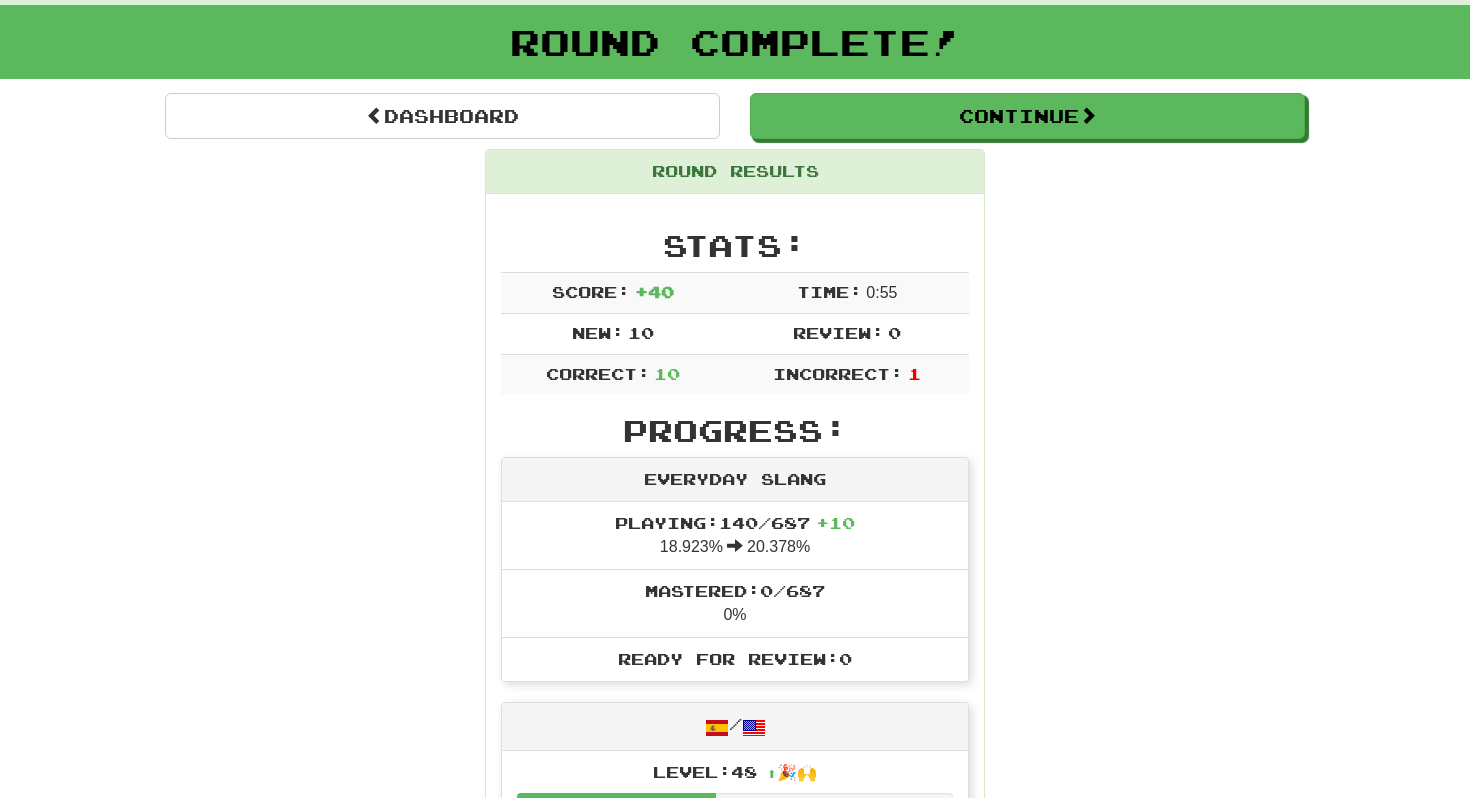 scroll, scrollTop: 105, scrollLeft: 0, axis: vertical 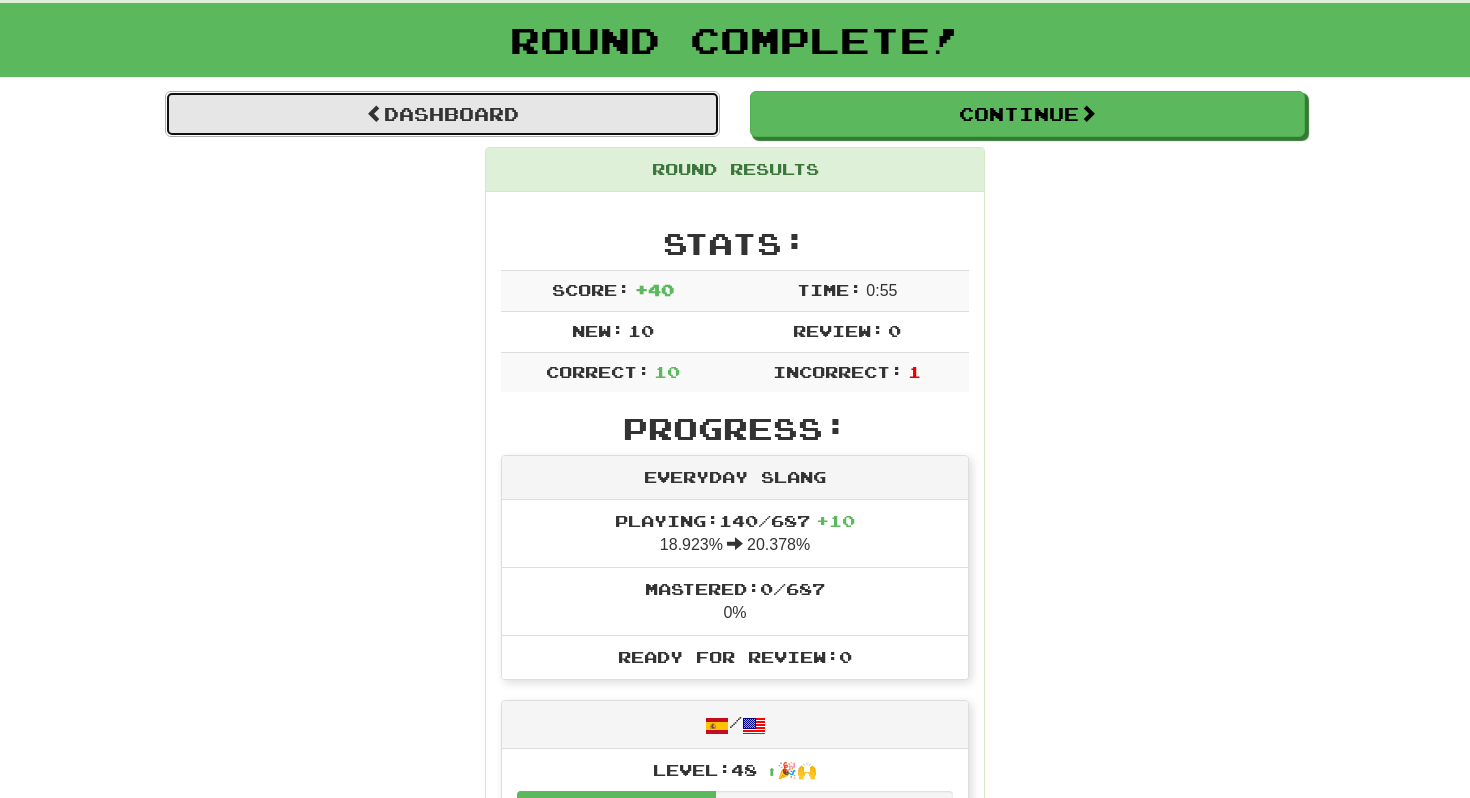 click on "Dashboard" at bounding box center [442, 114] 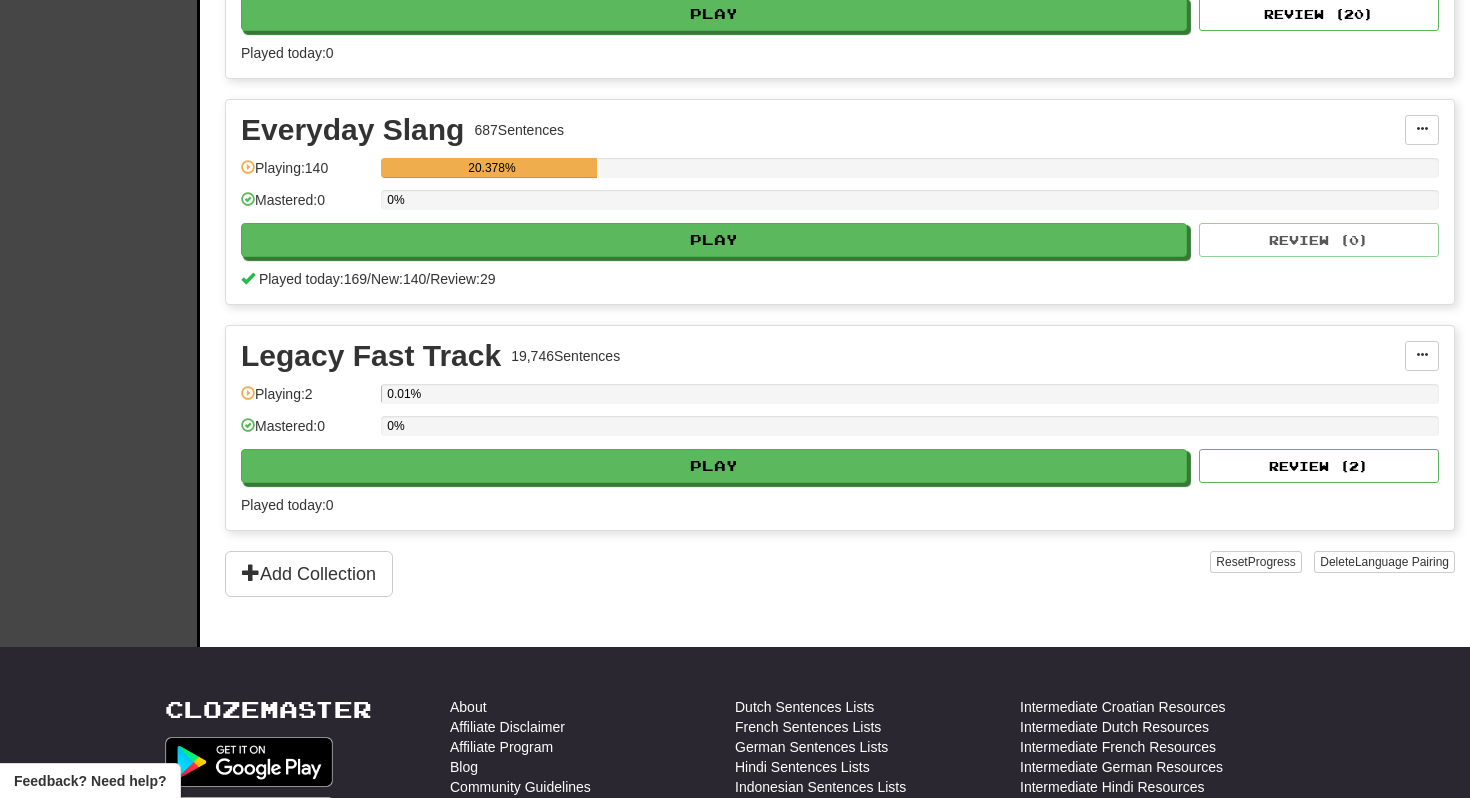 scroll, scrollTop: 1493, scrollLeft: 0, axis: vertical 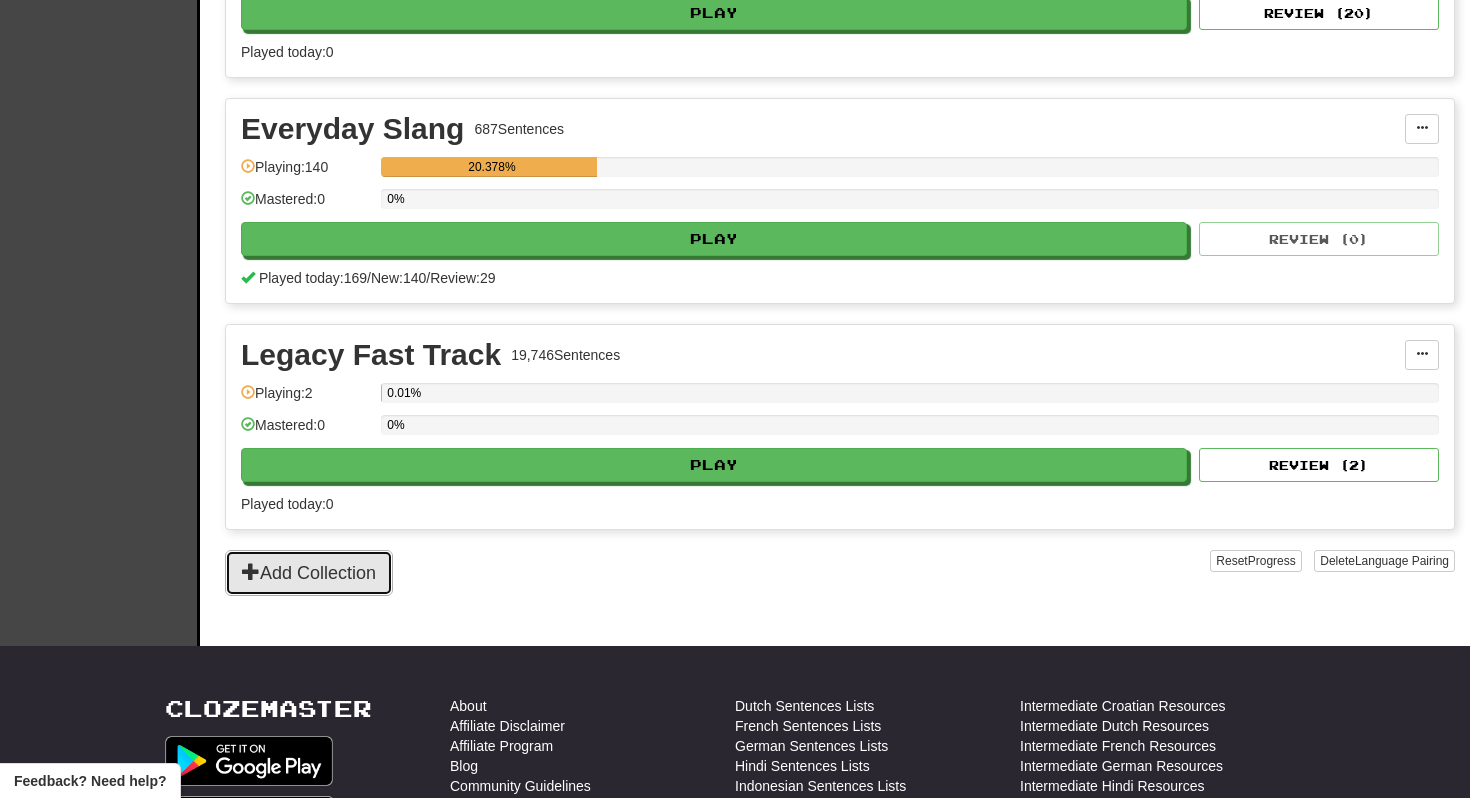click on "Add Collection" at bounding box center [309, 573] 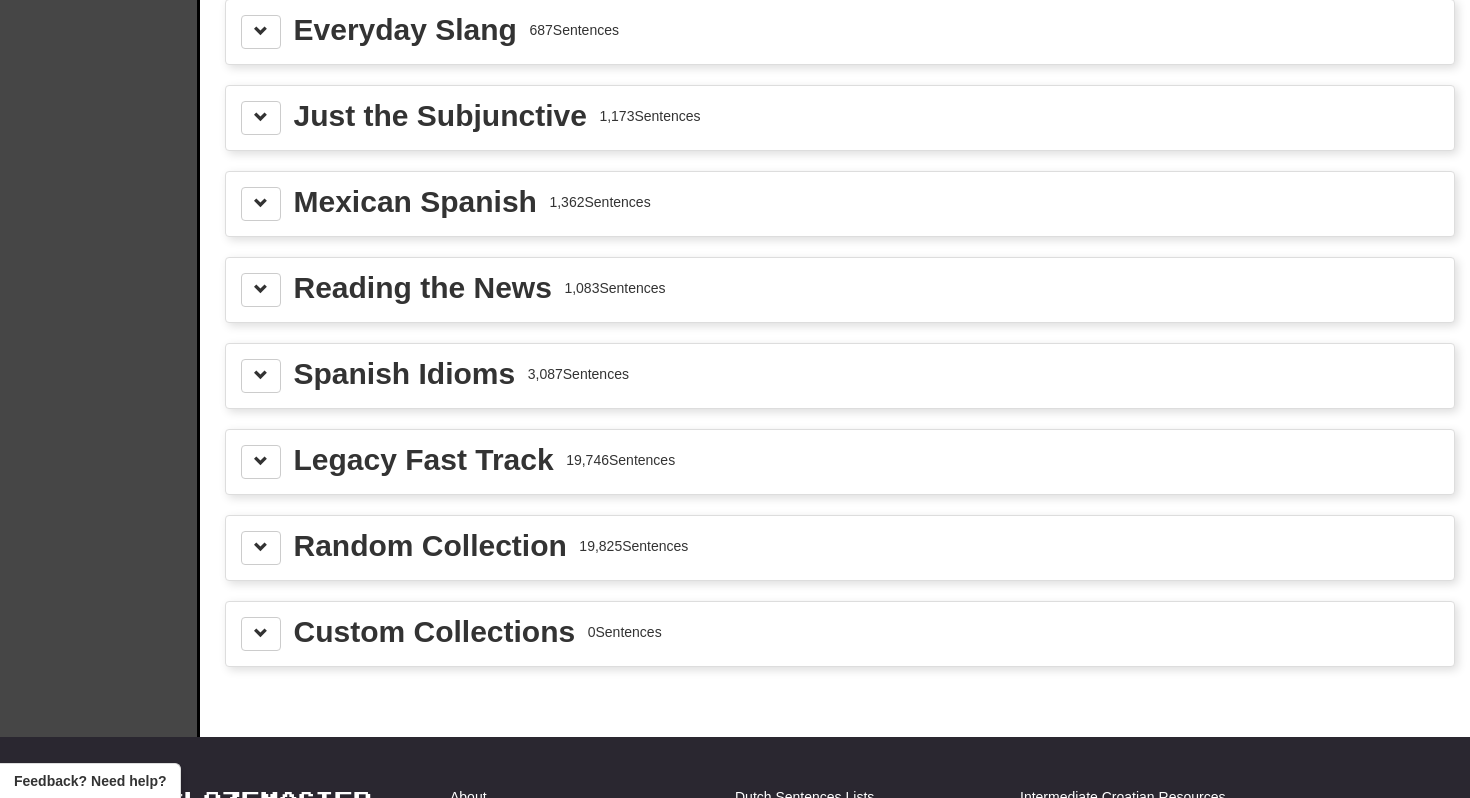 scroll, scrollTop: 2482, scrollLeft: 0, axis: vertical 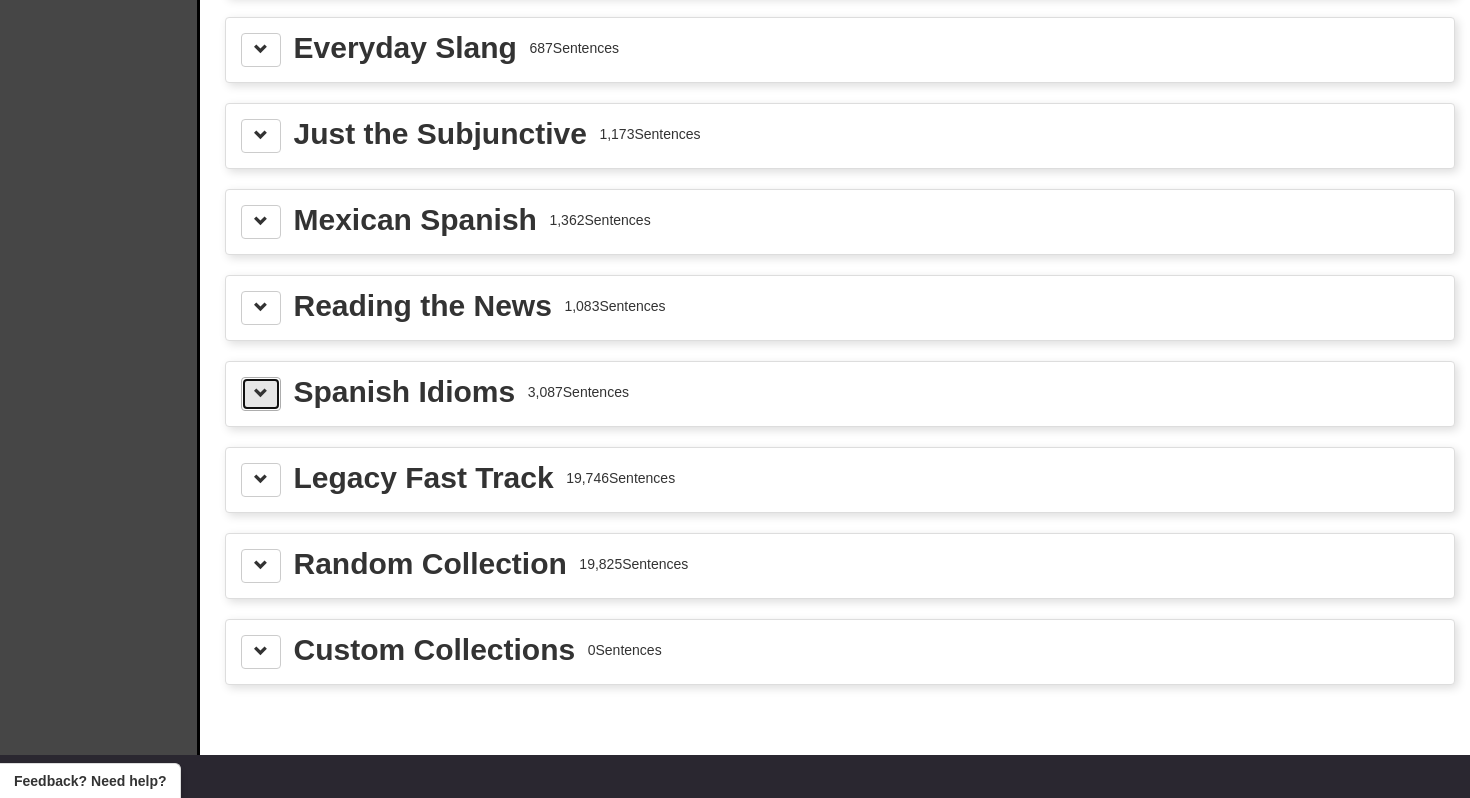 click at bounding box center (261, 394) 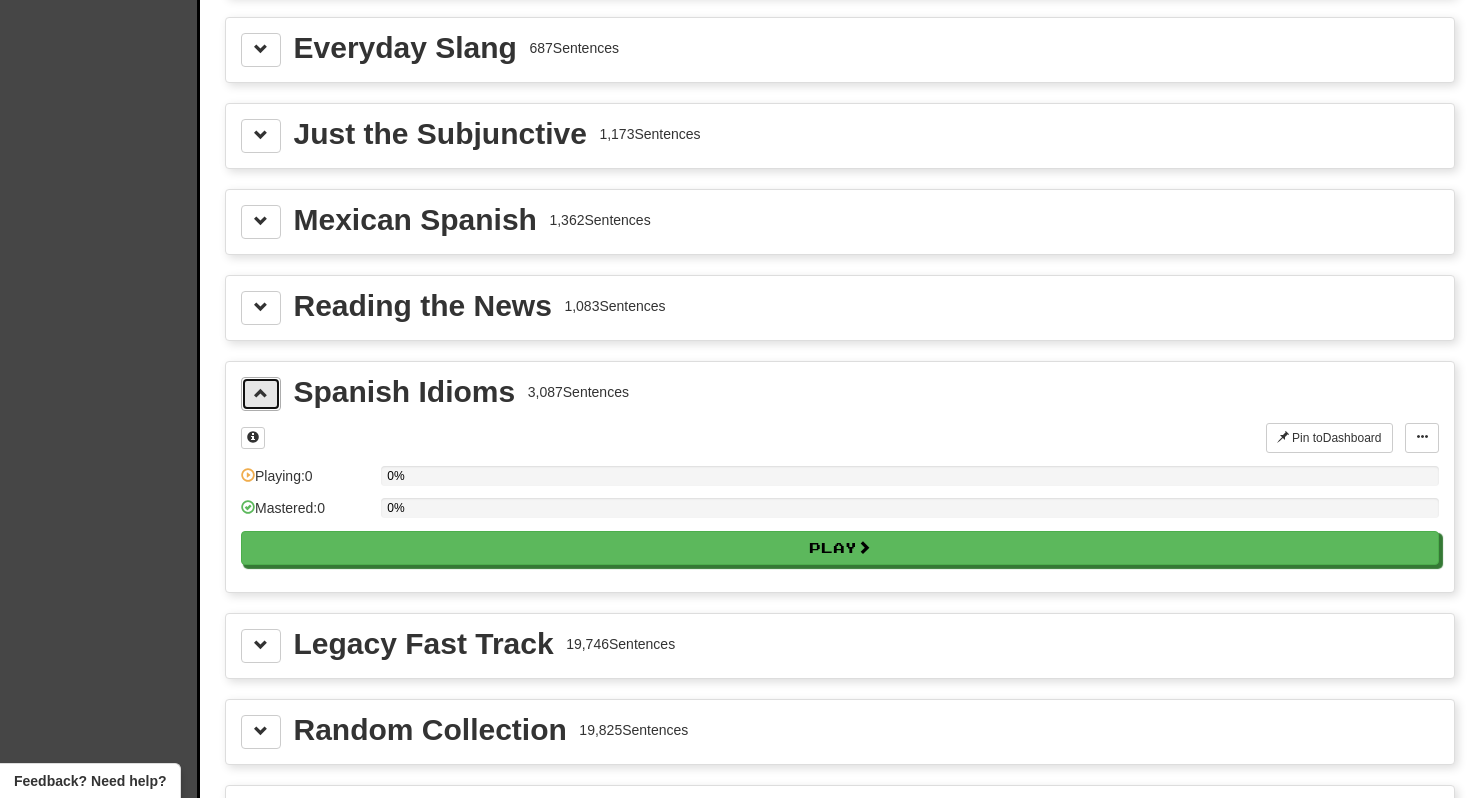 click at bounding box center [261, 394] 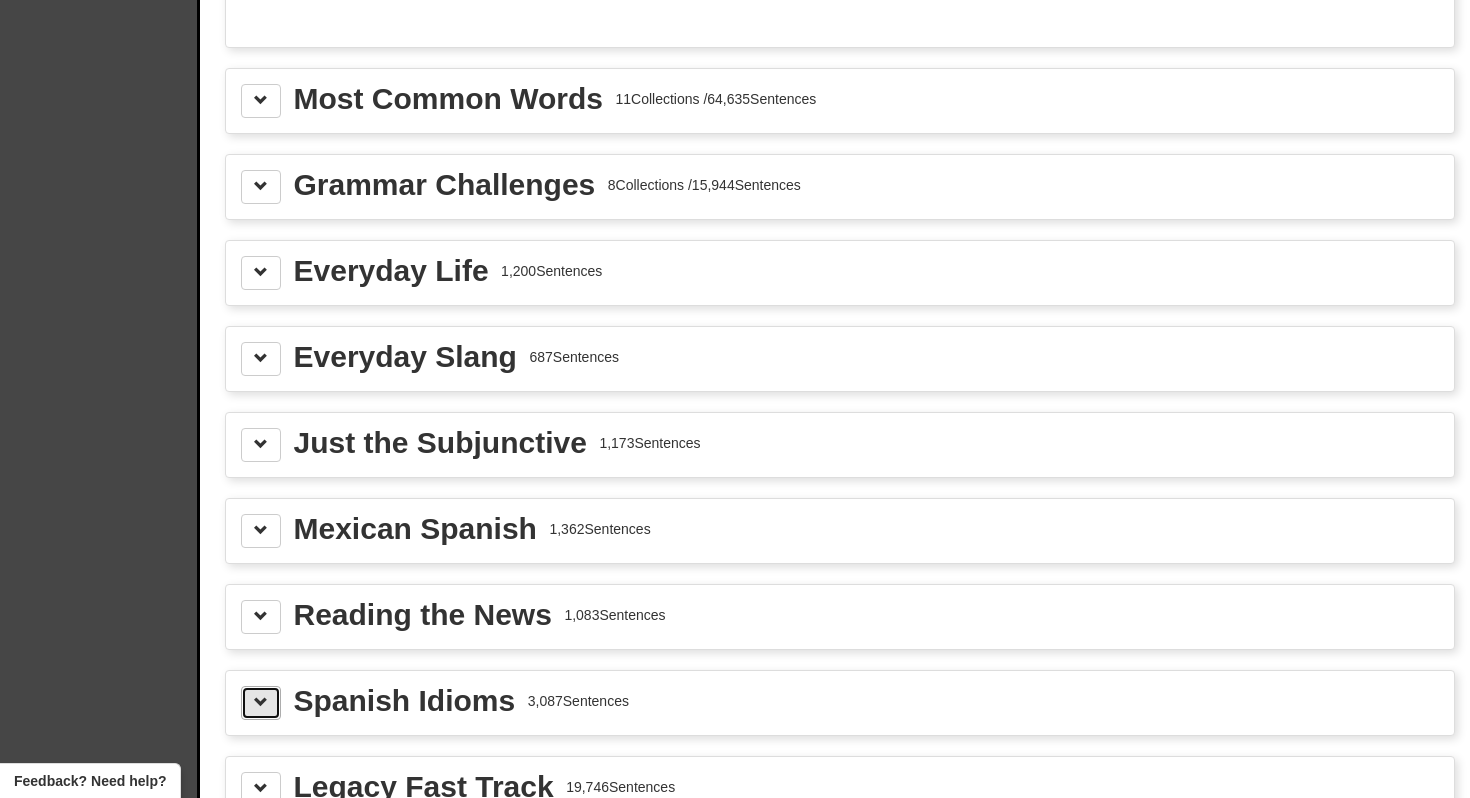 scroll, scrollTop: 2172, scrollLeft: 0, axis: vertical 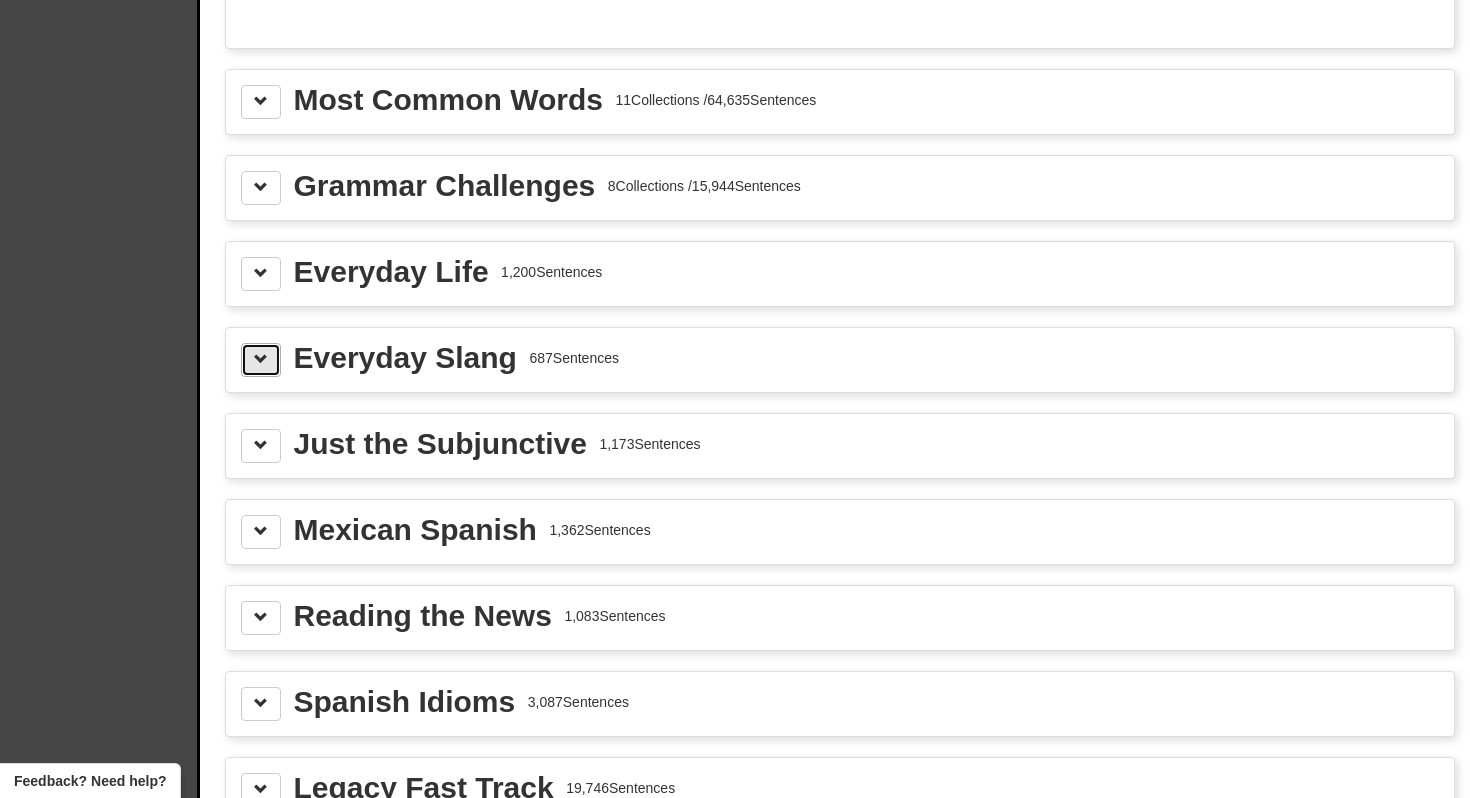 click at bounding box center (261, 359) 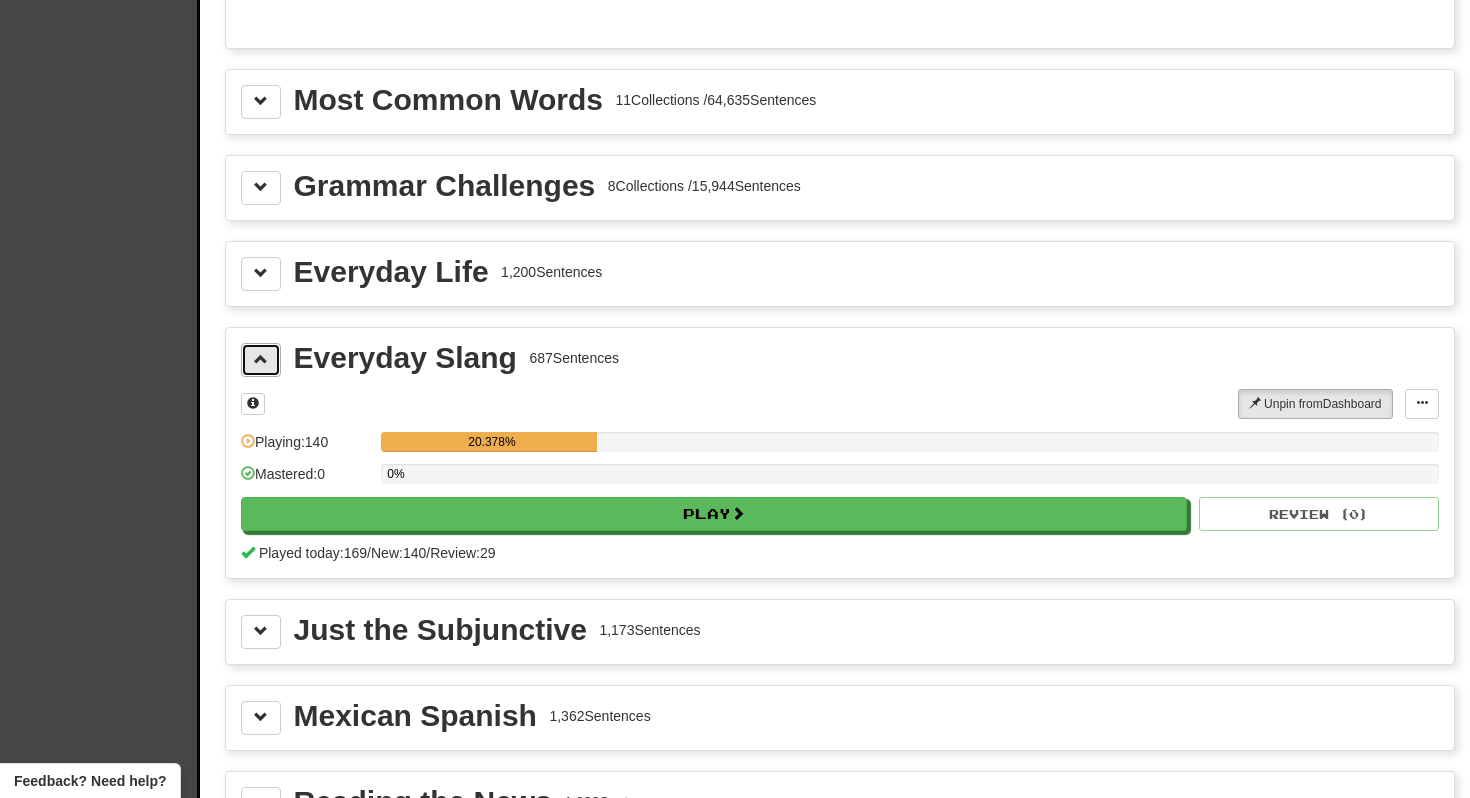 click at bounding box center (261, 359) 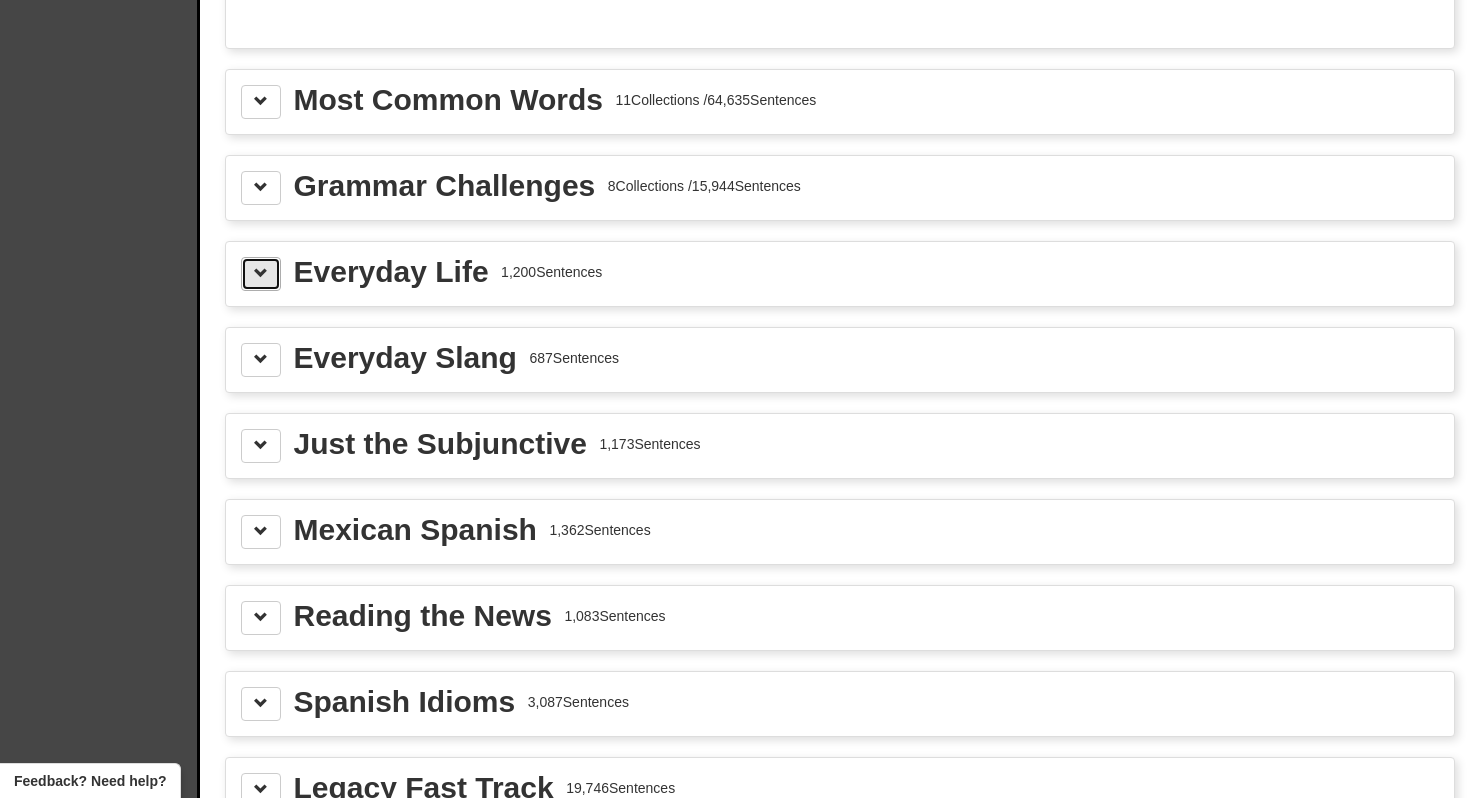 click at bounding box center [261, 274] 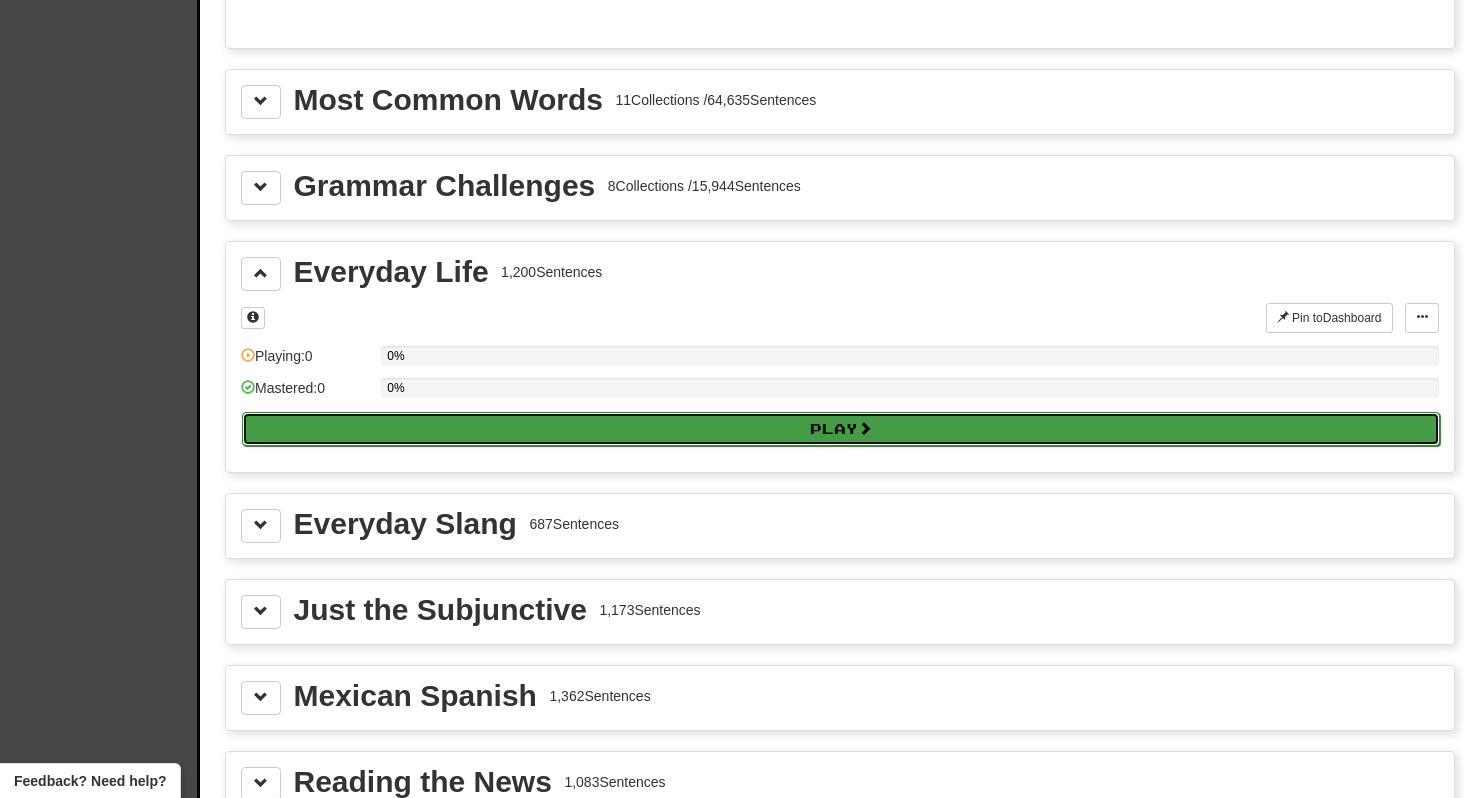 click on "Play" at bounding box center [841, 429] 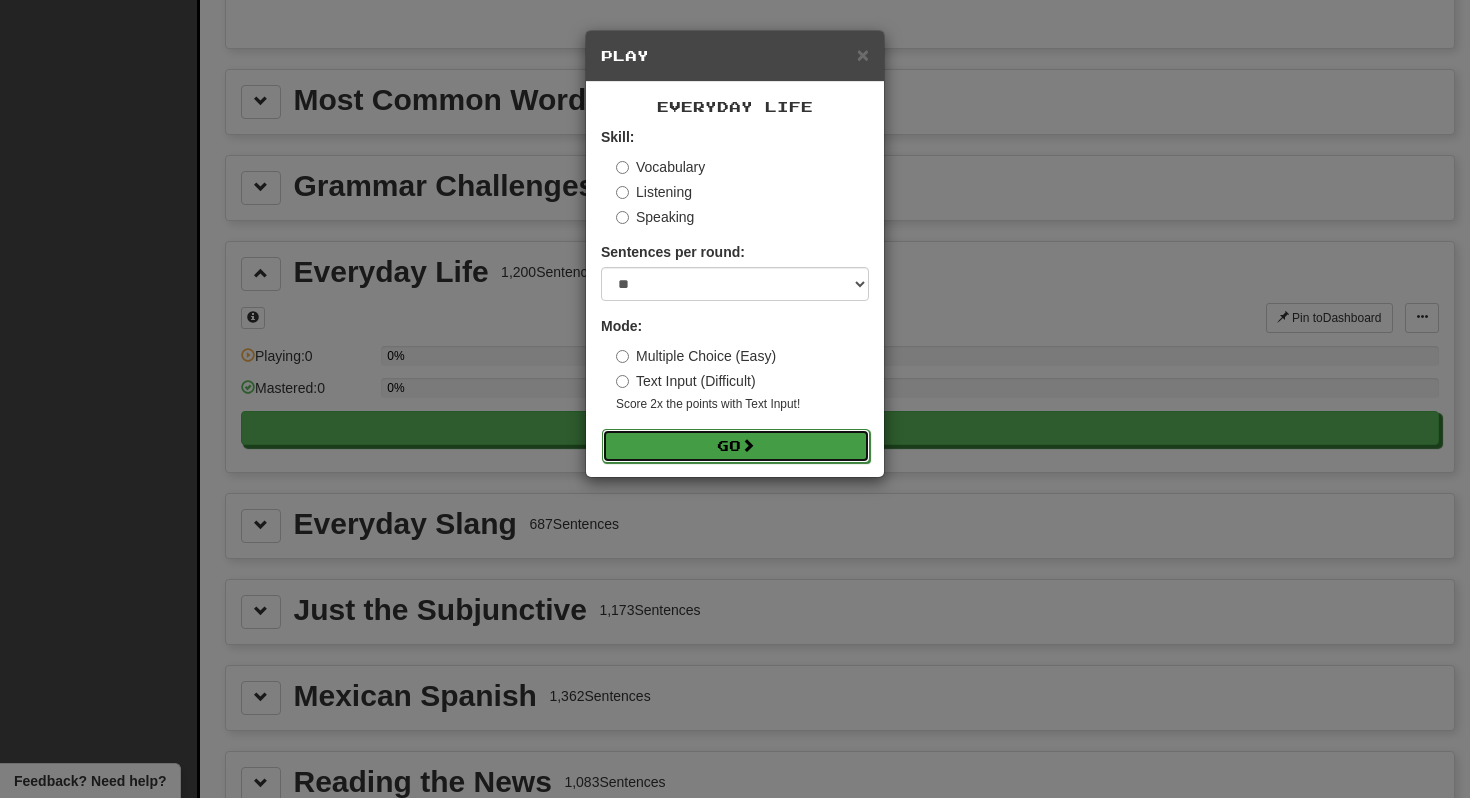 click on "Go" at bounding box center [736, 446] 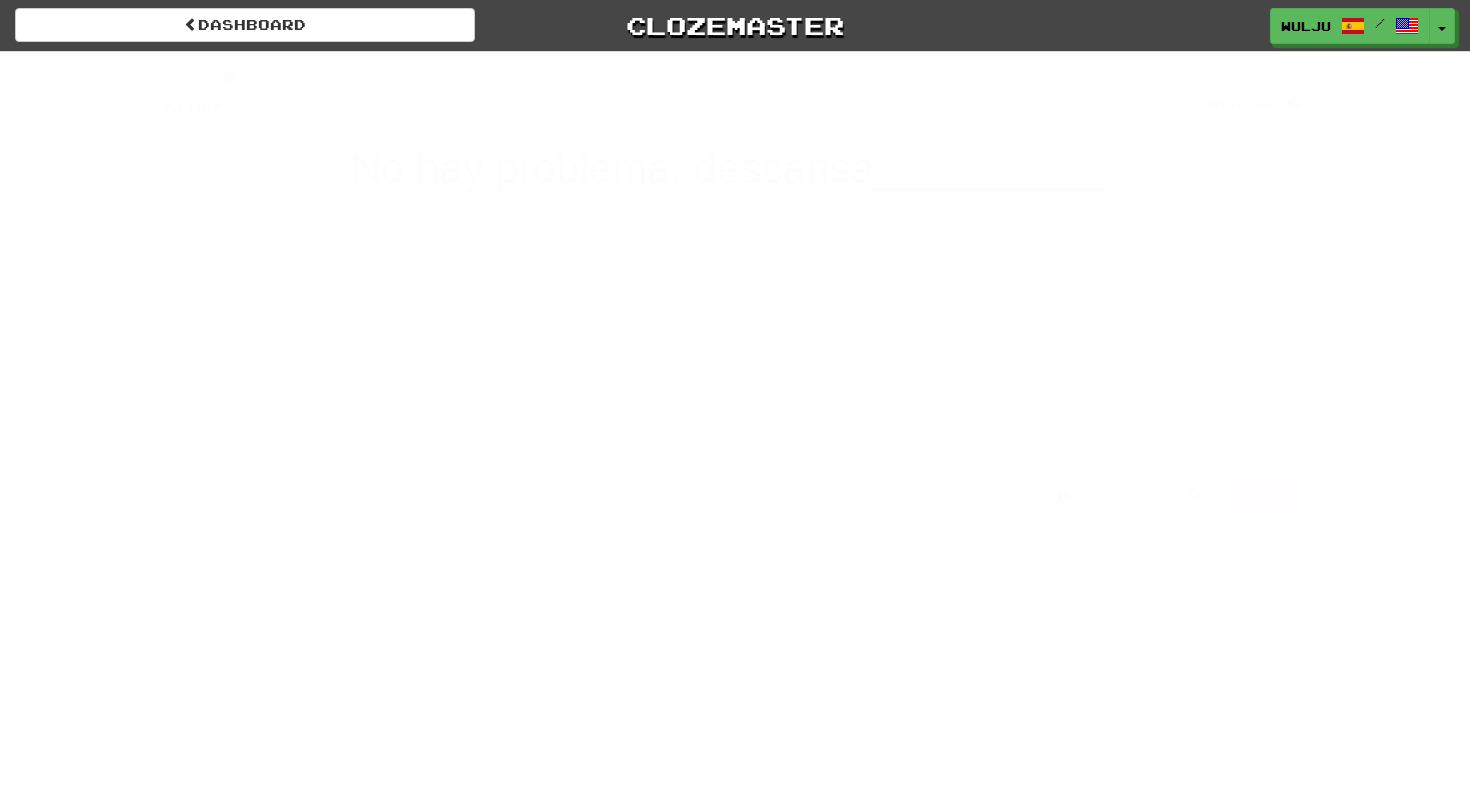 scroll, scrollTop: 0, scrollLeft: 0, axis: both 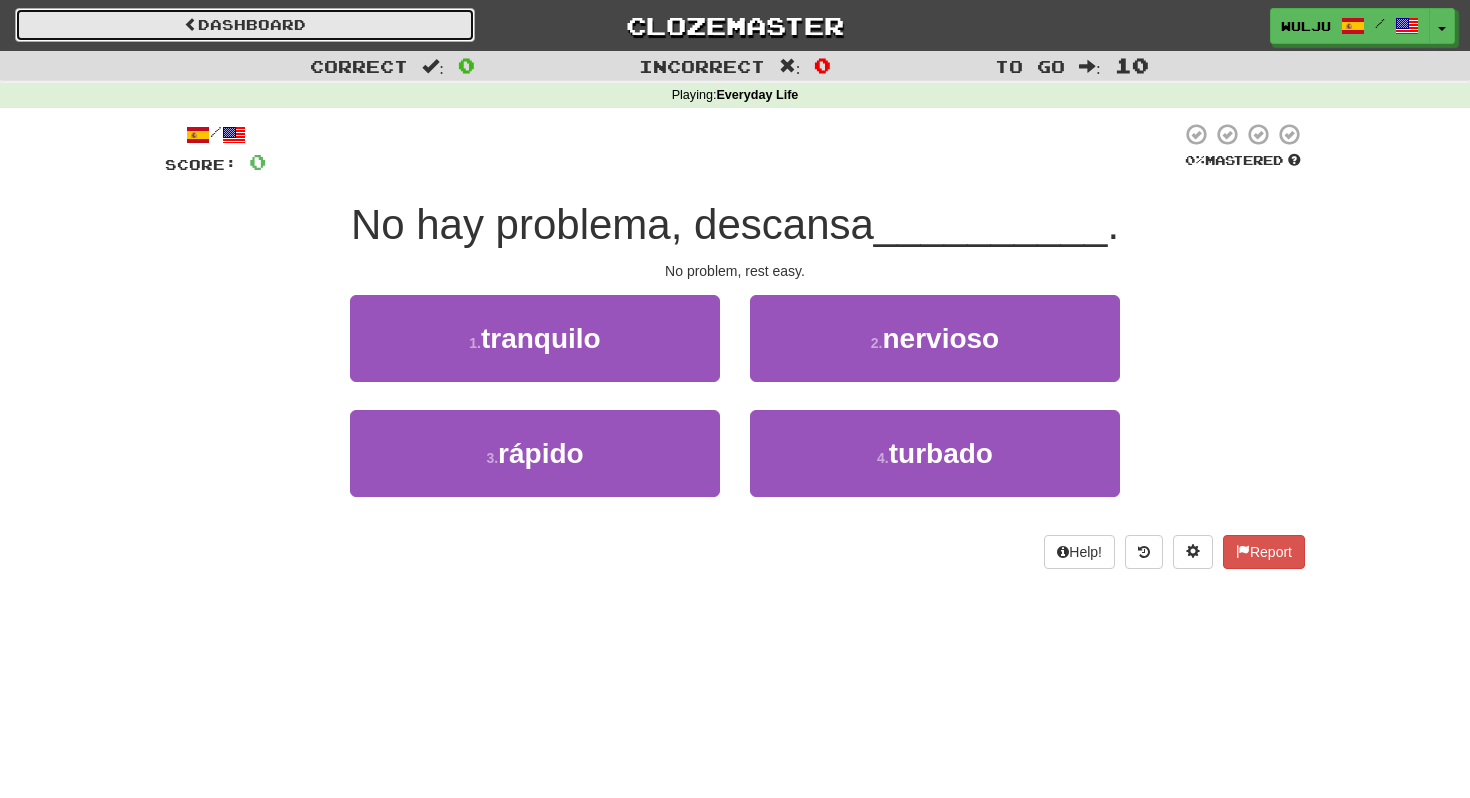 click on "Dashboard" at bounding box center [245, 25] 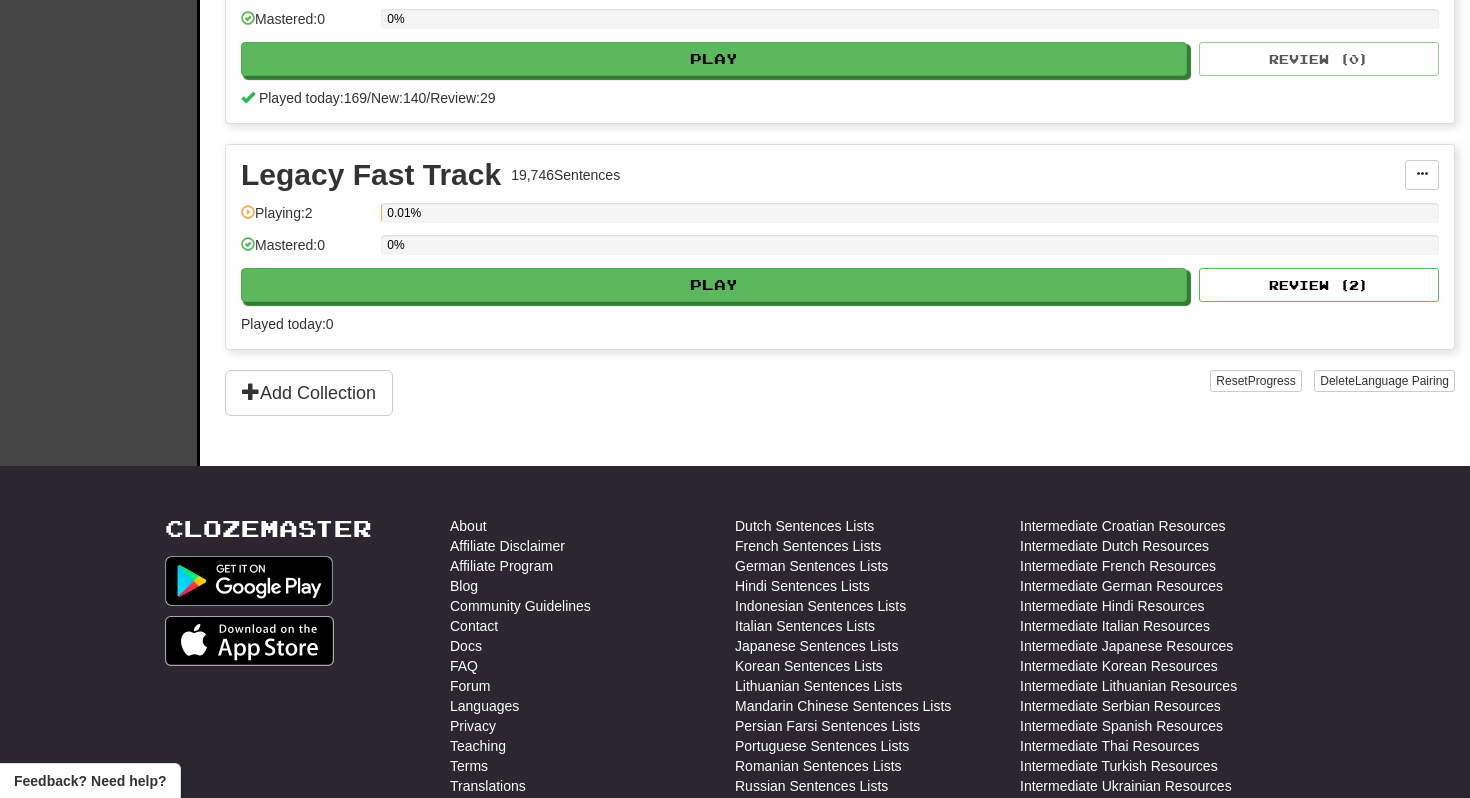 scroll, scrollTop: 1882, scrollLeft: 0, axis: vertical 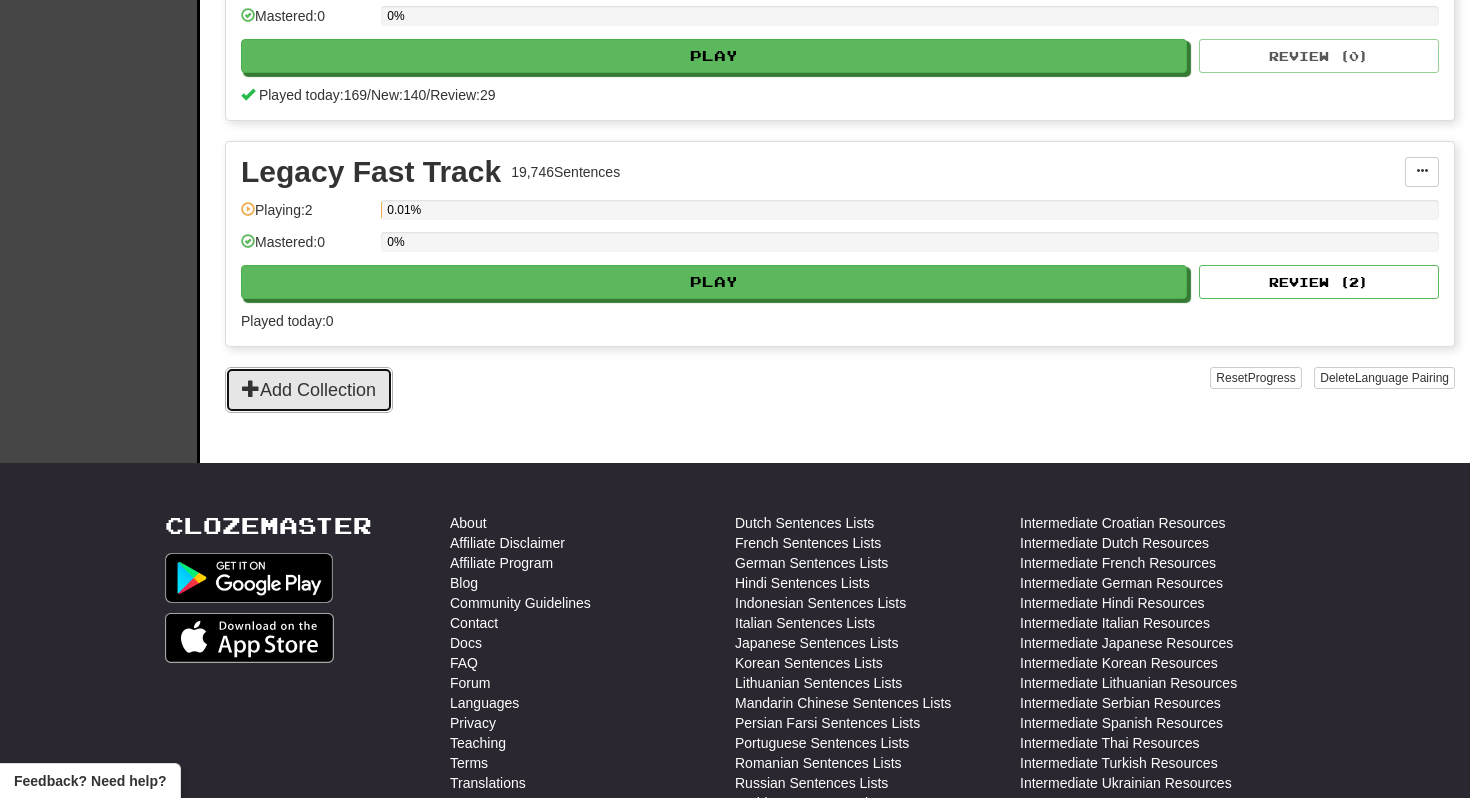 click on "Add Collection" at bounding box center (309, 390) 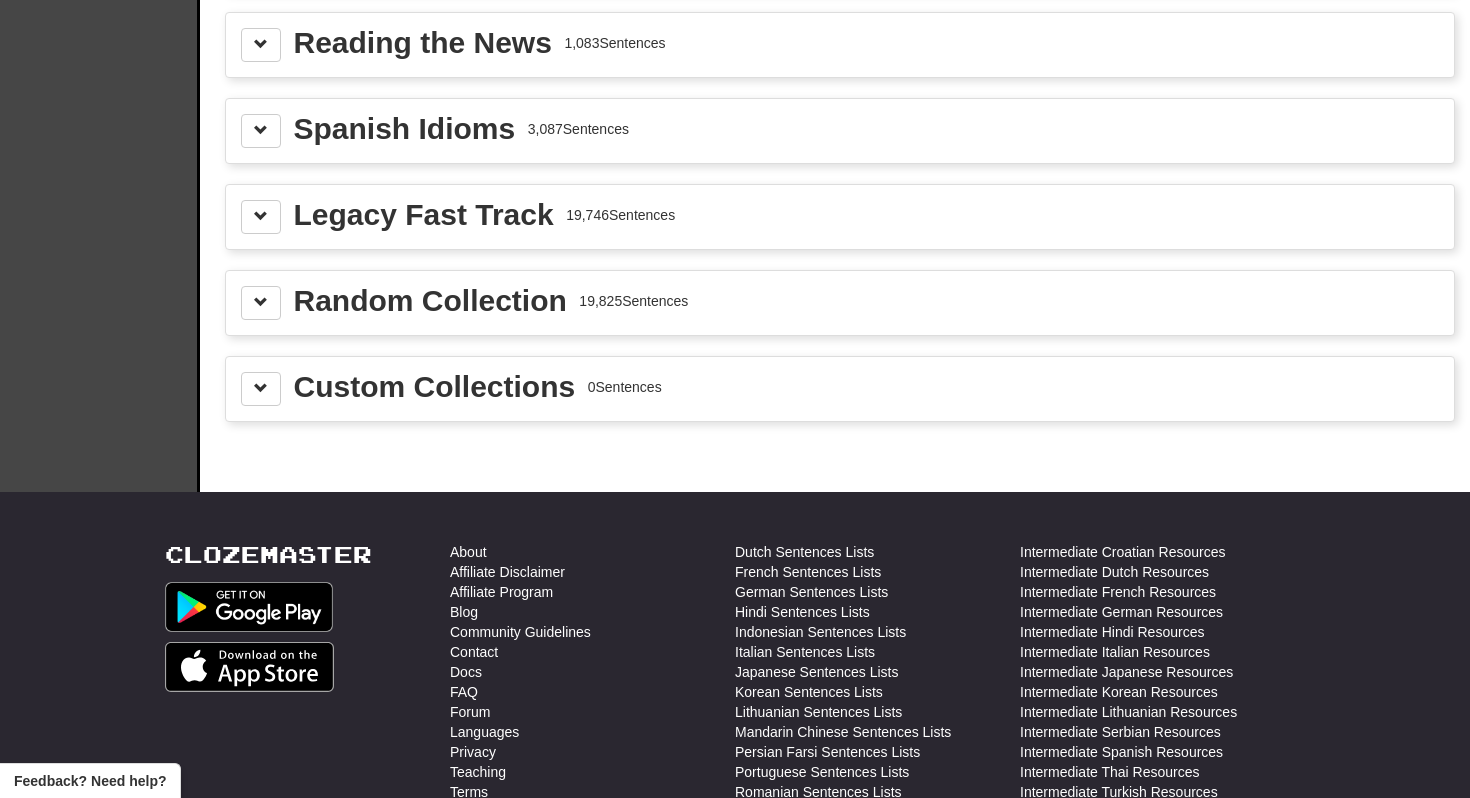scroll, scrollTop: 2691, scrollLeft: 0, axis: vertical 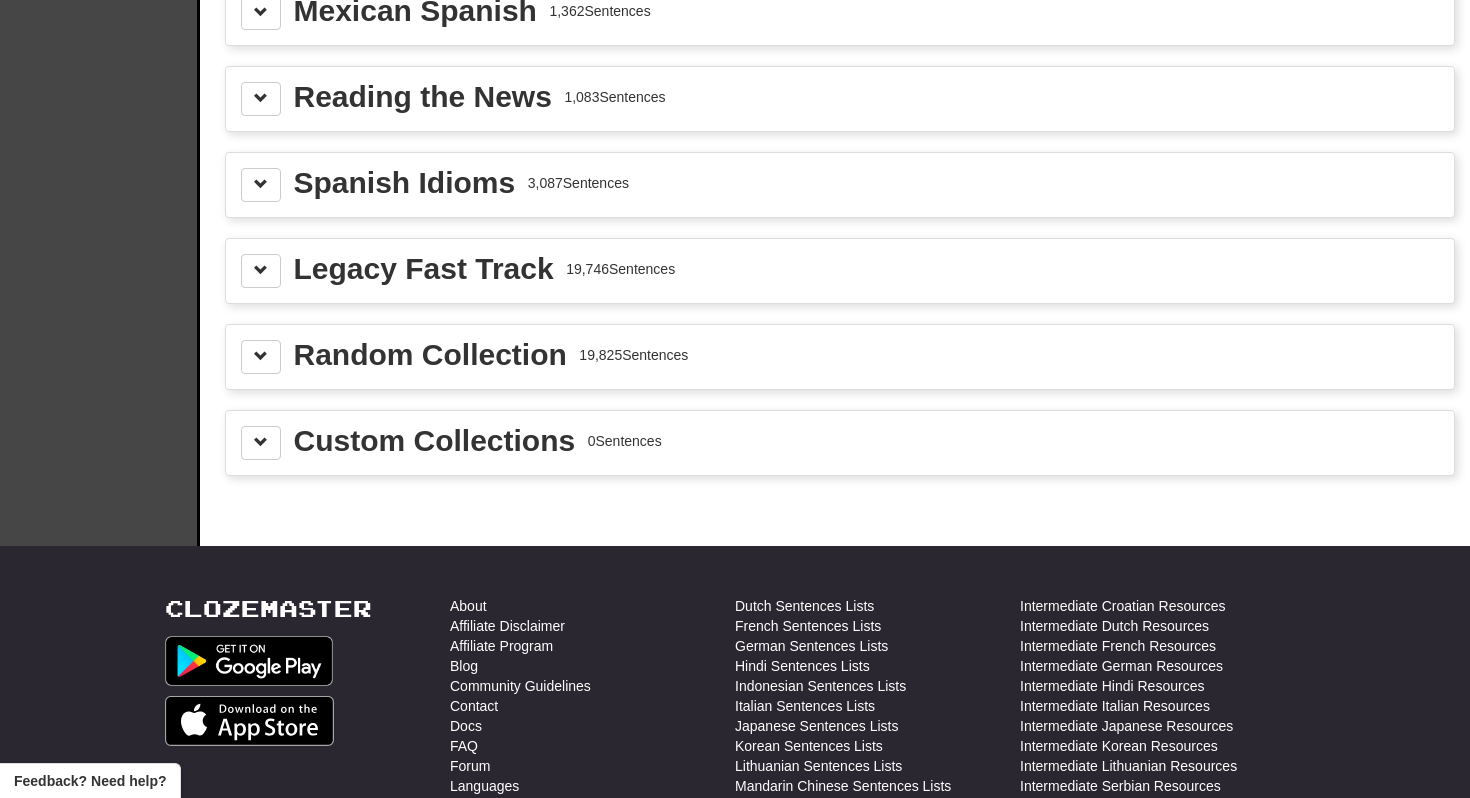 click on "Custom Collections 0  Sentences" at bounding box center (840, 443) 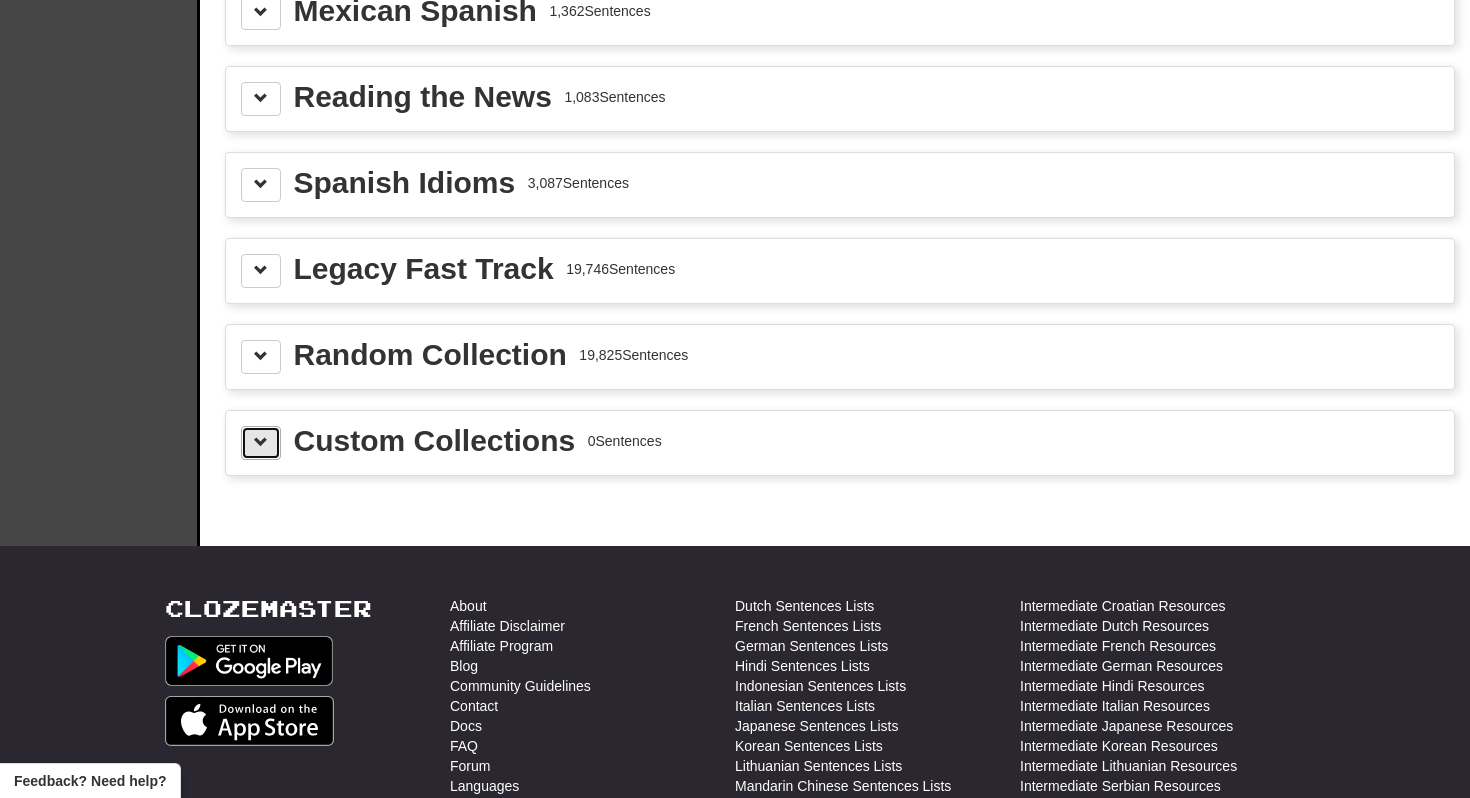 click at bounding box center [261, 443] 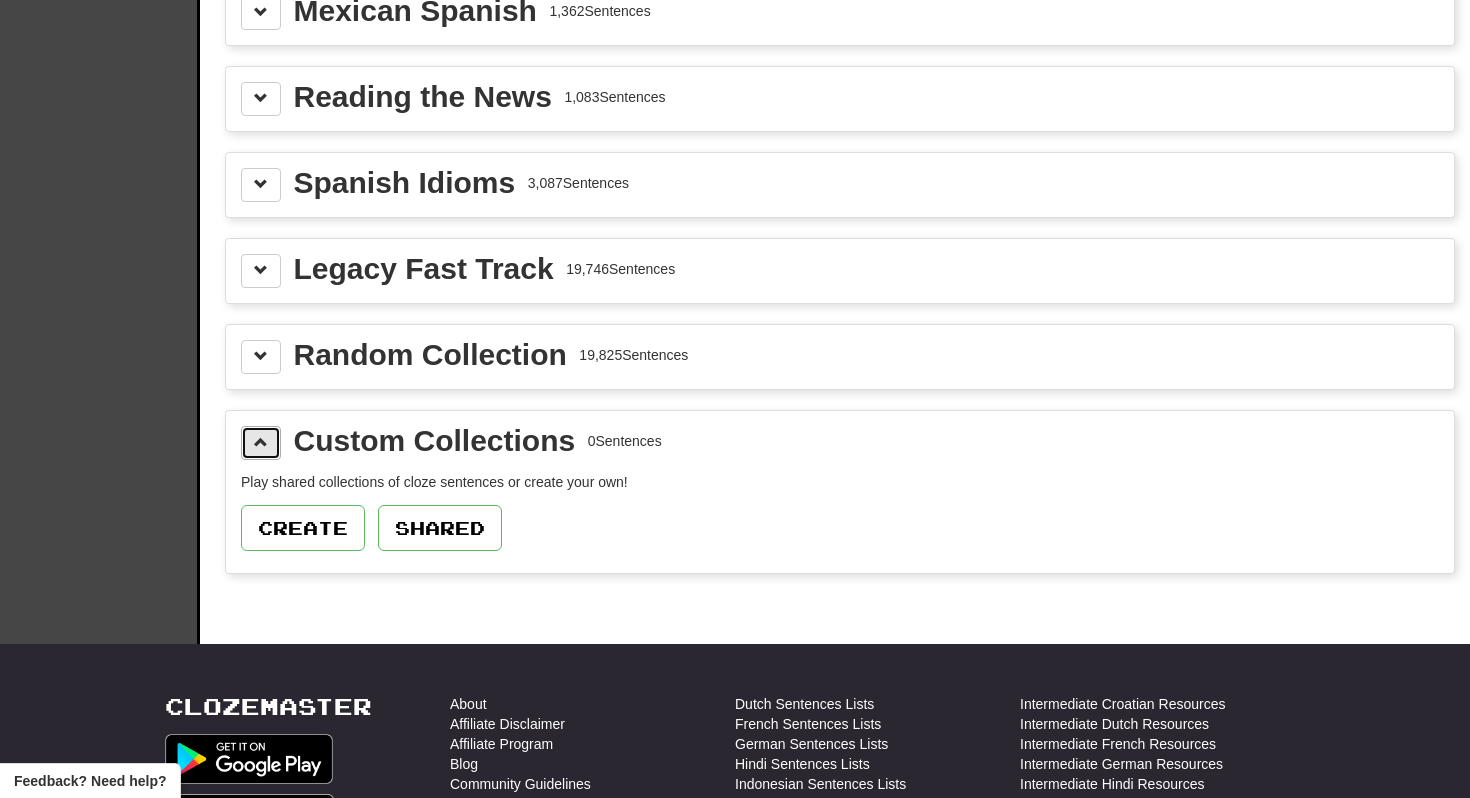 click at bounding box center (261, 443) 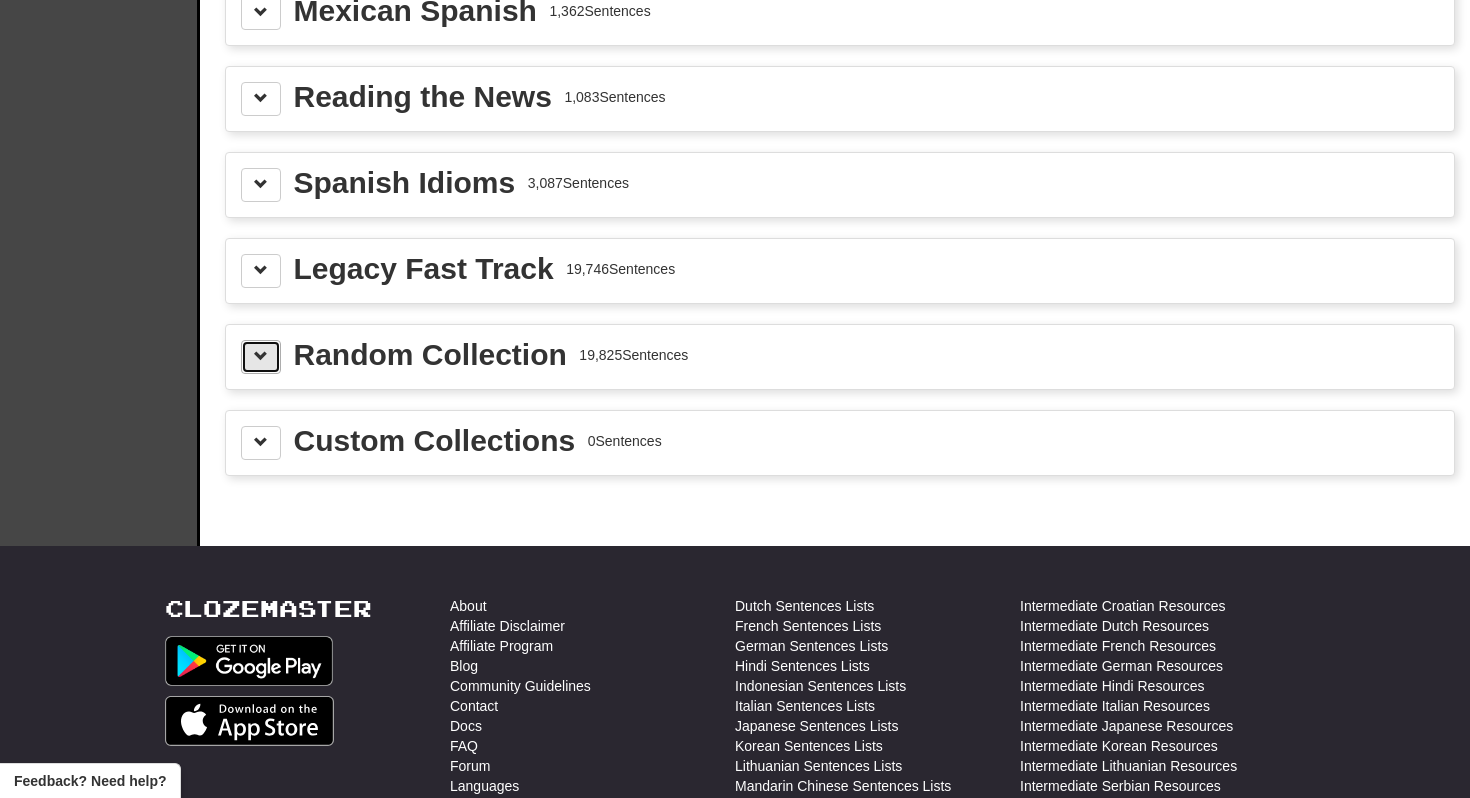 click at bounding box center [261, 356] 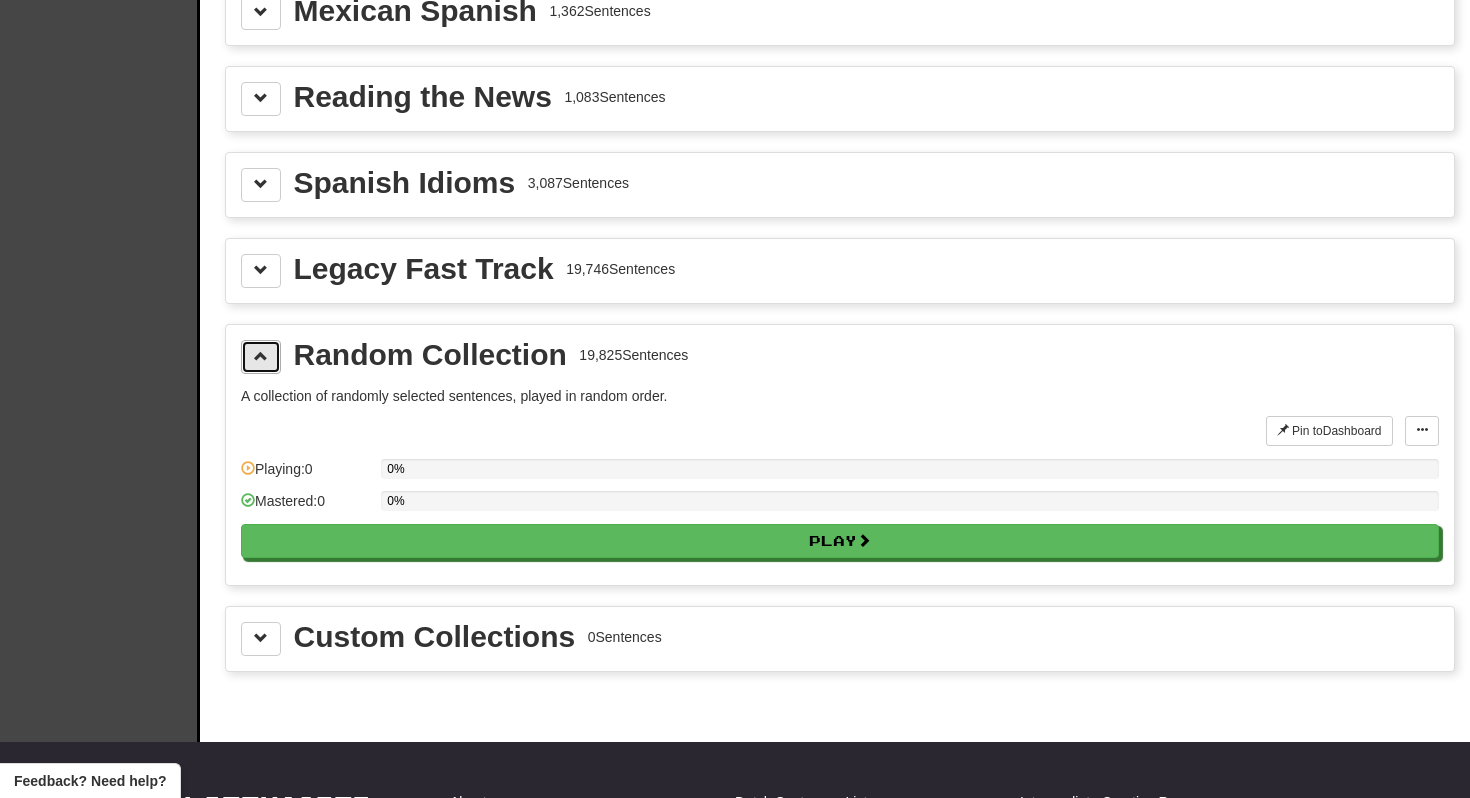 click at bounding box center [261, 356] 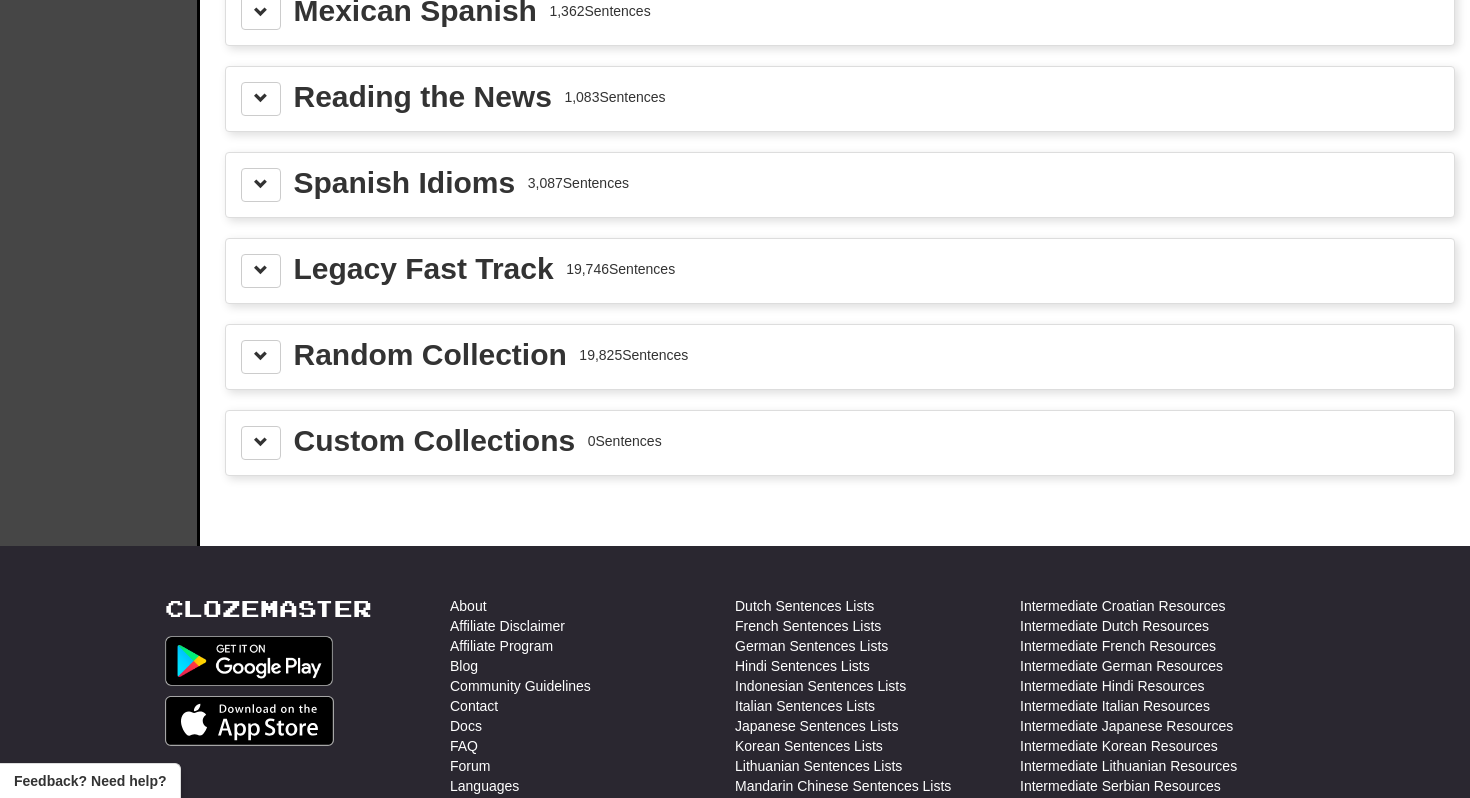 click on "Custom Collections 0  Sentences" at bounding box center (840, 443) 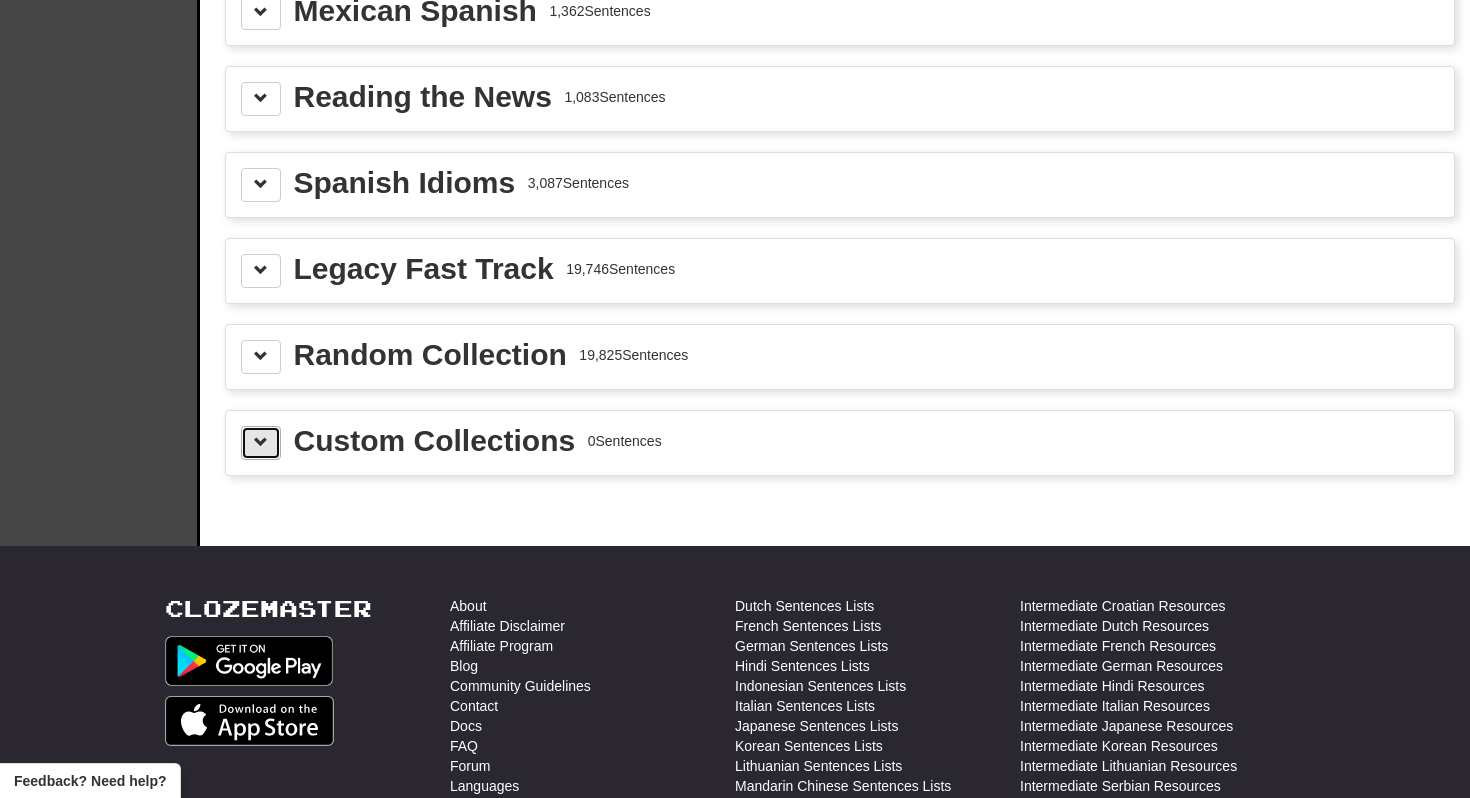 click at bounding box center [261, 443] 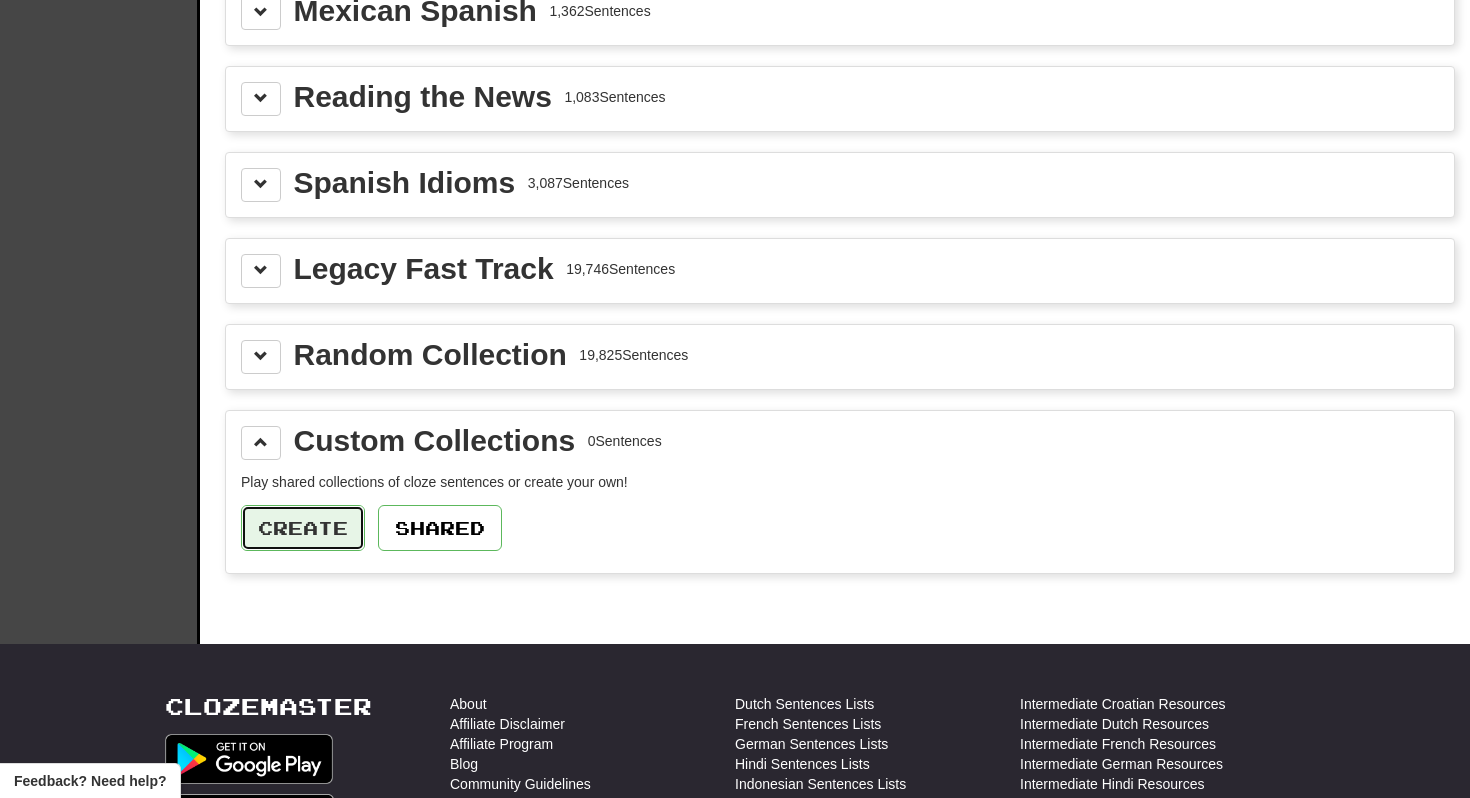 click on "Create" at bounding box center [303, 528] 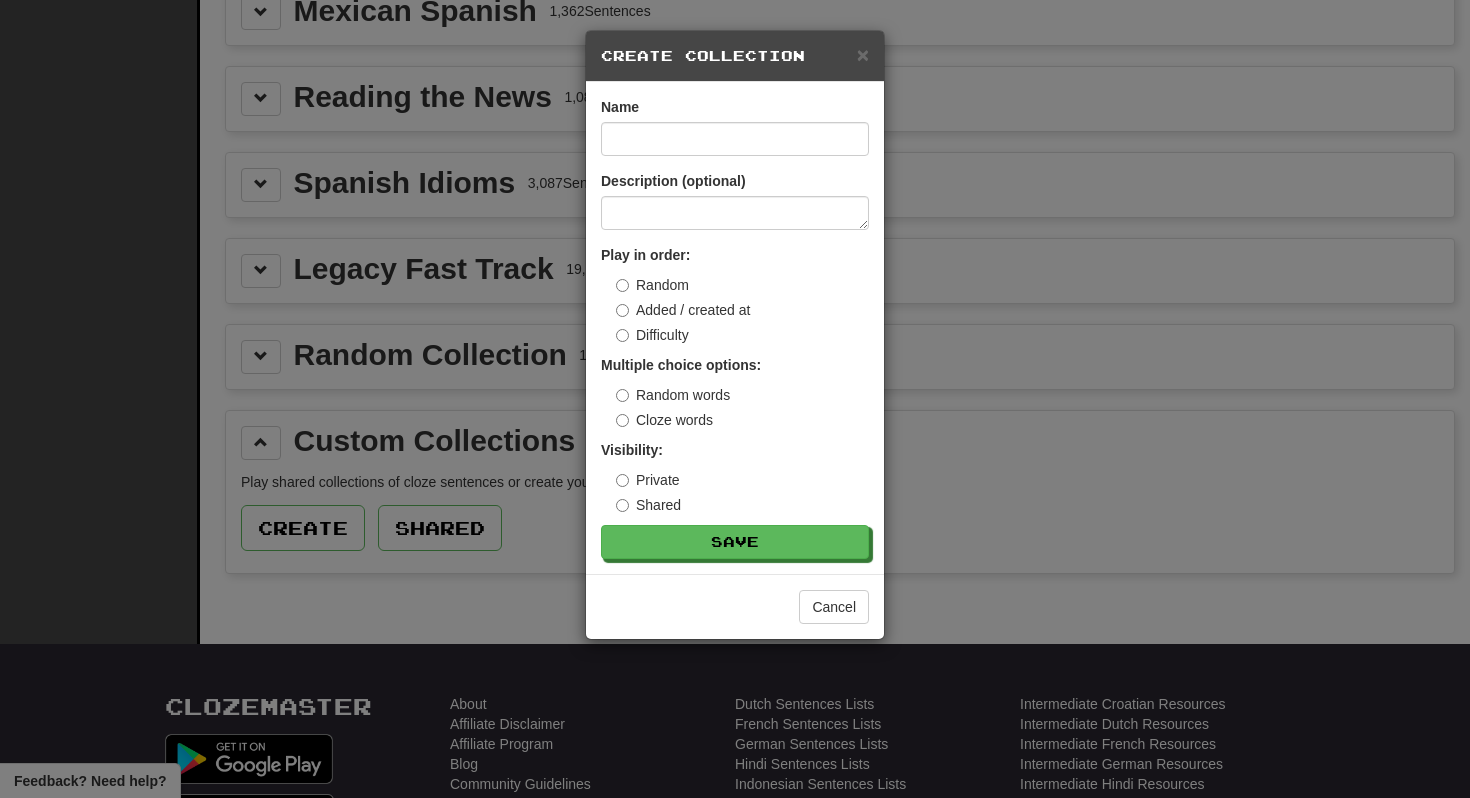 click on "× Create Collection Name Description (optional) Play in order: Random Added / created at Difficulty Multiple choice options: Random words Cloze words Visibility: Private Shared Save Cancel" at bounding box center [735, 399] 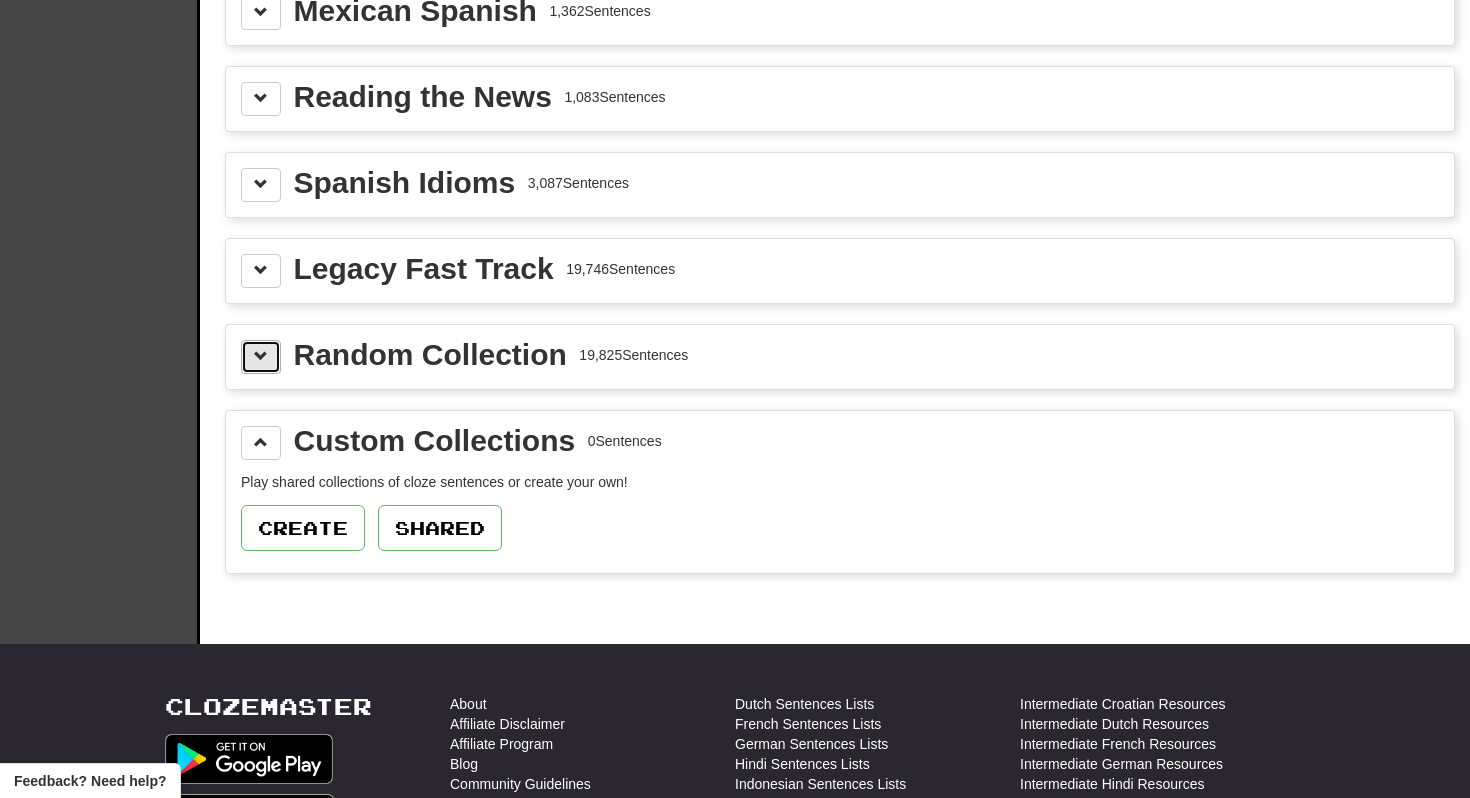 click at bounding box center [261, 357] 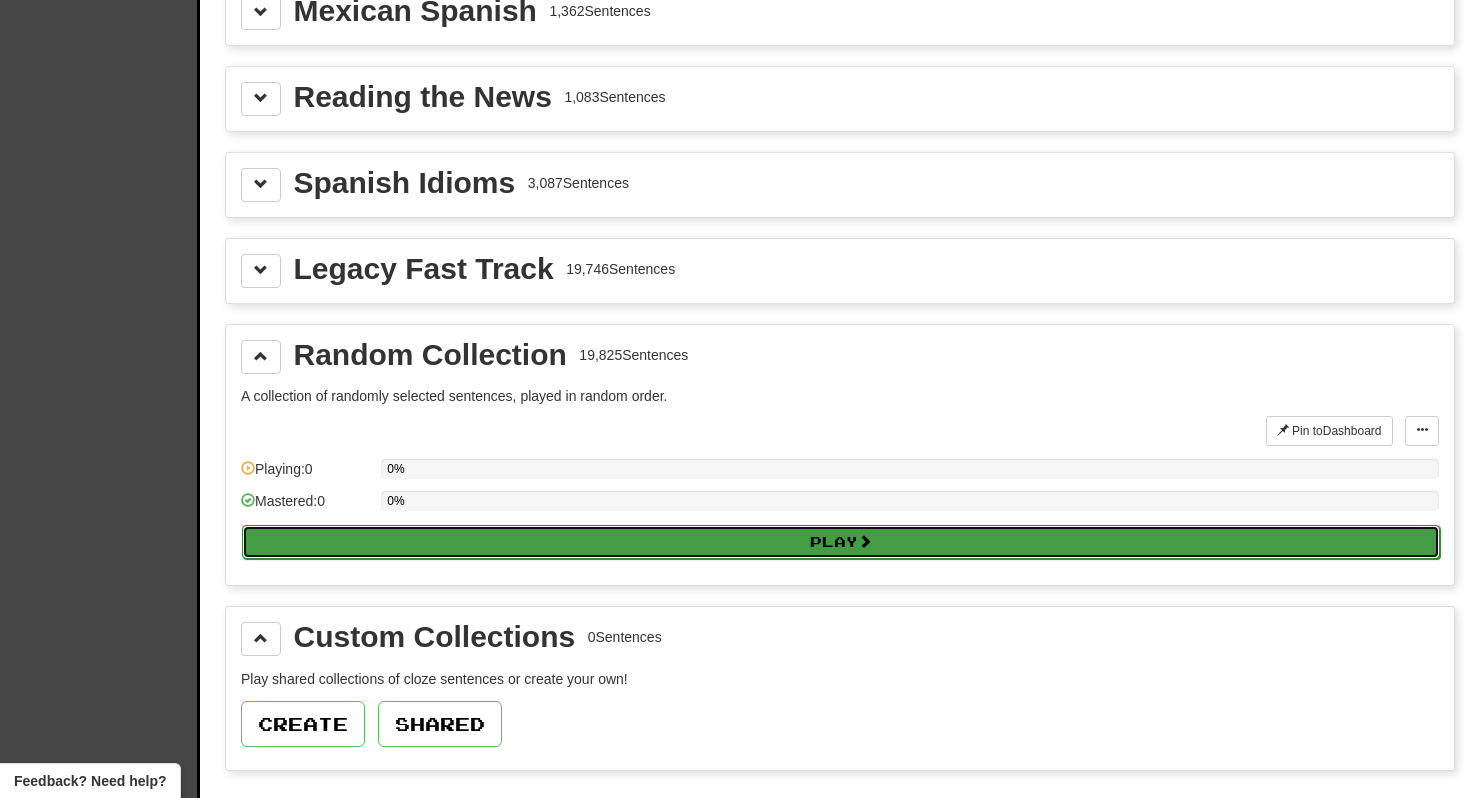 click on "Play" at bounding box center [841, 542] 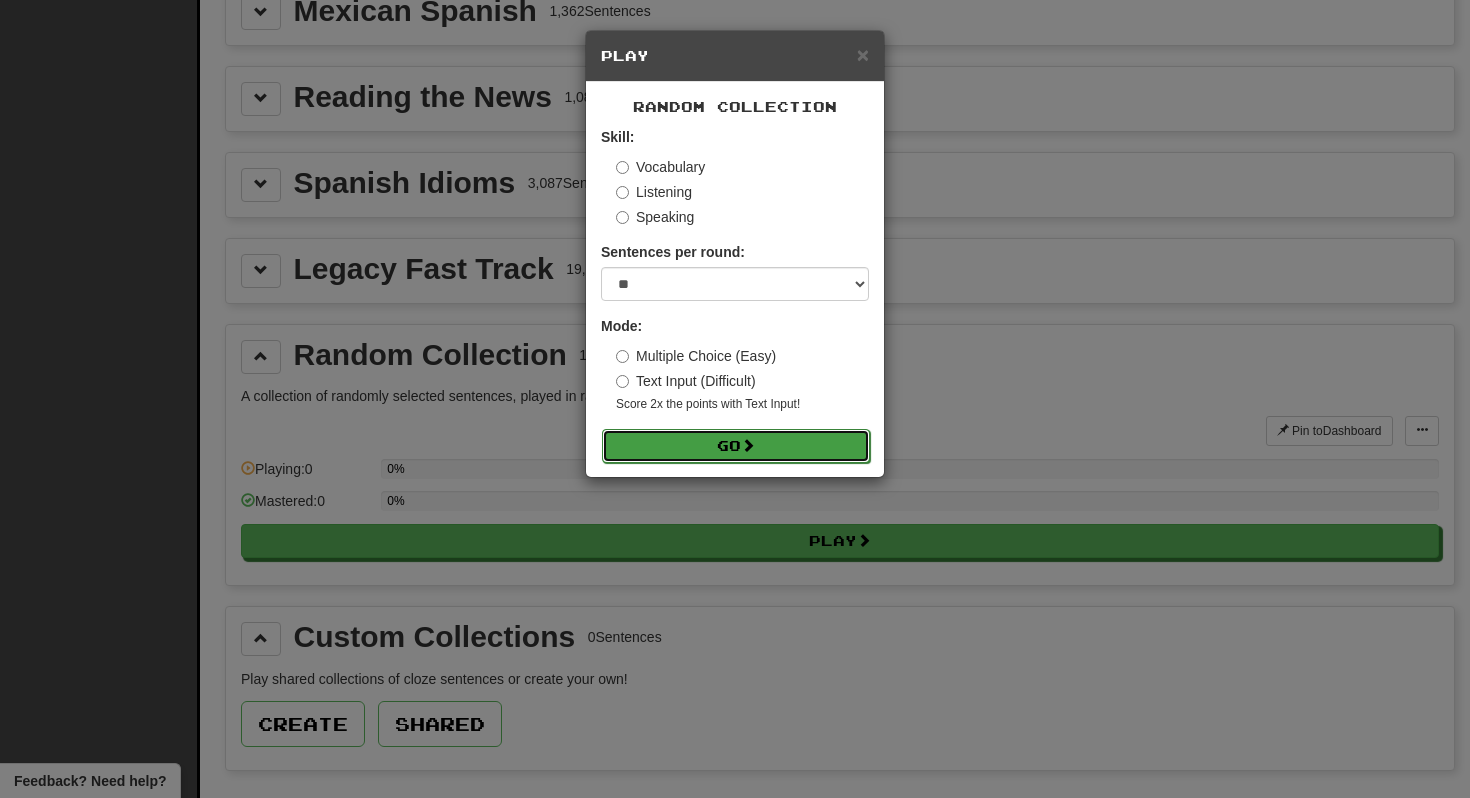 click on "Go" at bounding box center (736, 446) 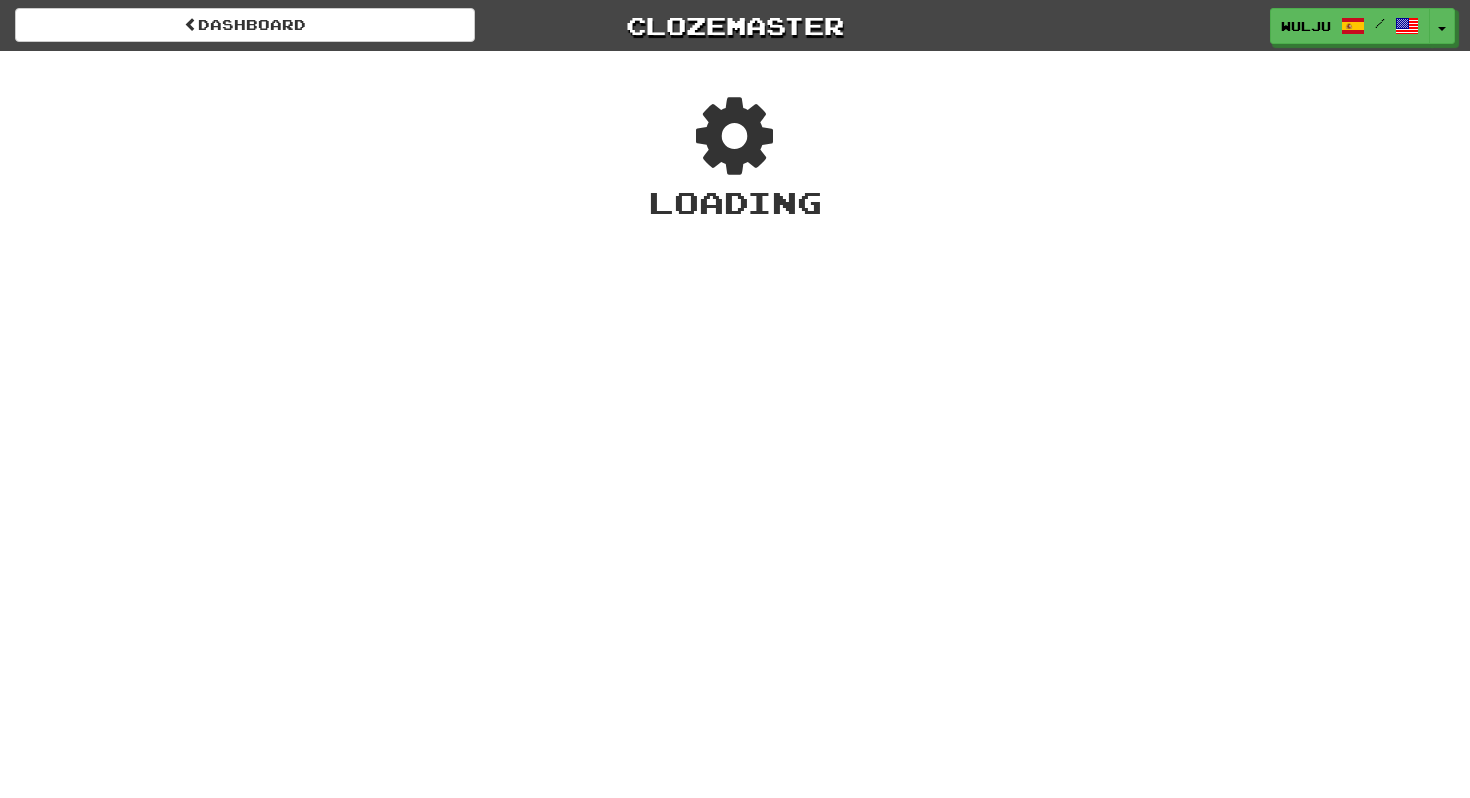 scroll, scrollTop: 0, scrollLeft: 0, axis: both 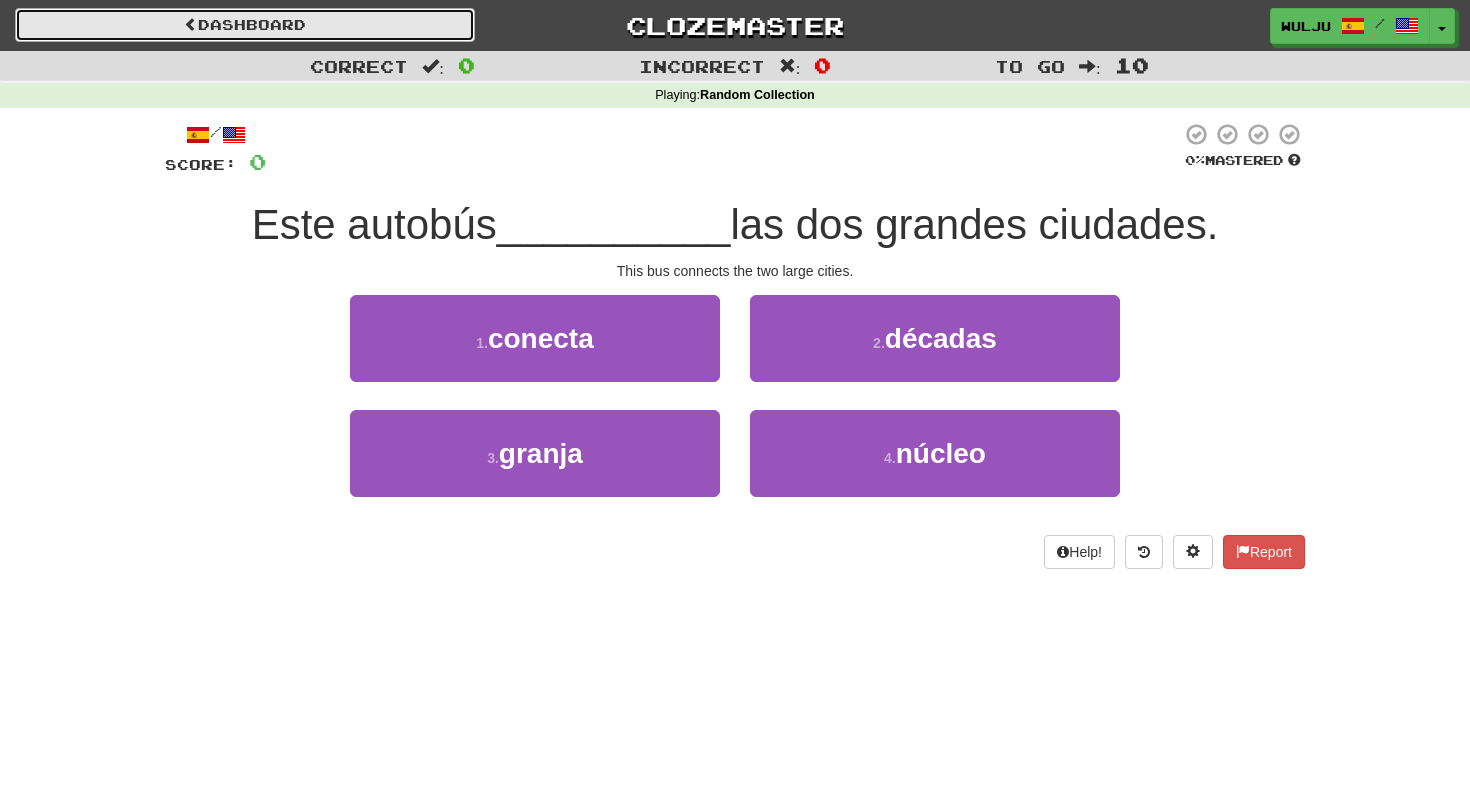 click on "Dashboard" at bounding box center (245, 25) 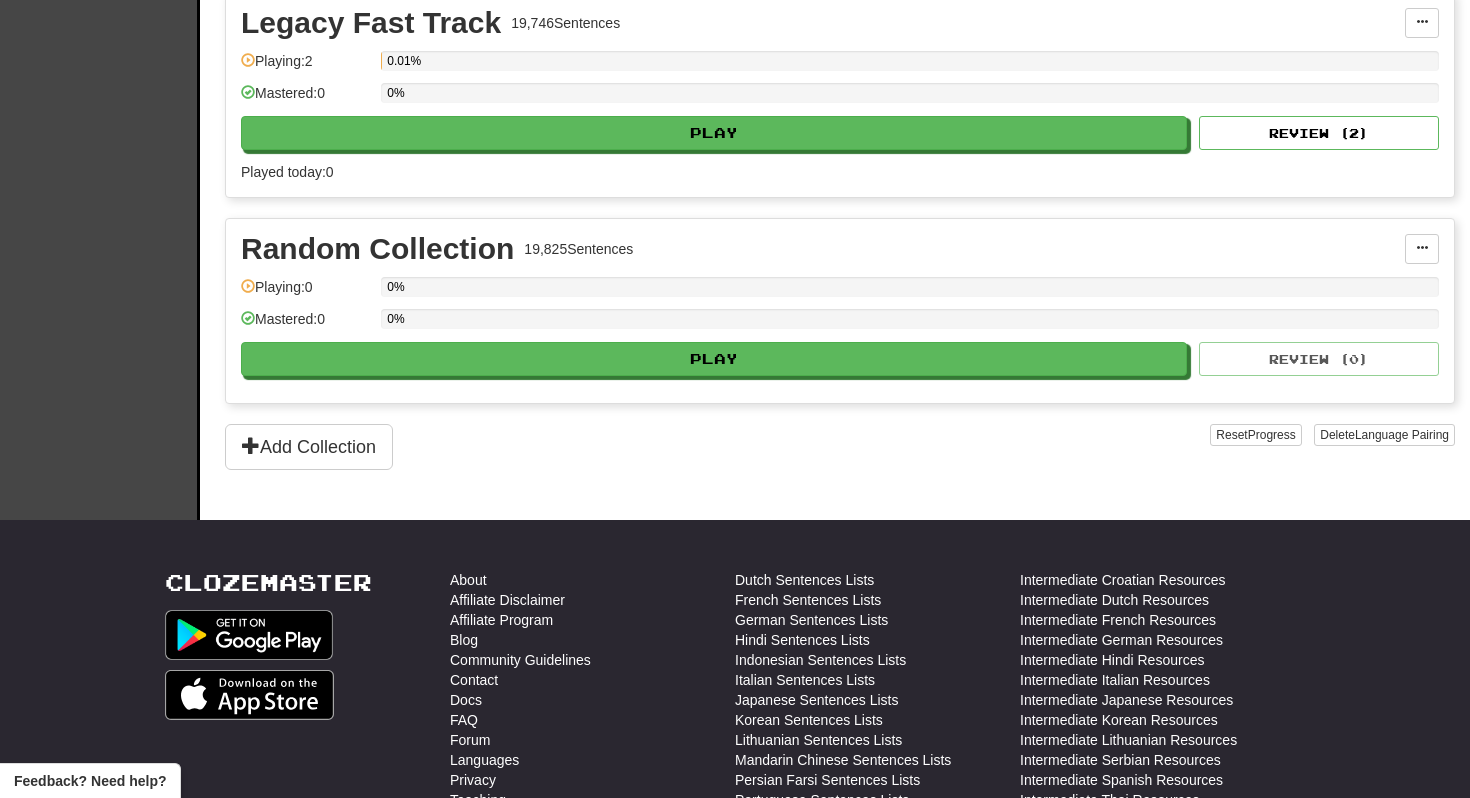 scroll, scrollTop: 2039, scrollLeft: 0, axis: vertical 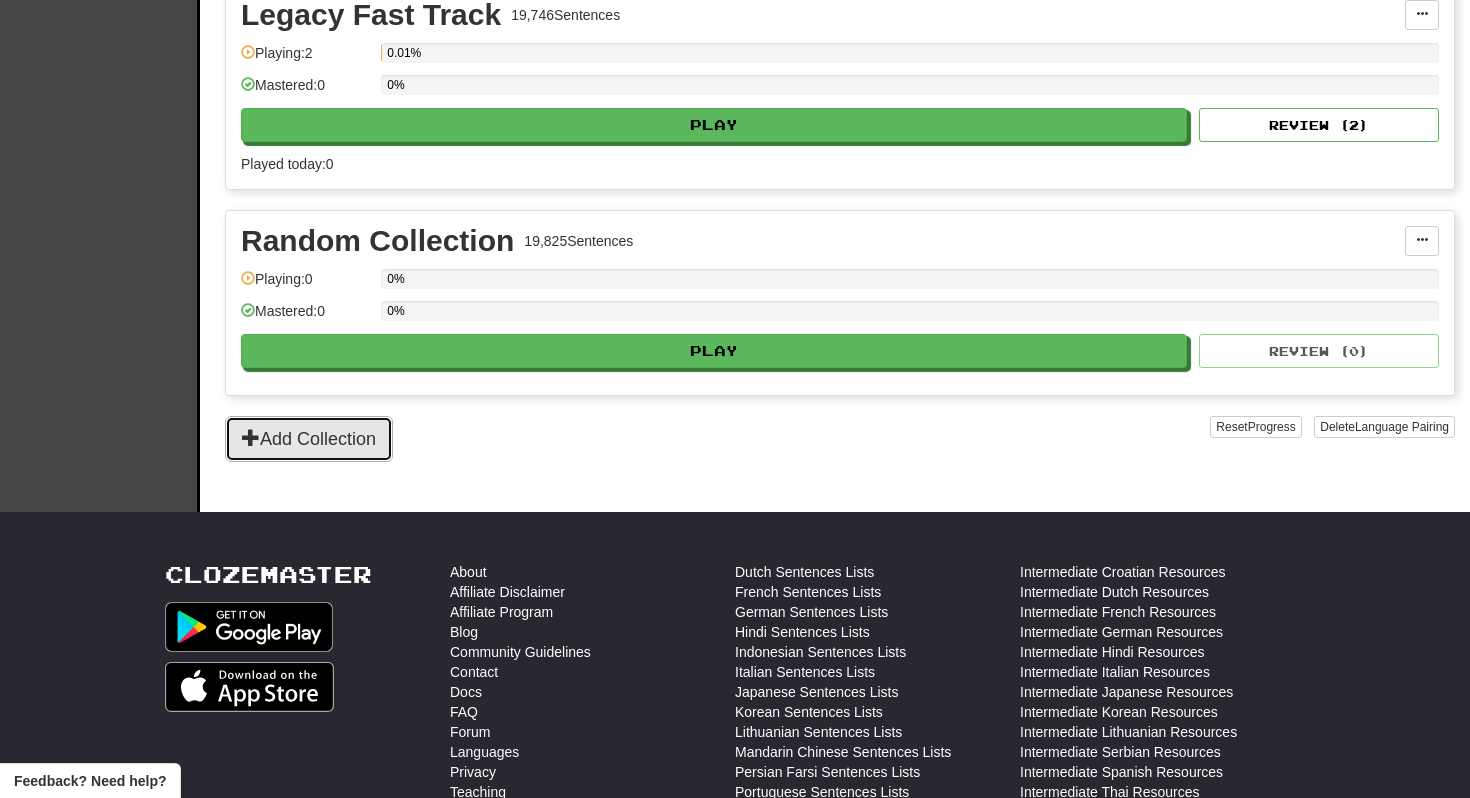 click on "Add Collection" at bounding box center (309, 439) 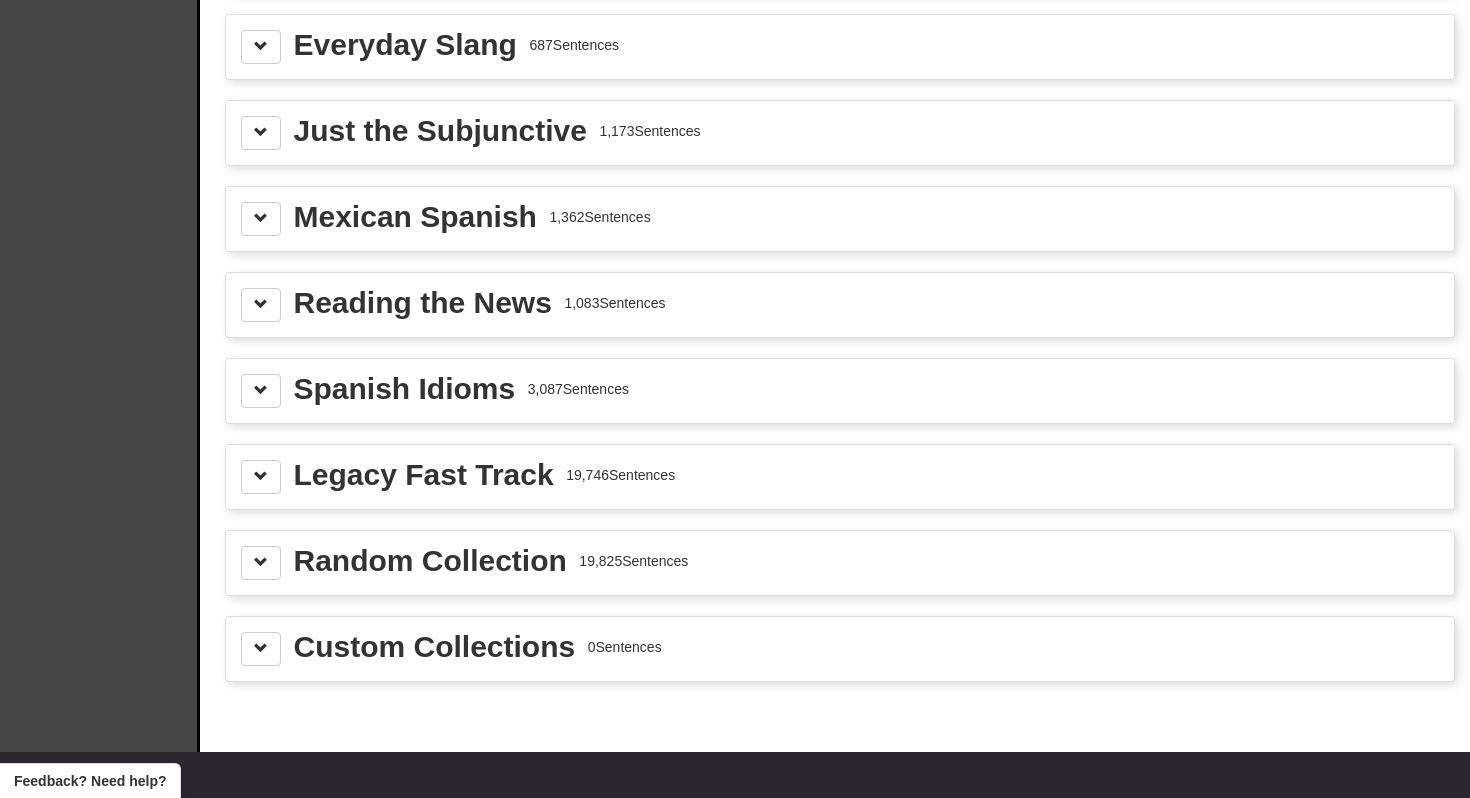 scroll, scrollTop: 2444, scrollLeft: 0, axis: vertical 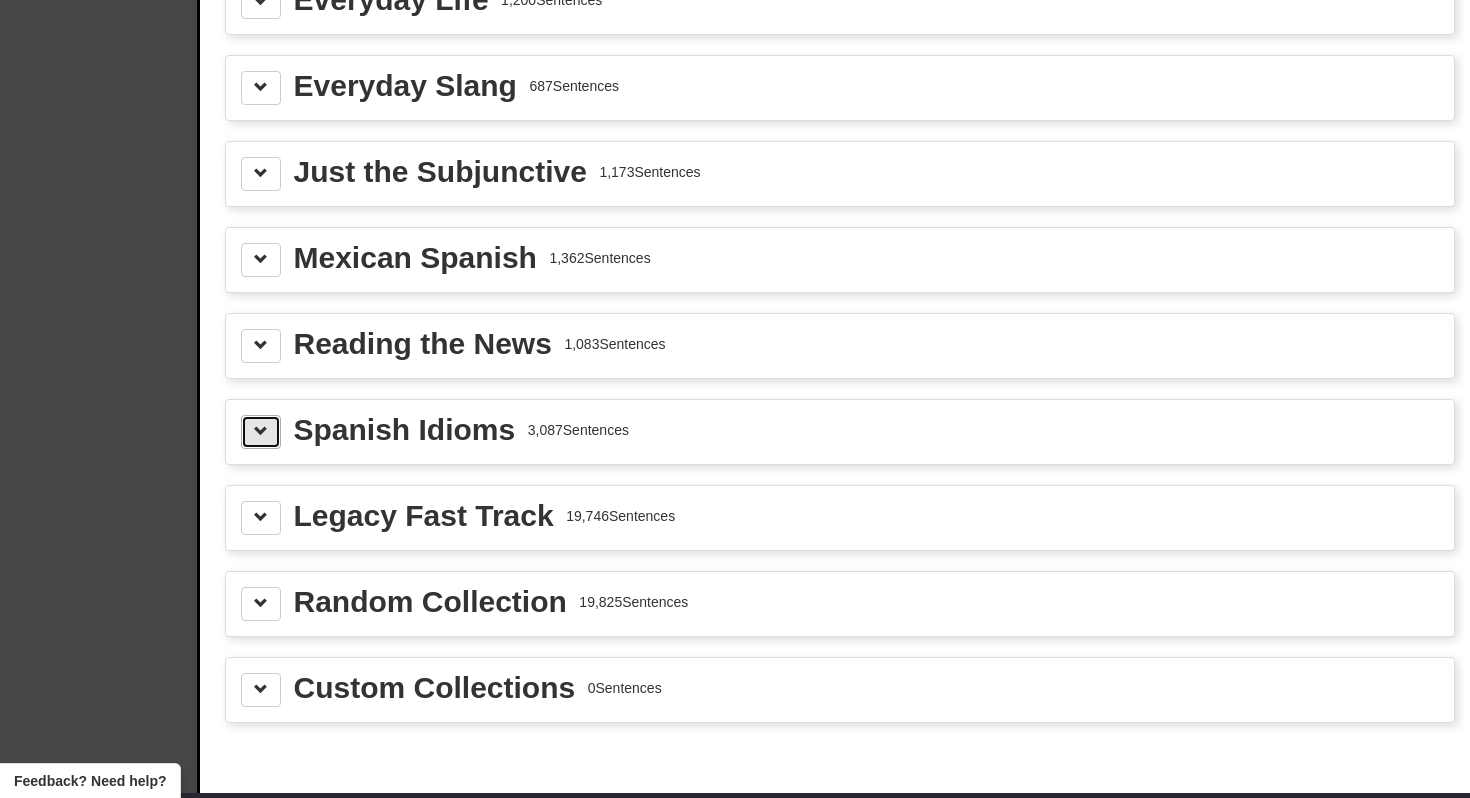 click at bounding box center (261, 431) 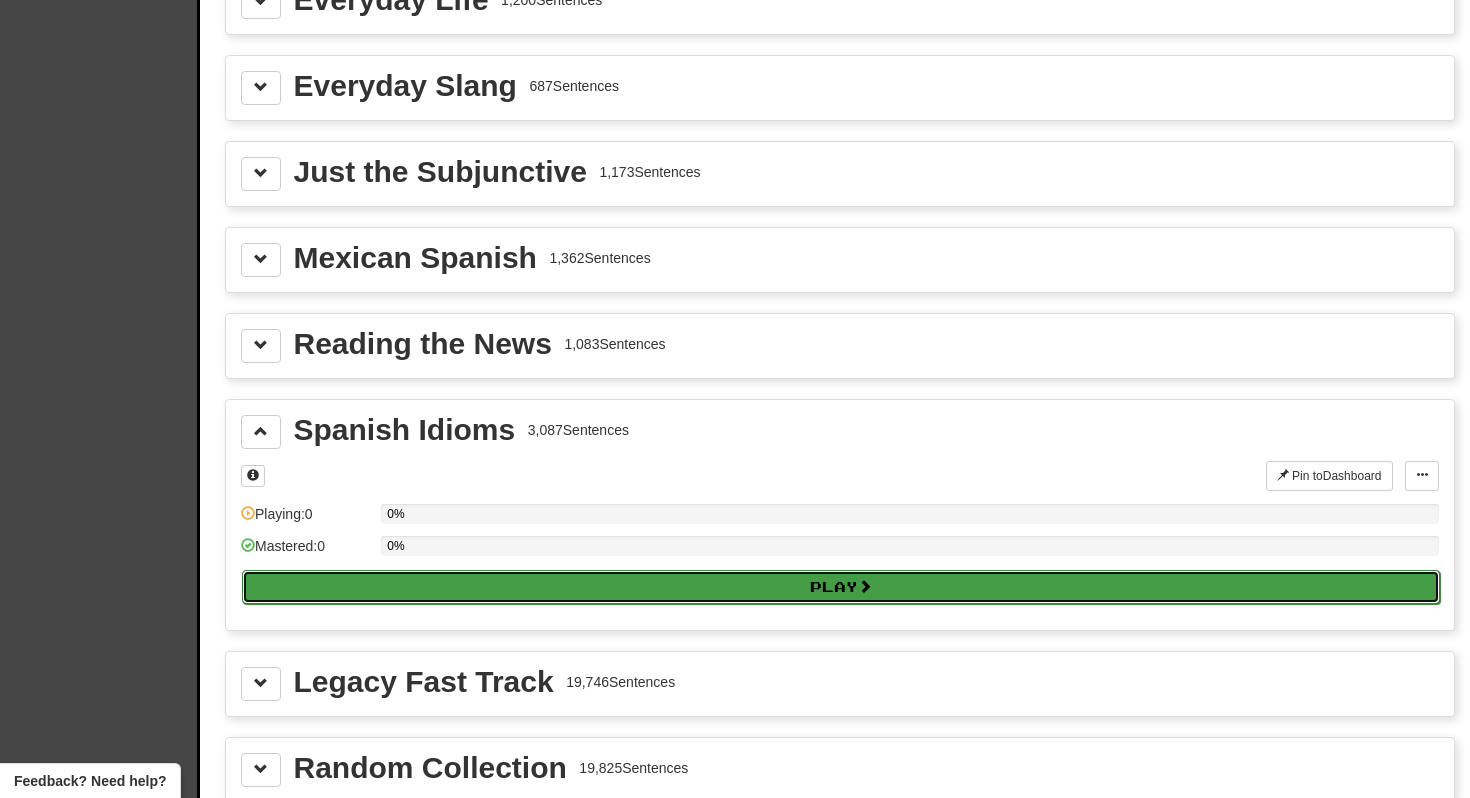 click on "Play" at bounding box center (841, 587) 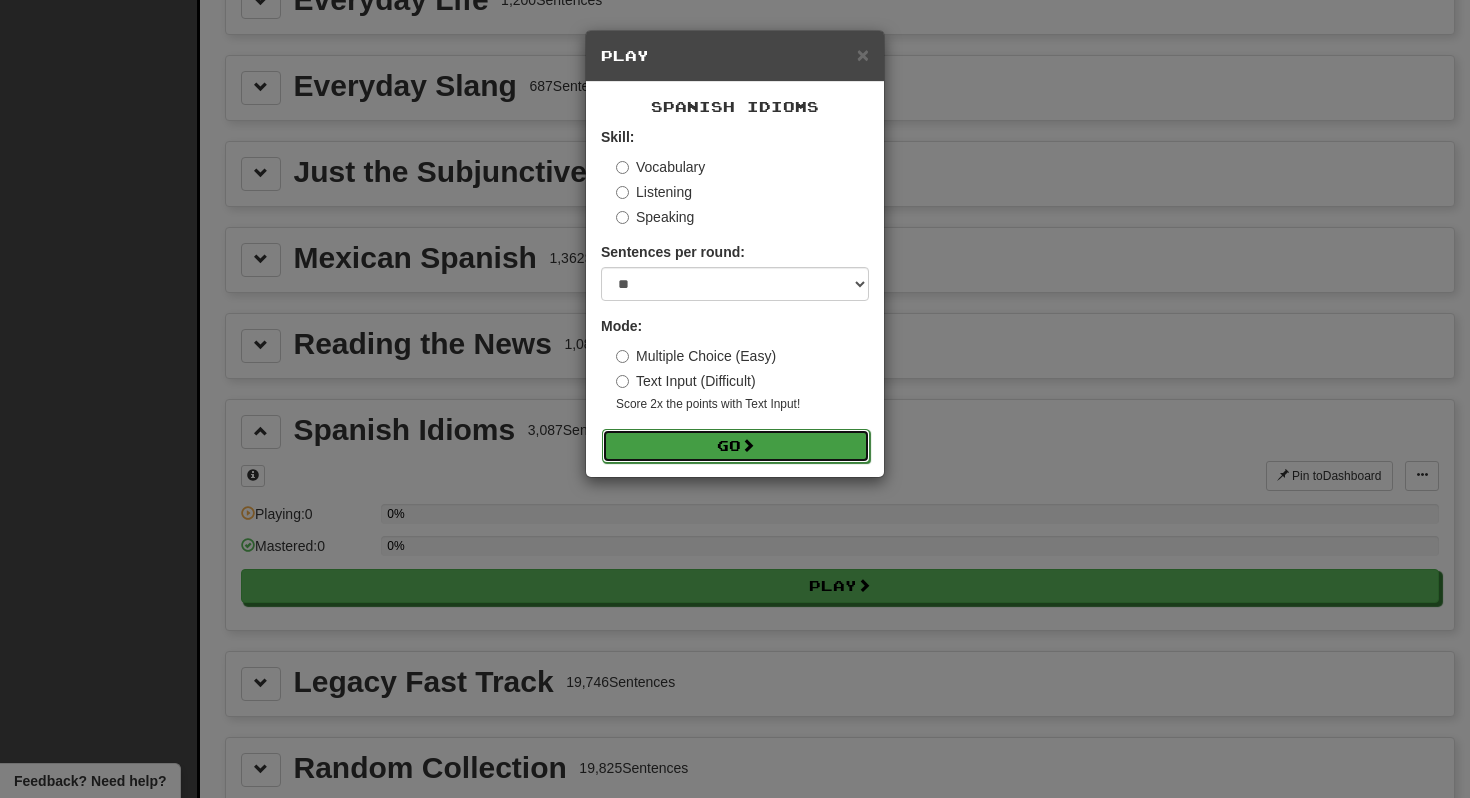 click on "Go" at bounding box center [736, 446] 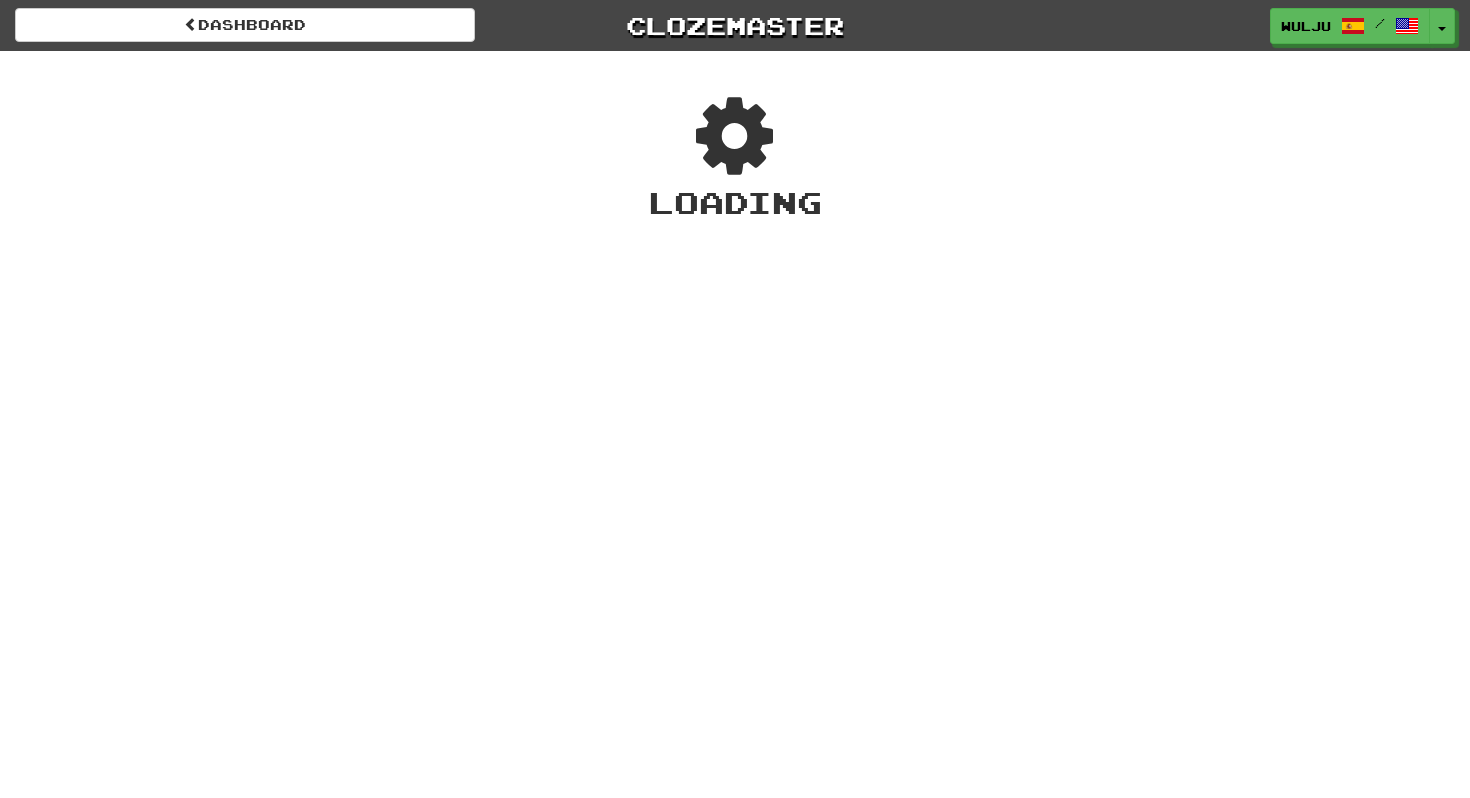 scroll, scrollTop: 0, scrollLeft: 0, axis: both 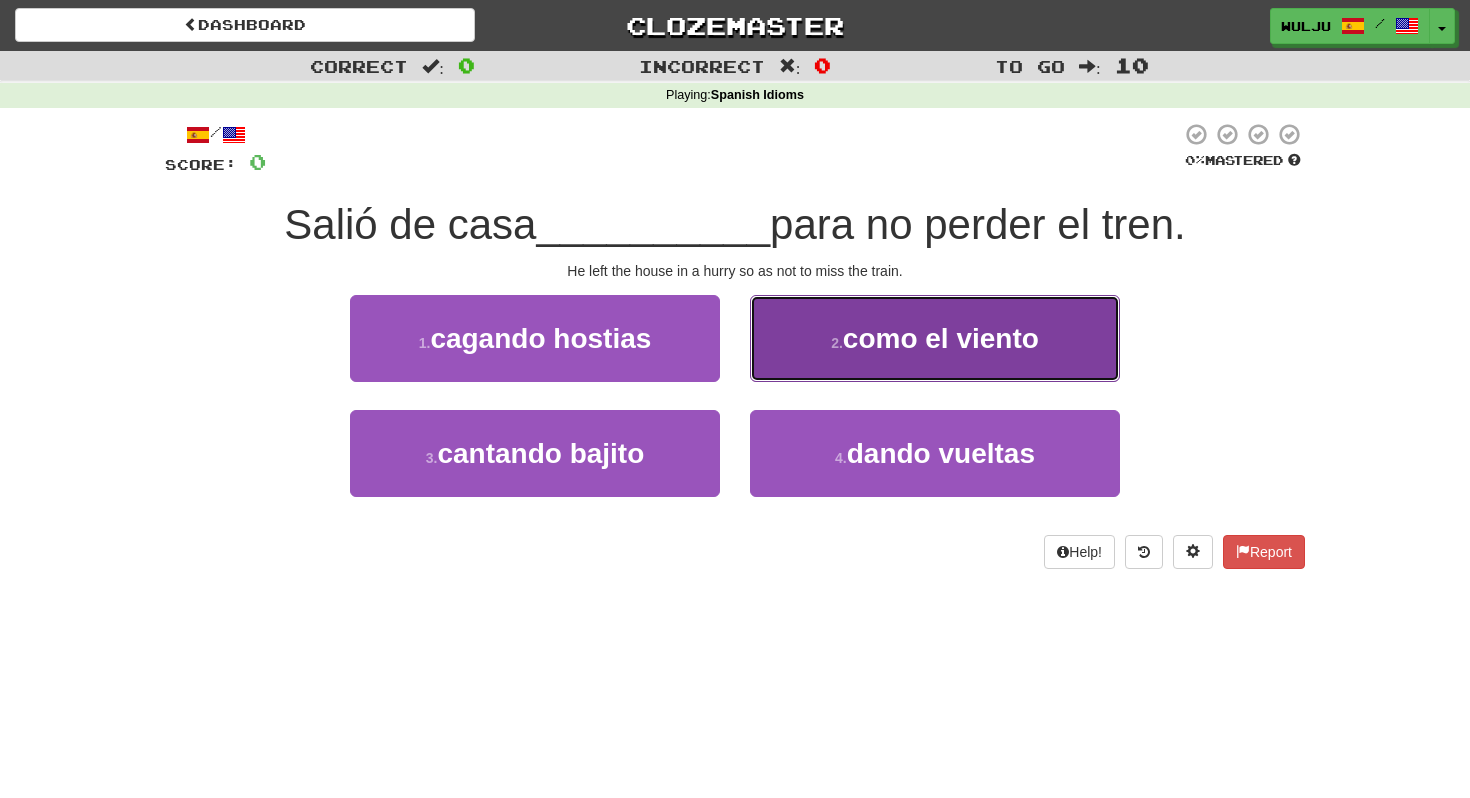 click on "como el viento" at bounding box center [941, 338] 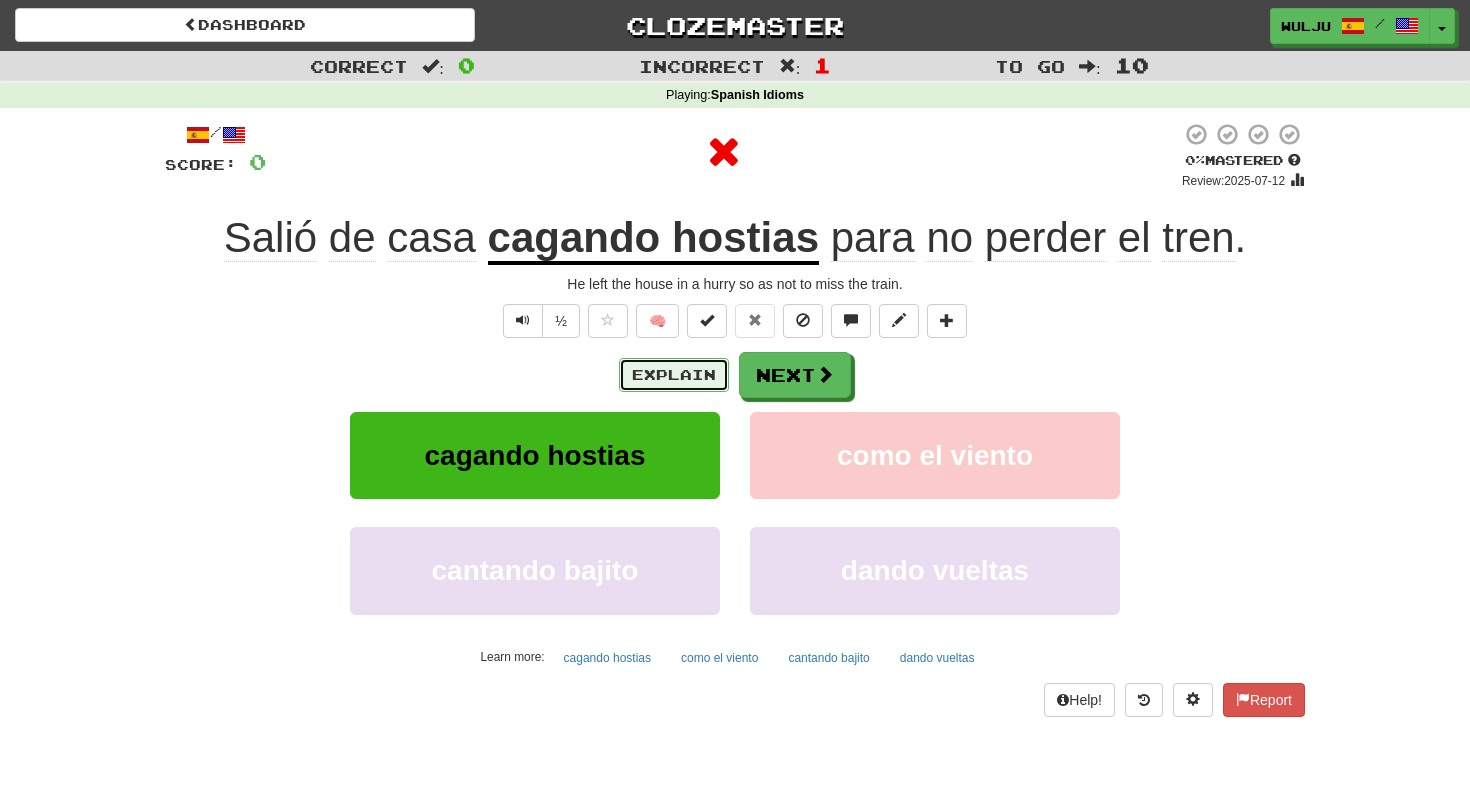 click on "Explain" at bounding box center [674, 375] 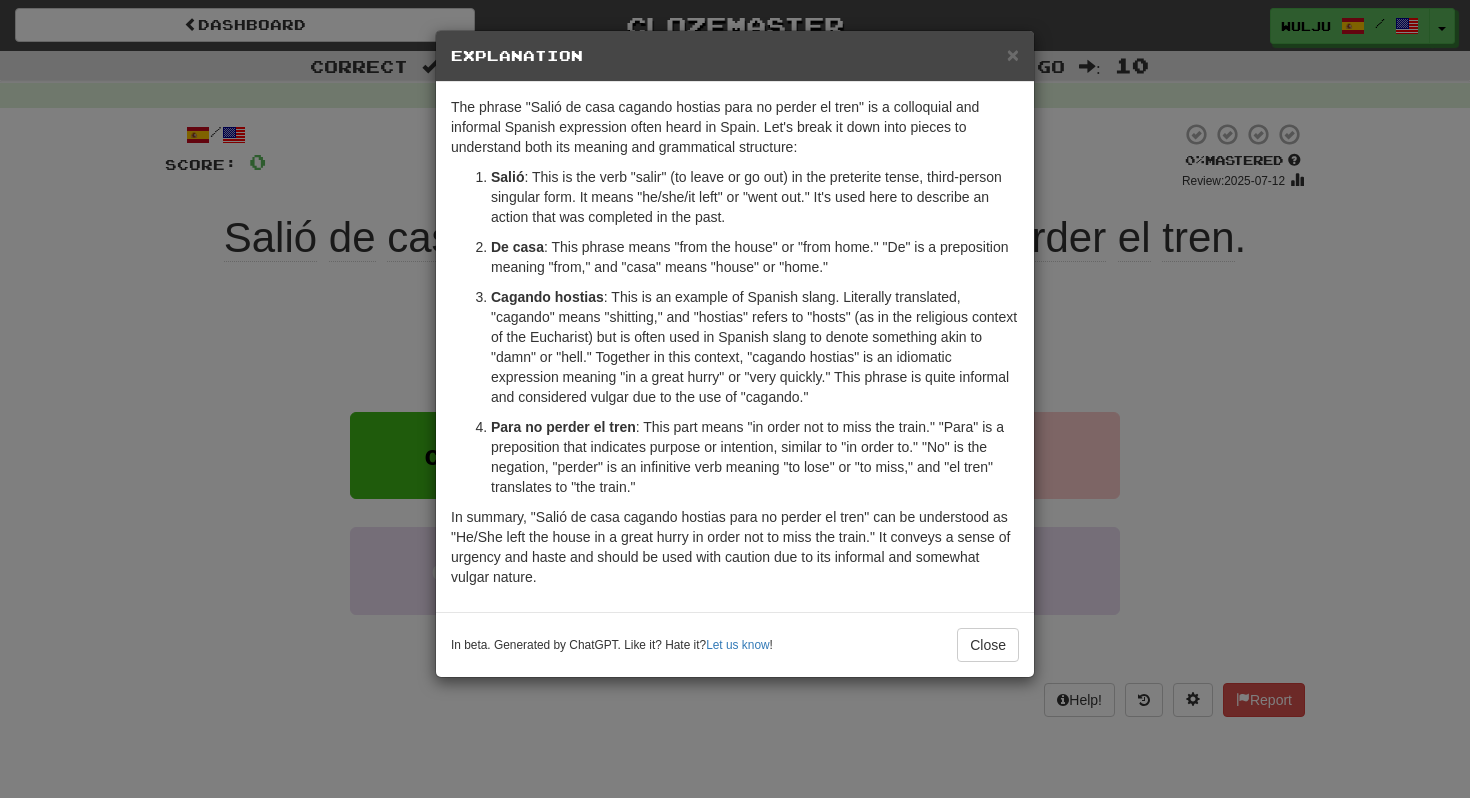 click on "× Explanation The phrase "Salió de casa cagando hostias para no perder el tren" is a colloquial and informal Spanish expression often heard in [COUNTRY]. Let's break it down into pieces to understand both its meaning and grammatical structure:
Salió : This is the verb "salir" (to leave or go out) in the preterite tense, third-person singular form. It means "he/she/it left" or "went out." It's used here to describe an action that was completed in the past.
De casa : This phrase means "from the house" or "from home." "De" is a preposition meaning "from," and "casa" means "house" or "home."
Cagando hostias
Para no perder el tren : This part means "in order not to miss the train." "Para" is a preposition that indicates purpose or intention, similar to "in order to." "No" is the negation, "perder" is an infinitive verb meaning "to lose" or "to miss," and "el tren" translates to "the train."
In beta. Generated by ChatGPT. Like it? Hate it?  Let us know ! Close" at bounding box center [735, 399] 